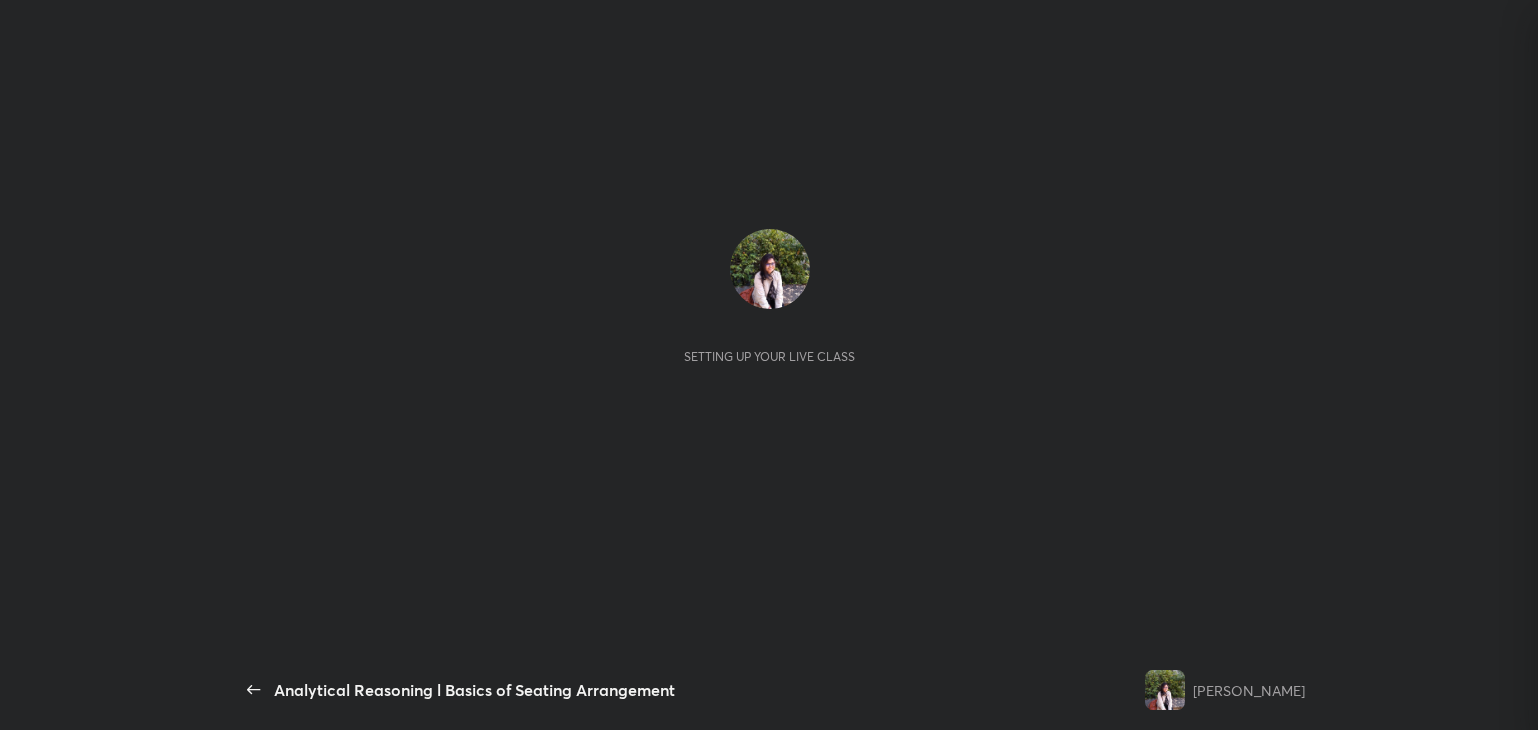 scroll, scrollTop: 0, scrollLeft: 0, axis: both 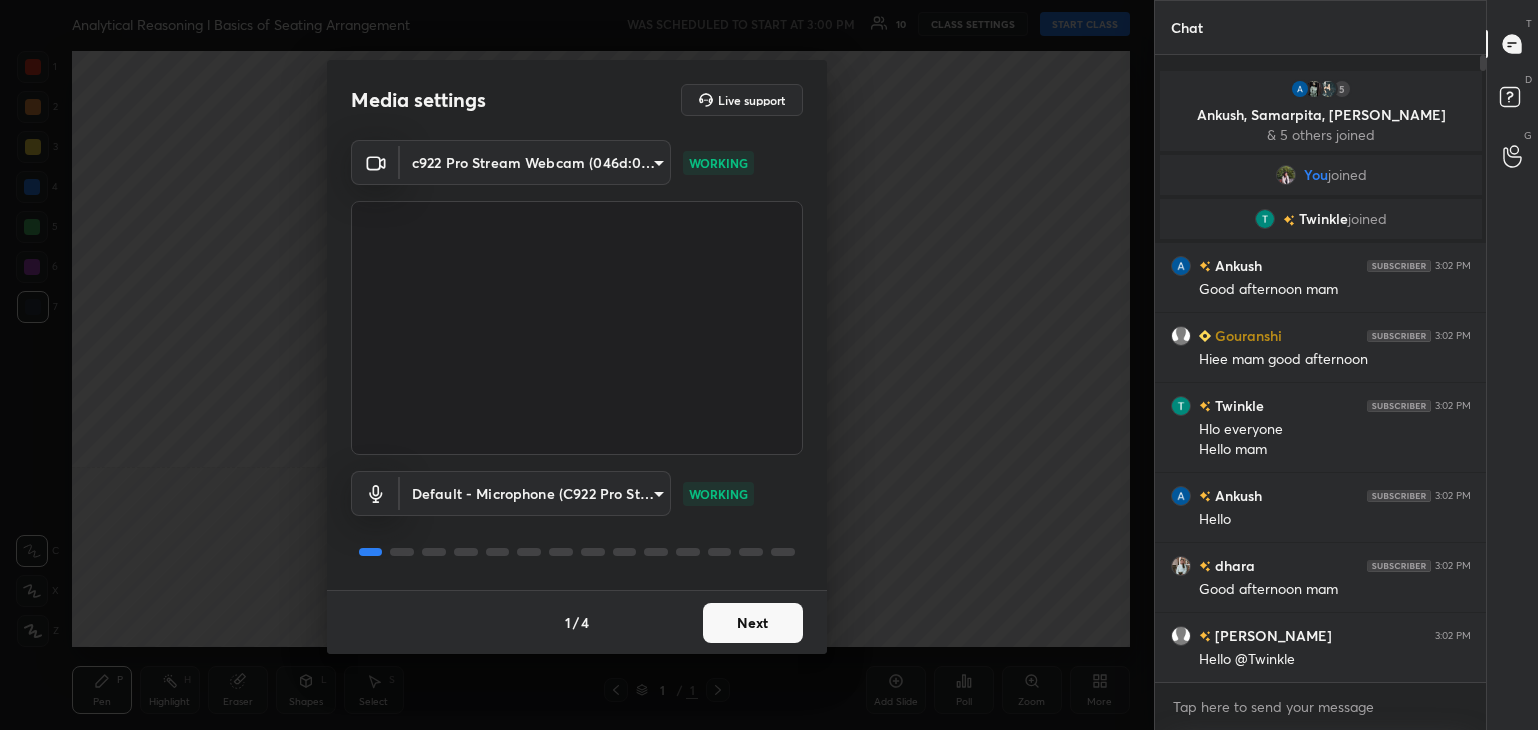 click on "Next" at bounding box center [753, 623] 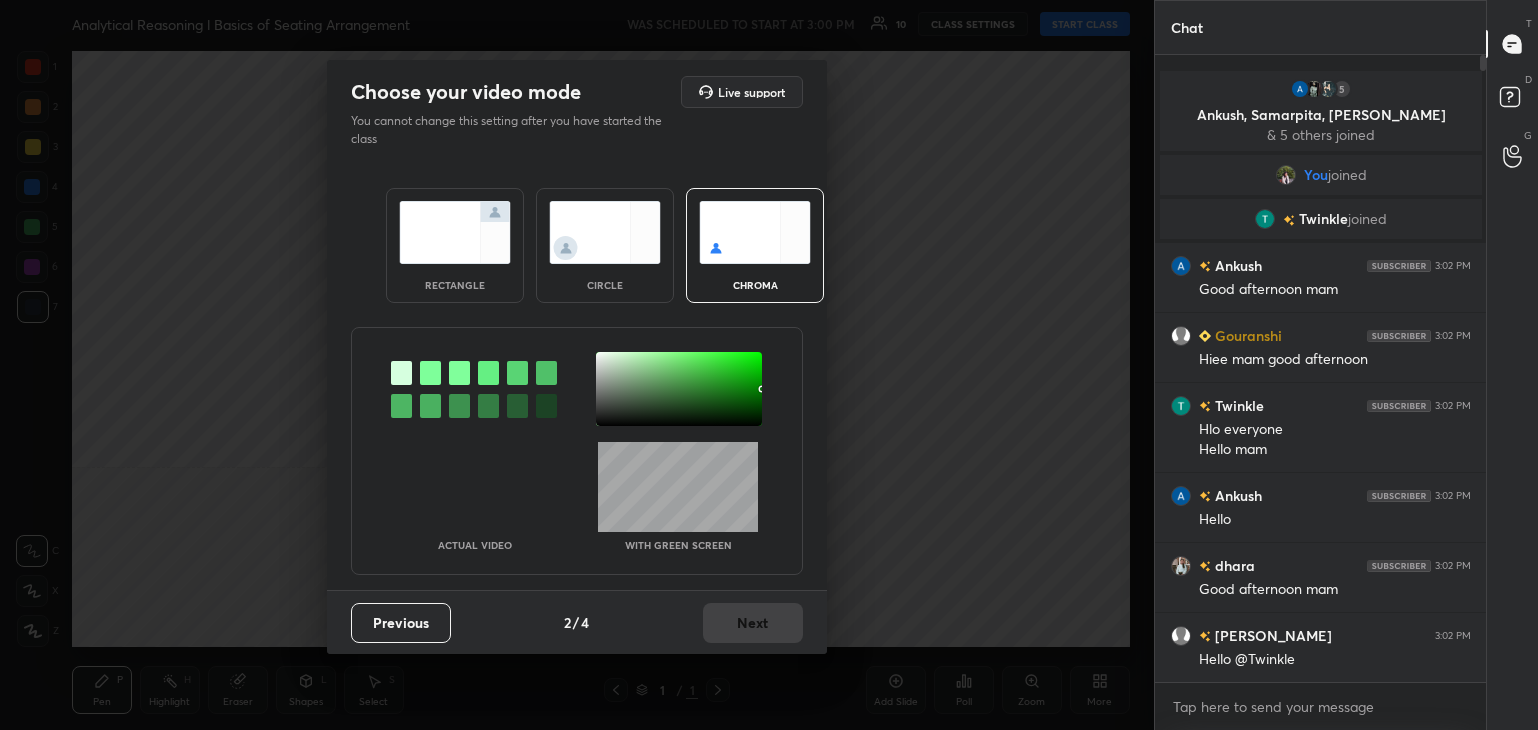 click at bounding box center (605, 232) 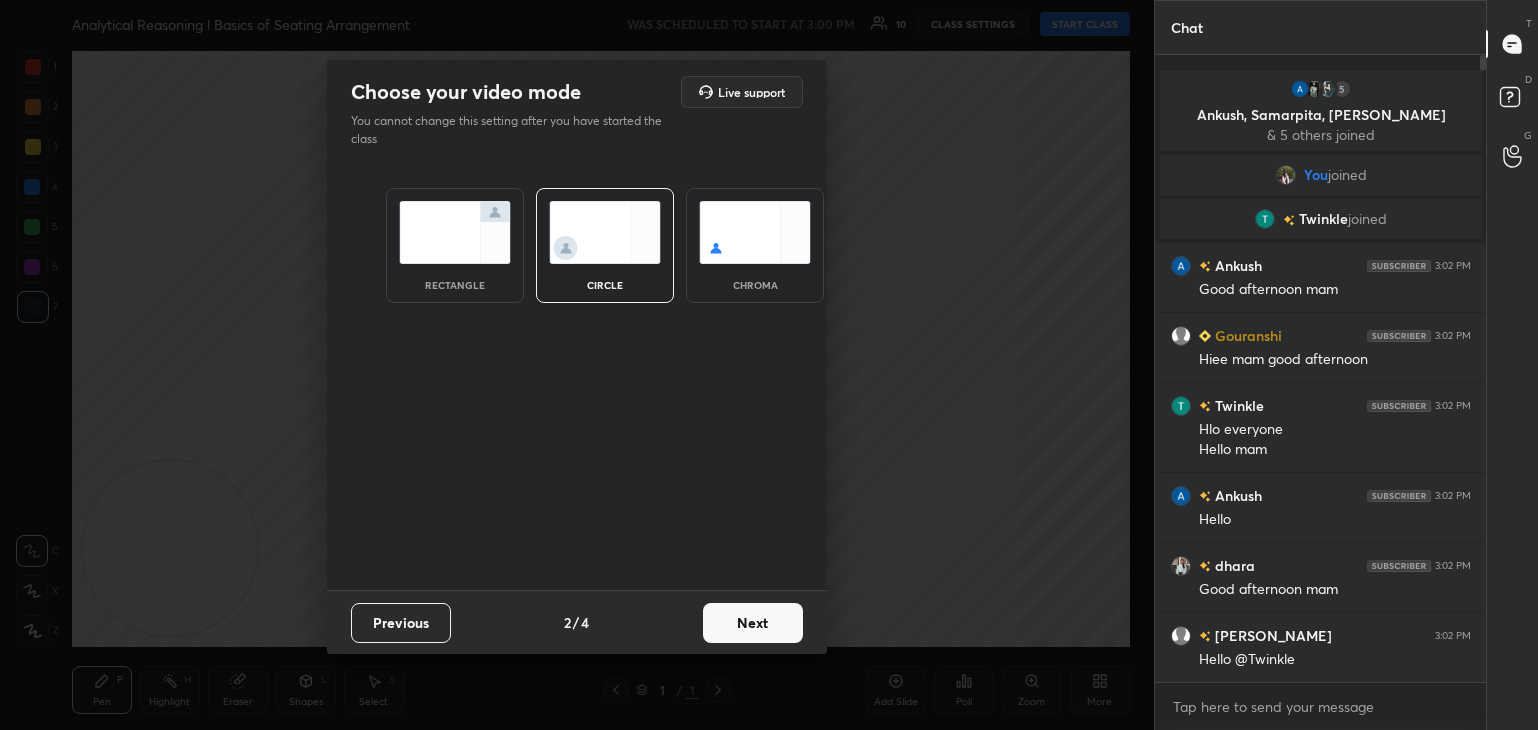 click on "Next" at bounding box center (753, 623) 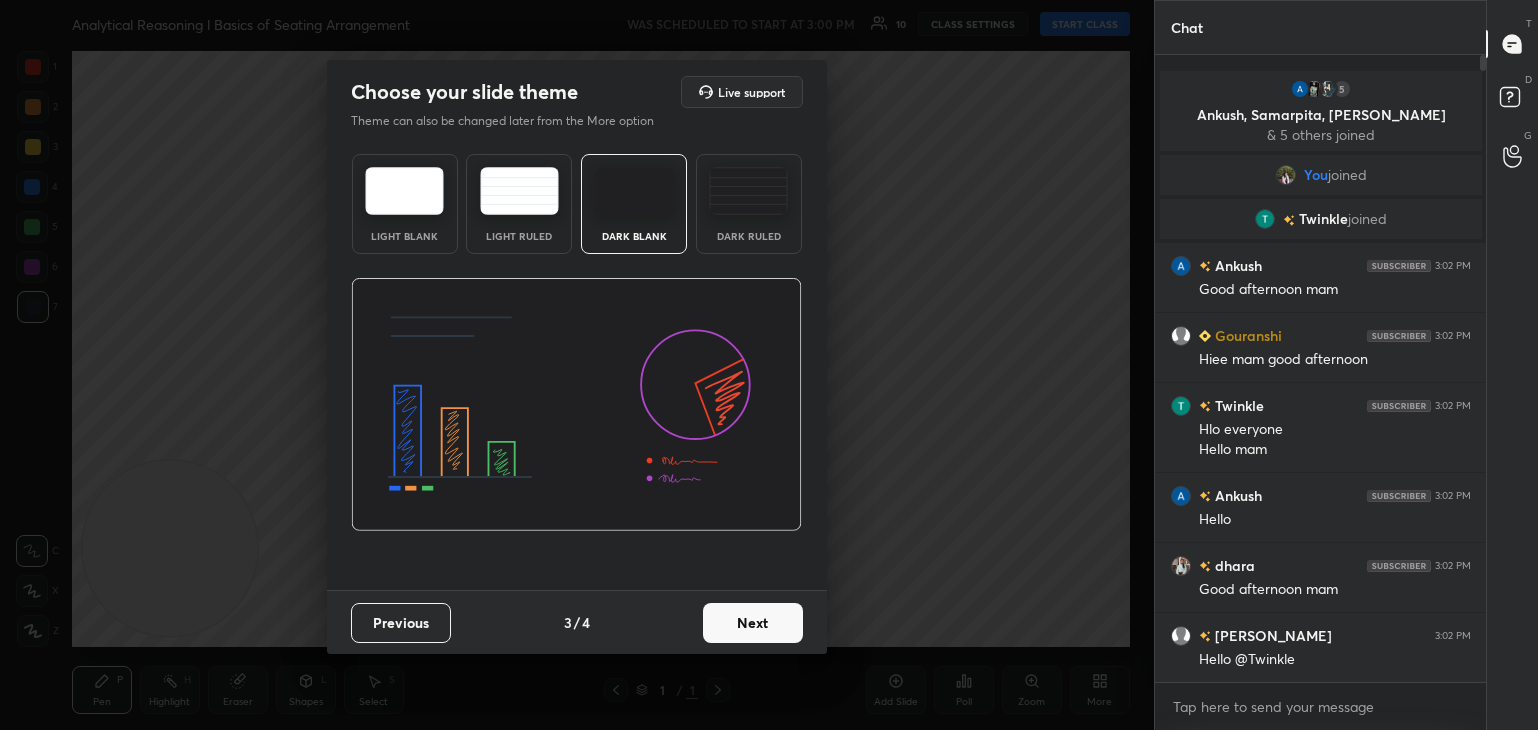 click on "Next" at bounding box center [753, 623] 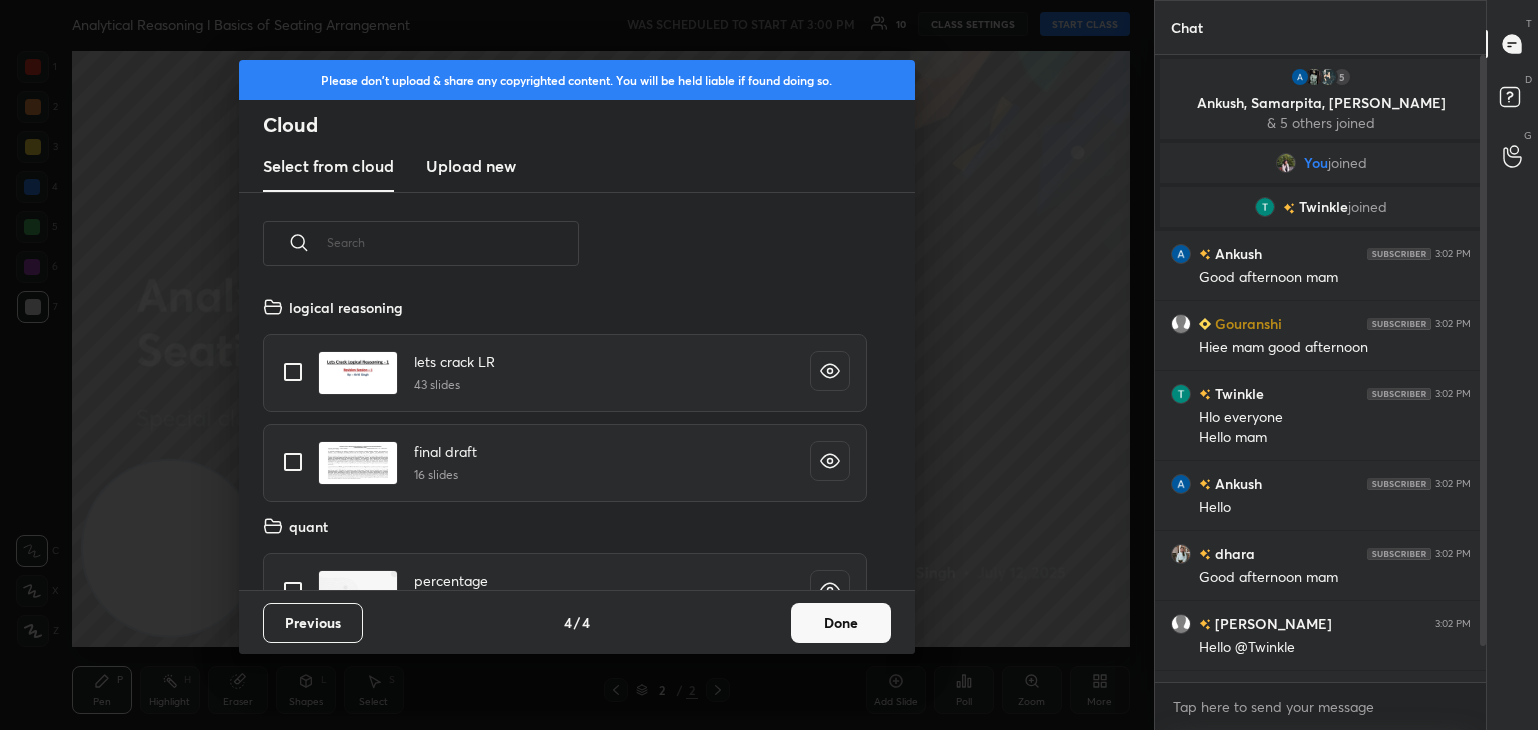 scroll, scrollTop: 6, scrollLeft: 10, axis: both 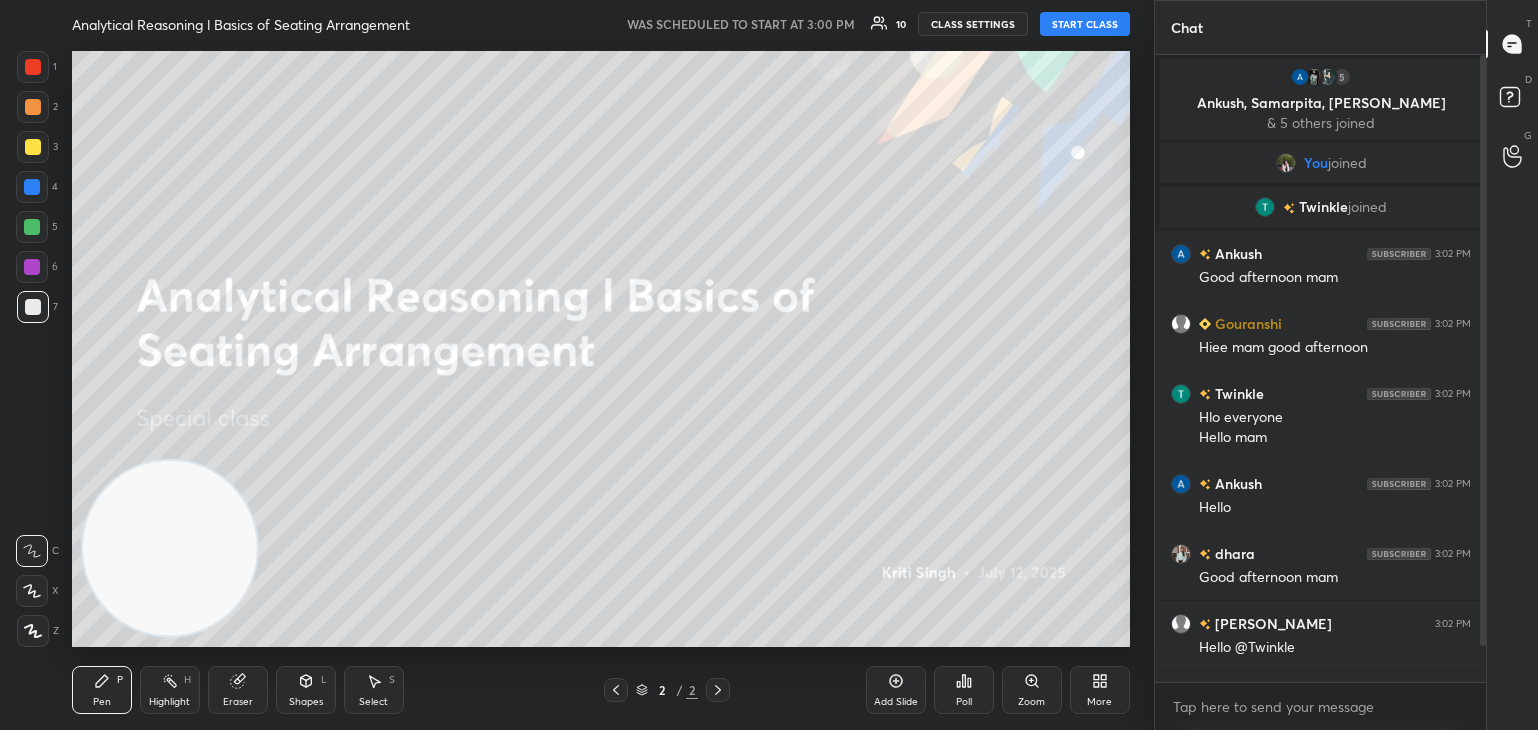 click on "START CLASS" at bounding box center (1085, 24) 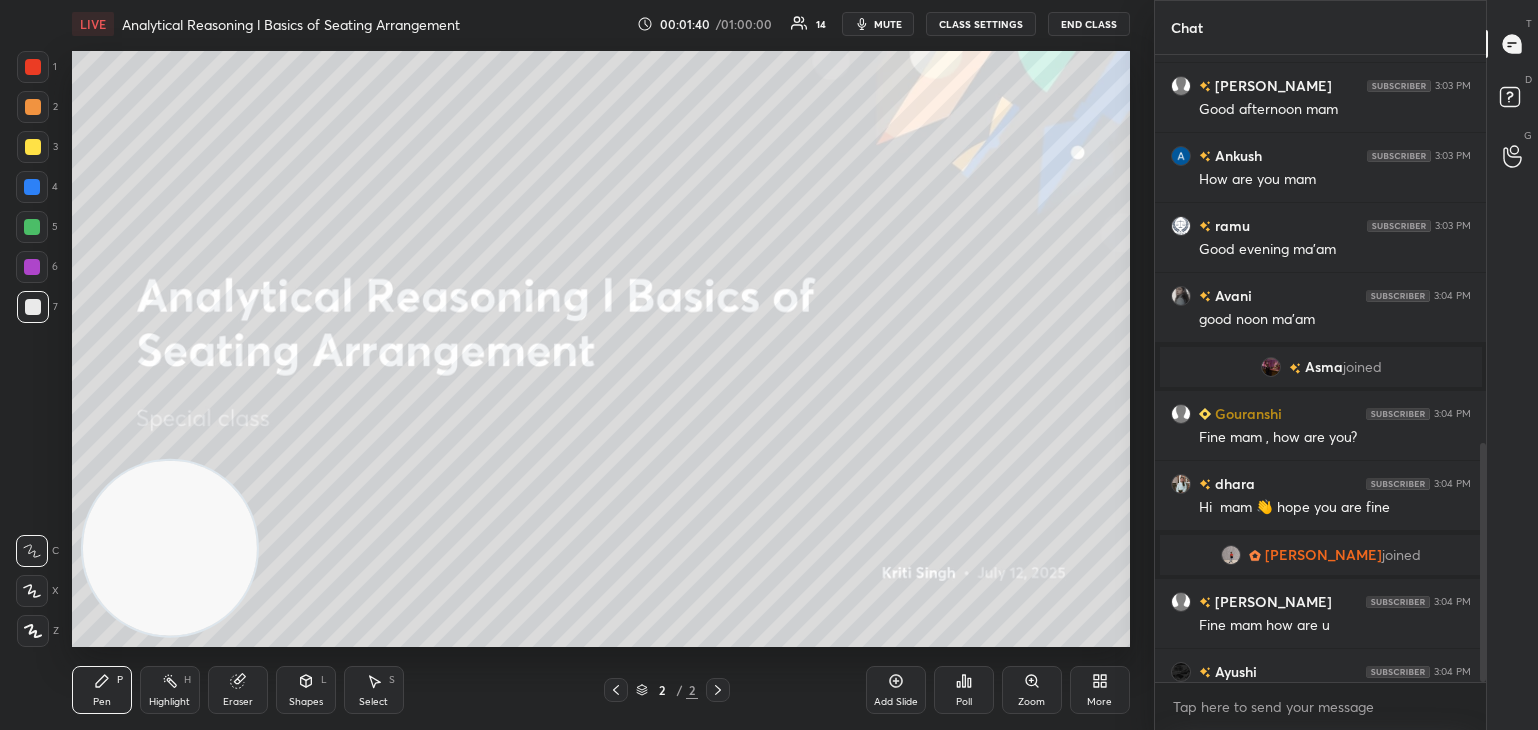scroll, scrollTop: 1020, scrollLeft: 0, axis: vertical 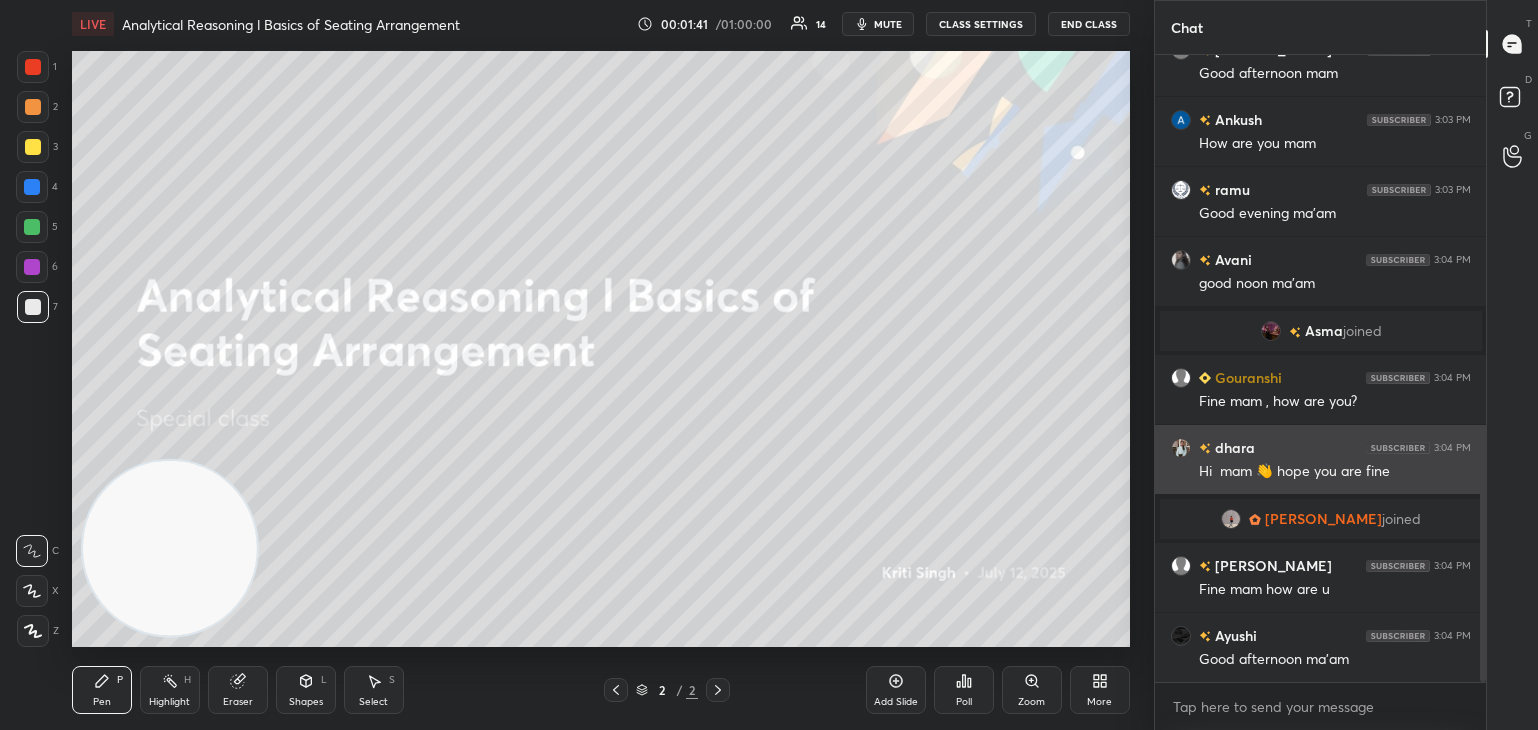 drag, startPoint x: 1483, startPoint y: 99, endPoint x: 1469, endPoint y: 438, distance: 339.28897 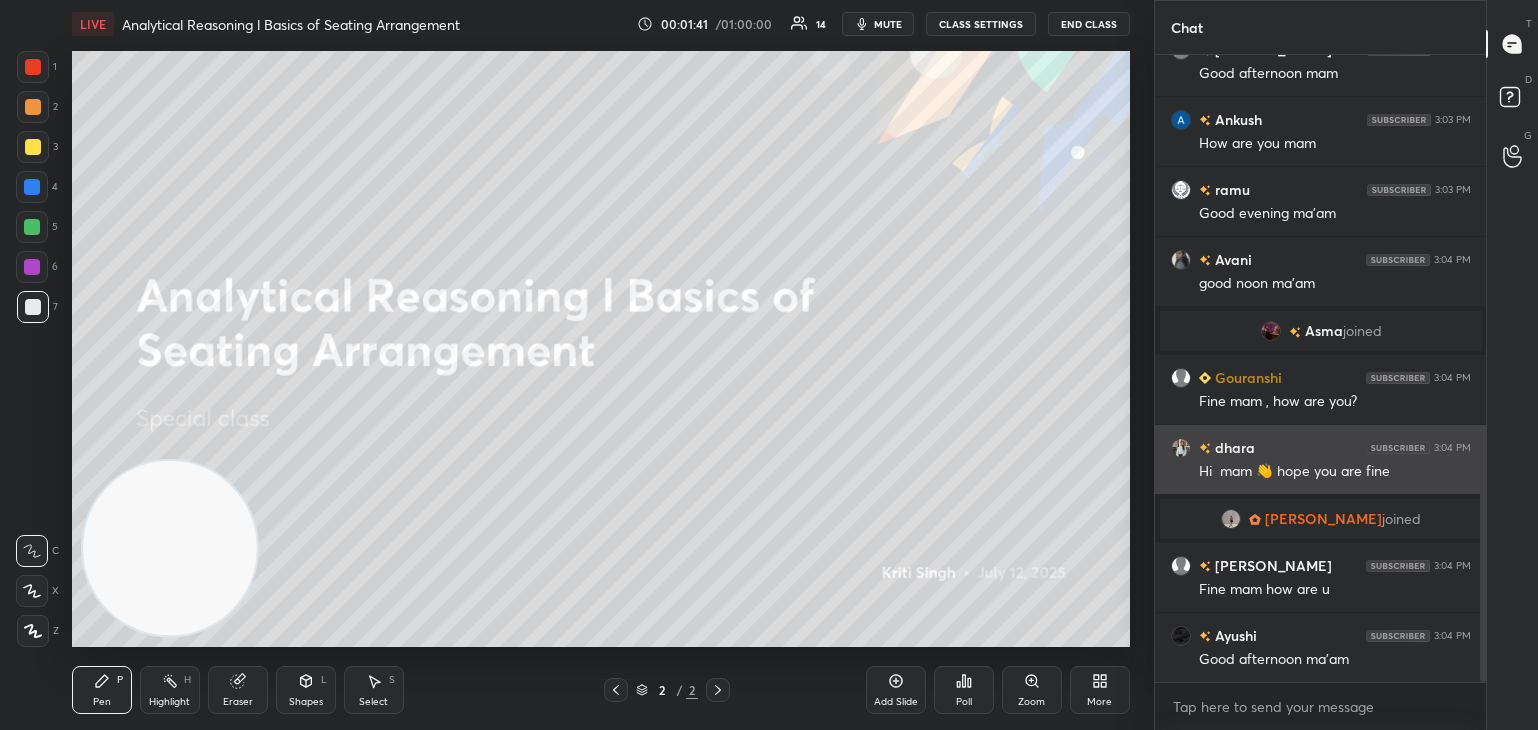 click on "Twinkle 3:03 PM Hiii mamm Deepansh 3:03 PM Good afternoon mam Ankush 3:03 PM How are you mam ramu 3:03 PM Good evening ma'am Avani 3:04 PM good noon ma'am Asma  joined Gouranshi 3:04 PM Fine mam , how are you? dhara 3:04 PM Hi  mam 👋 hope you are fine Shivang  joined Deepansh 3:04 PM Fine mam how are u Ayushi 3:04 PM Good afternoon ma’am JUMP TO LATEST" at bounding box center [1321, 368] 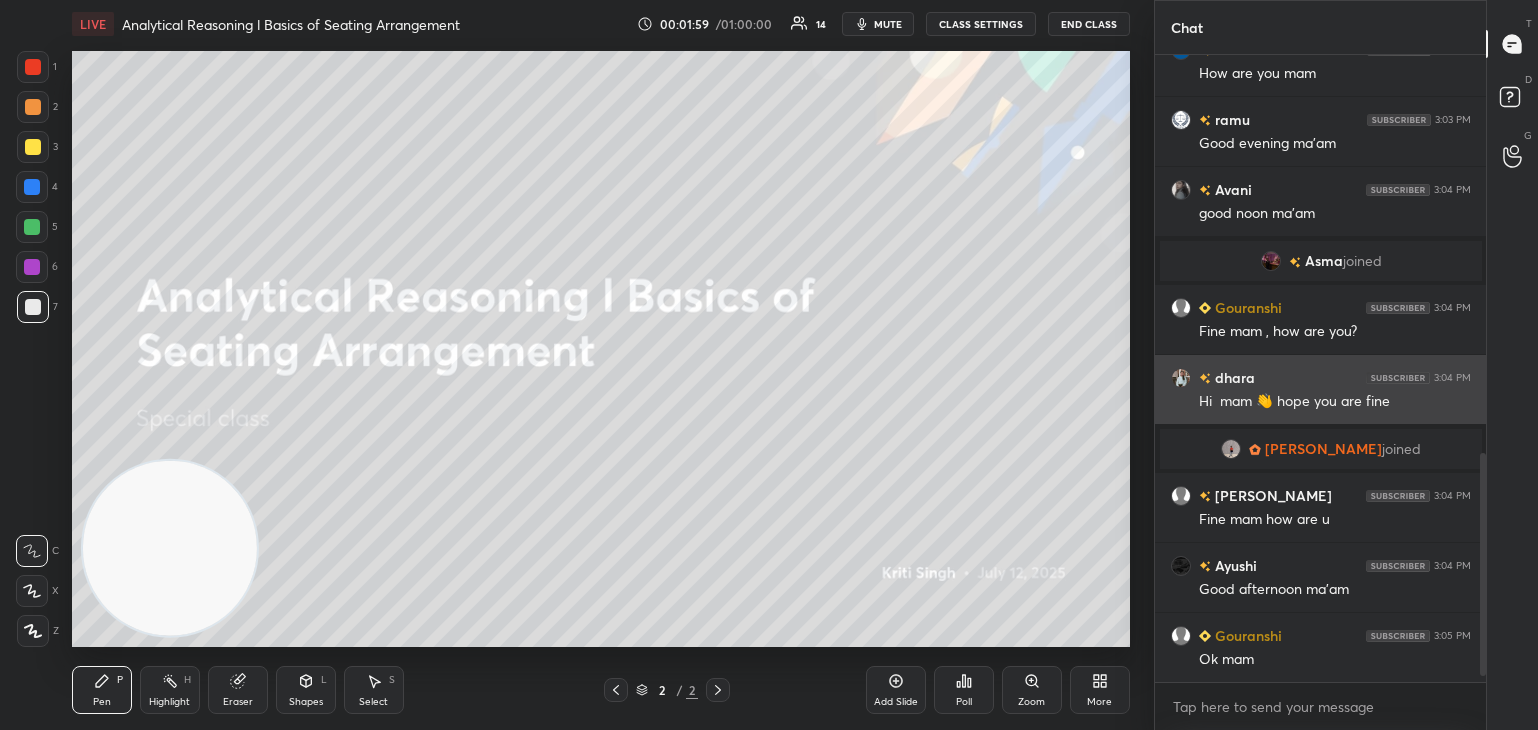scroll, scrollTop: 1138, scrollLeft: 0, axis: vertical 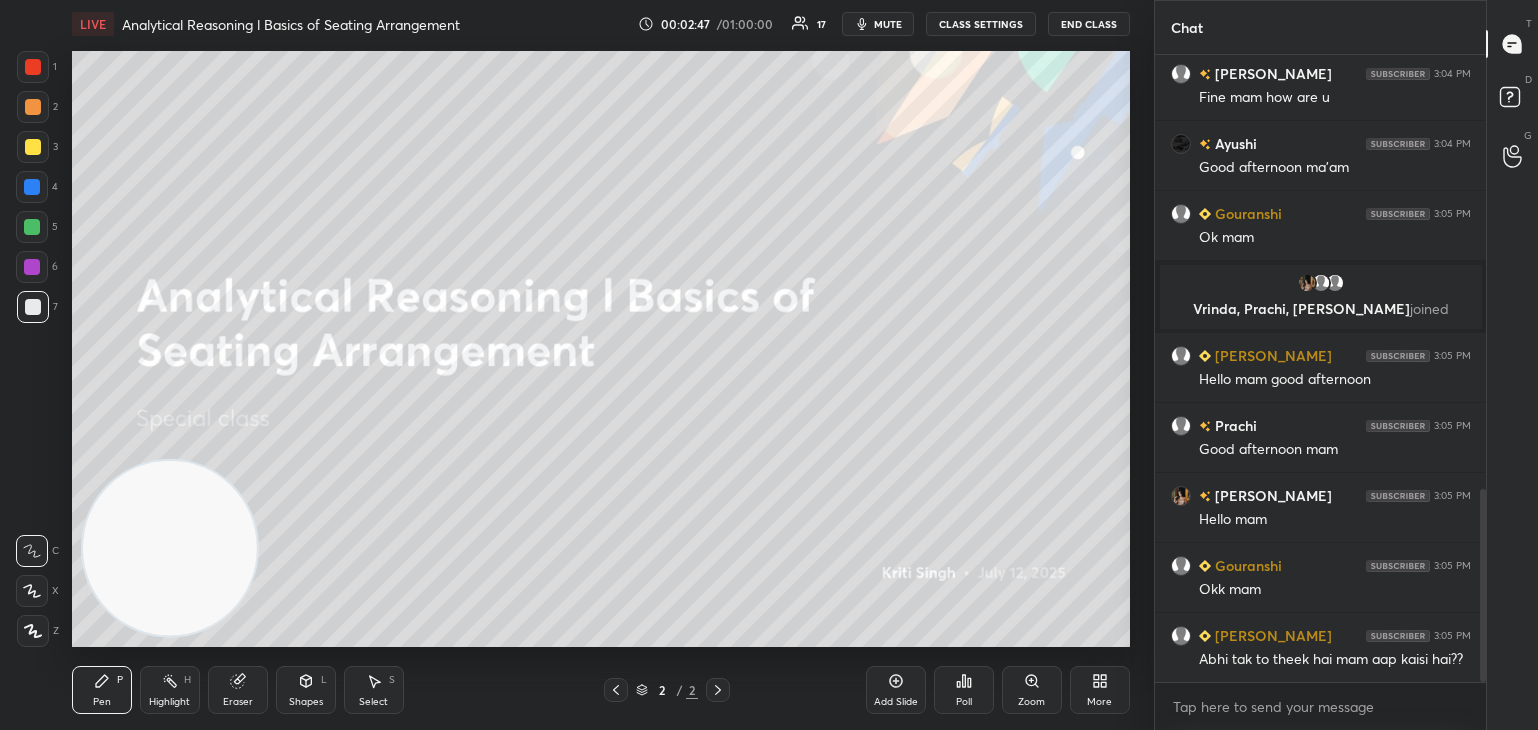 click at bounding box center (33, 147) 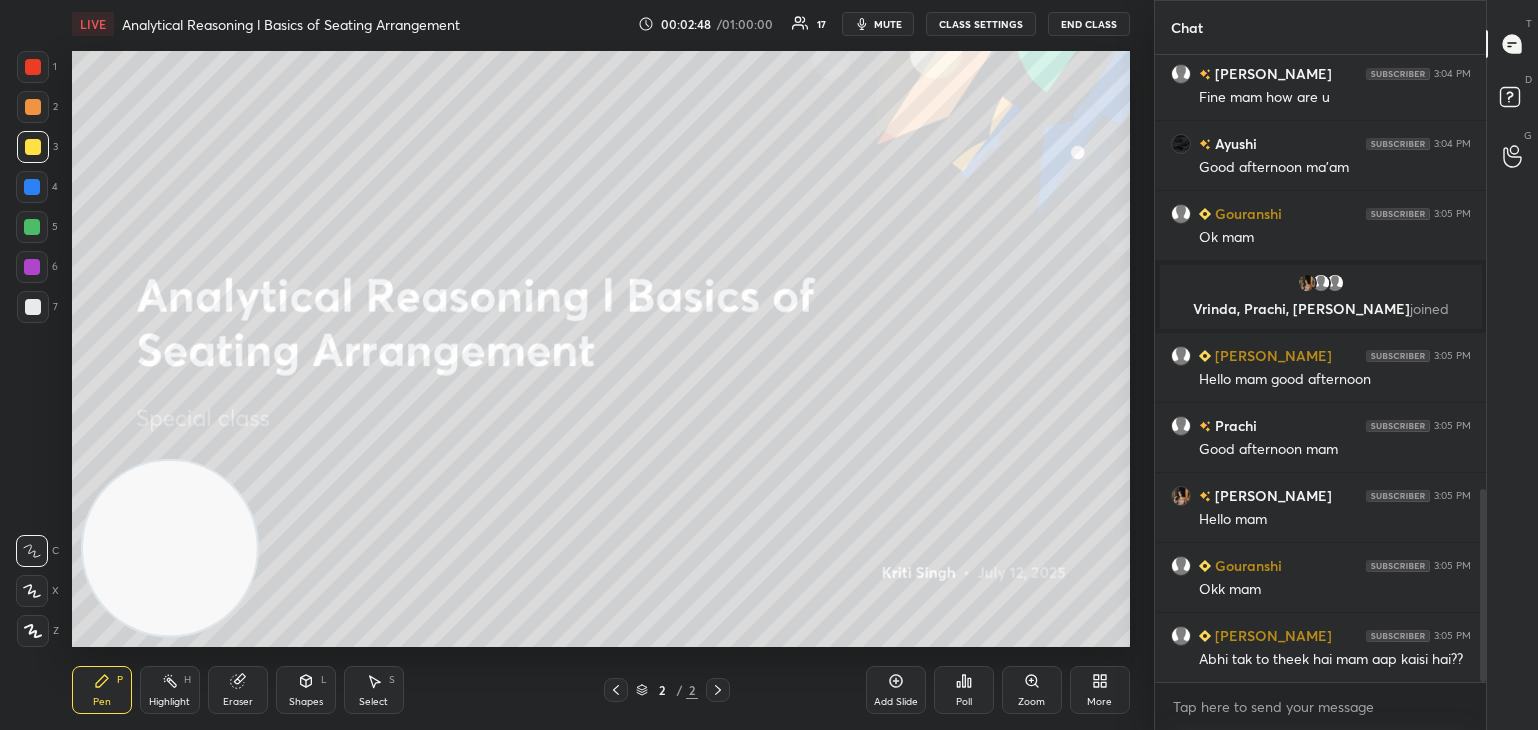 scroll, scrollTop: 1454, scrollLeft: 0, axis: vertical 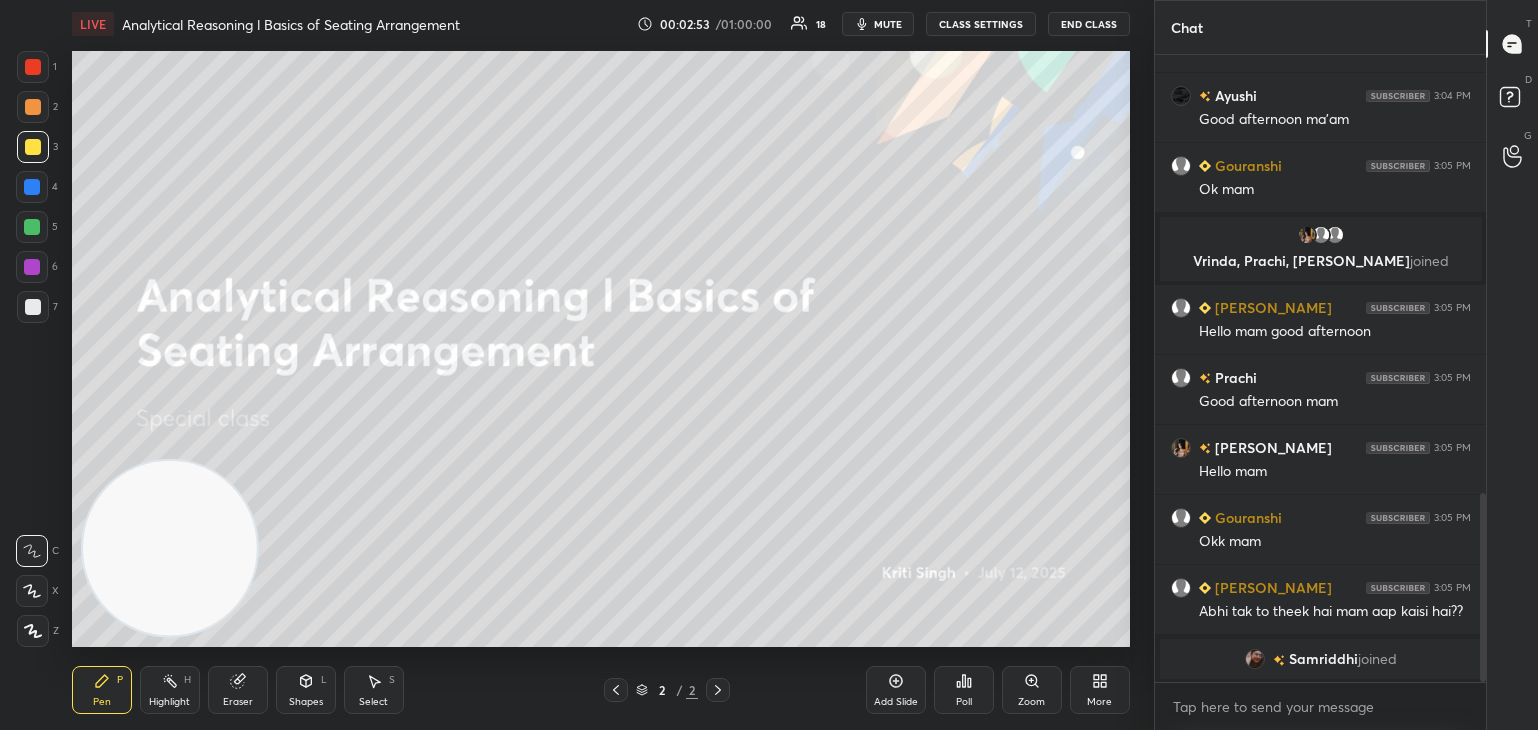 click at bounding box center [33, 307] 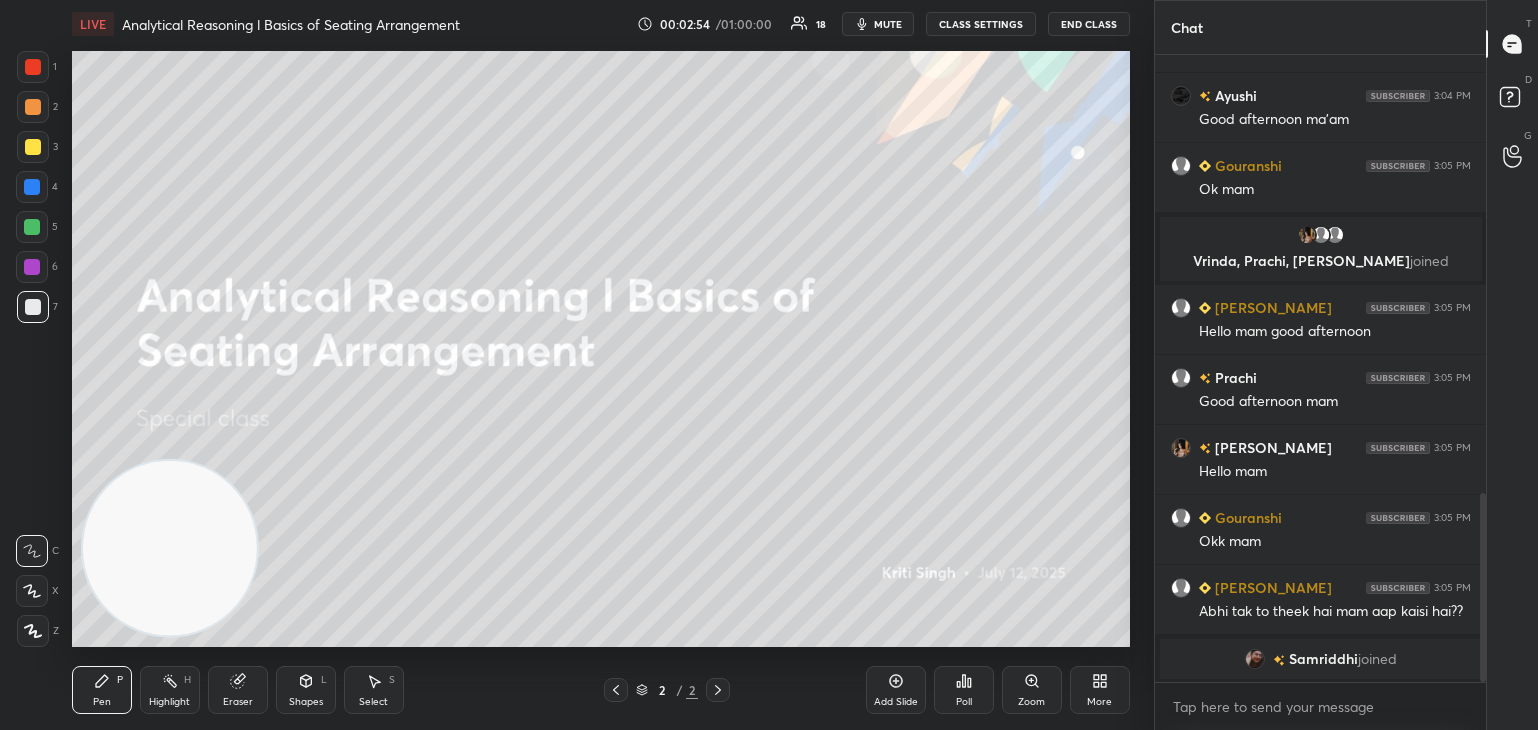 click 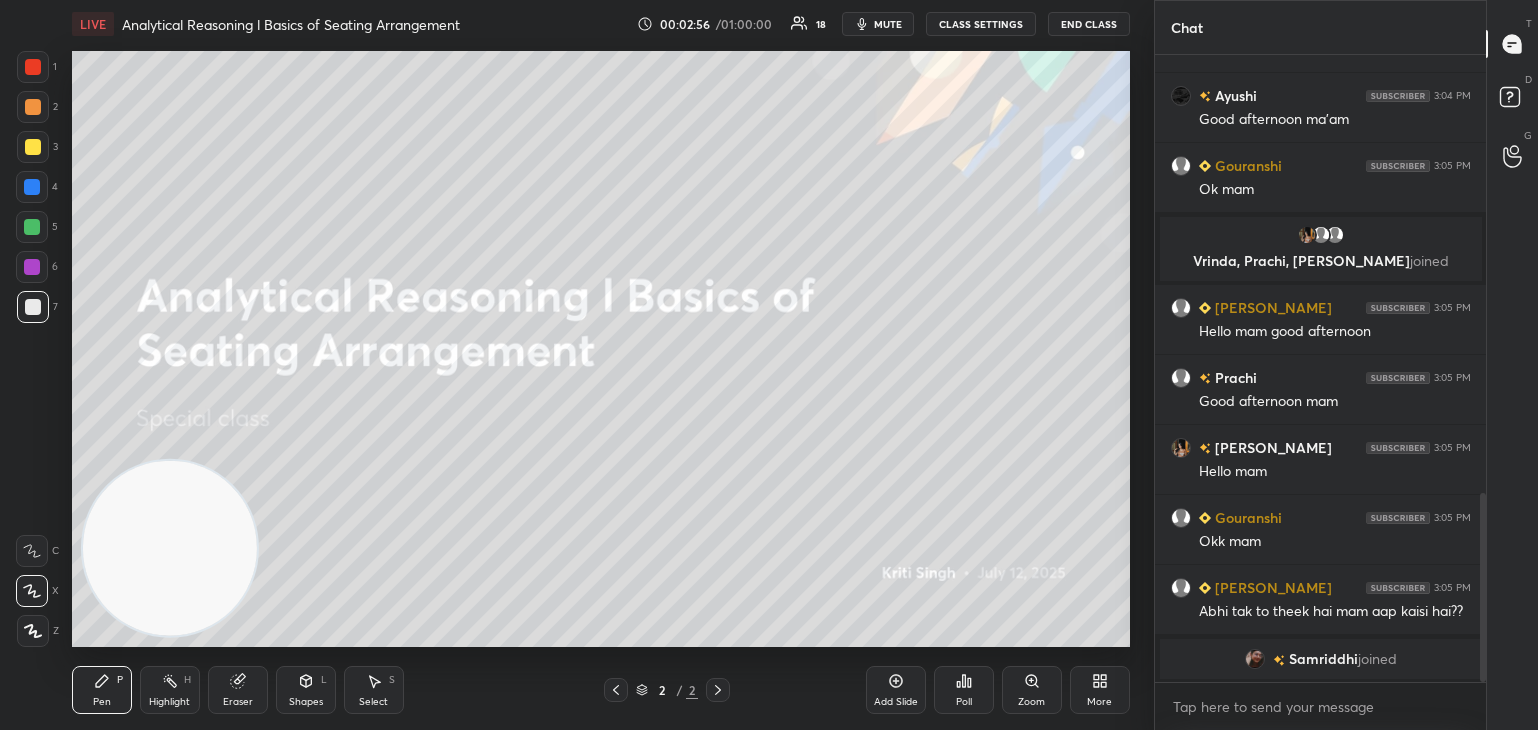 scroll, scrollTop: 1424, scrollLeft: 0, axis: vertical 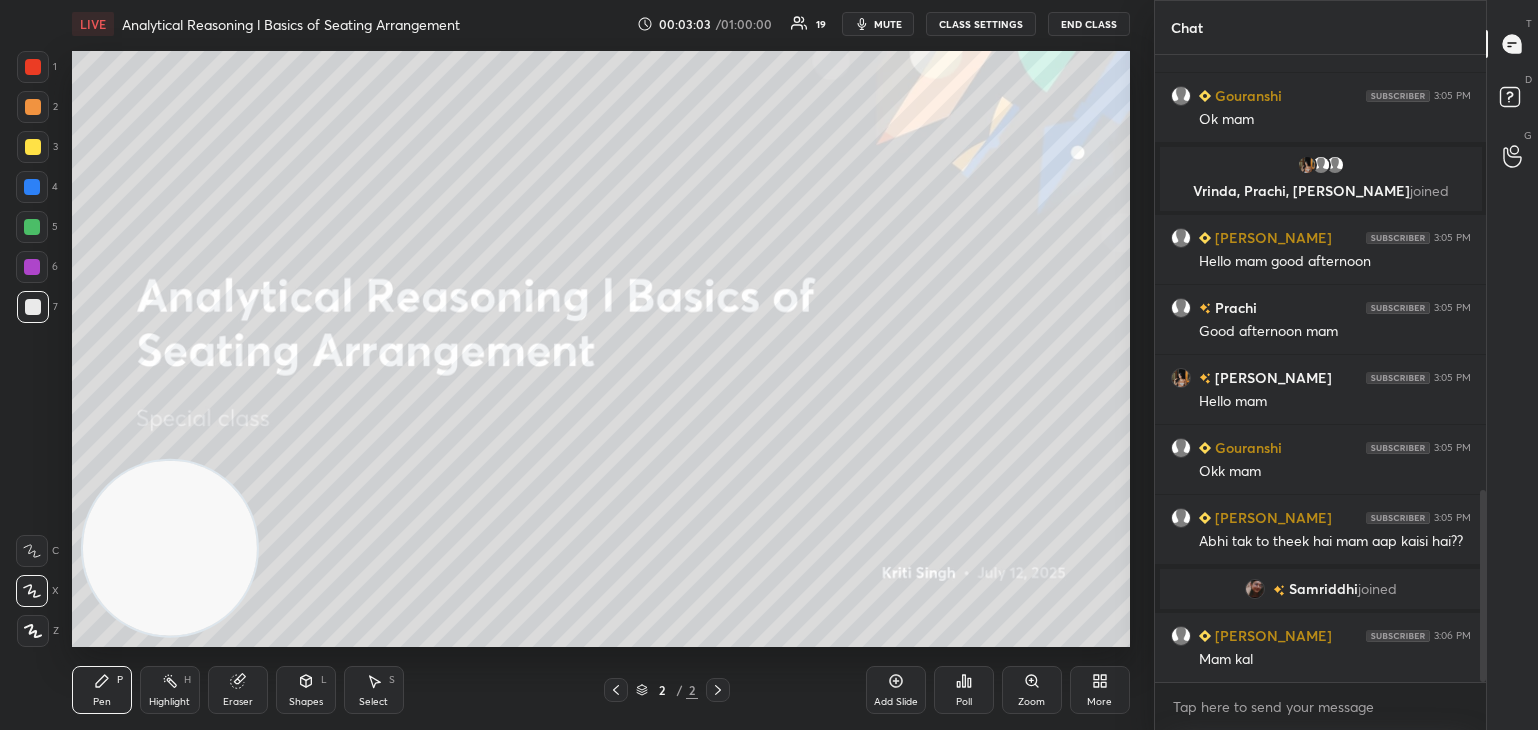 click 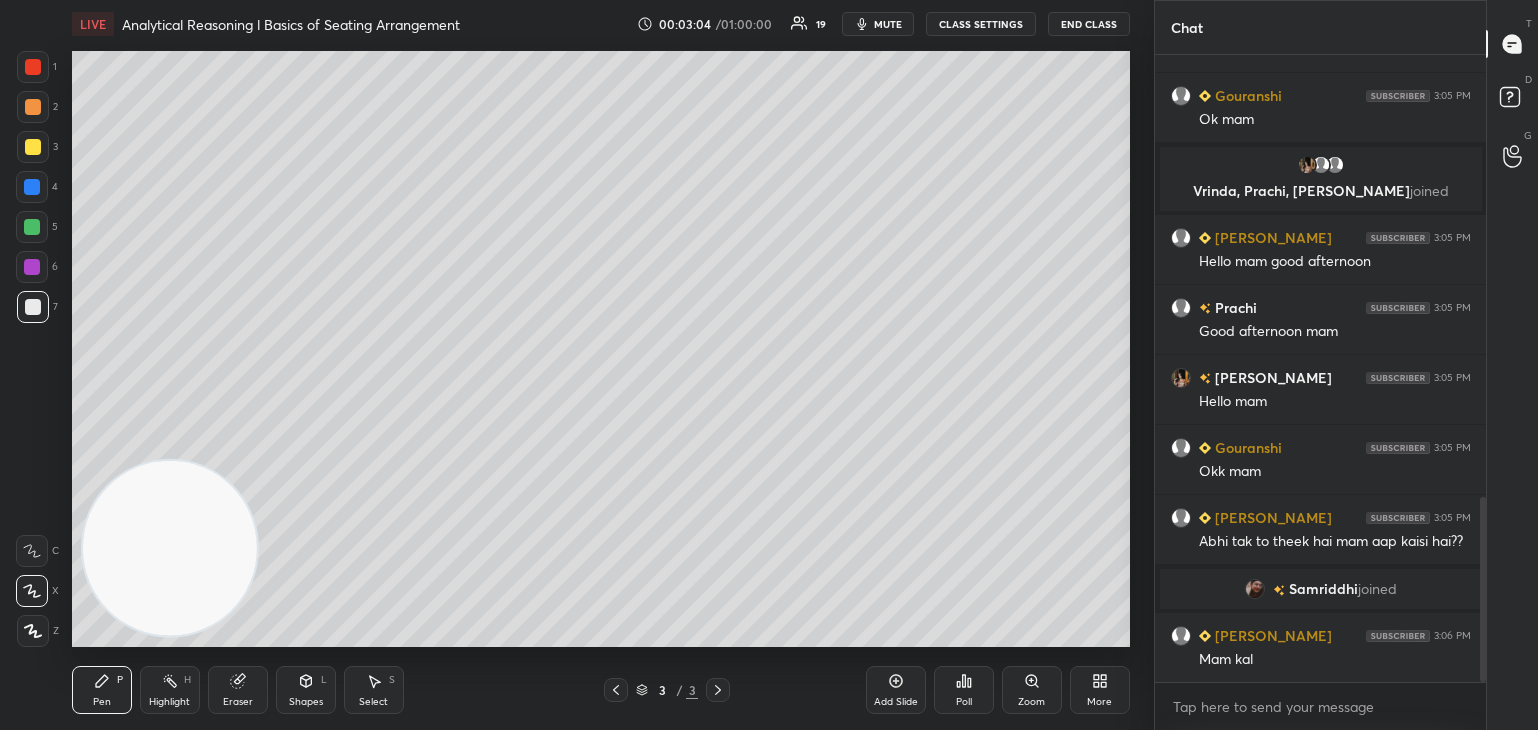 scroll, scrollTop: 1494, scrollLeft: 0, axis: vertical 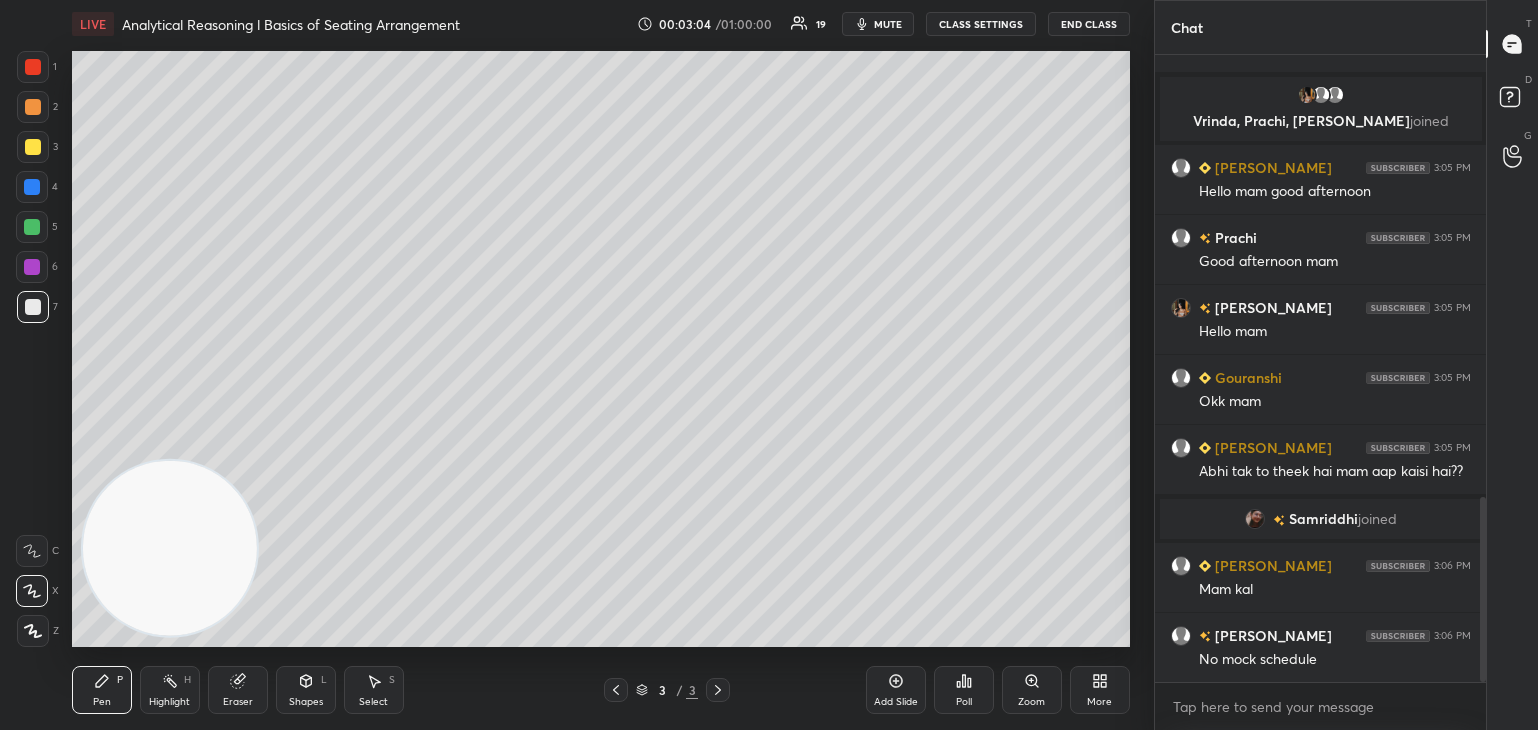 click at bounding box center (33, 147) 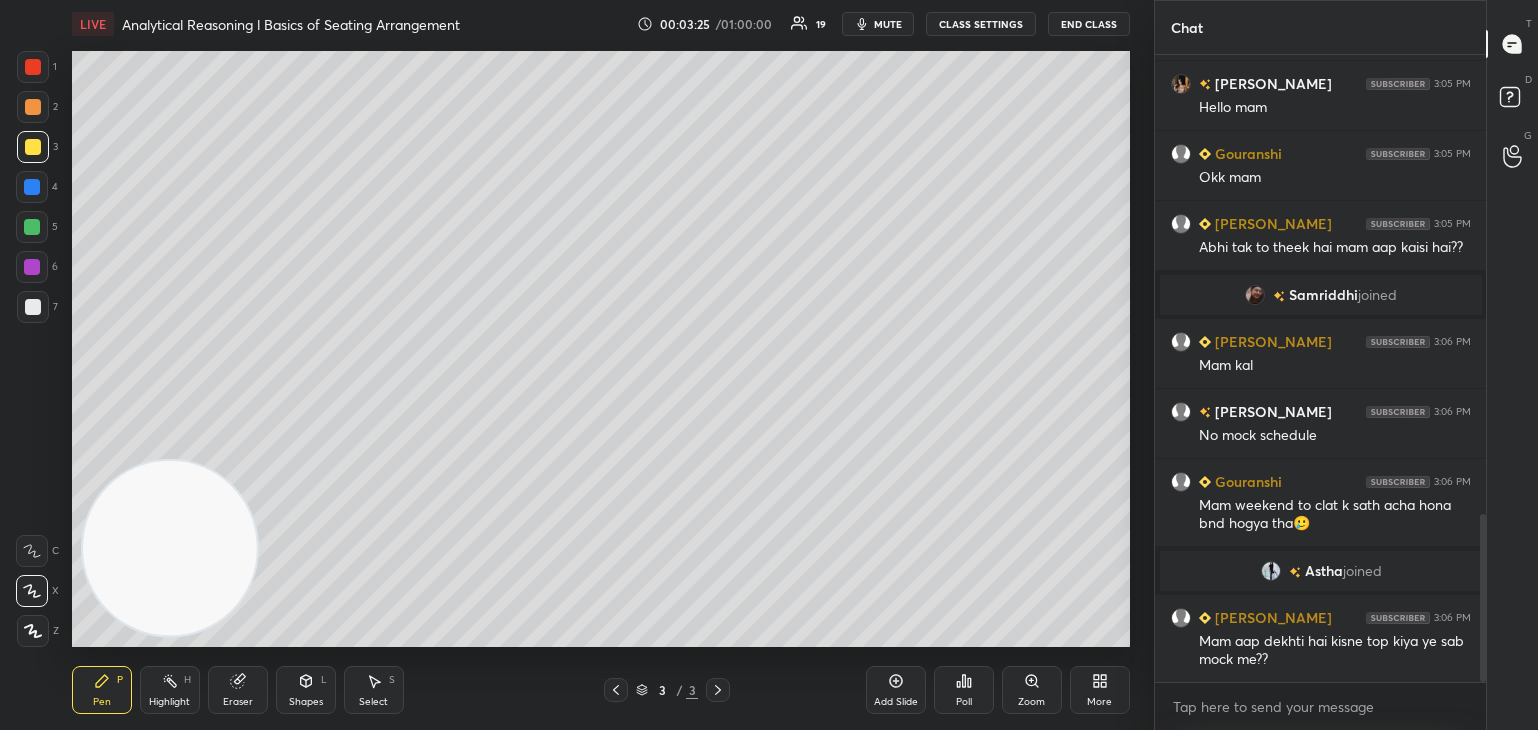 scroll, scrollTop: 1710, scrollLeft: 0, axis: vertical 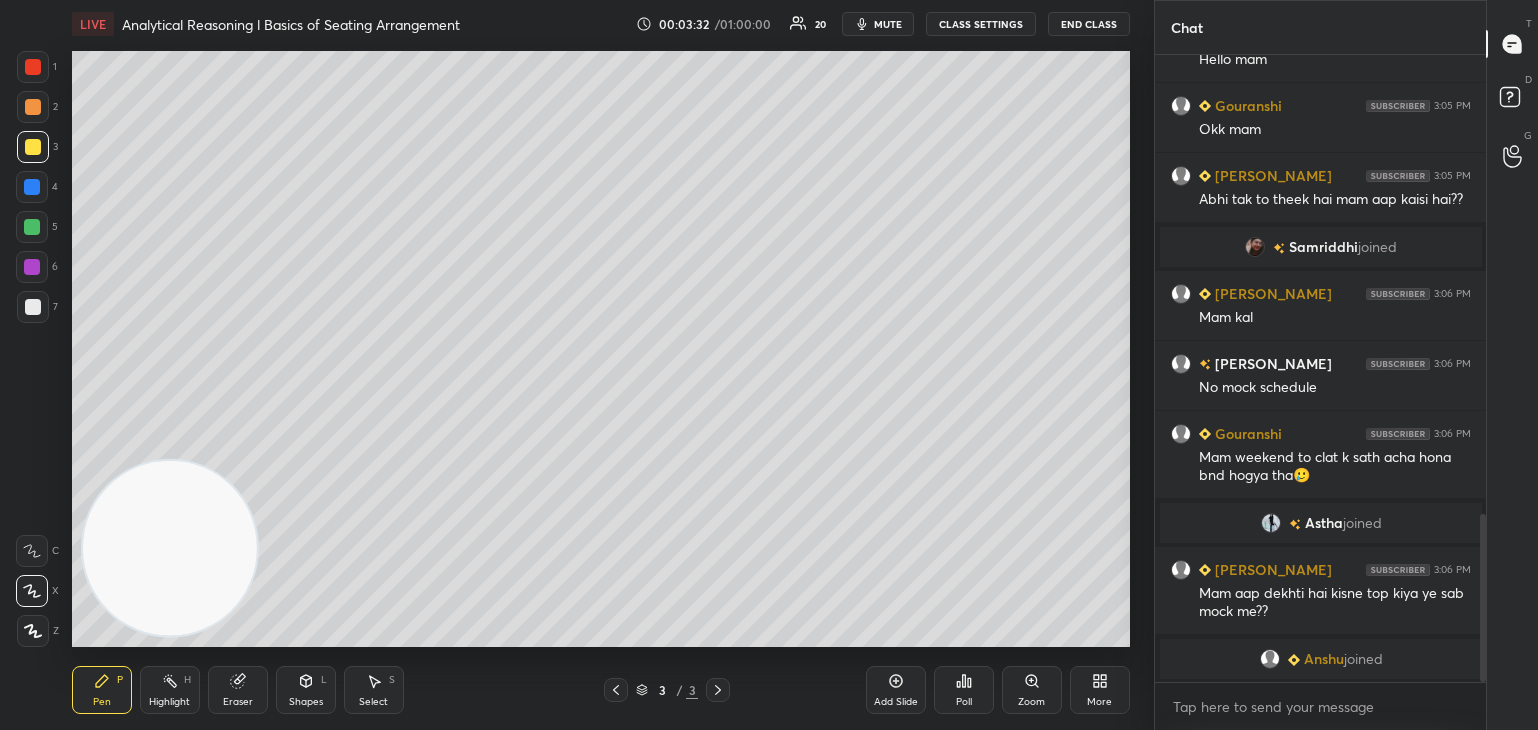 click at bounding box center (33, 307) 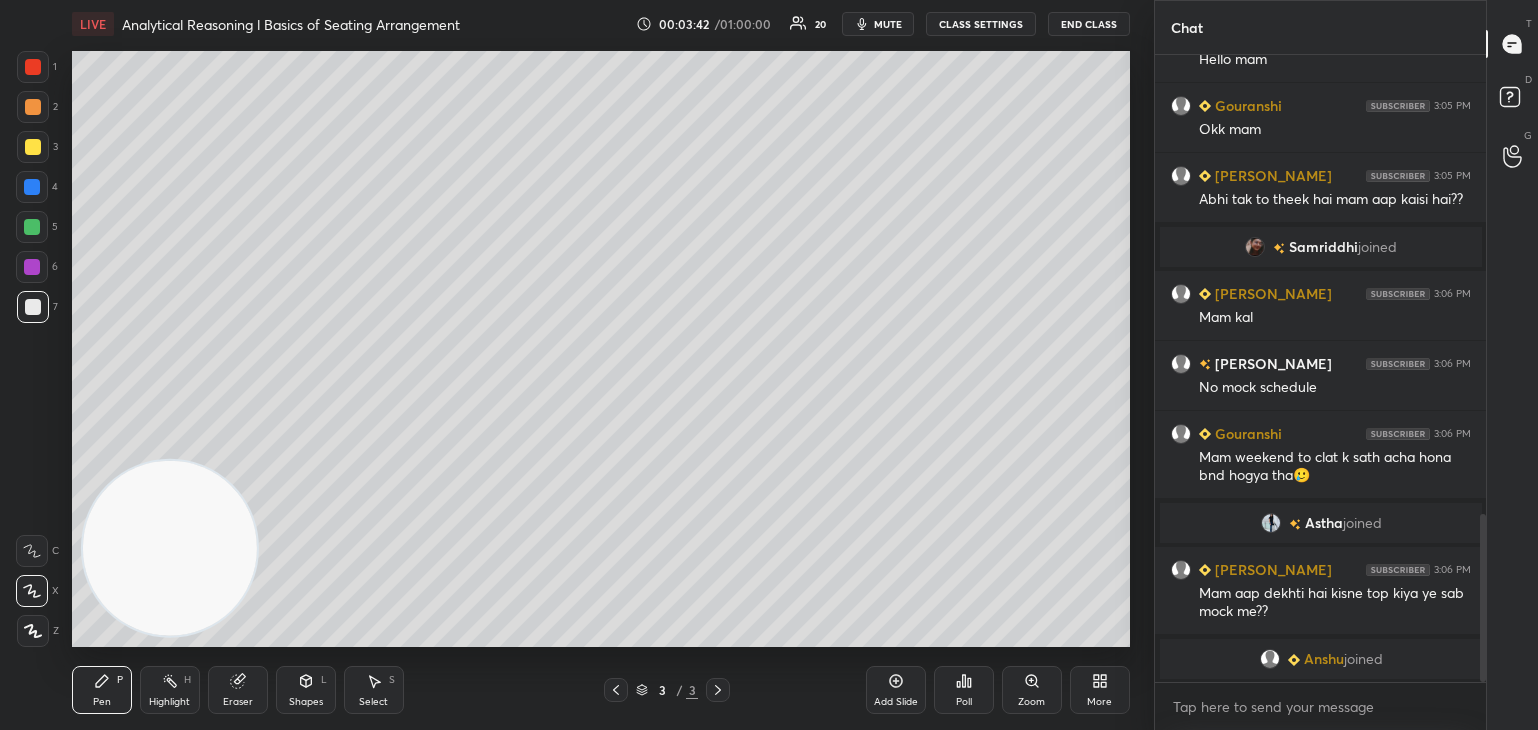 scroll, scrollTop: 1740, scrollLeft: 0, axis: vertical 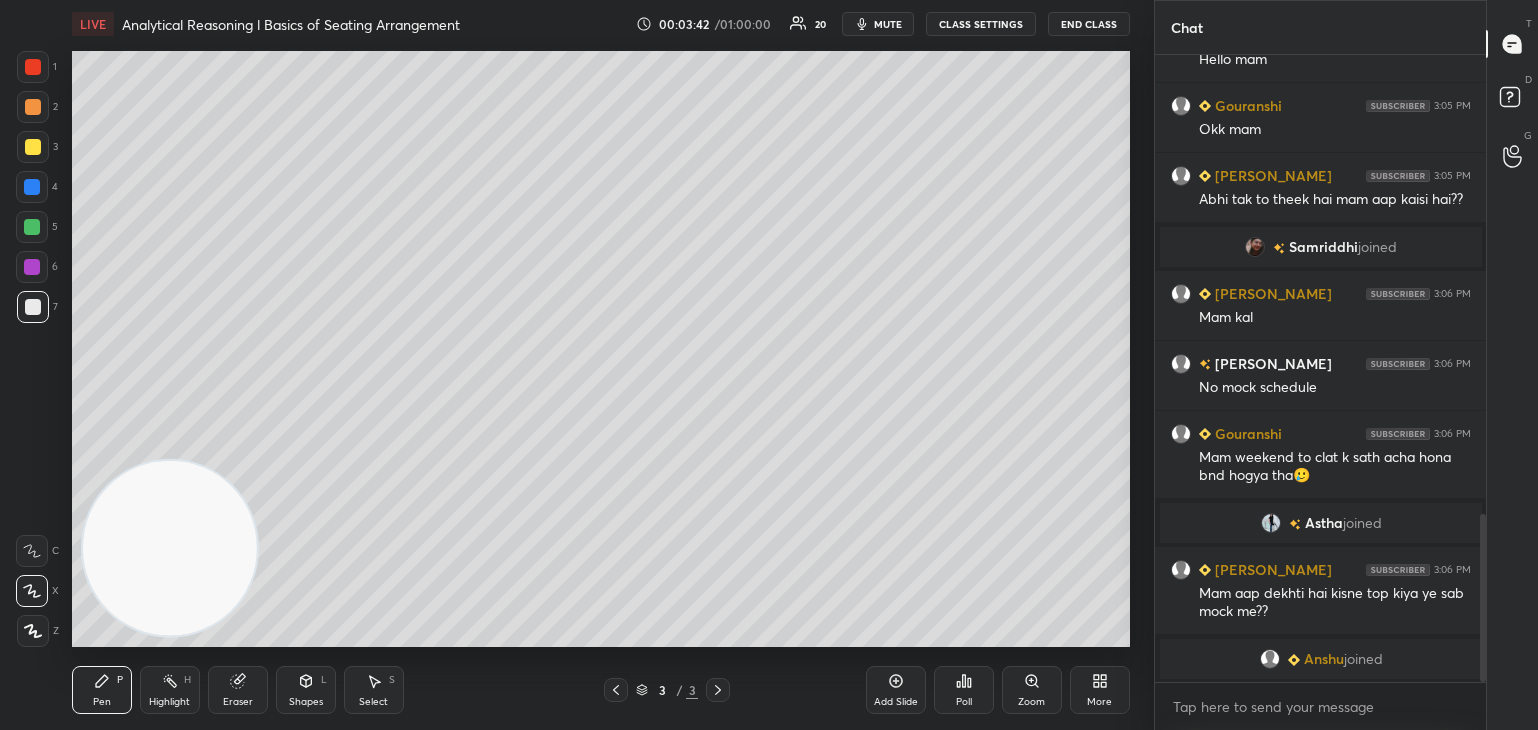 click at bounding box center (33, 147) 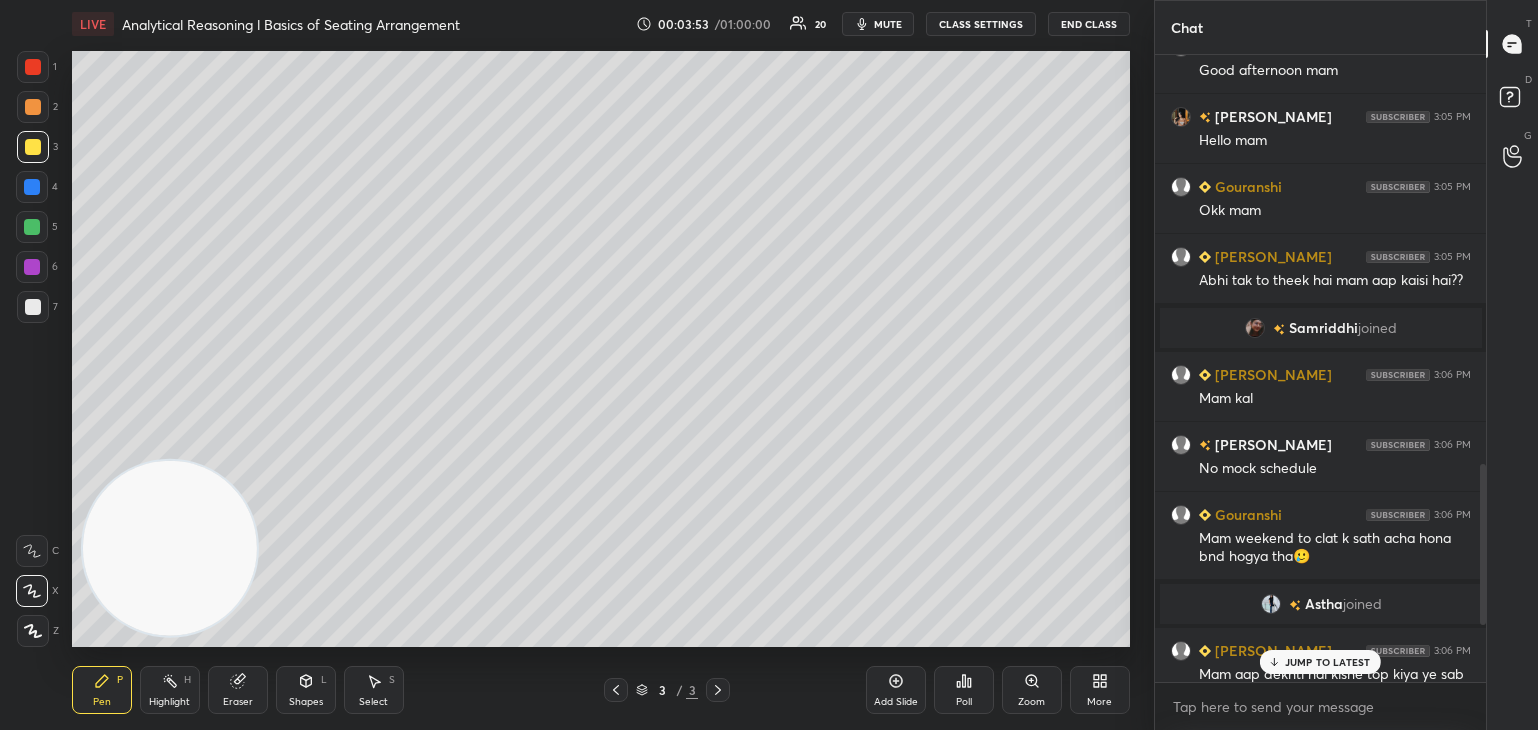 scroll, scrollTop: 1810, scrollLeft: 0, axis: vertical 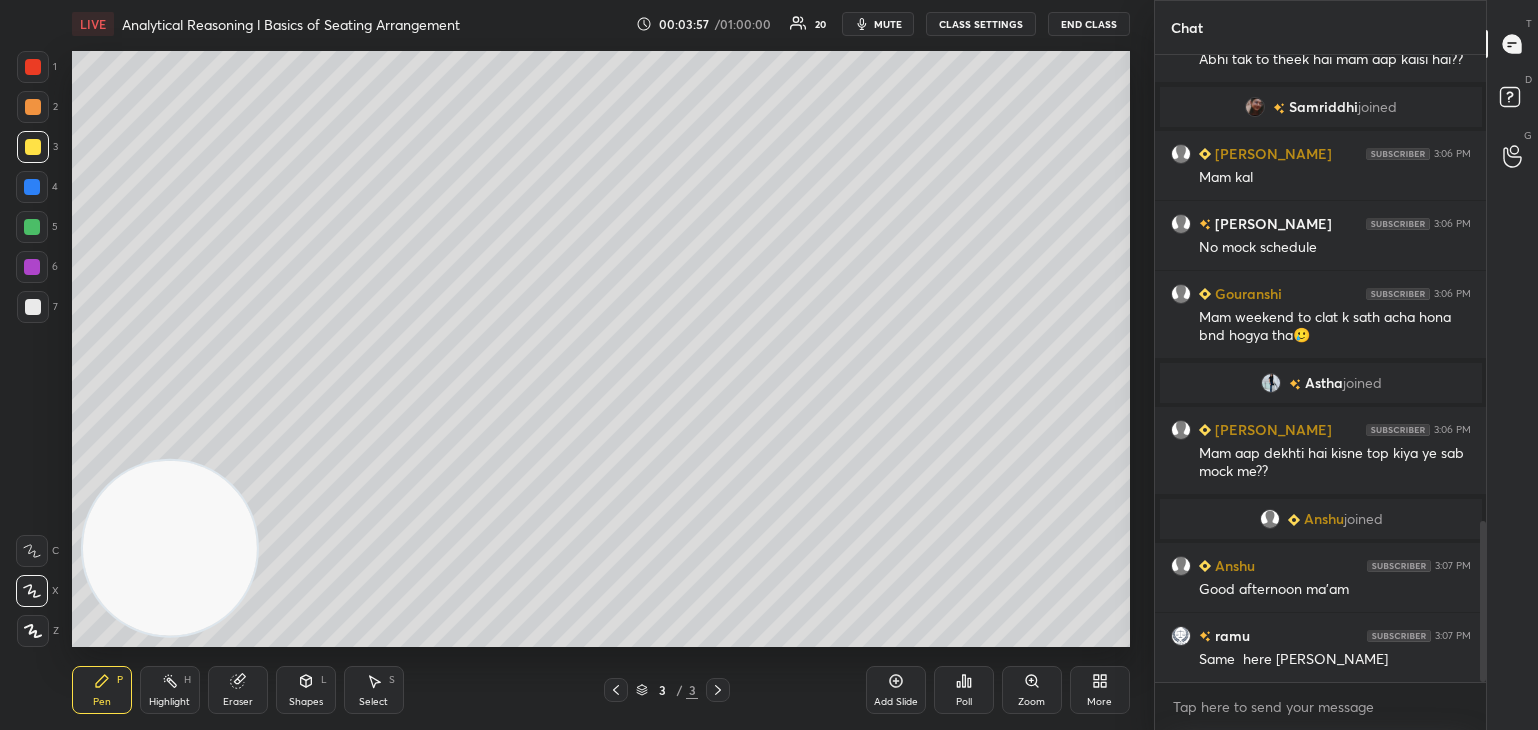 click at bounding box center (33, 307) 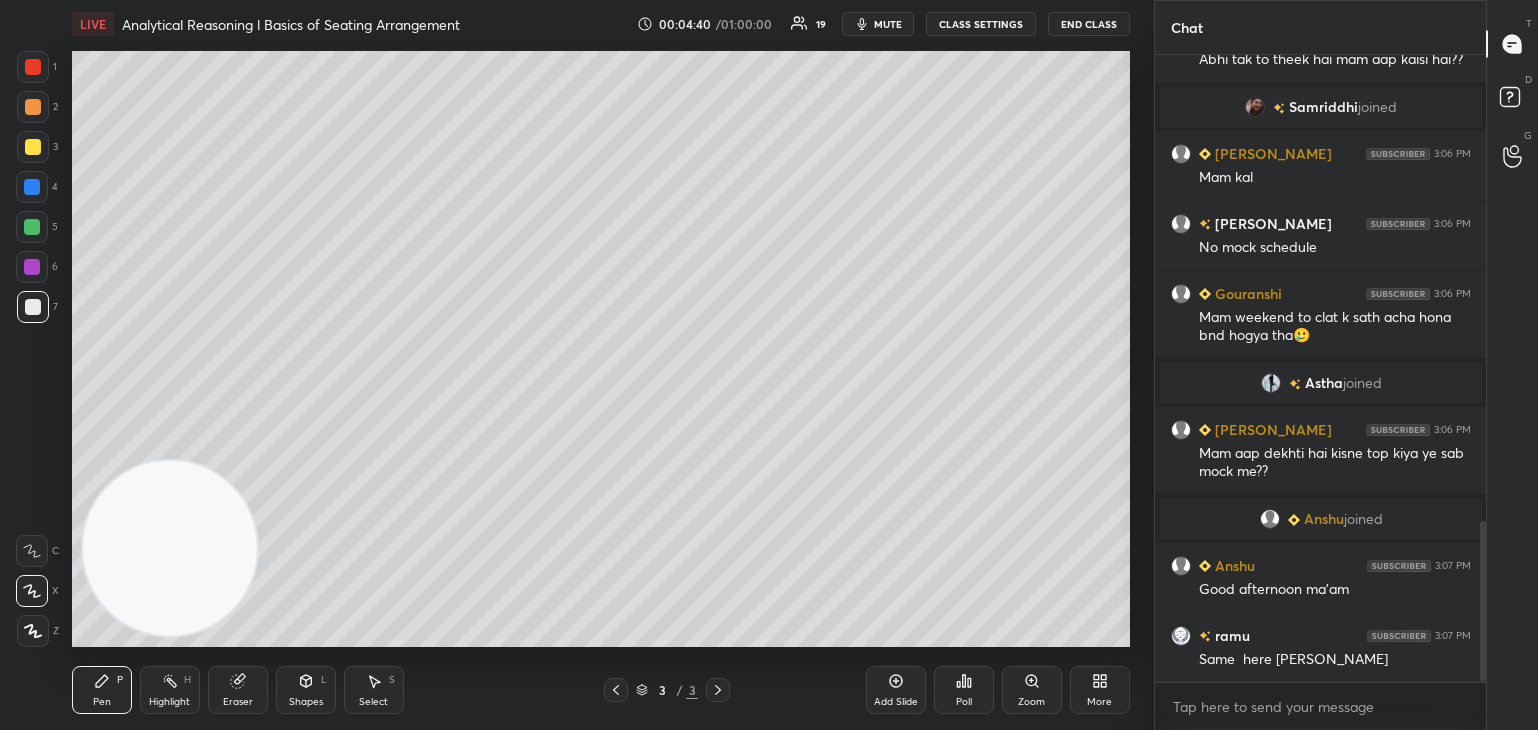 click at bounding box center (32, 227) 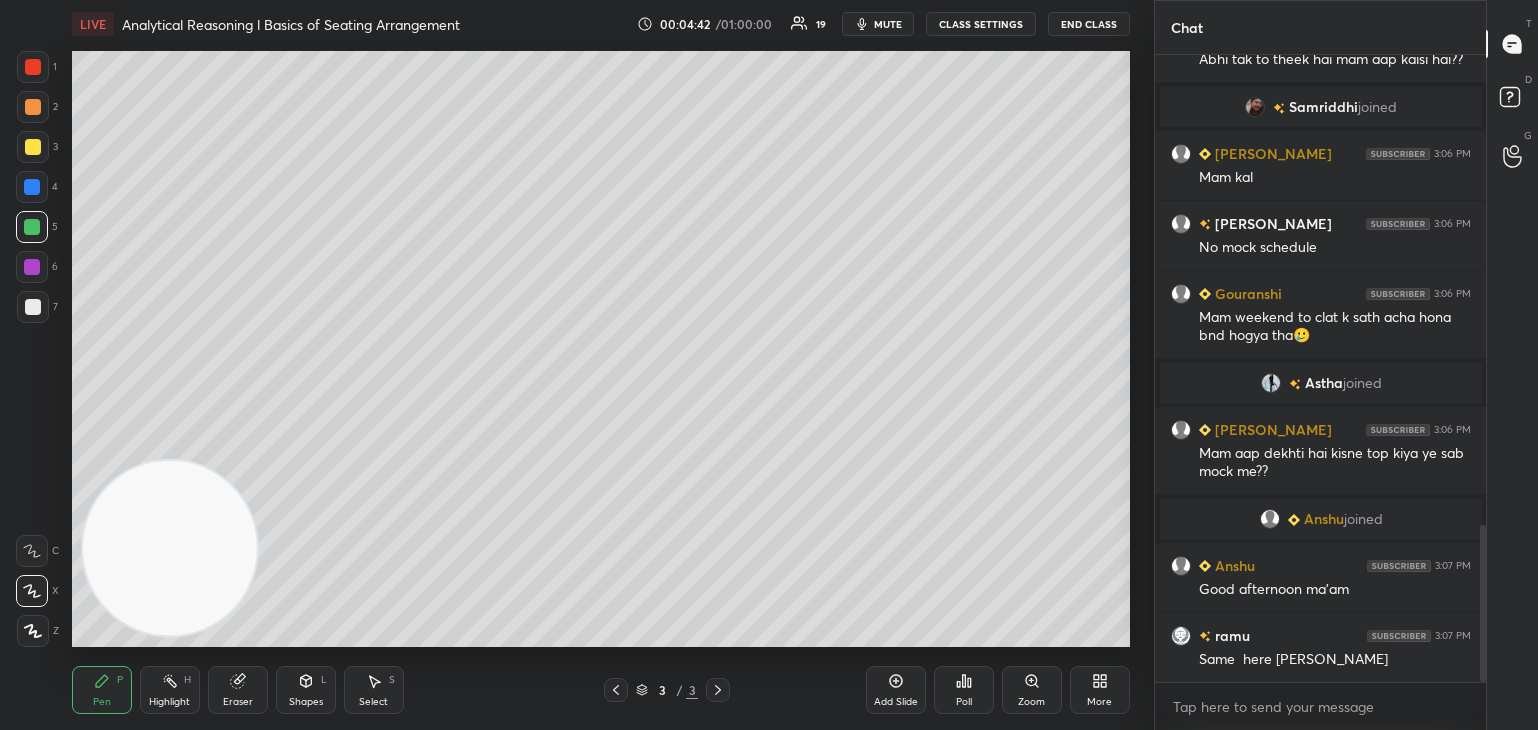 scroll, scrollTop: 1880, scrollLeft: 0, axis: vertical 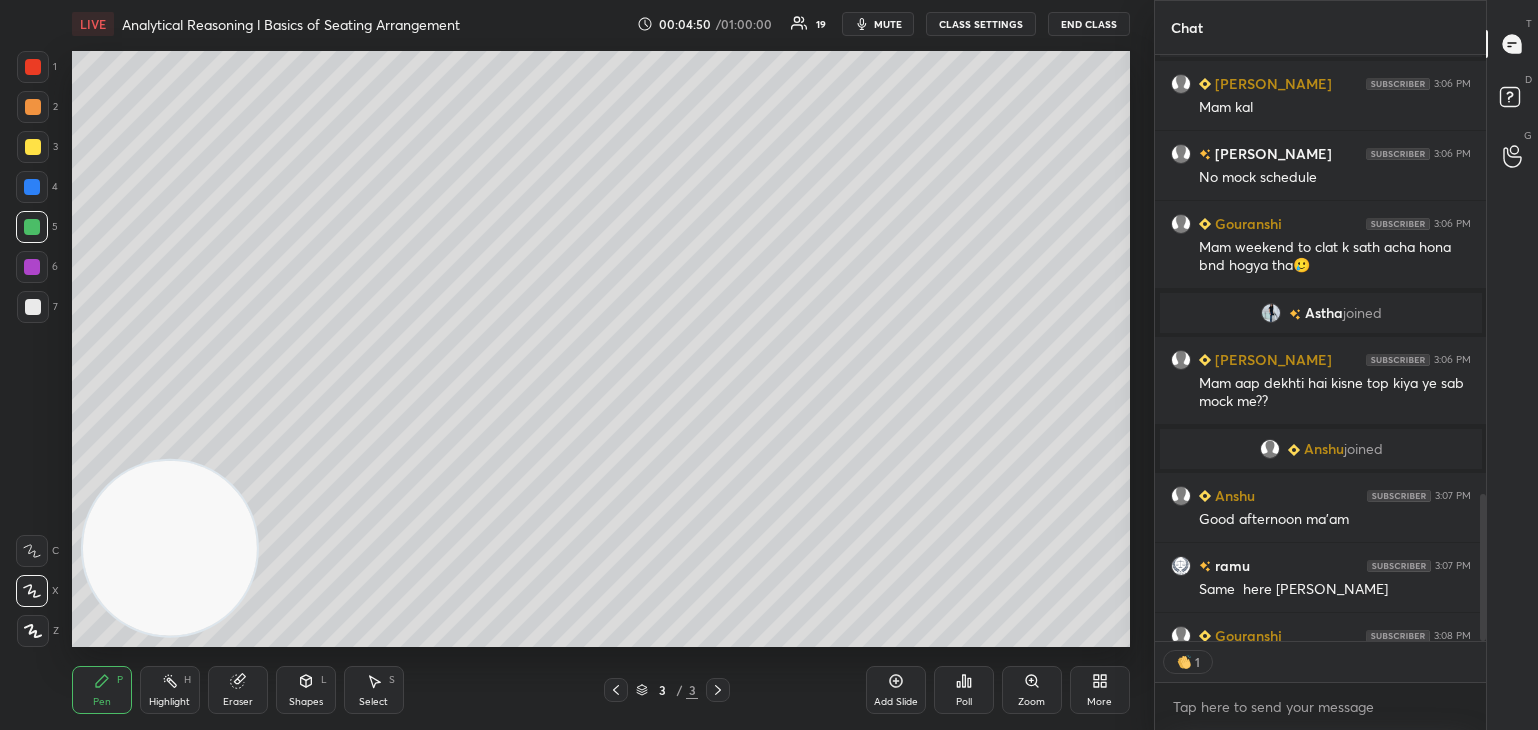 click at bounding box center [33, 307] 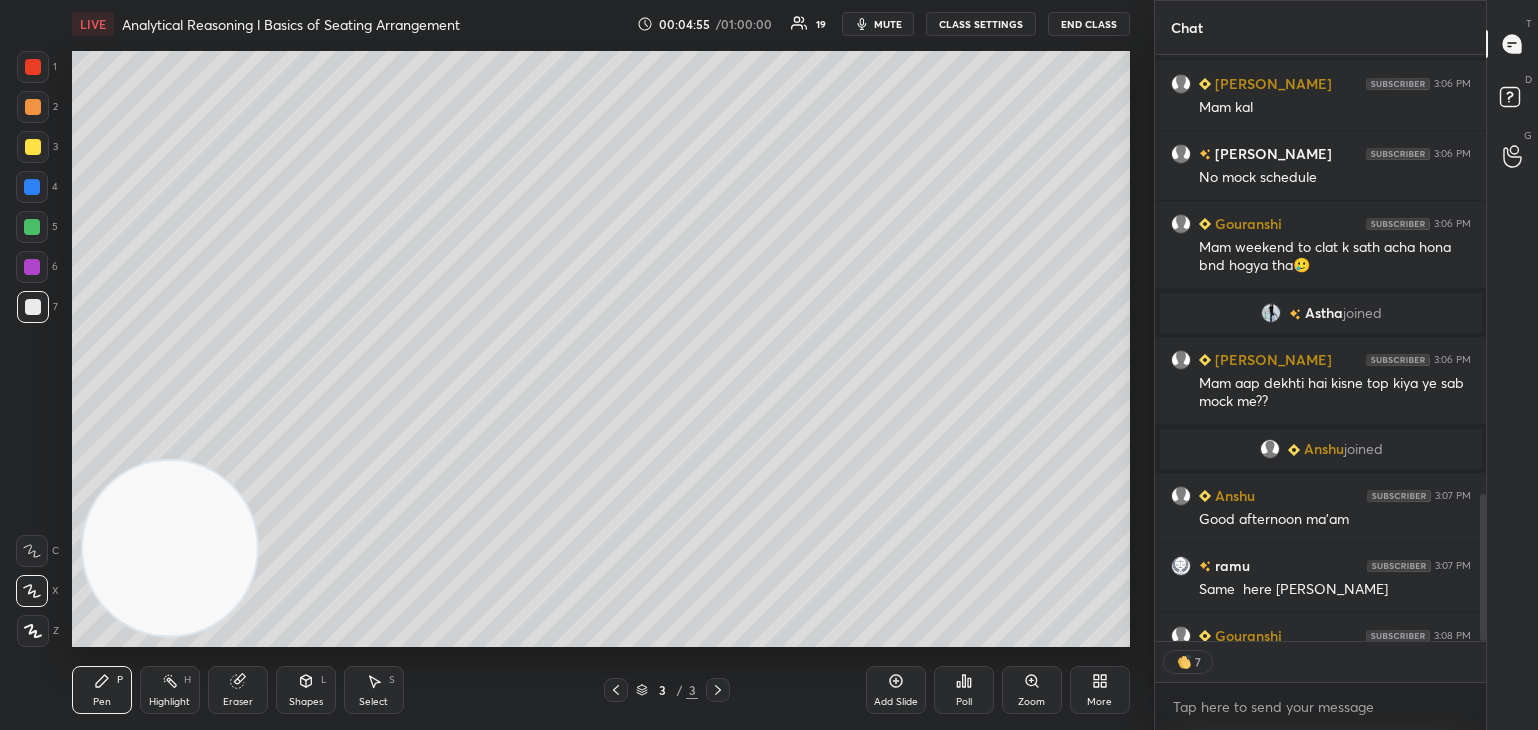 click 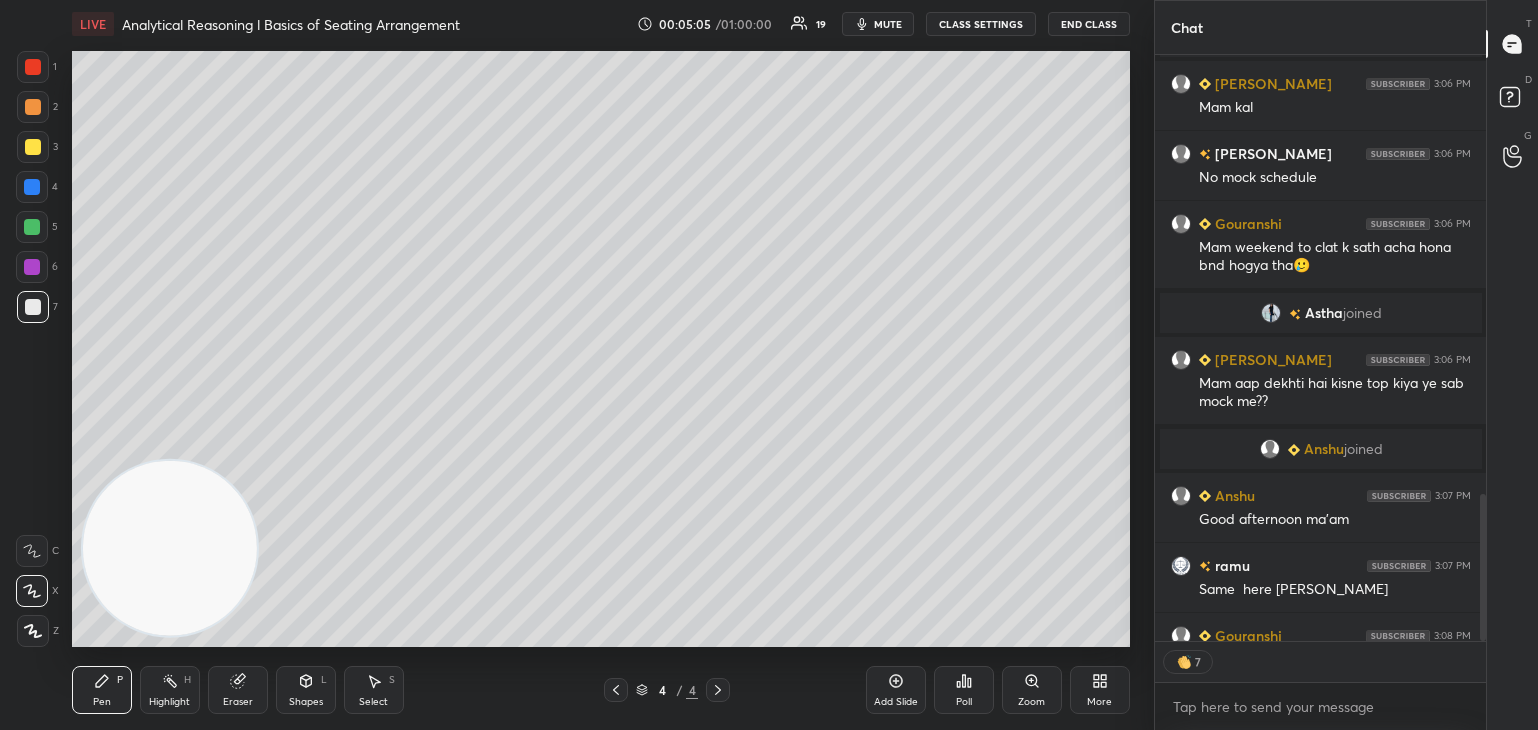 type on "x" 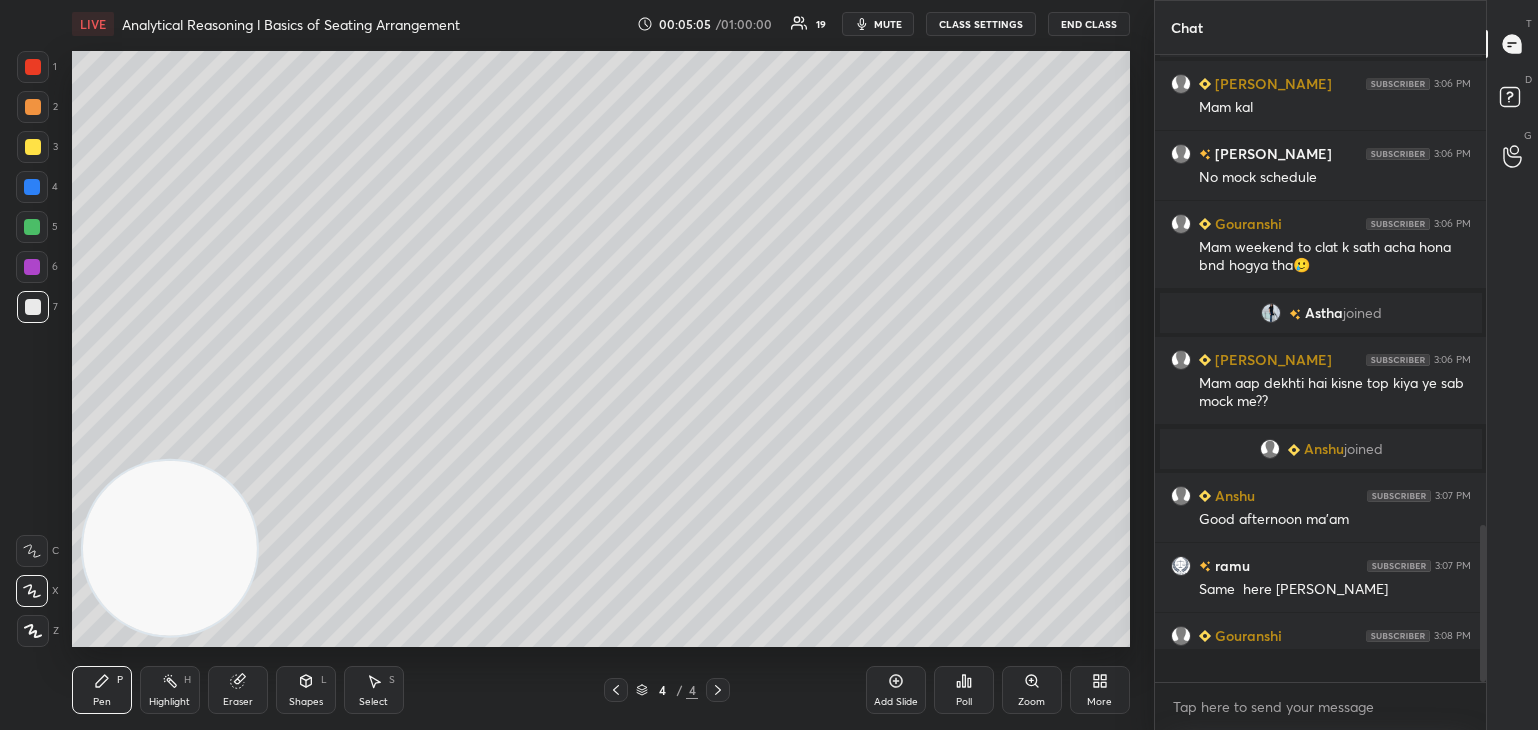 scroll, scrollTop: 6, scrollLeft: 6, axis: both 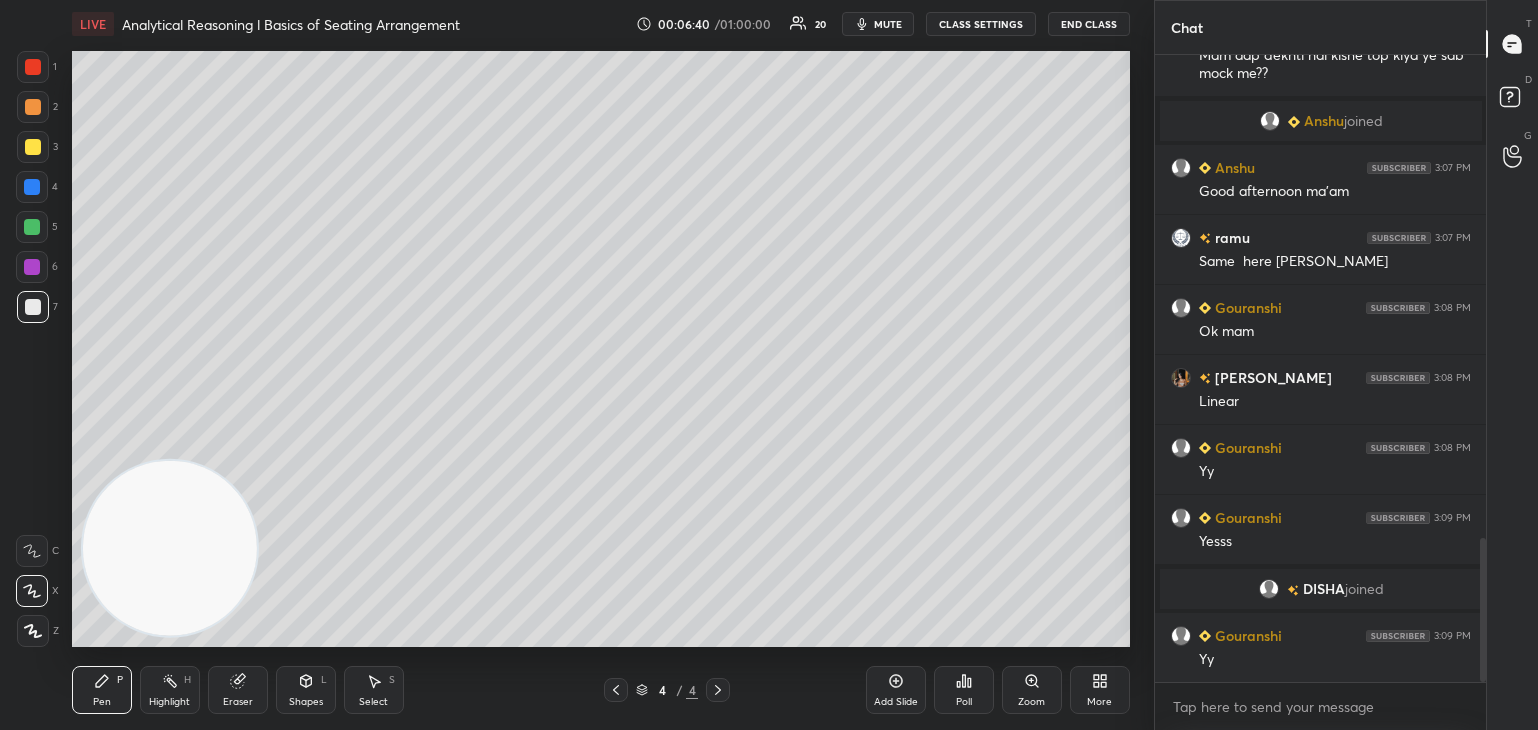 click 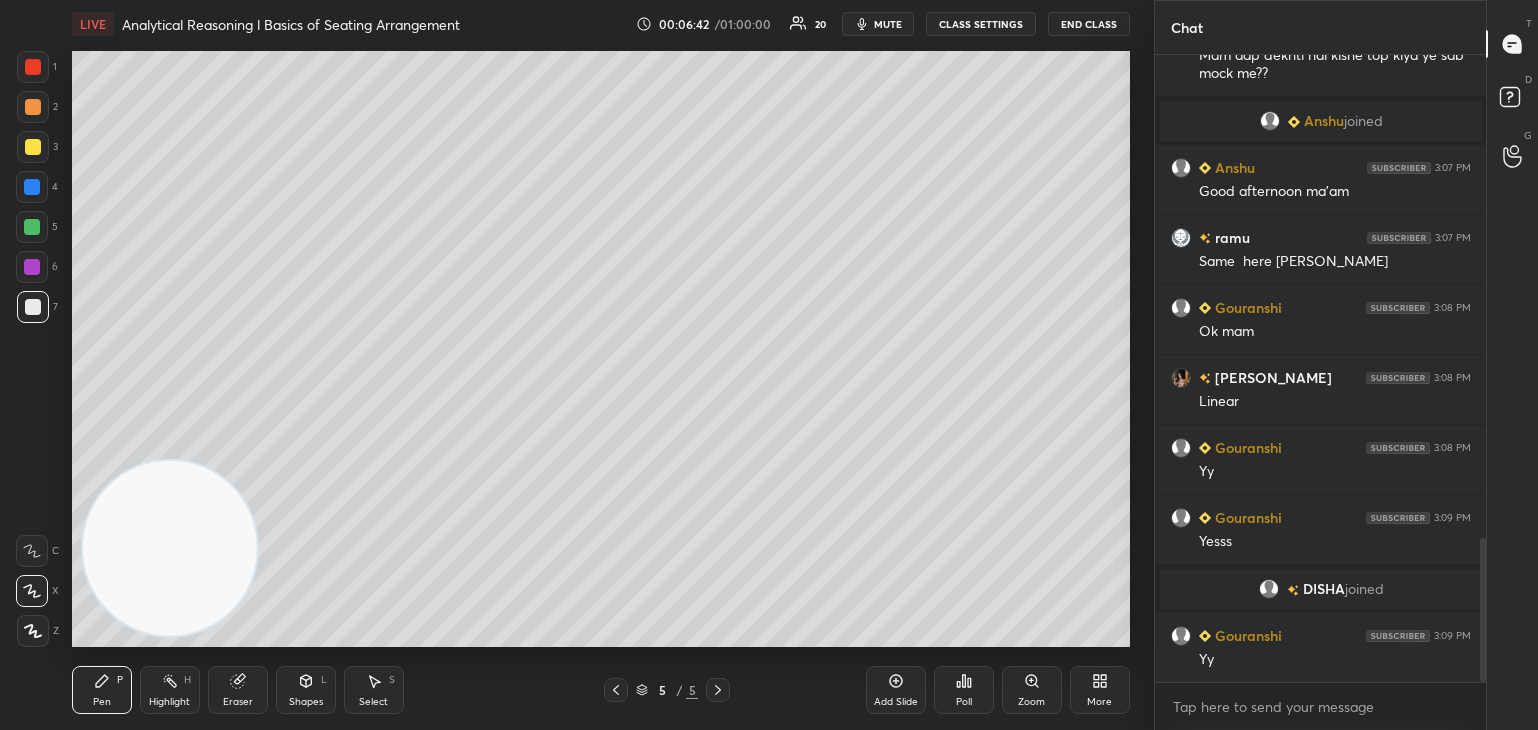 click at bounding box center (33, 147) 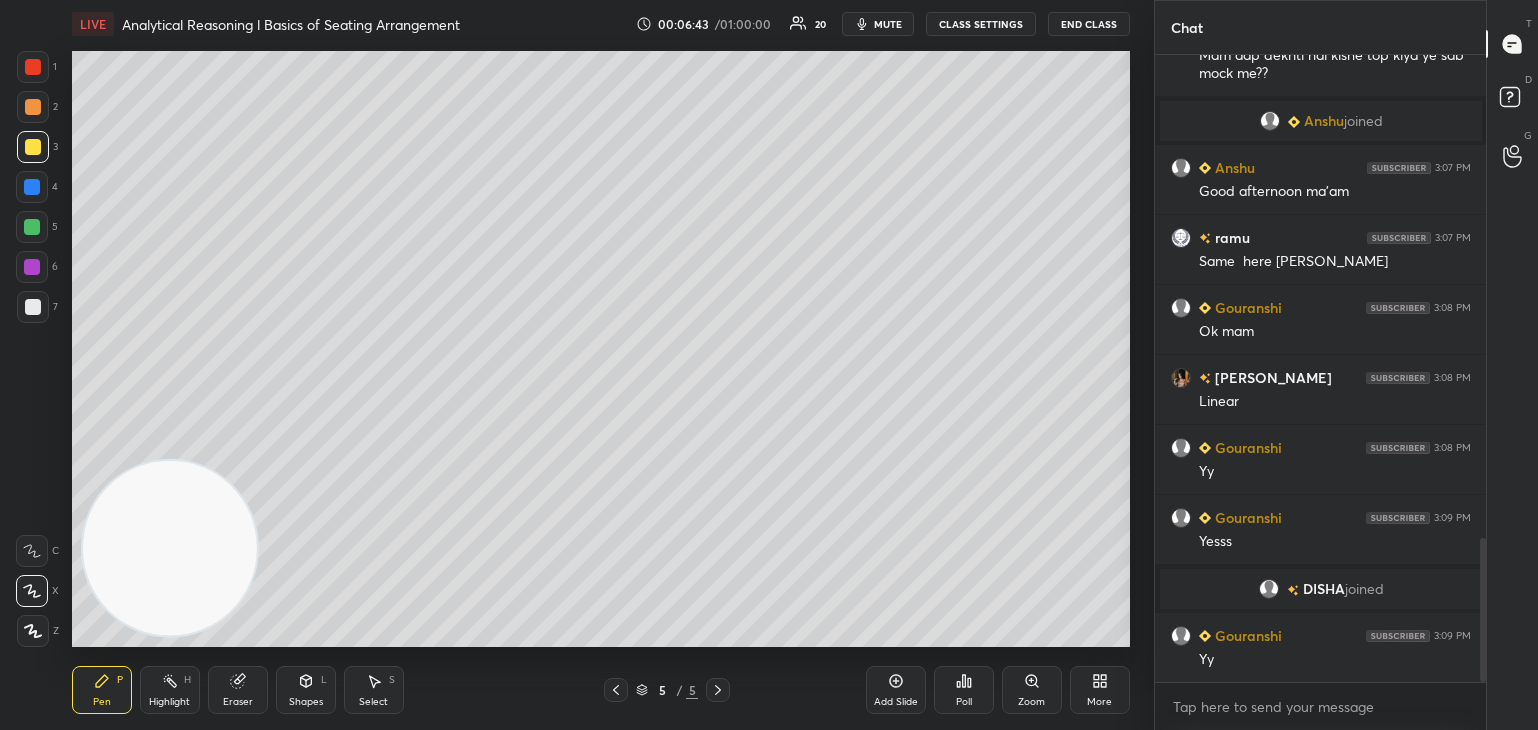 click 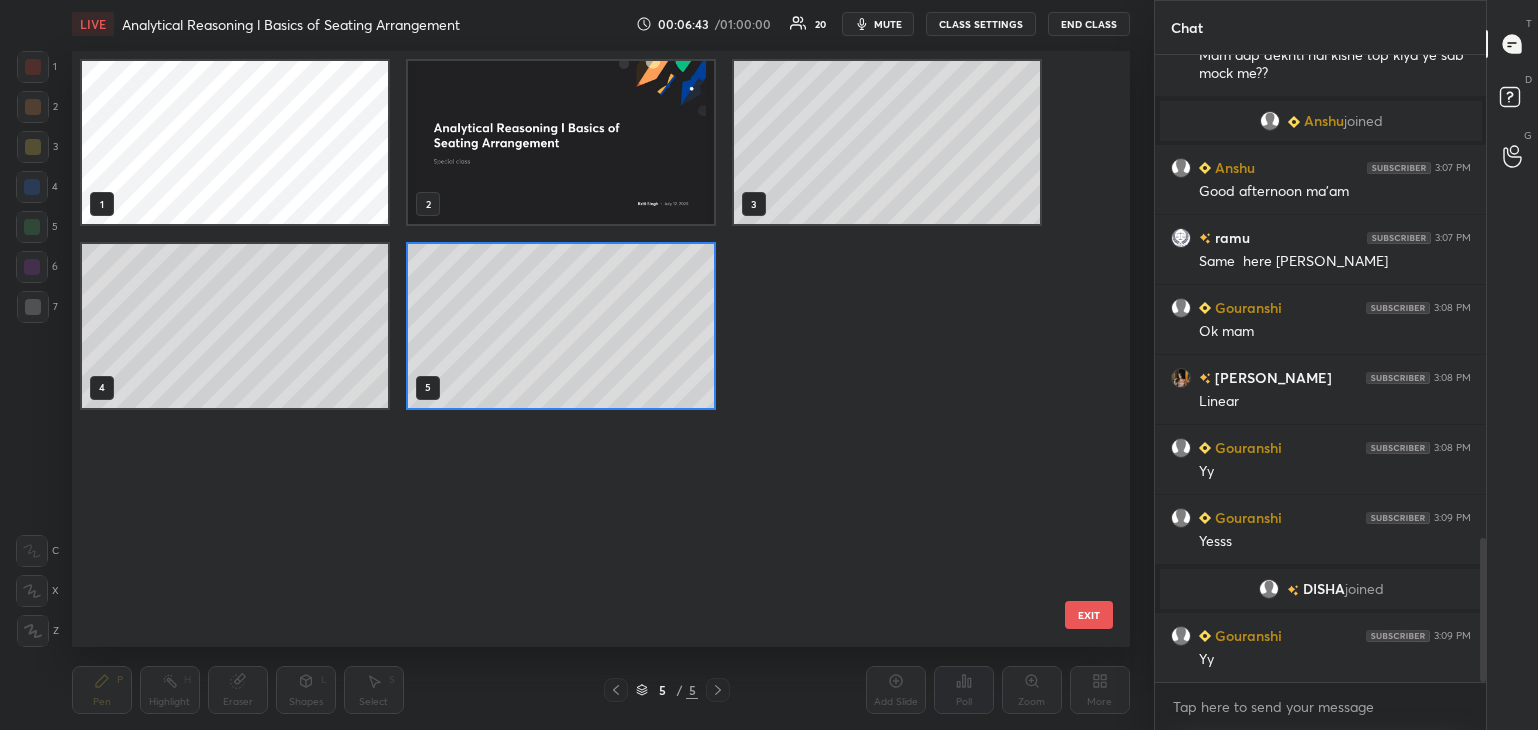 scroll, scrollTop: 6, scrollLeft: 11, axis: both 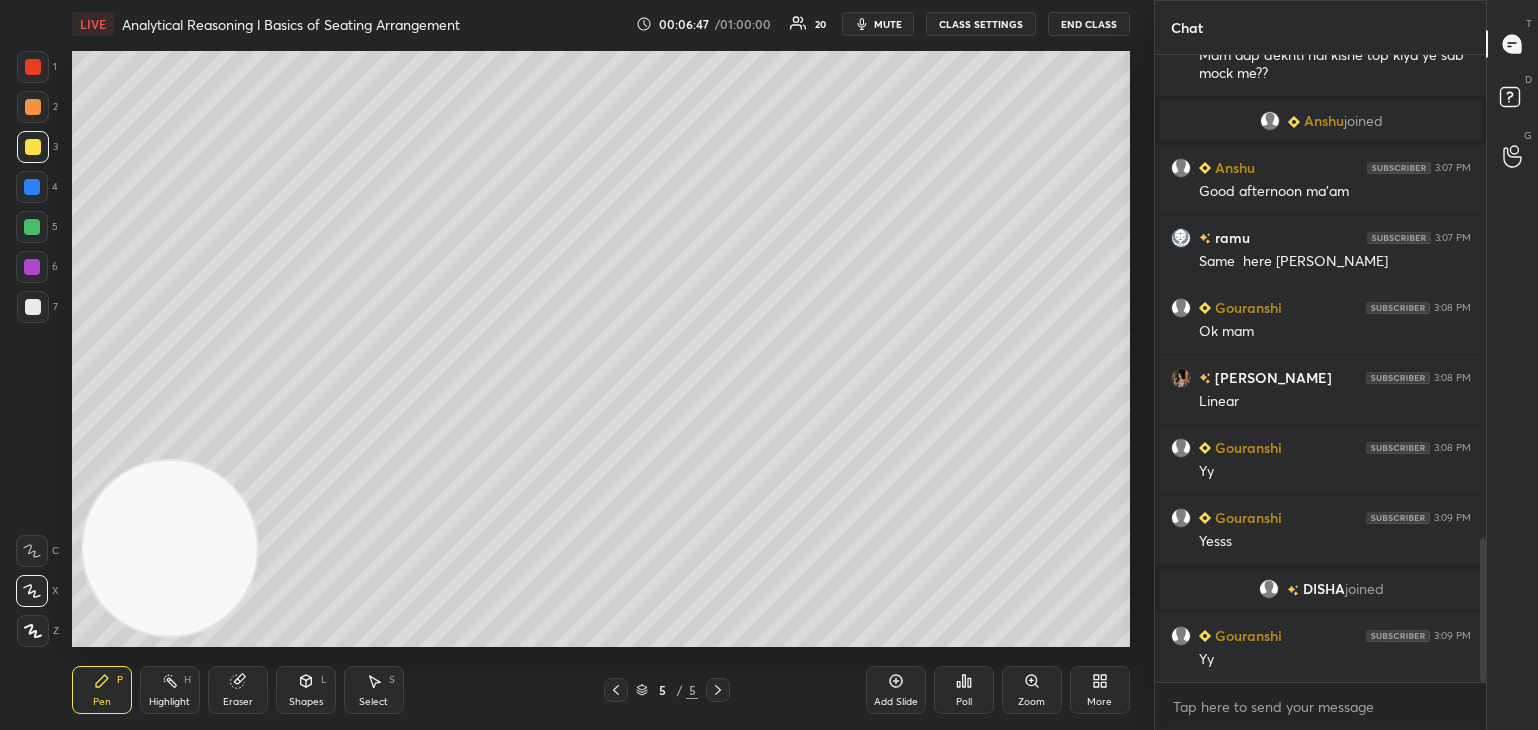click on "More" at bounding box center [1100, 690] 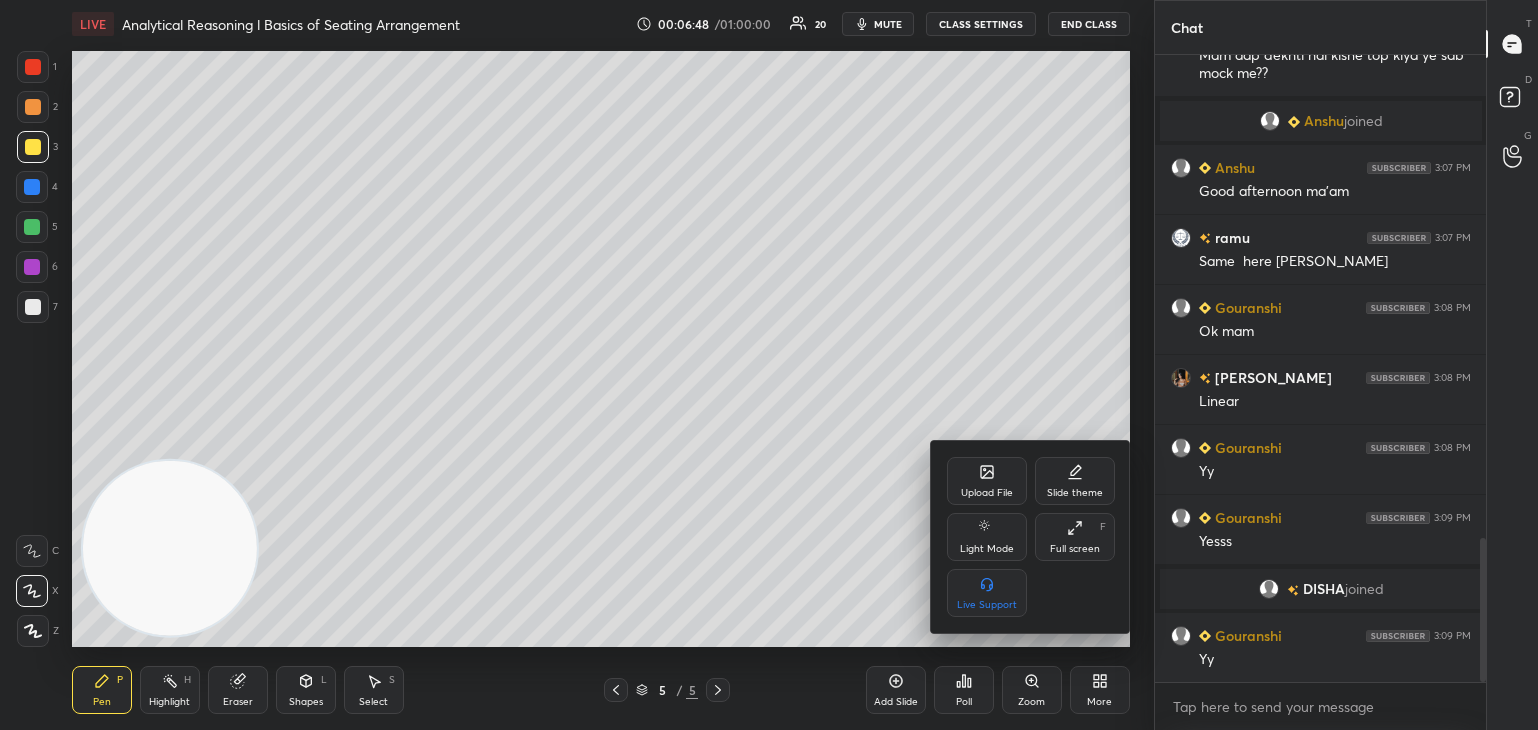 click on "Upload File" at bounding box center [987, 481] 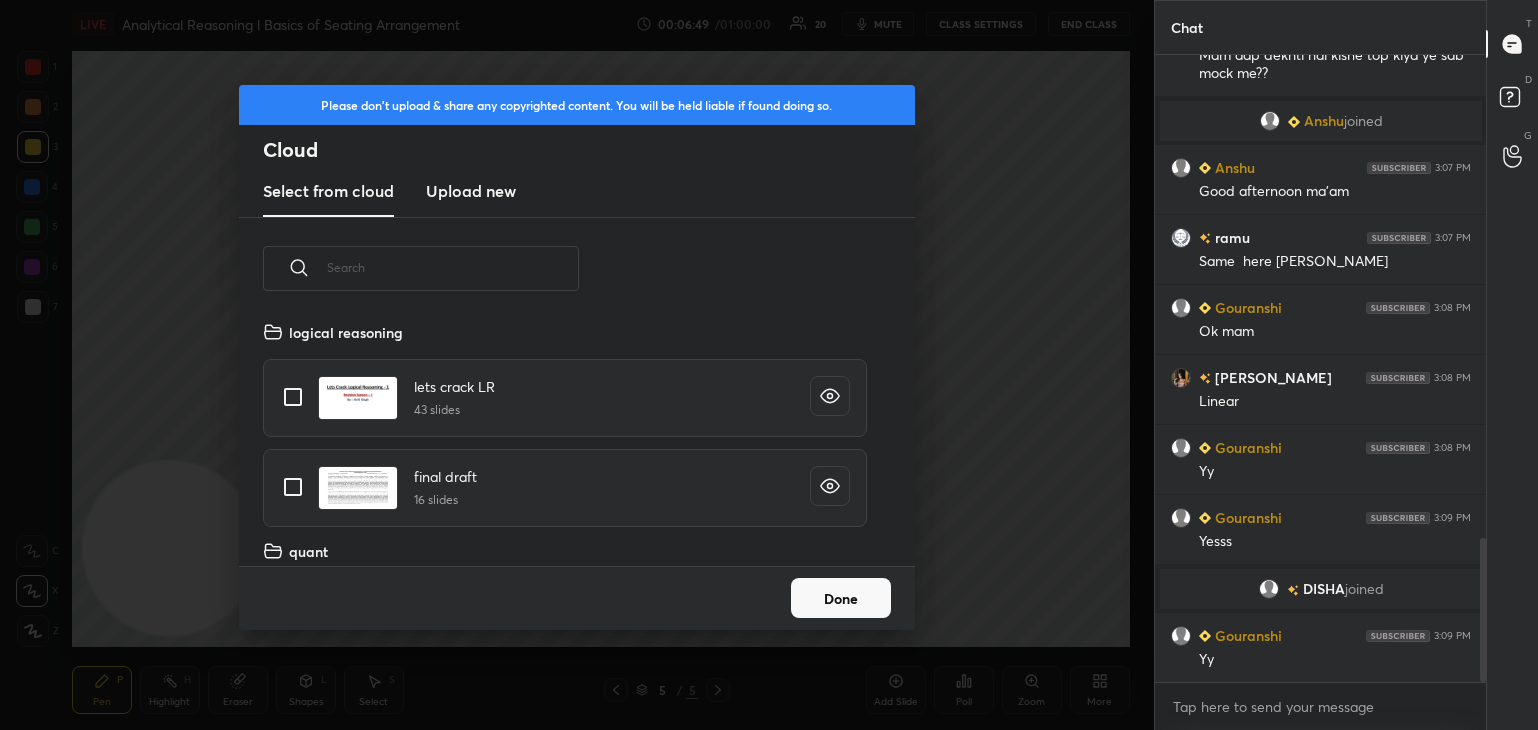 scroll, scrollTop: 5, scrollLeft: 10, axis: both 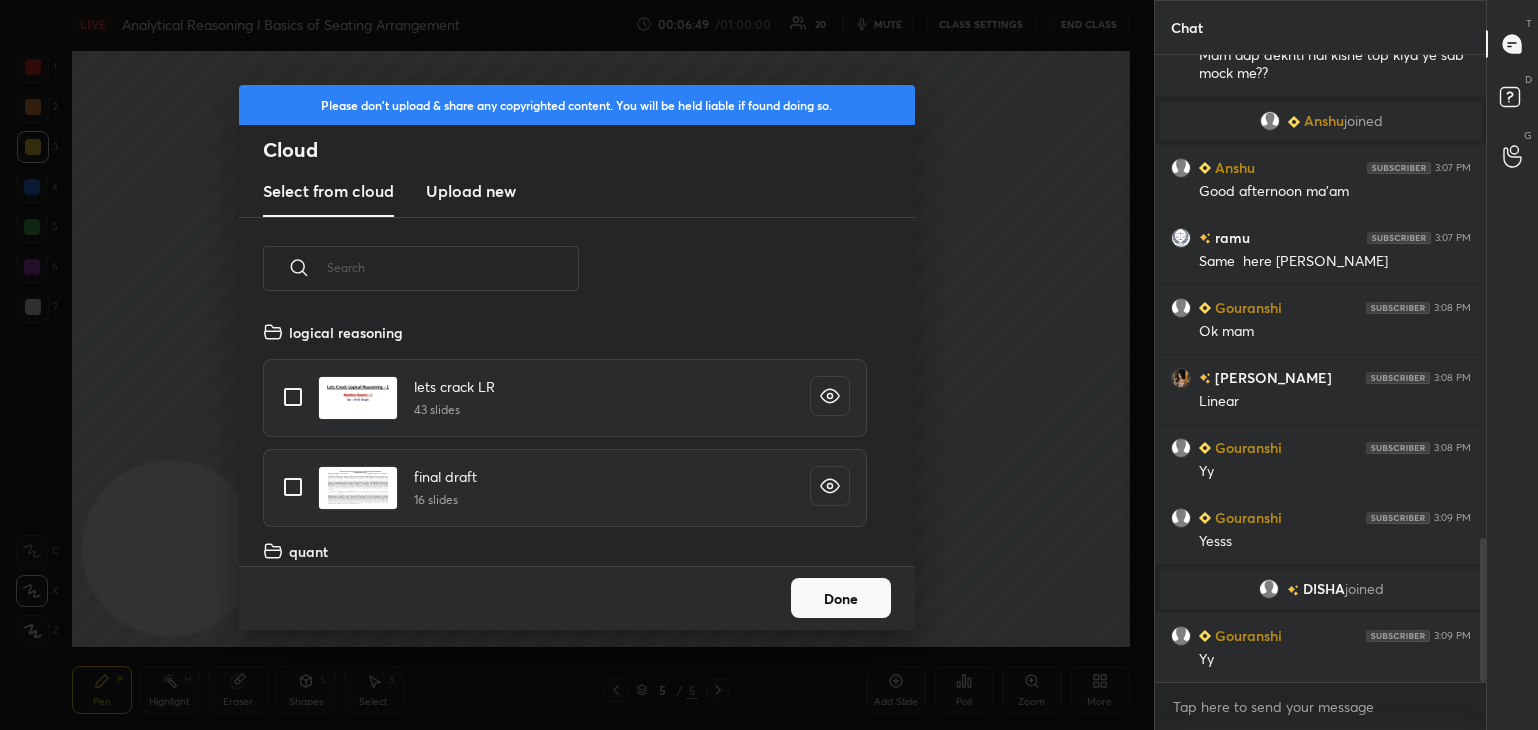 click on "Upload new" at bounding box center [471, 191] 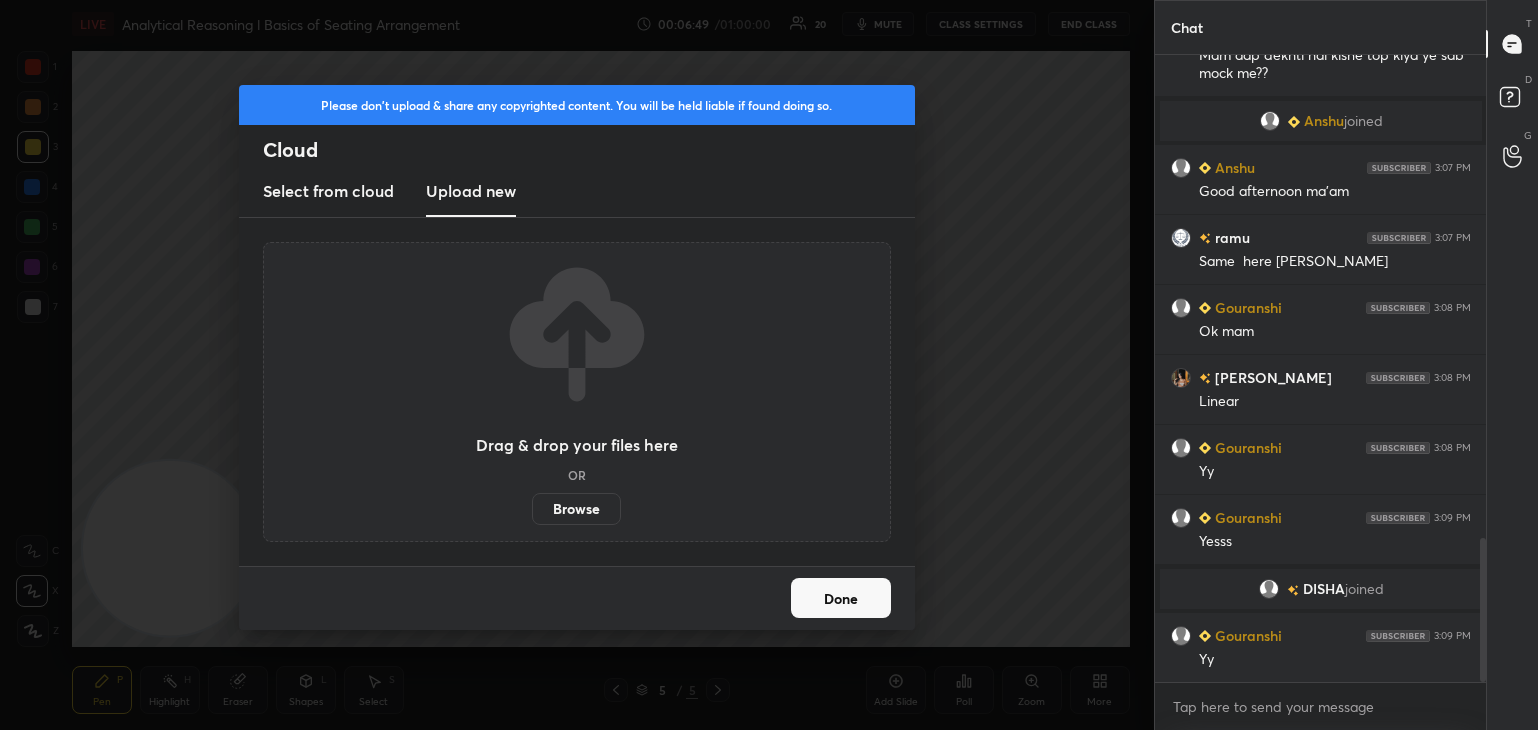 click on "Browse" at bounding box center [576, 509] 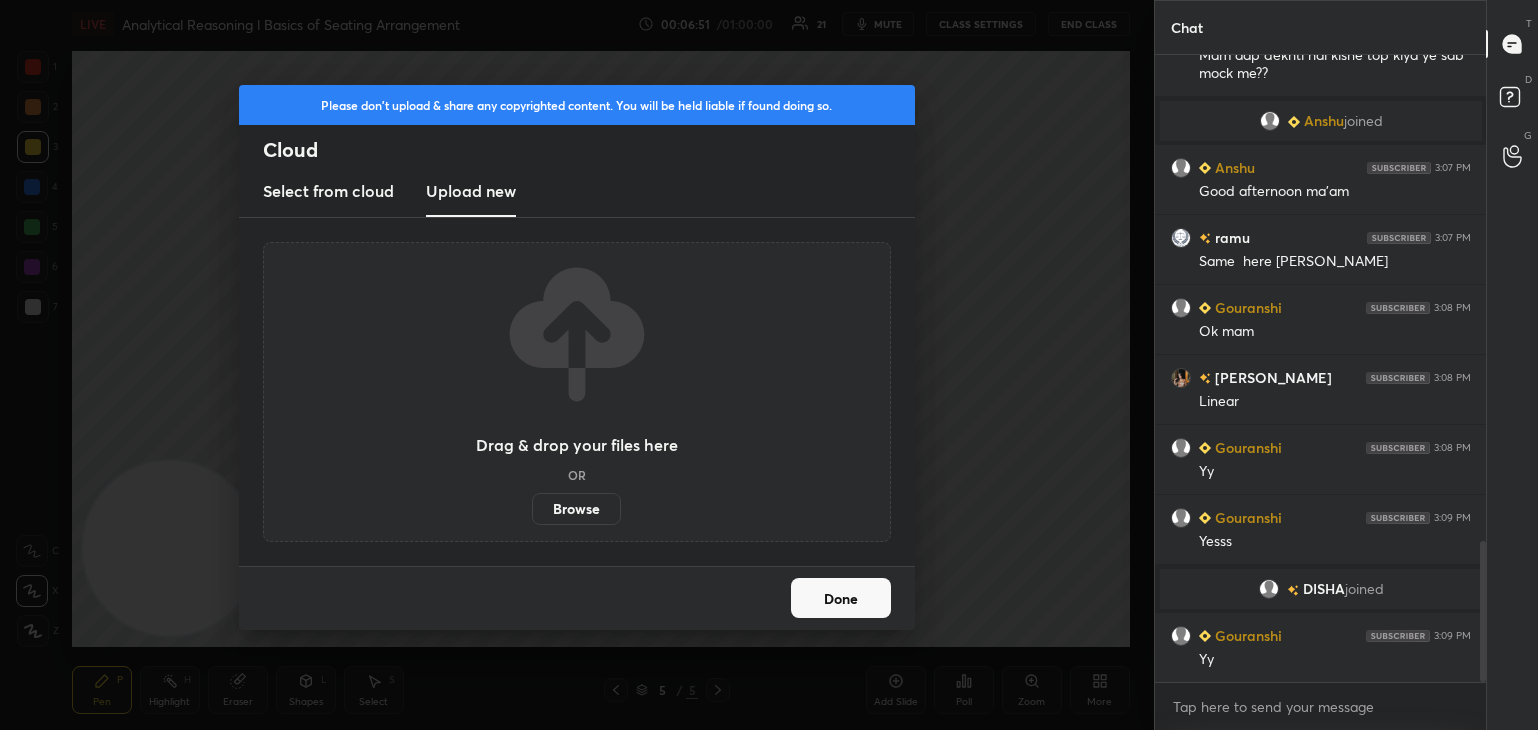 scroll, scrollTop: 2160, scrollLeft: 0, axis: vertical 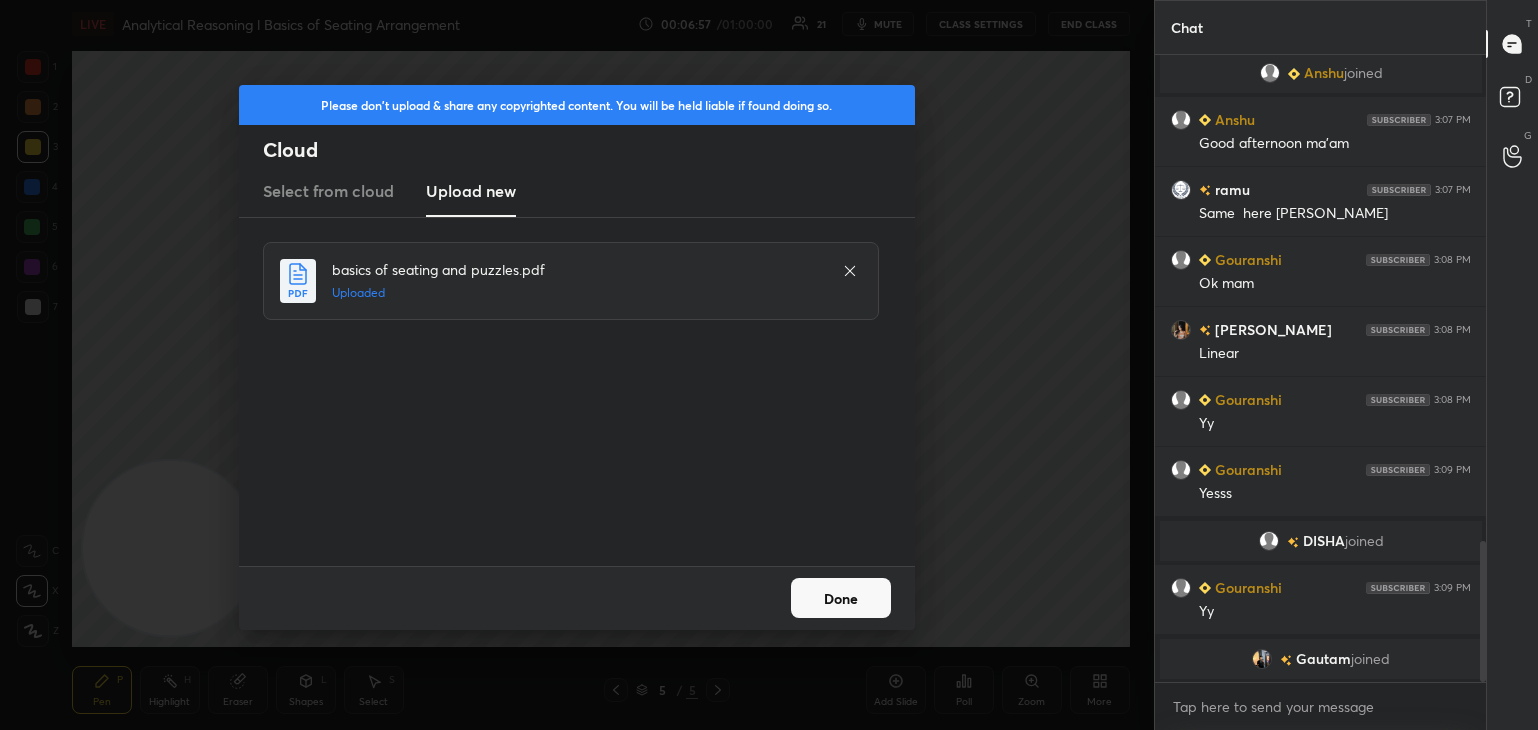 click on "Done" at bounding box center (841, 598) 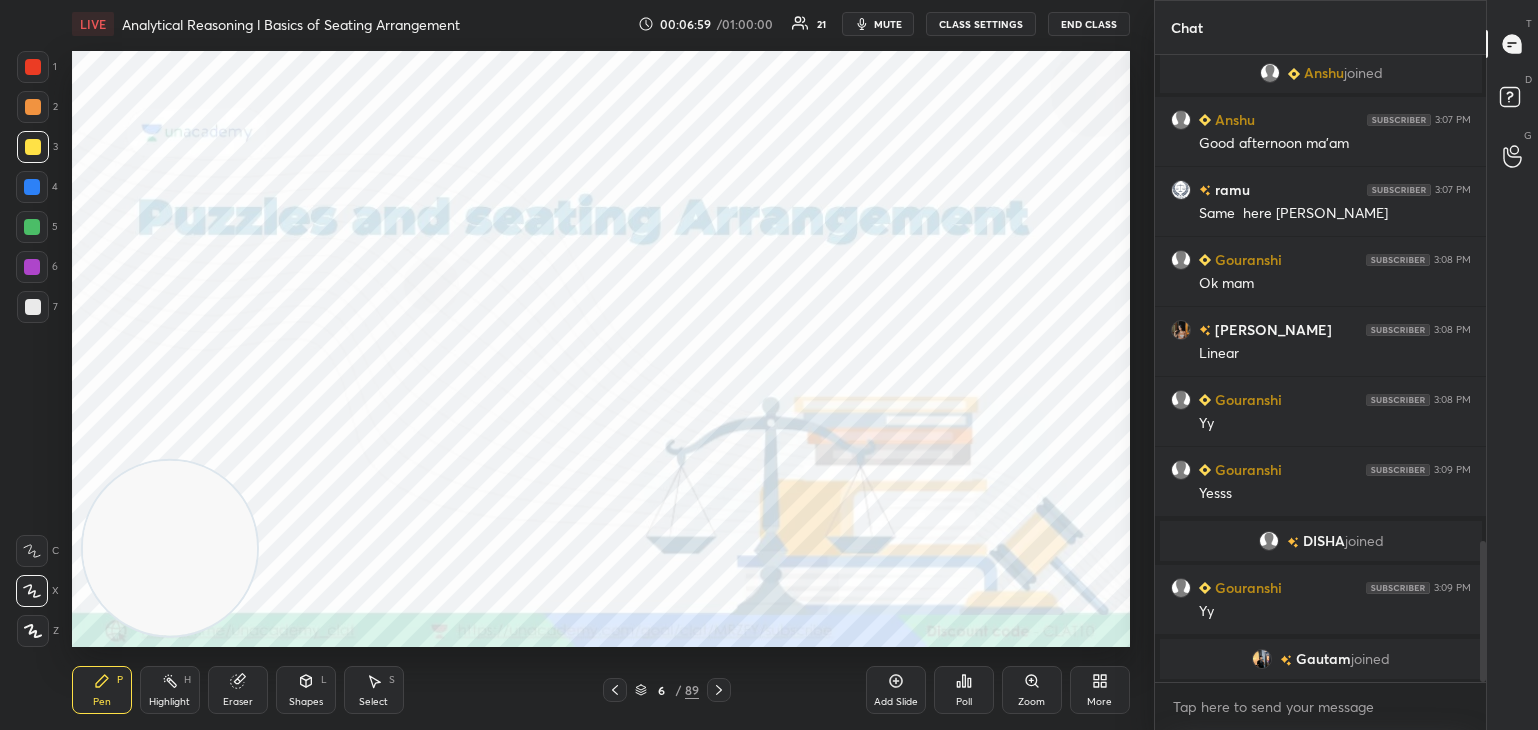 click 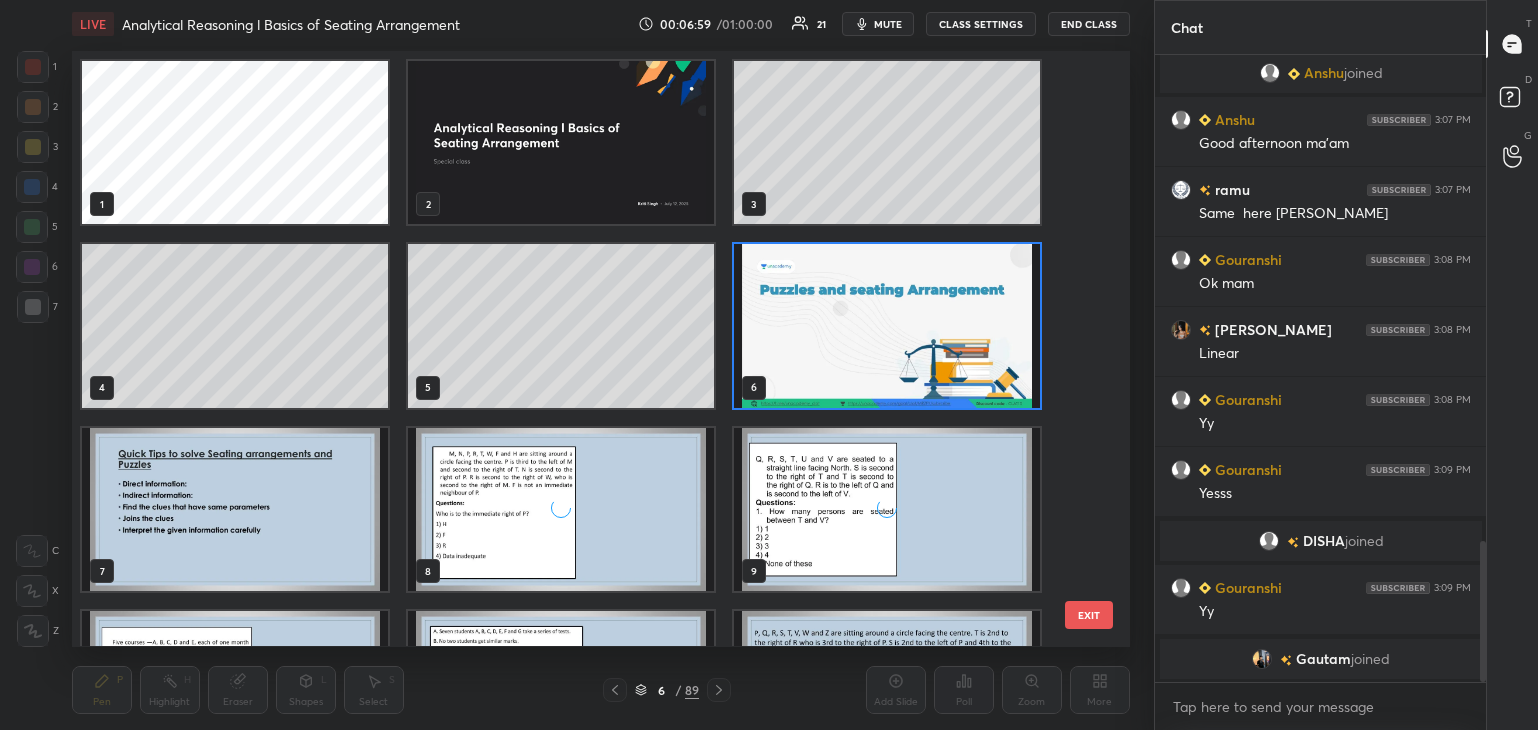 scroll, scrollTop: 6, scrollLeft: 11, axis: both 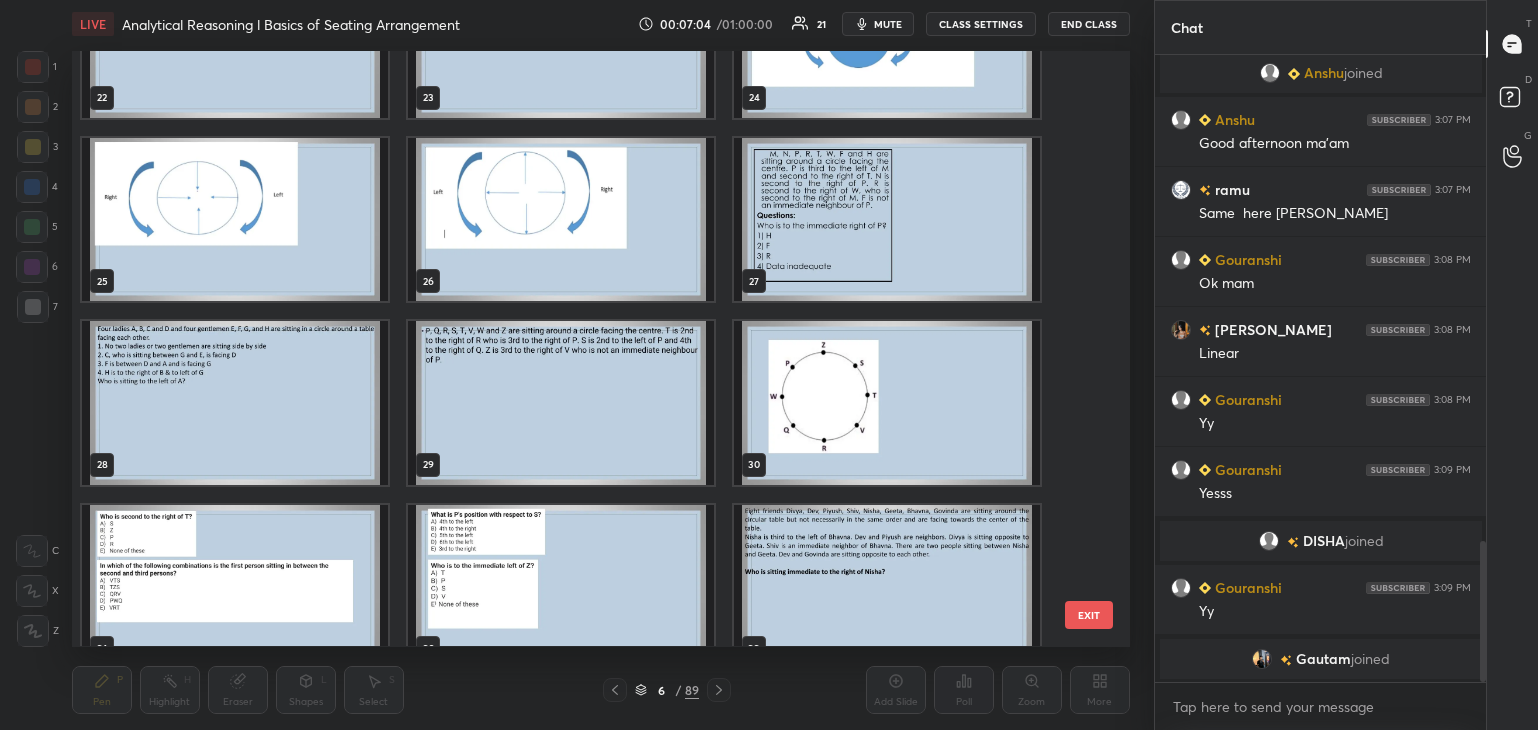click at bounding box center (561, 403) 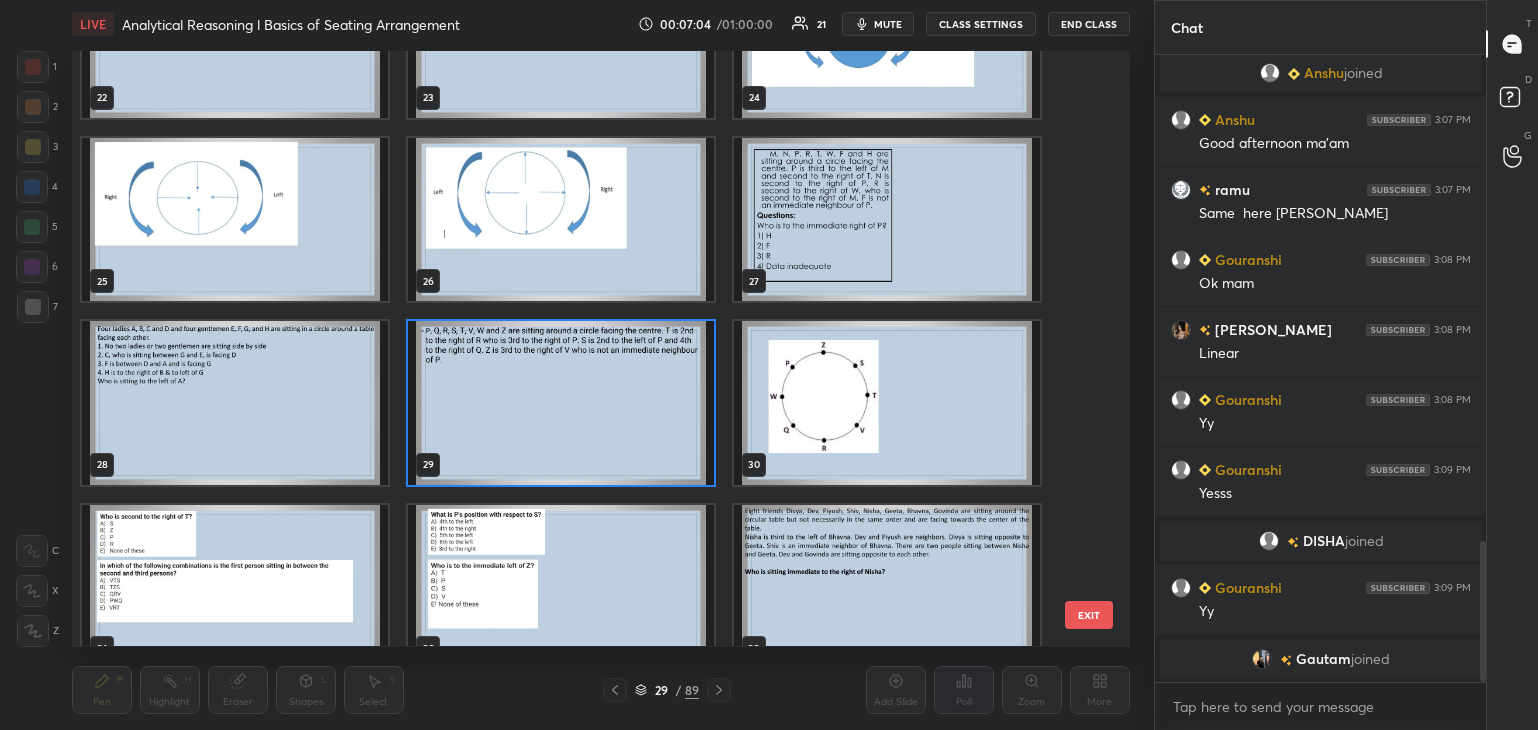 click at bounding box center [561, 403] 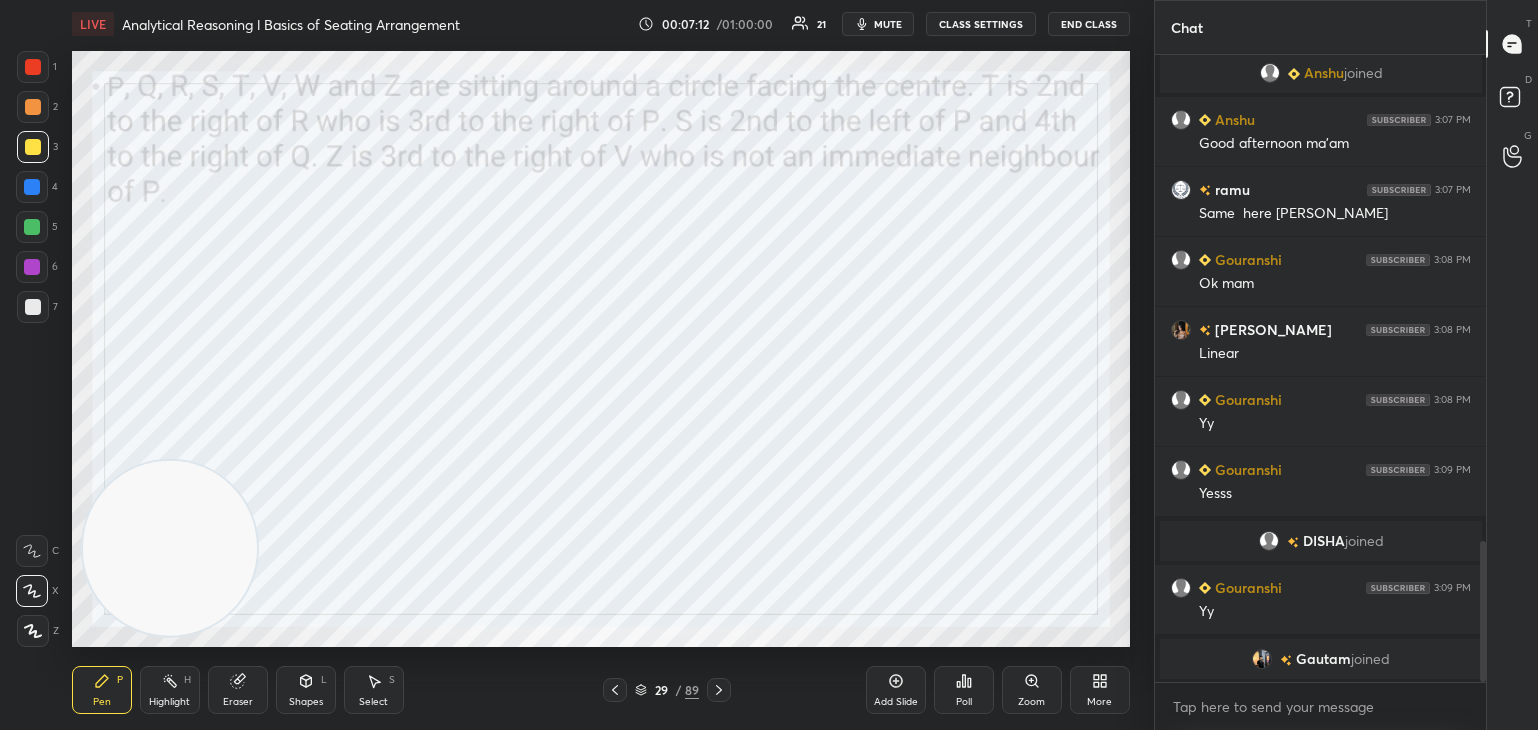 click 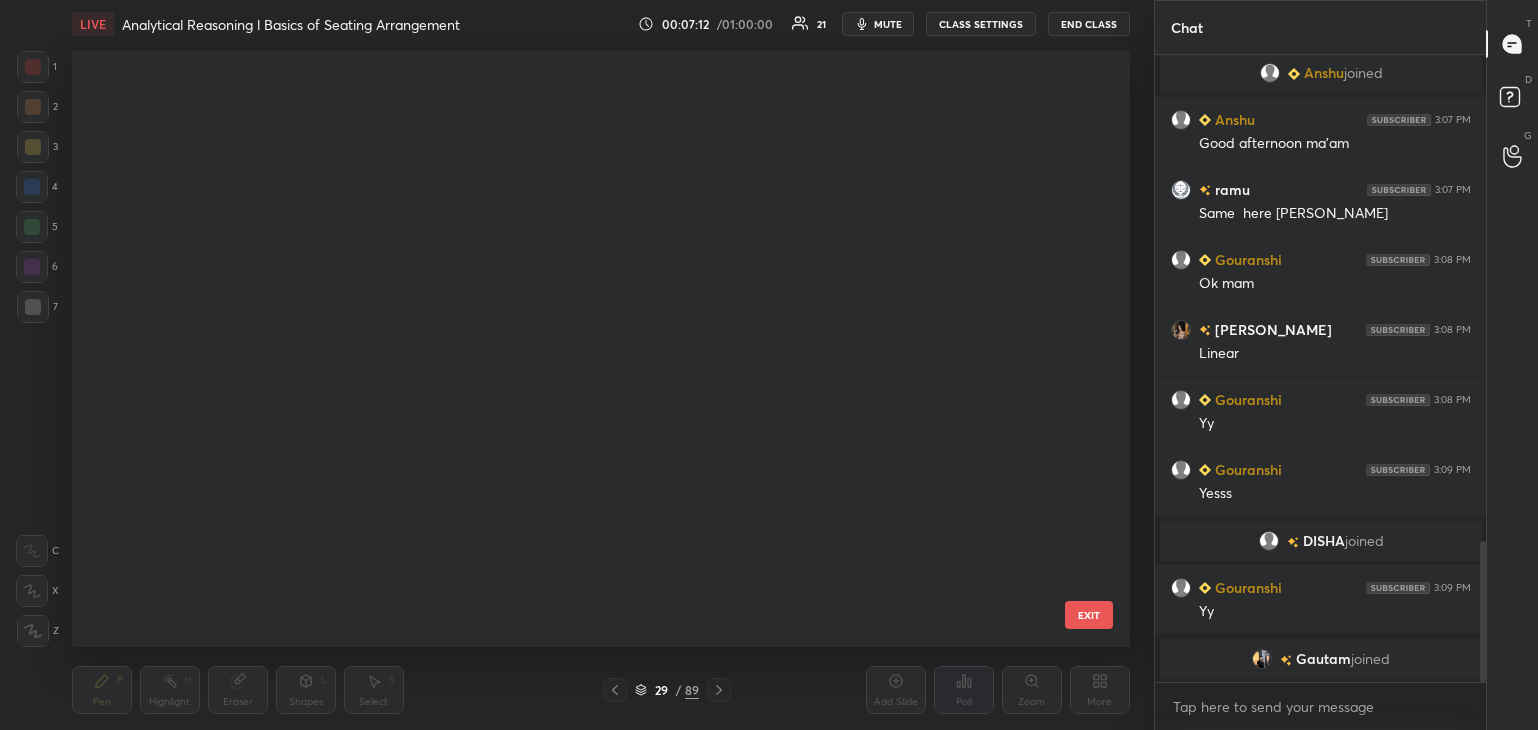 scroll, scrollTop: 1238, scrollLeft: 0, axis: vertical 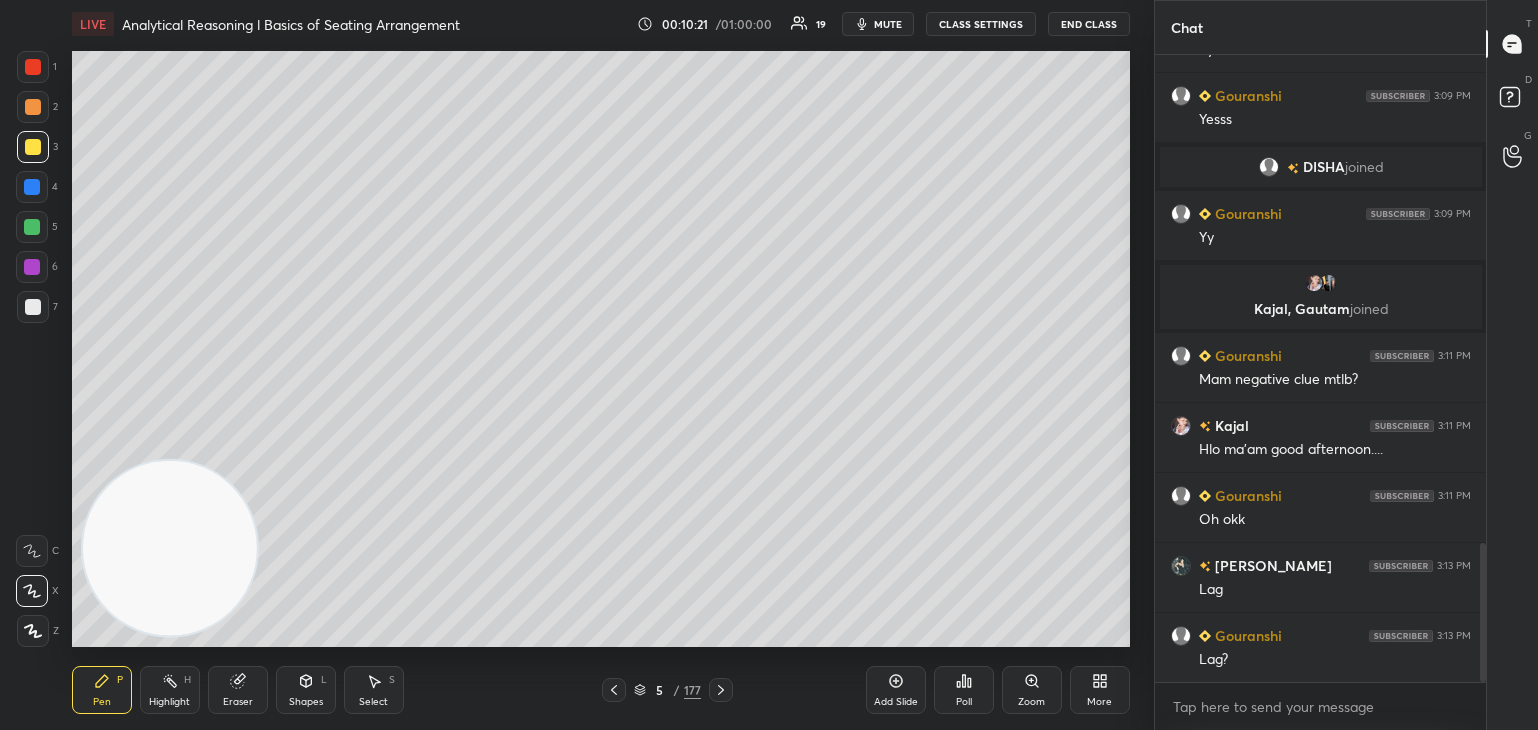 click 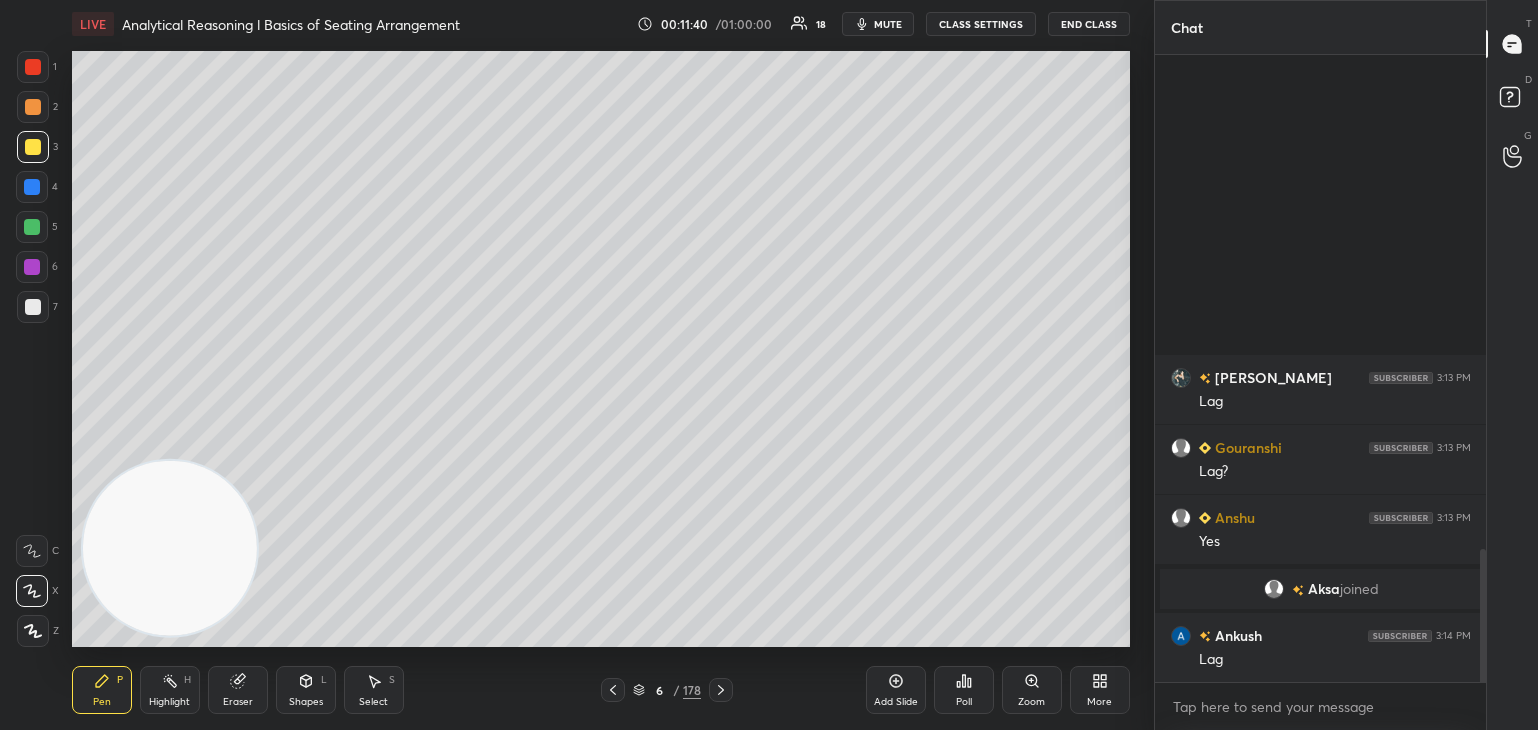 scroll, scrollTop: 2082, scrollLeft: 0, axis: vertical 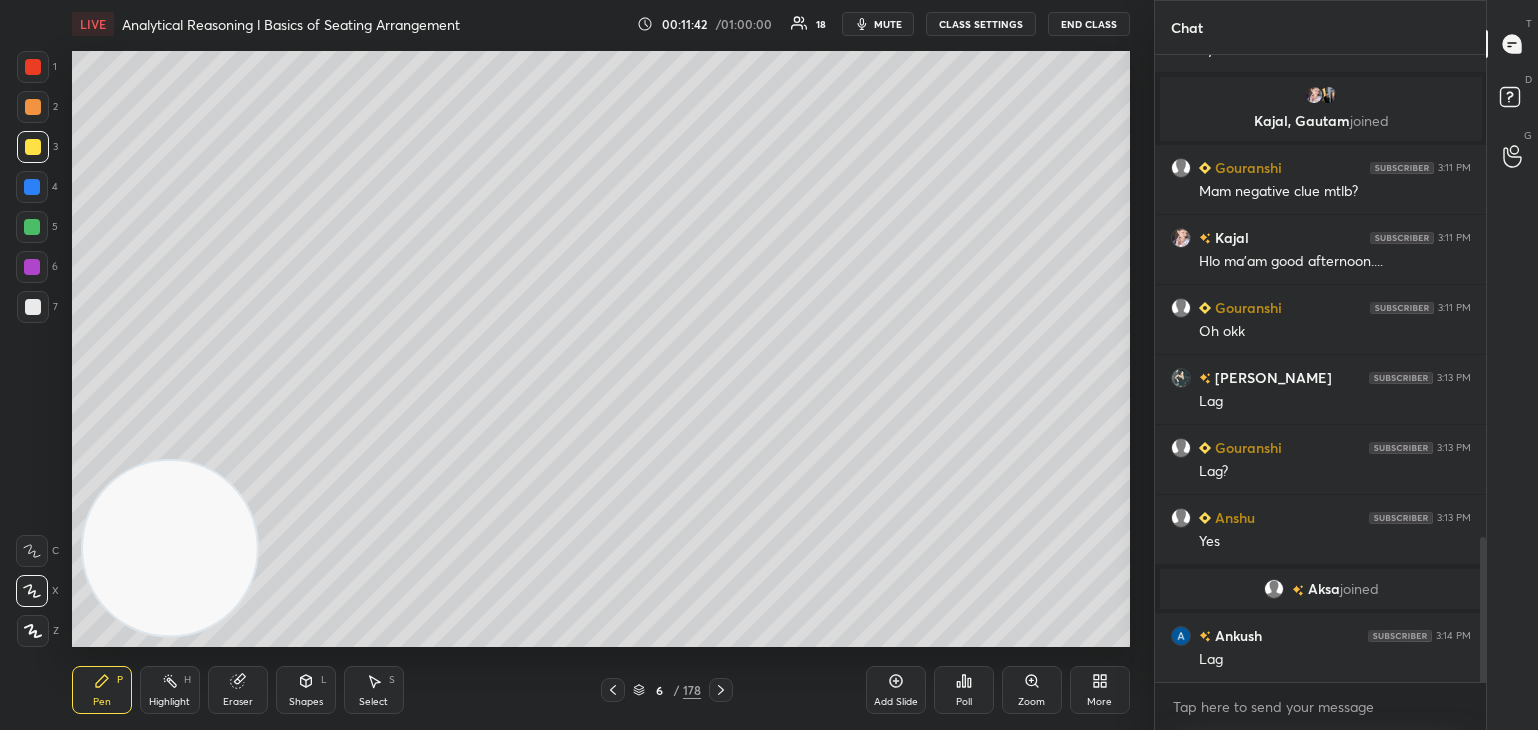click 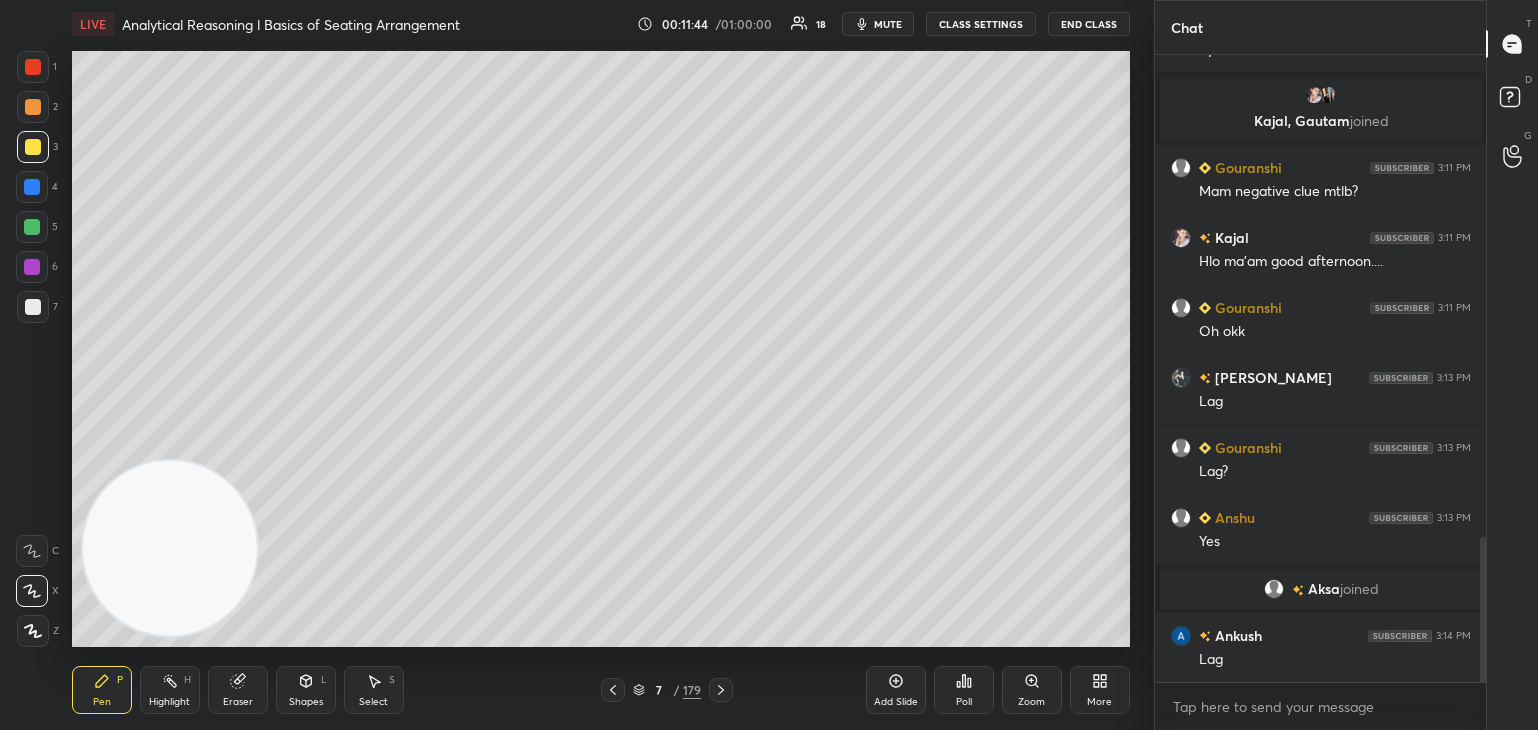 click at bounding box center [33, 307] 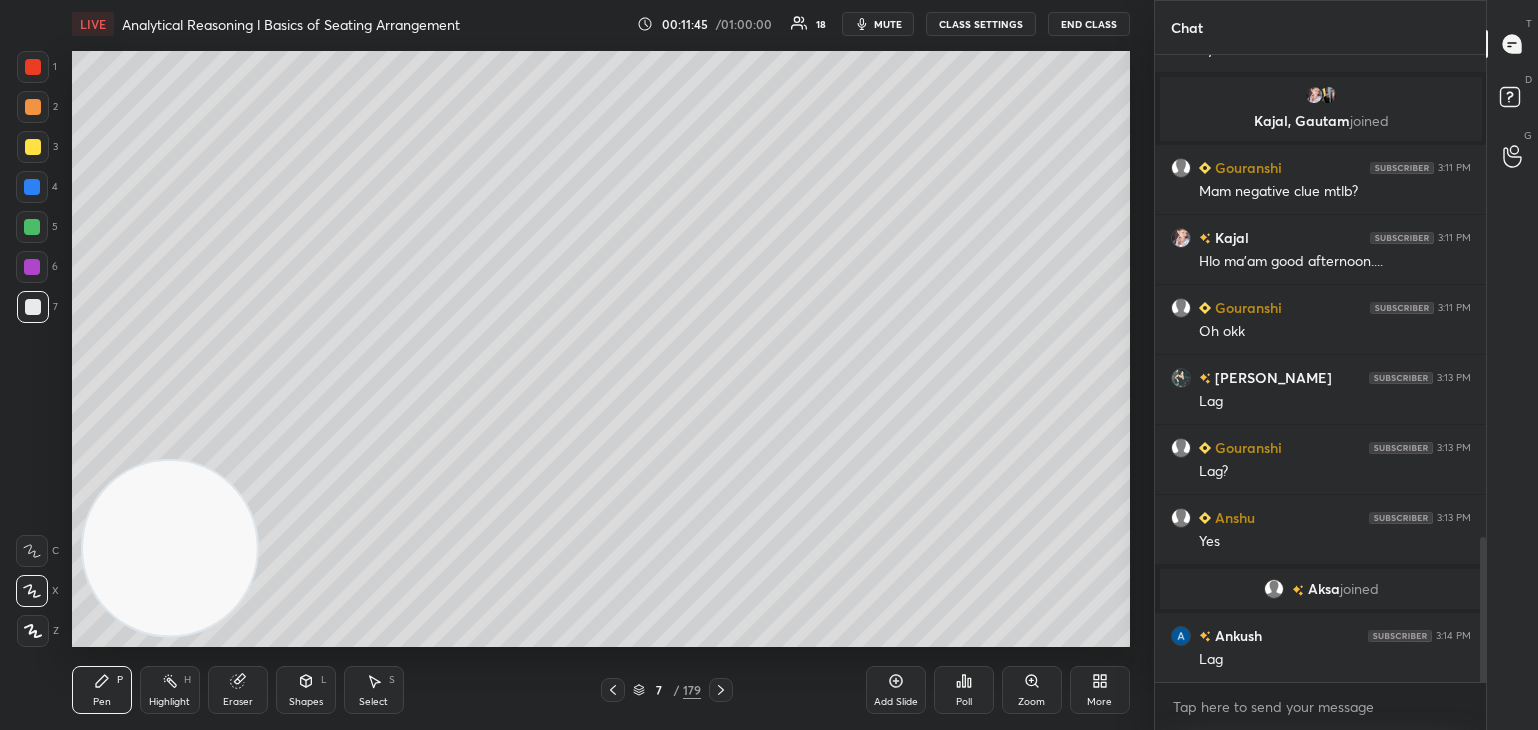 scroll, scrollTop: 2152, scrollLeft: 0, axis: vertical 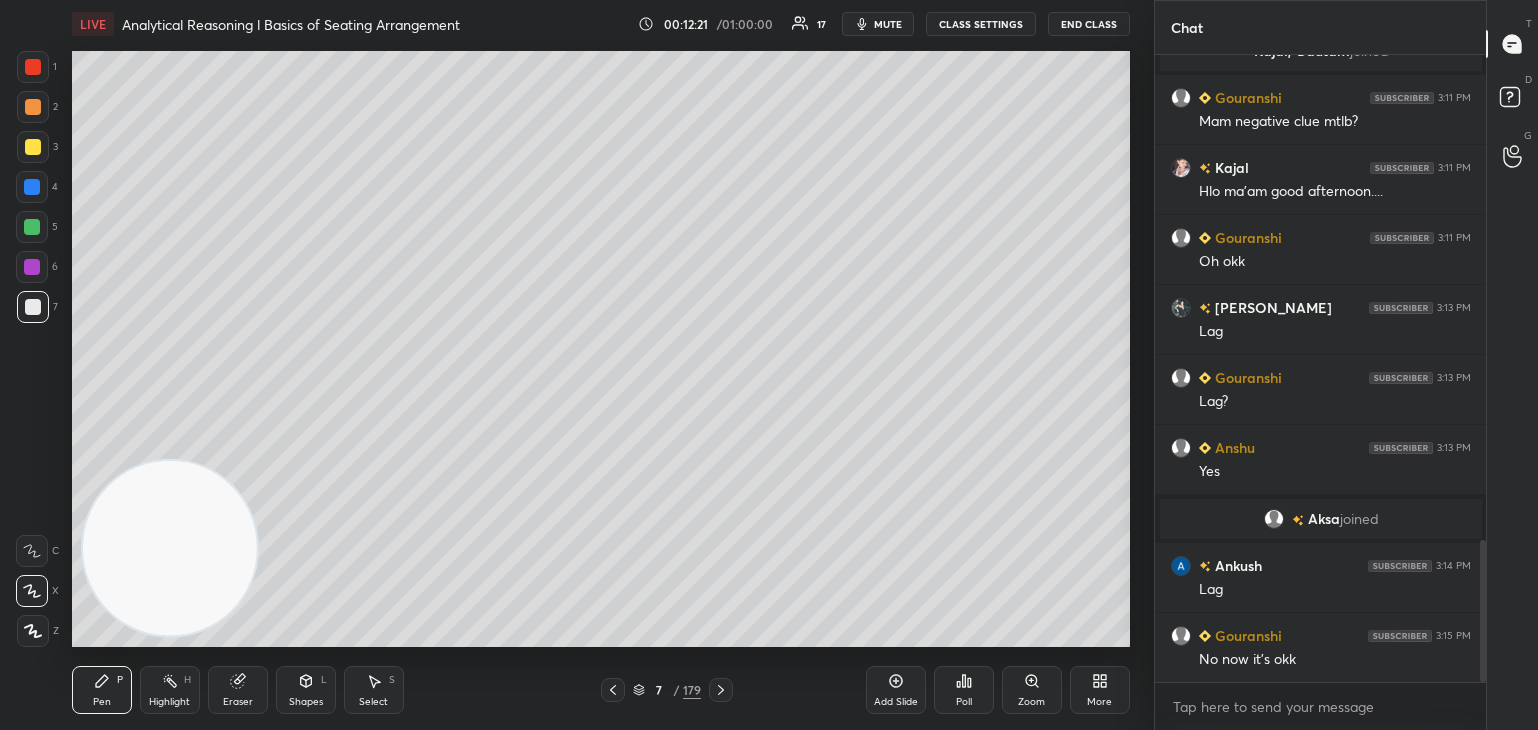 click on "Highlight H" at bounding box center (170, 690) 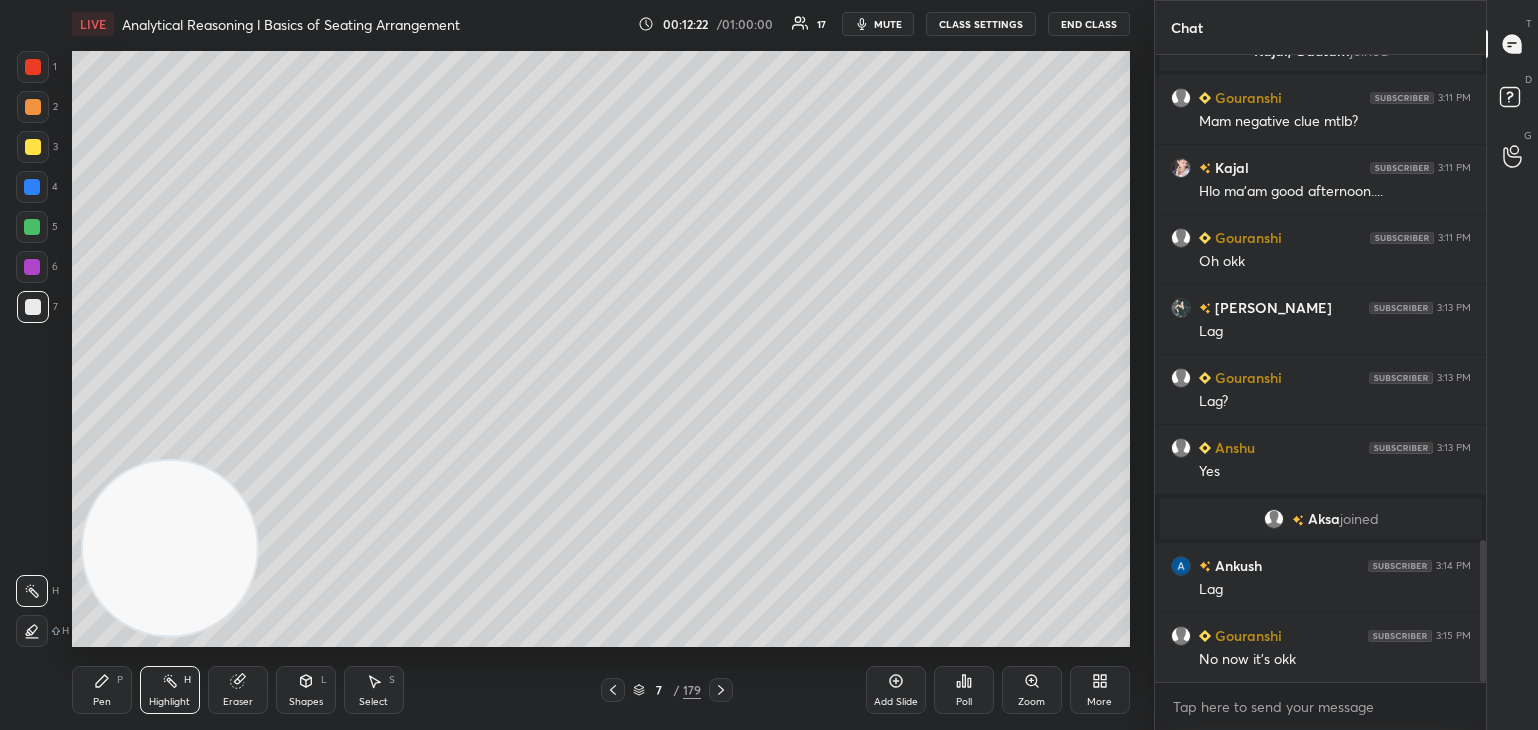 click 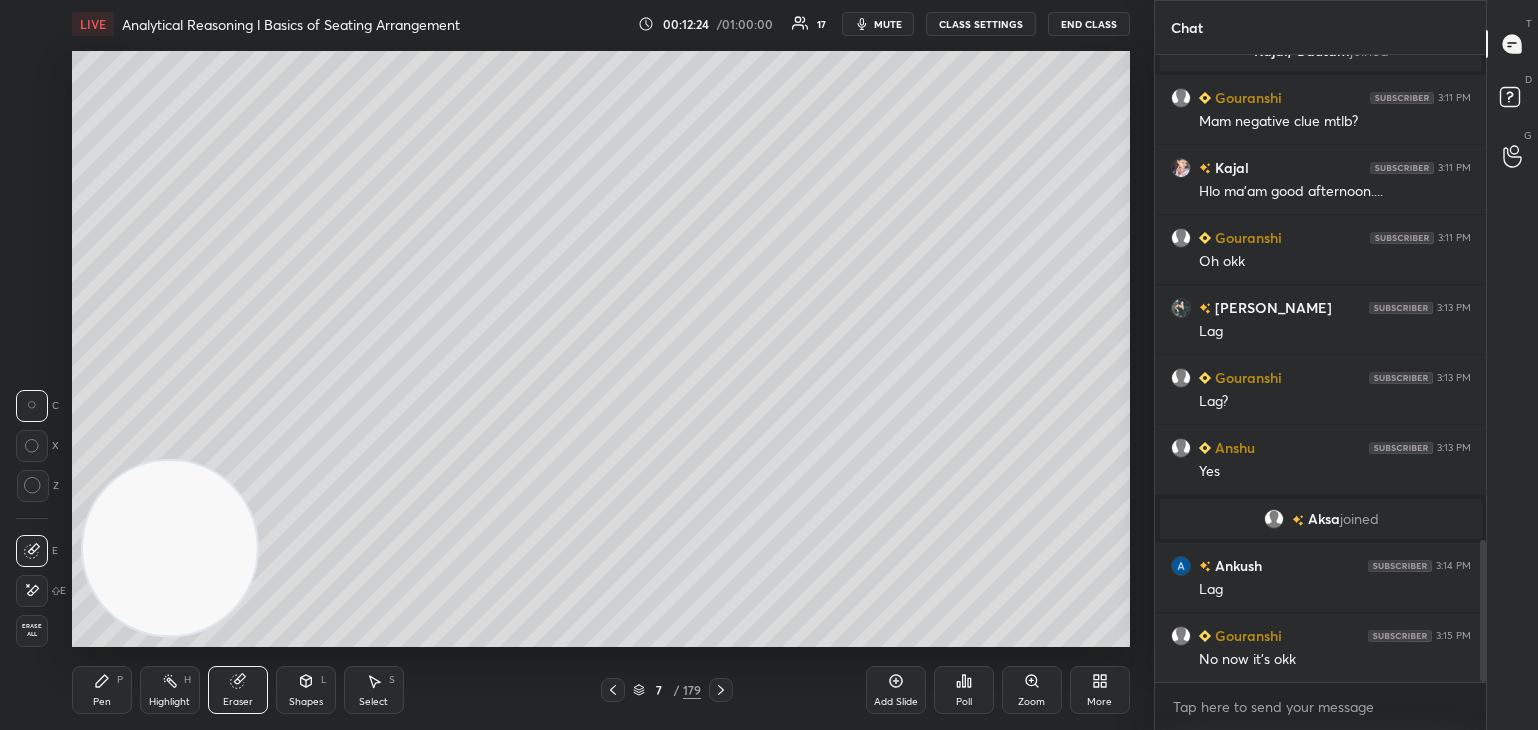 click on "Pen P" at bounding box center [102, 690] 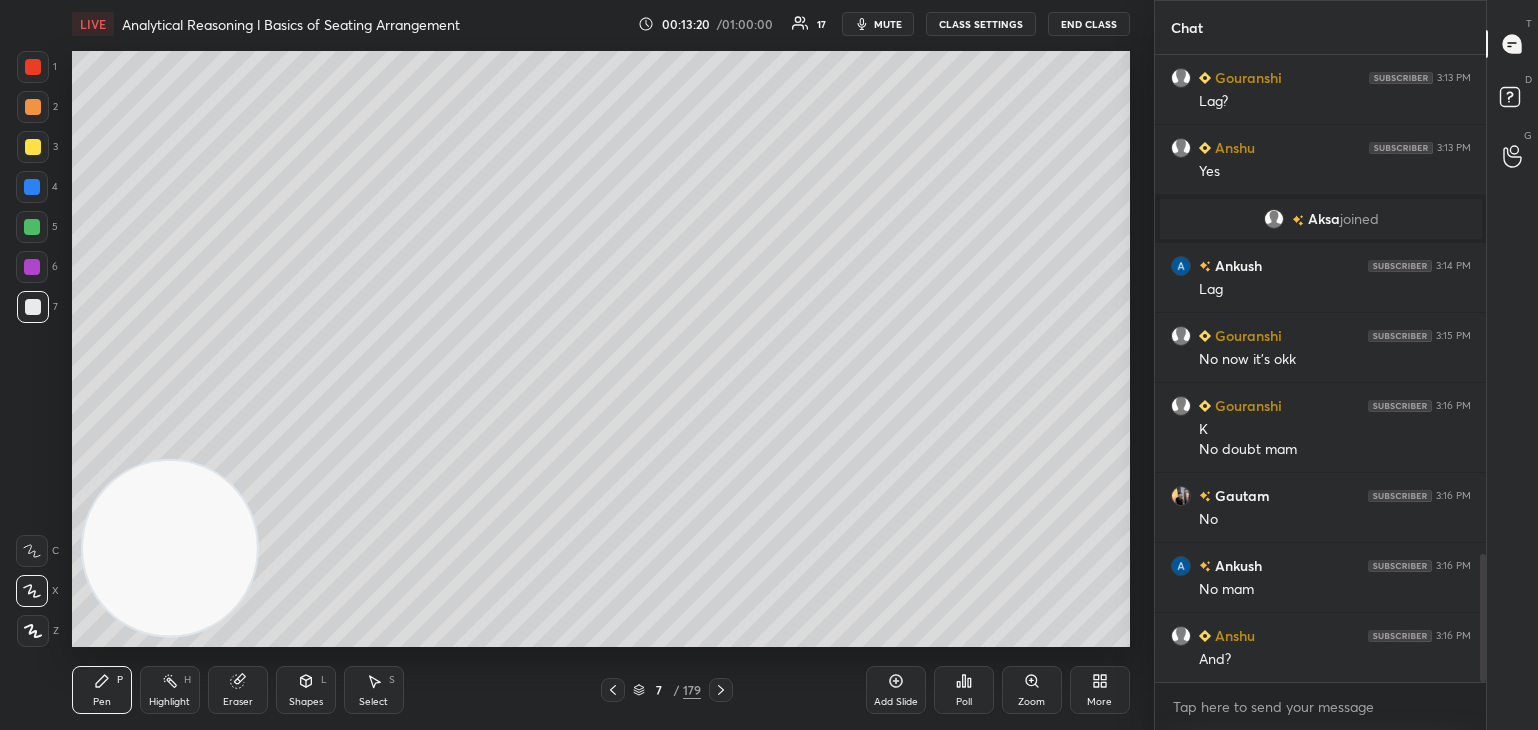 scroll, scrollTop: 2522, scrollLeft: 0, axis: vertical 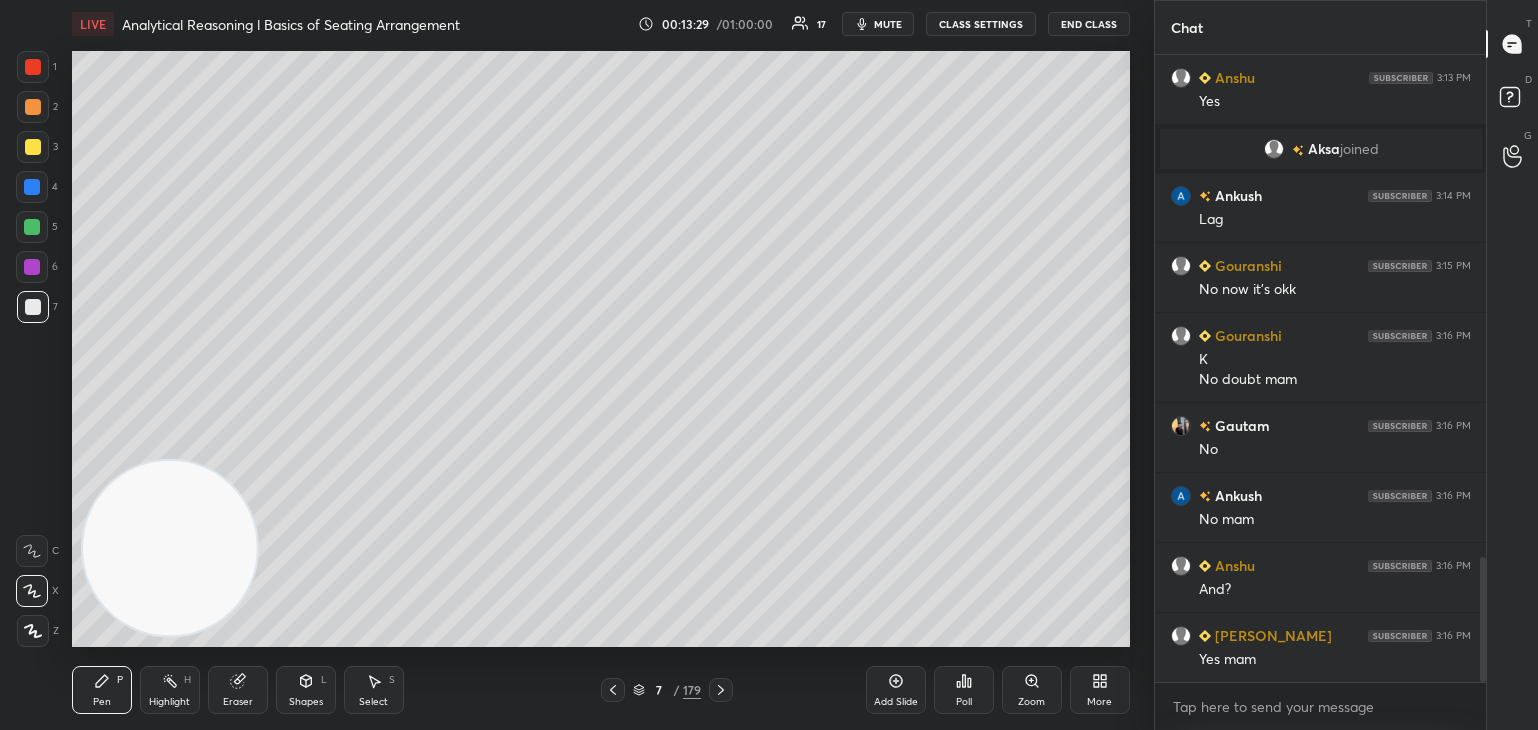 click 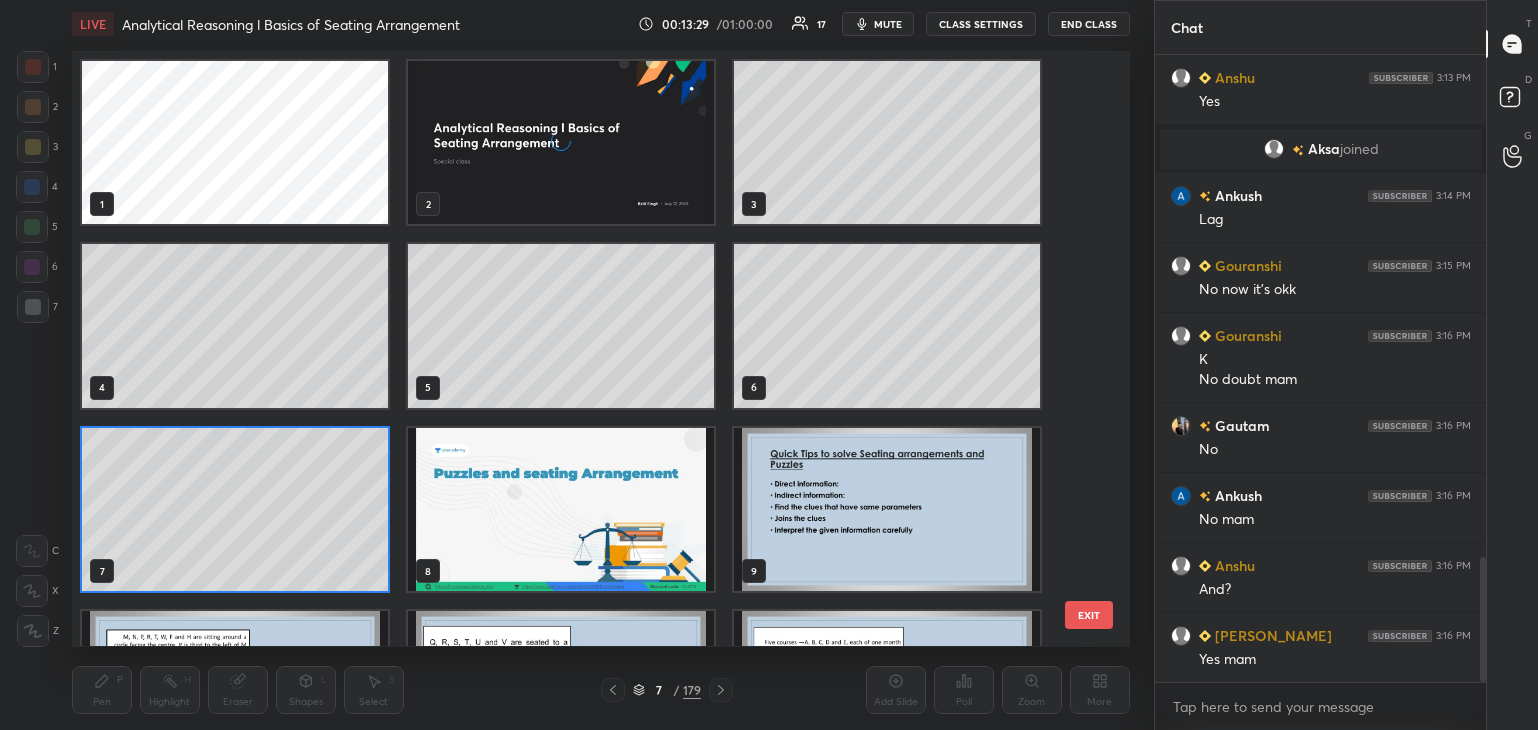 scroll, scrollTop: 6, scrollLeft: 11, axis: both 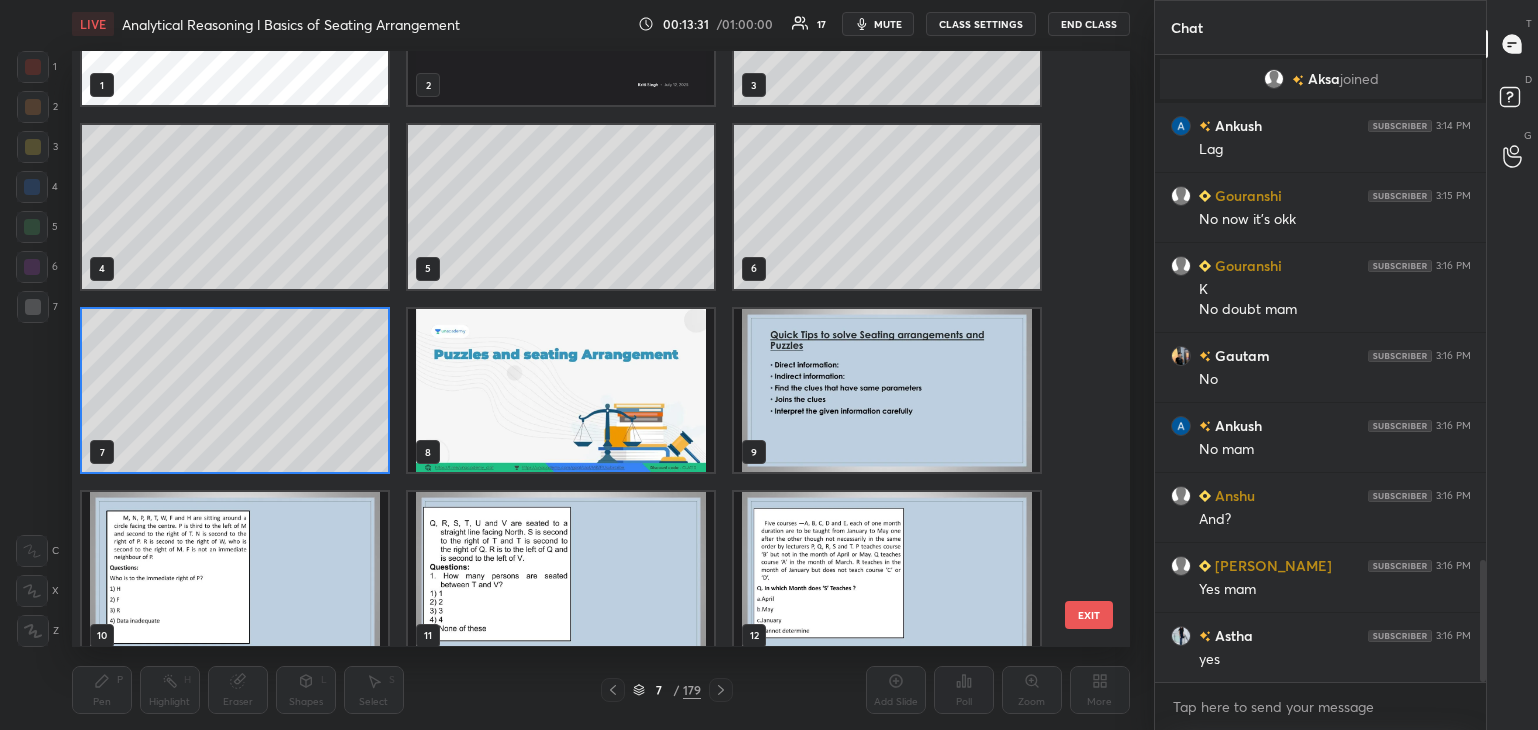 click at bounding box center [887, 390] 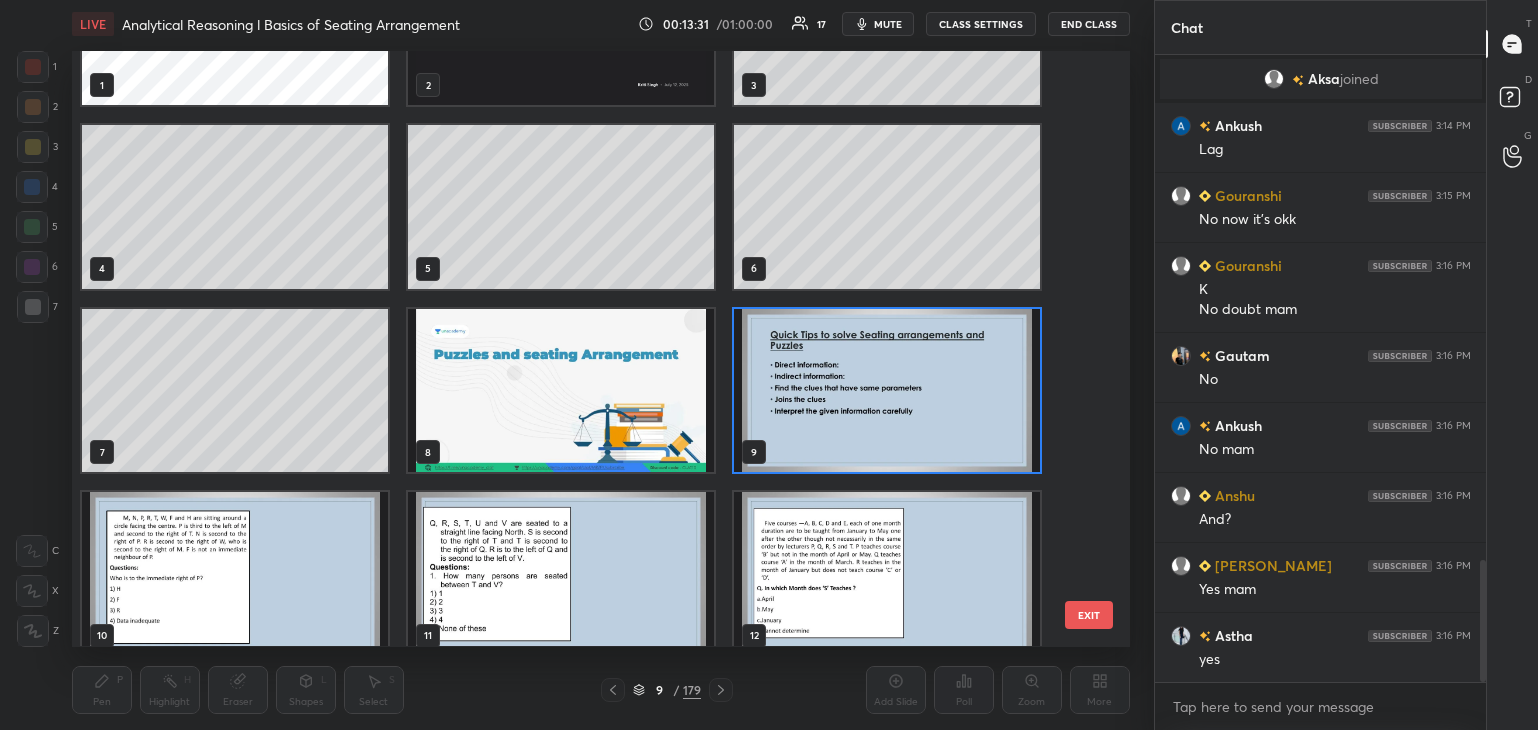 click at bounding box center (887, 390) 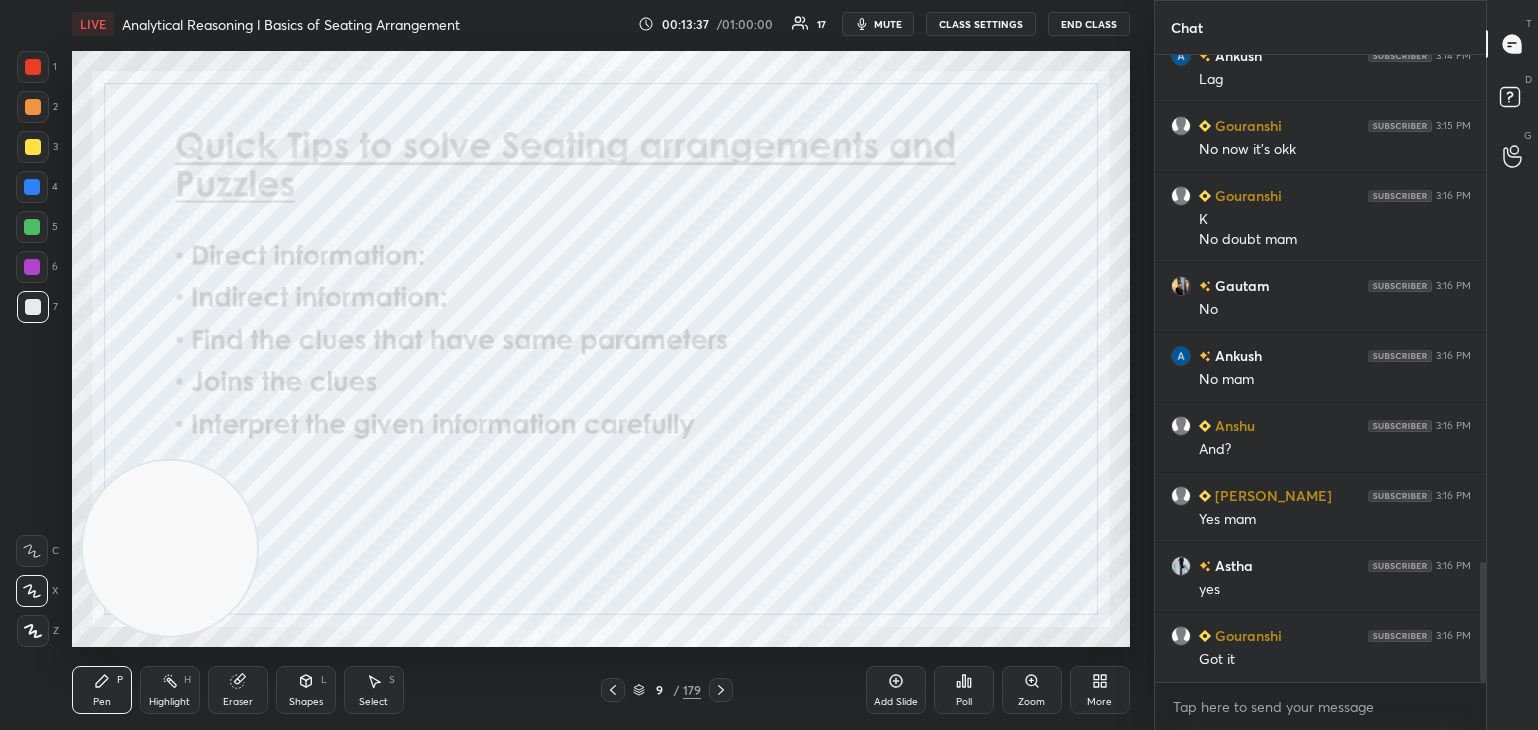 scroll, scrollTop: 2682, scrollLeft: 0, axis: vertical 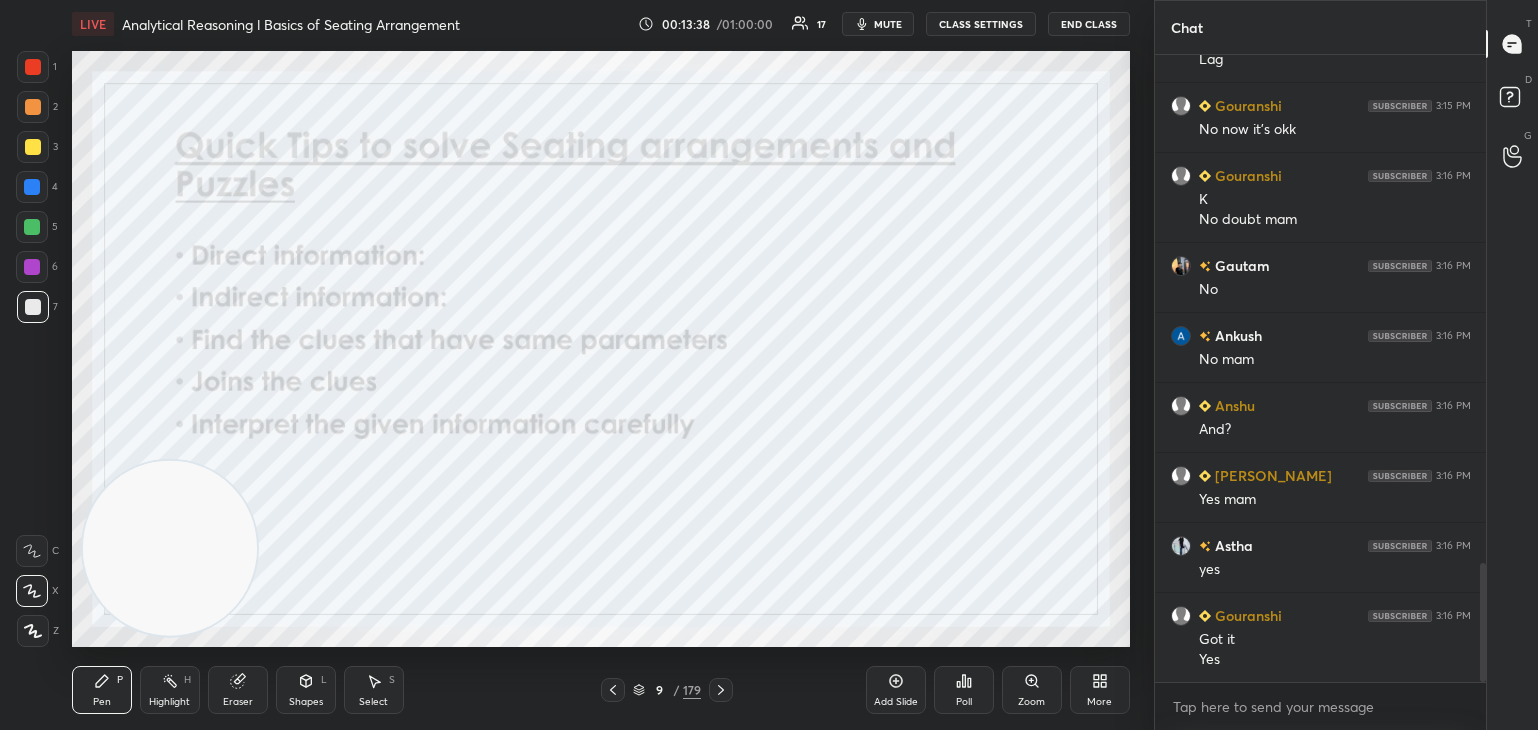 click at bounding box center (33, 67) 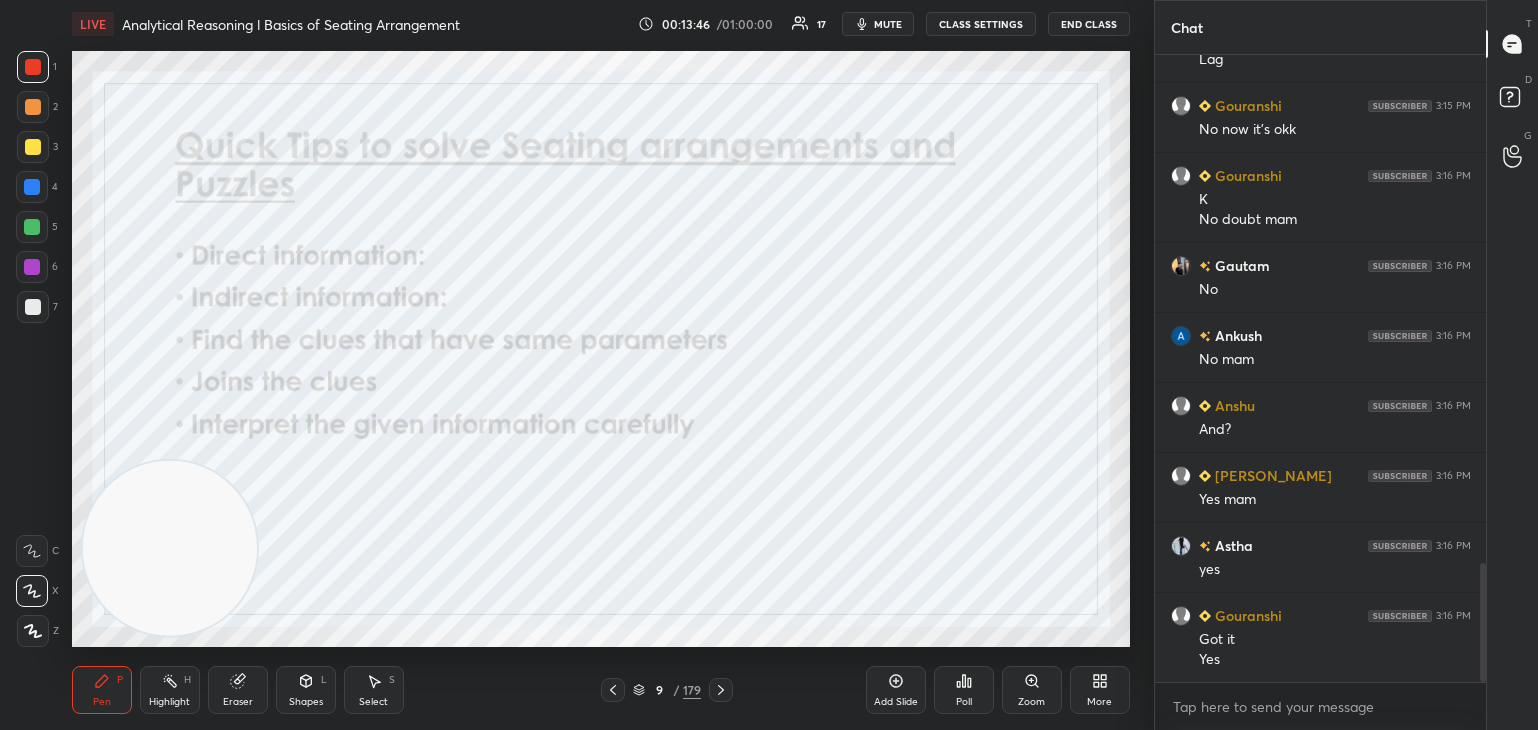click 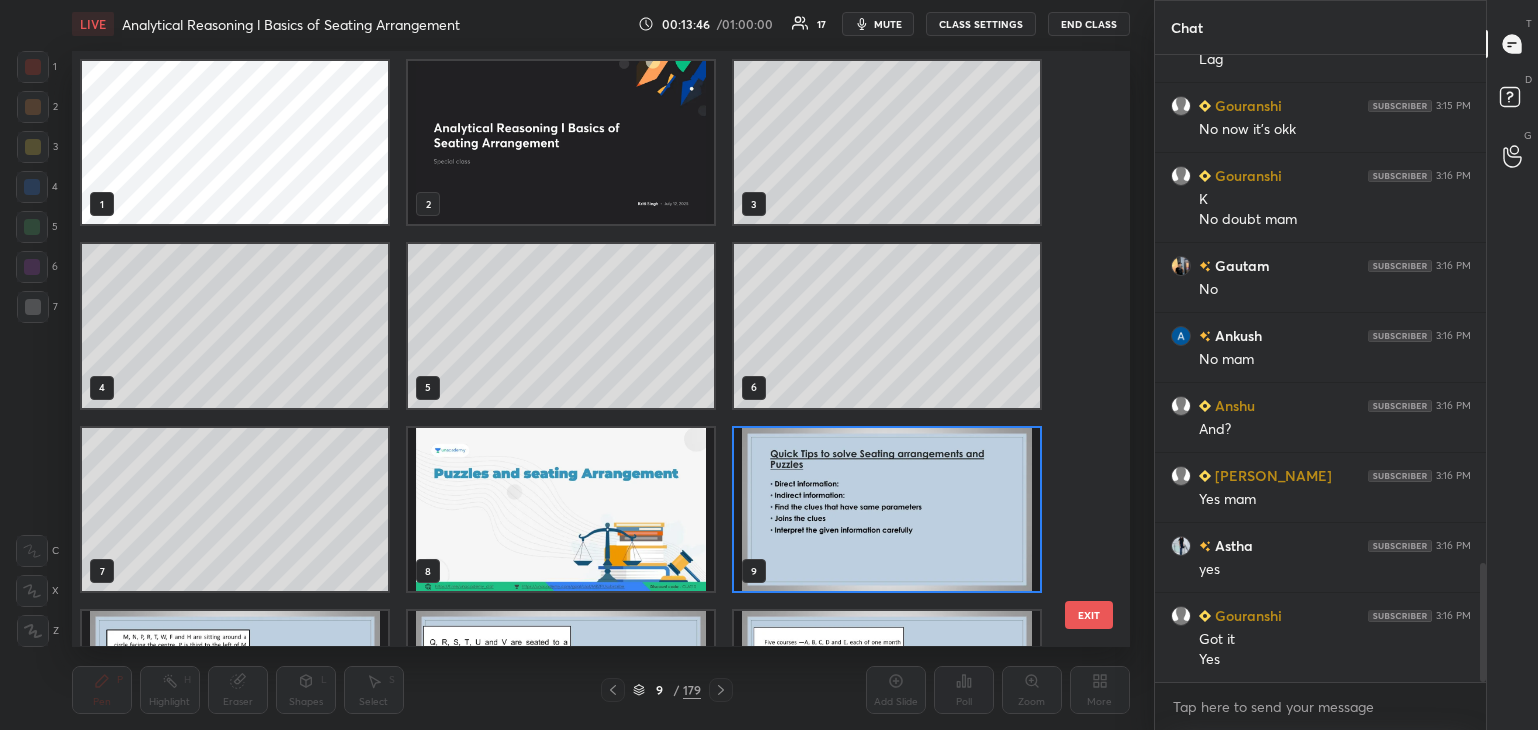 scroll, scrollTop: 6, scrollLeft: 11, axis: both 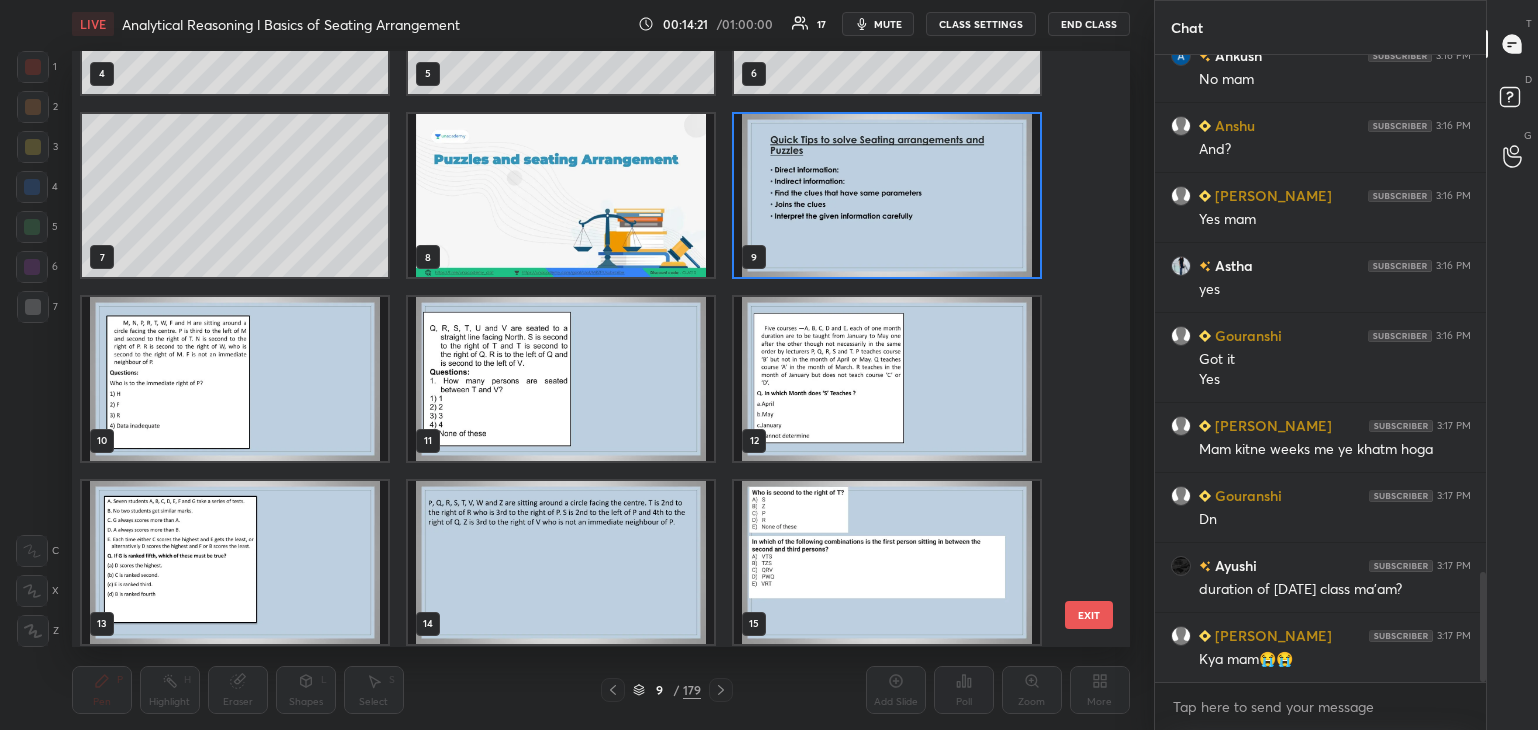 click at bounding box center (235, 379) 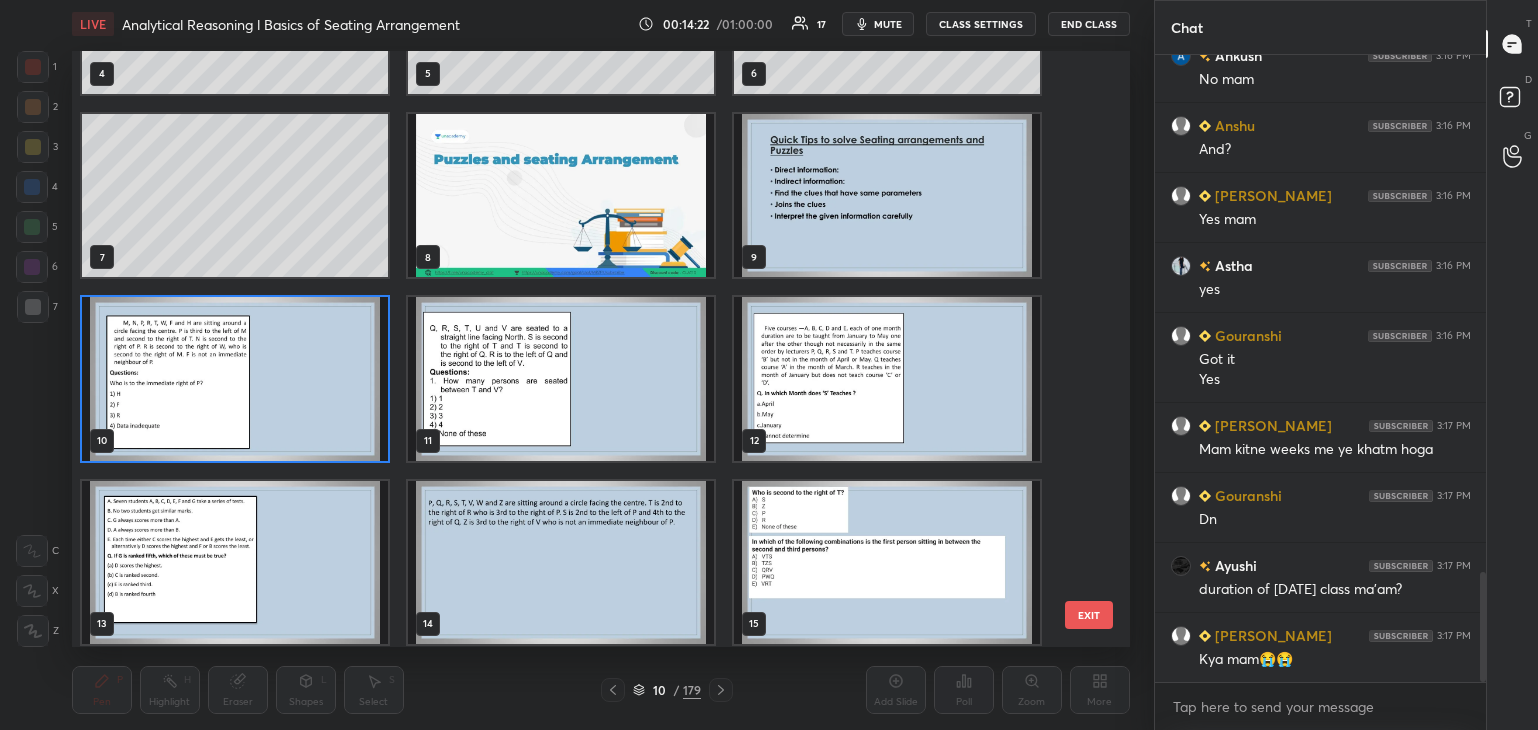 click at bounding box center (235, 379) 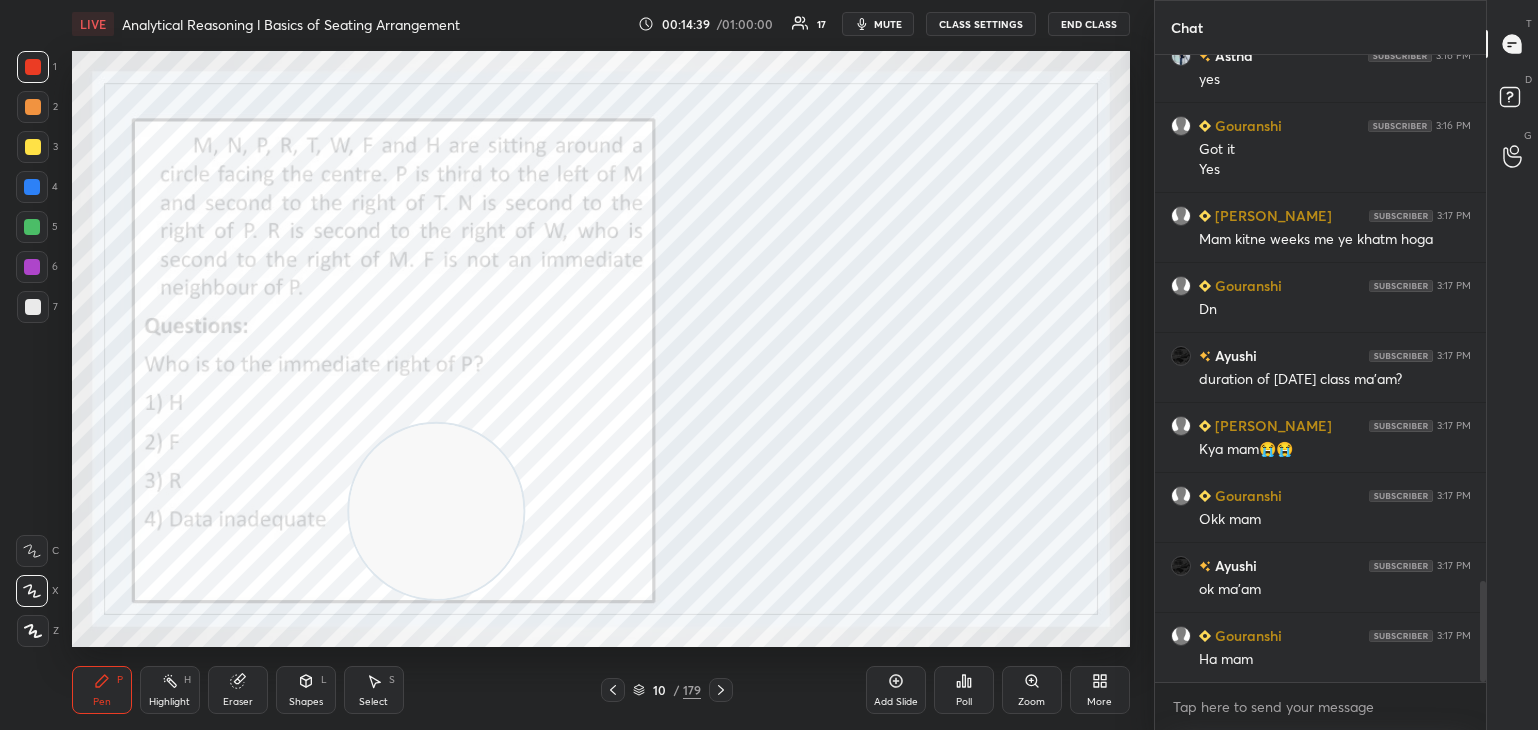 scroll, scrollTop: 3260, scrollLeft: 0, axis: vertical 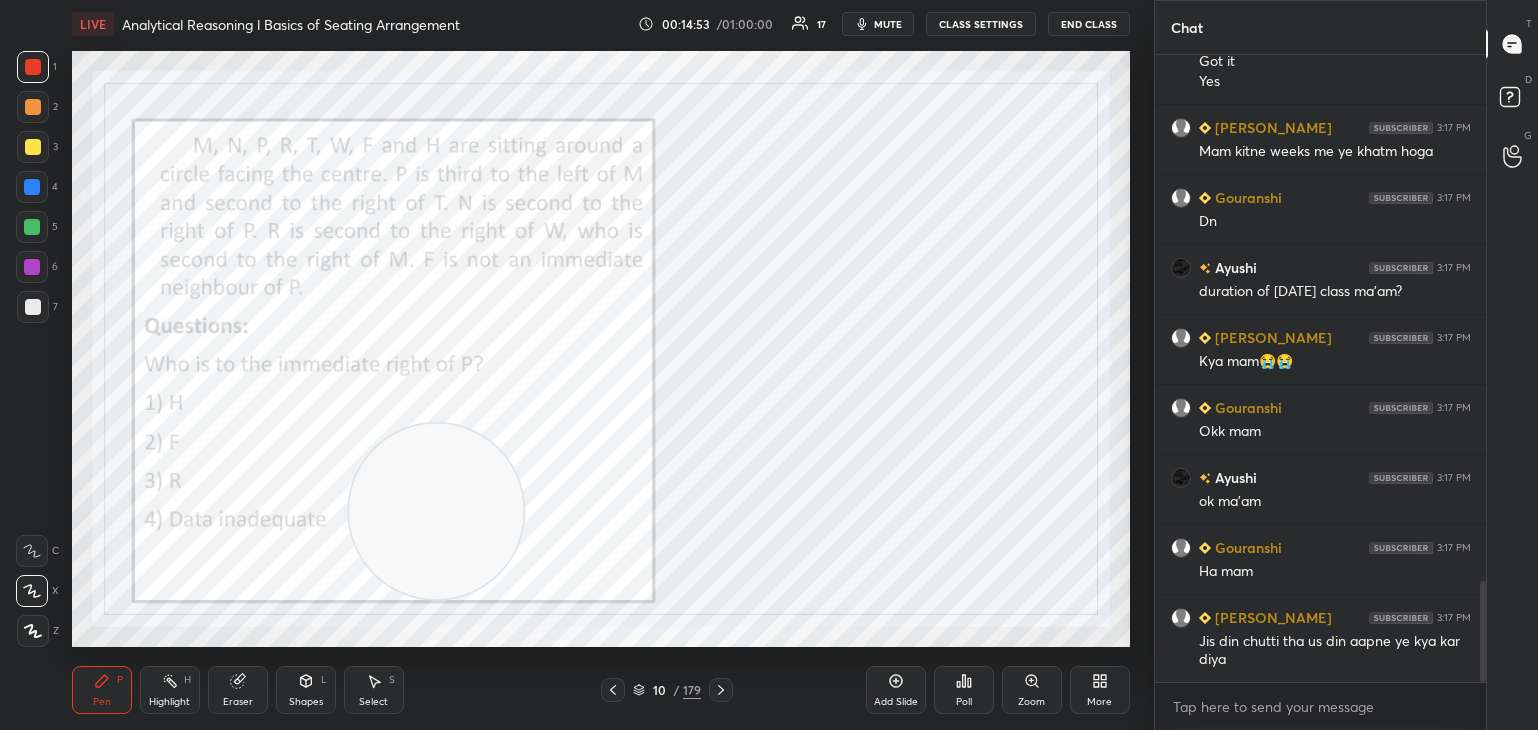 click at bounding box center [33, 67] 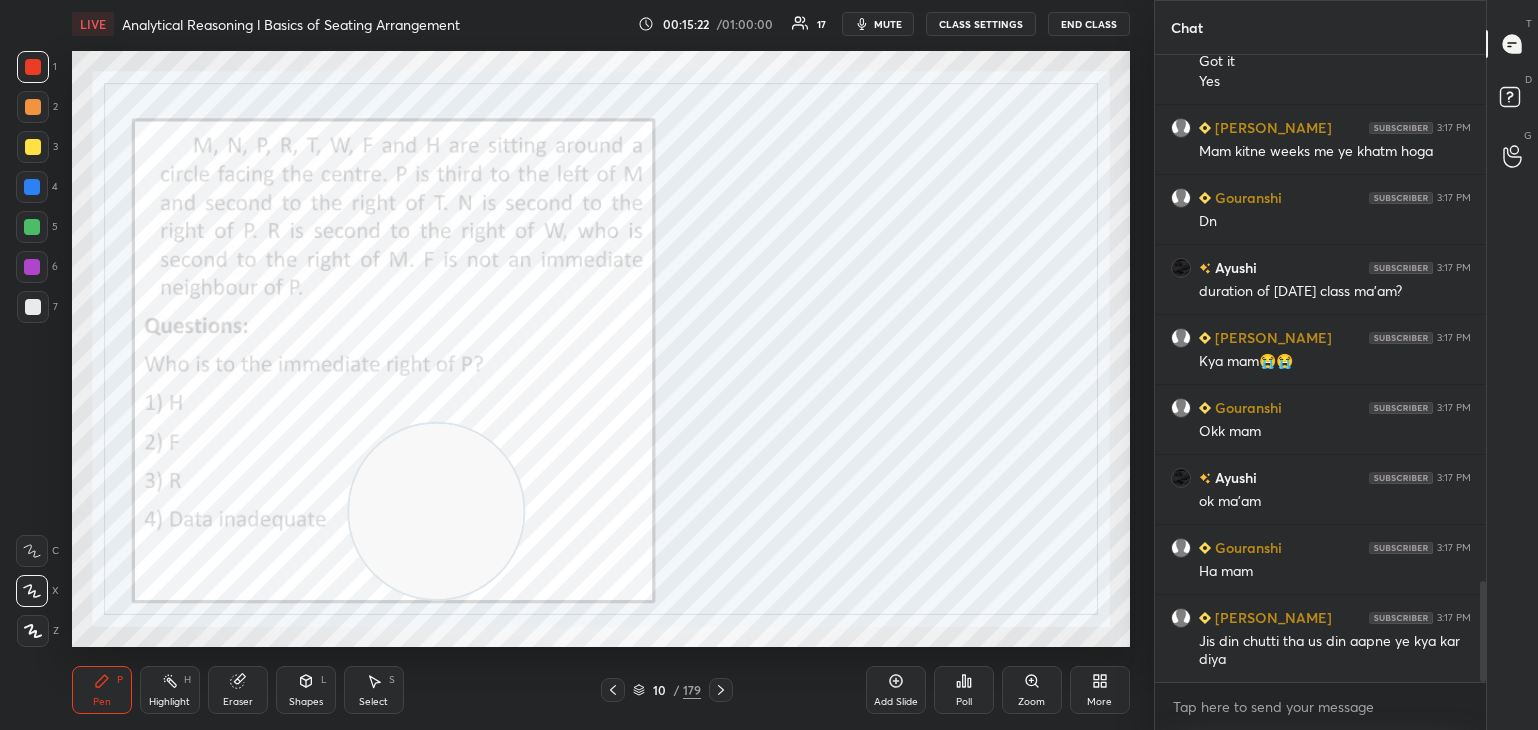 click on "mute" at bounding box center (888, 24) 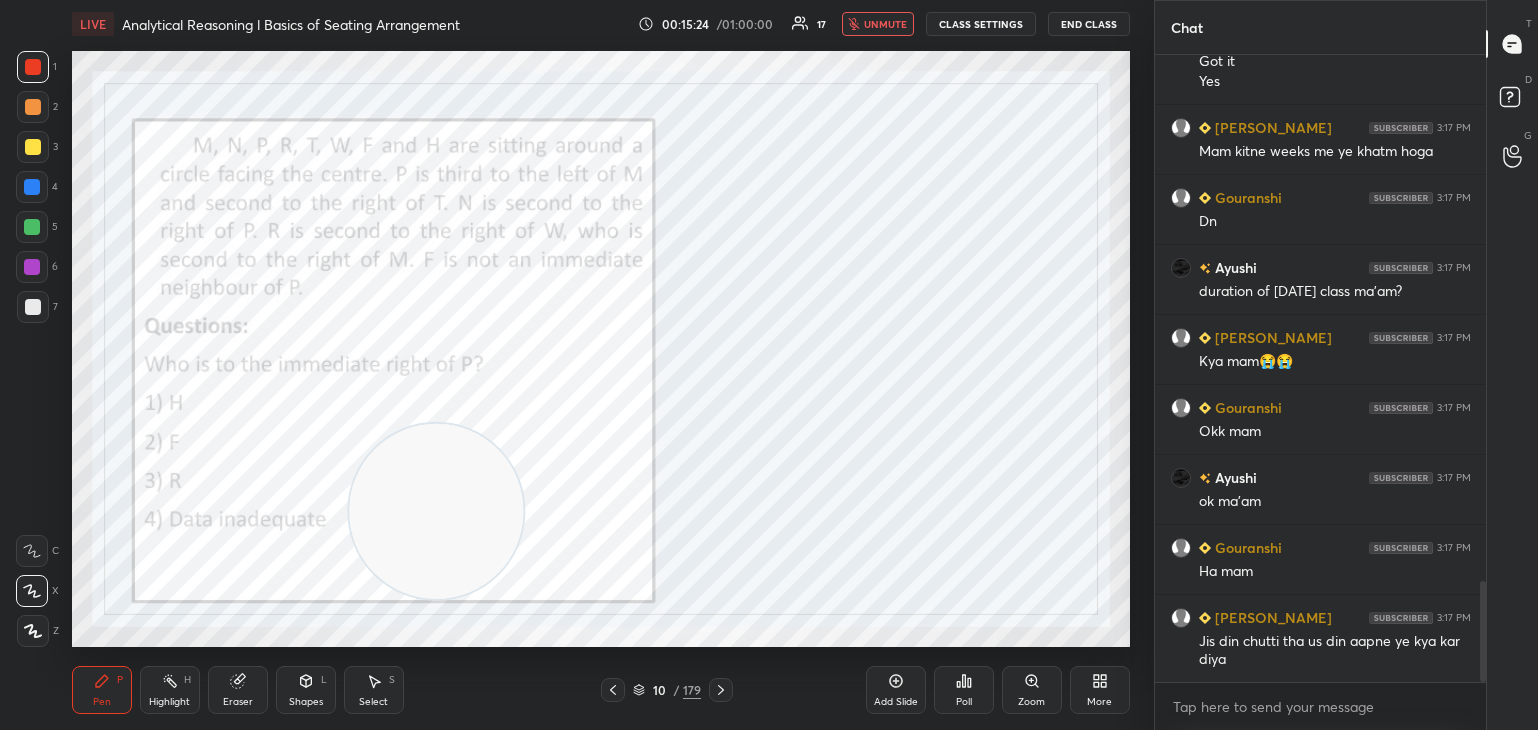 click on "End Class" at bounding box center [1089, 24] 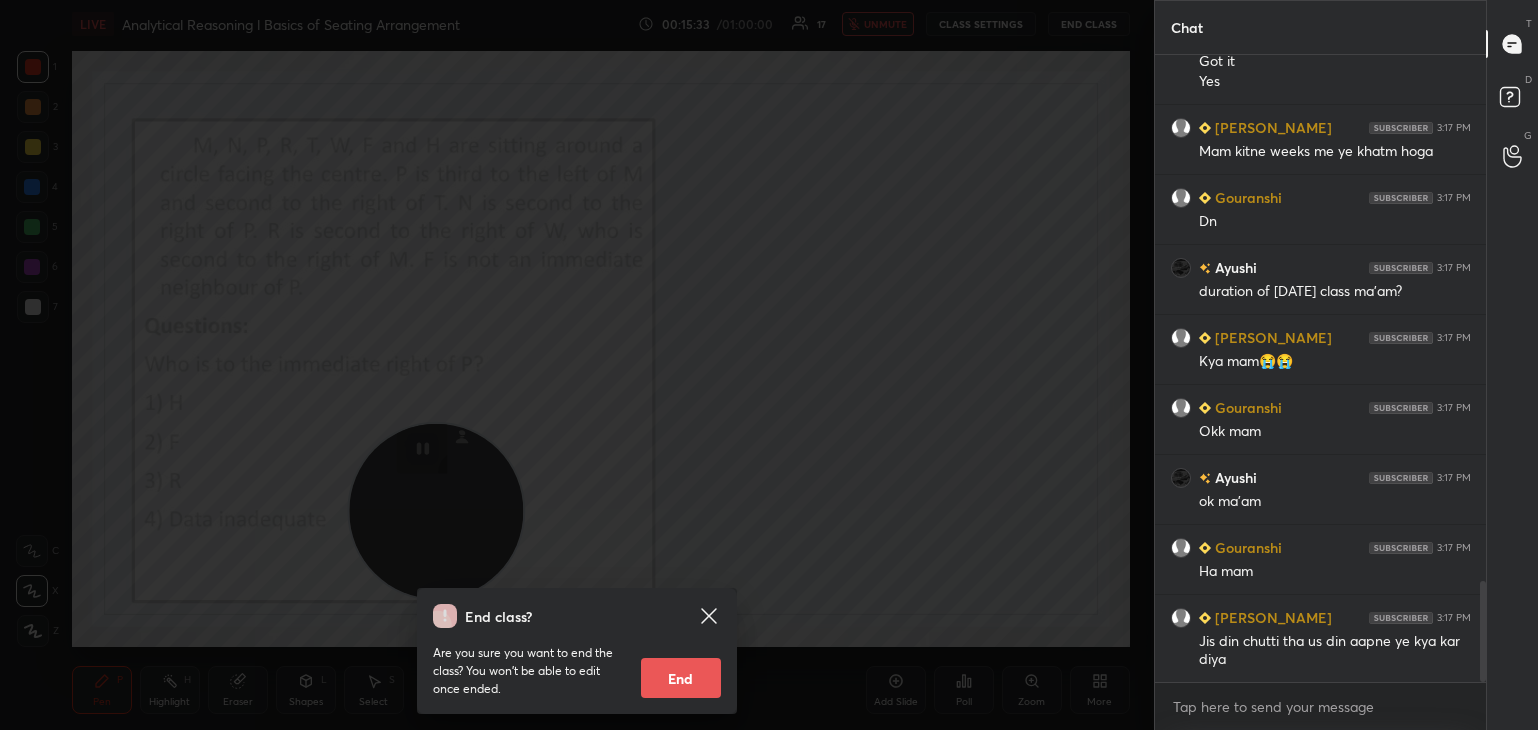 click on "End class? Are you sure you want to end the class? You won’t be able to edit once ended. End" at bounding box center (577, 365) 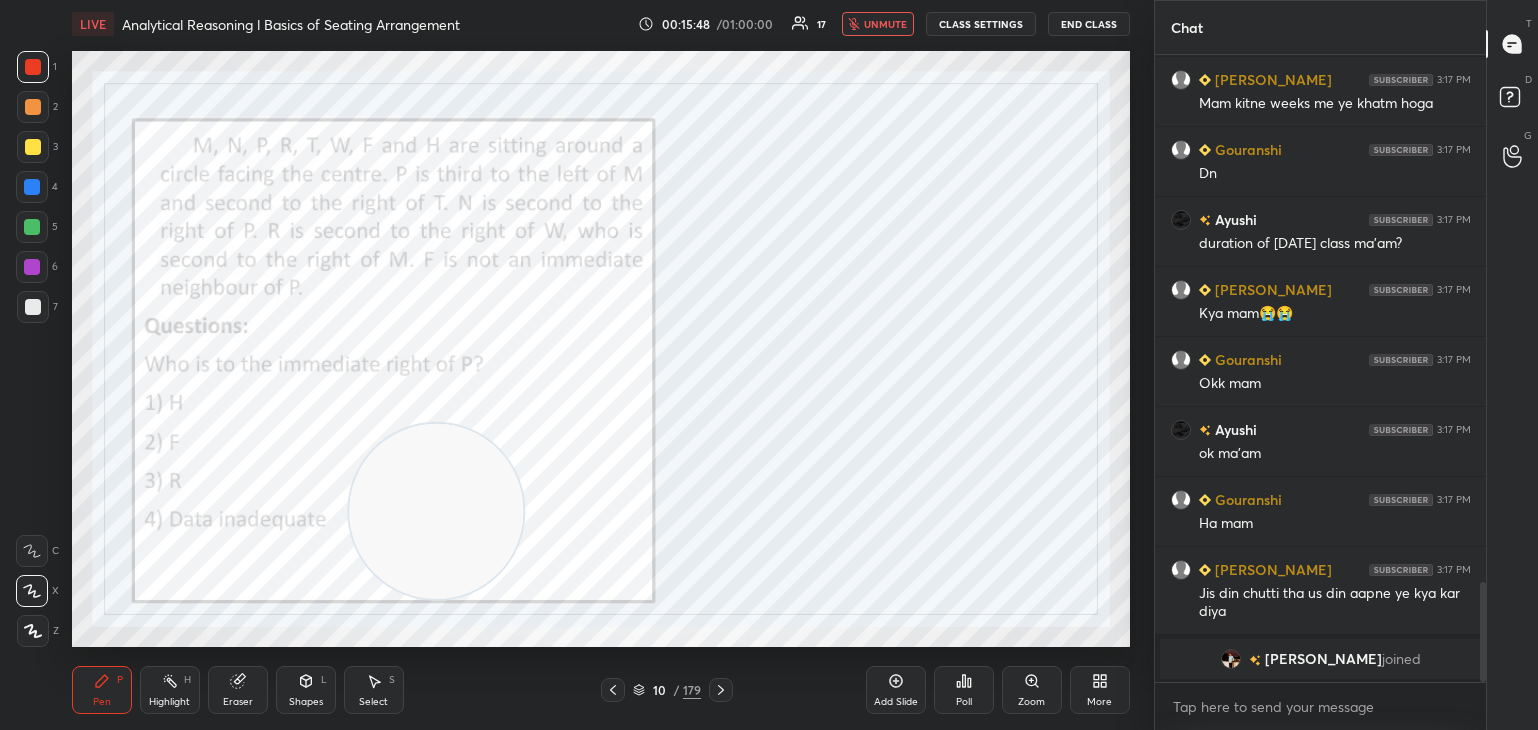 scroll, scrollTop: 3026, scrollLeft: 0, axis: vertical 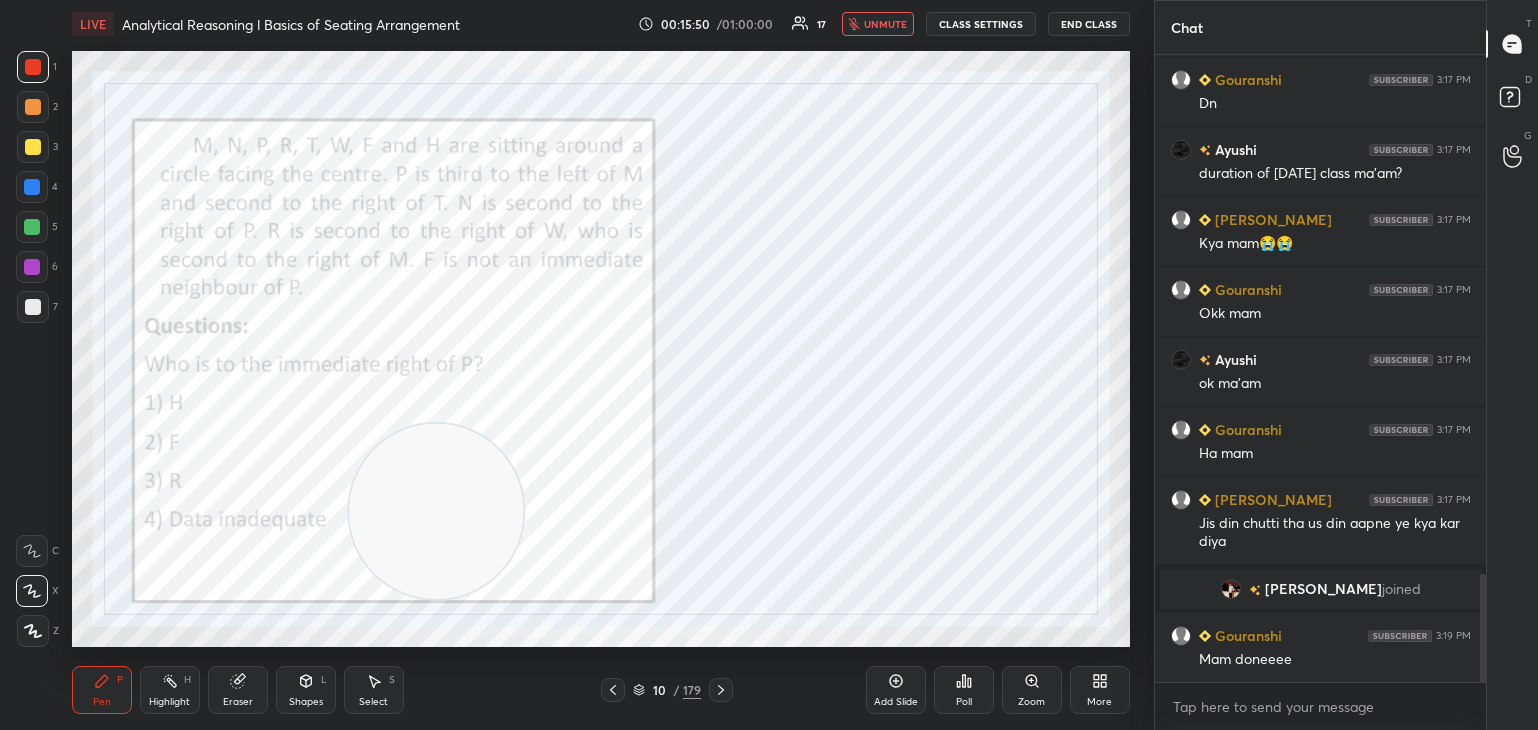click on "unmute" at bounding box center [878, 24] 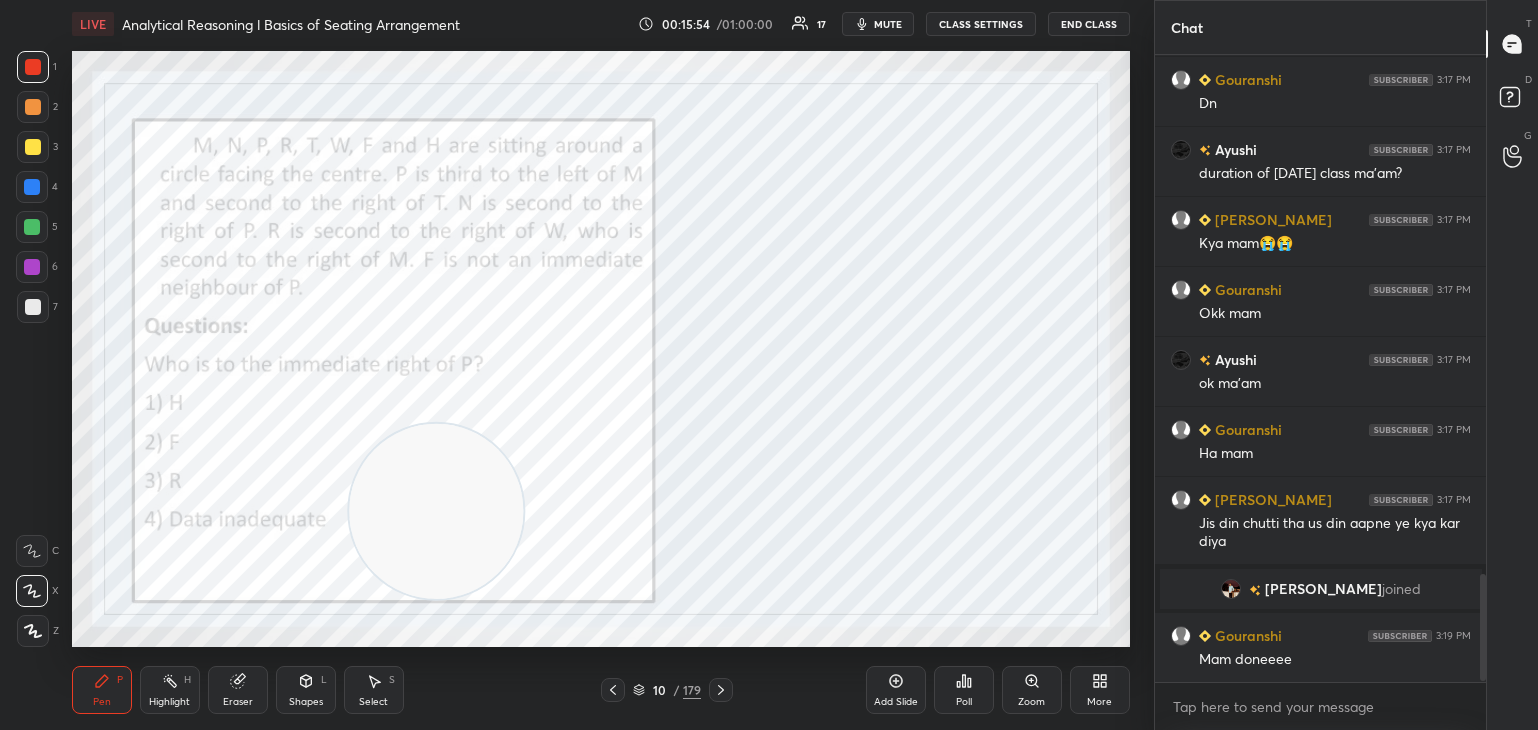 scroll, scrollTop: 3096, scrollLeft: 0, axis: vertical 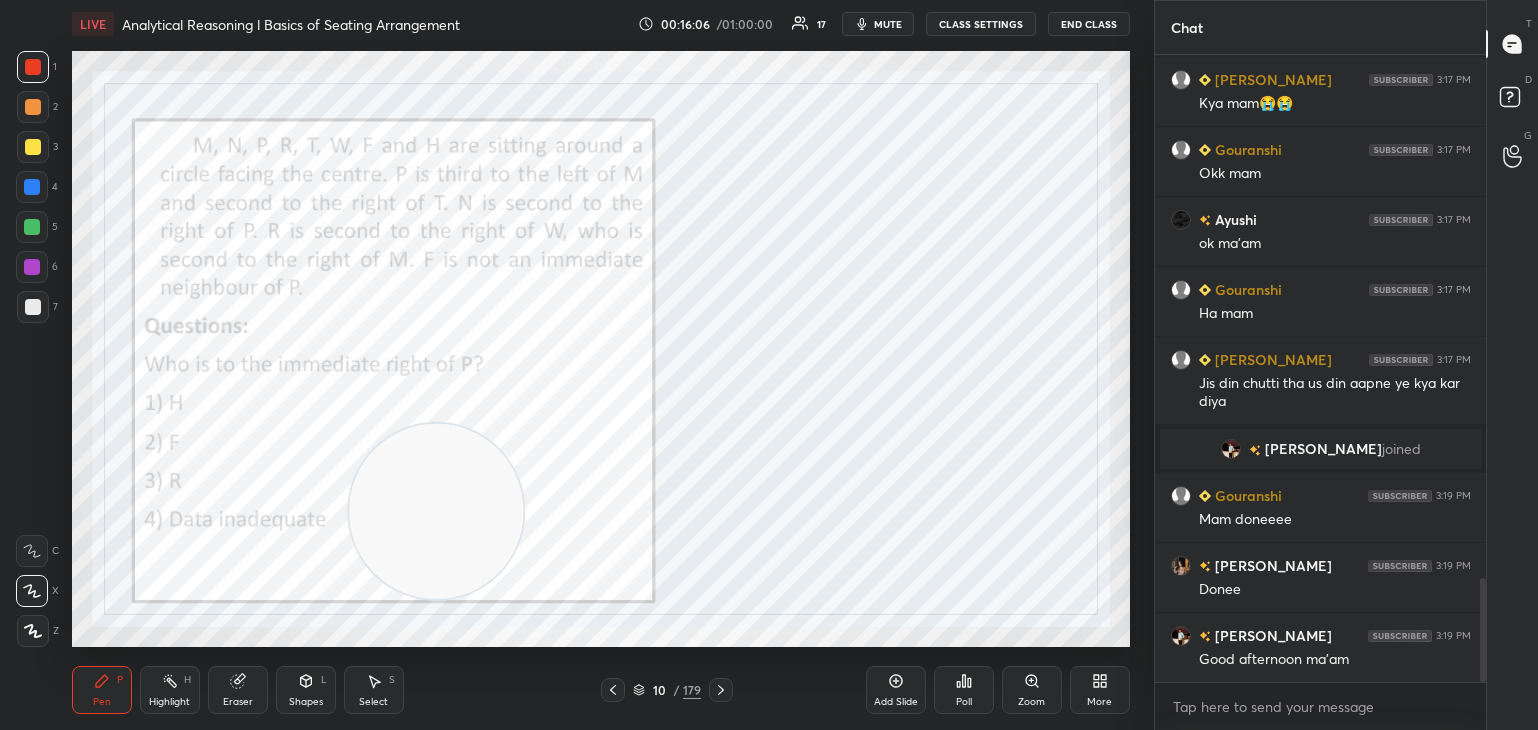 click on "Poll" at bounding box center [964, 690] 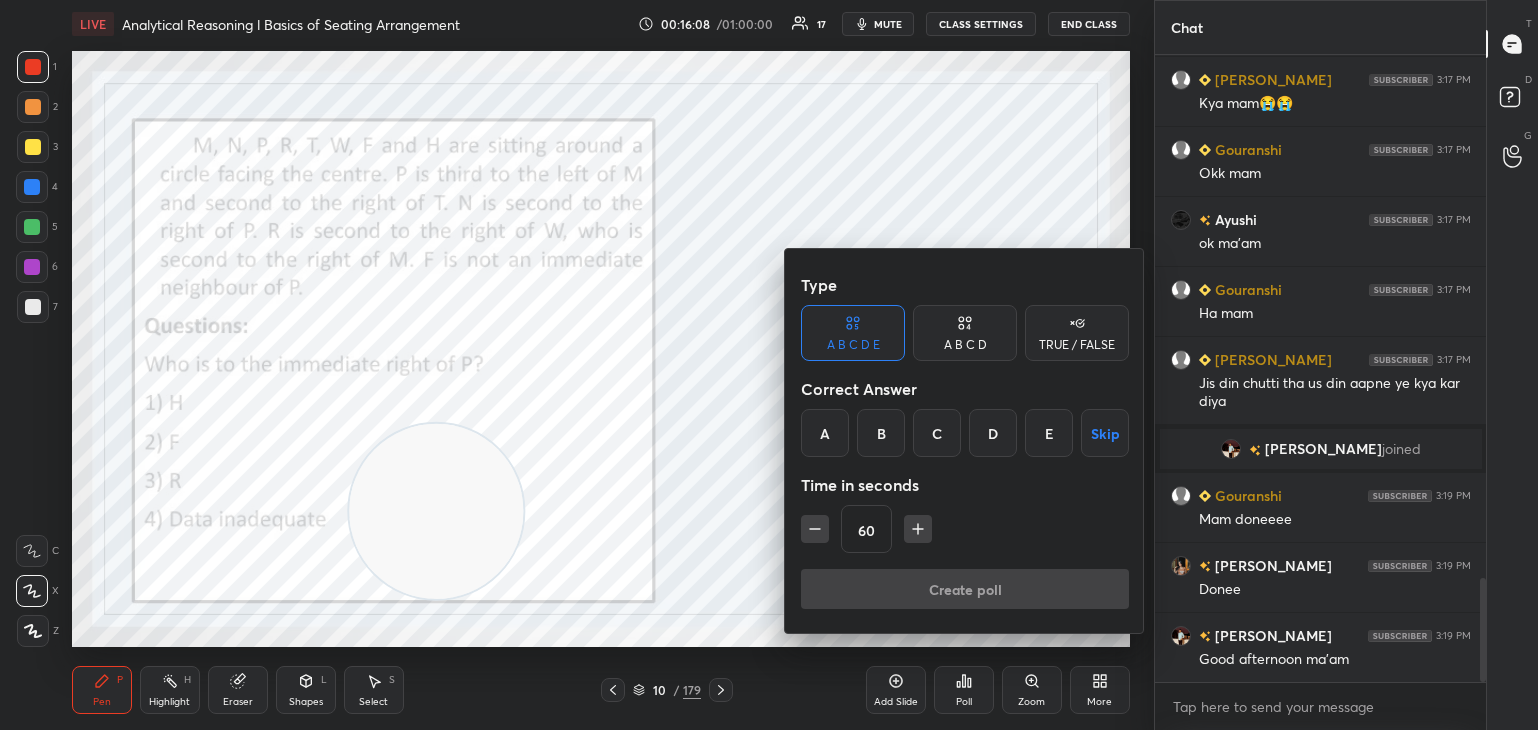 click on "A B C D" at bounding box center (965, 333) 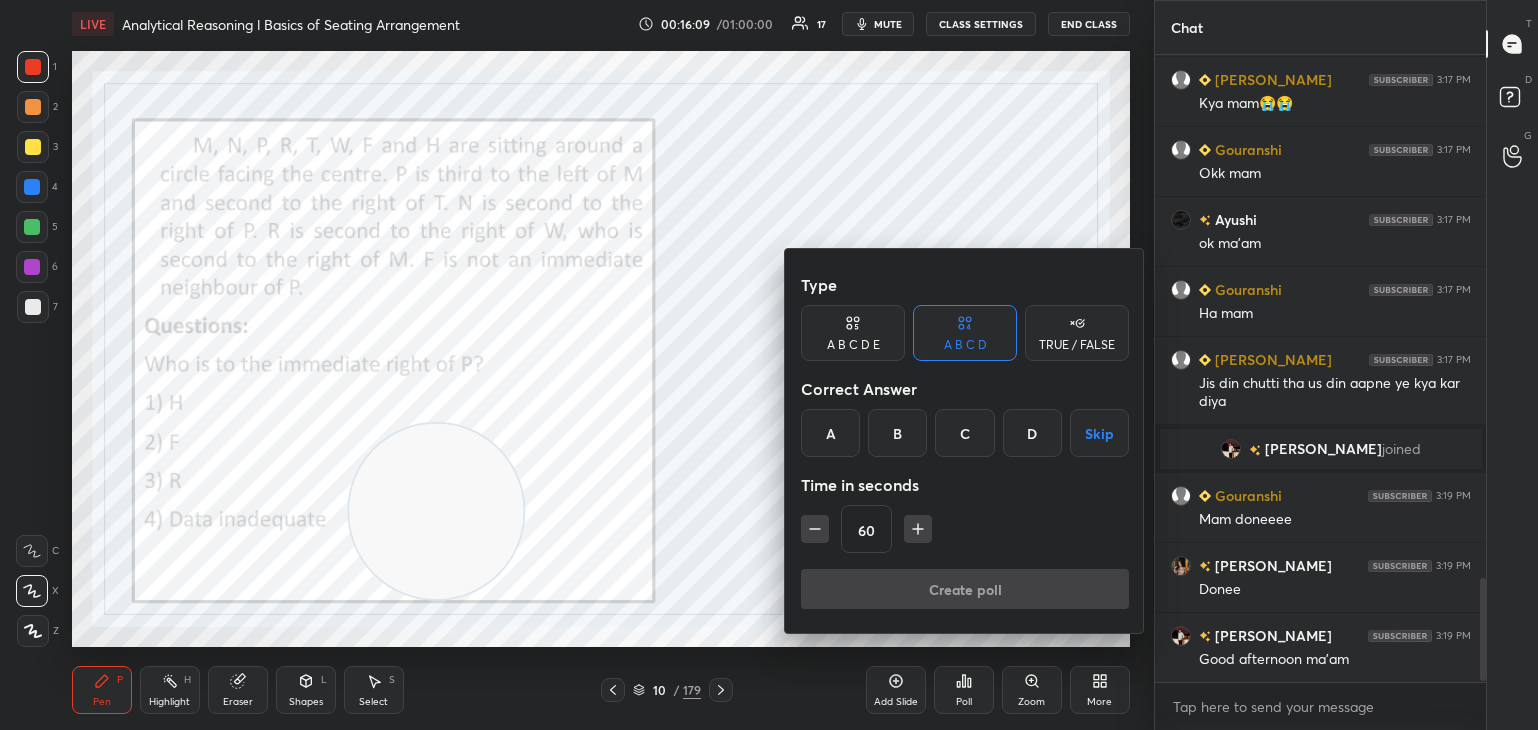 scroll, scrollTop: 3236, scrollLeft: 0, axis: vertical 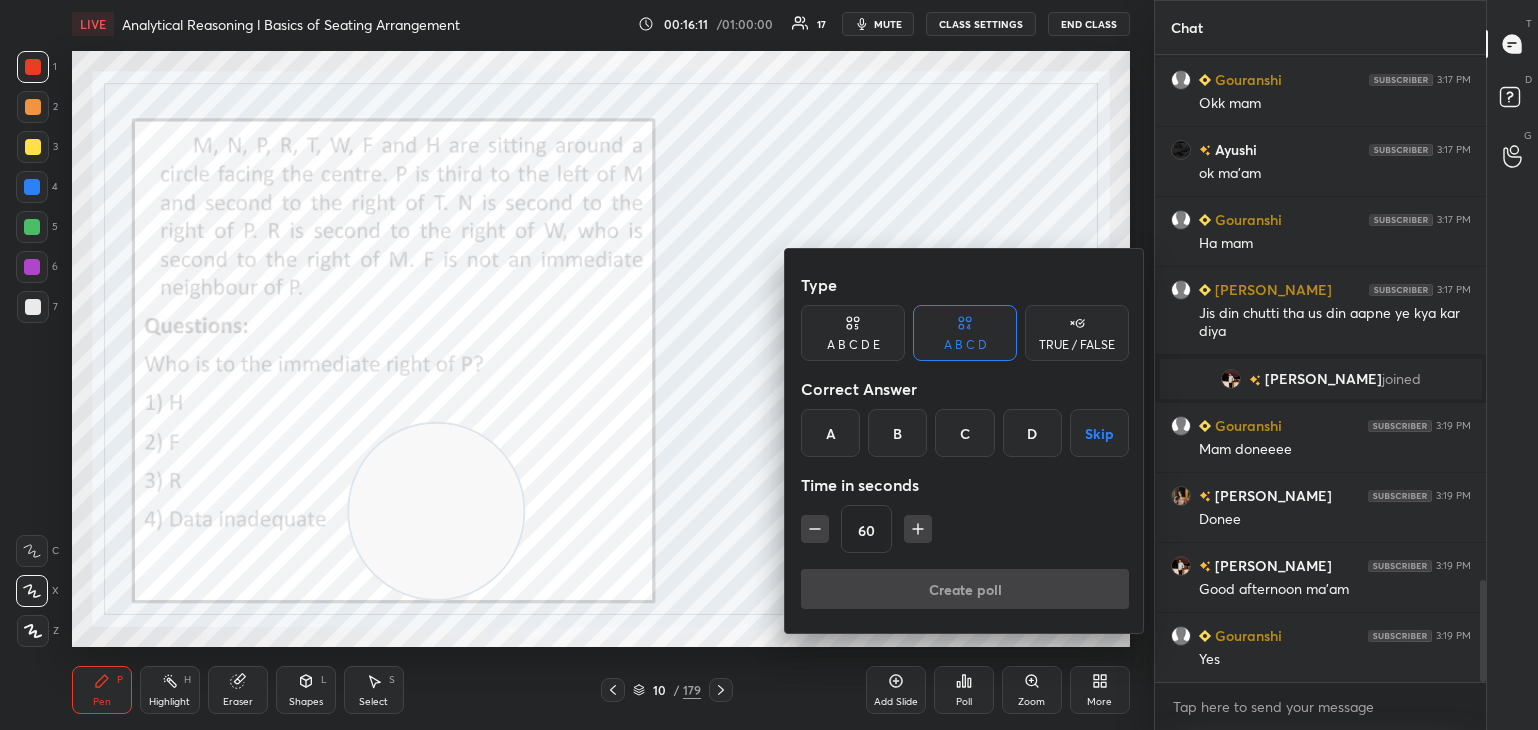 click on "A" at bounding box center (830, 433) 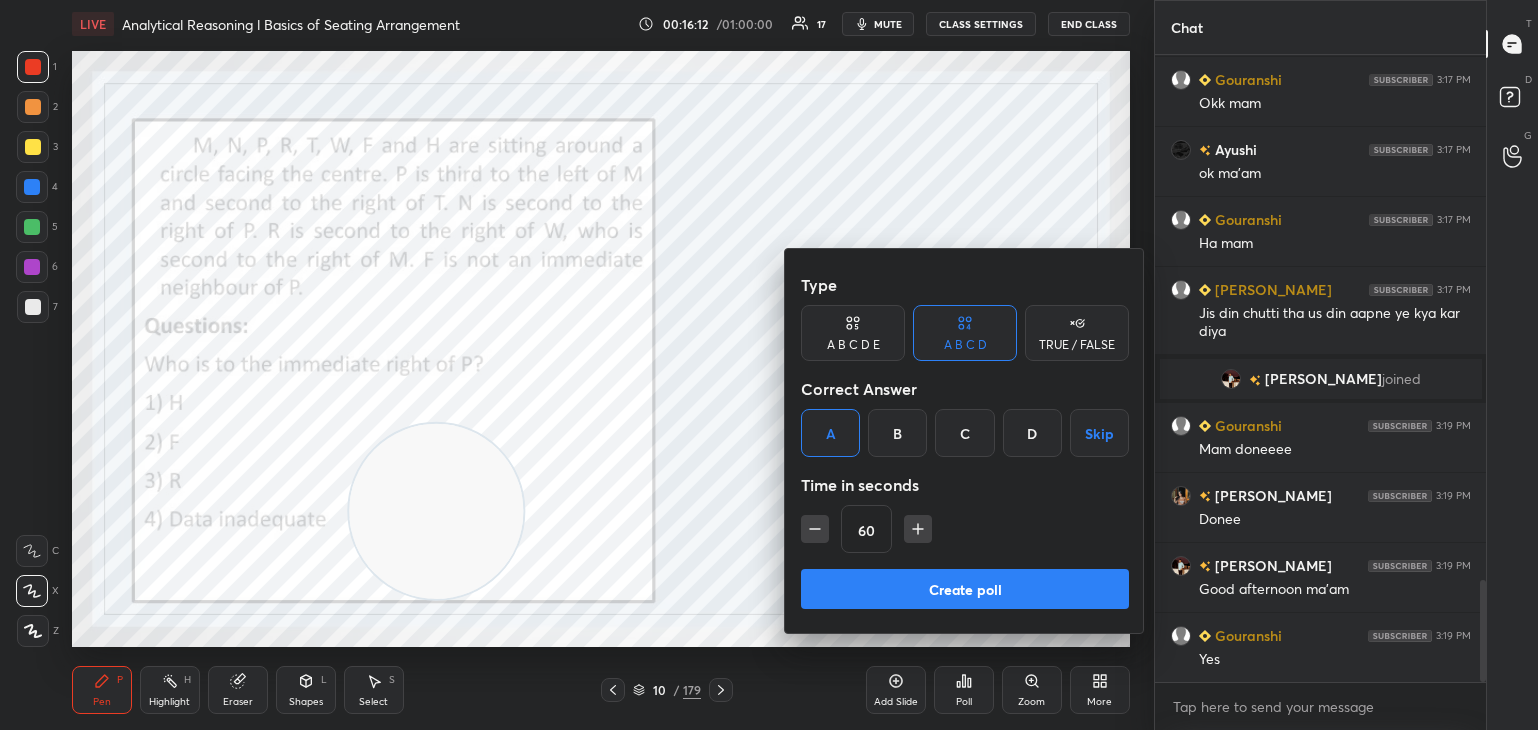 click on "Create poll" at bounding box center (965, 589) 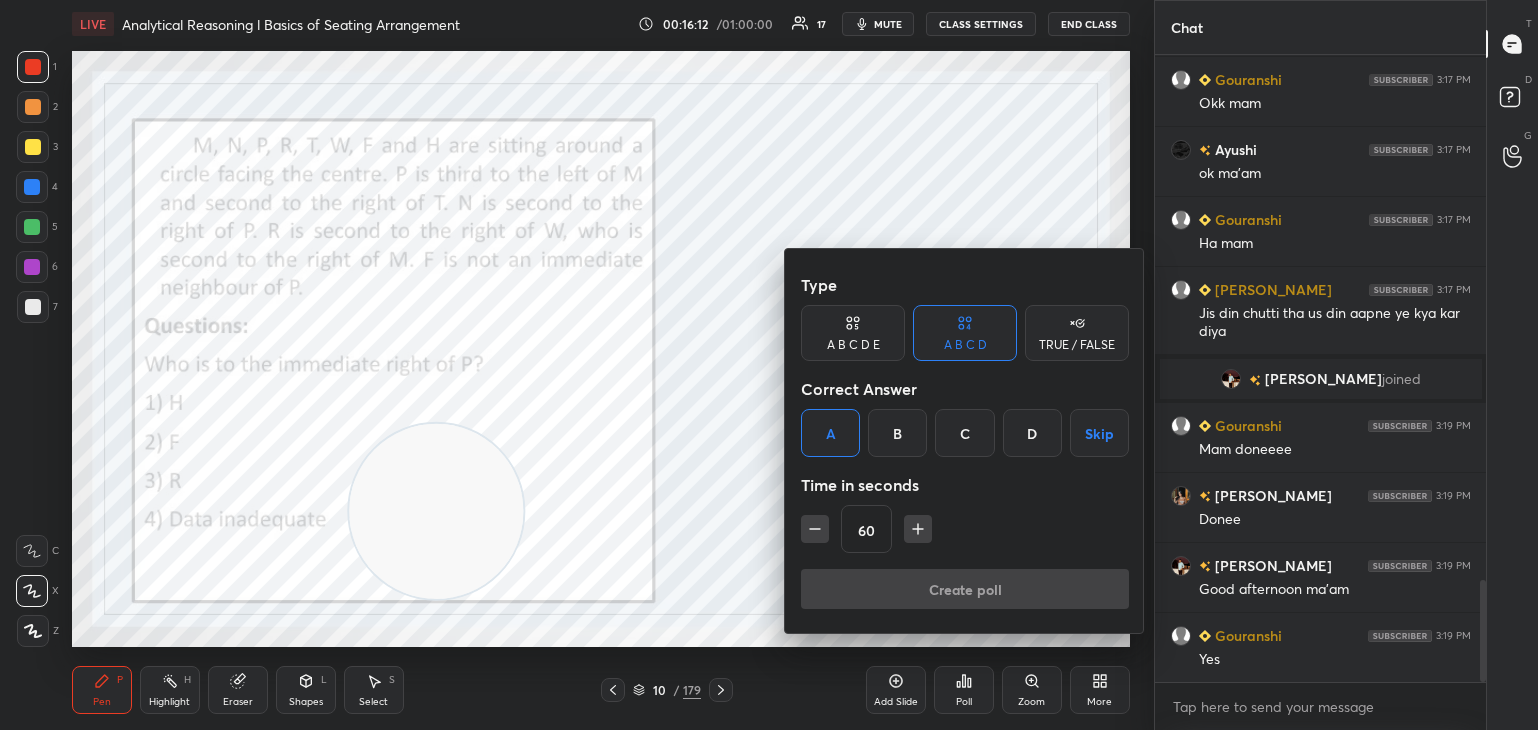 scroll, scrollTop: 593, scrollLeft: 326, axis: both 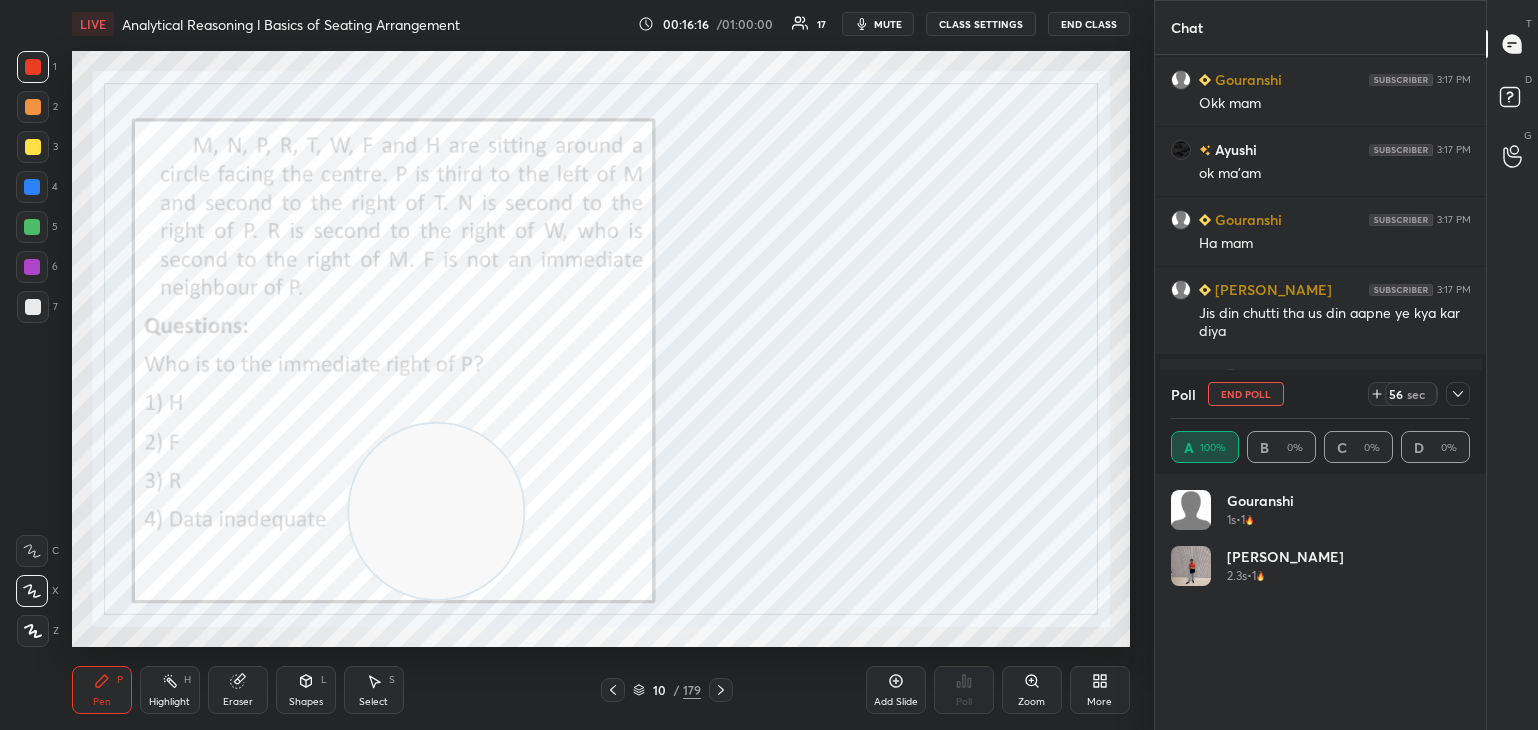 click on "mute" at bounding box center [888, 24] 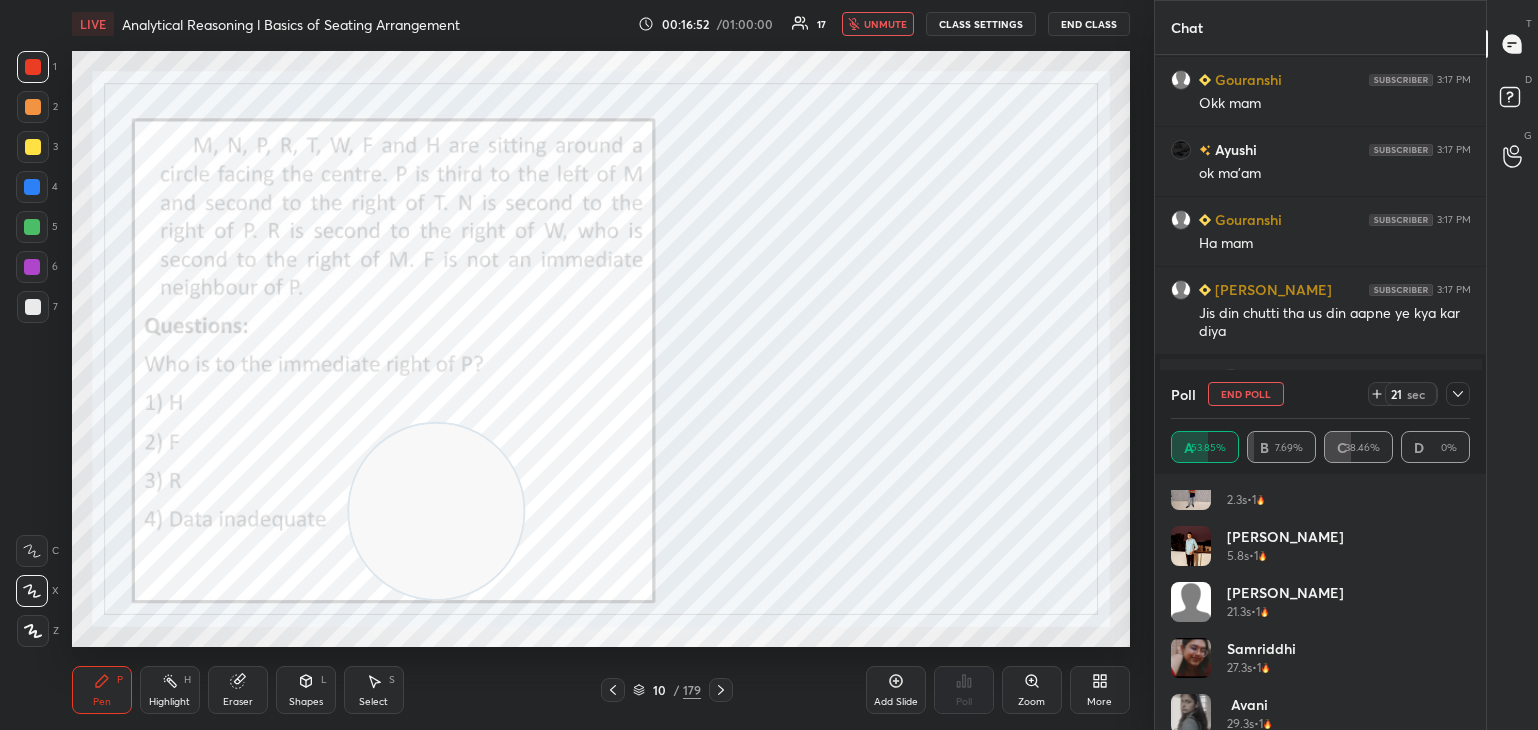 scroll, scrollTop: 152, scrollLeft: 0, axis: vertical 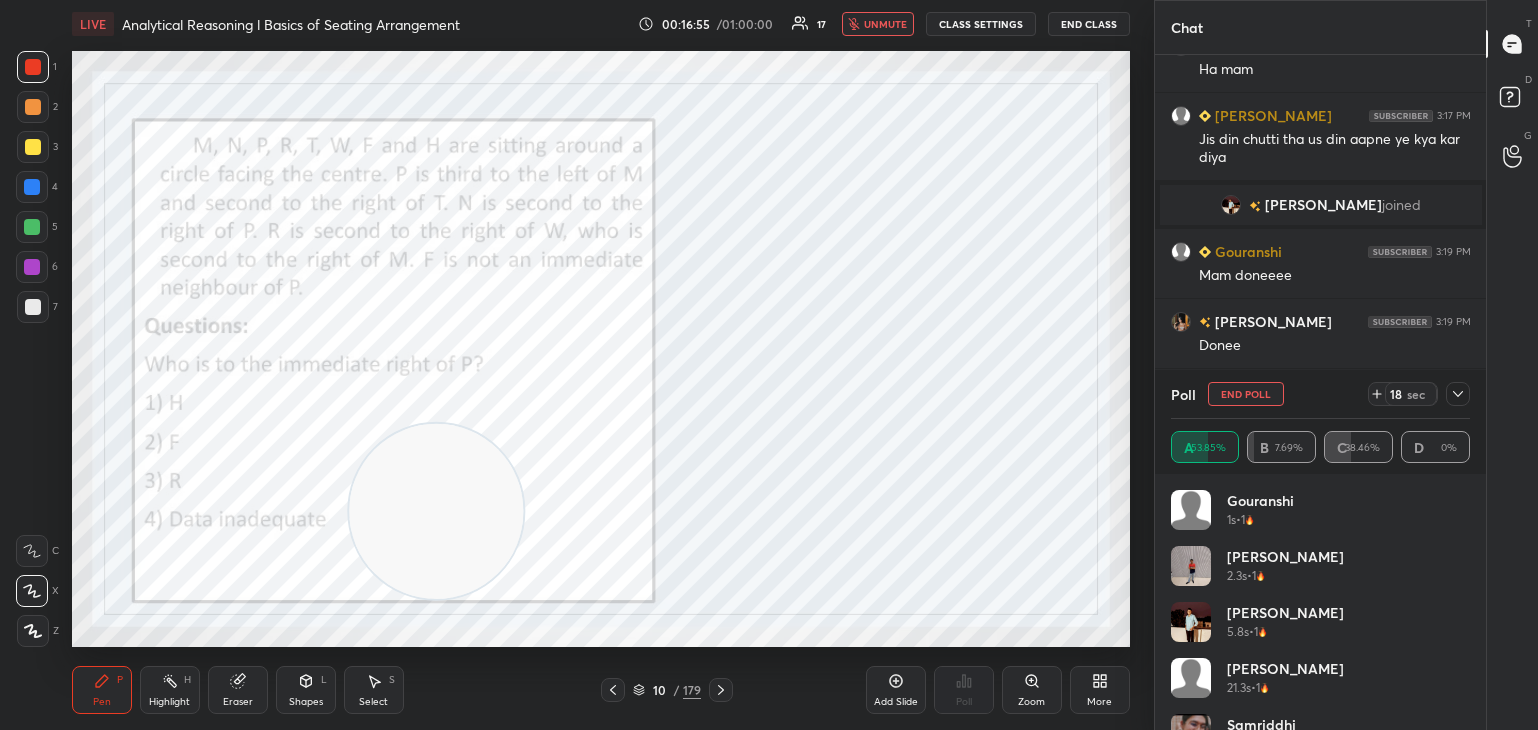 click at bounding box center (1458, 394) 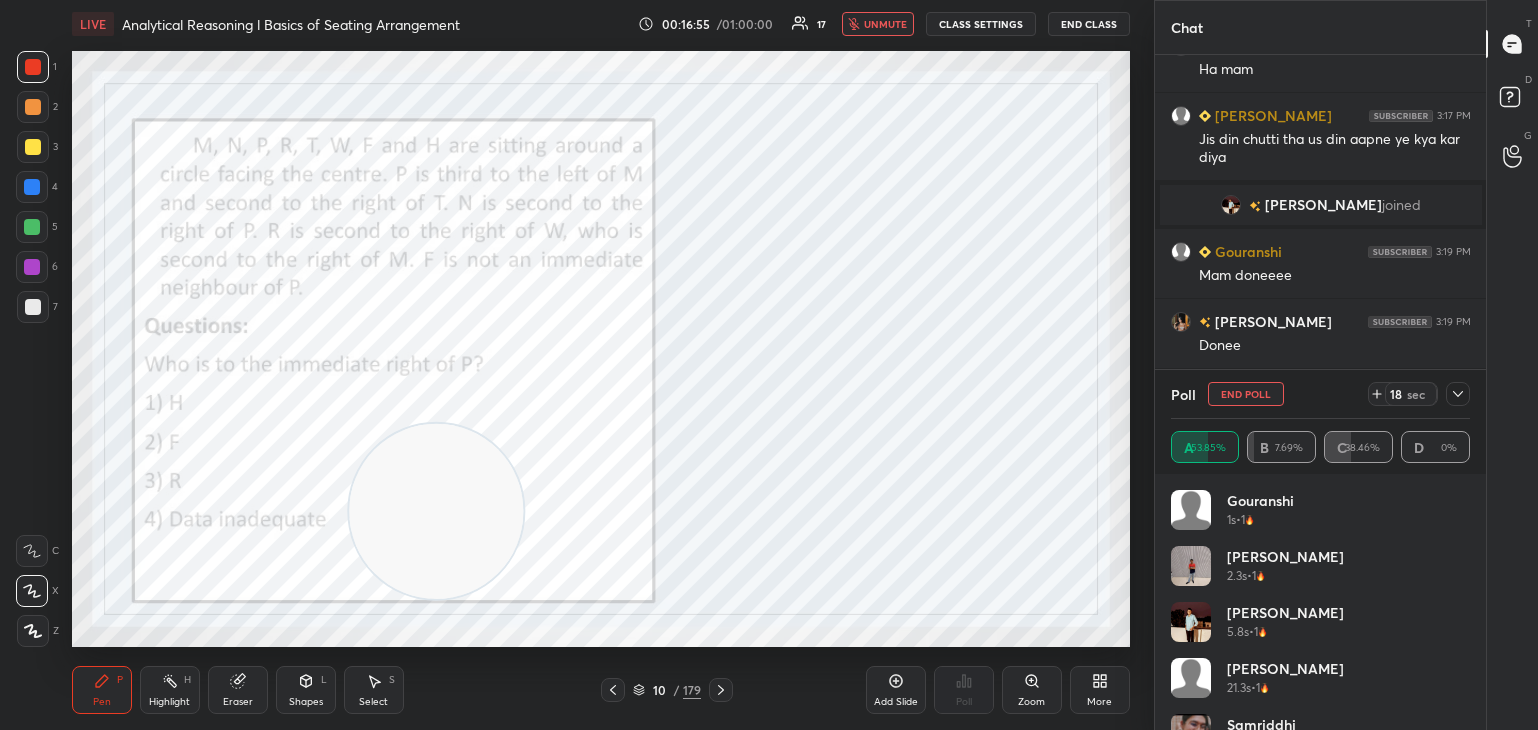 scroll, scrollTop: 184, scrollLeft: 294, axis: both 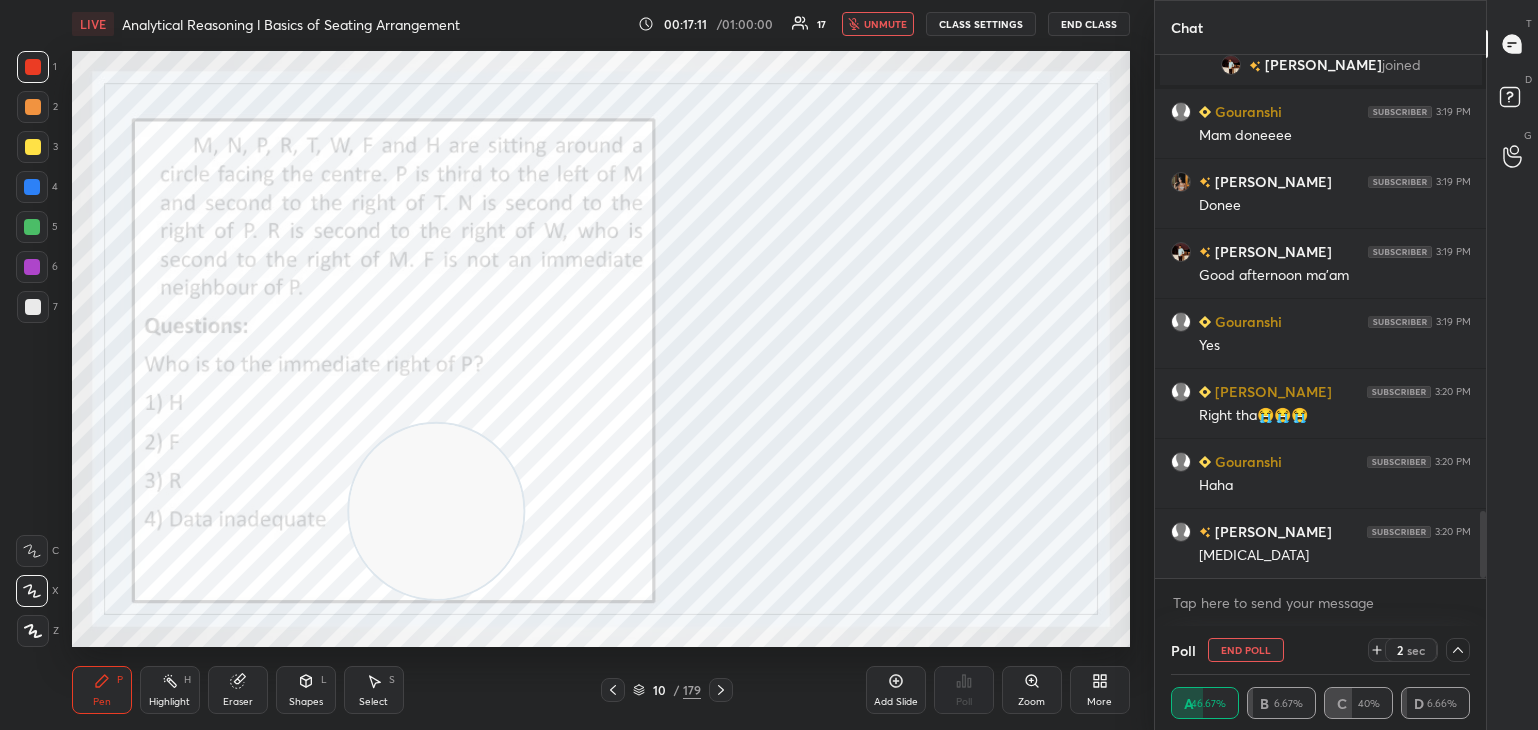 click on "LIVE Analytical Reasoning l Basics of Seating Arrangement 00:17:11 /  01:00:00 17 unmute CLASS SETTINGS End Class" at bounding box center (601, 24) 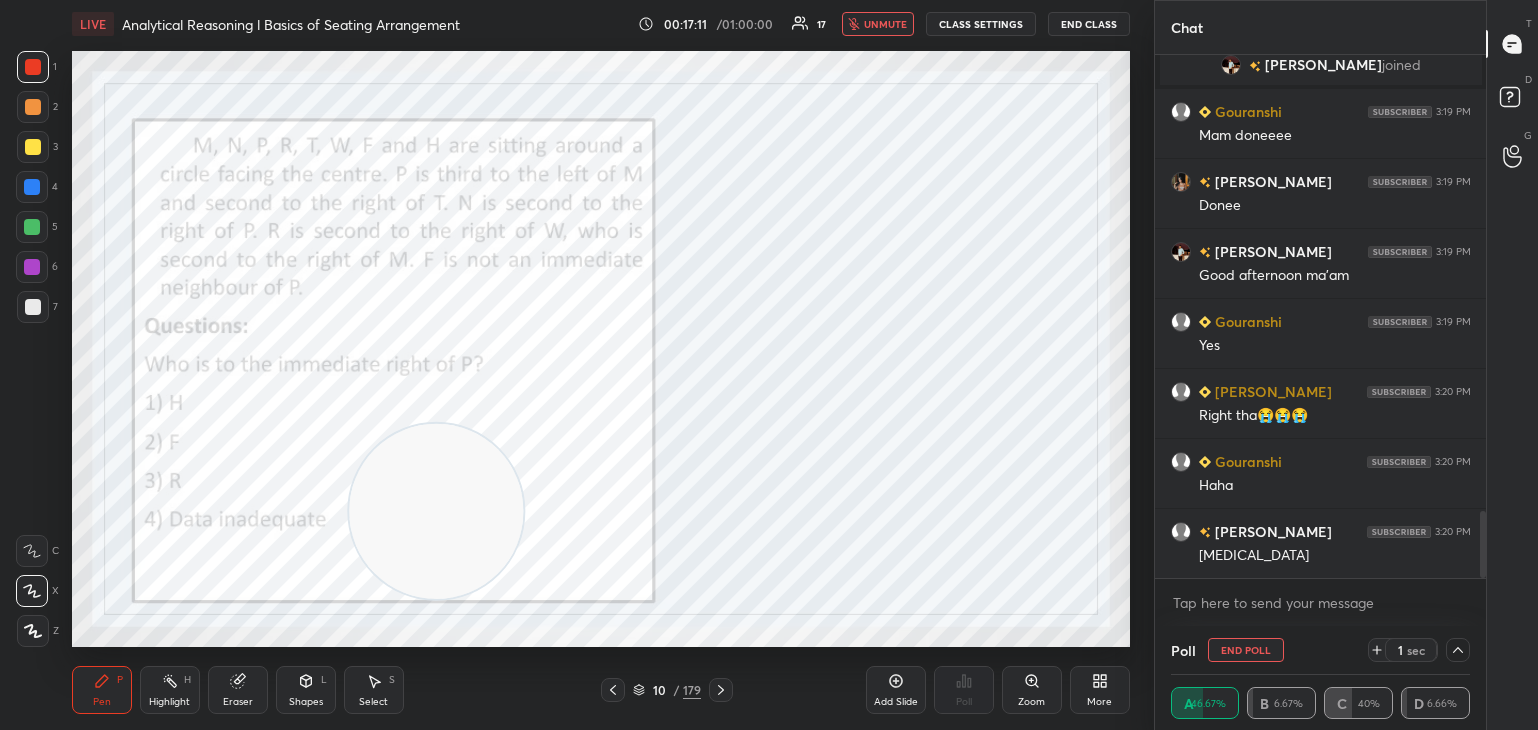 click on "unmute" at bounding box center [885, 24] 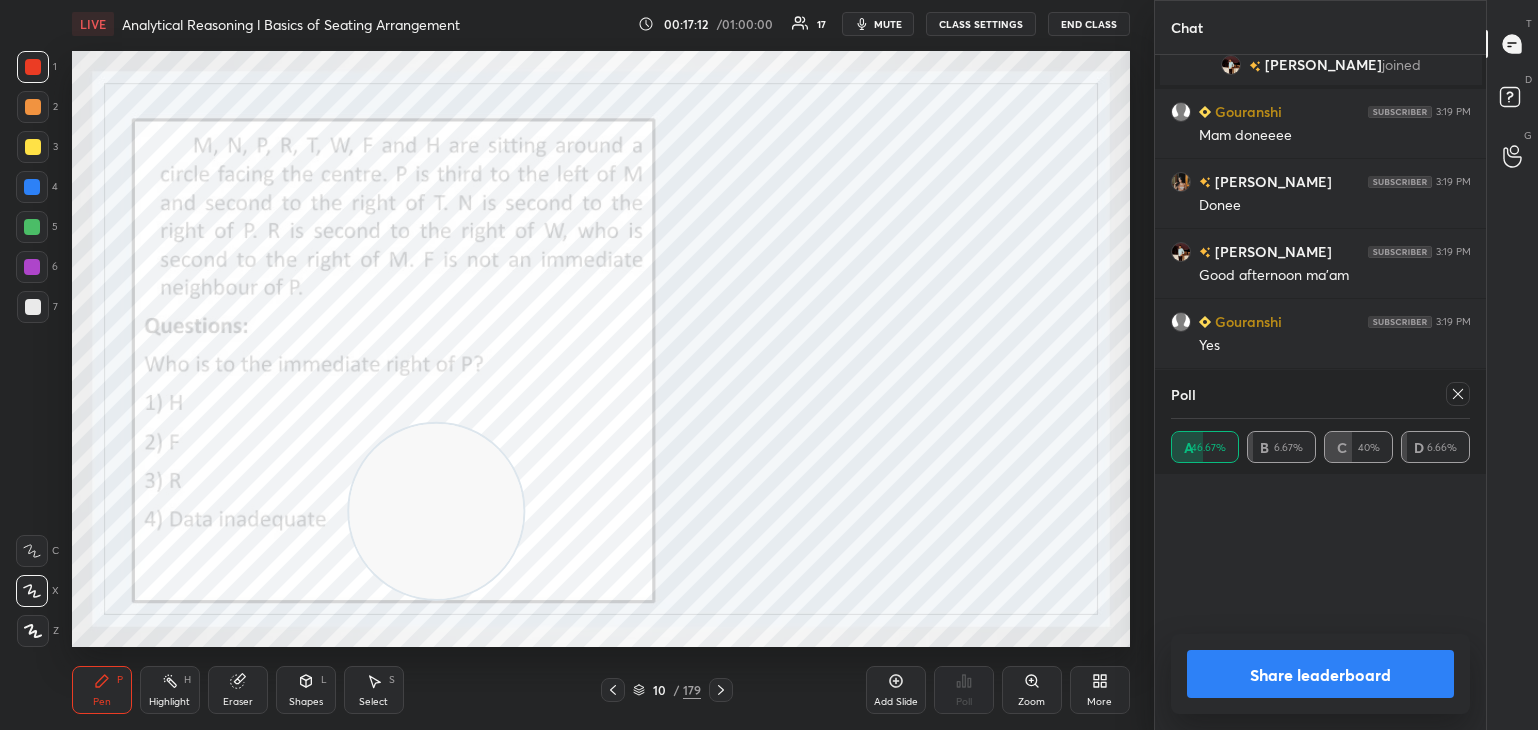 scroll, scrollTop: 0, scrollLeft: 0, axis: both 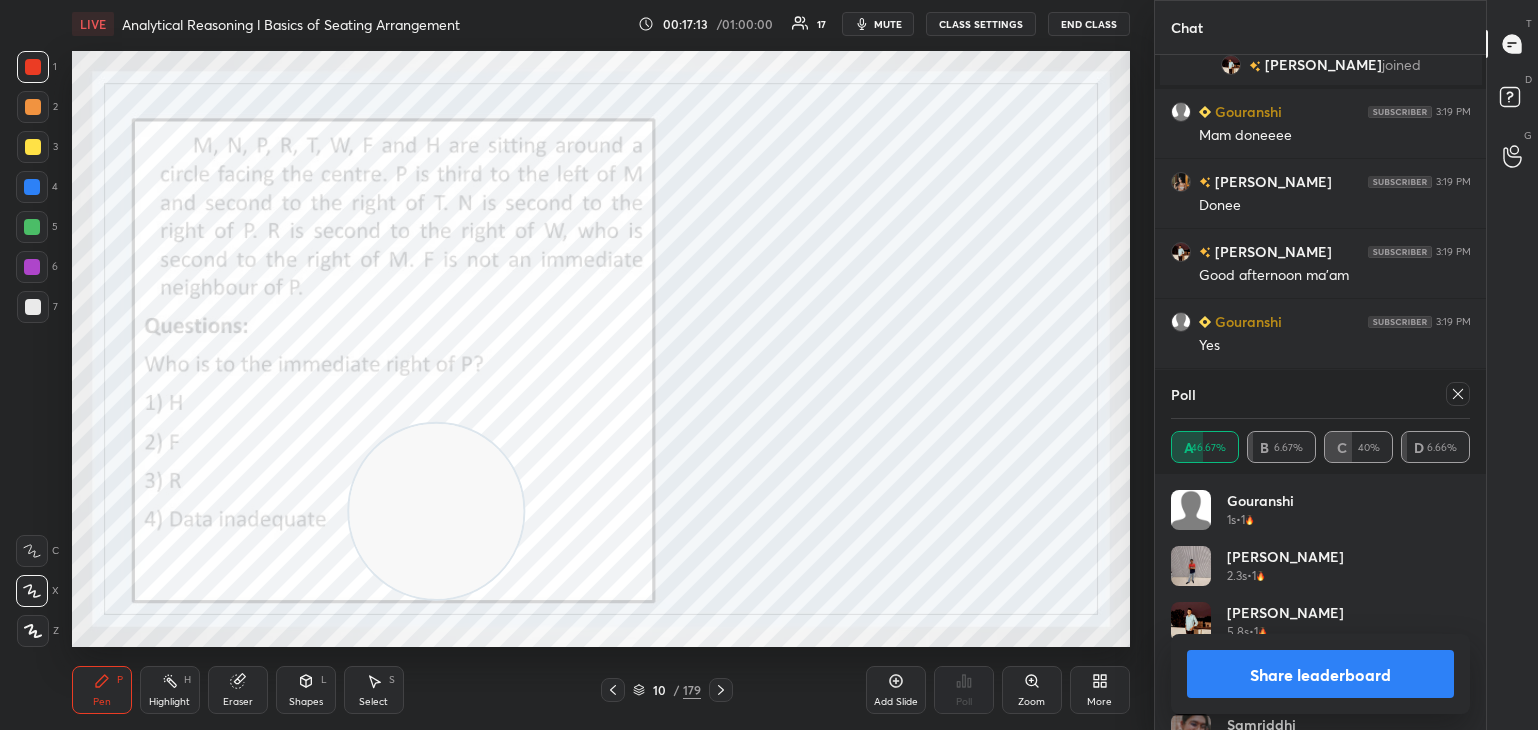 click 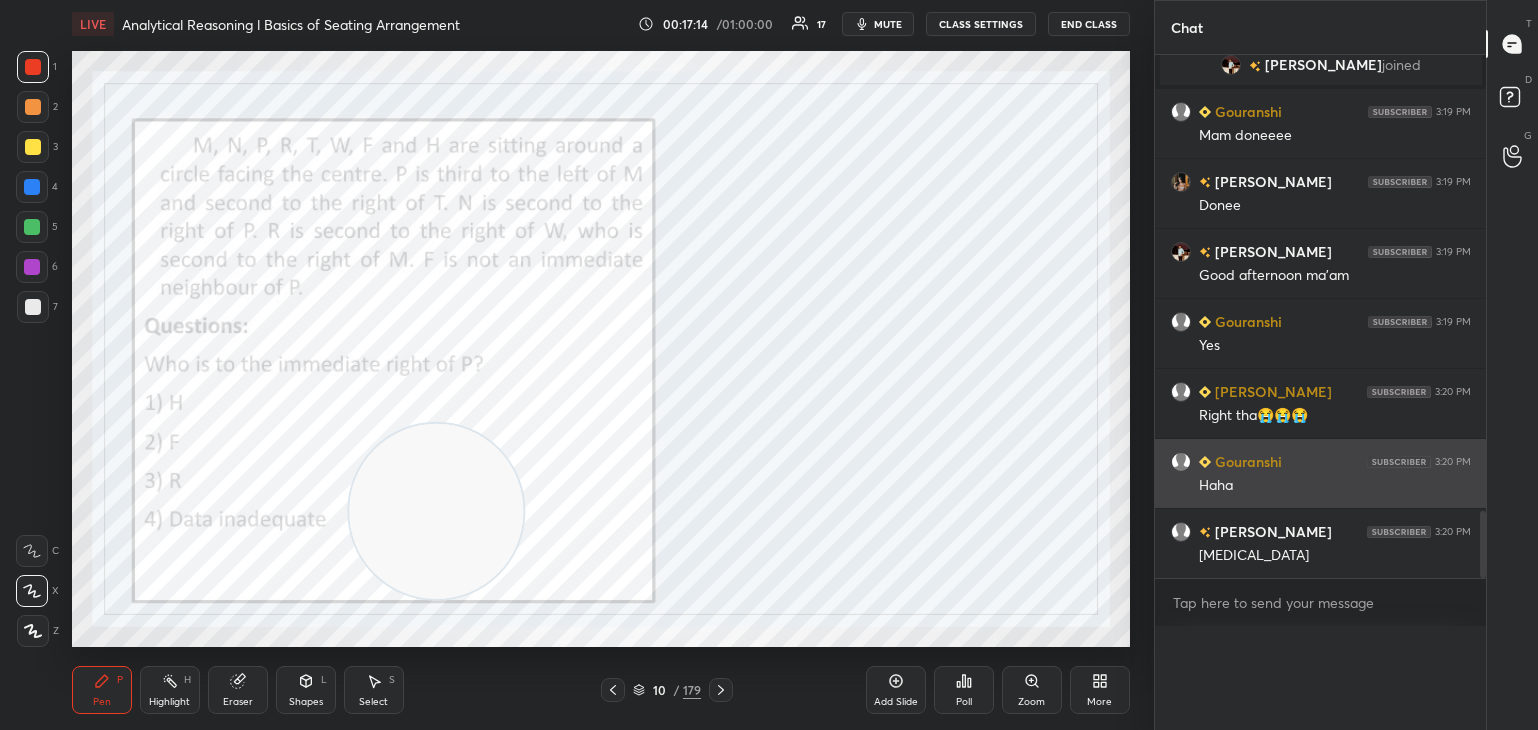 scroll, scrollTop: 0, scrollLeft: 0, axis: both 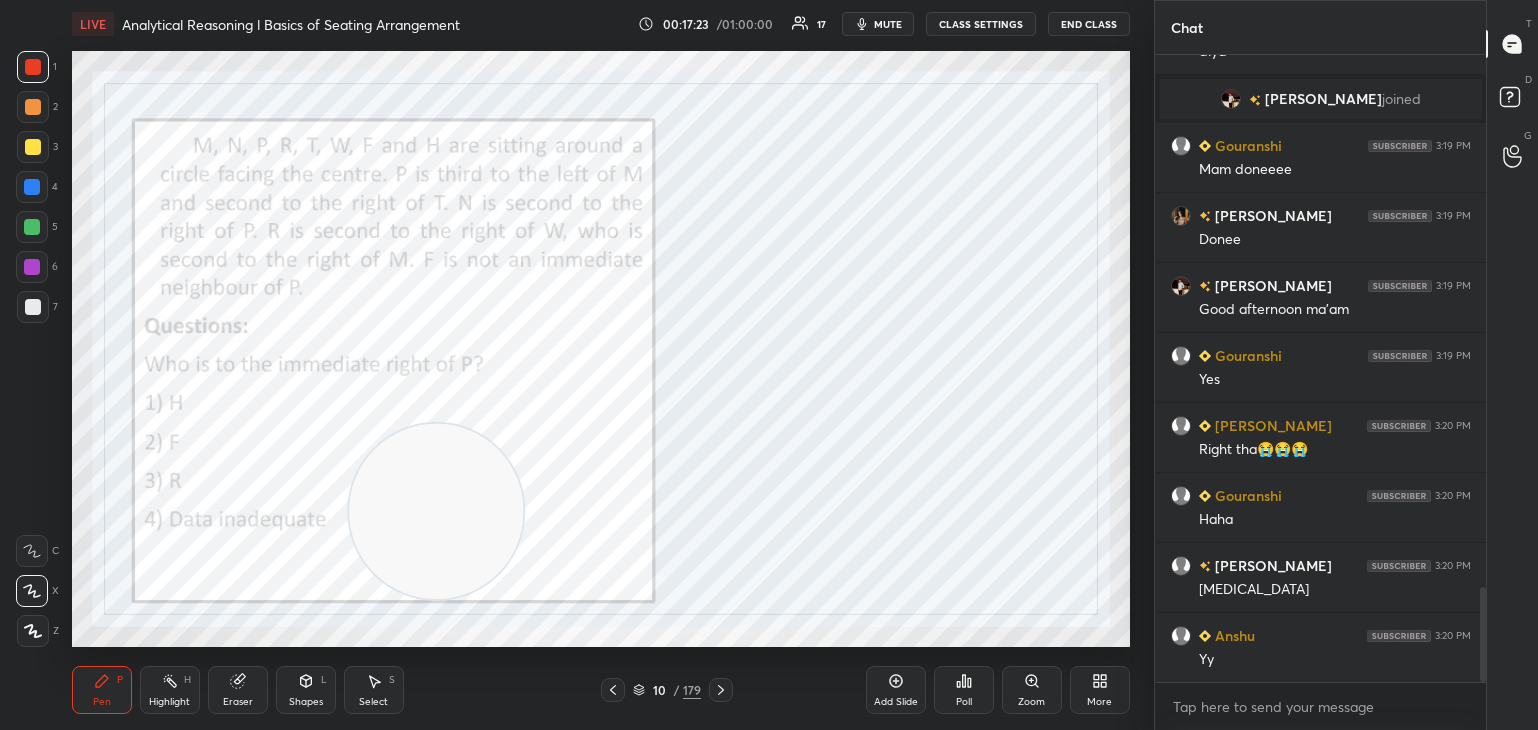 click on "Shapes" at bounding box center [306, 702] 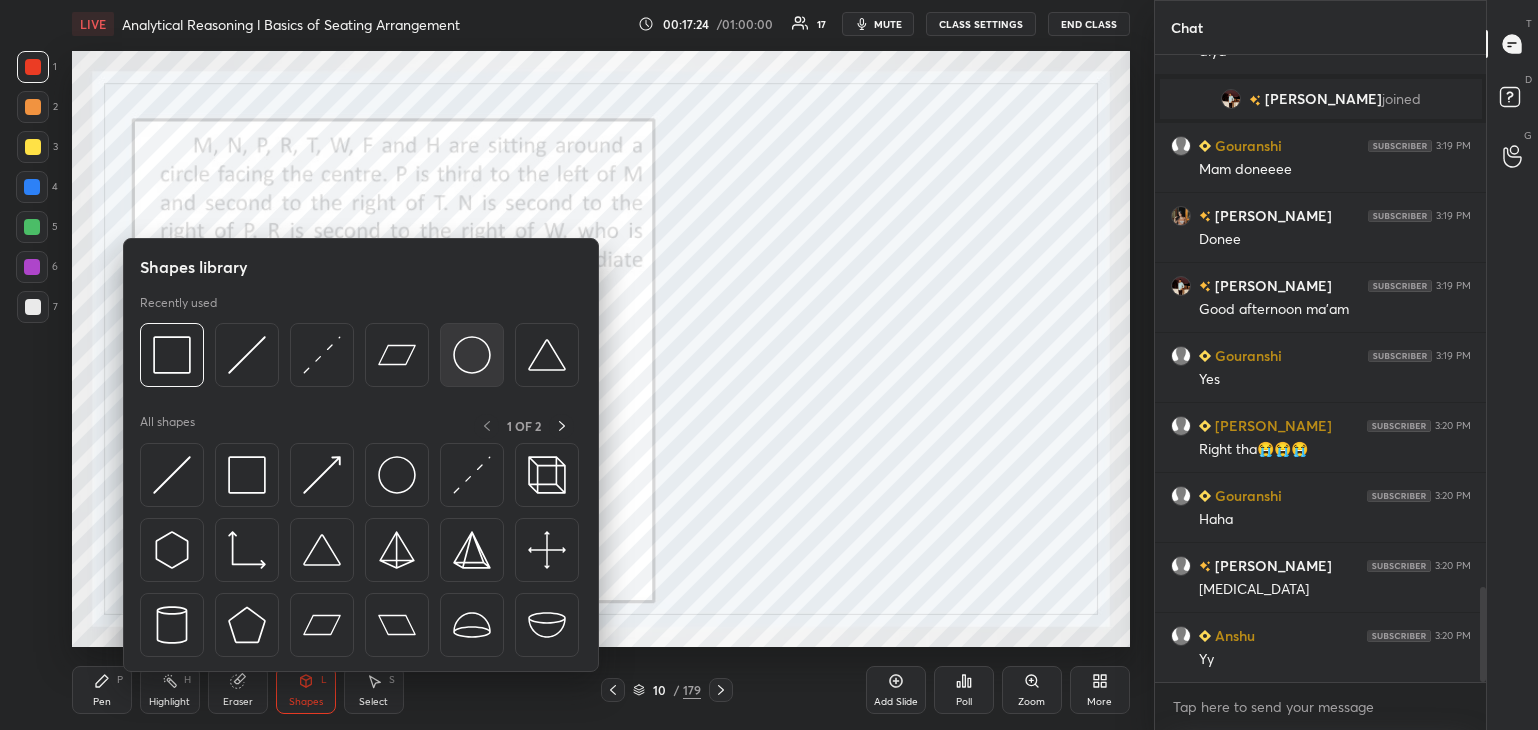 click at bounding box center [472, 355] 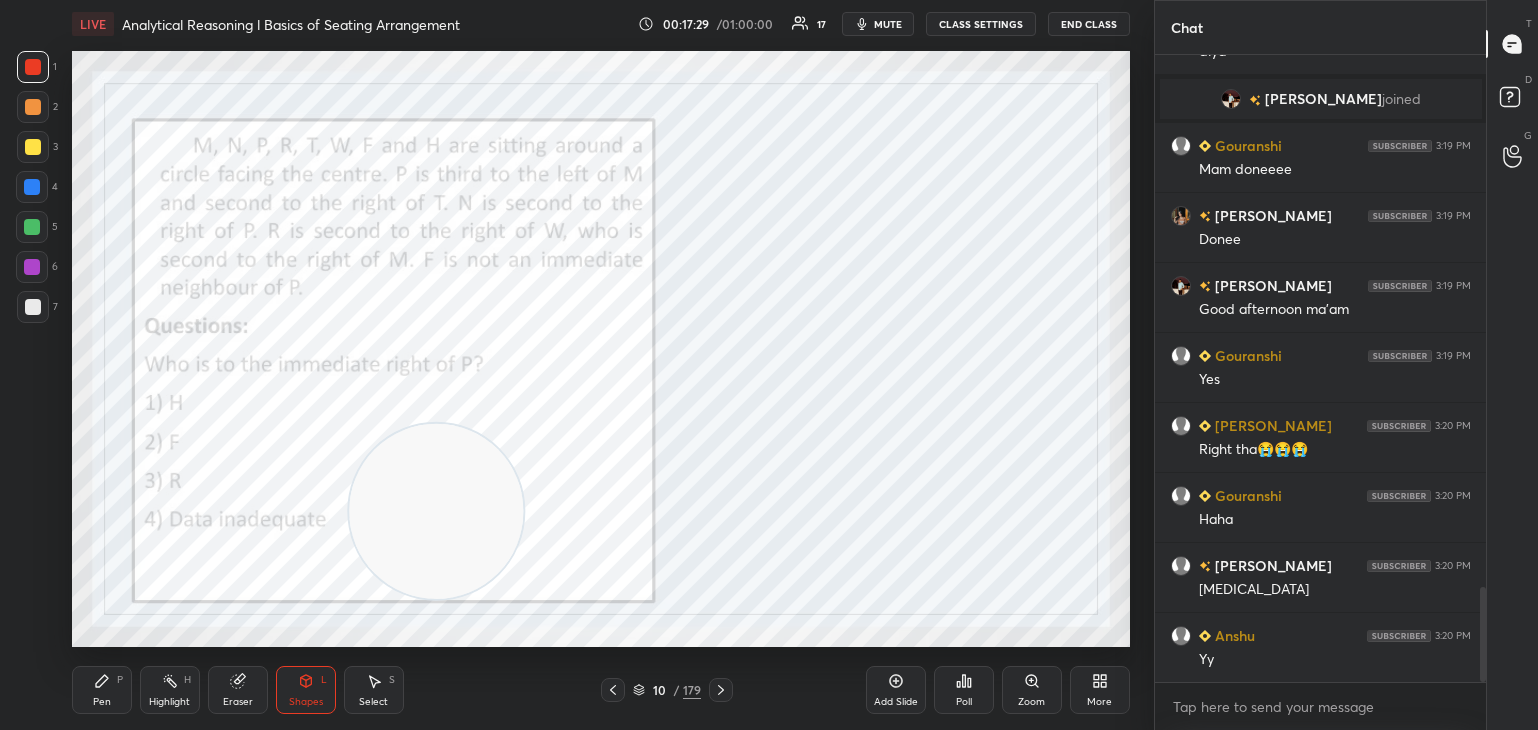 click on "Pen" at bounding box center (102, 702) 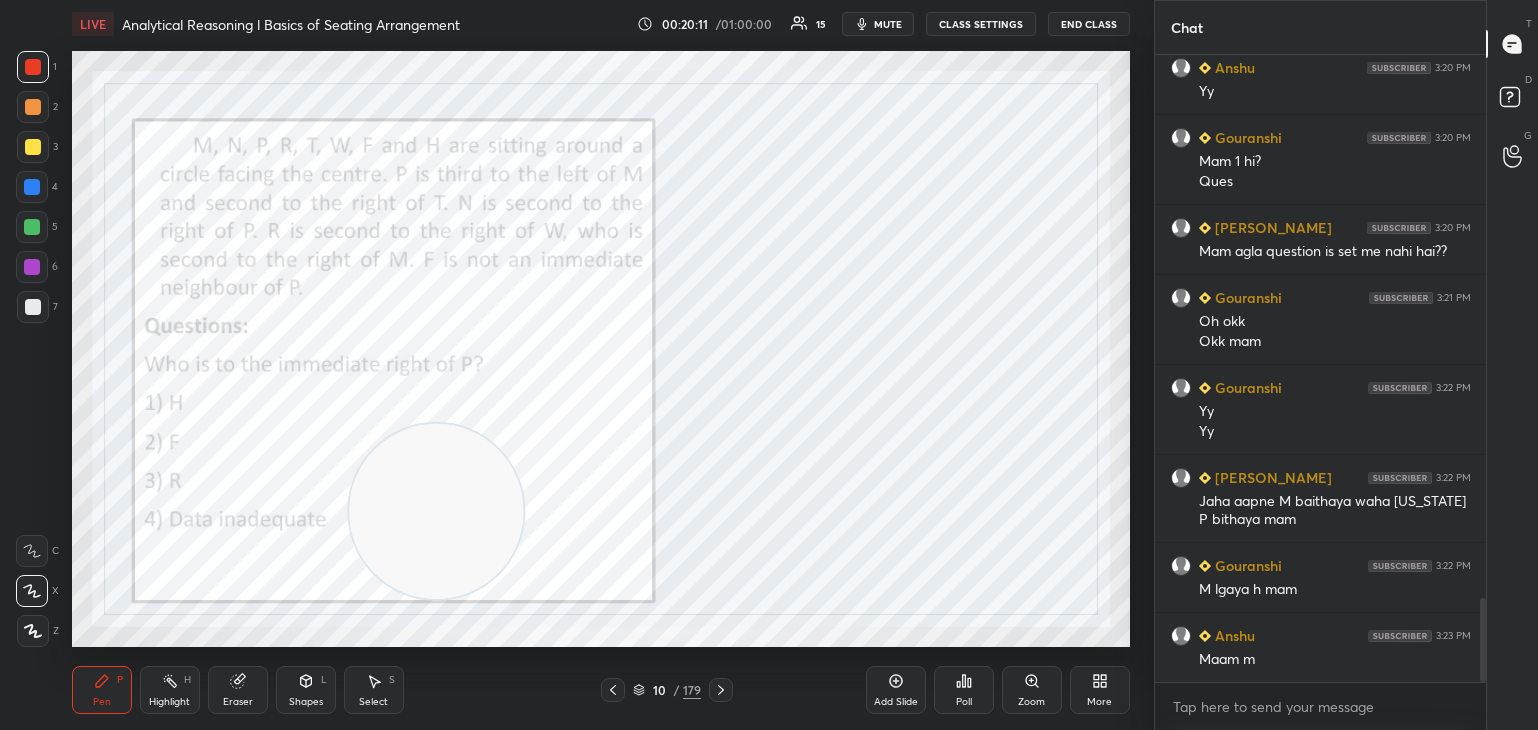 scroll, scrollTop: 4154, scrollLeft: 0, axis: vertical 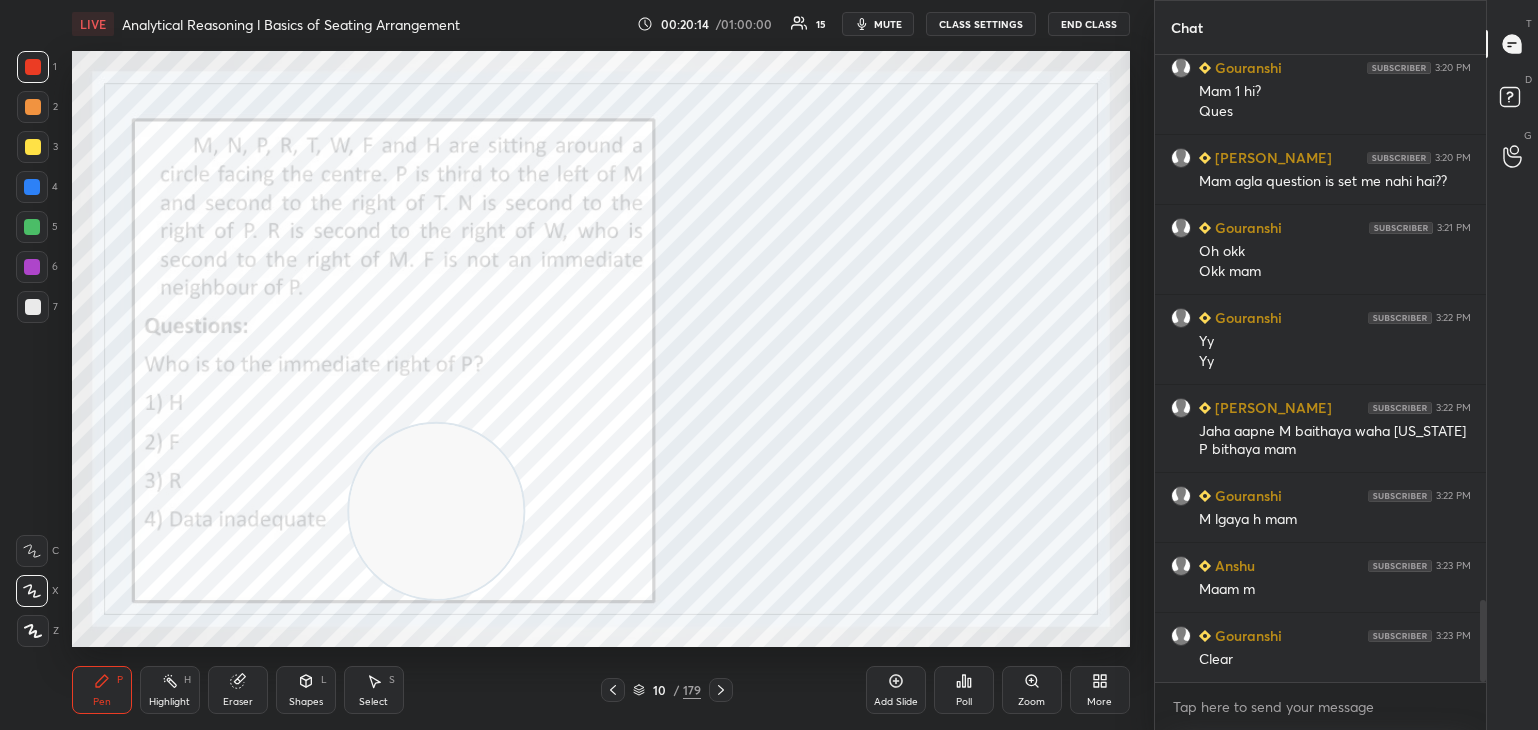 click 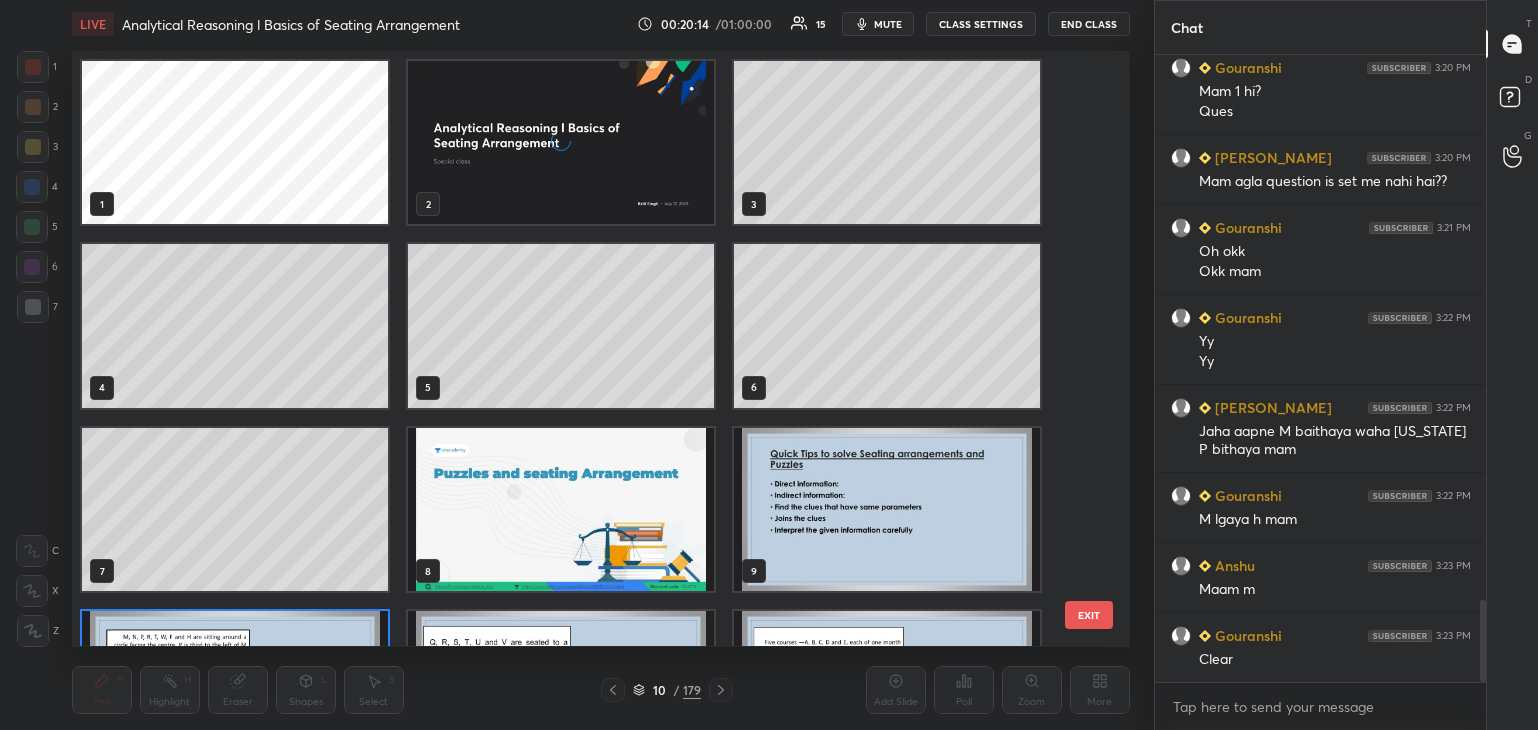 scroll, scrollTop: 138, scrollLeft: 0, axis: vertical 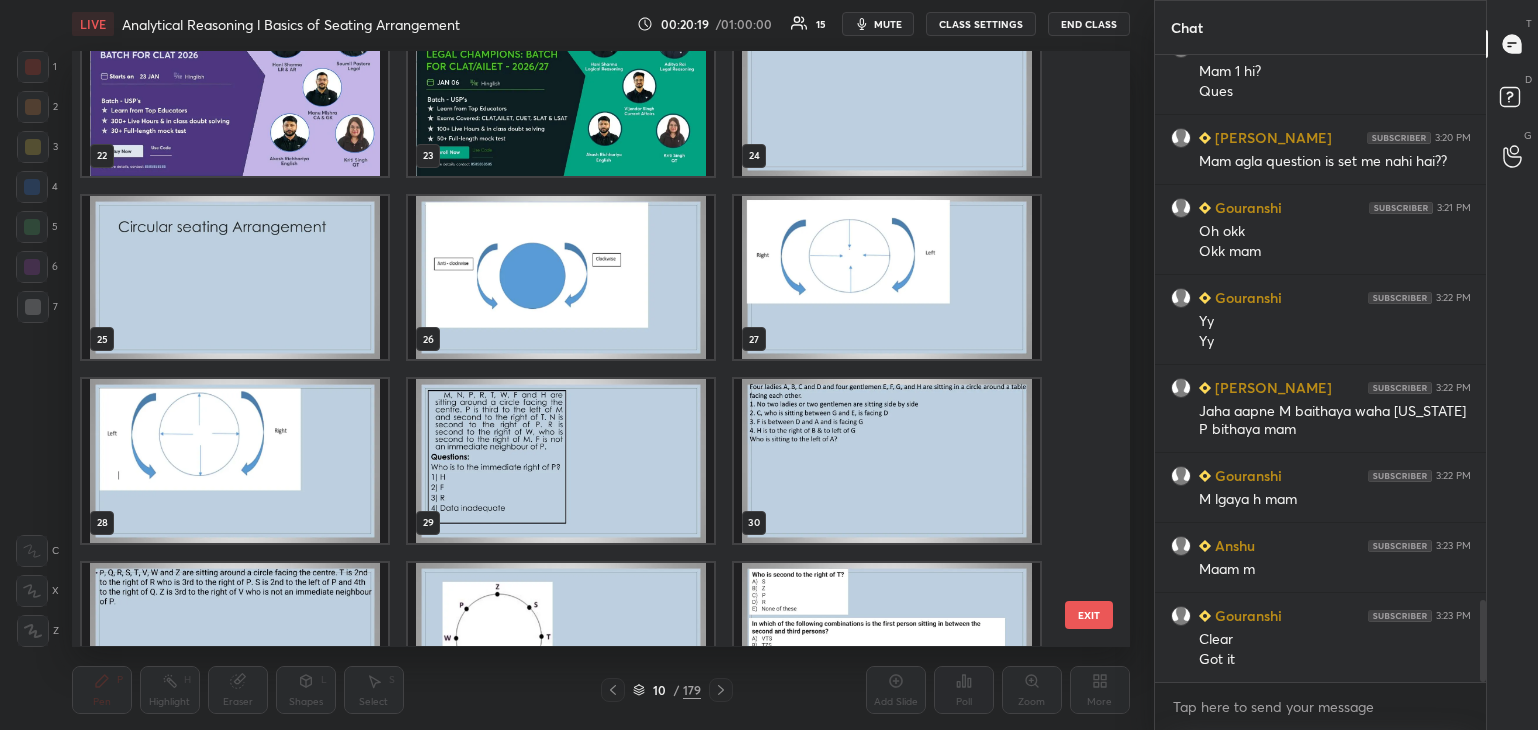 click at bounding box center [561, 277] 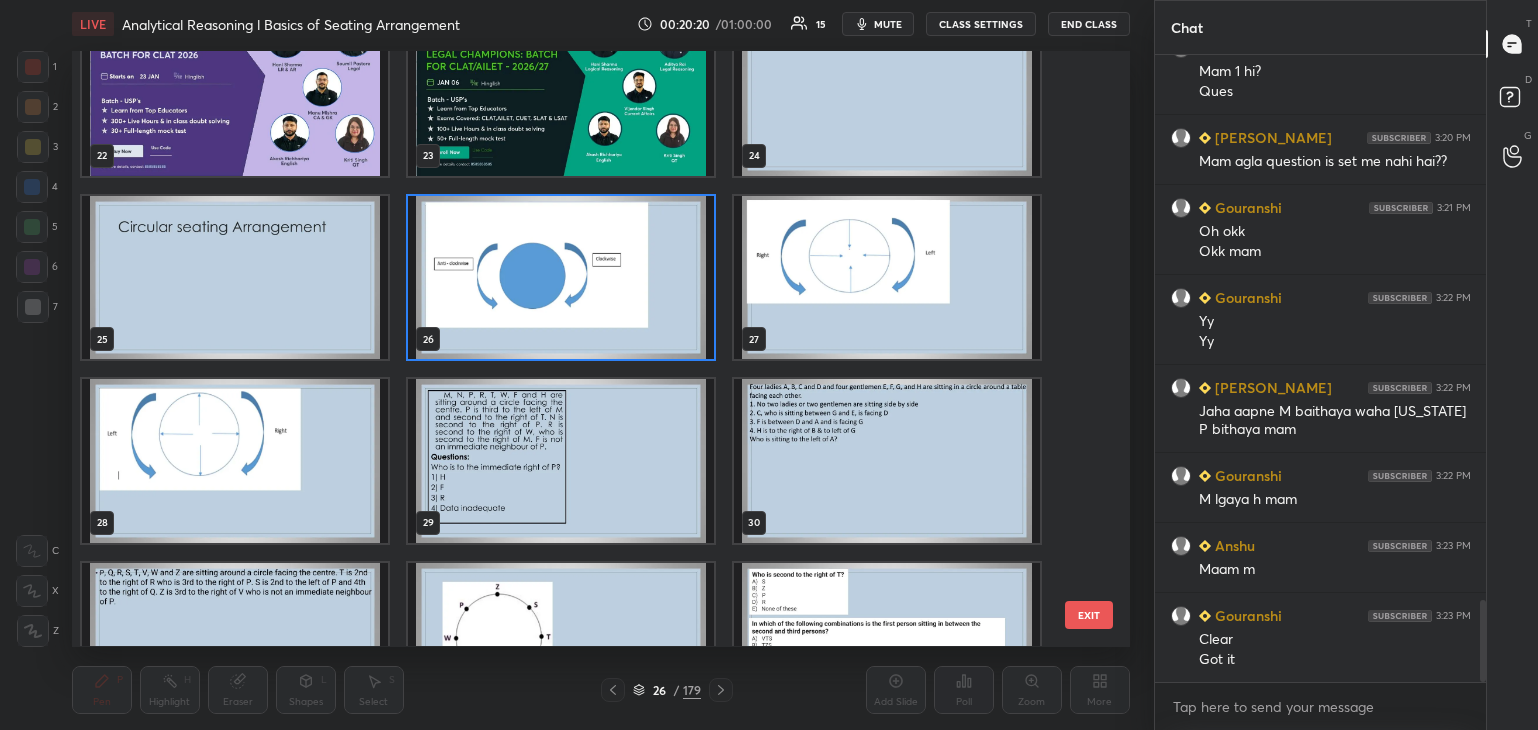 click at bounding box center [235, 277] 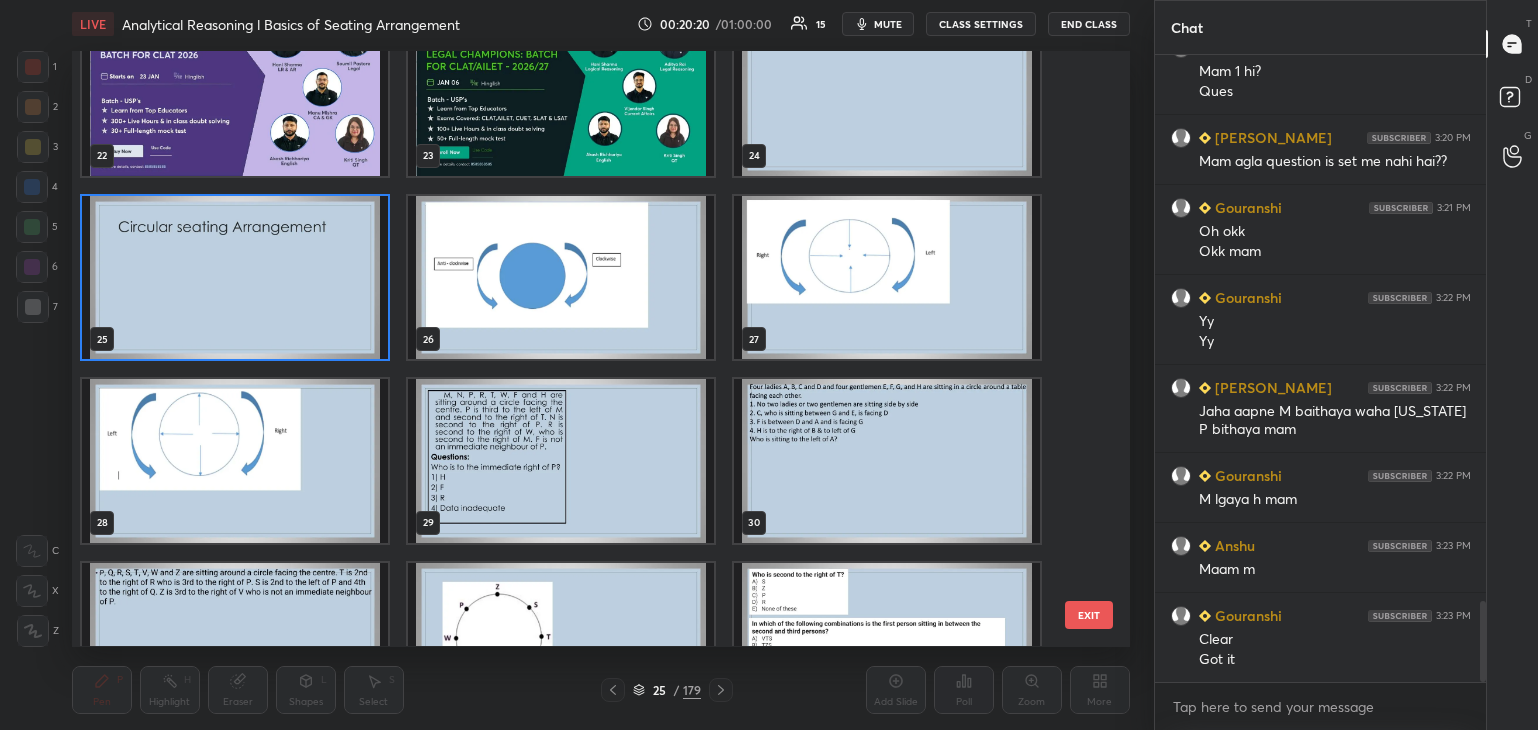 click at bounding box center [235, 277] 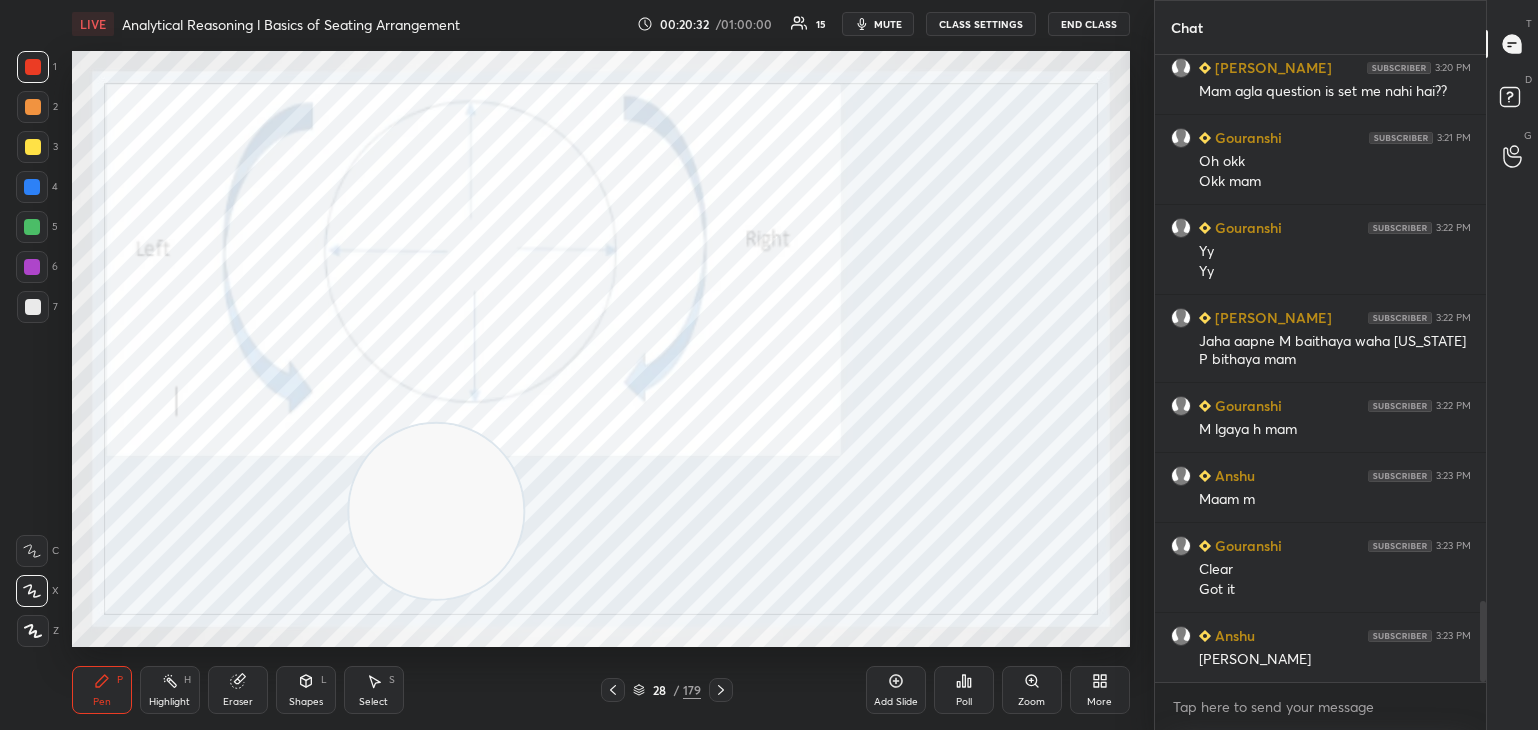 scroll, scrollTop: 4292, scrollLeft: 0, axis: vertical 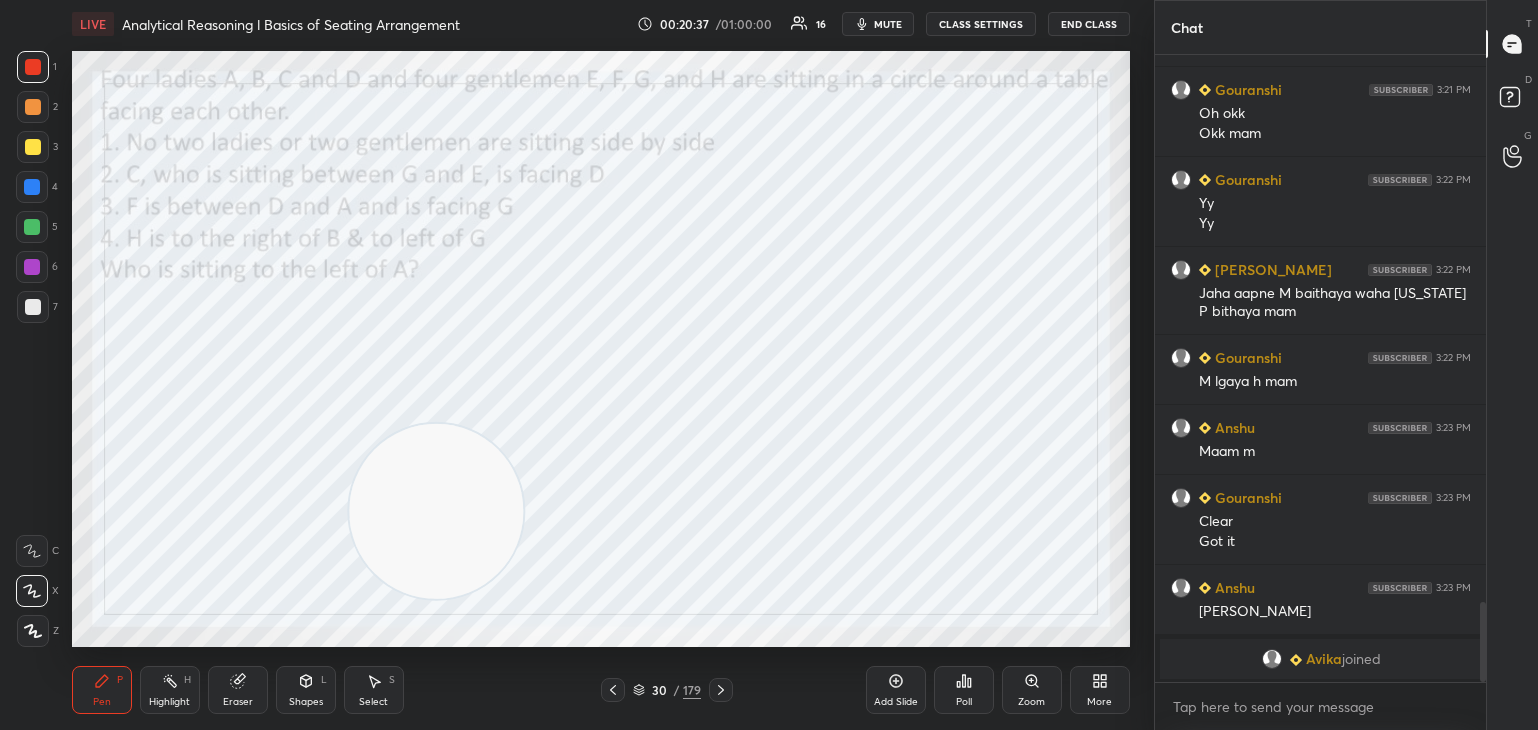 click 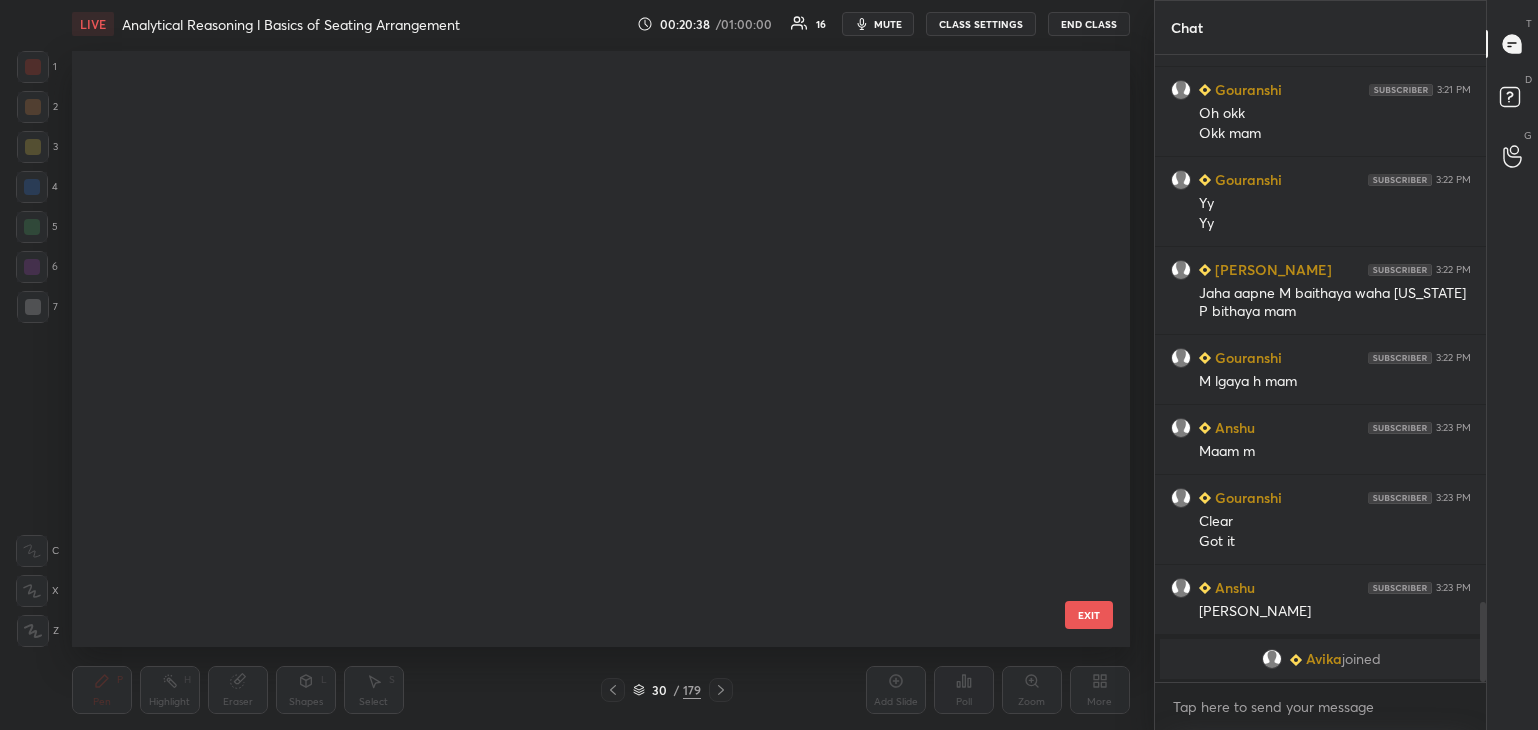 scroll, scrollTop: 1238, scrollLeft: 0, axis: vertical 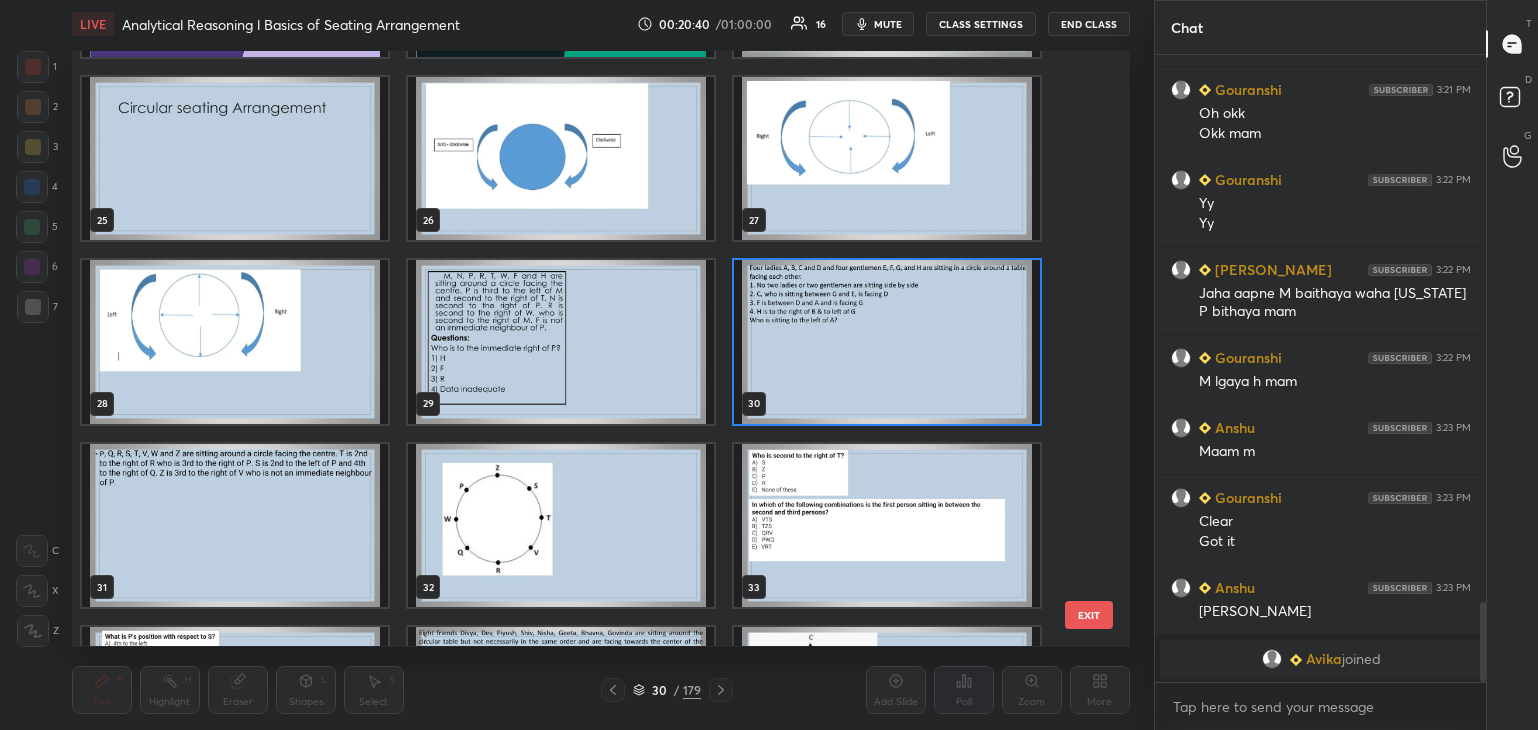 click at bounding box center (235, 525) 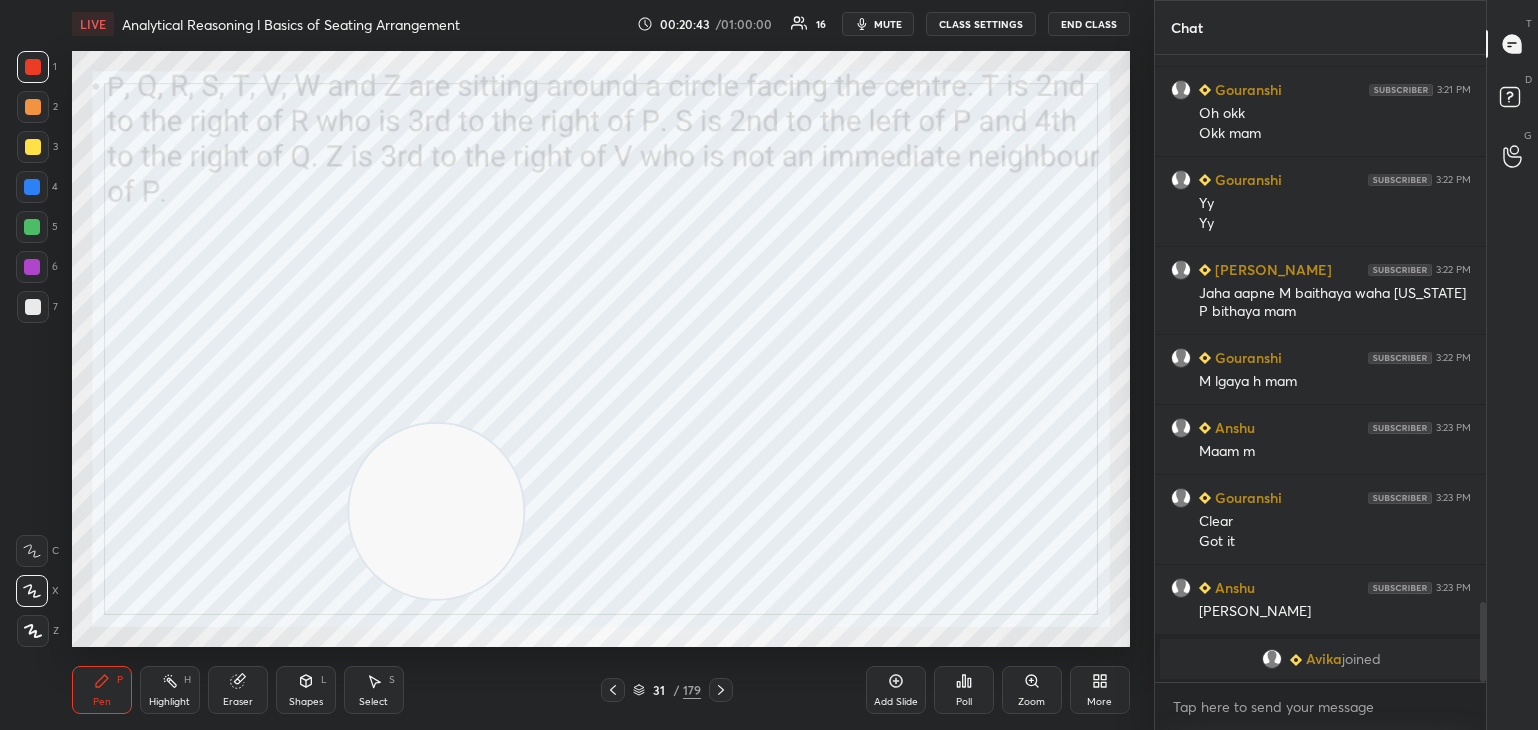 click 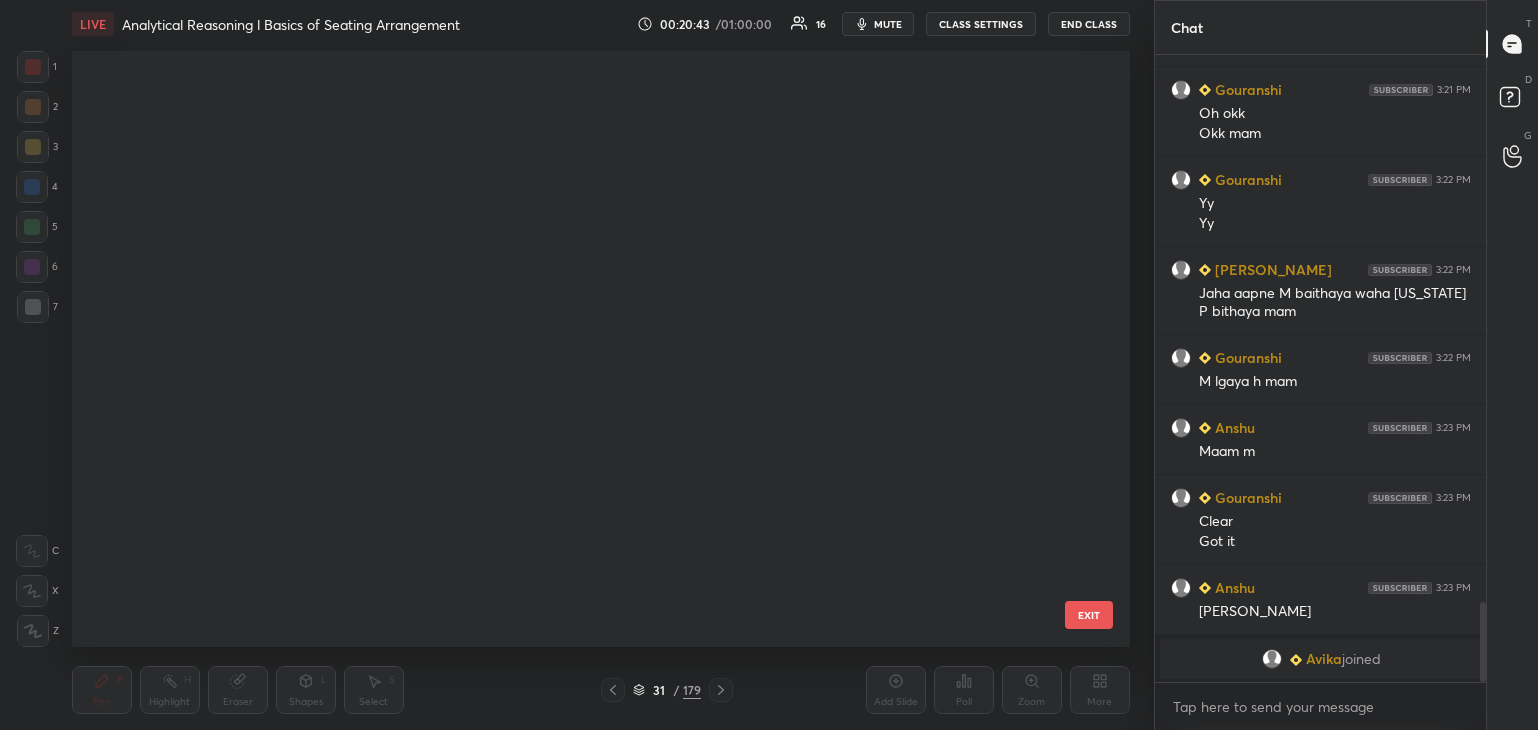 scroll, scrollTop: 1422, scrollLeft: 0, axis: vertical 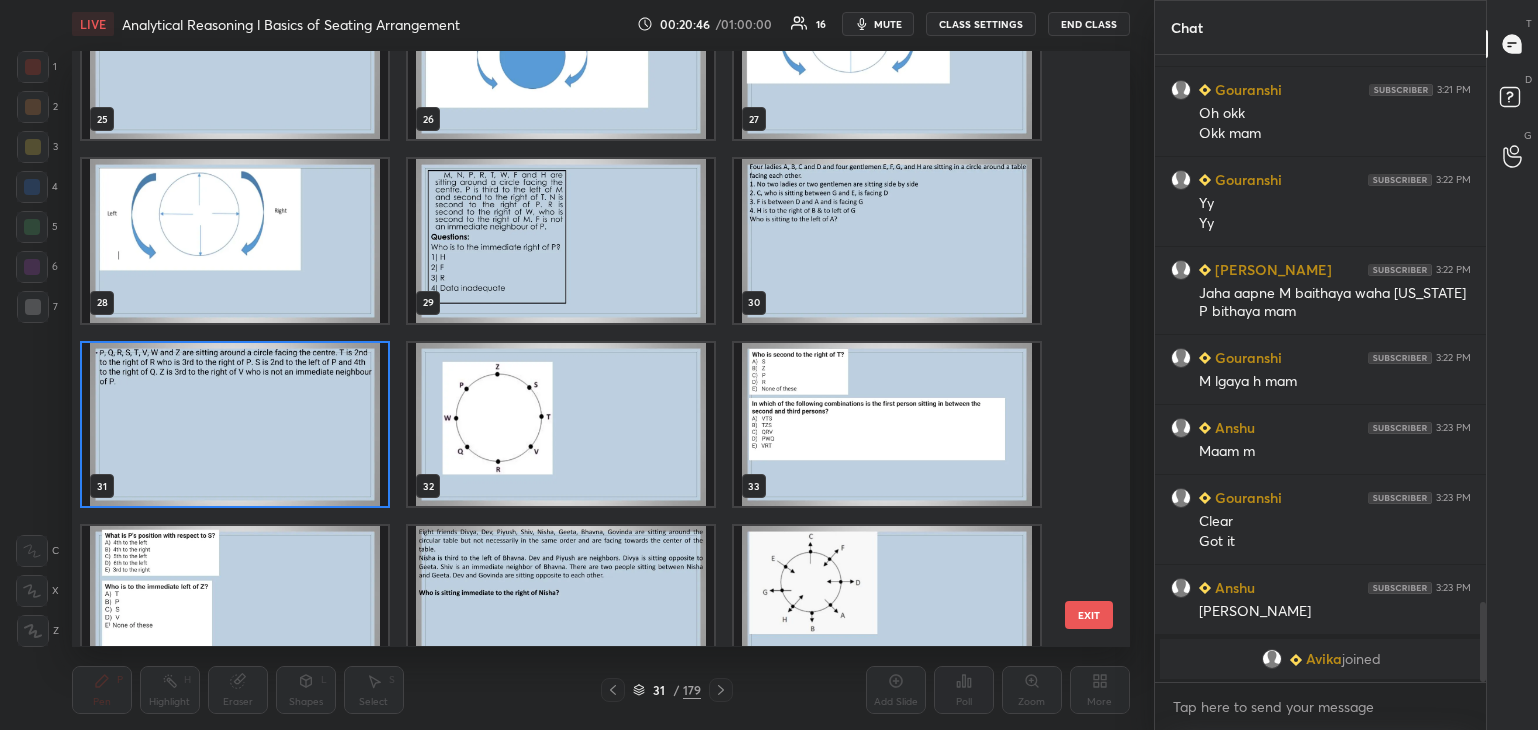 click at bounding box center [235, 424] 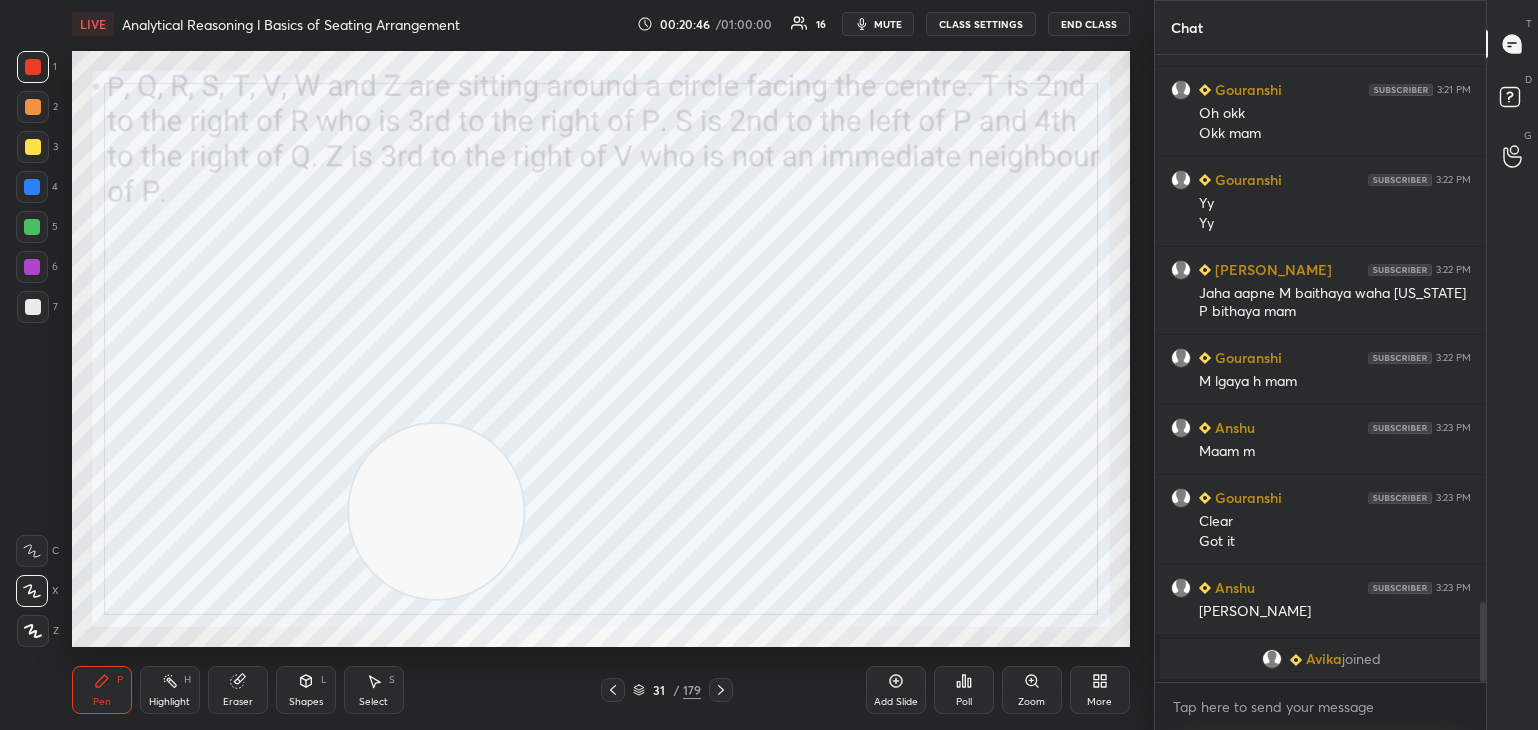 click at bounding box center (235, 424) 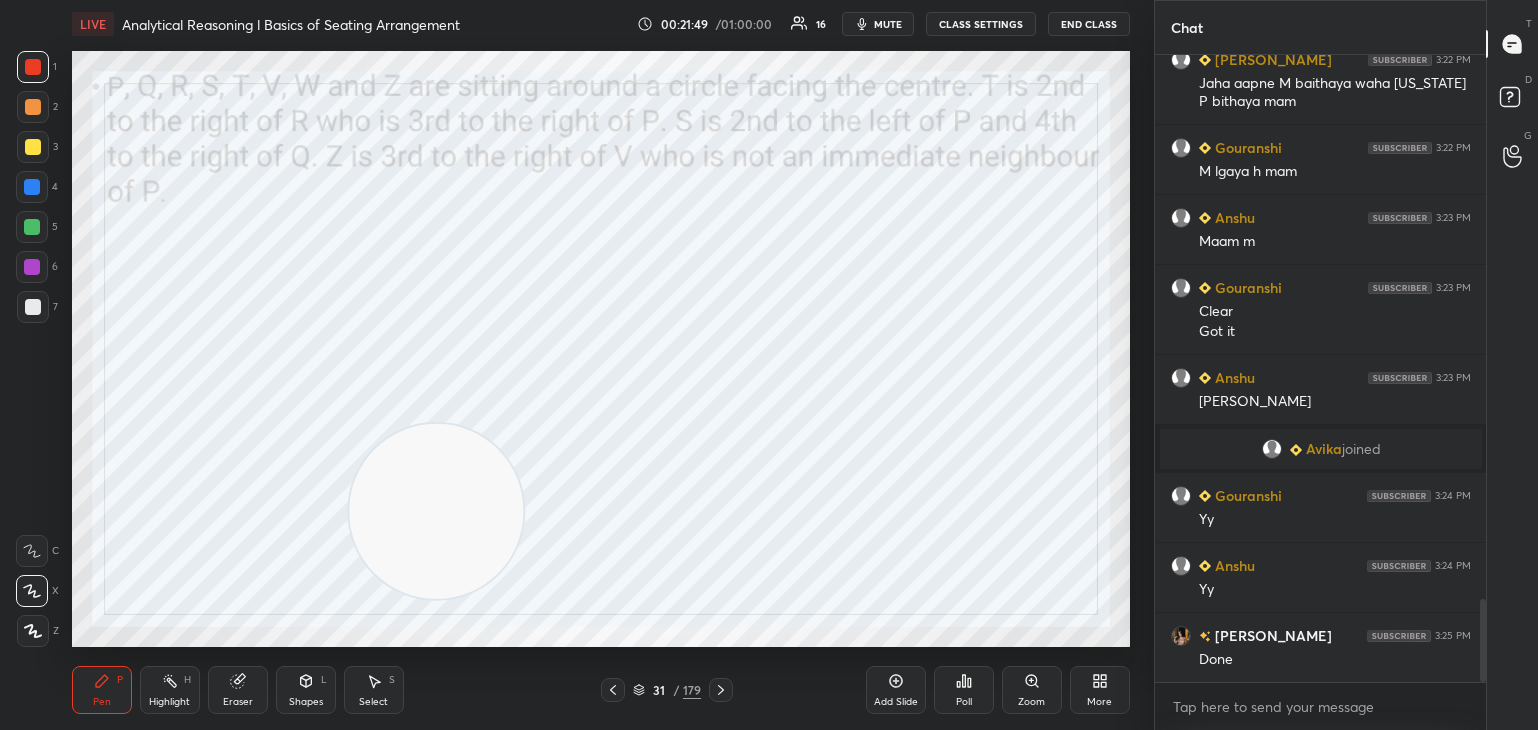 scroll, scrollTop: 4174, scrollLeft: 0, axis: vertical 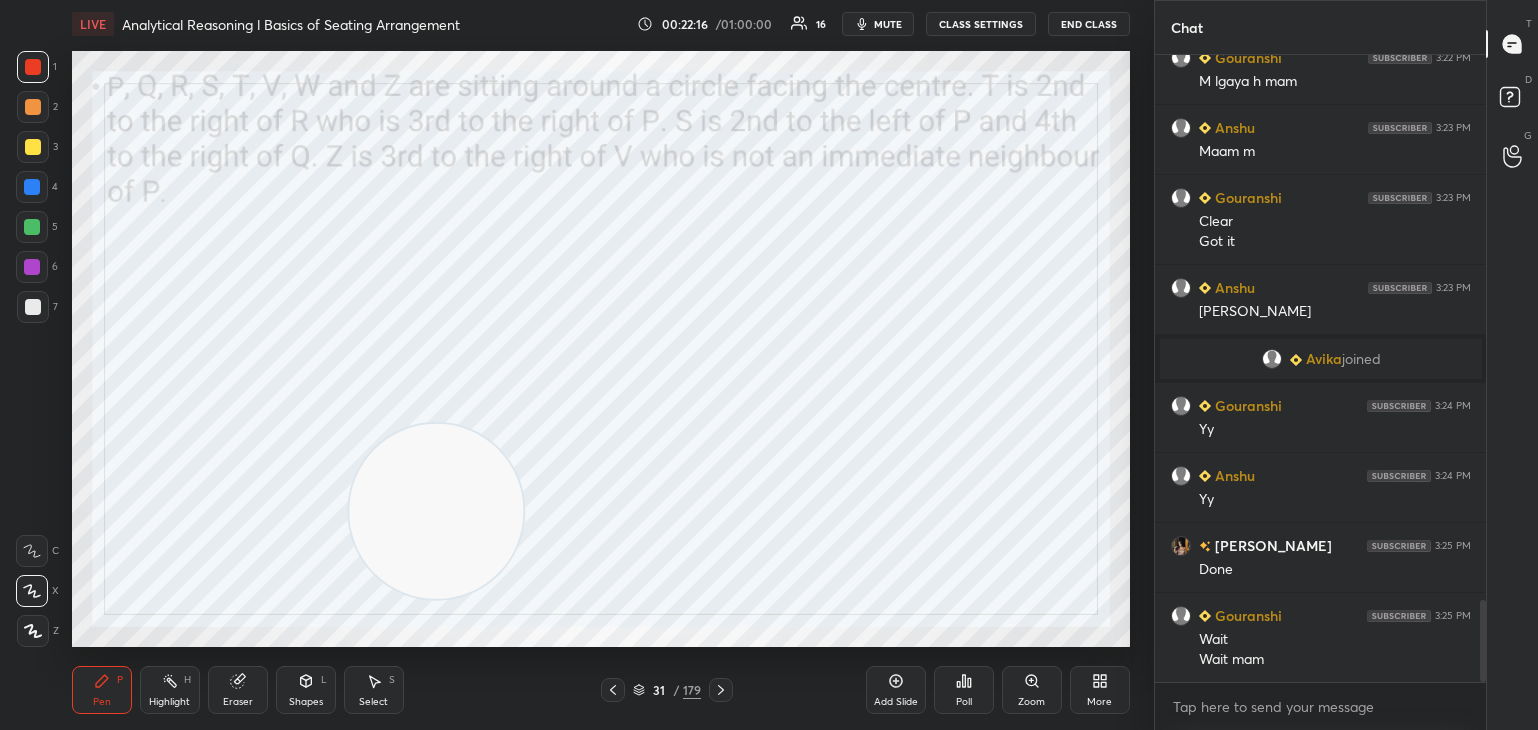click 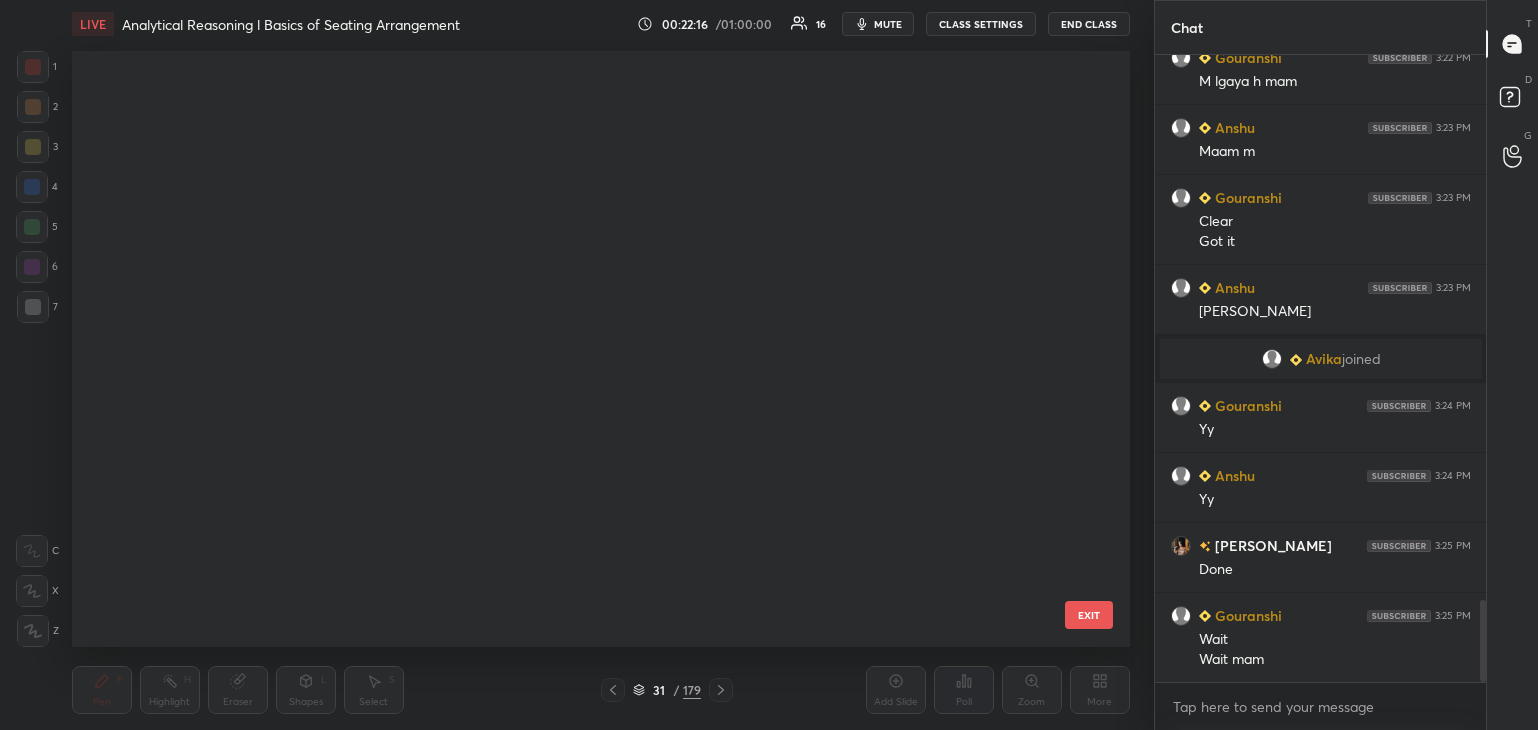 scroll, scrollTop: 1422, scrollLeft: 0, axis: vertical 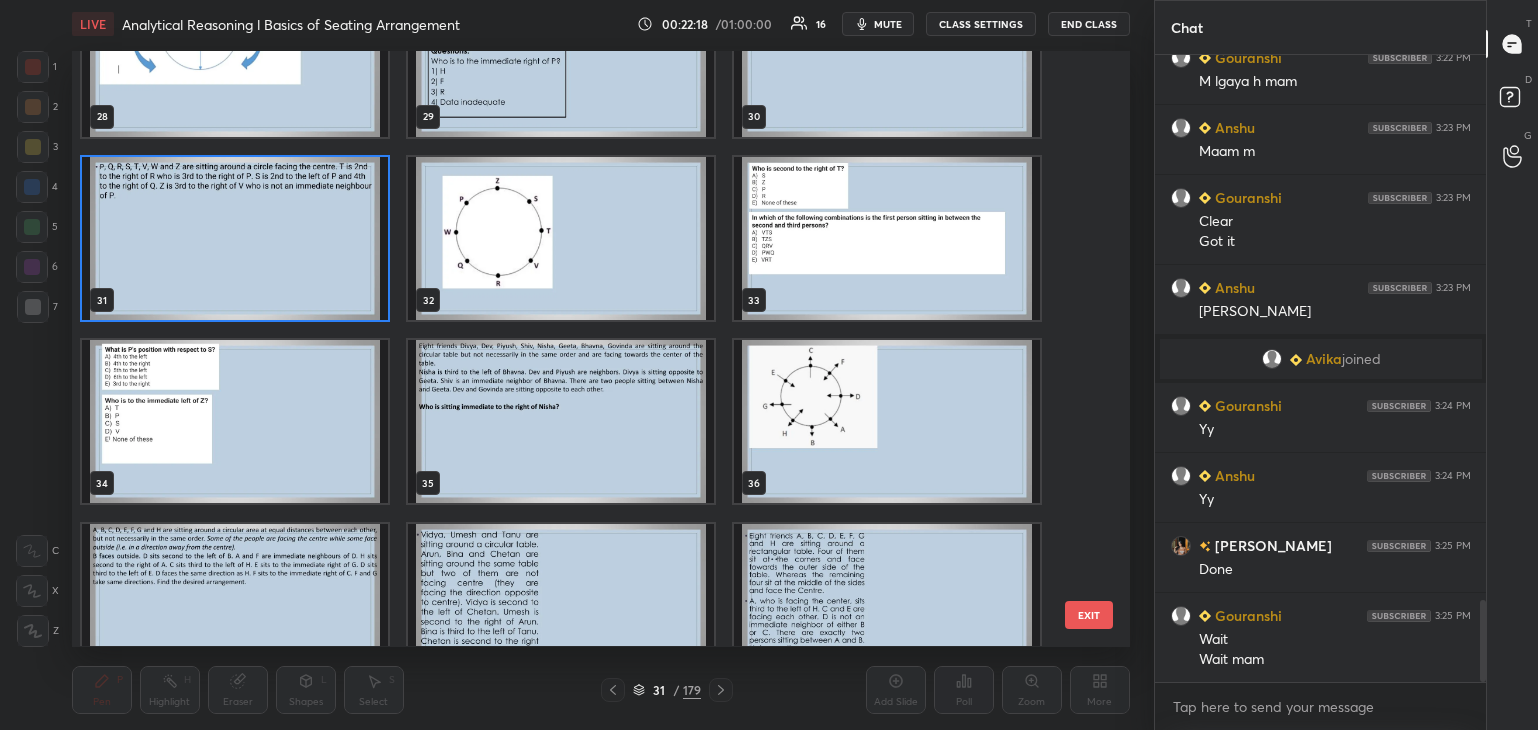 click at bounding box center (235, 238) 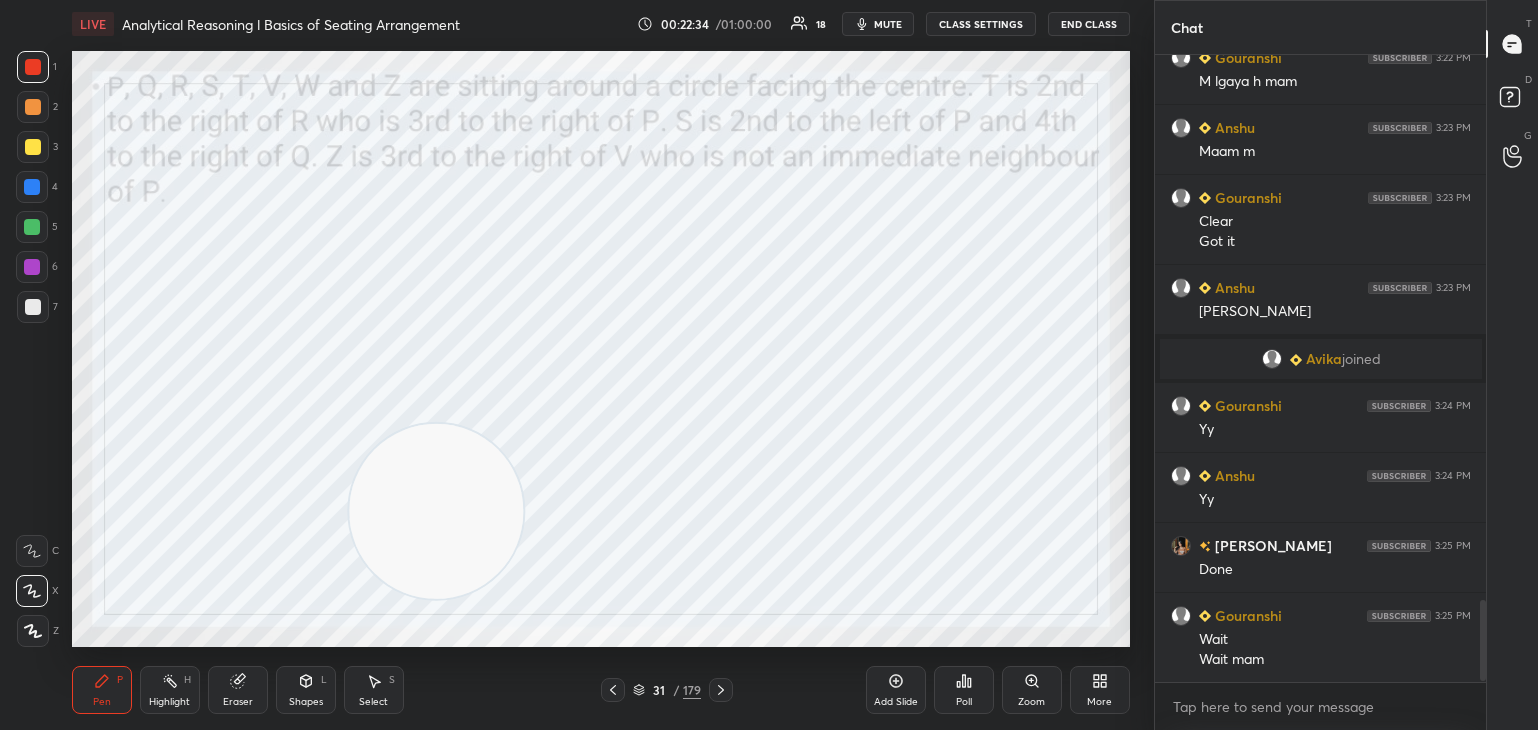 scroll, scrollTop: 4266, scrollLeft: 0, axis: vertical 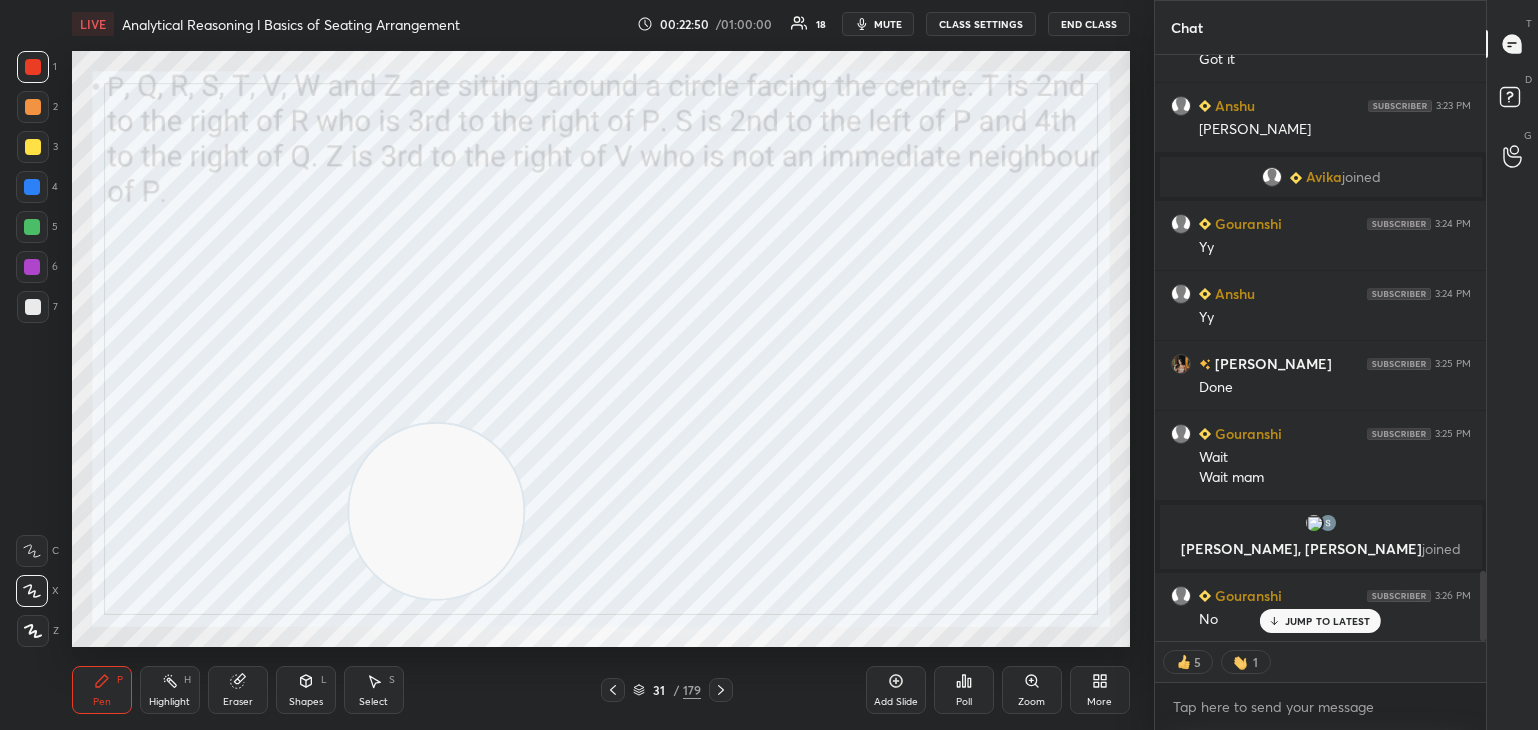 click 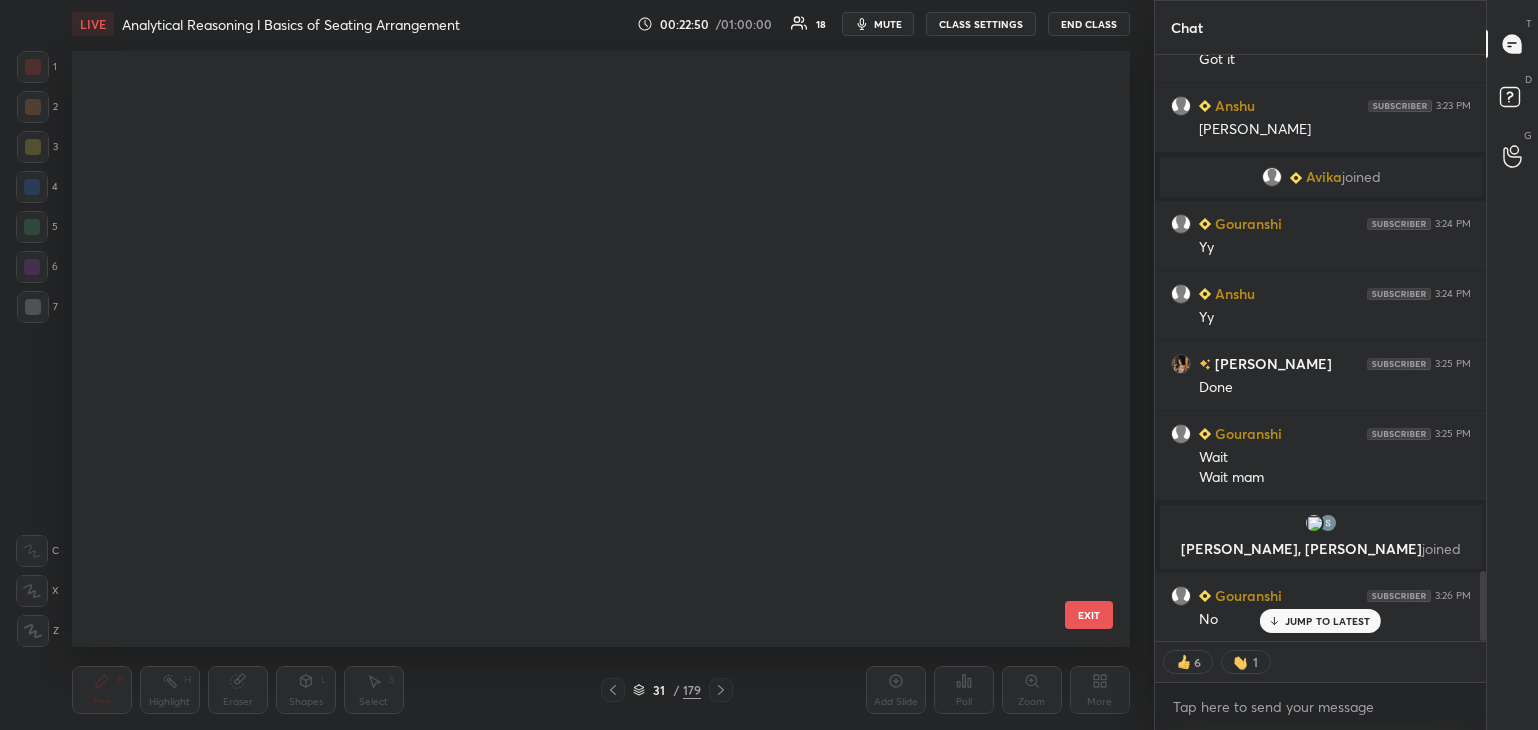 scroll, scrollTop: 1422, scrollLeft: 0, axis: vertical 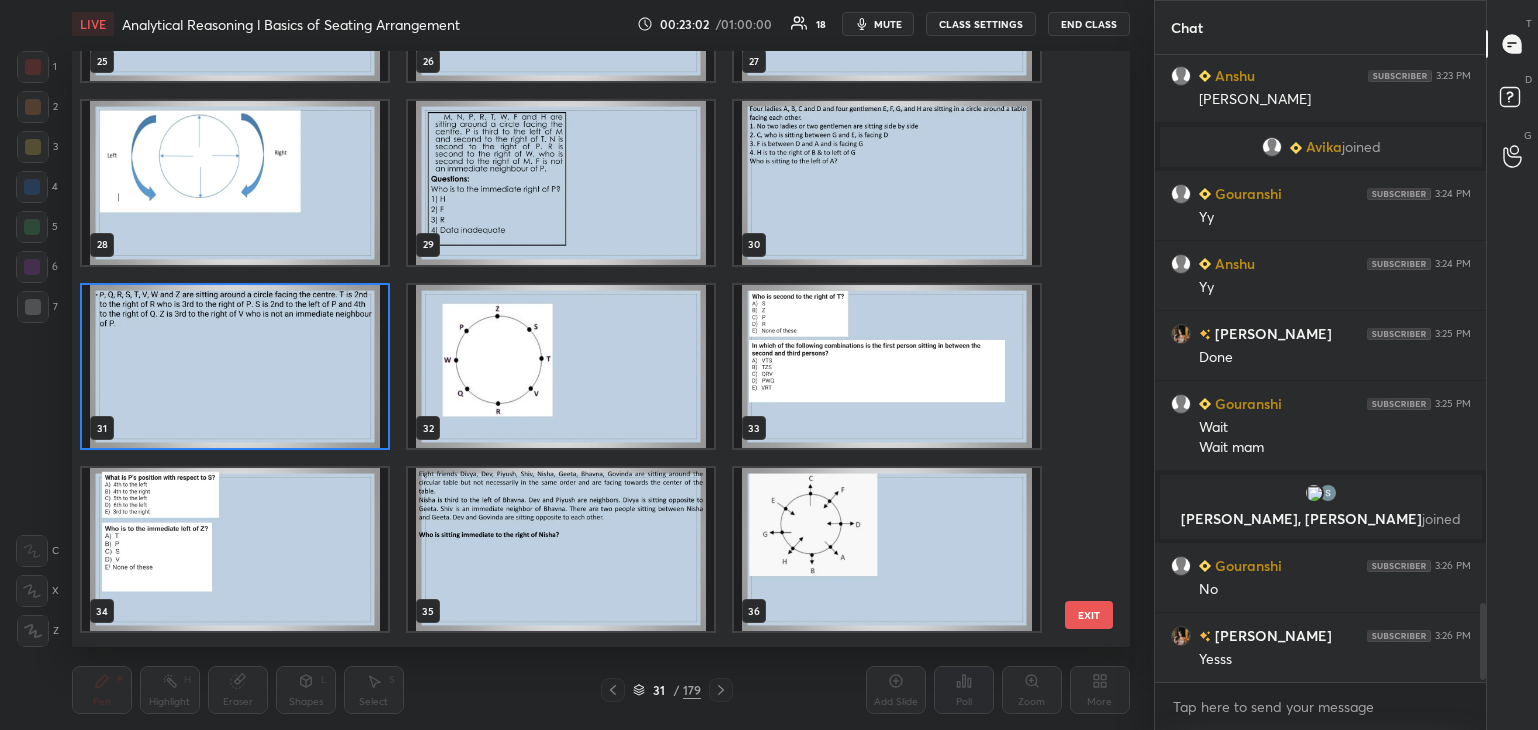 click at bounding box center (887, 183) 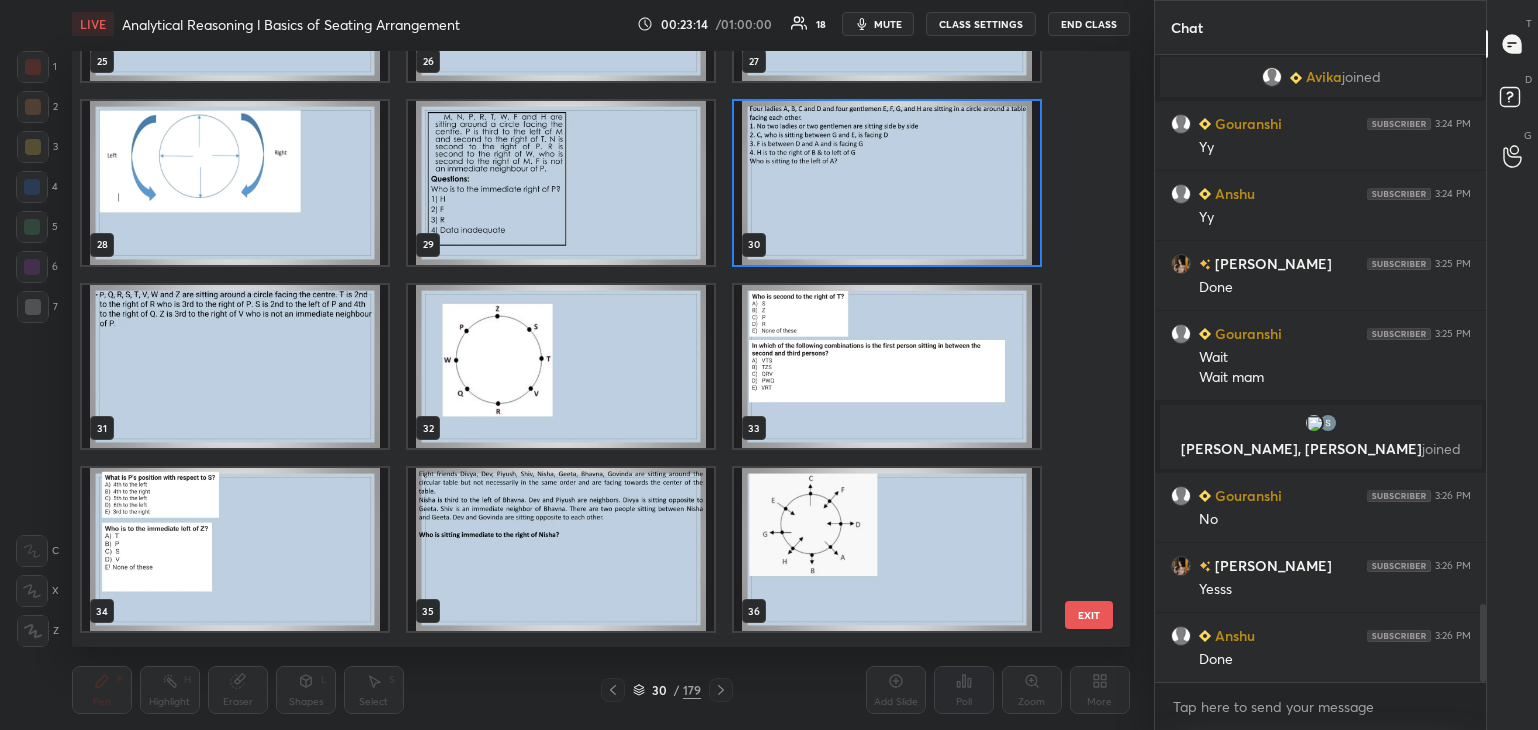 scroll, scrollTop: 4470, scrollLeft: 0, axis: vertical 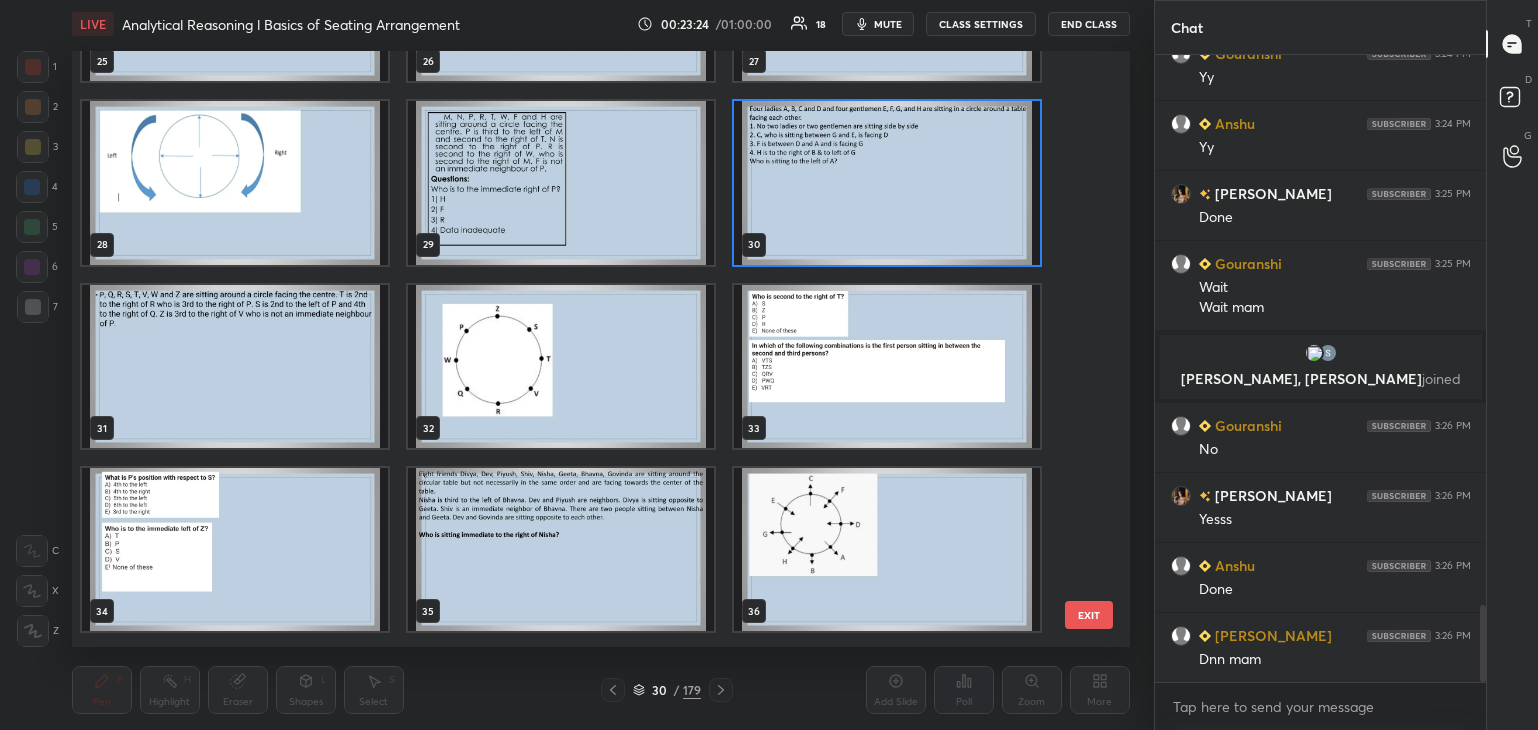 click at bounding box center (887, 366) 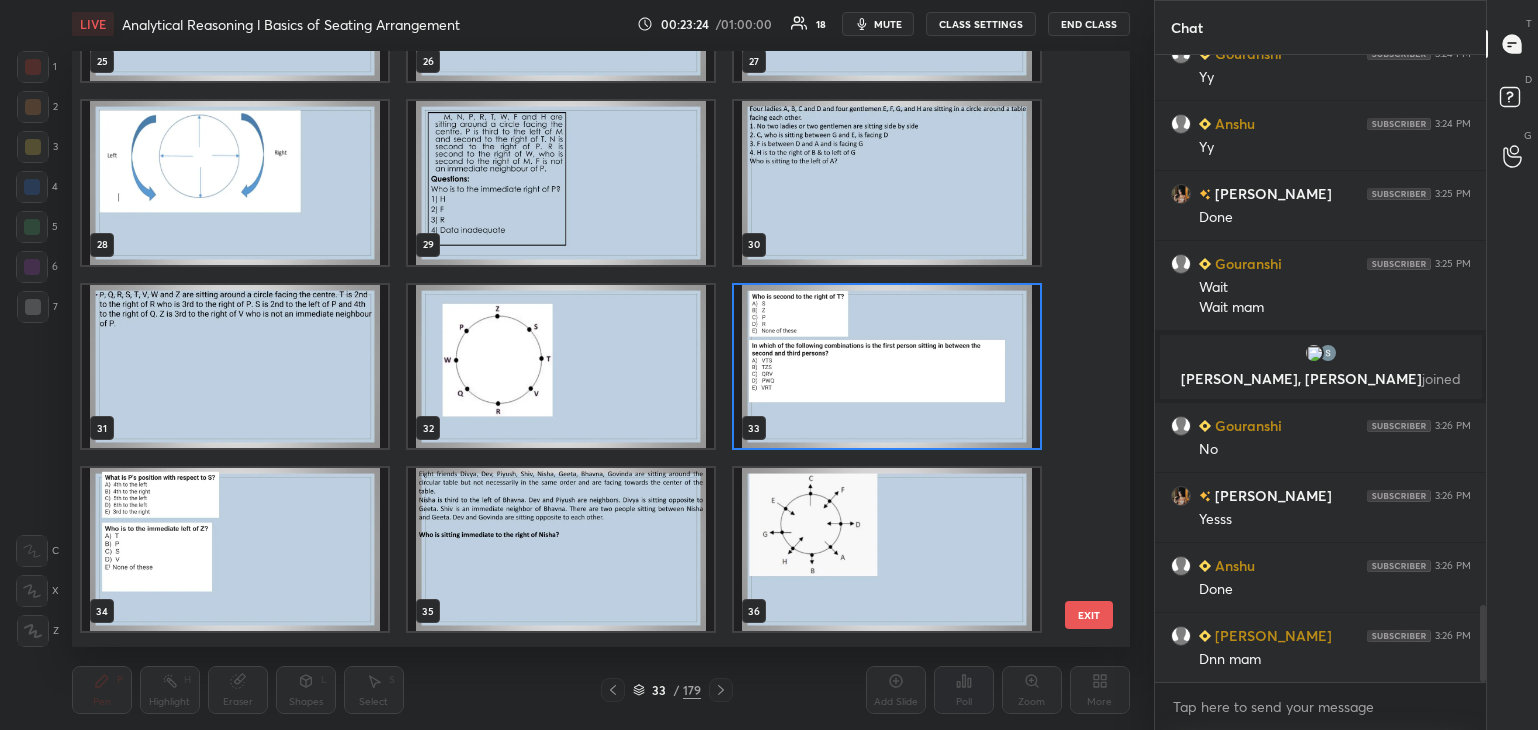 click at bounding box center (887, 366) 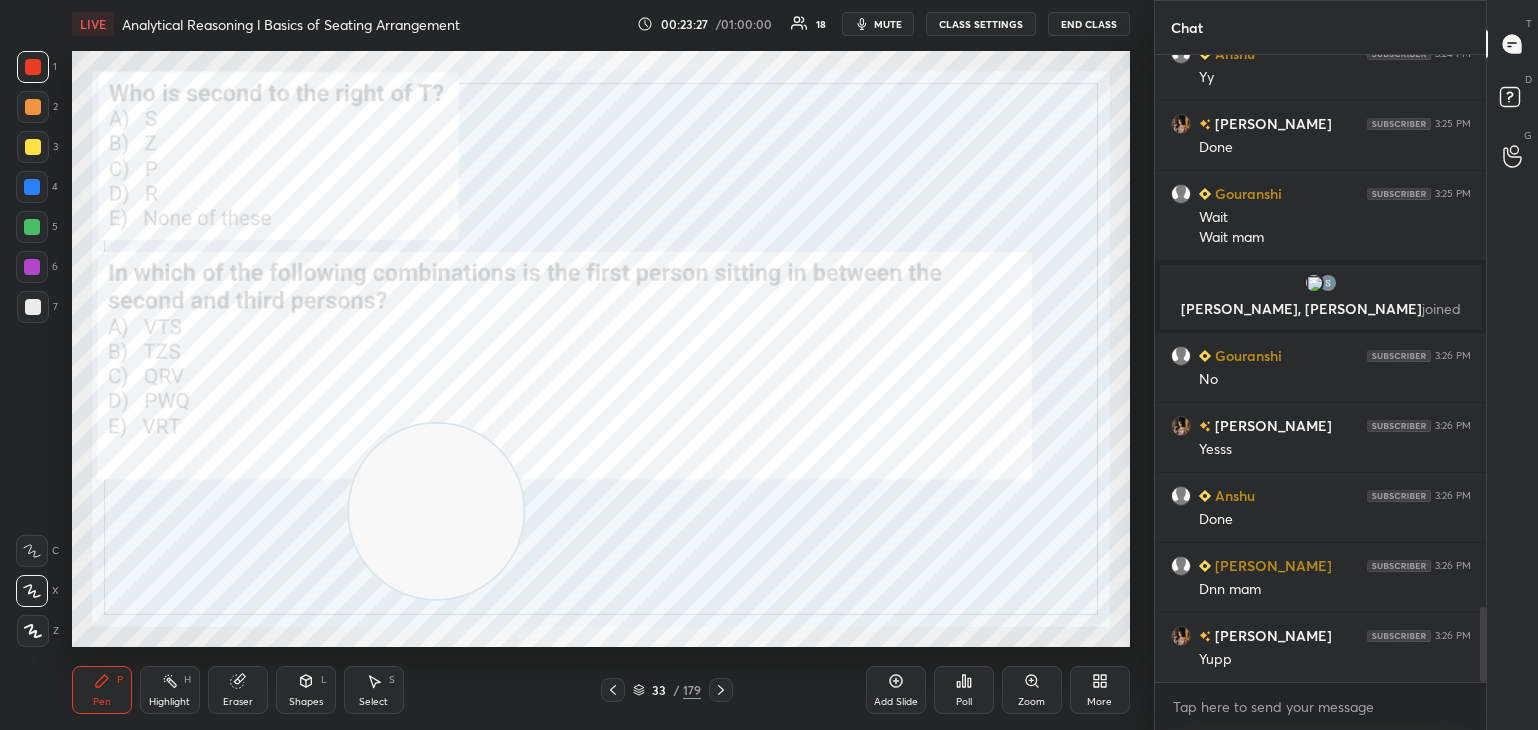 scroll, scrollTop: 4610, scrollLeft: 0, axis: vertical 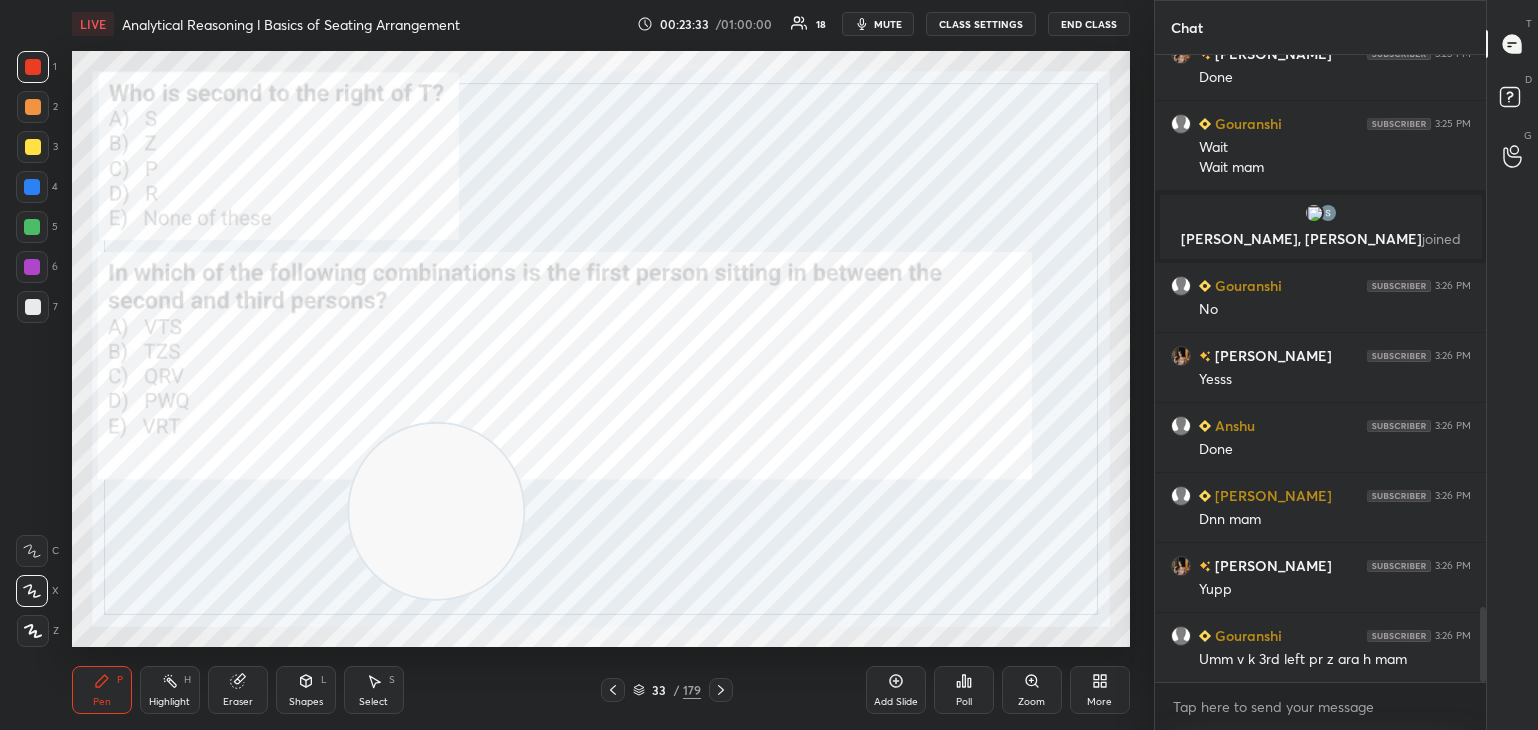 click on "Poll" at bounding box center [964, 690] 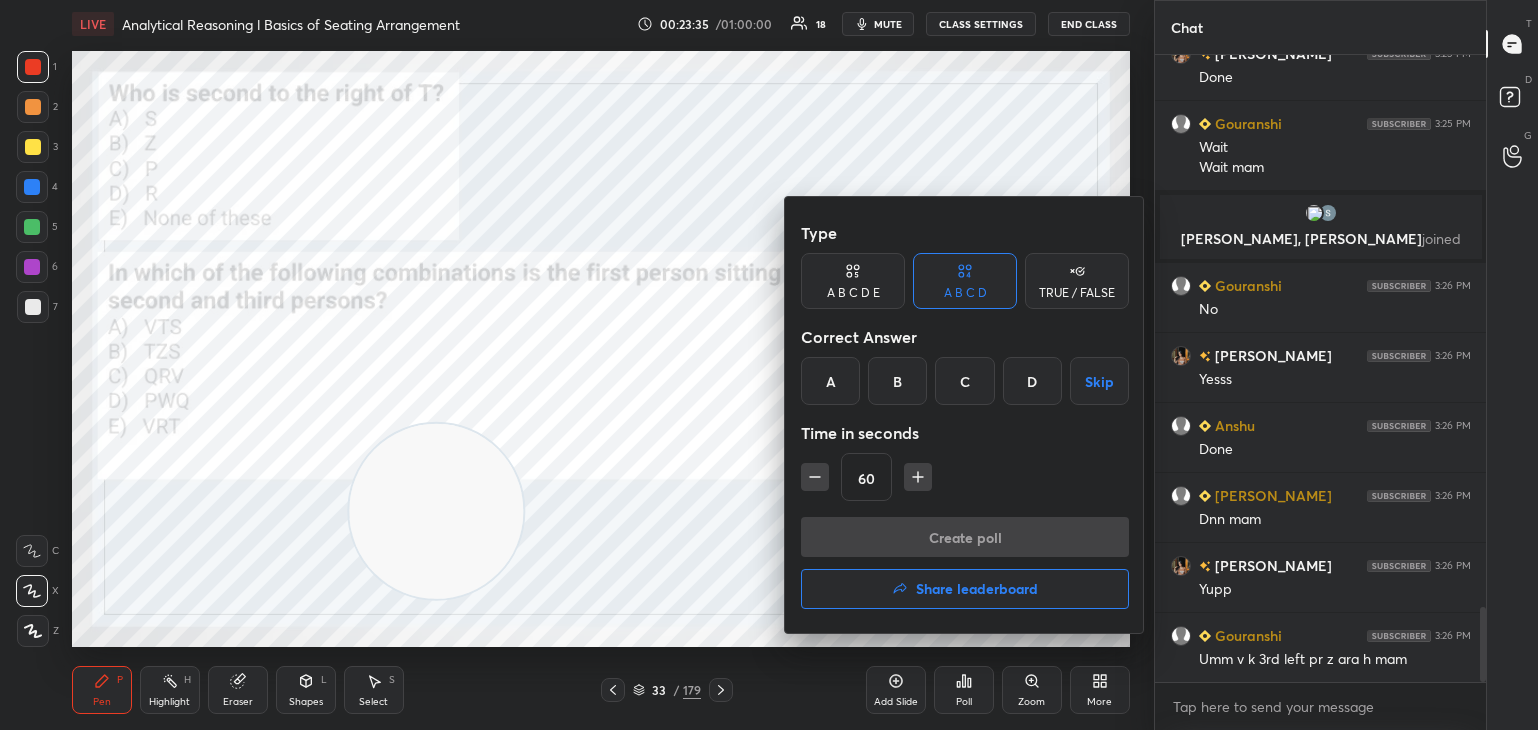 click at bounding box center (769, 365) 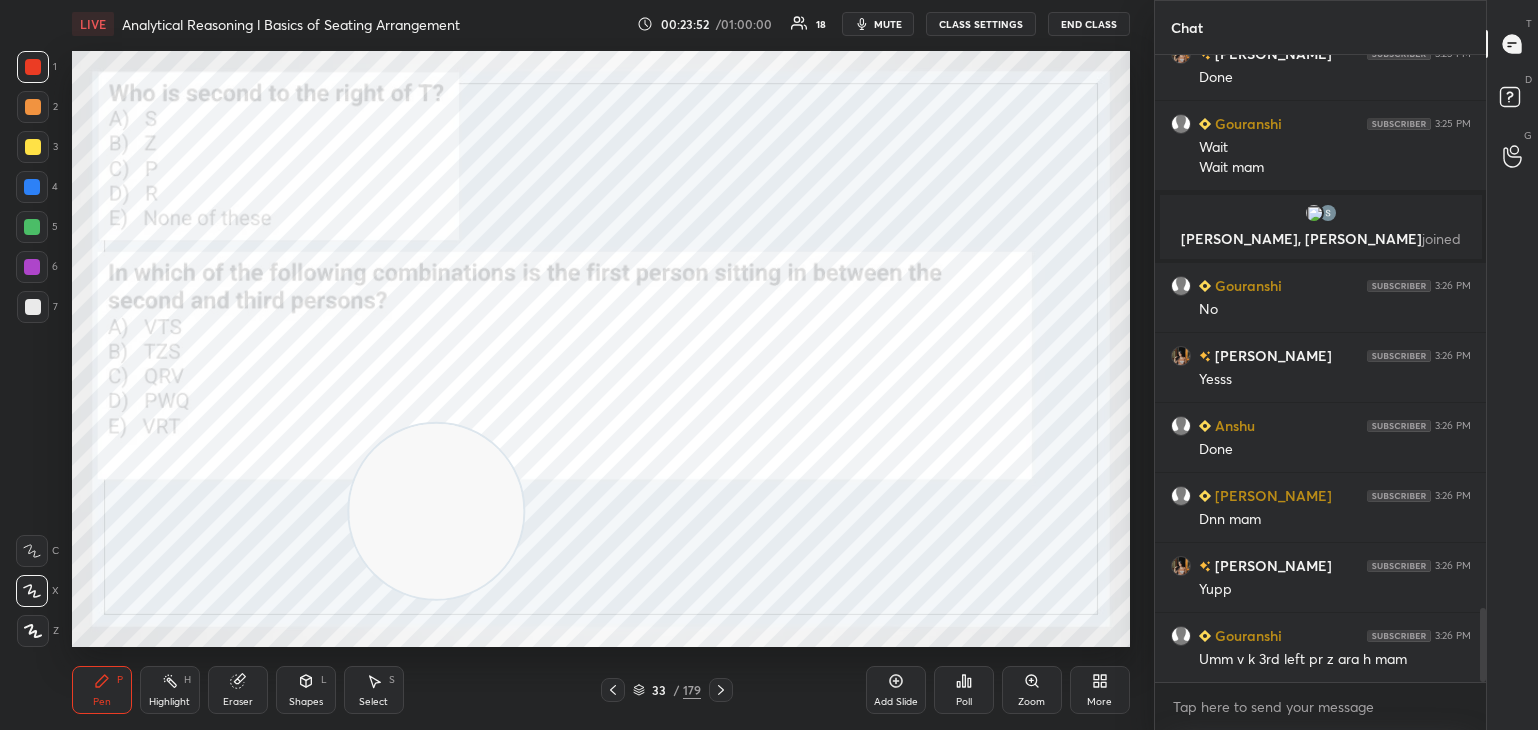 scroll, scrollTop: 4680, scrollLeft: 0, axis: vertical 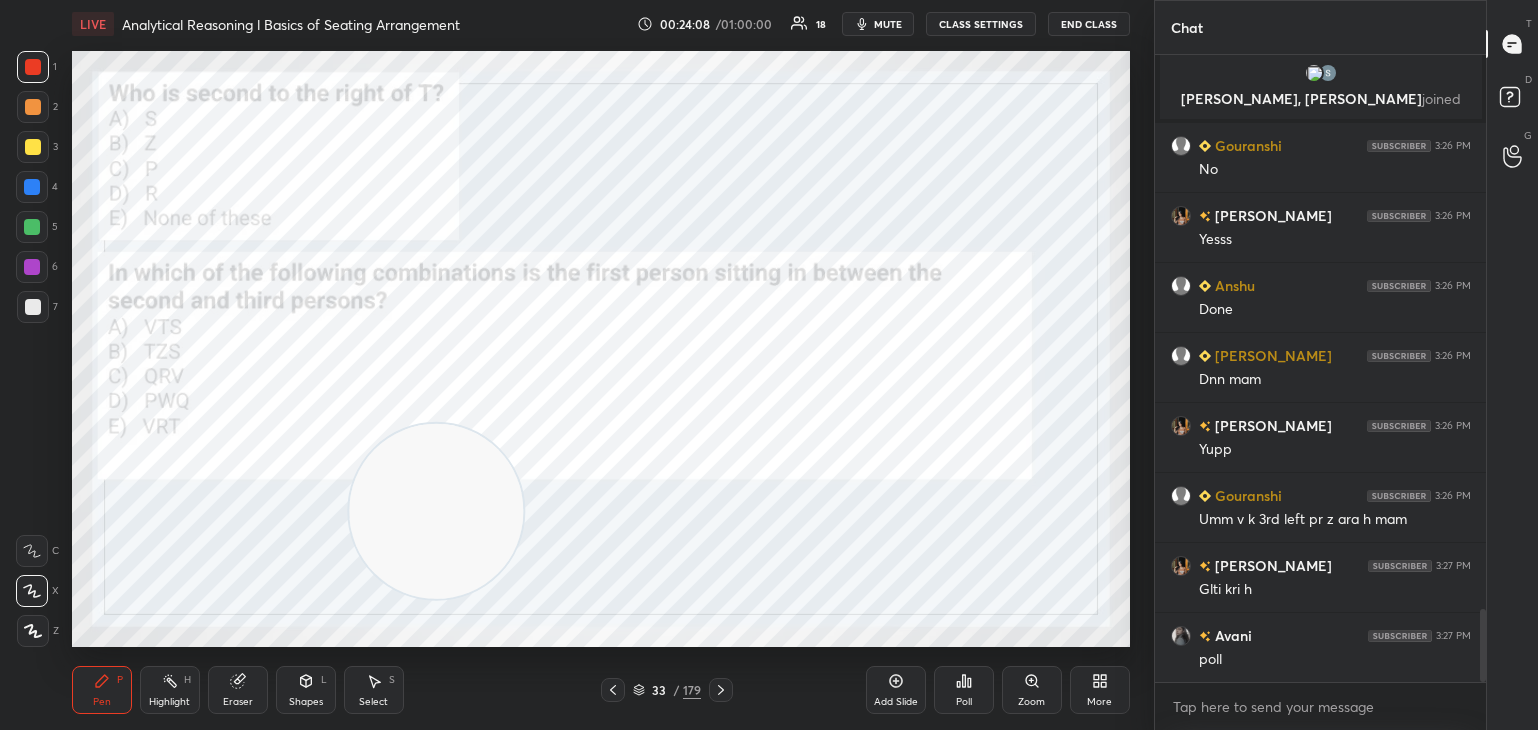 click on "Poll" at bounding box center [964, 690] 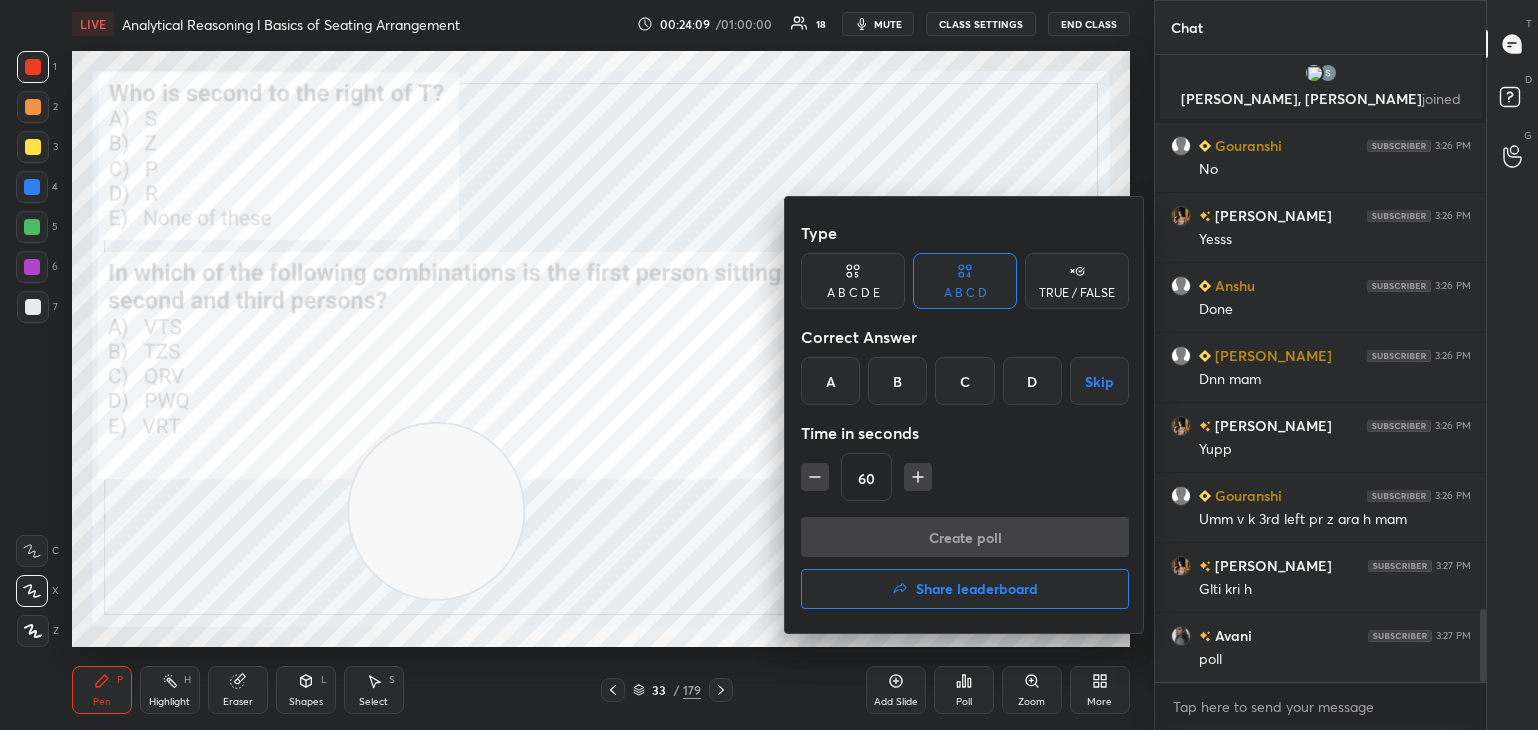 click on "A B C D E" at bounding box center [853, 293] 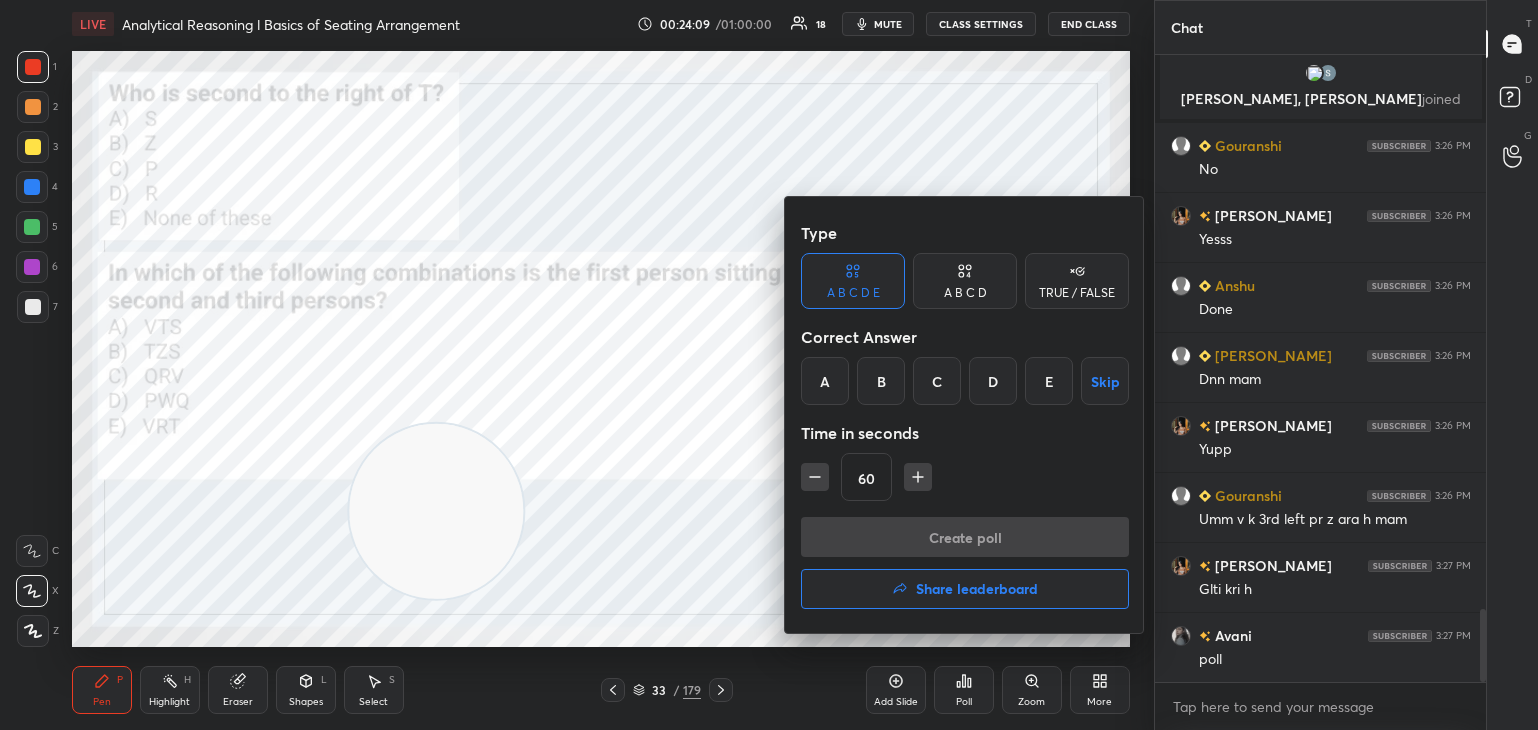 click on "B" at bounding box center (881, 381) 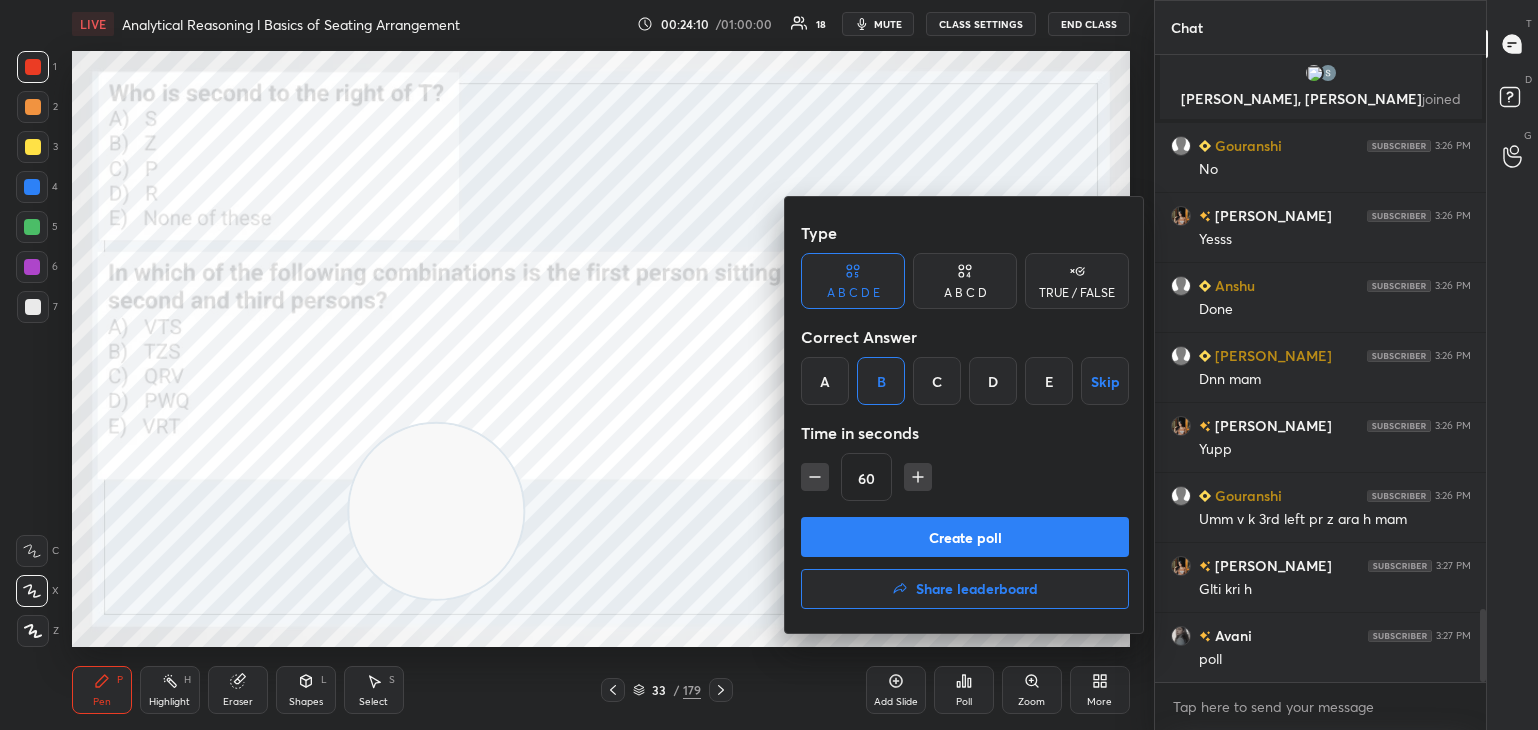 click on "Create poll" at bounding box center [965, 537] 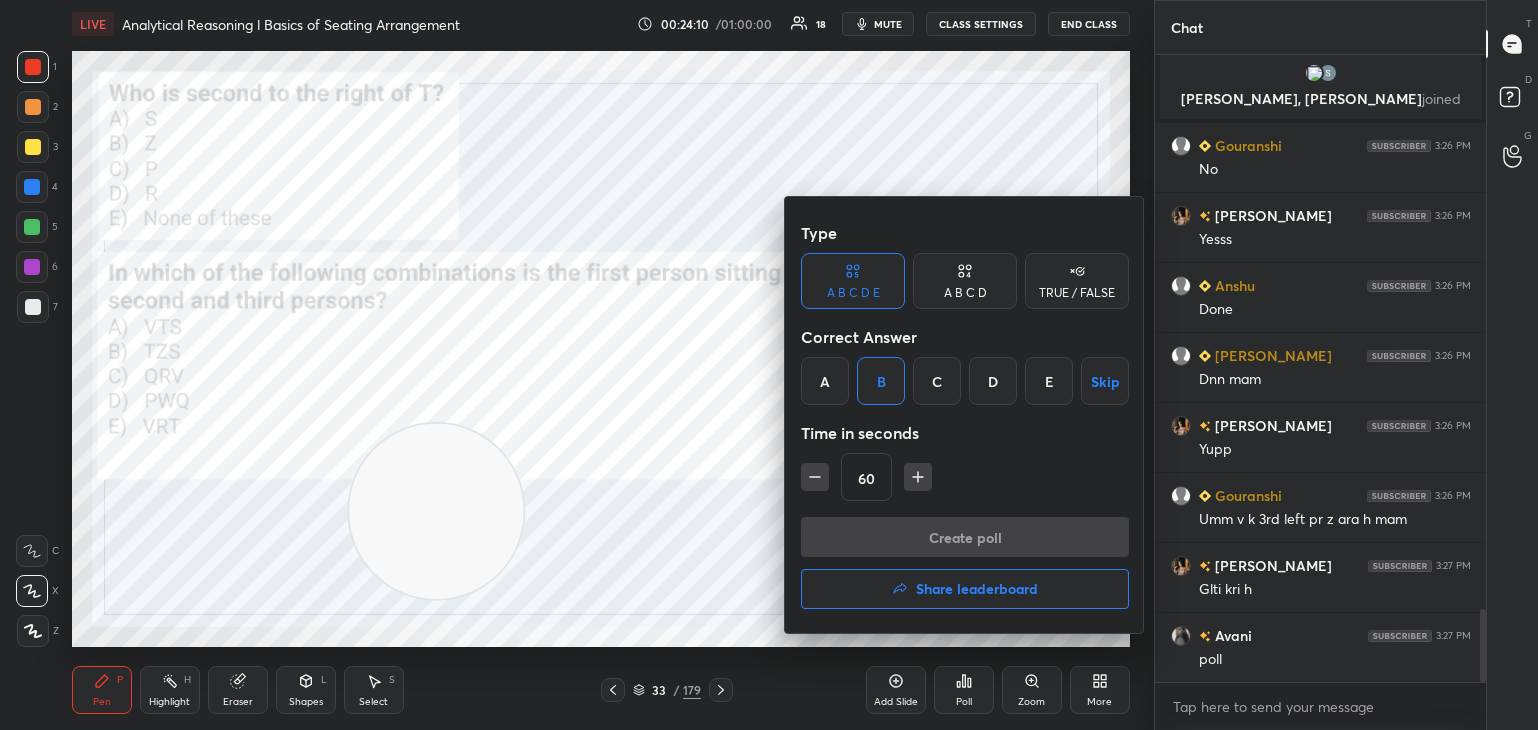 scroll, scrollTop: 601, scrollLeft: 326, axis: both 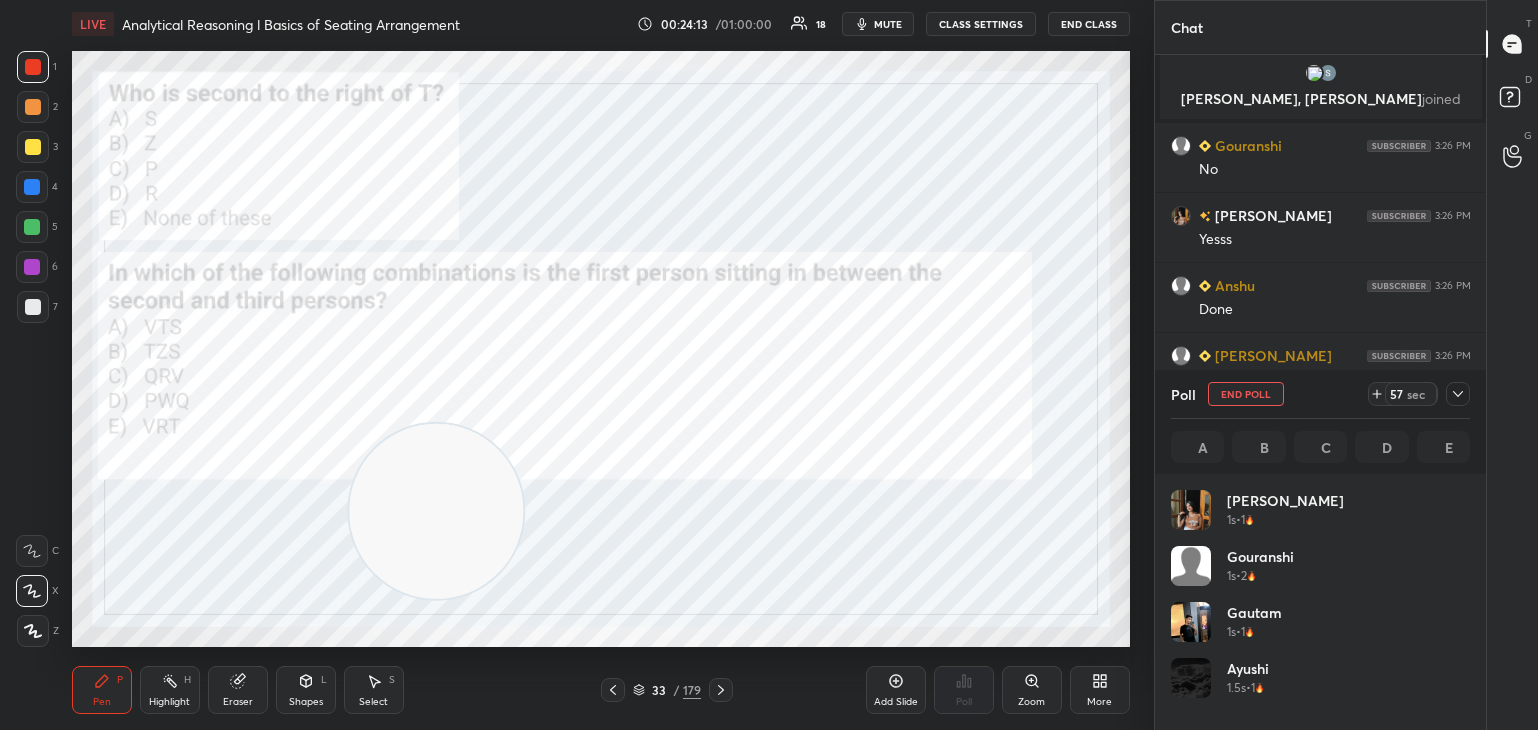 click 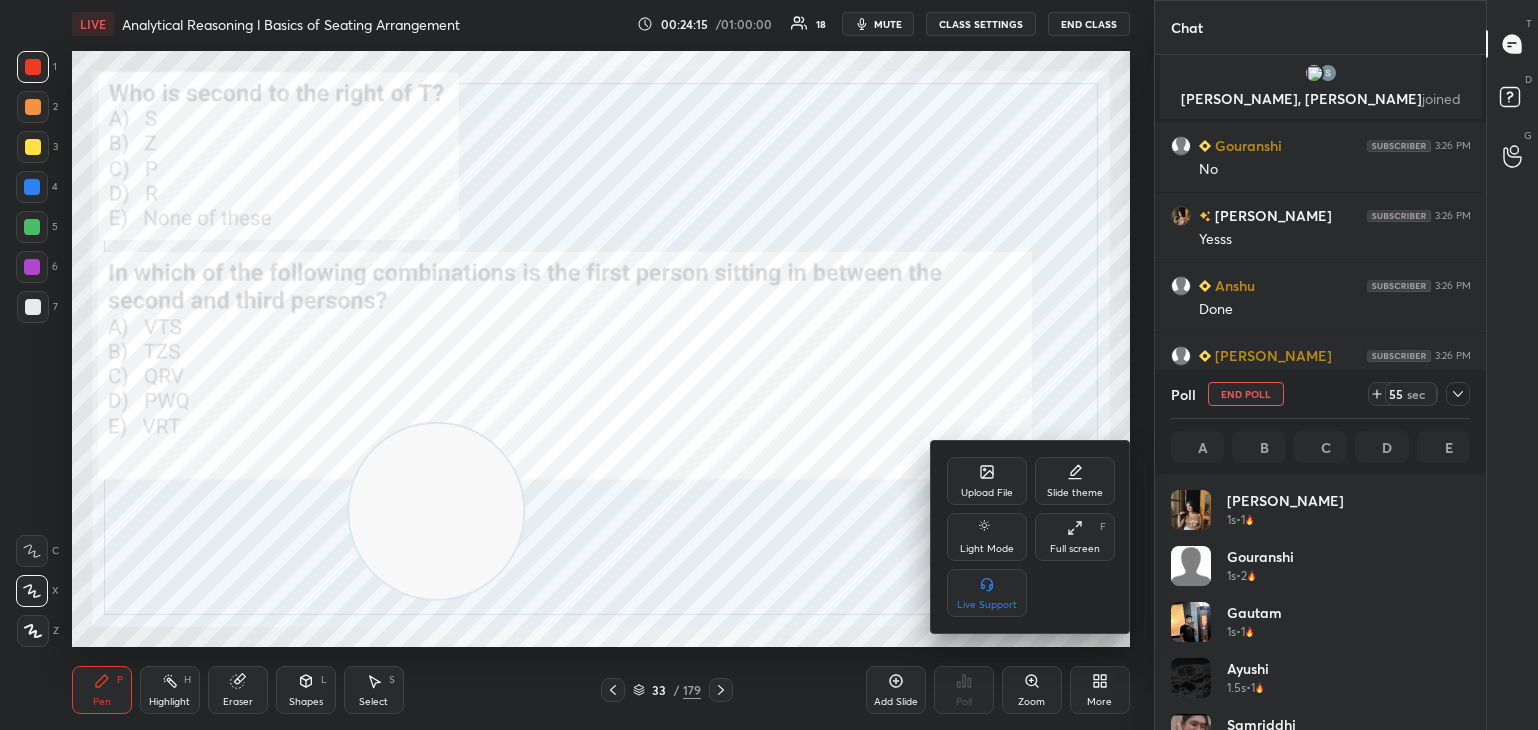 click at bounding box center [769, 365] 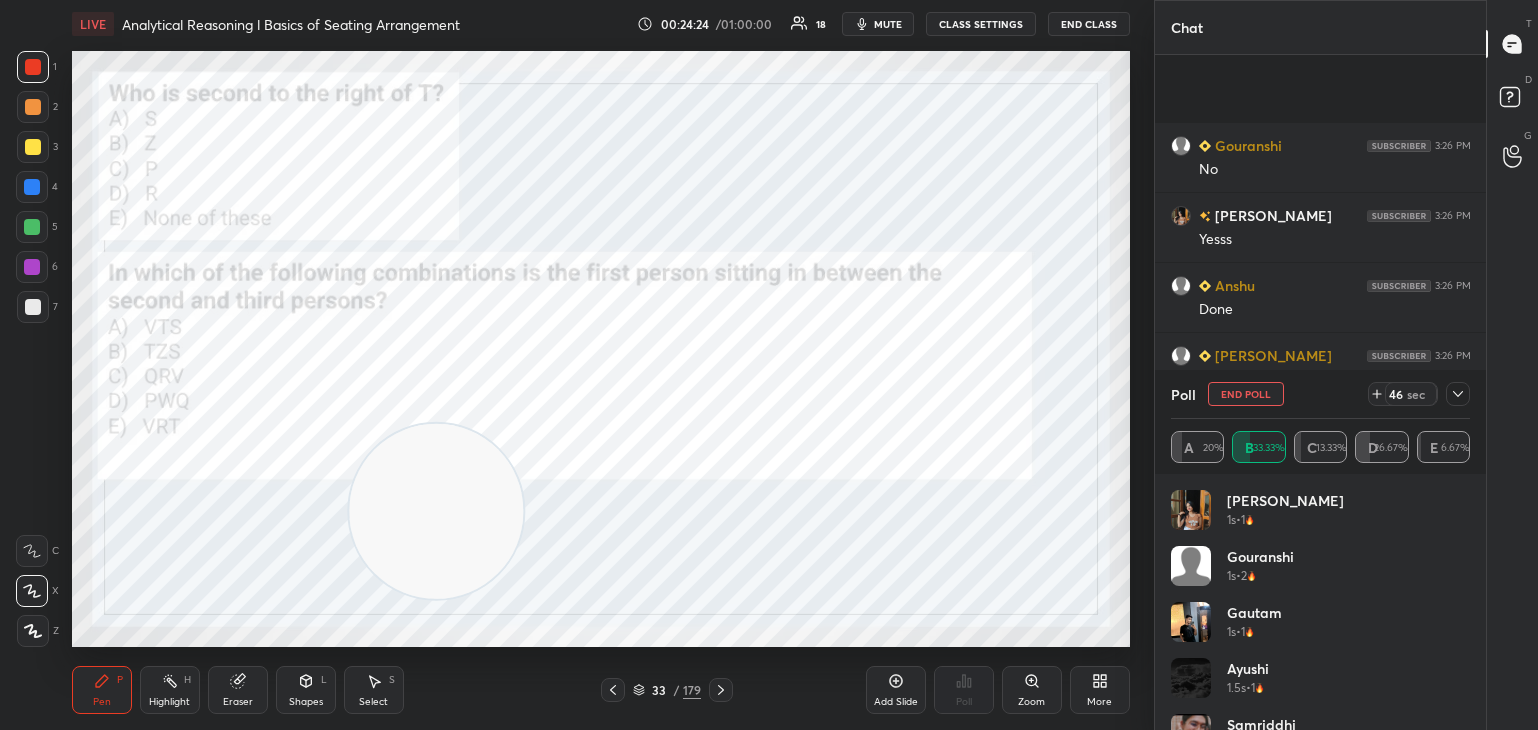 scroll, scrollTop: 4924, scrollLeft: 0, axis: vertical 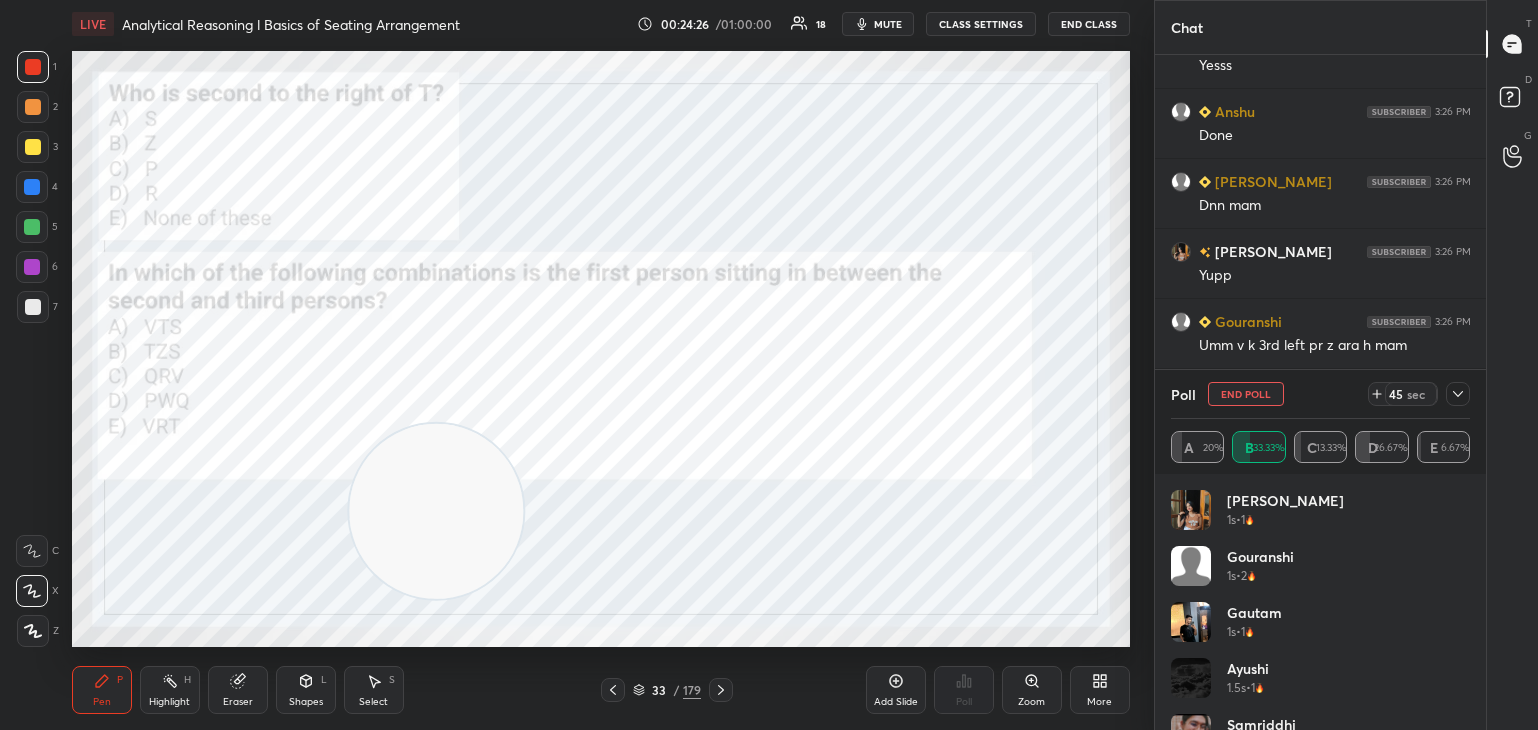 click 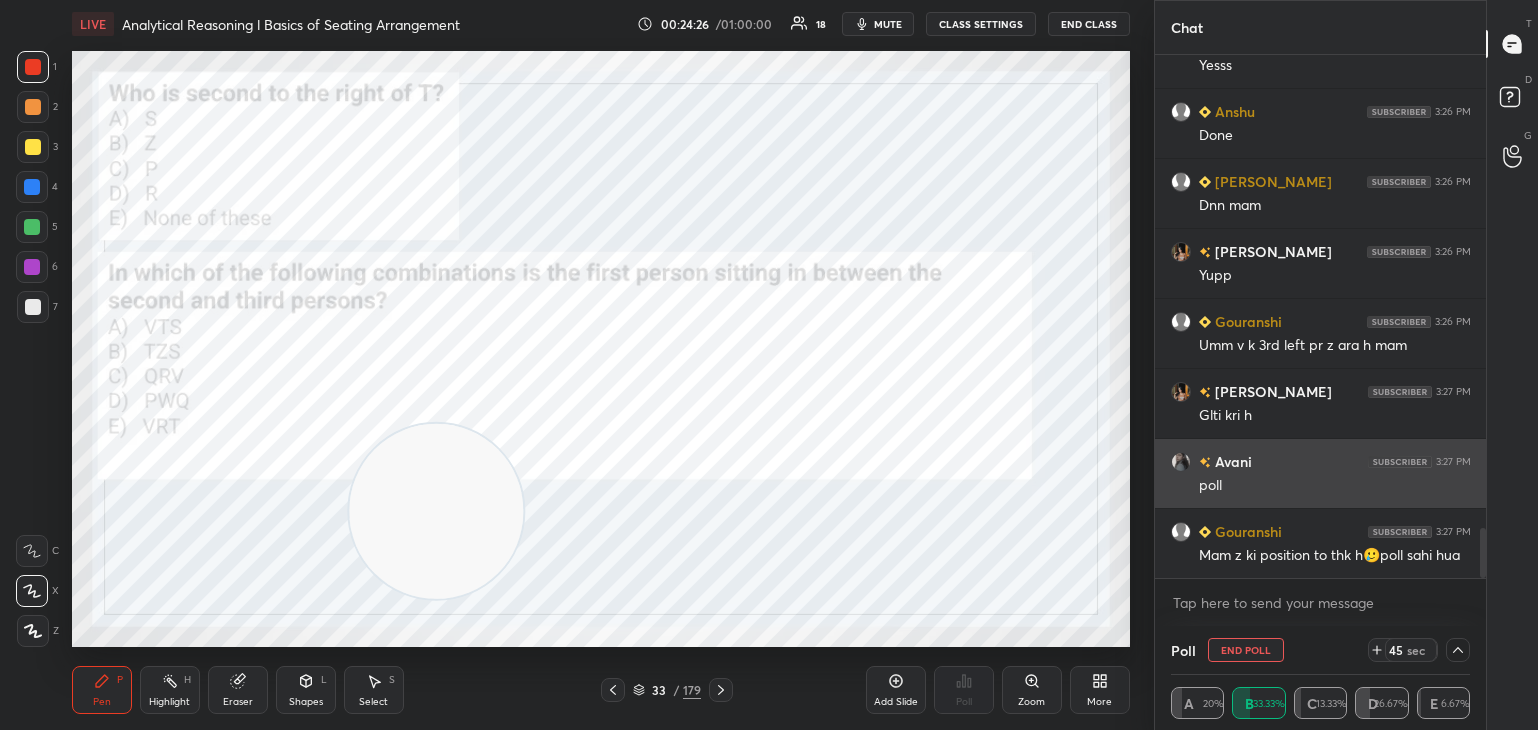 scroll, scrollTop: 0, scrollLeft: 0, axis: both 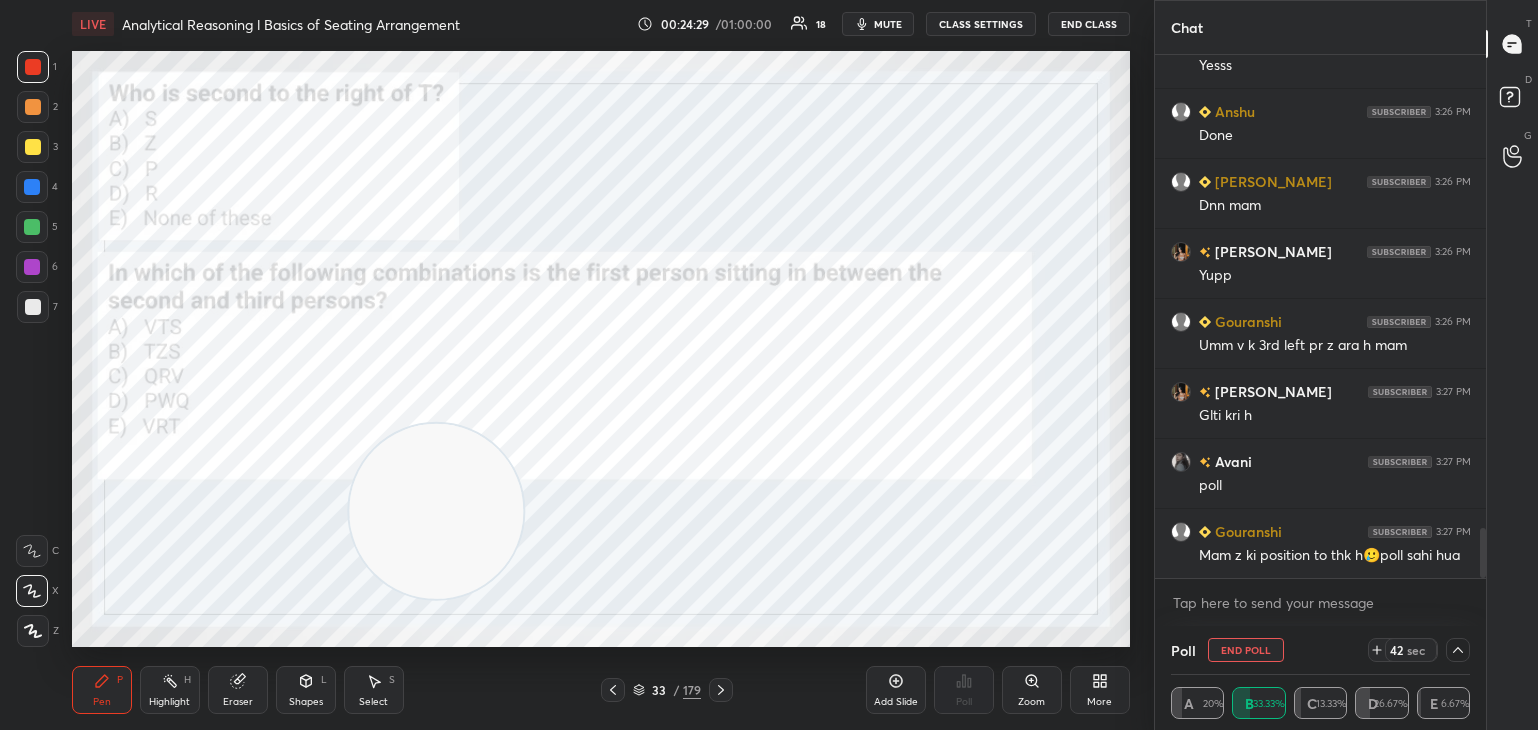 click on "End Poll" at bounding box center (1246, 650) 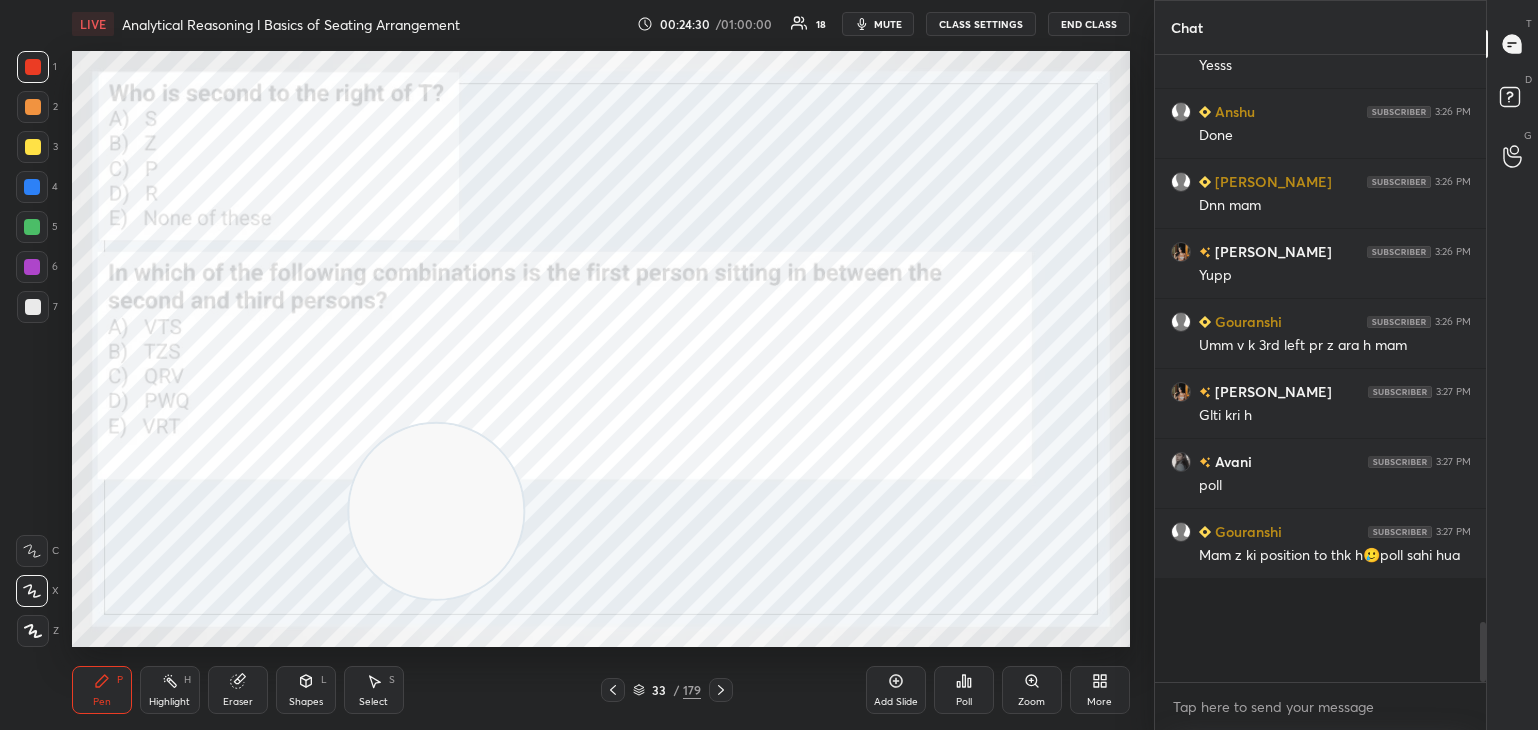 scroll, scrollTop: 546, scrollLeft: 326, axis: both 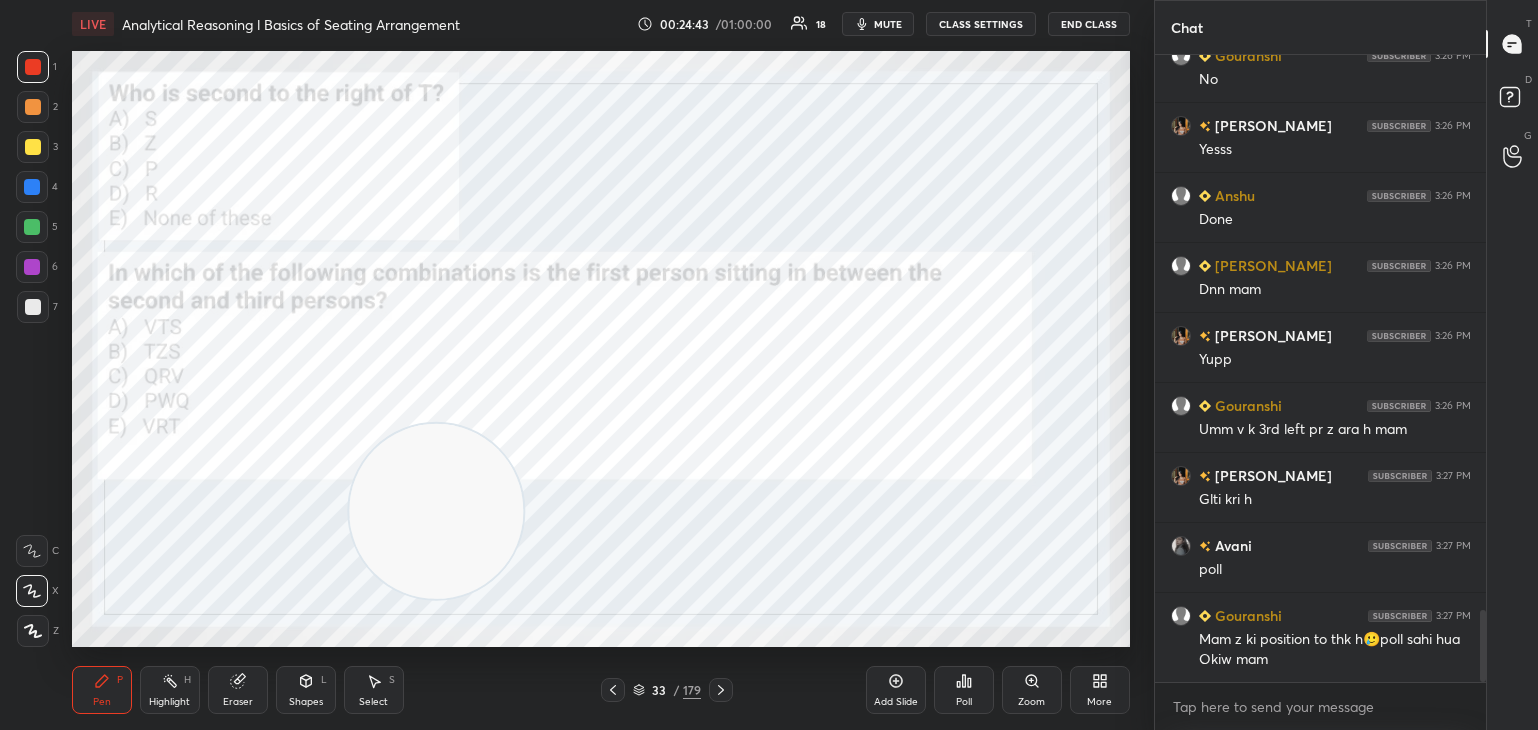 click 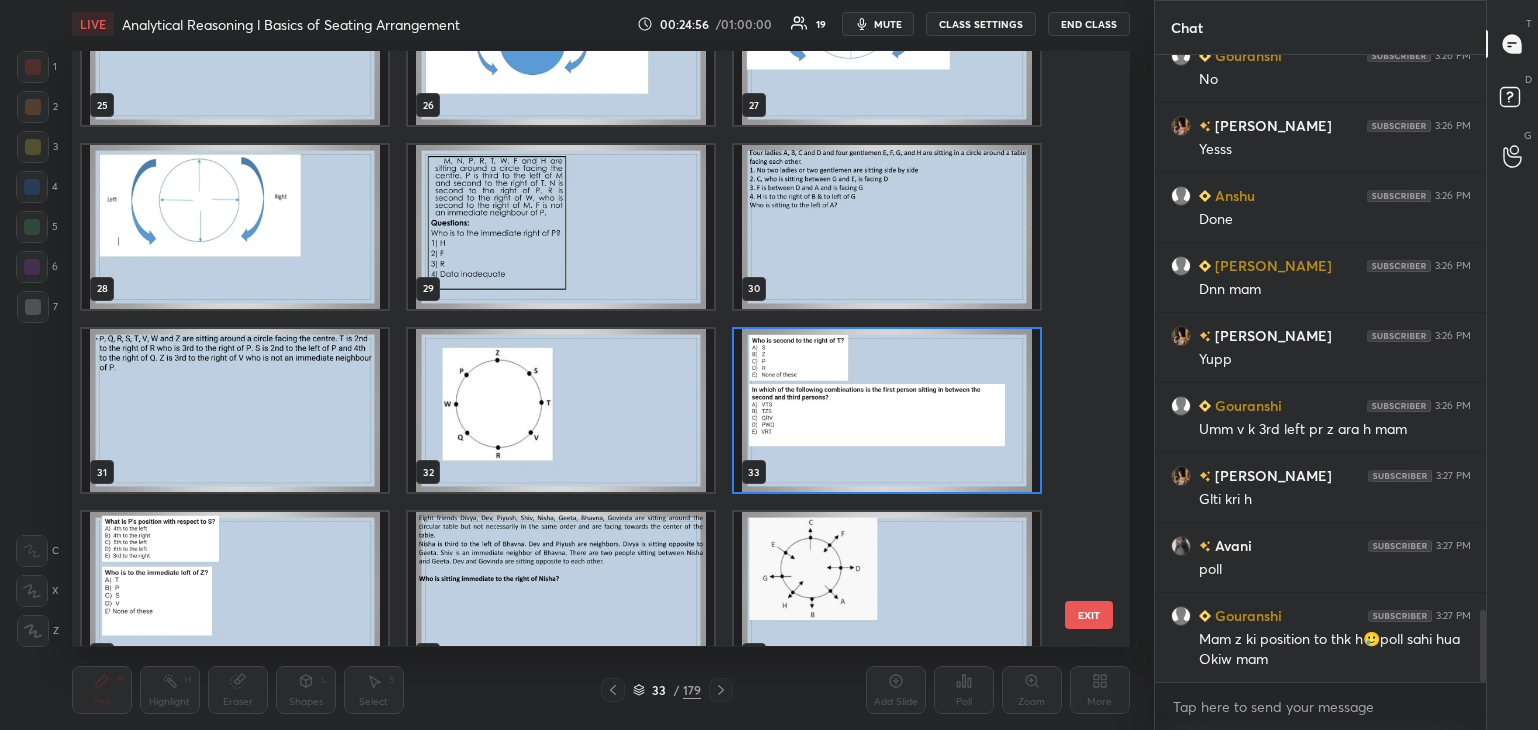 click at bounding box center (887, 410) 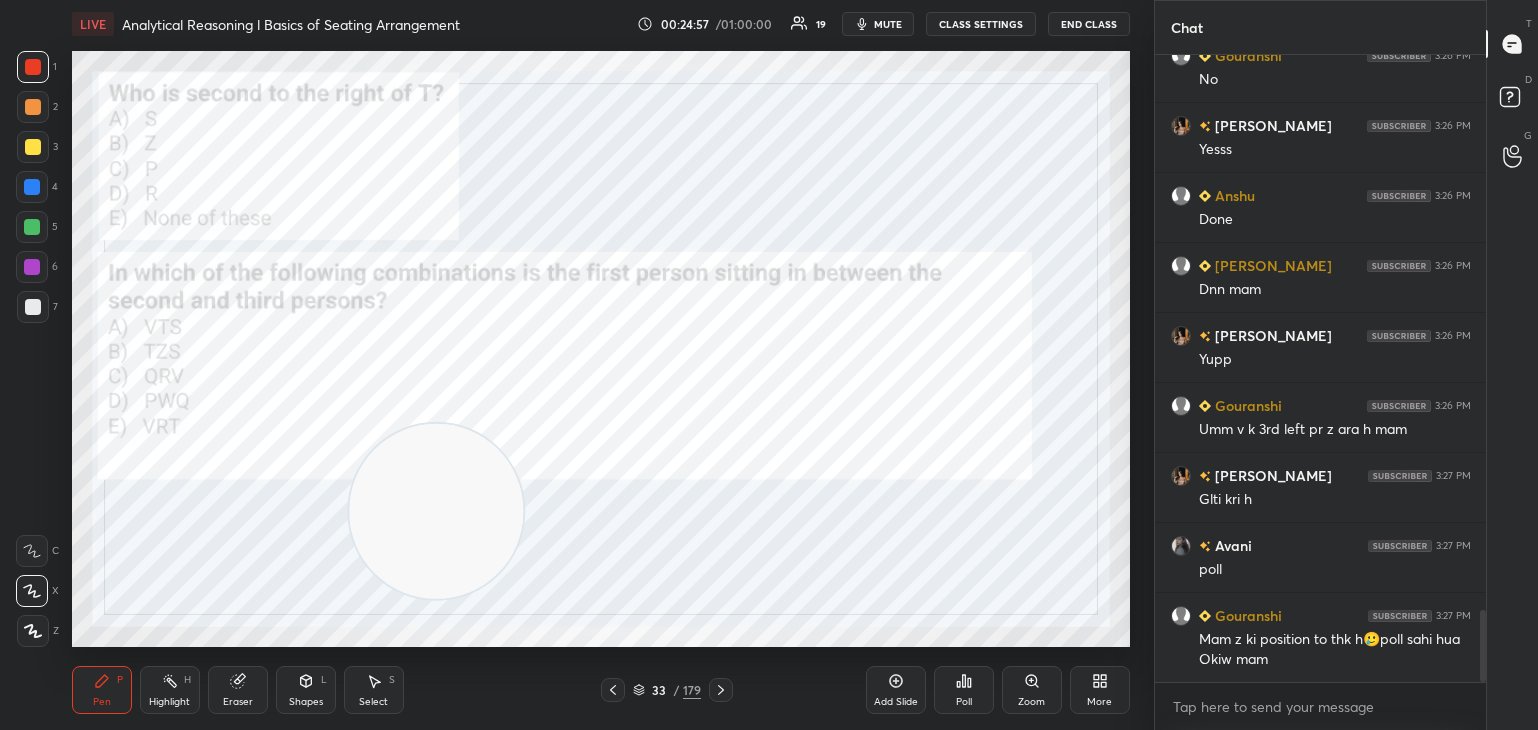 click at bounding box center (887, 410) 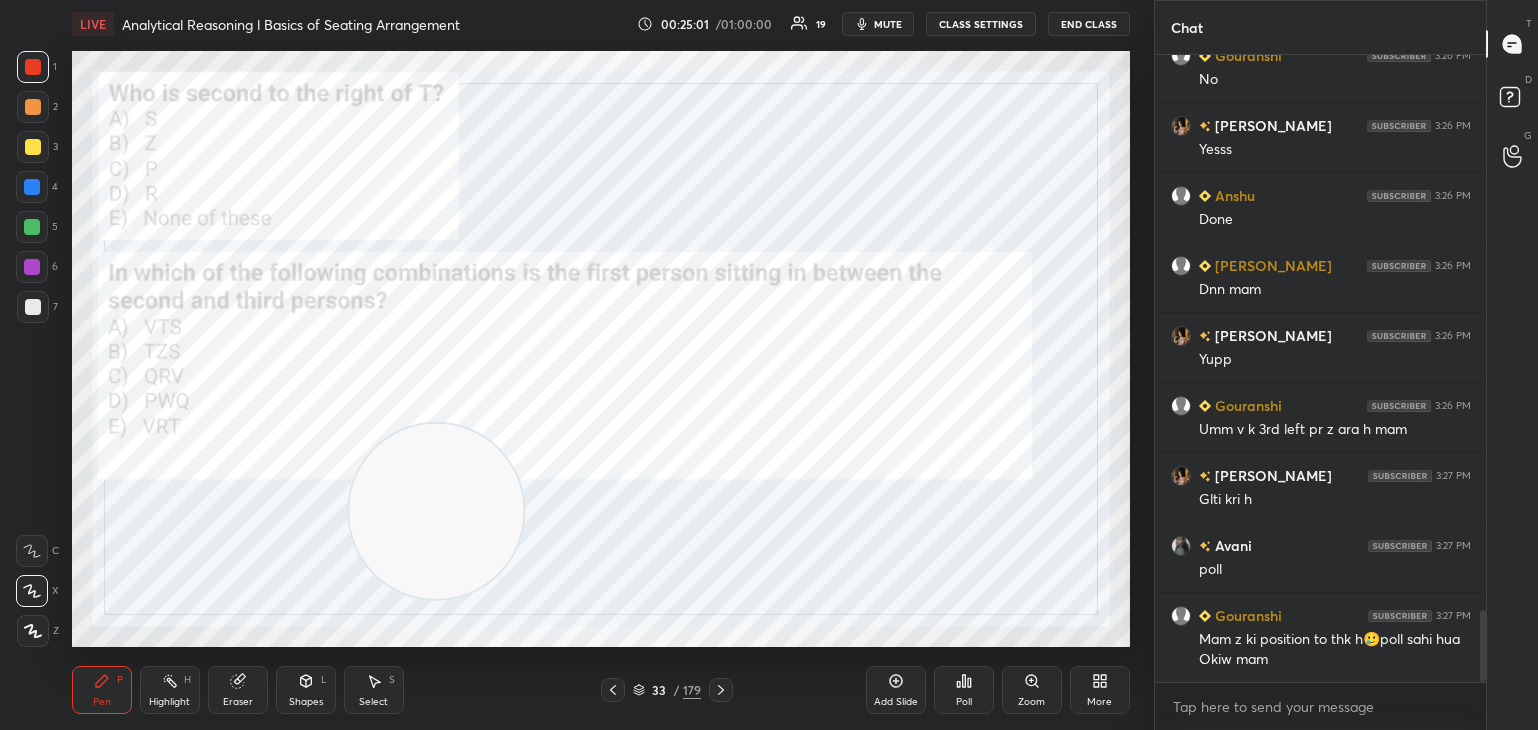 click on "Poll" at bounding box center [964, 702] 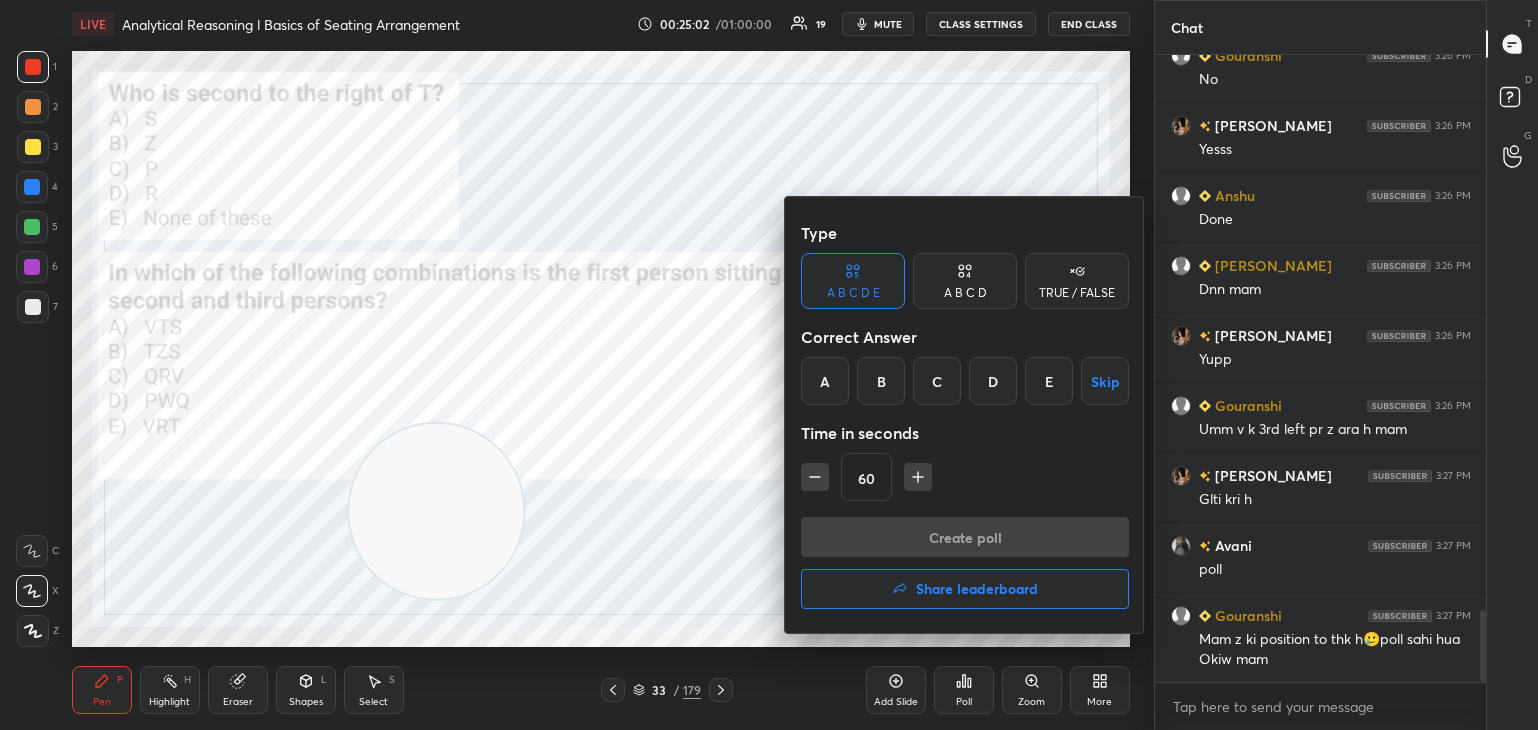 click on "E" at bounding box center [1049, 381] 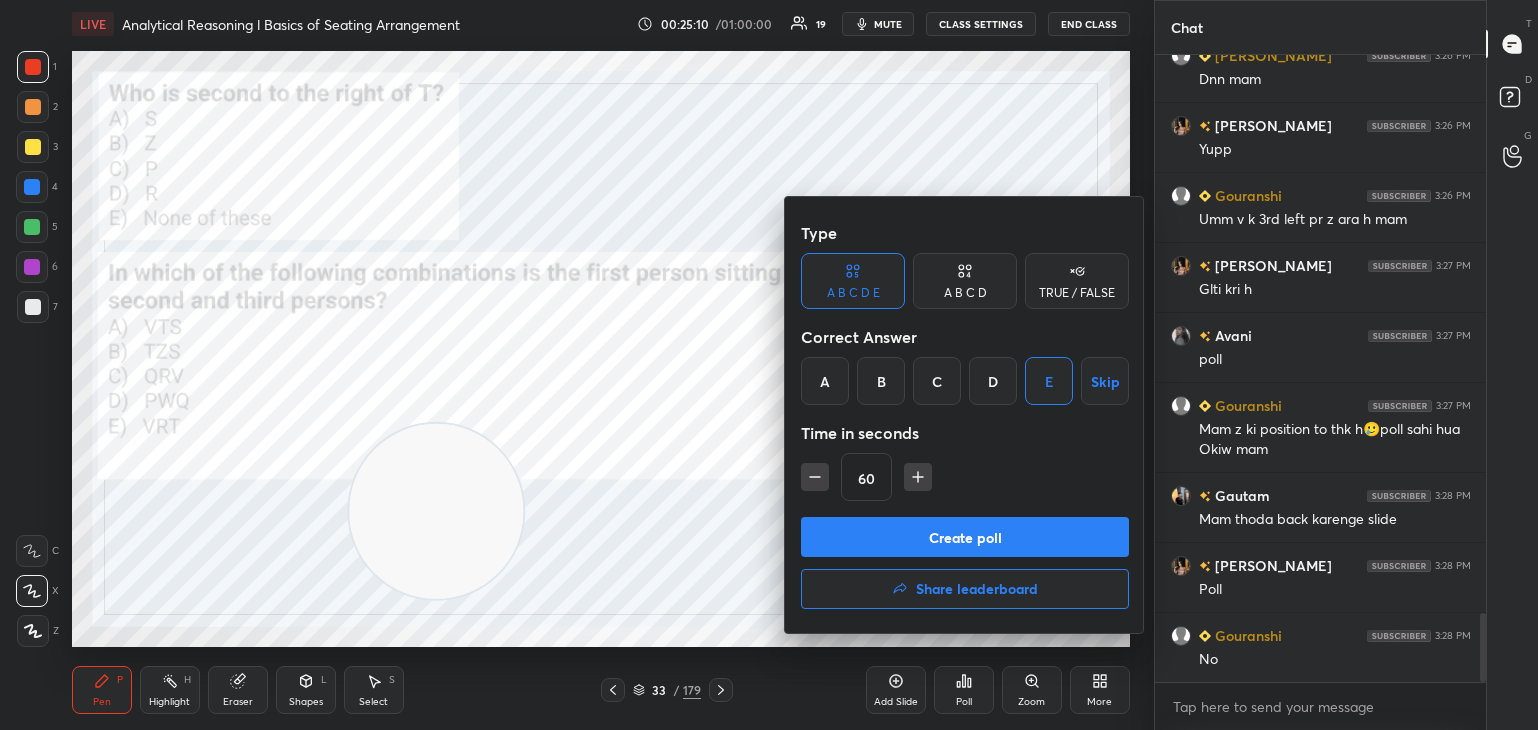 click at bounding box center (769, 365) 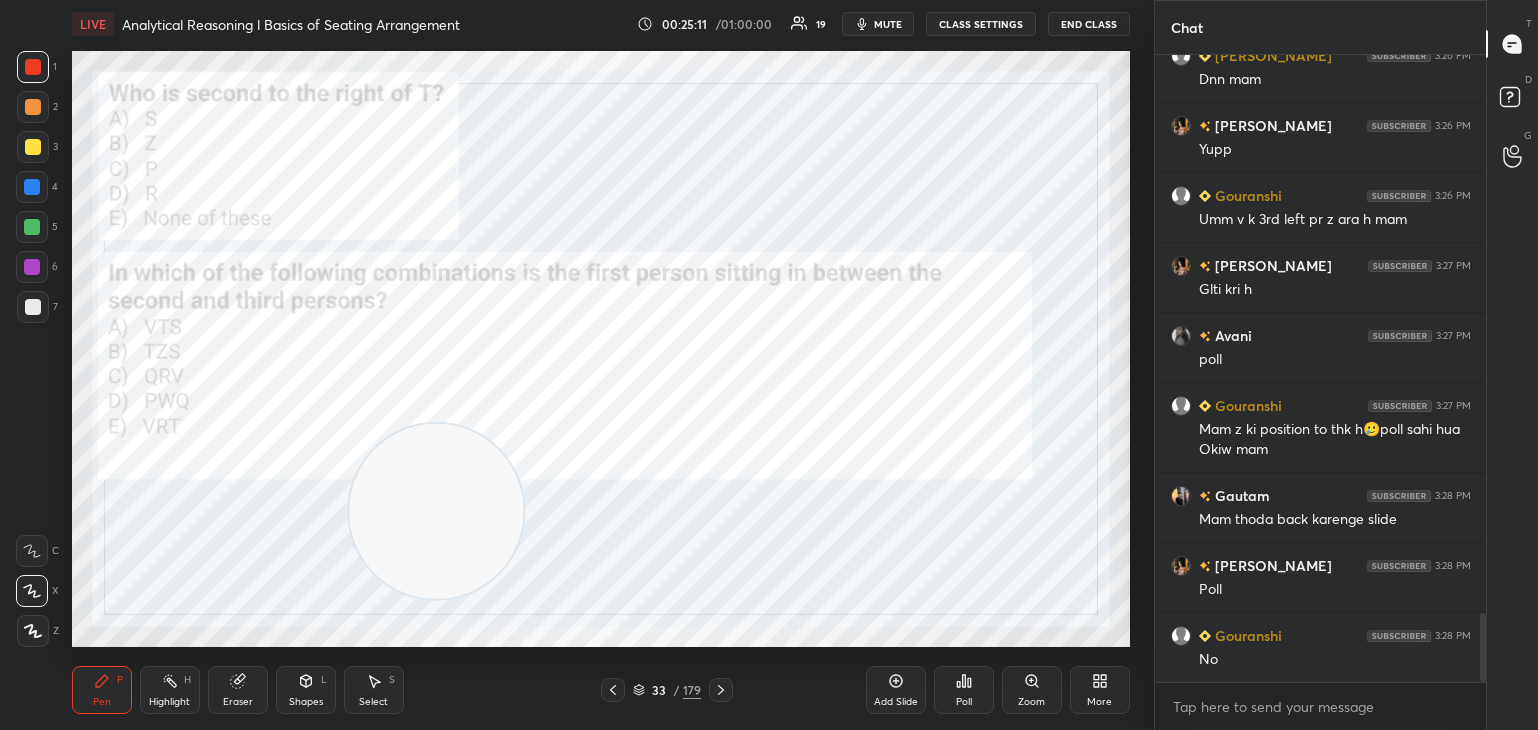 click 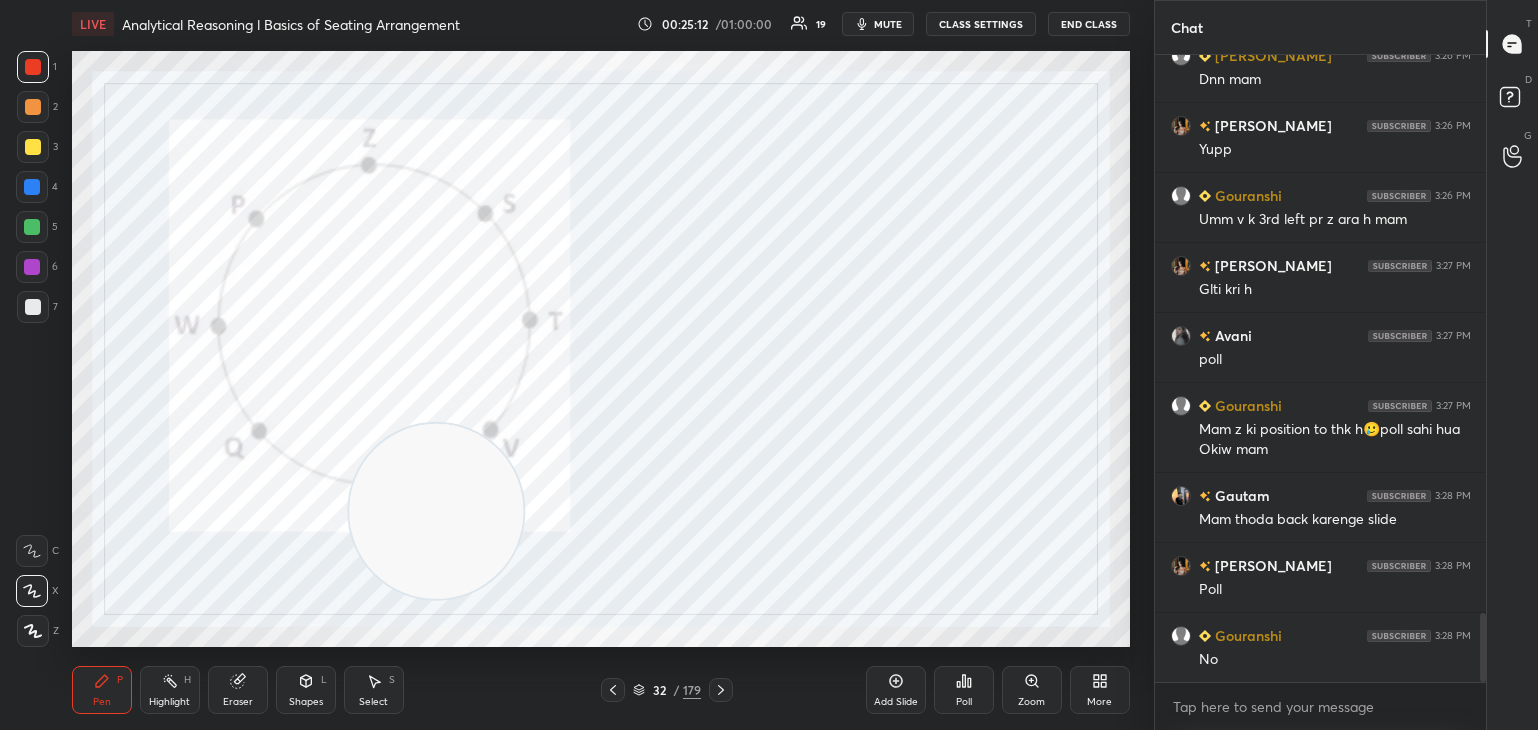 click 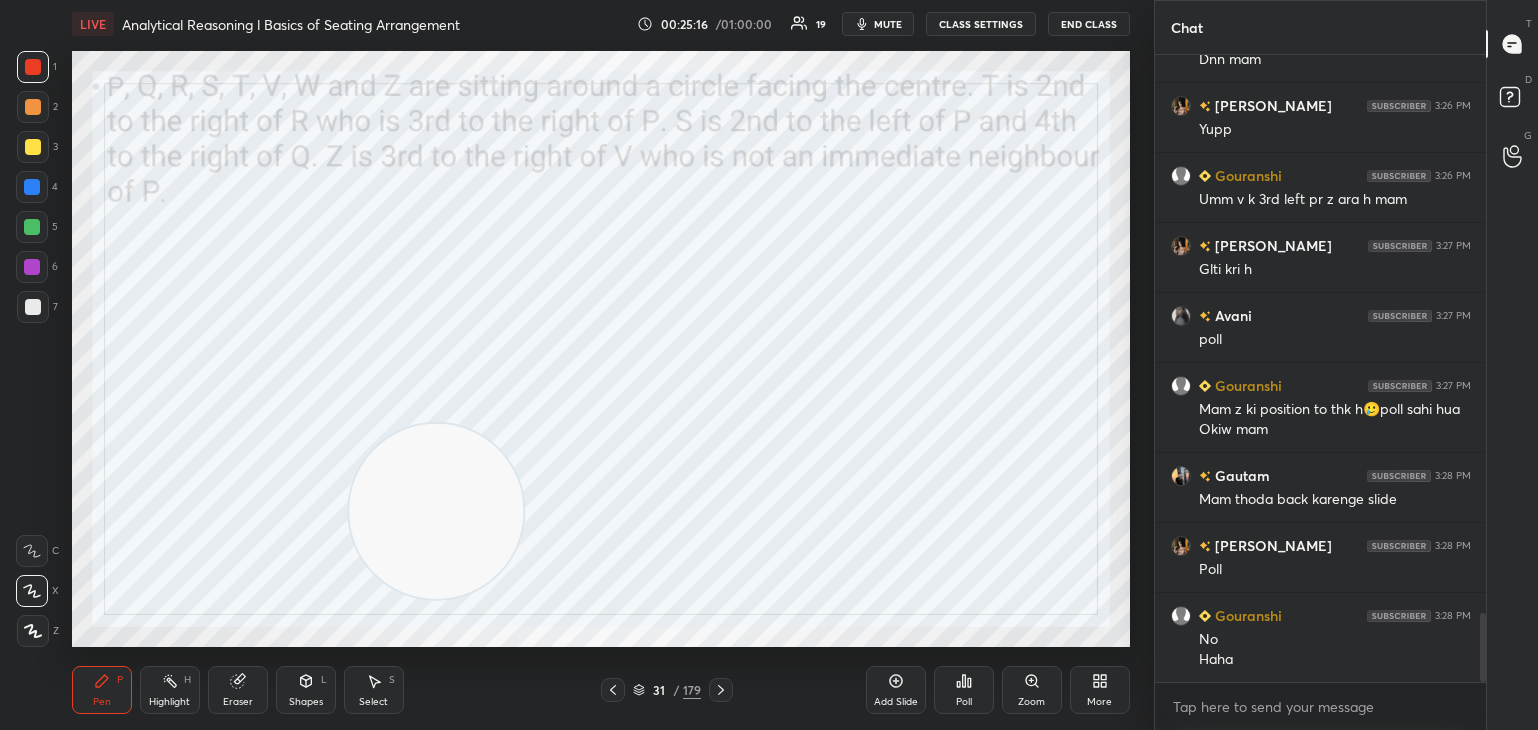 click on "31 / 179" at bounding box center (667, 690) 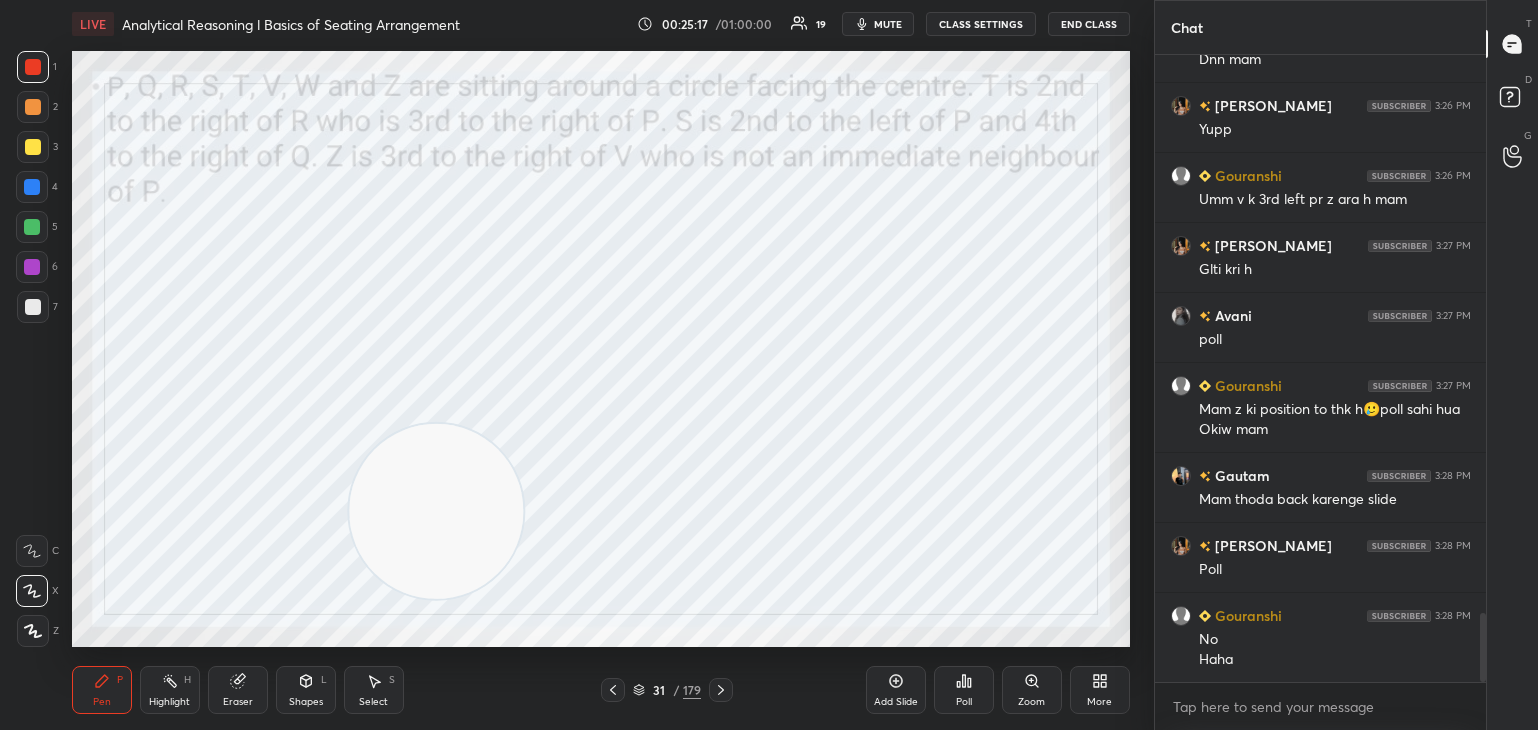 click 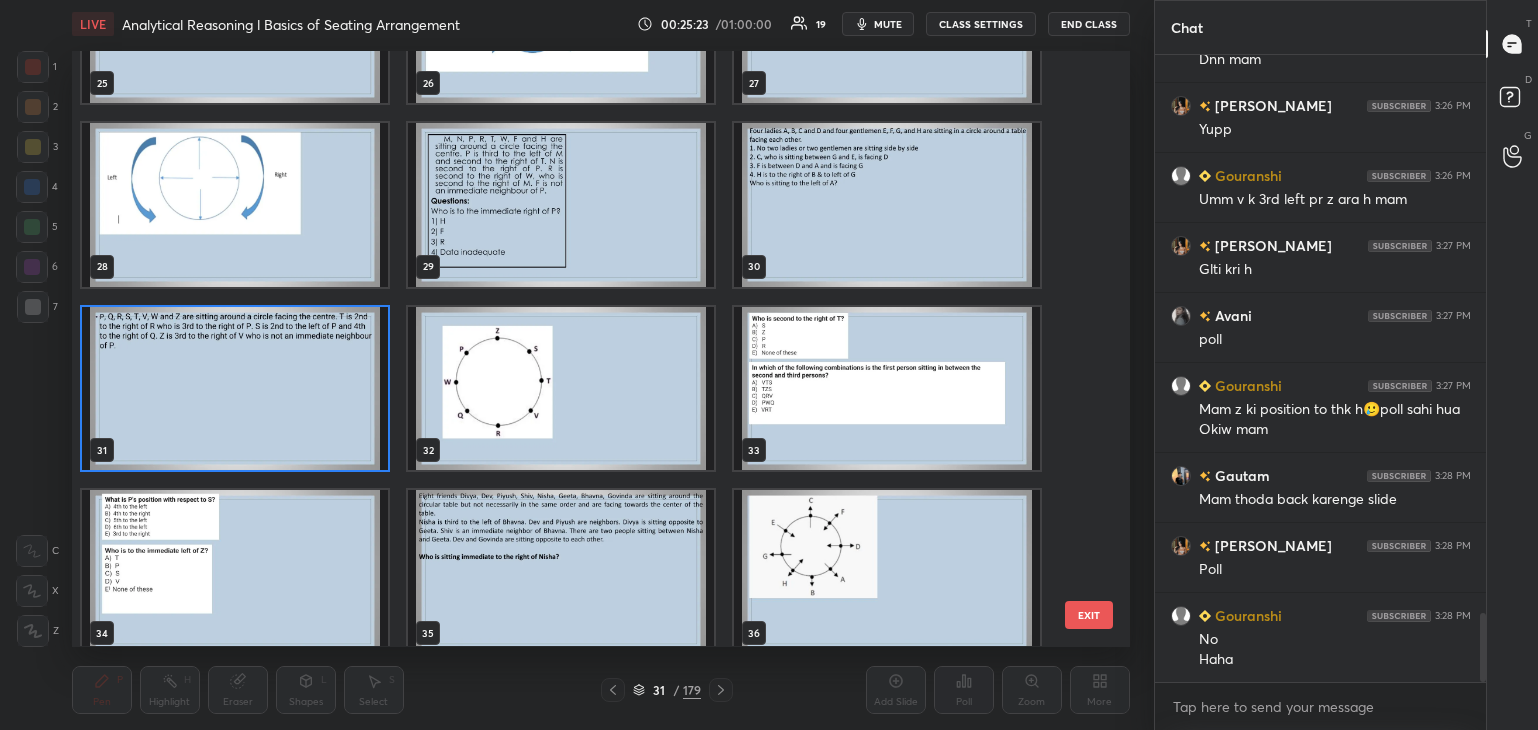 click at bounding box center (887, 388) 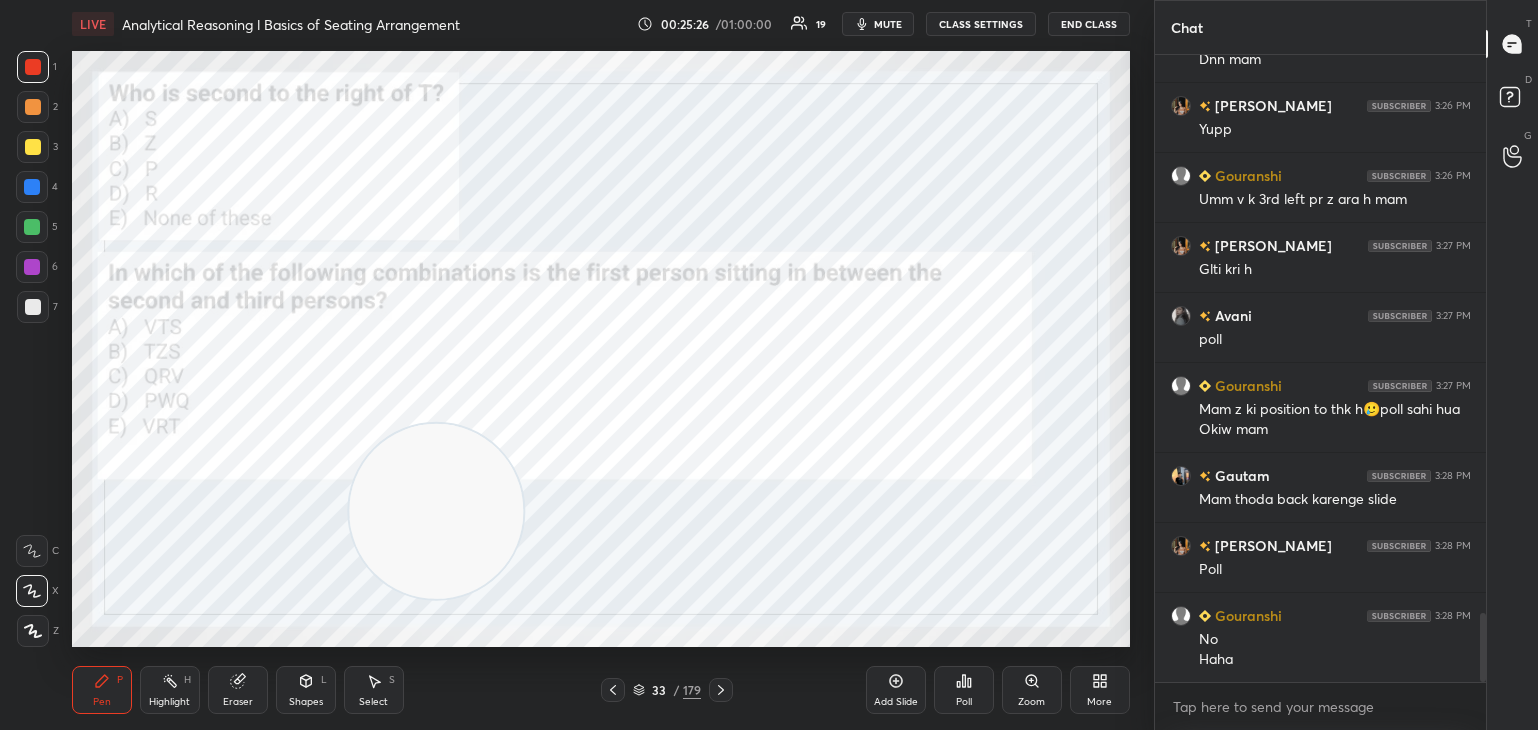 click 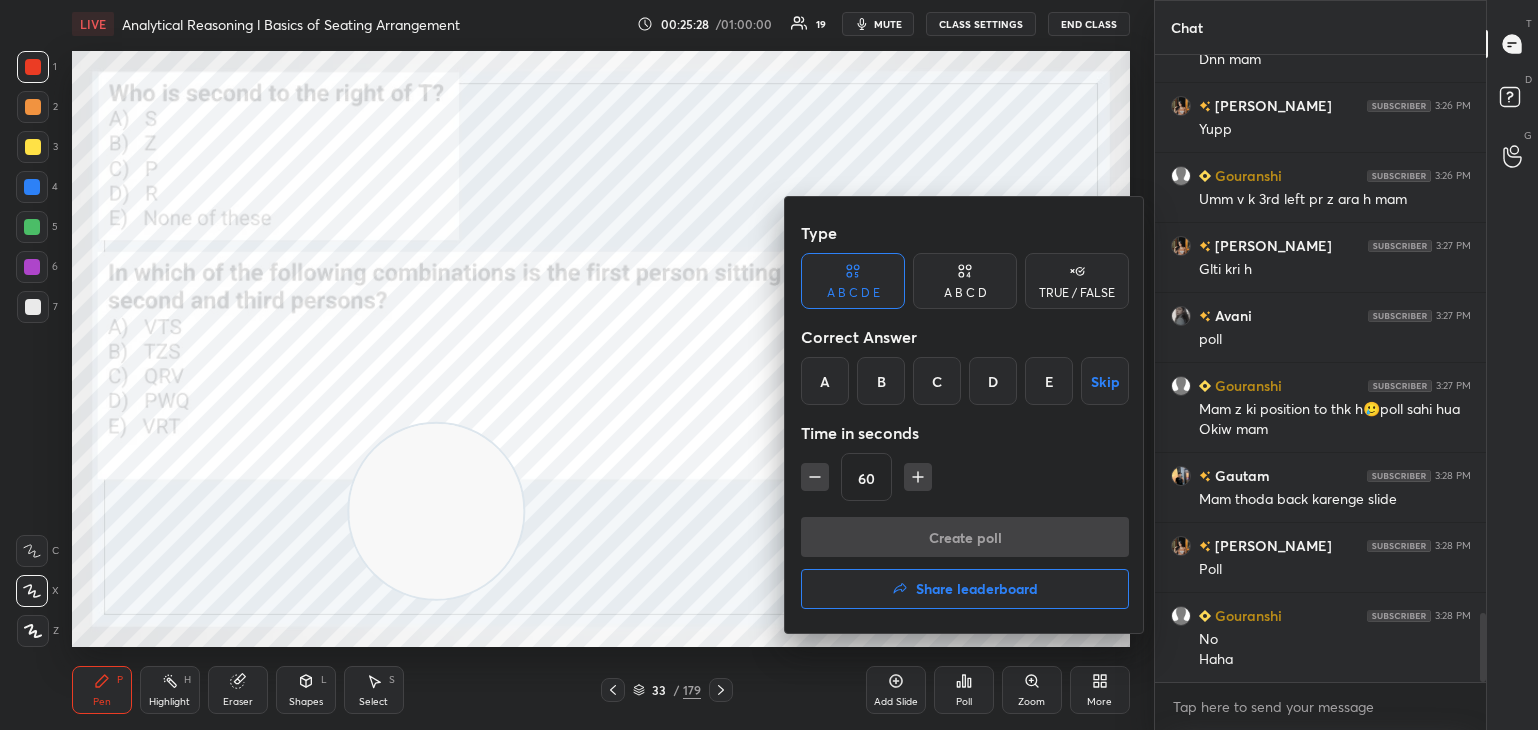 click on "E" at bounding box center [1049, 381] 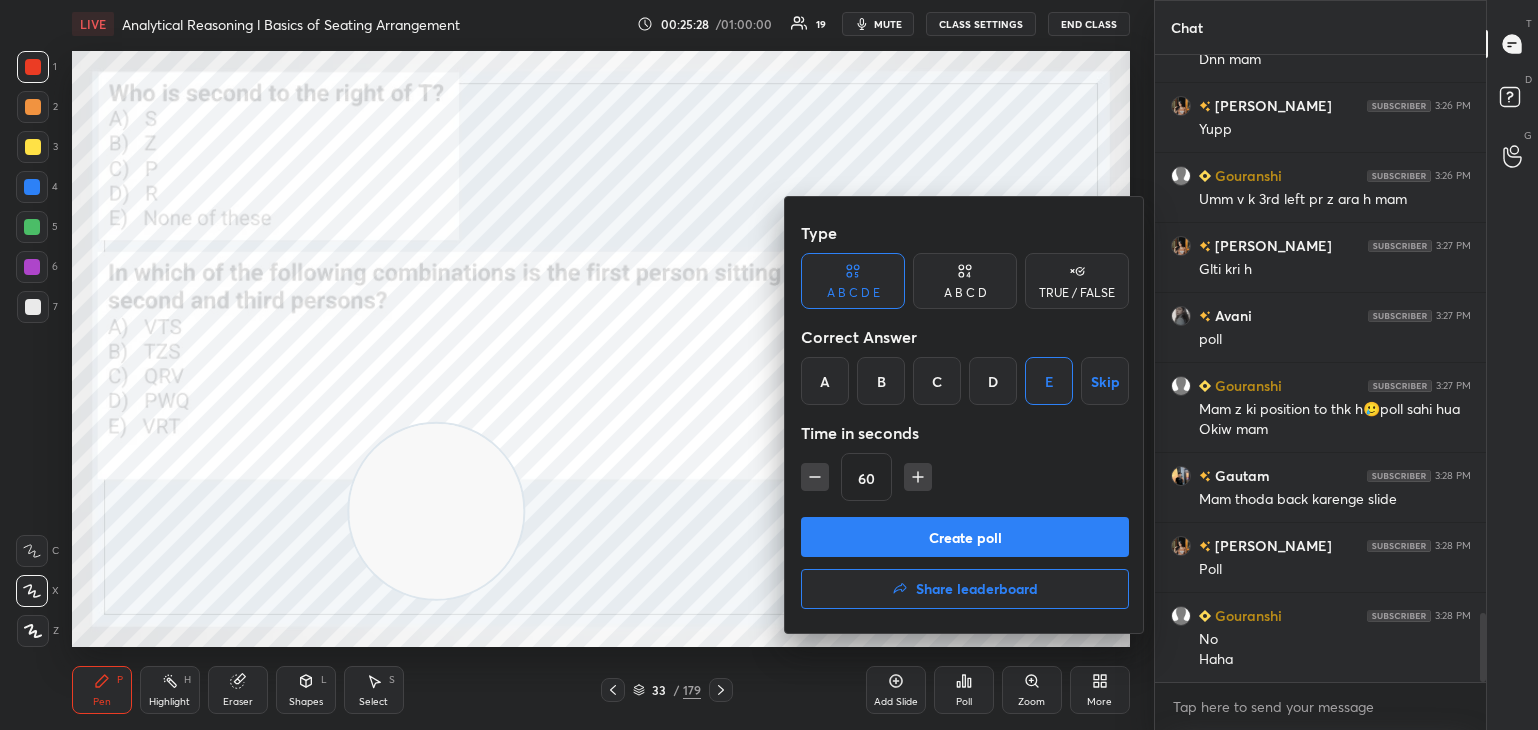 click on "Create poll" at bounding box center (965, 537) 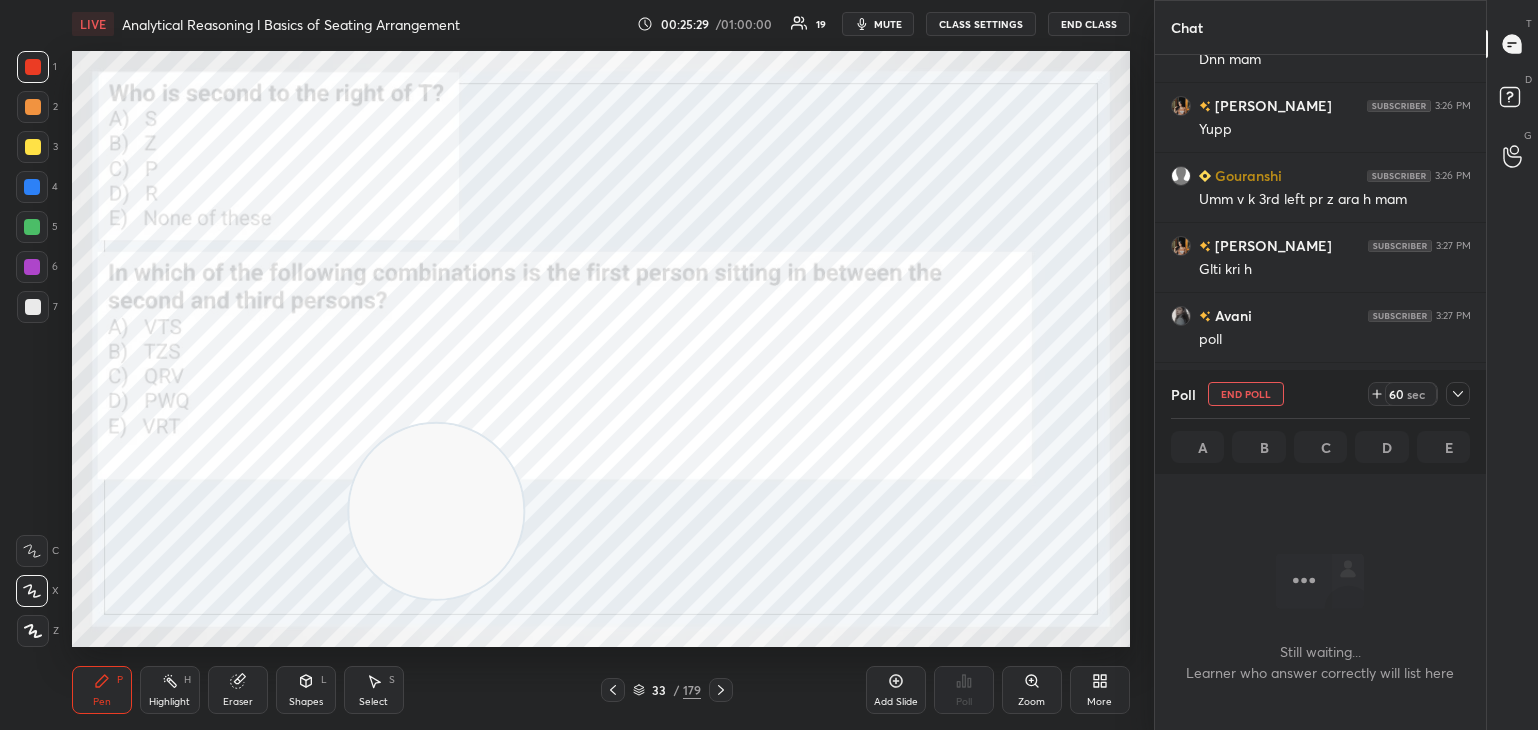 scroll, scrollTop: 594, scrollLeft: 326, axis: both 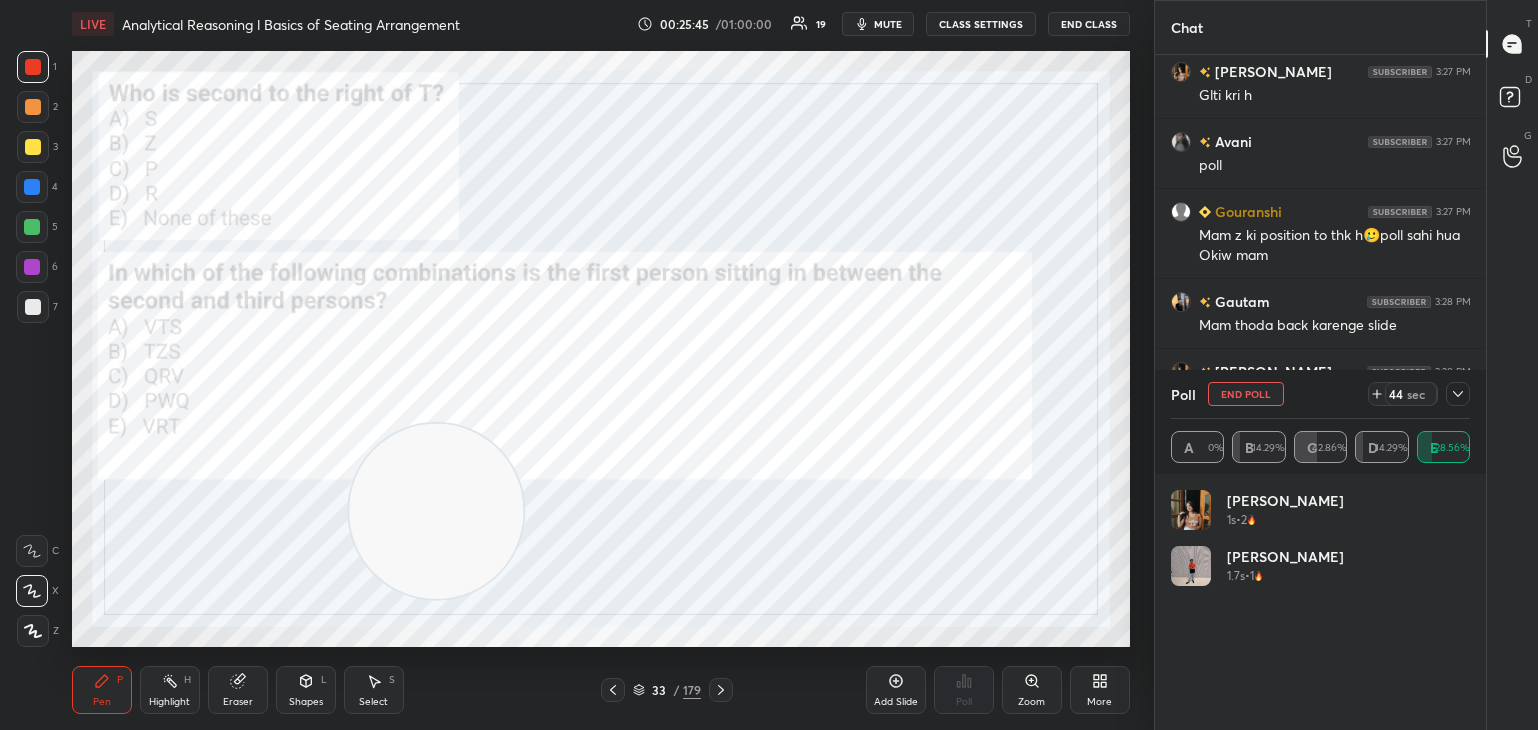 click 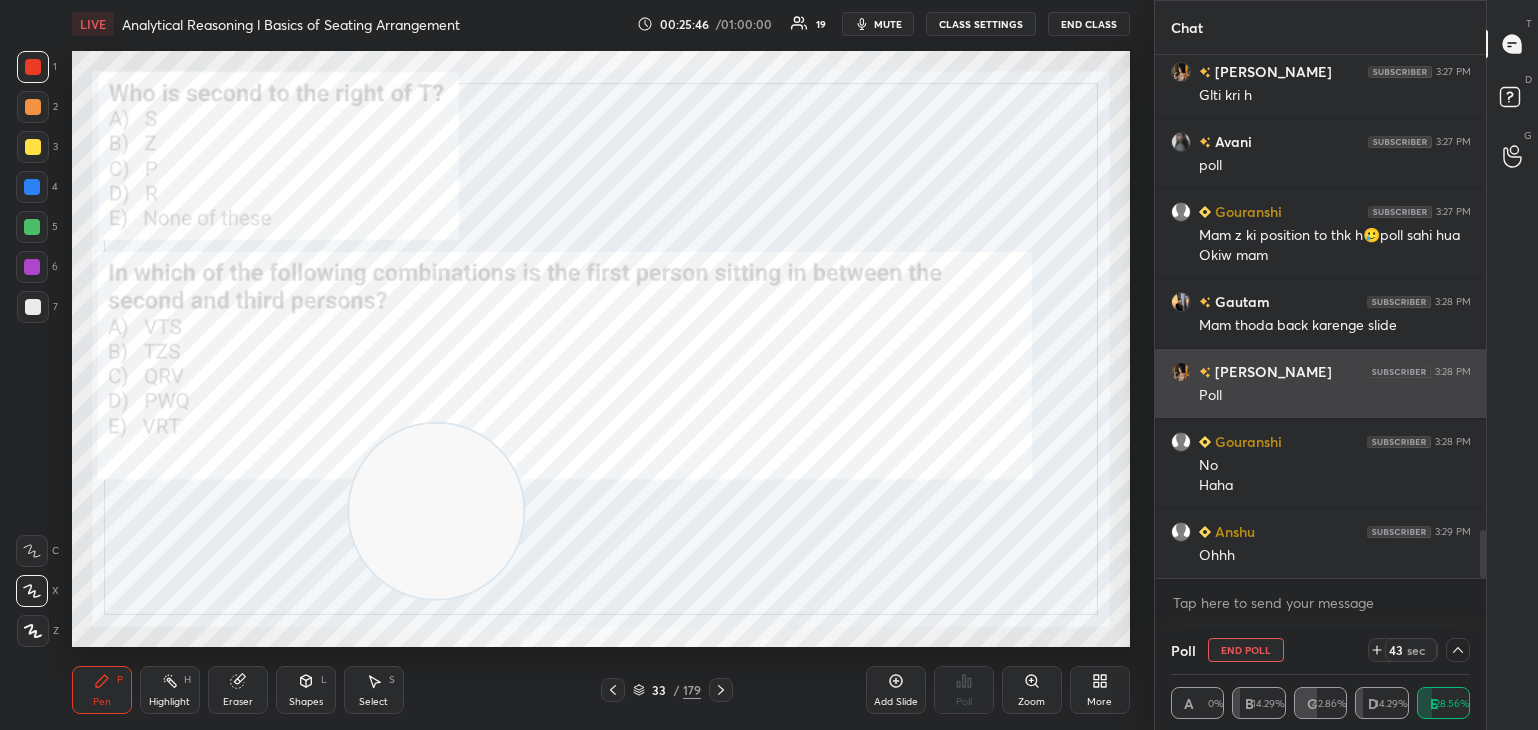 scroll, scrollTop: 184, scrollLeft: 294, axis: both 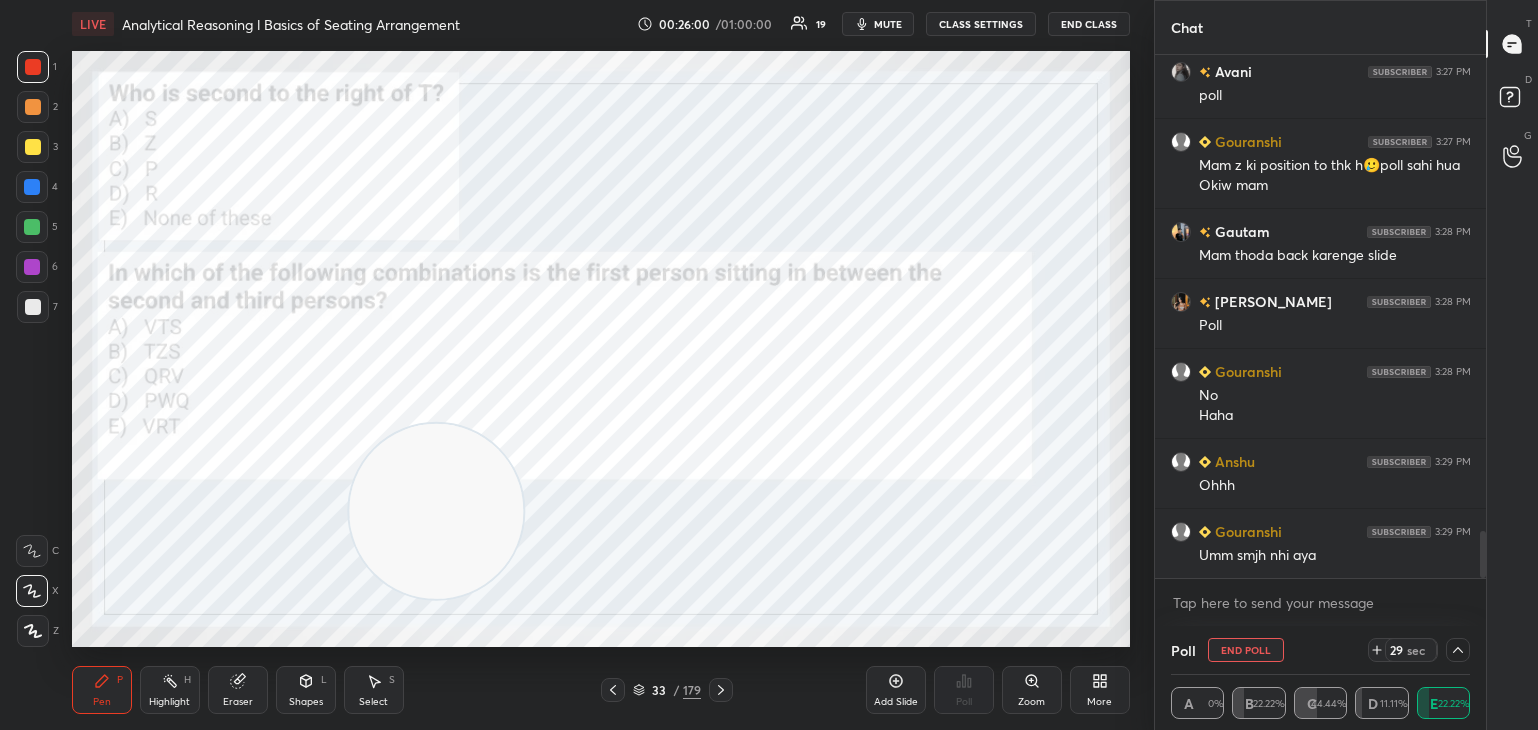 click on "End Poll" at bounding box center [1246, 650] 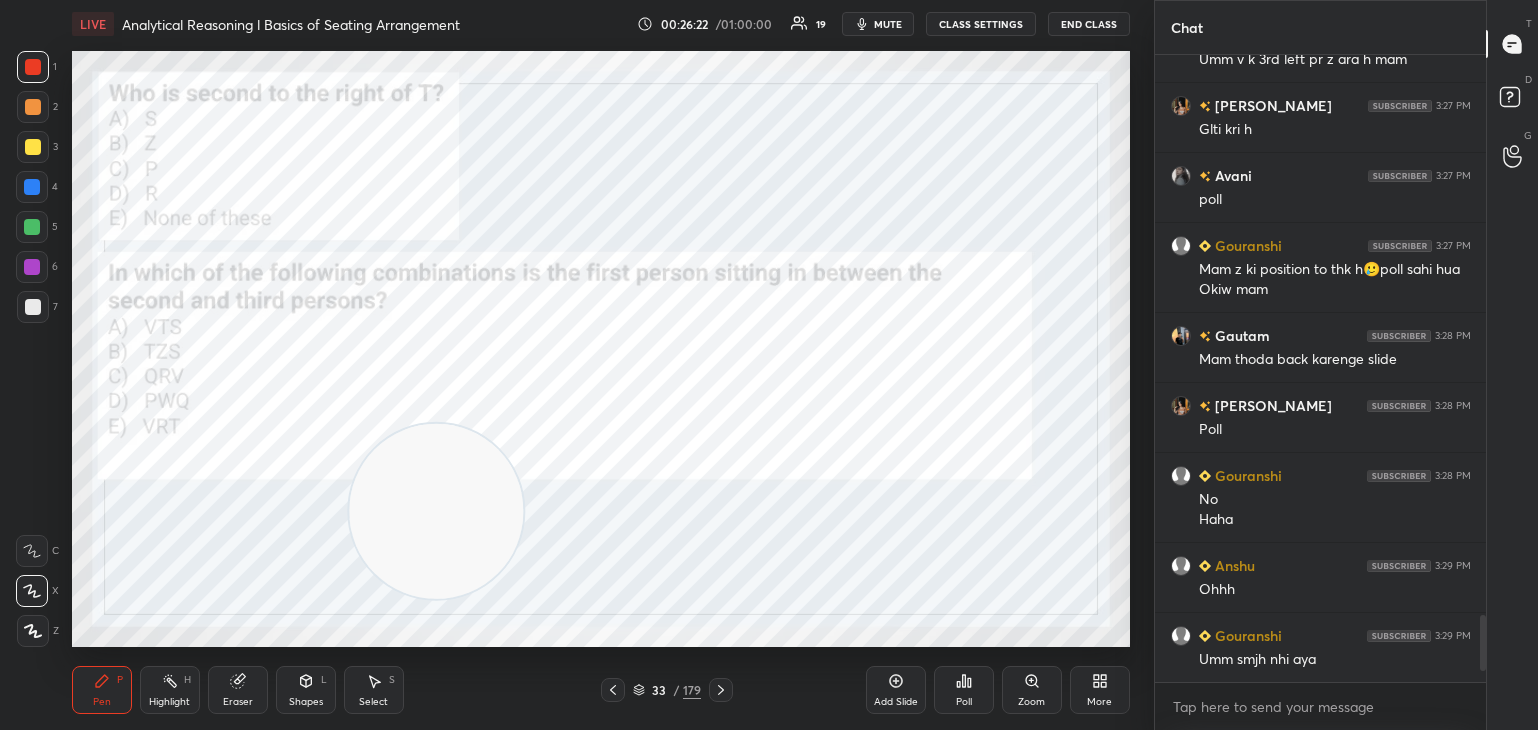 click 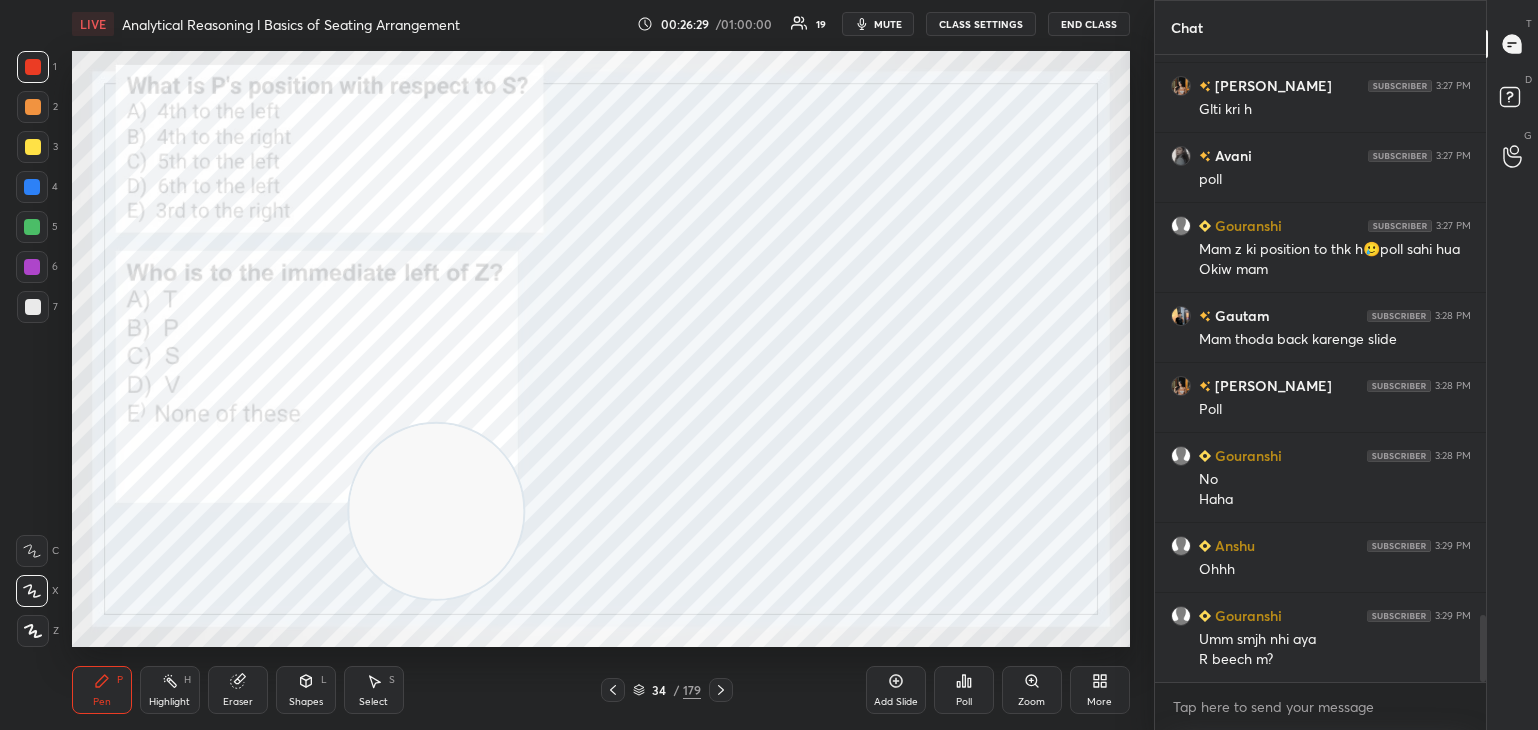 click 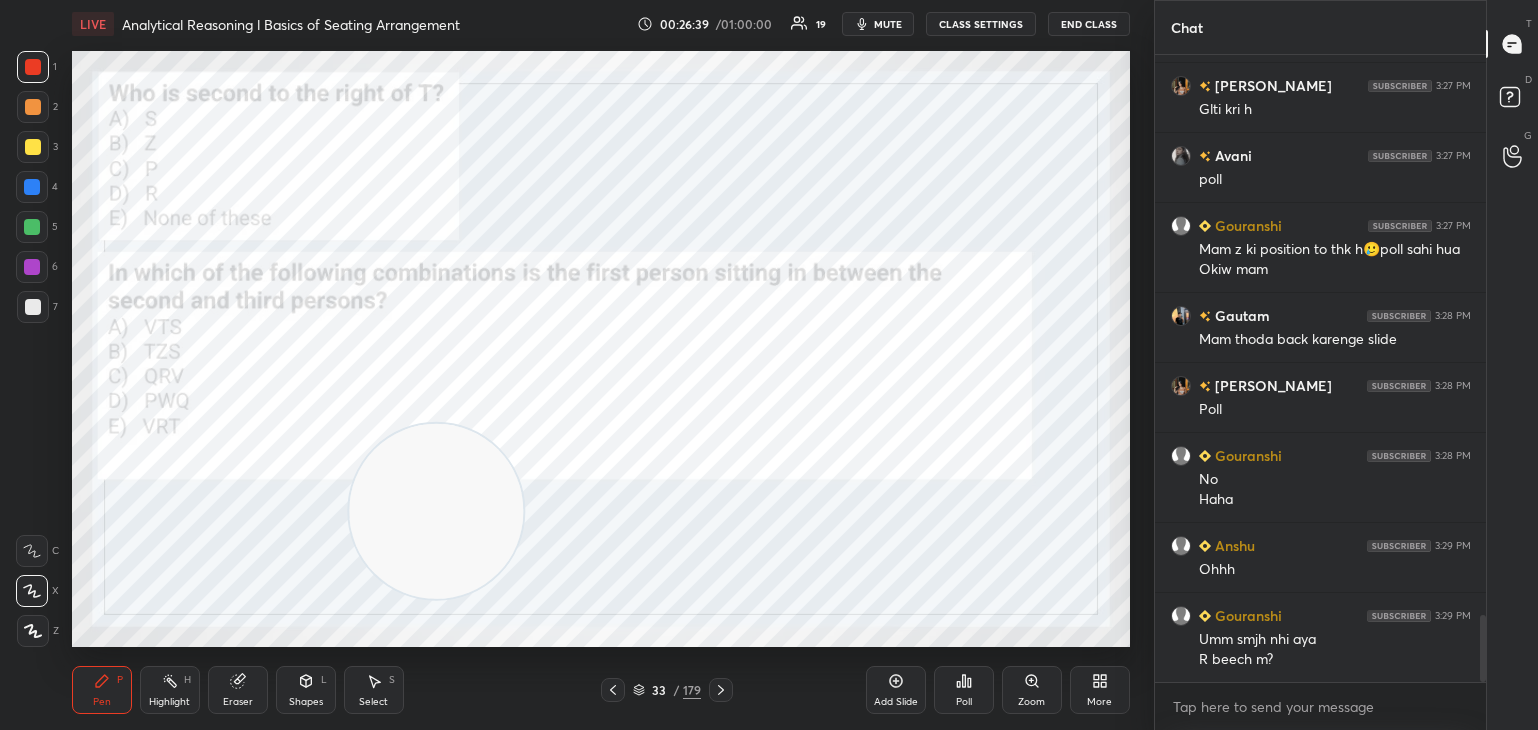 scroll, scrollTop: 5250, scrollLeft: 0, axis: vertical 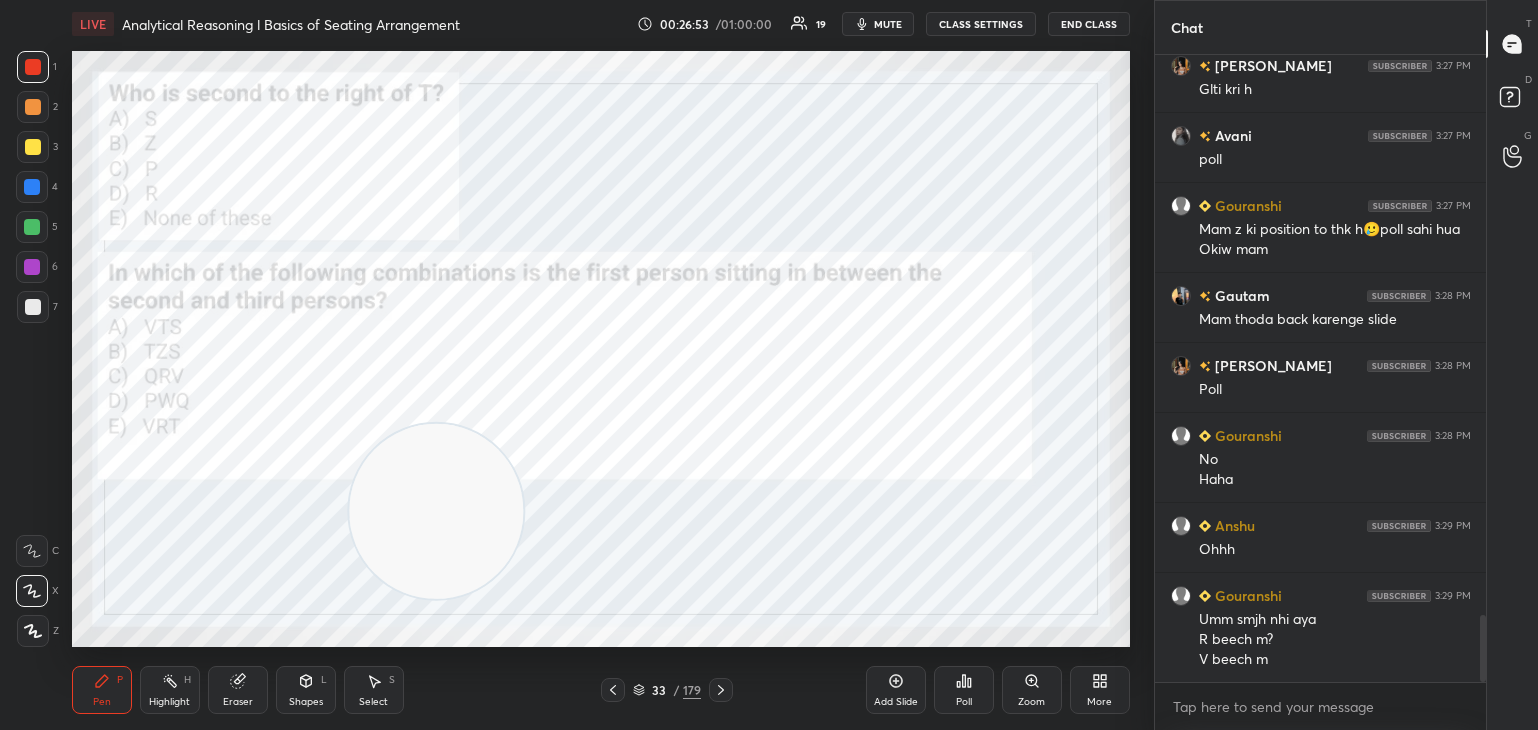 click 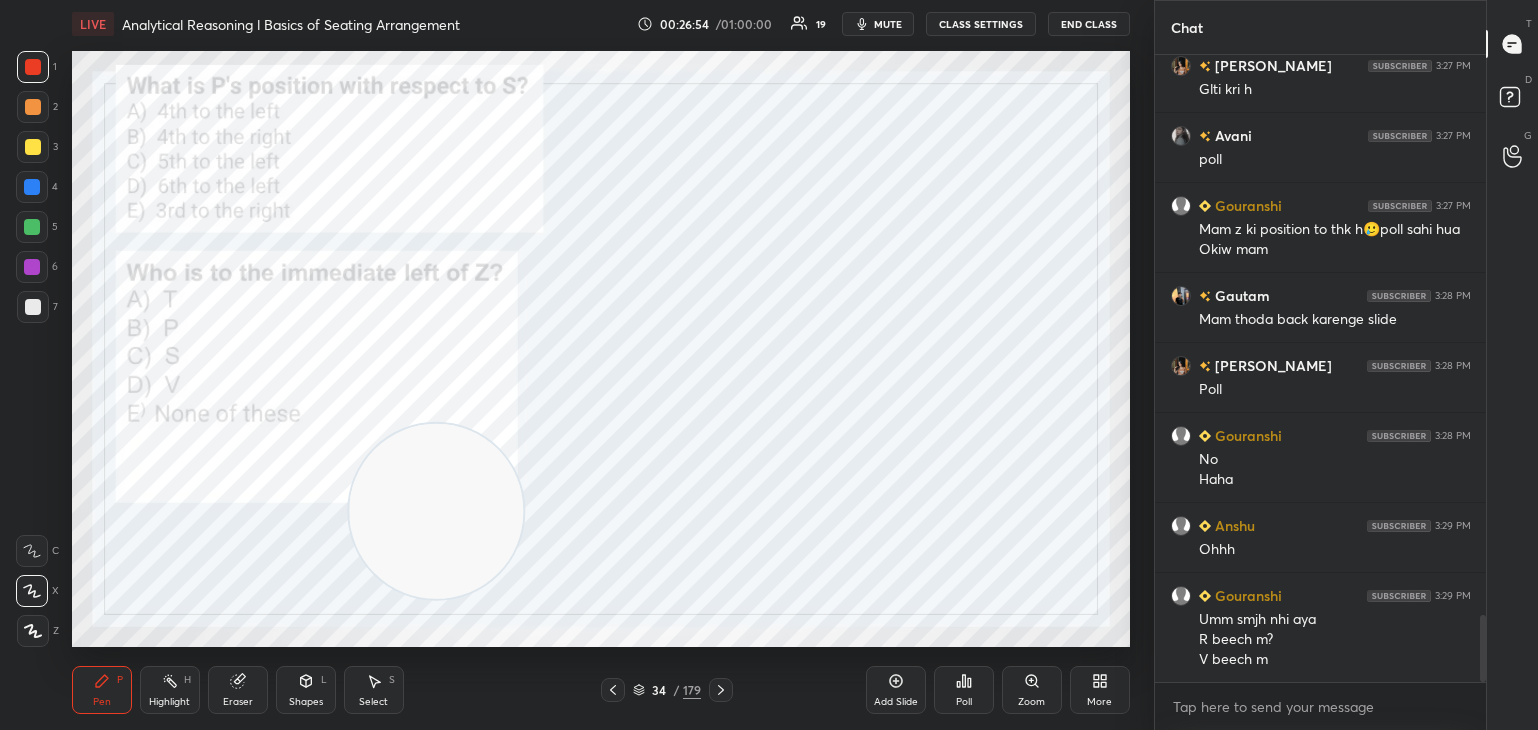 scroll, scrollTop: 5320, scrollLeft: 0, axis: vertical 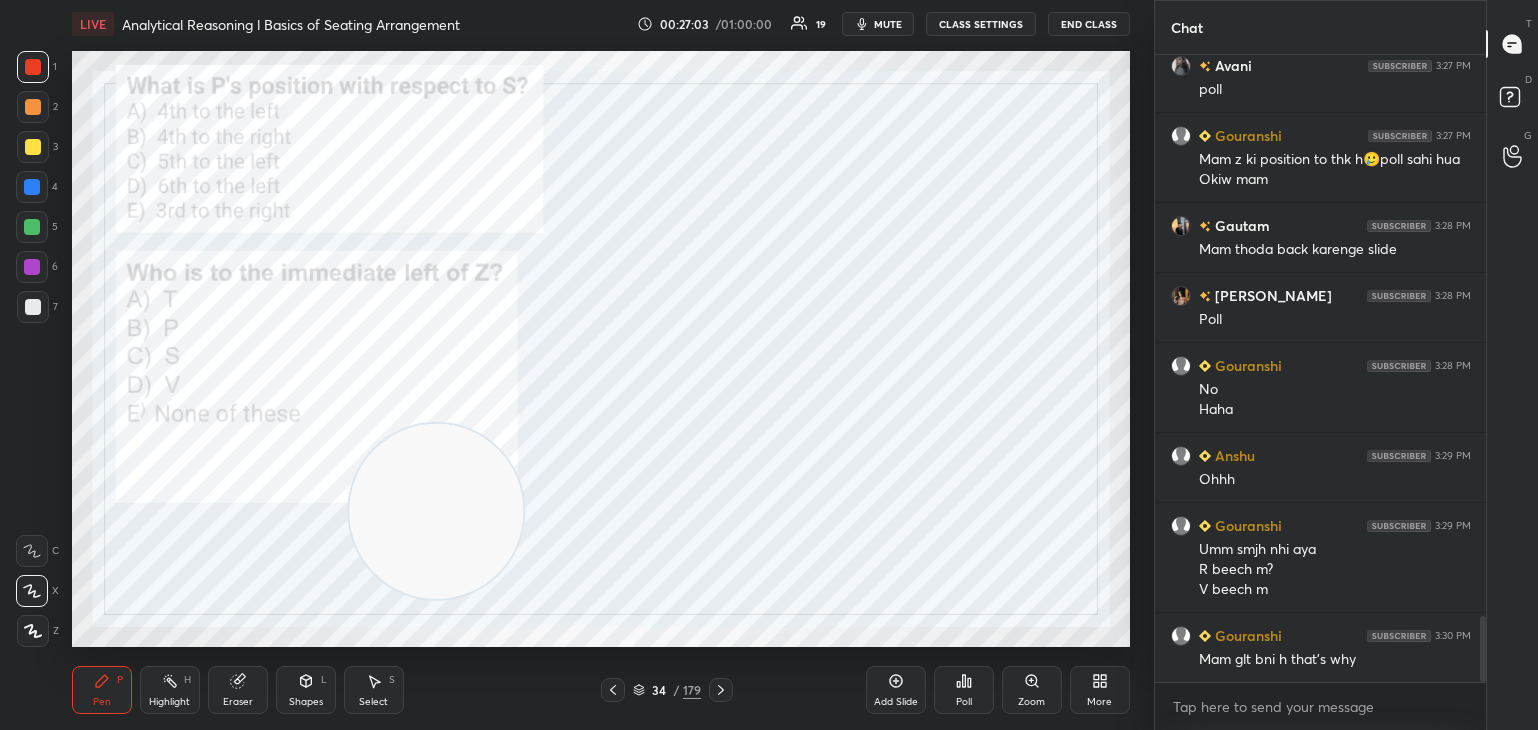 click on "34 / 179" at bounding box center (667, 690) 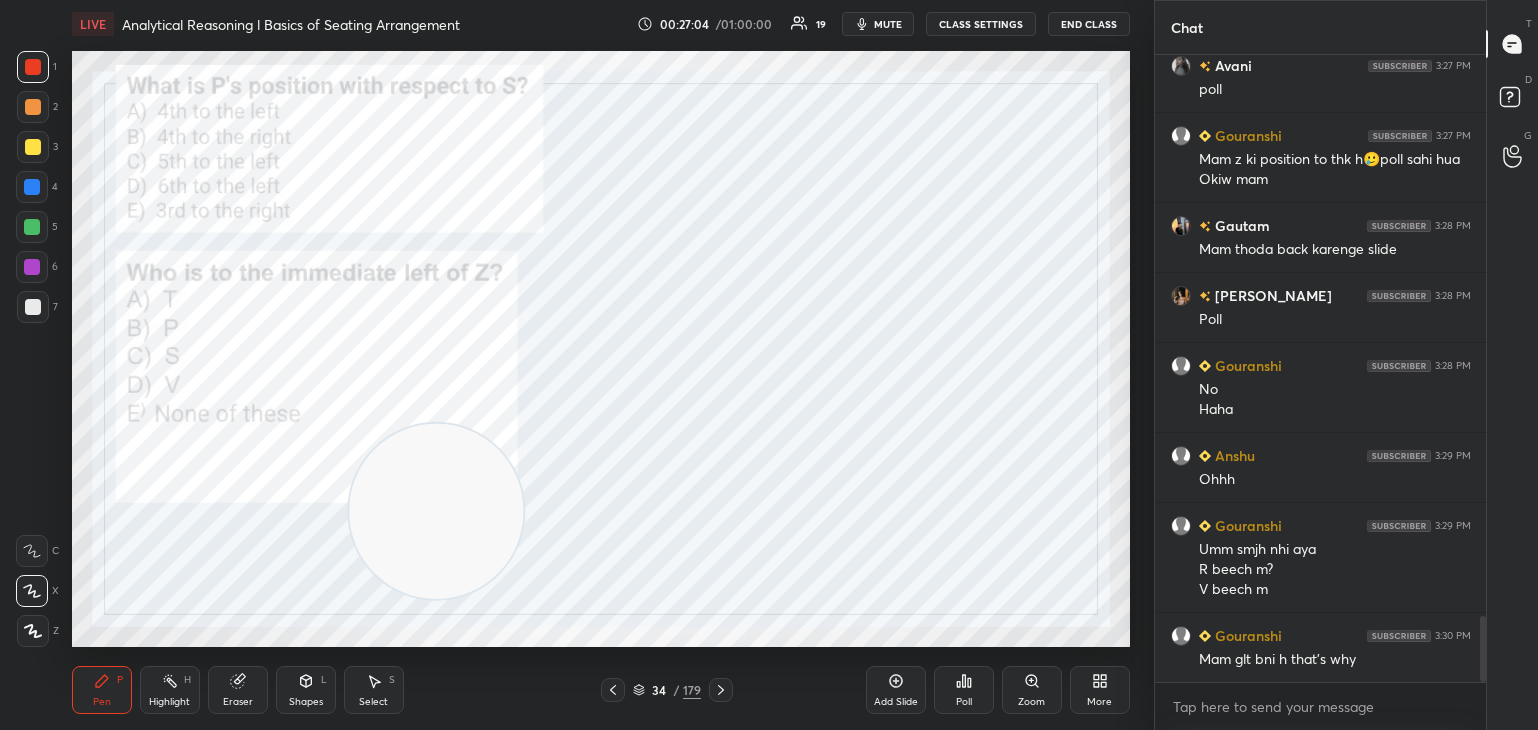 click 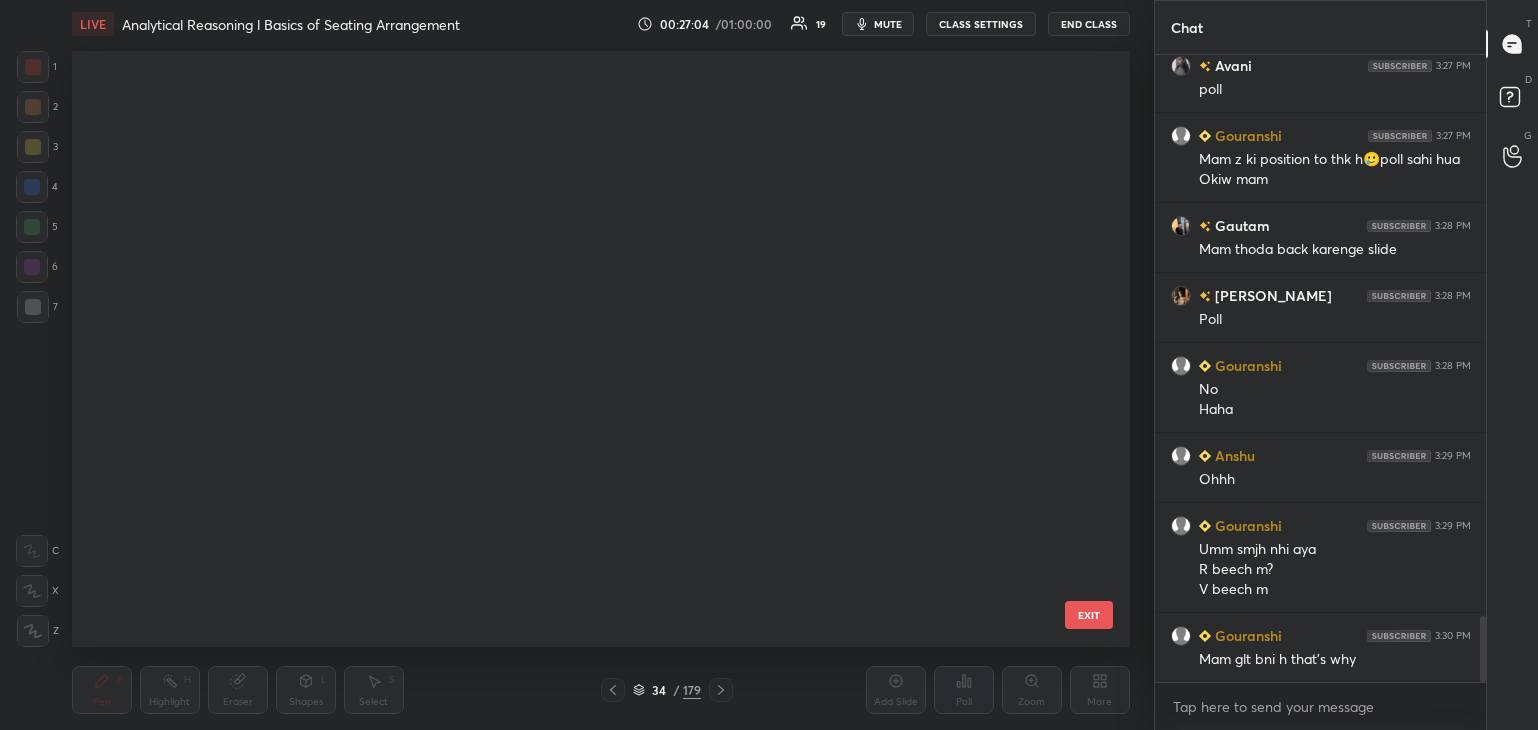 scroll, scrollTop: 1605, scrollLeft: 0, axis: vertical 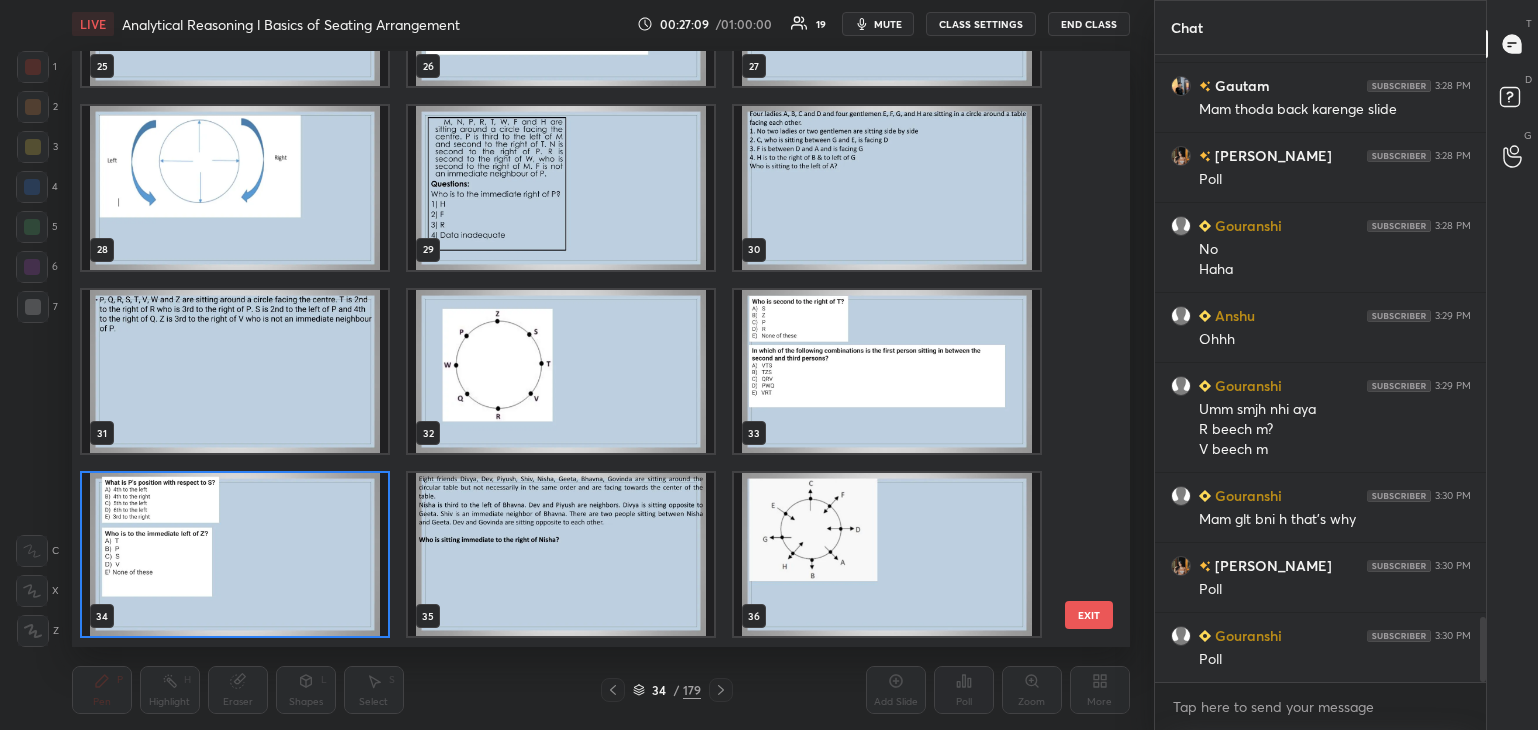 click at bounding box center [235, 555] 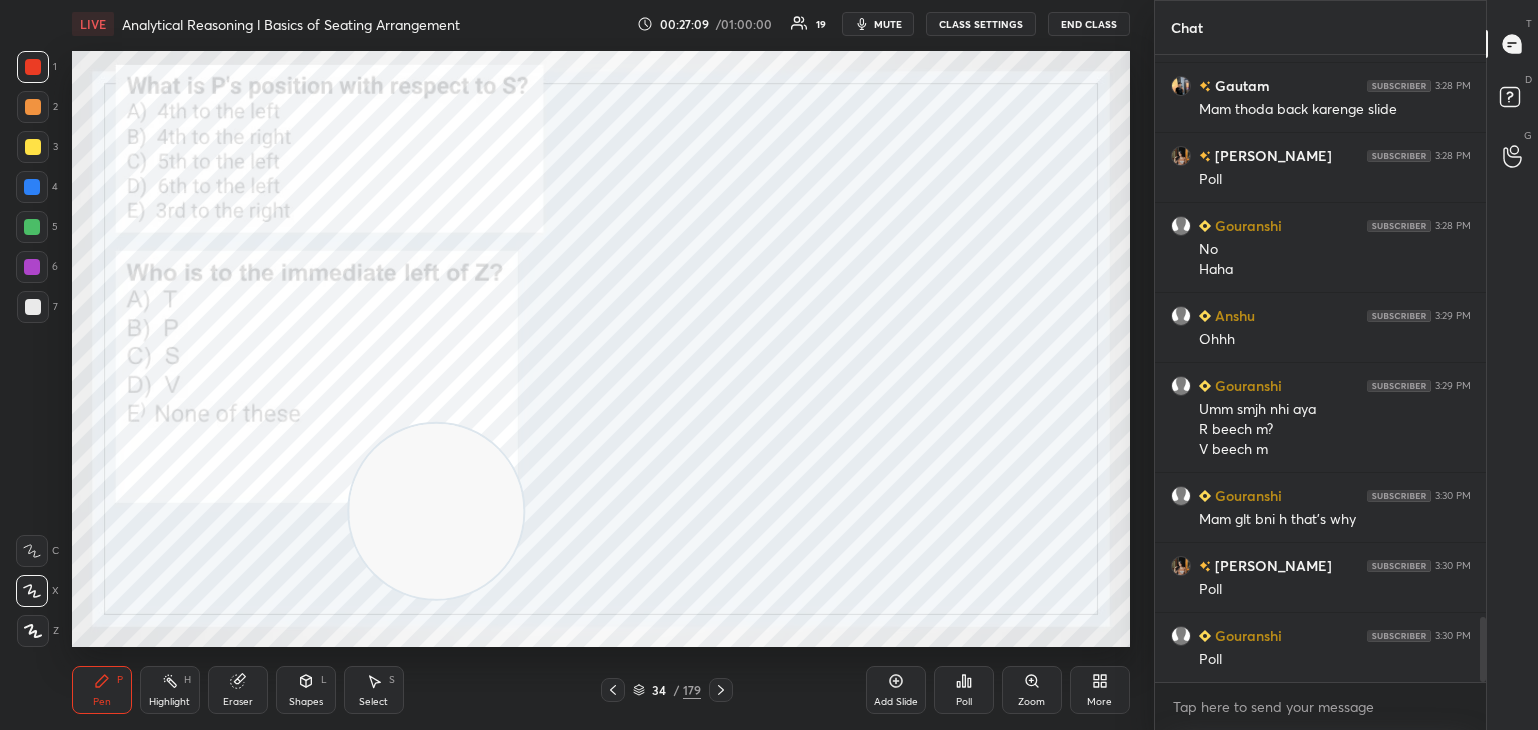 click at bounding box center (235, 555) 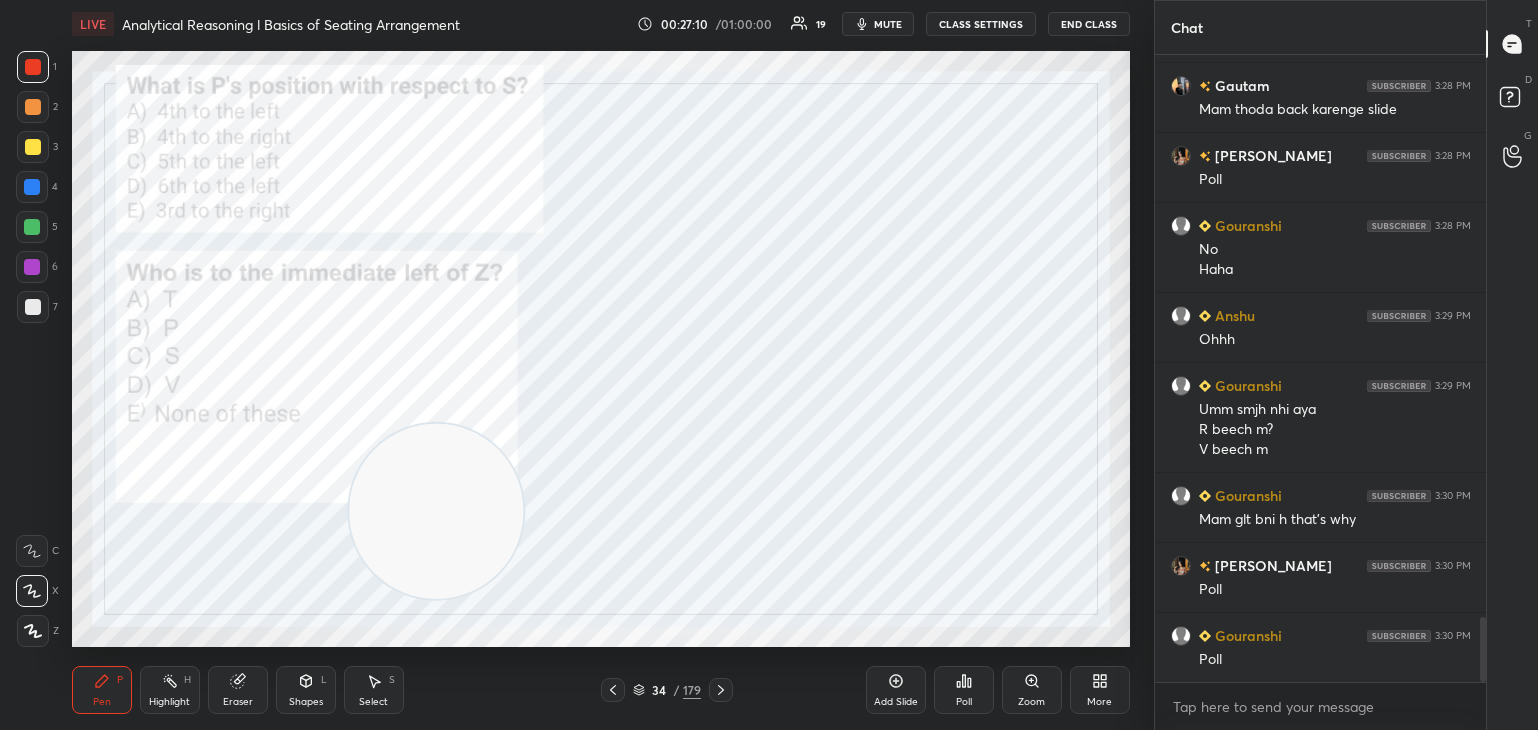 scroll, scrollTop: 0, scrollLeft: 0, axis: both 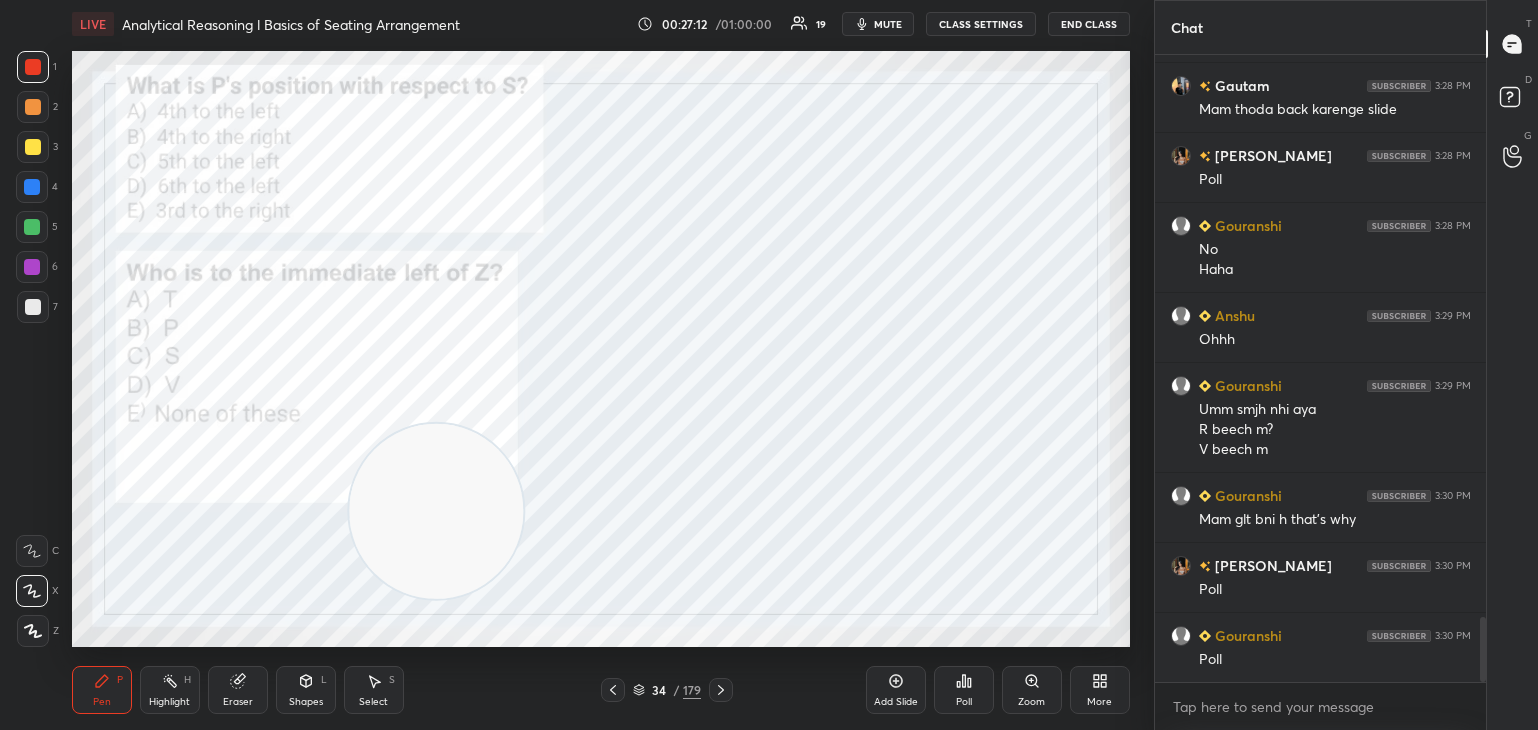 click 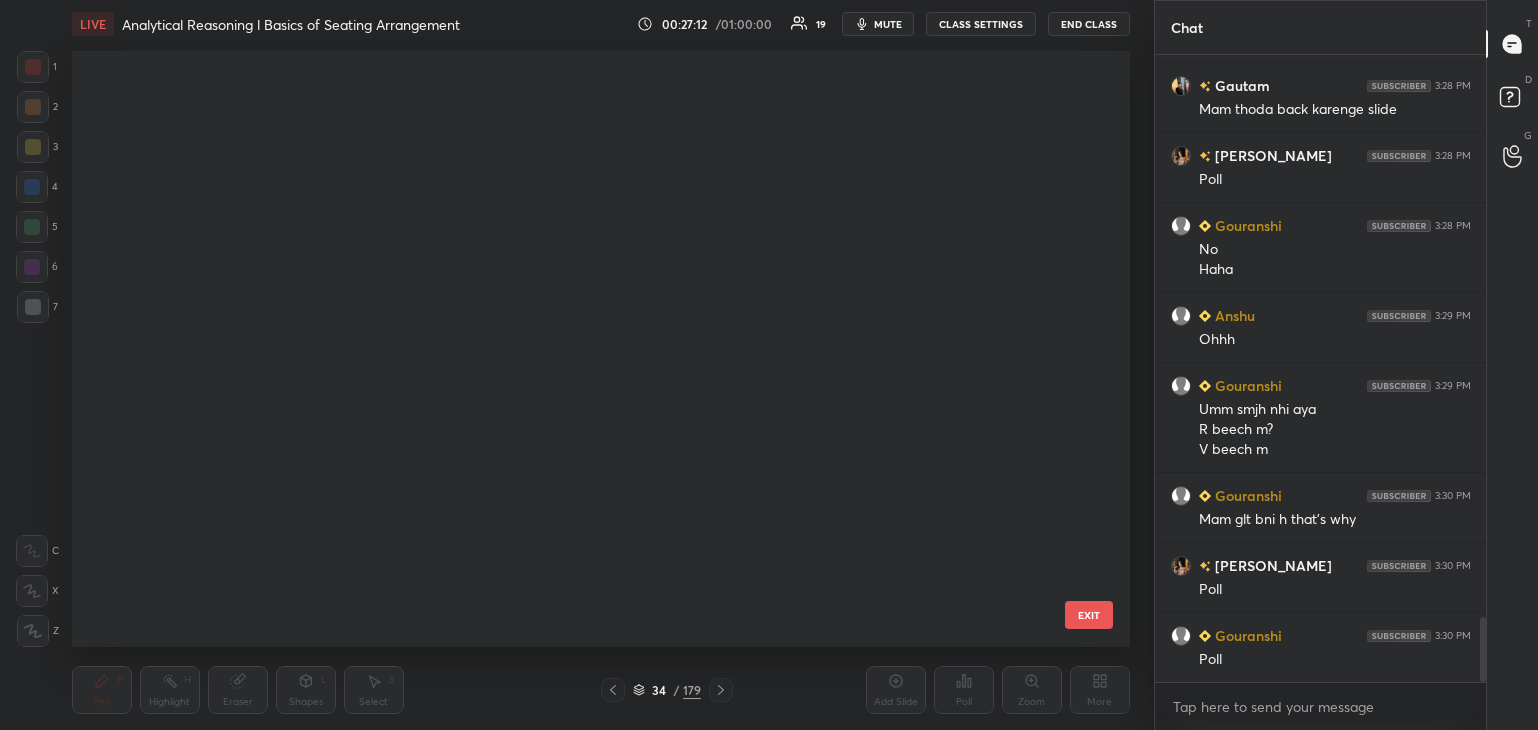 scroll, scrollTop: 1605, scrollLeft: 0, axis: vertical 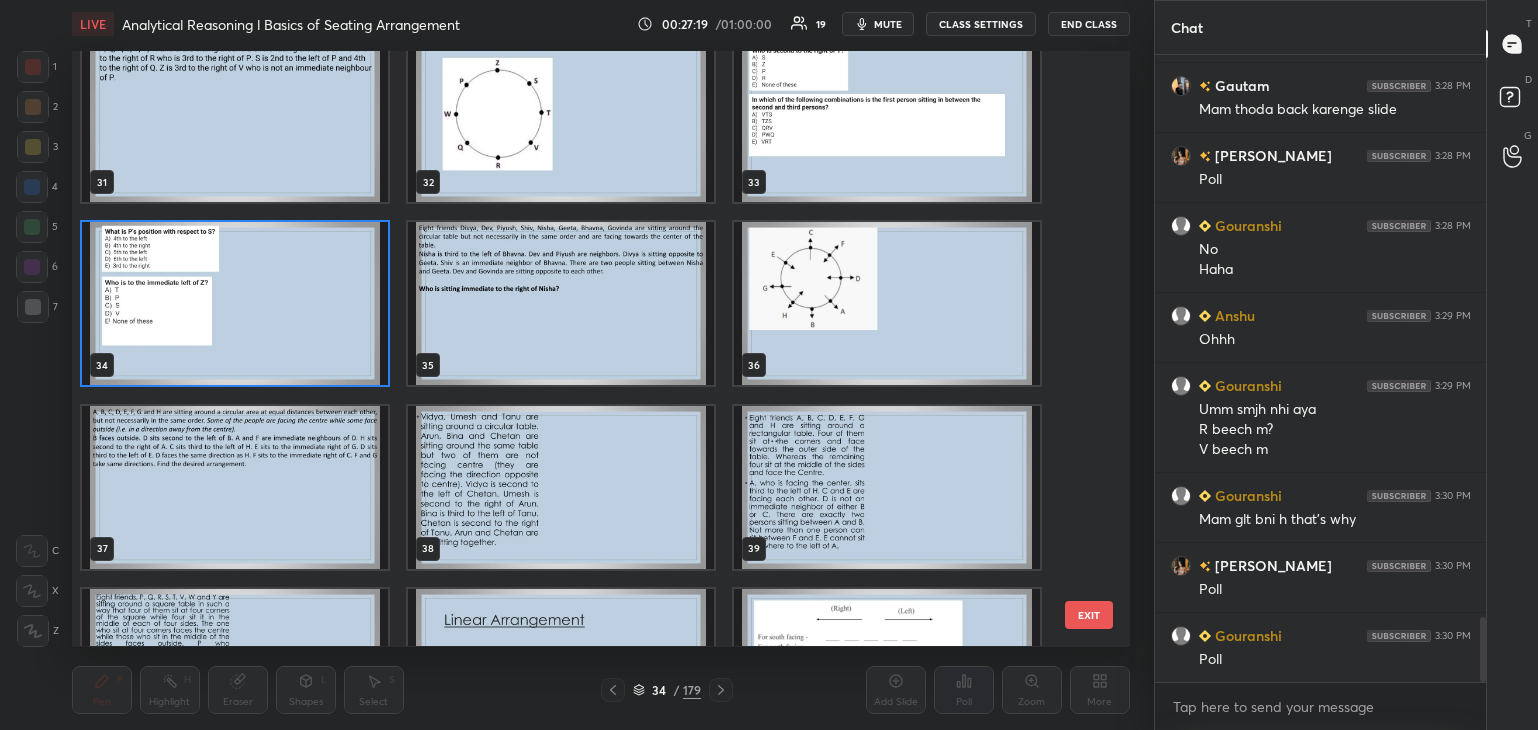 click at bounding box center [235, 304] 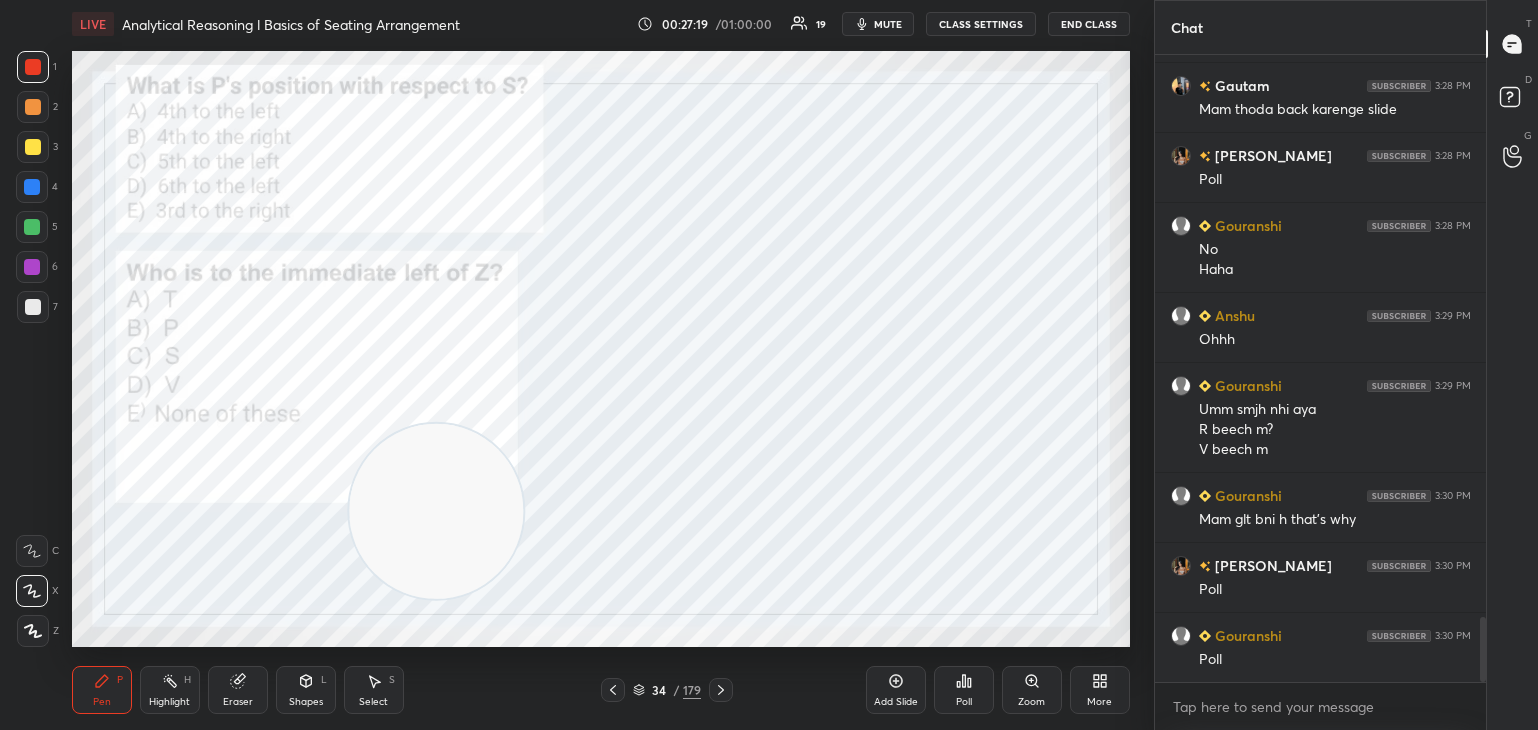 click at bounding box center [235, 304] 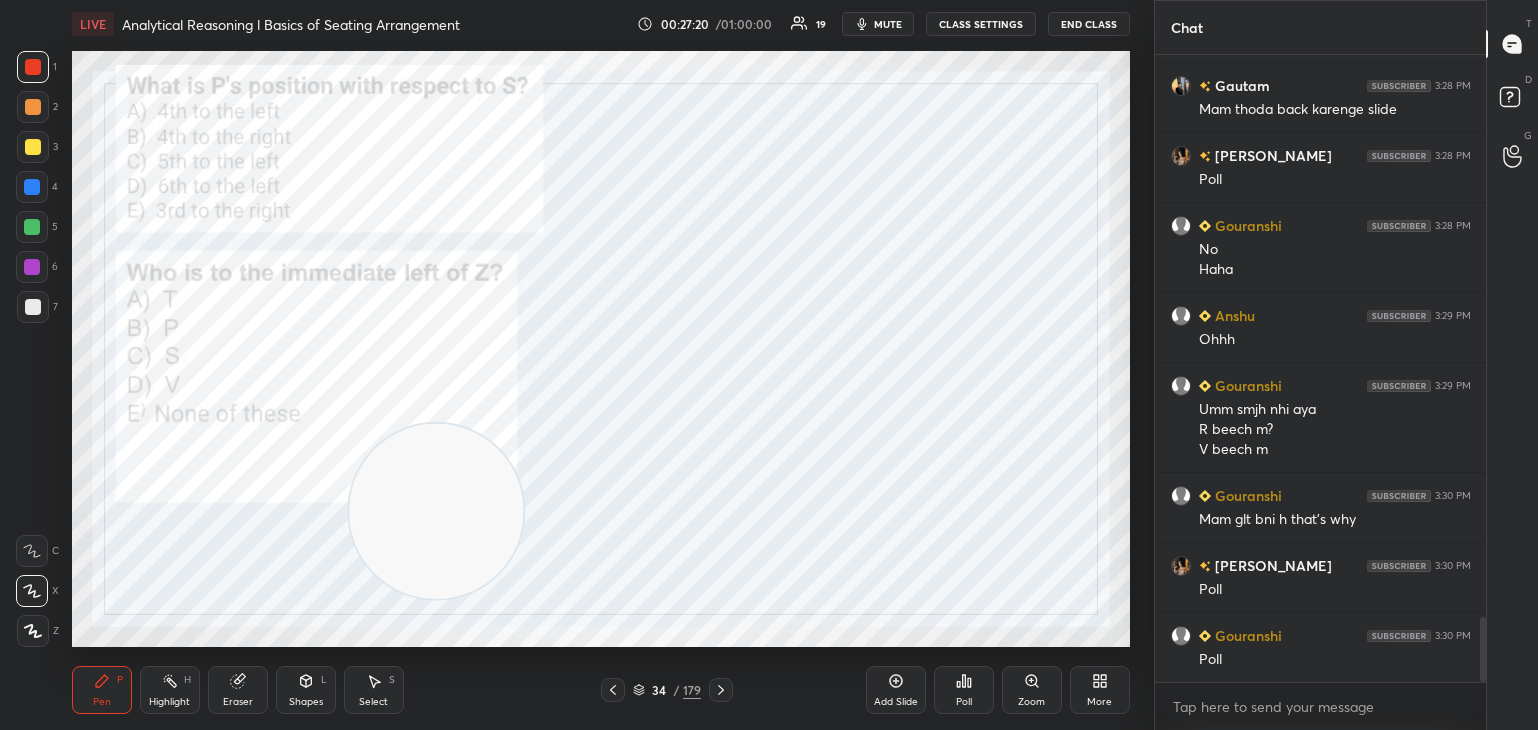 click on "Poll" at bounding box center [964, 690] 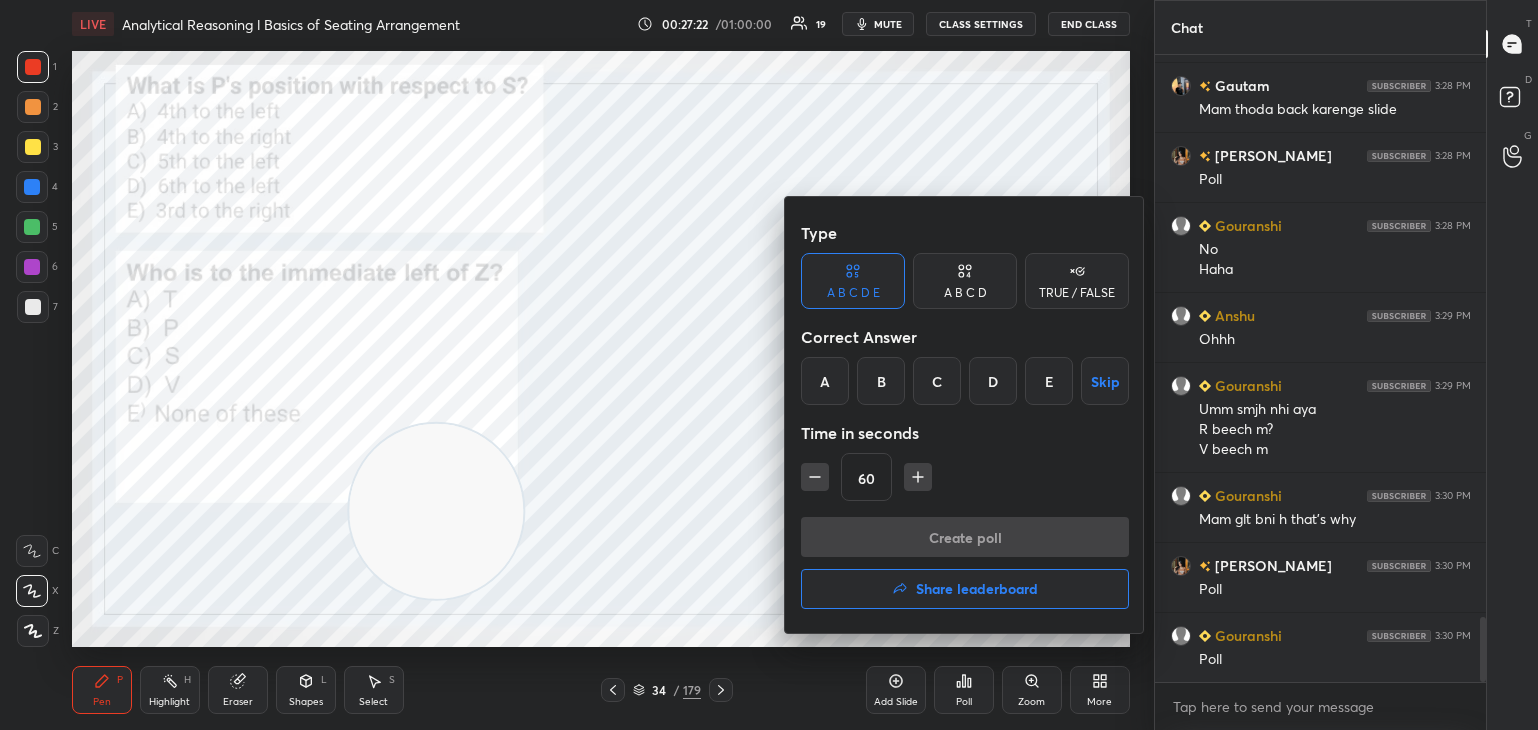 click on "D" at bounding box center (993, 381) 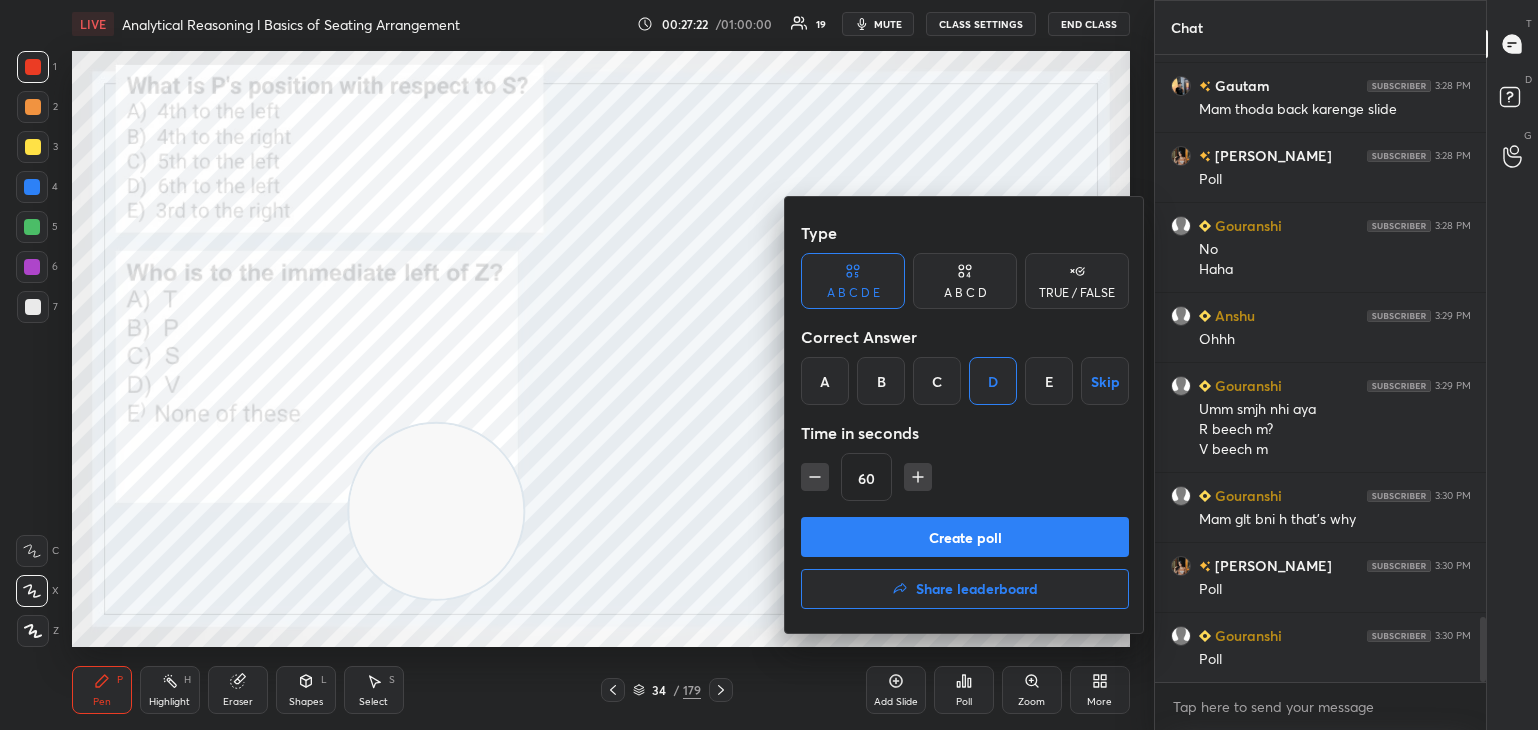 click on "Create poll" at bounding box center (965, 537) 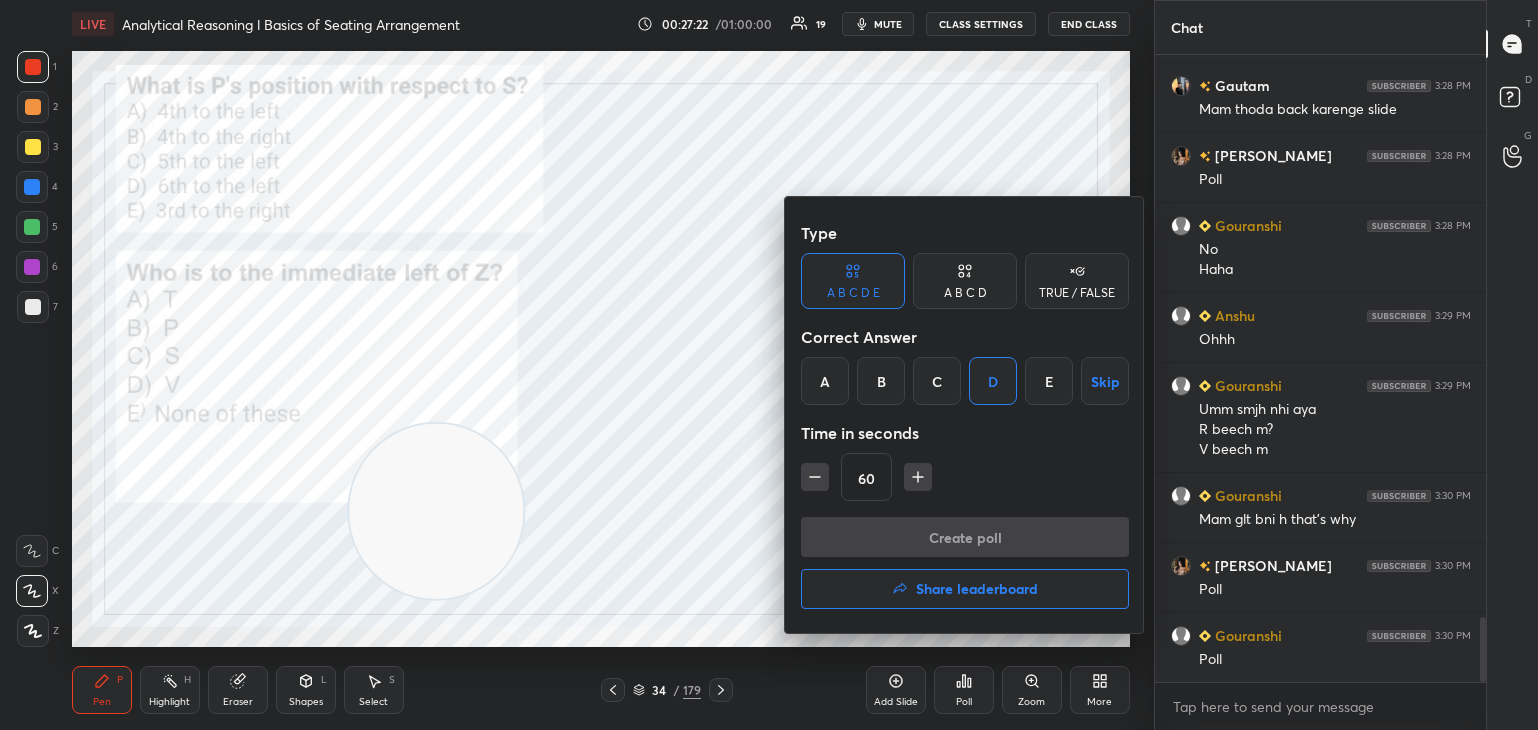 scroll, scrollTop: 588, scrollLeft: 326, axis: both 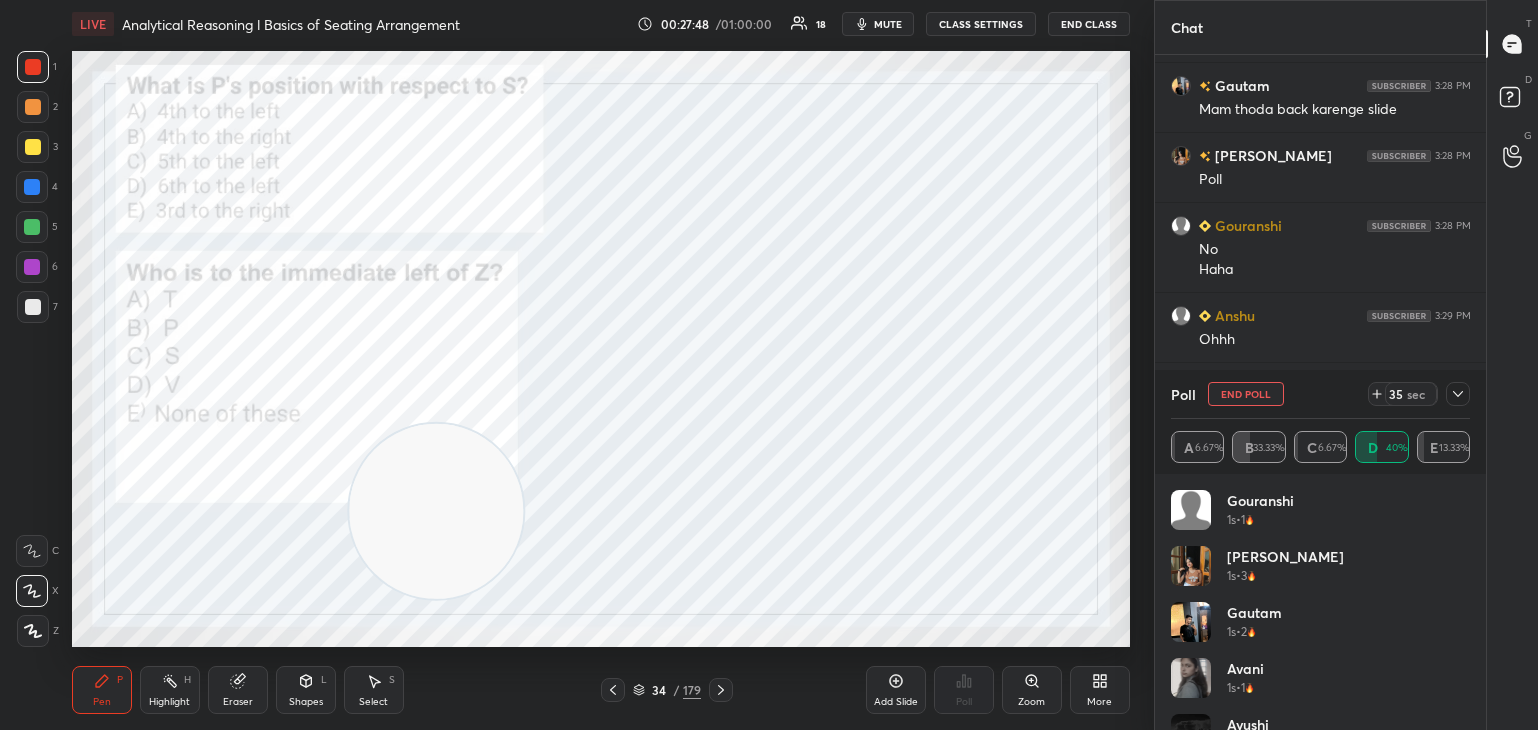 click on "End Poll" at bounding box center [1246, 394] 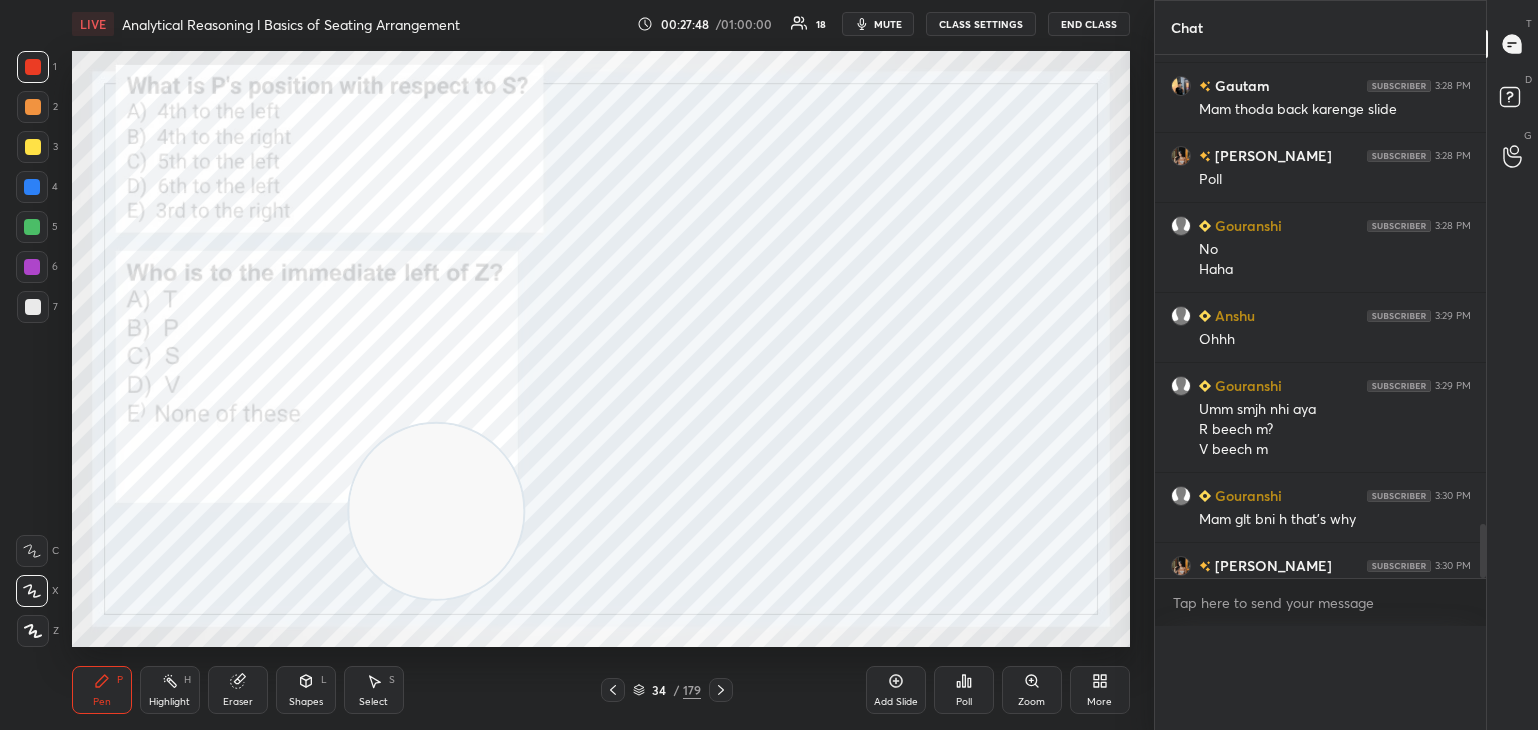 scroll, scrollTop: 0, scrollLeft: 0, axis: both 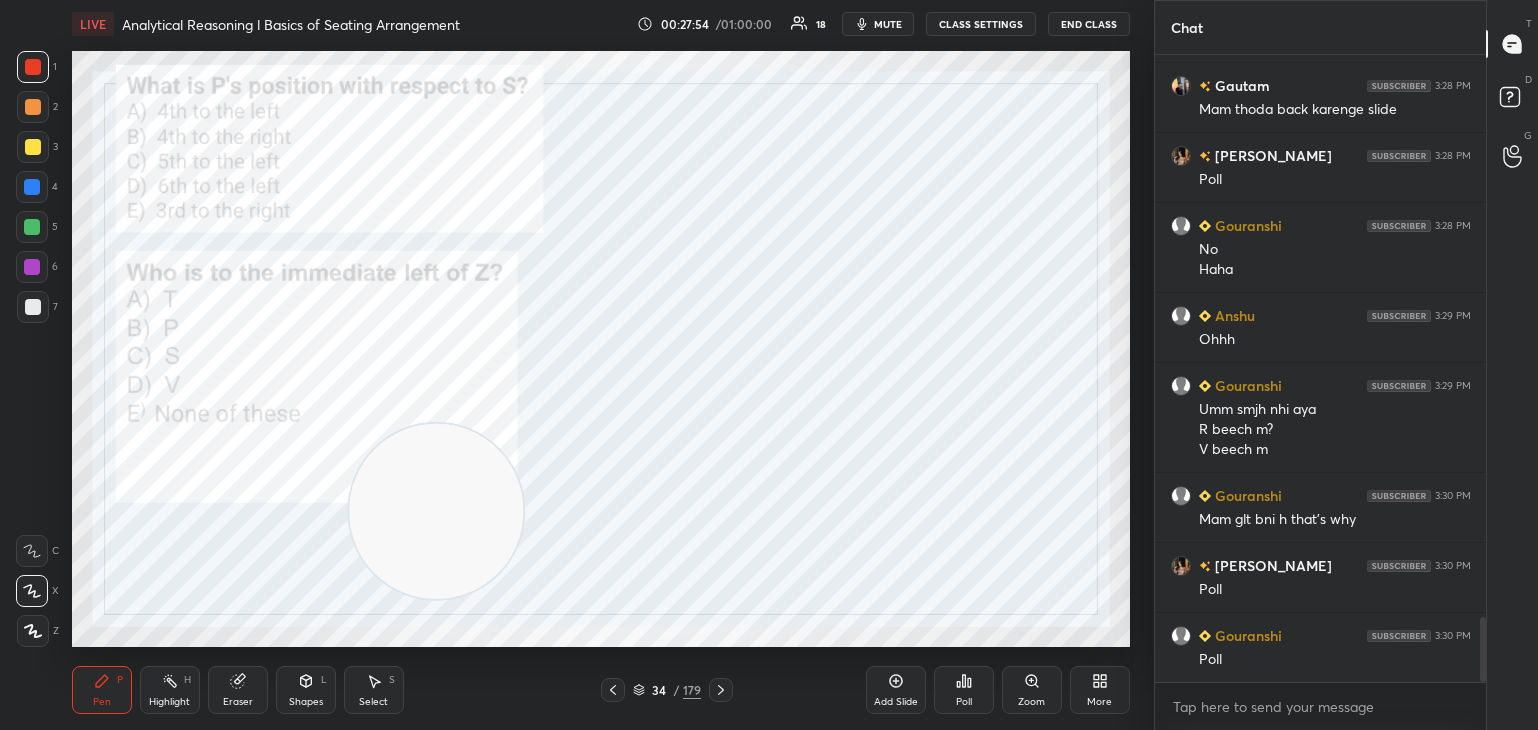 click 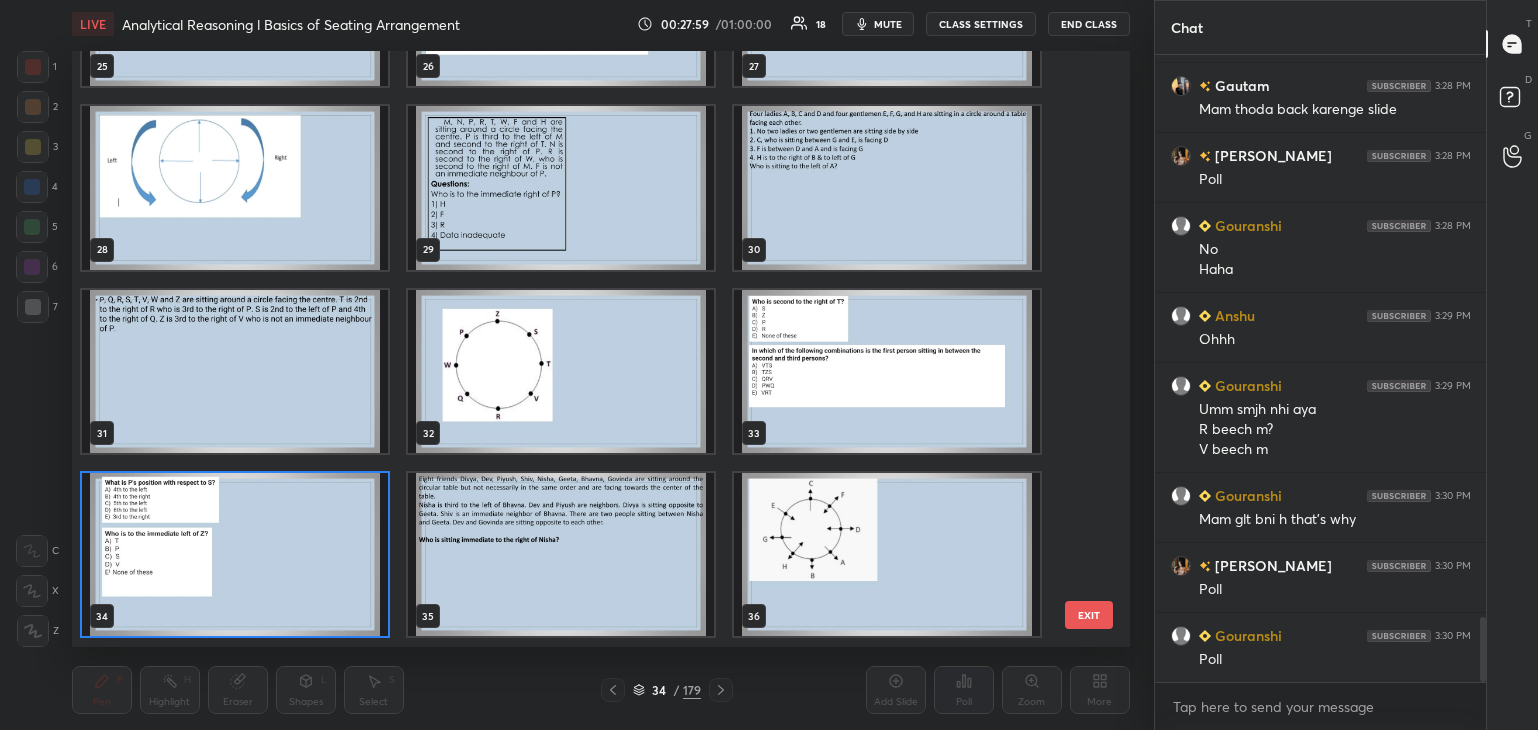 click at bounding box center [235, 555] 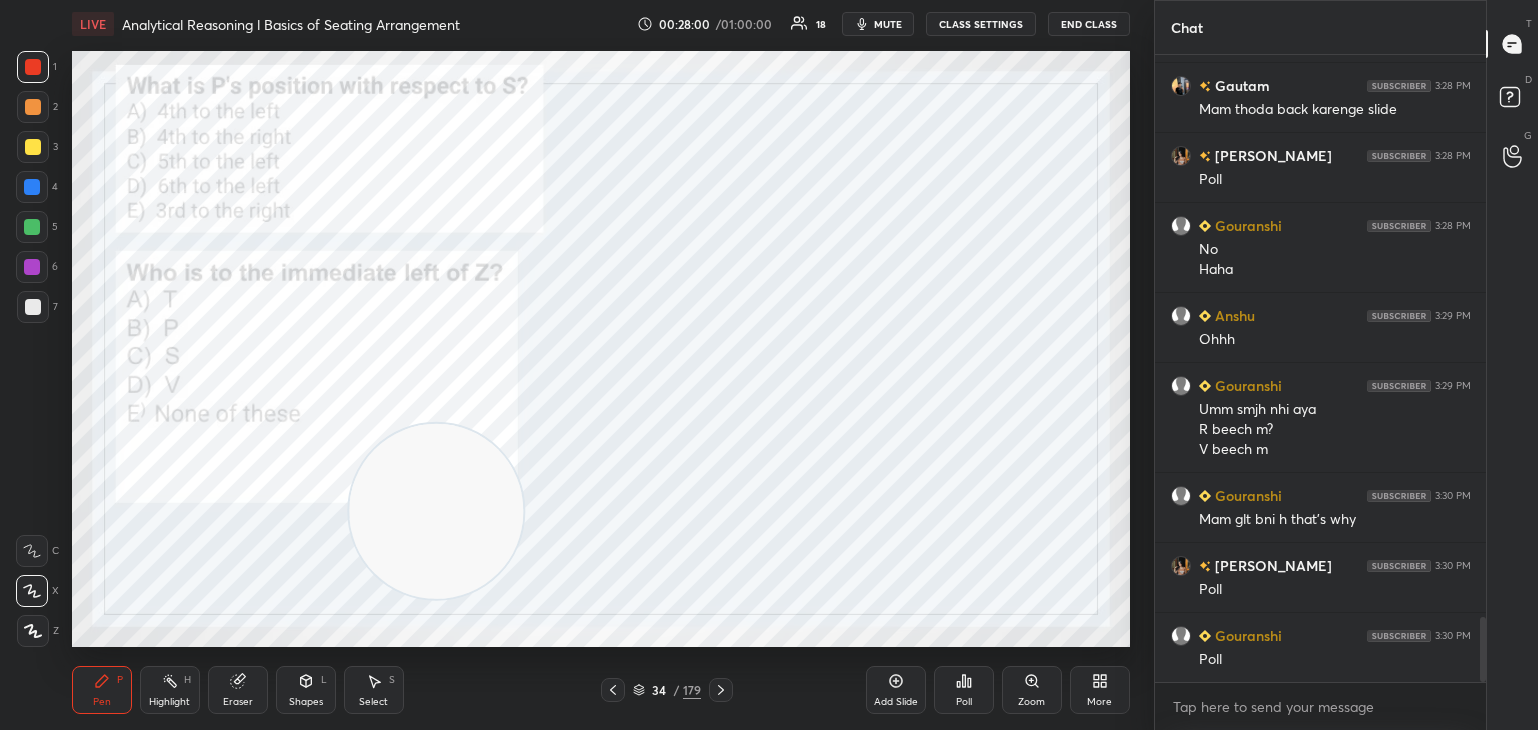 click on "Poll" at bounding box center [964, 690] 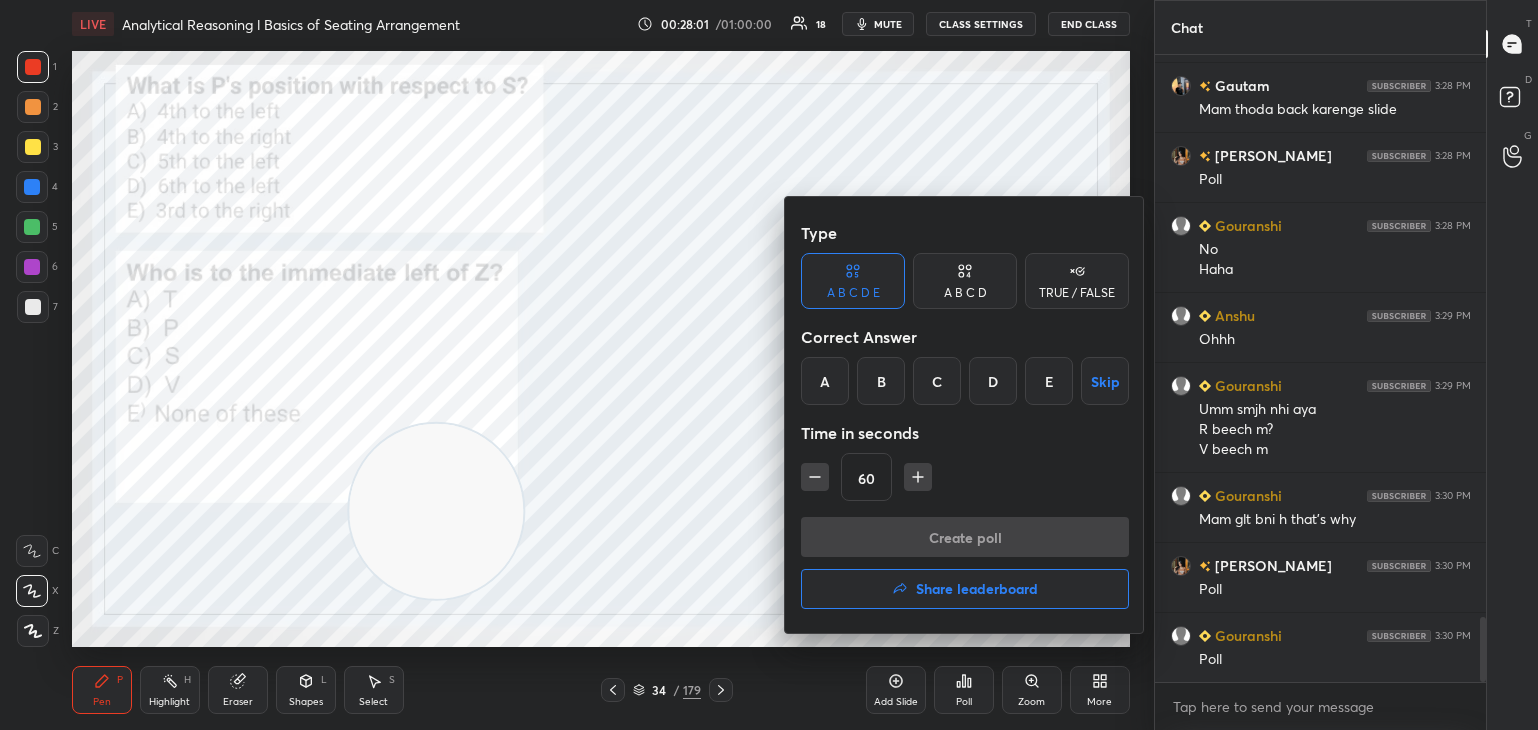 click on "C" at bounding box center (937, 381) 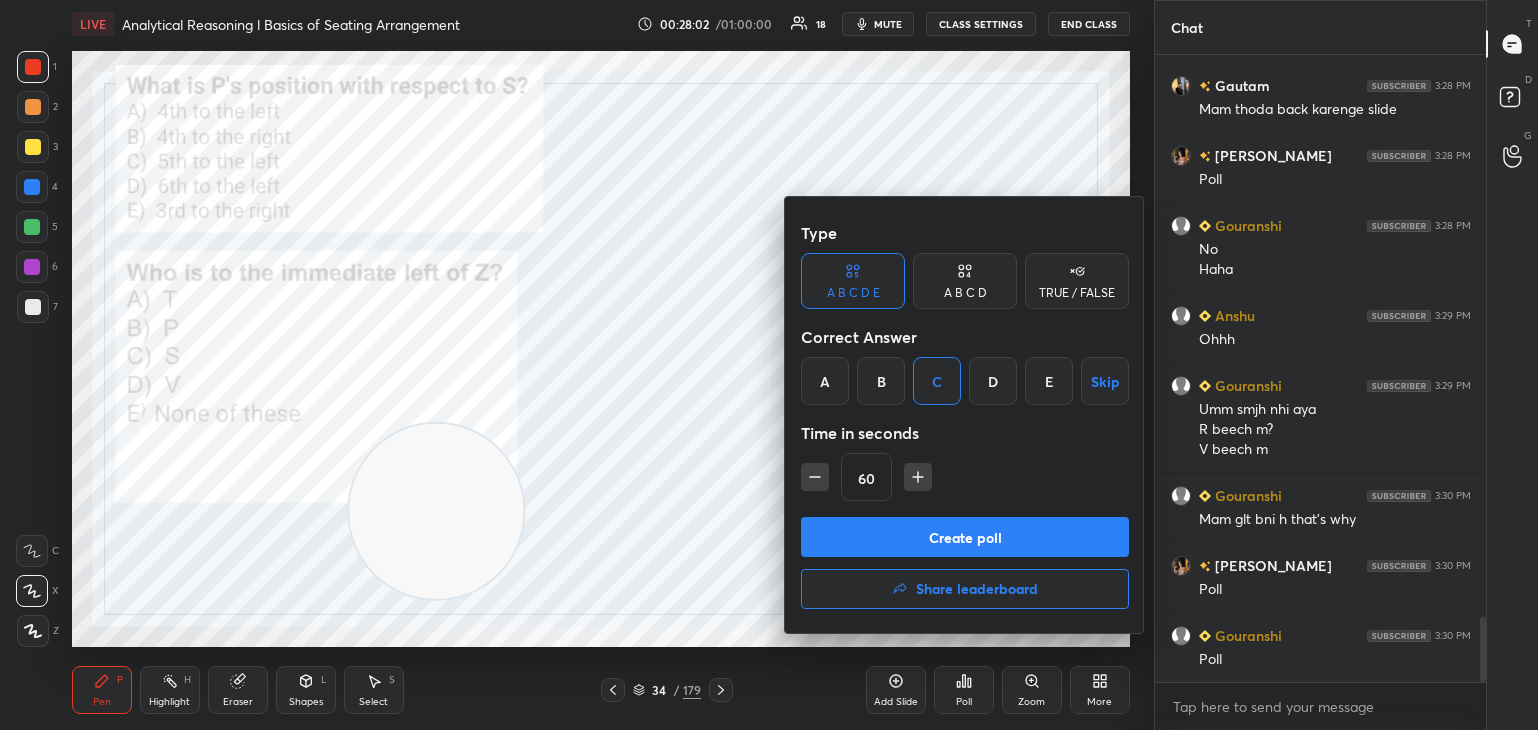 click on "Create poll" at bounding box center (965, 537) 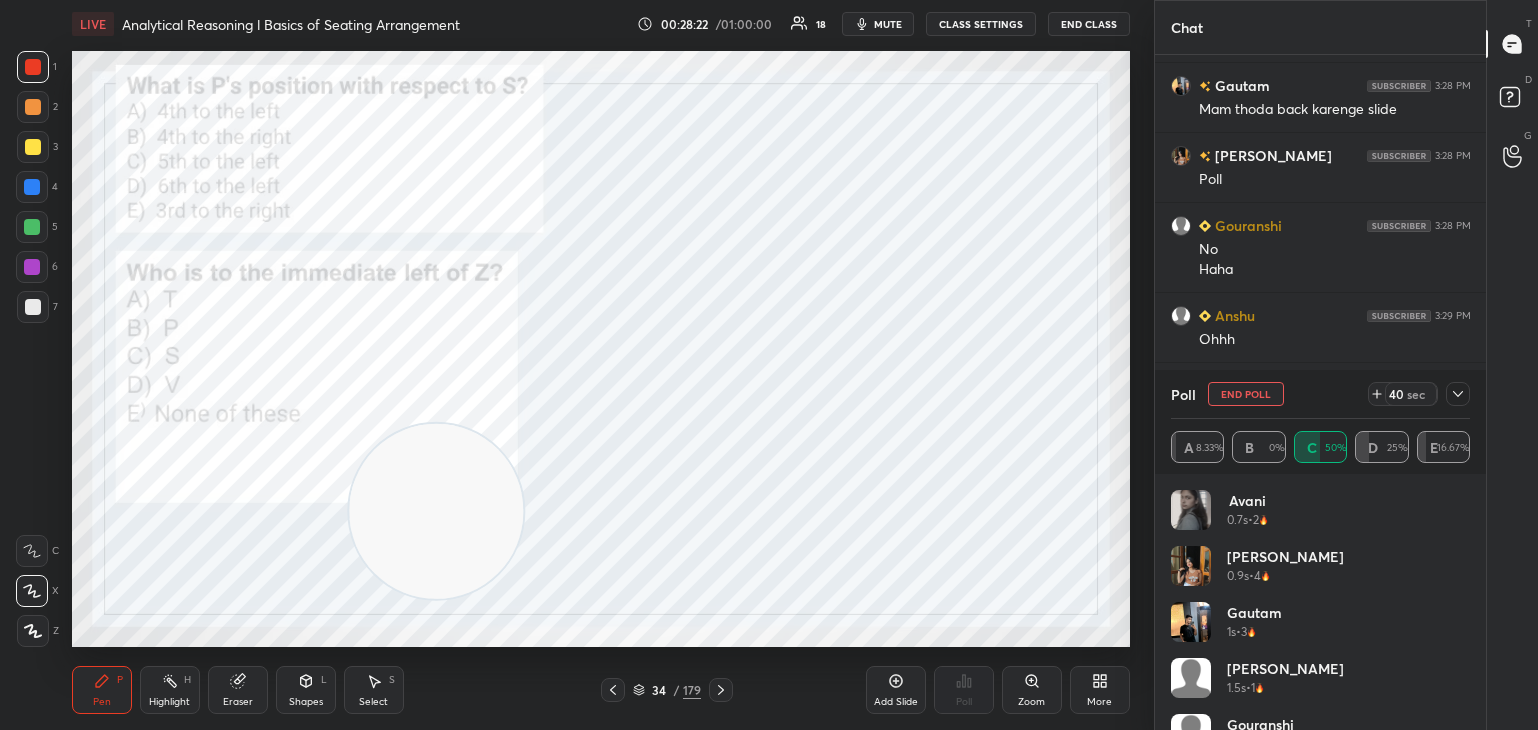 click 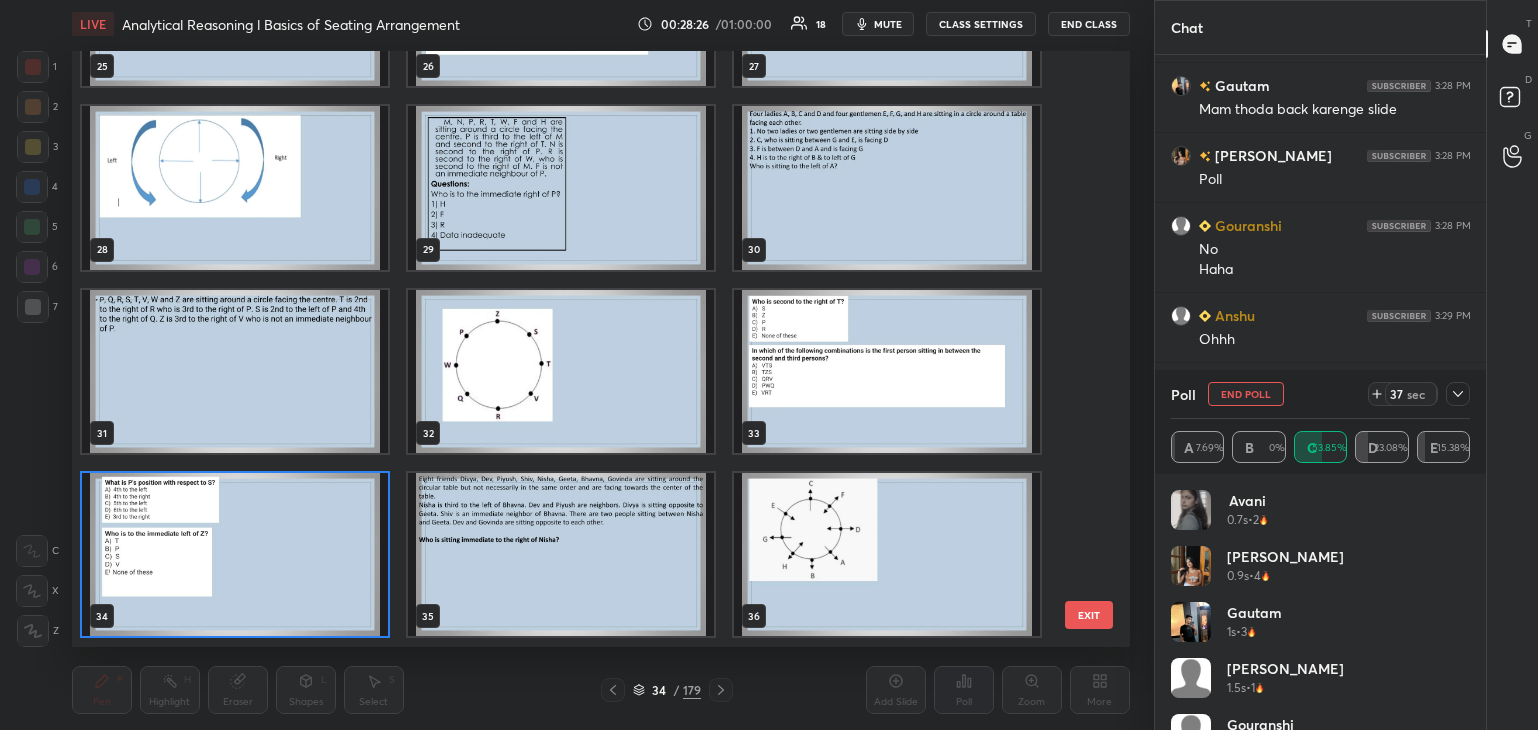 click at bounding box center [235, 555] 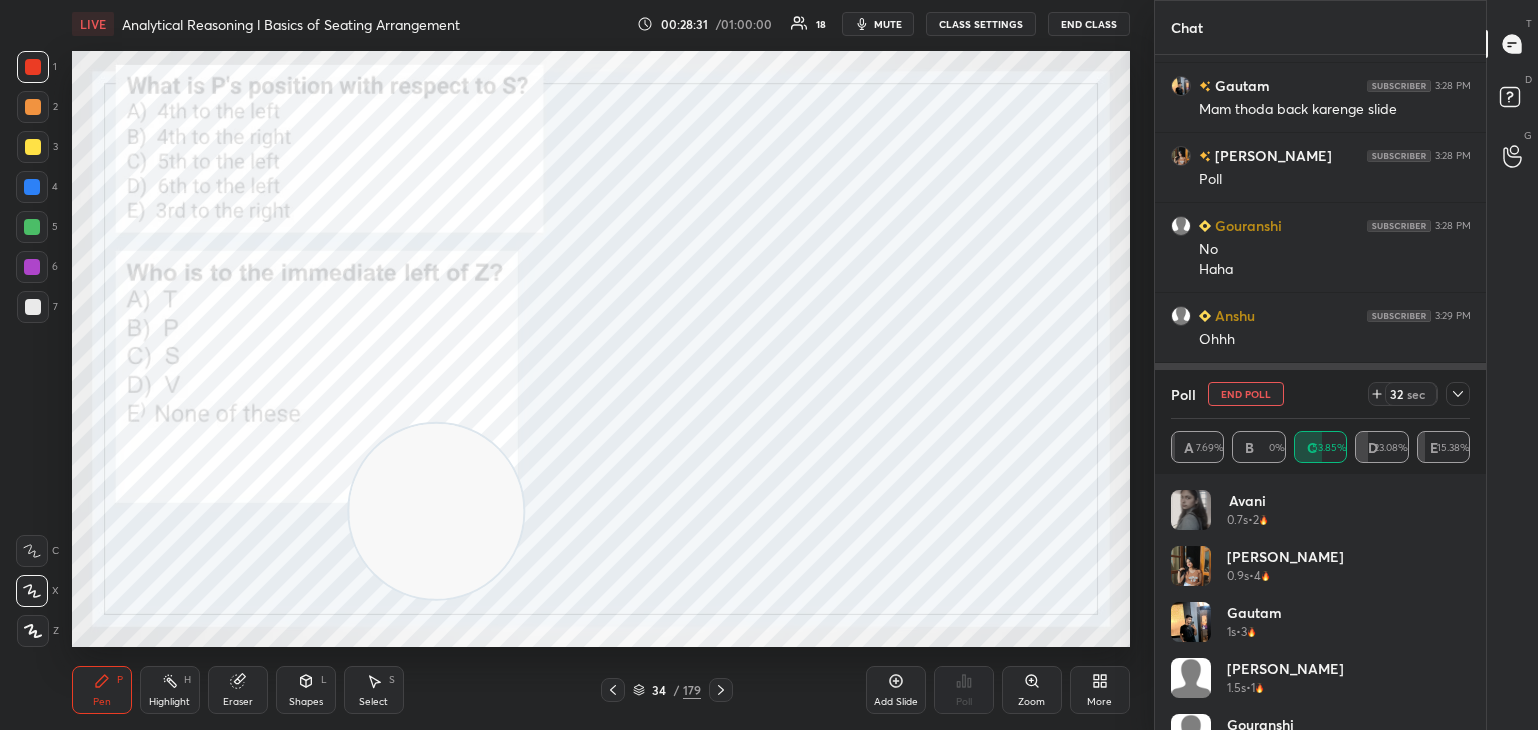 click on "End Poll" at bounding box center (1246, 394) 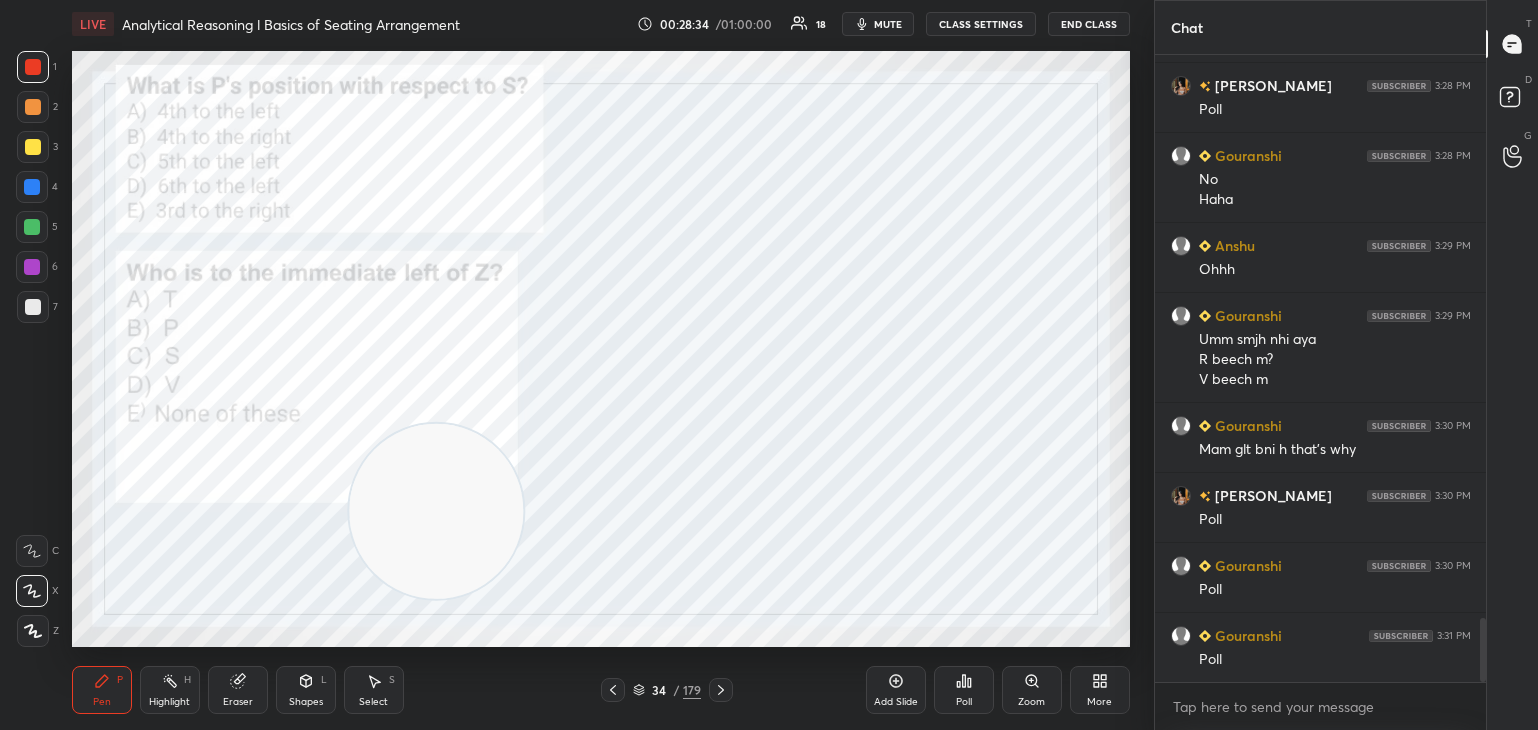 click on "Poll" at bounding box center [964, 690] 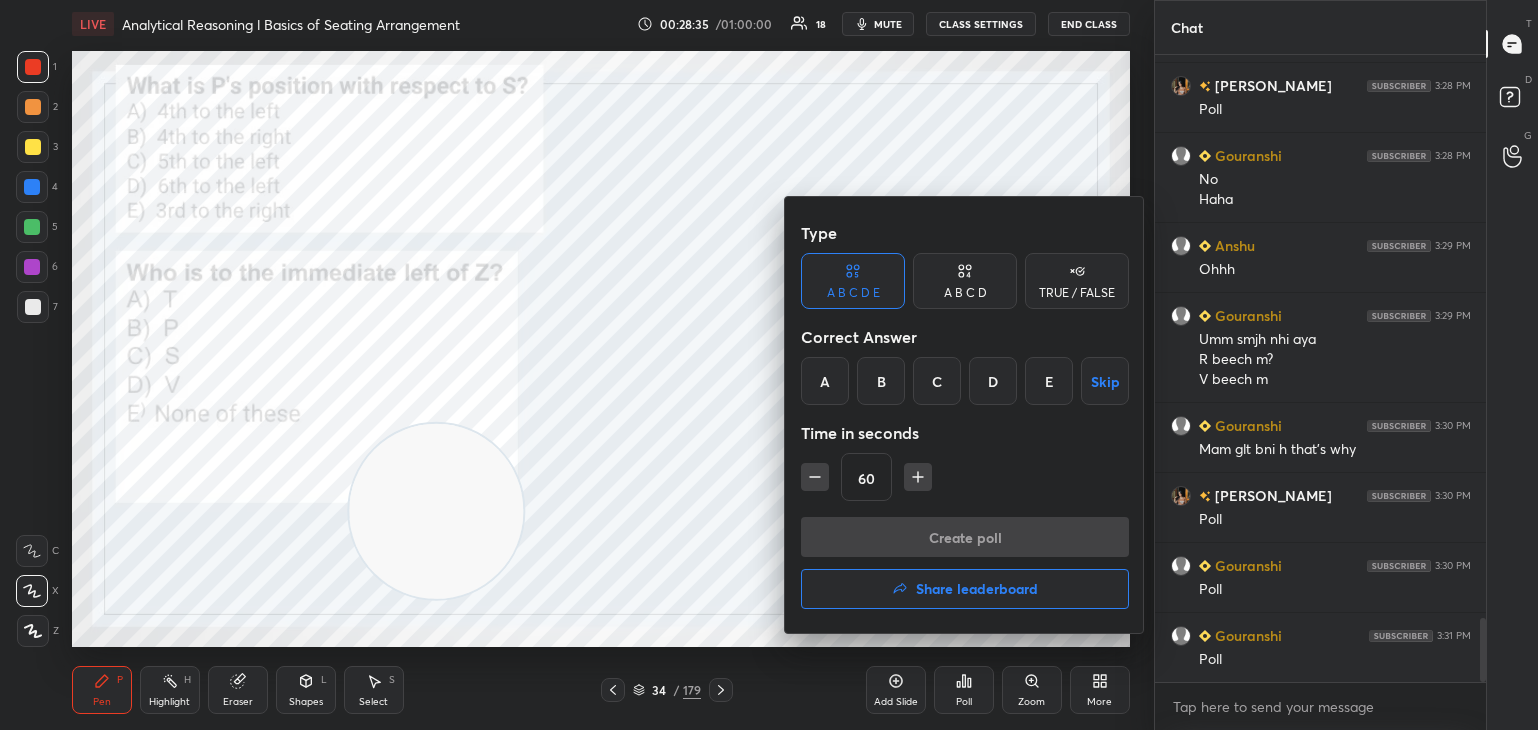click on "A" at bounding box center [825, 381] 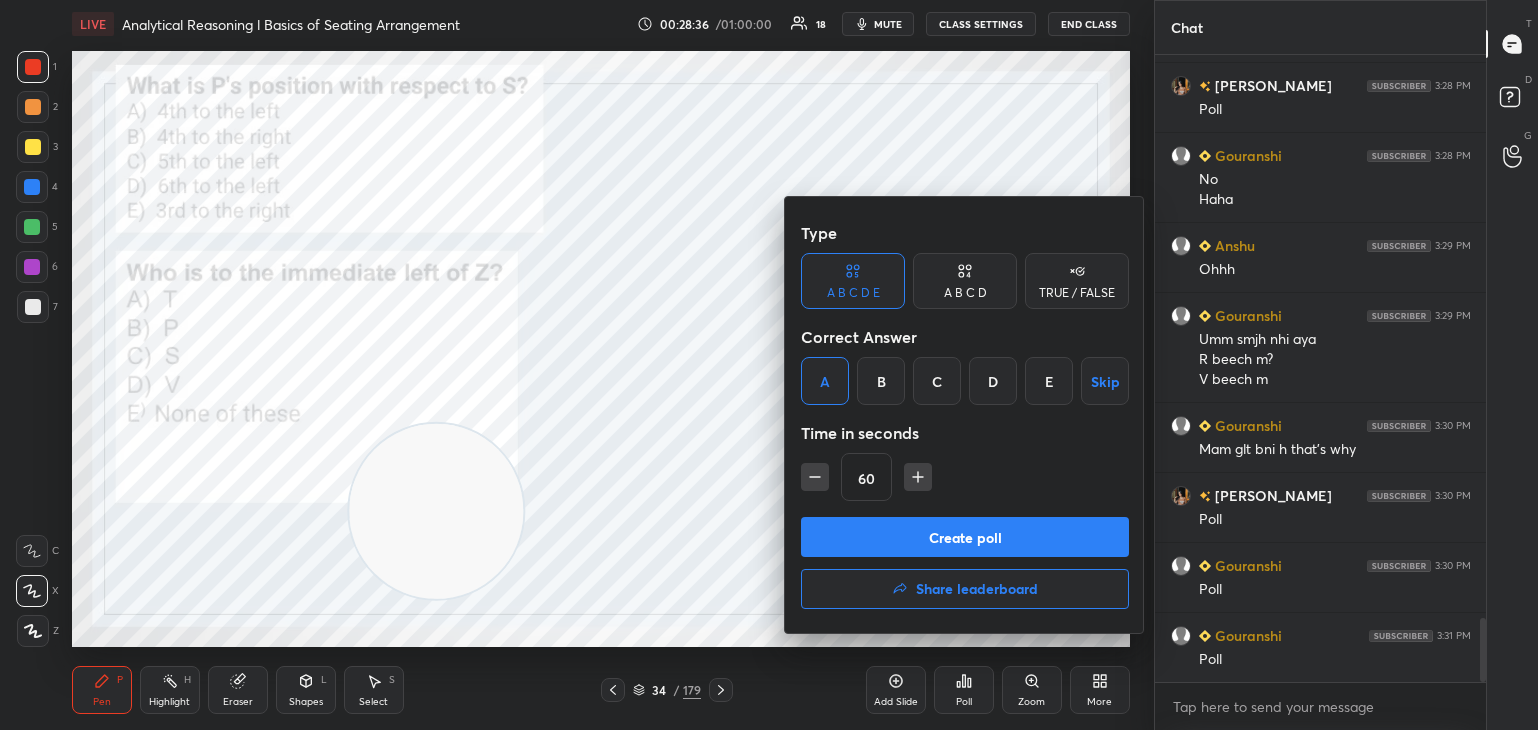 click 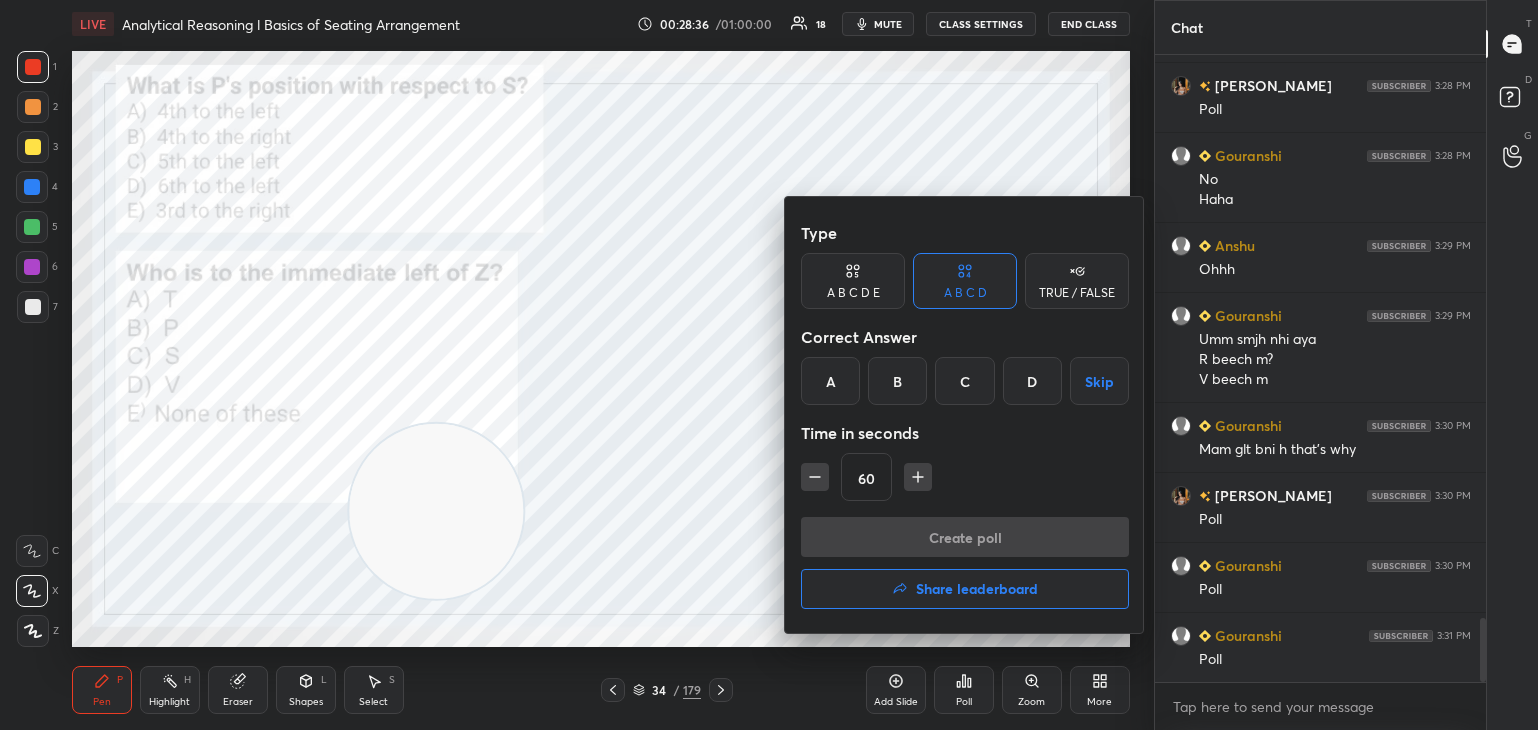 click on "A" at bounding box center (830, 381) 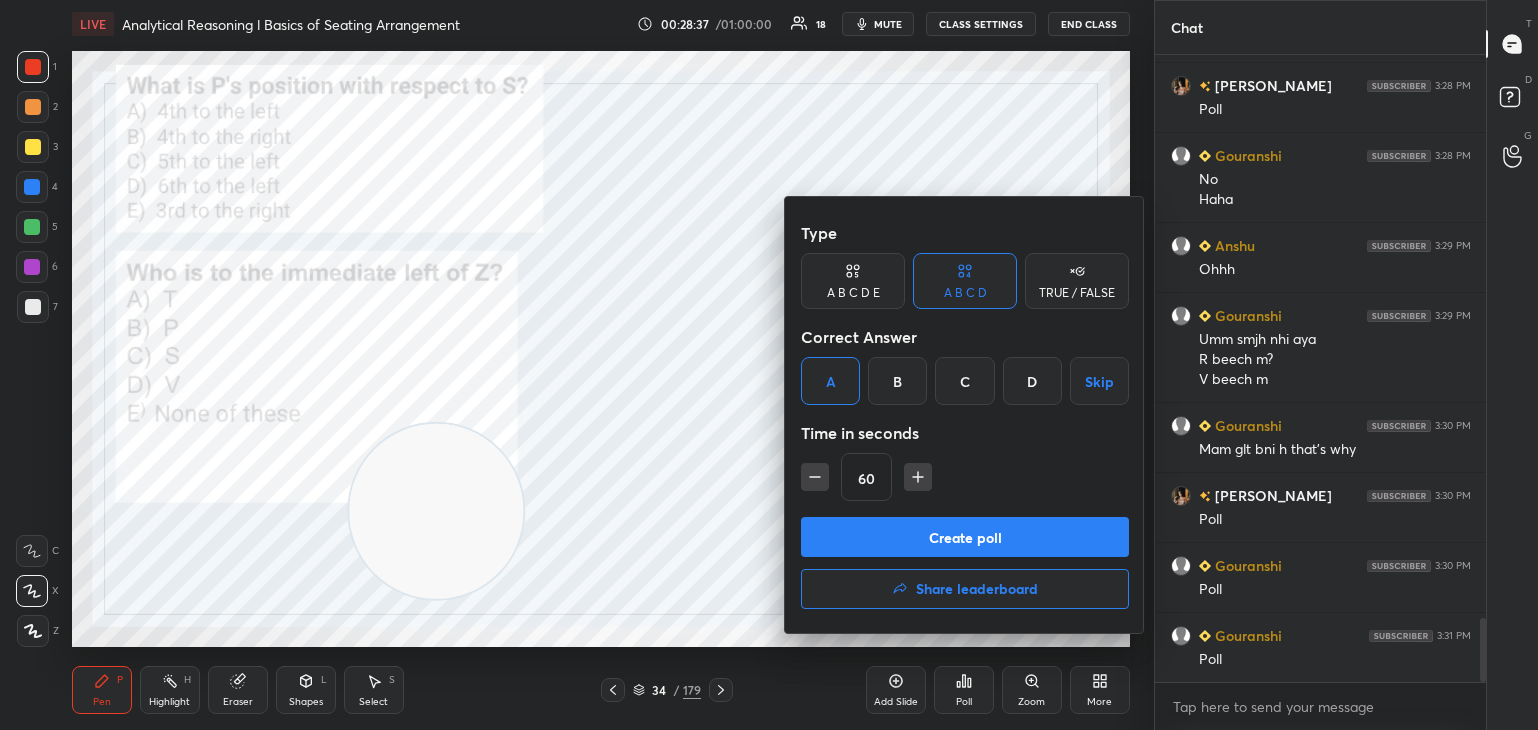 click on "Create poll" at bounding box center (965, 537) 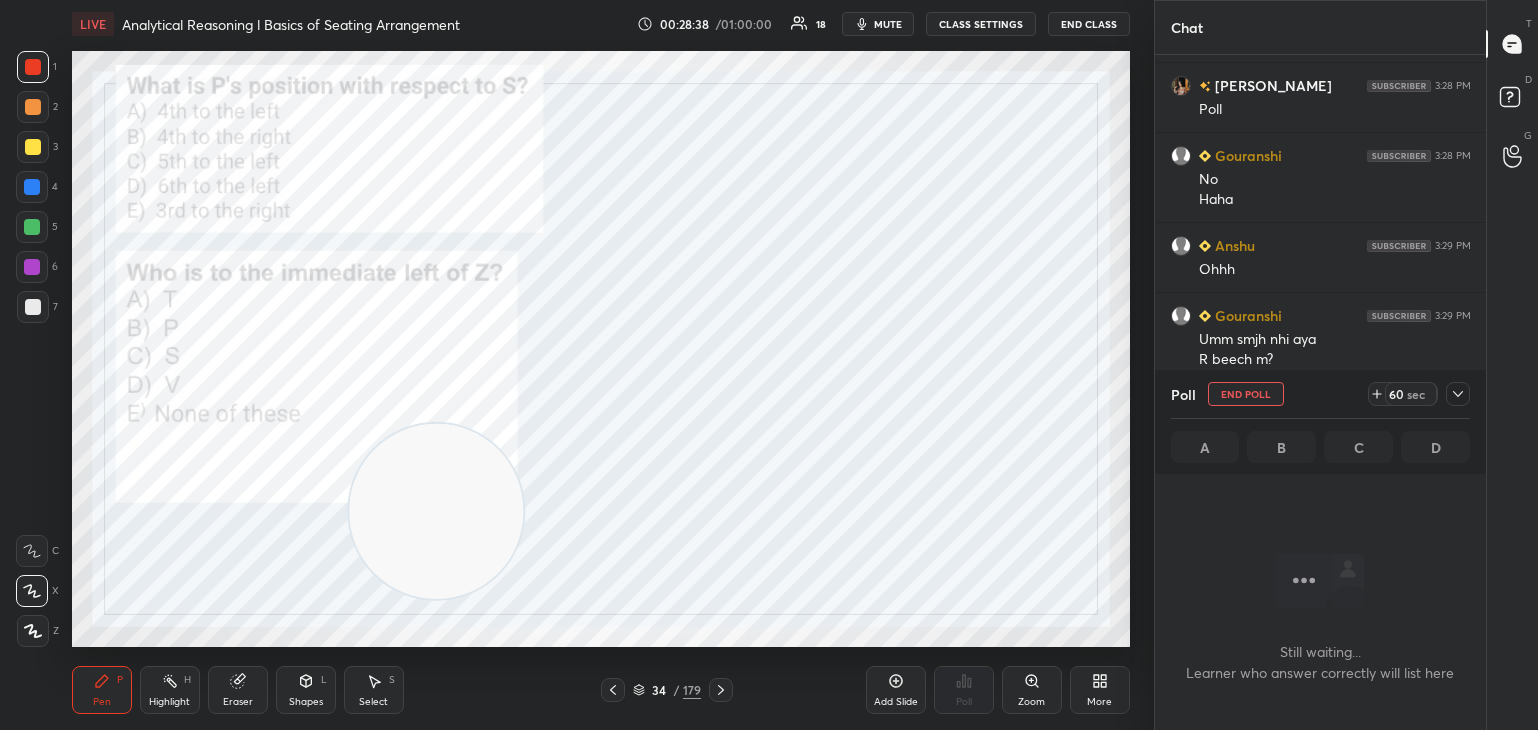 click 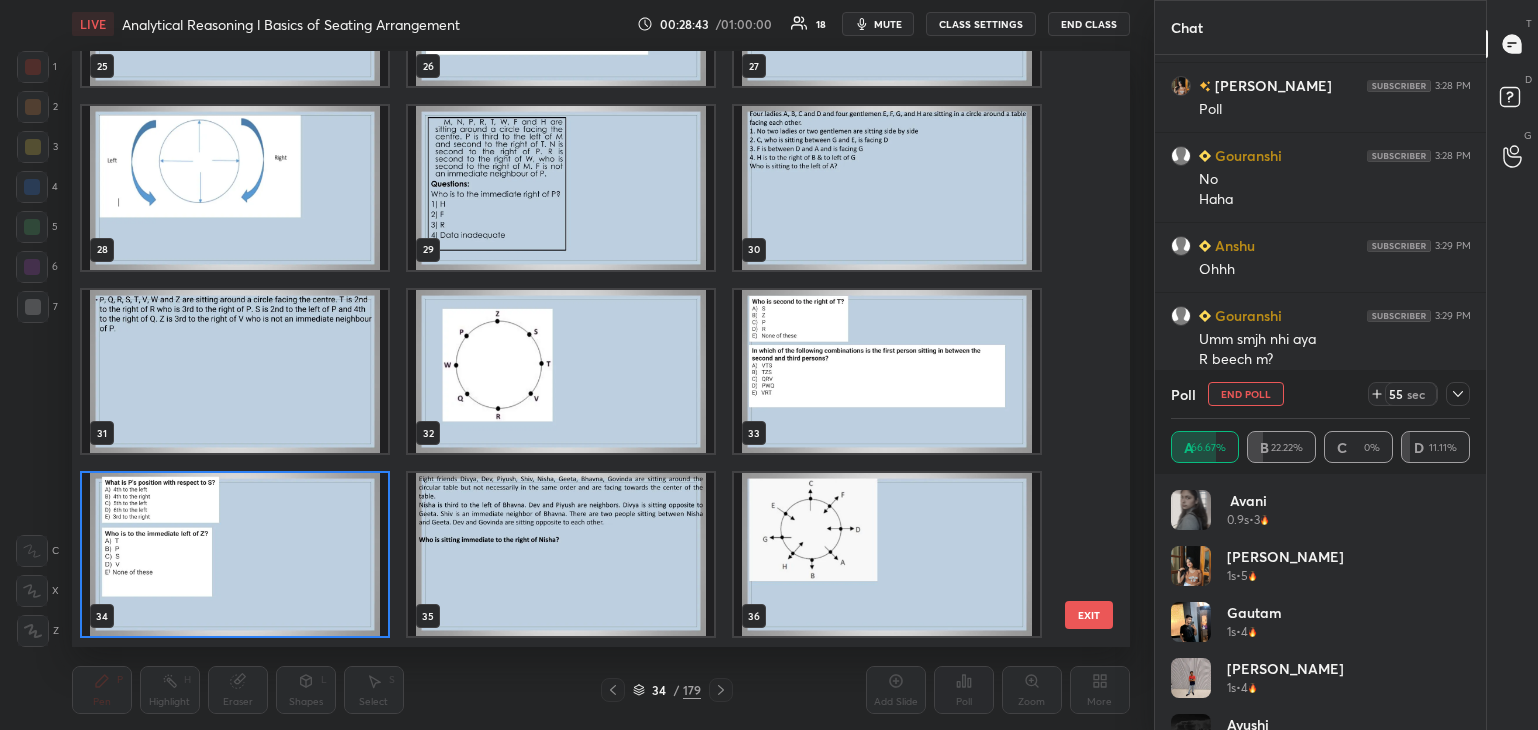 click at bounding box center [235, 555] 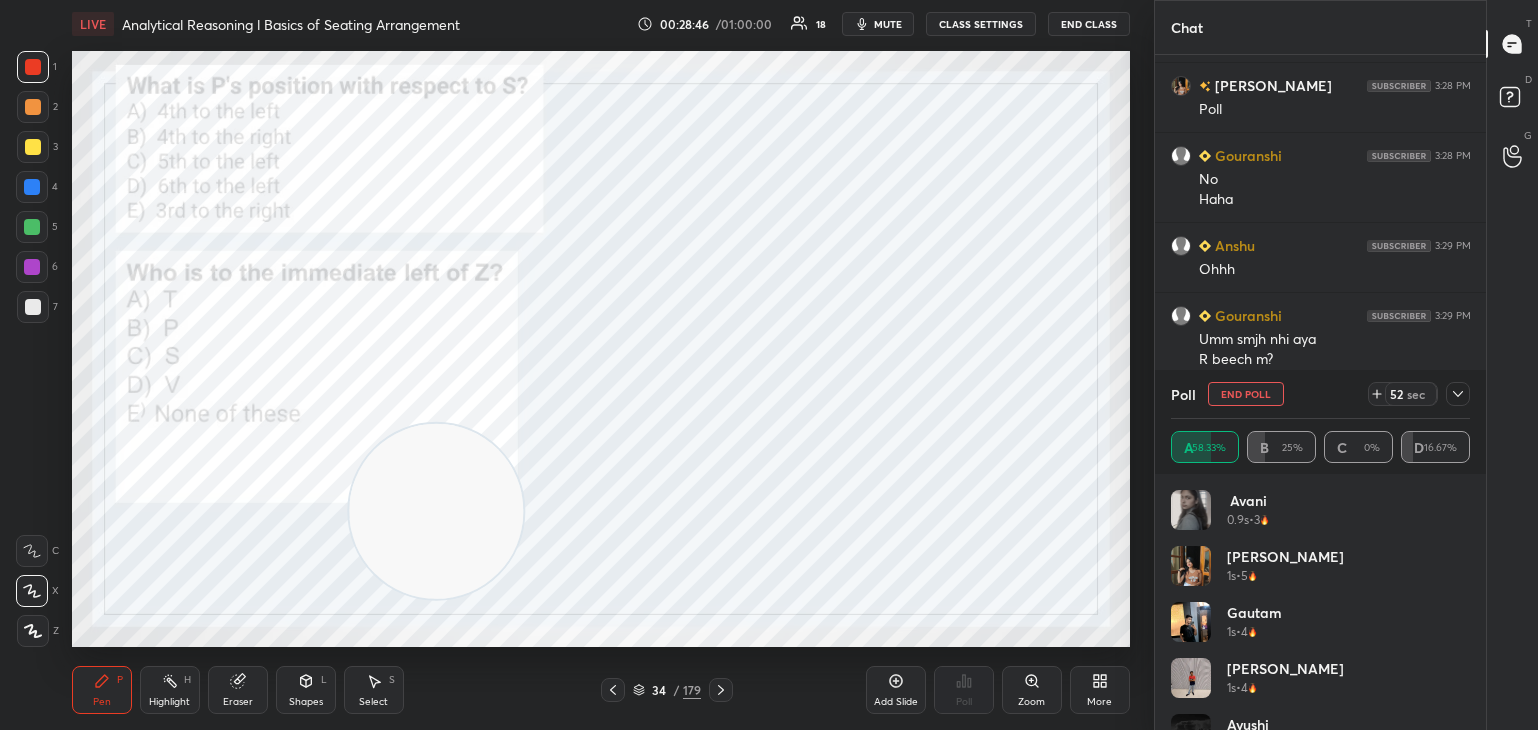 click 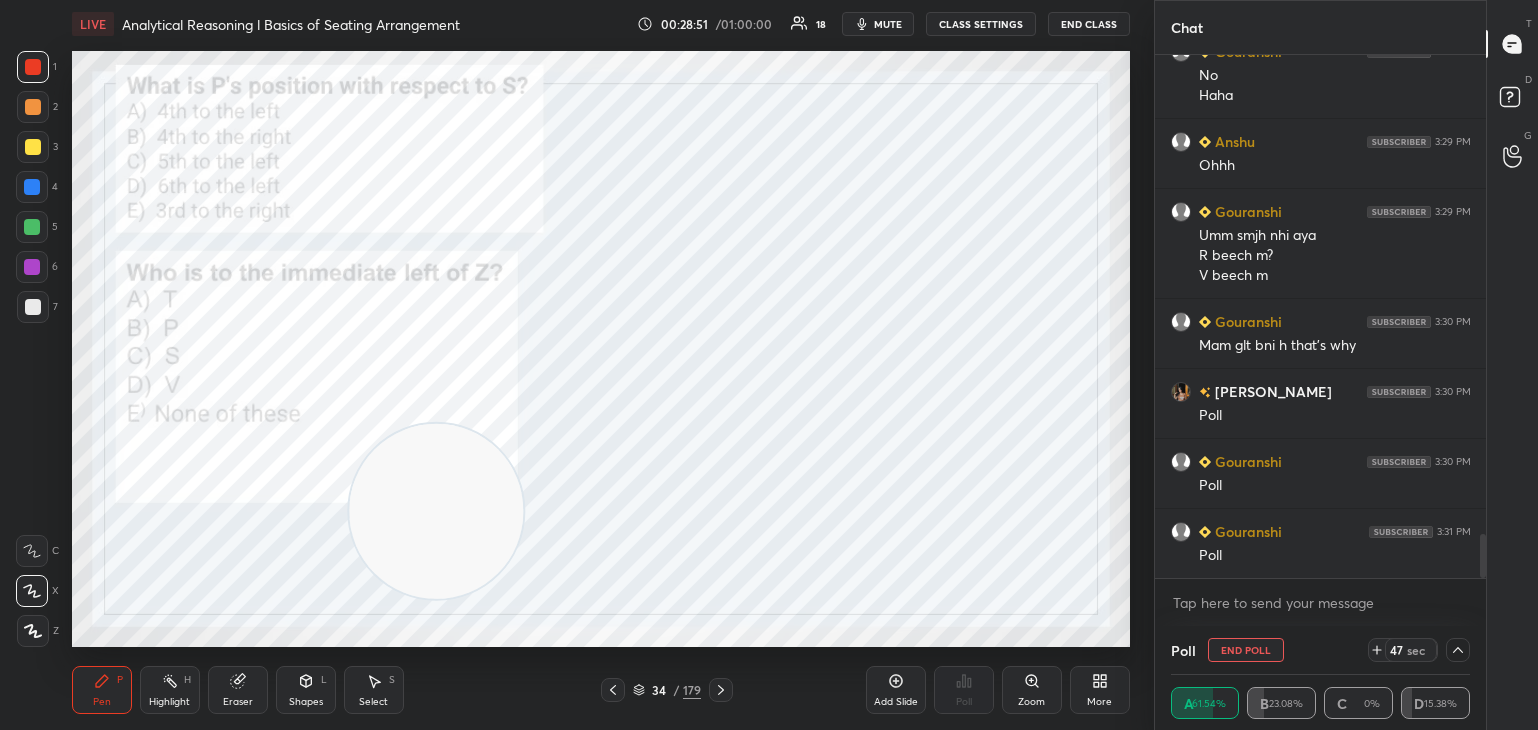 click 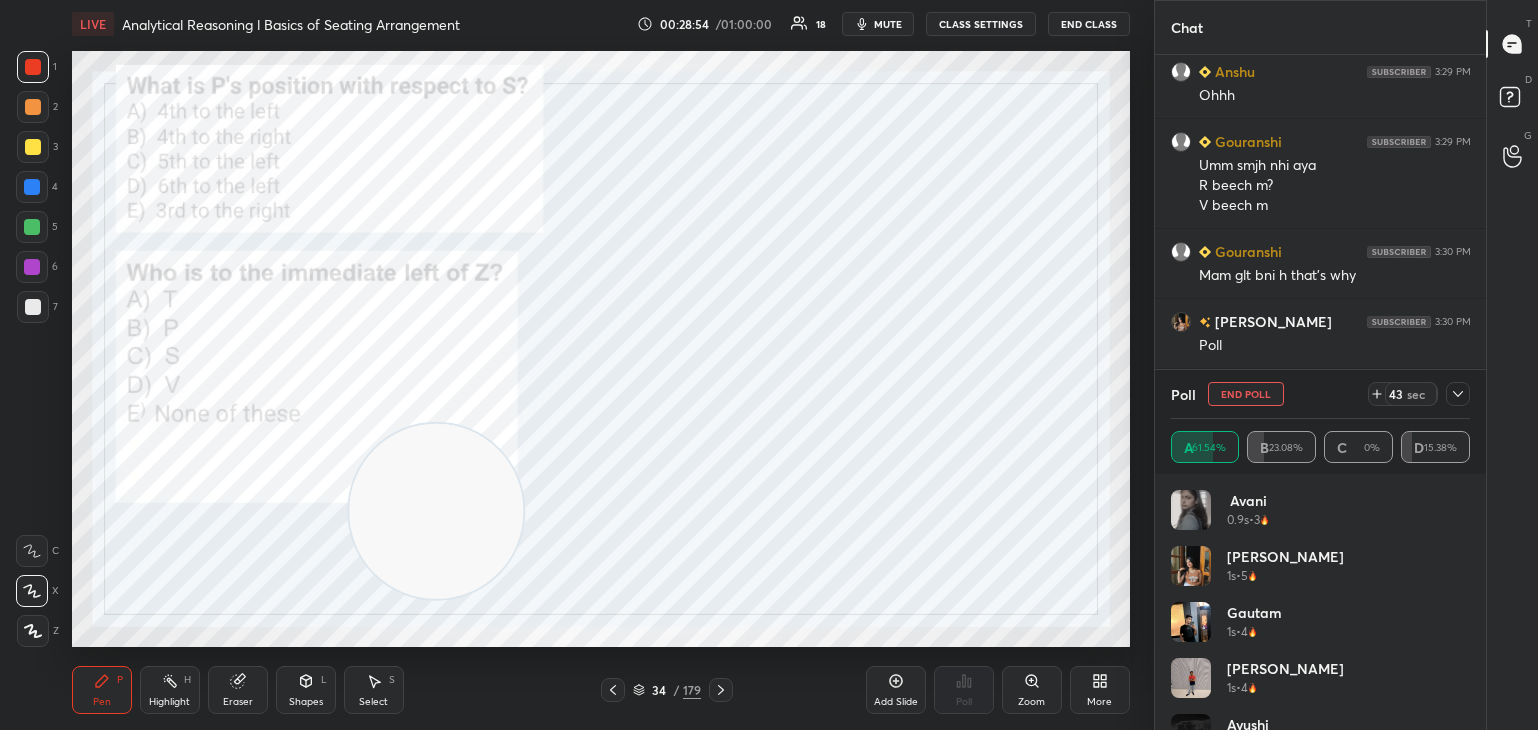 click 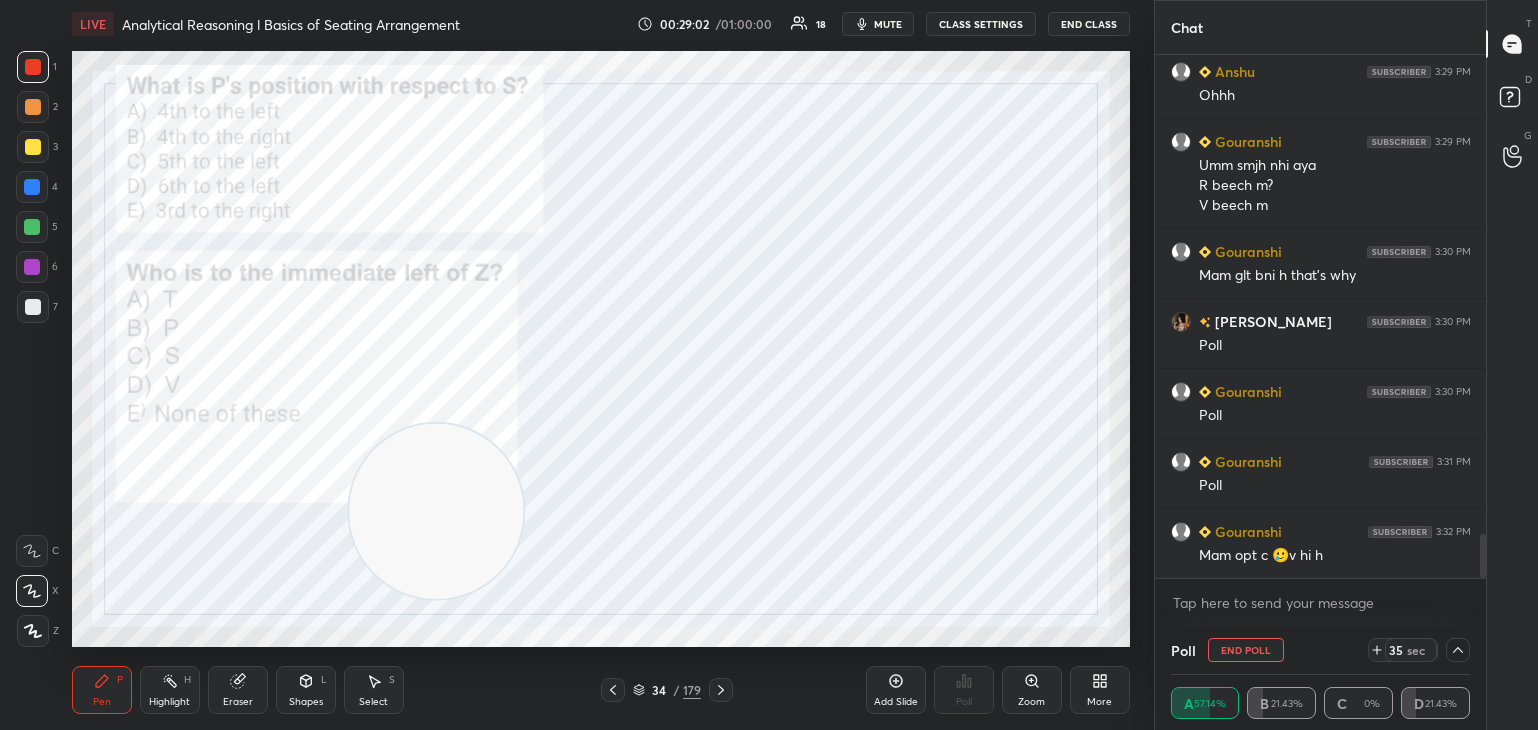 click on "Eraser" at bounding box center (238, 690) 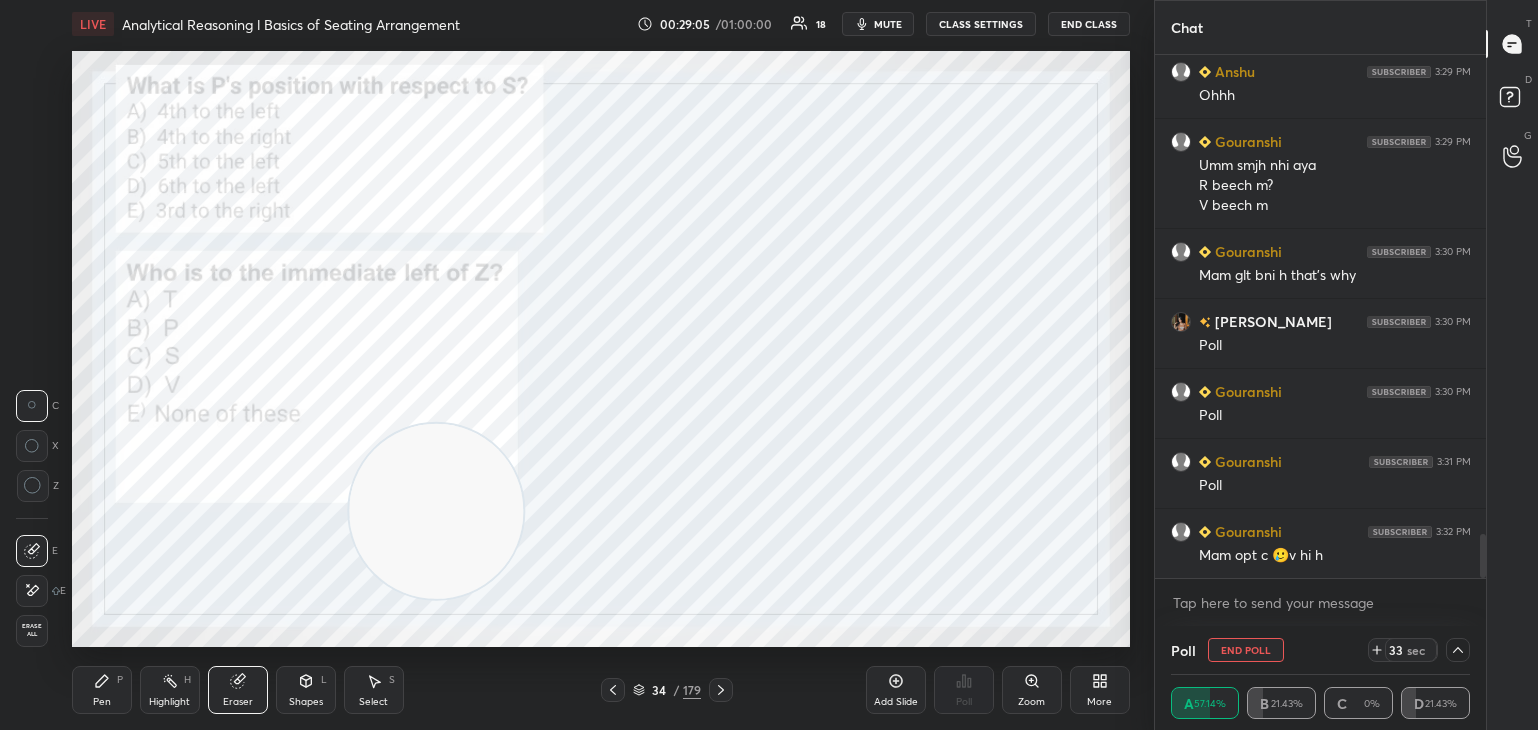 click on "Pen P" at bounding box center [102, 690] 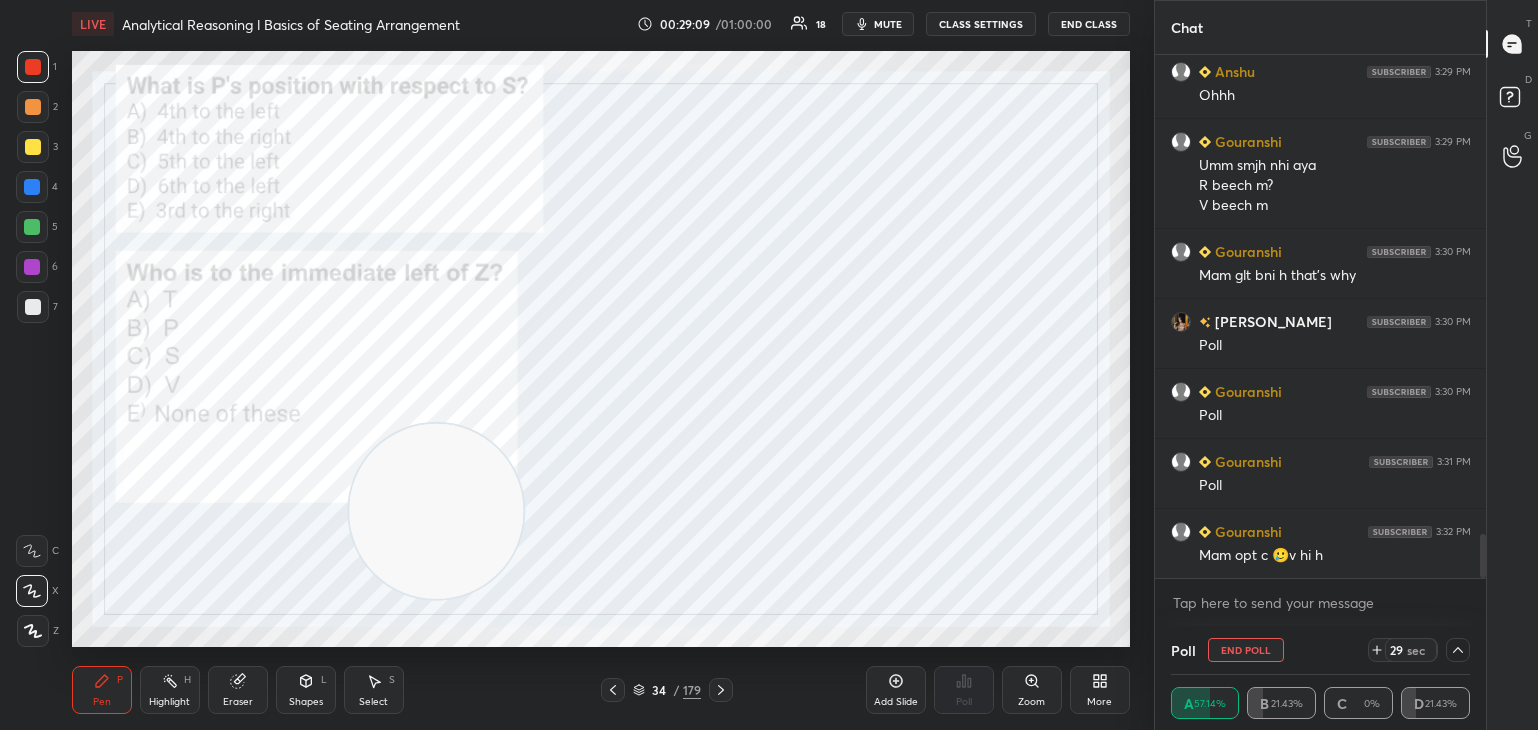 click on "End Poll" at bounding box center (1246, 650) 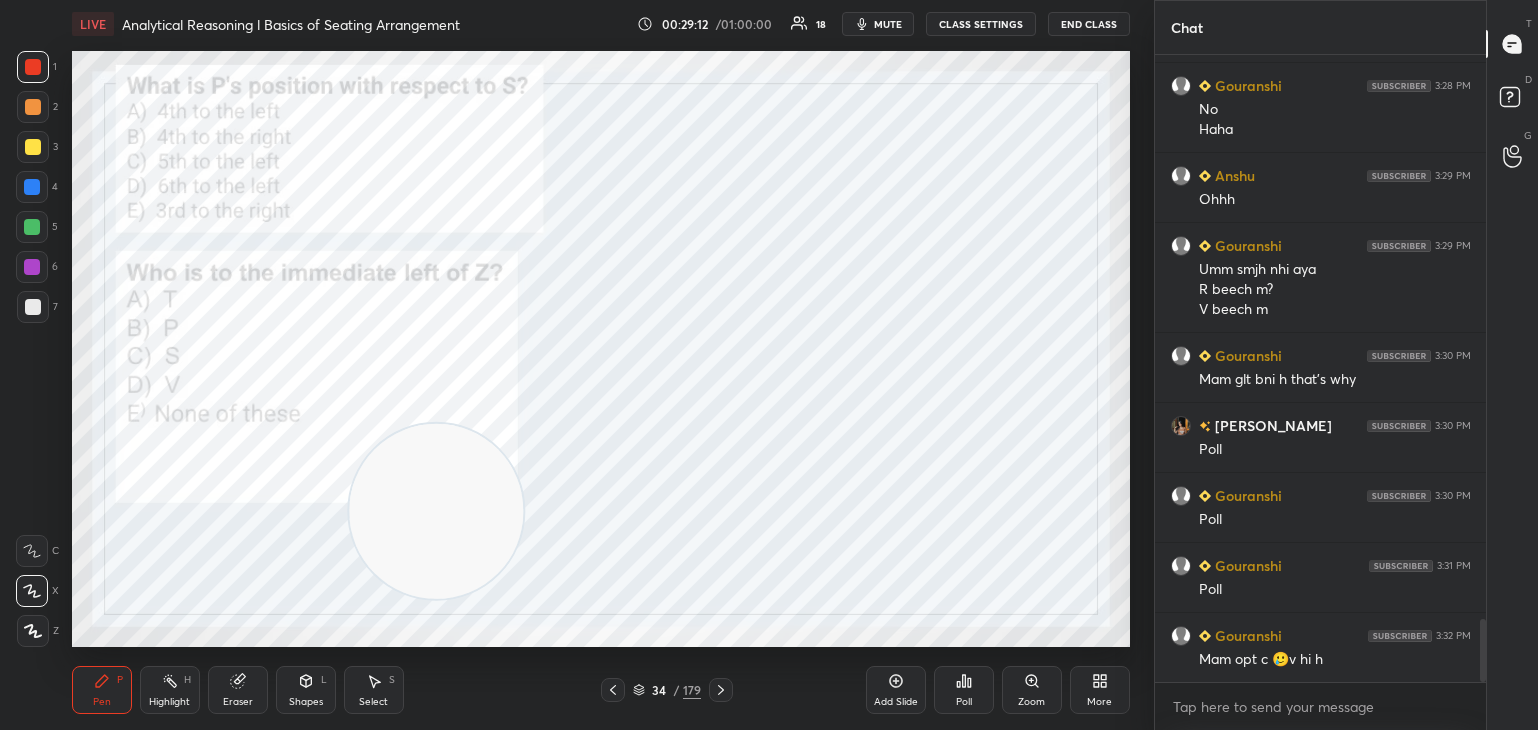 click 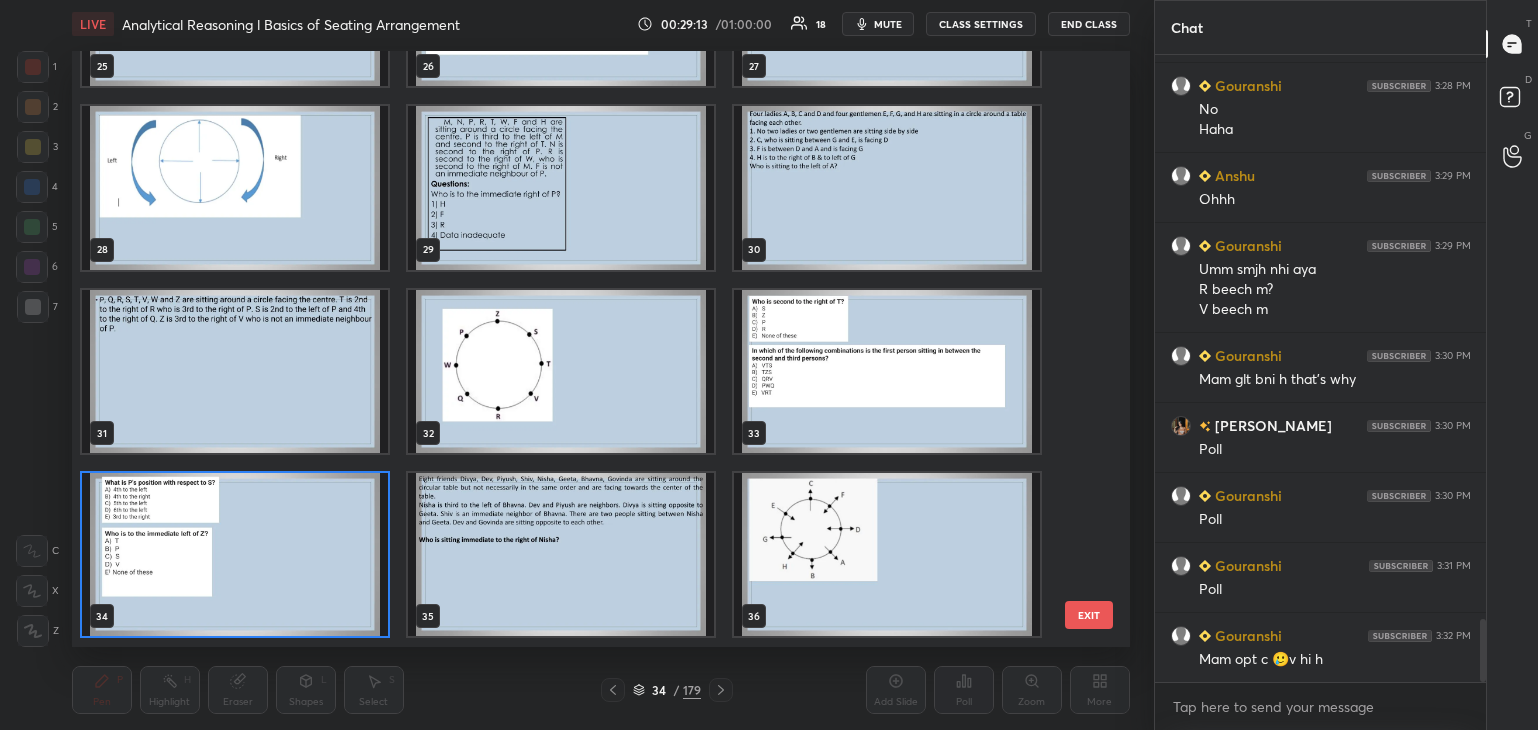 click at bounding box center (235, 371) 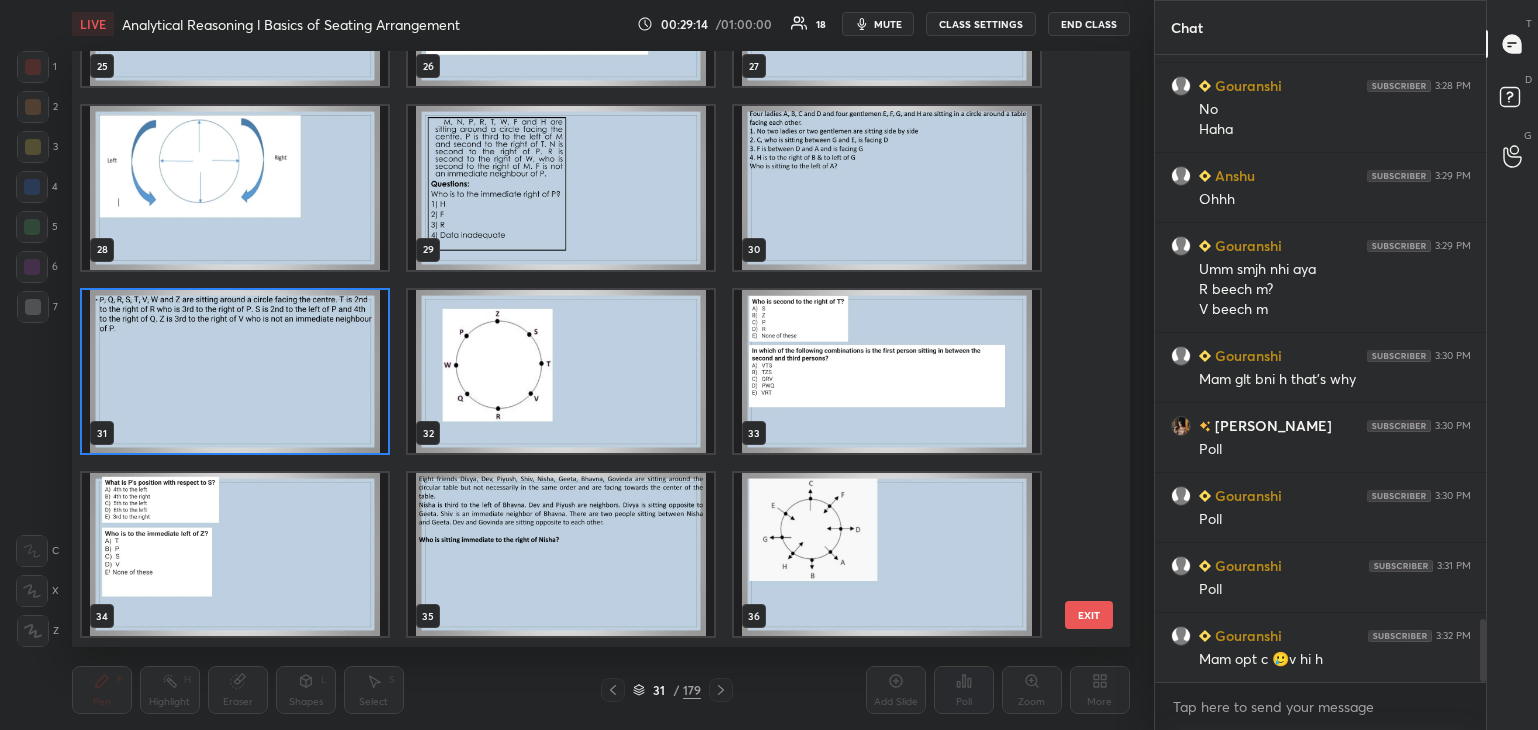 click at bounding box center (235, 371) 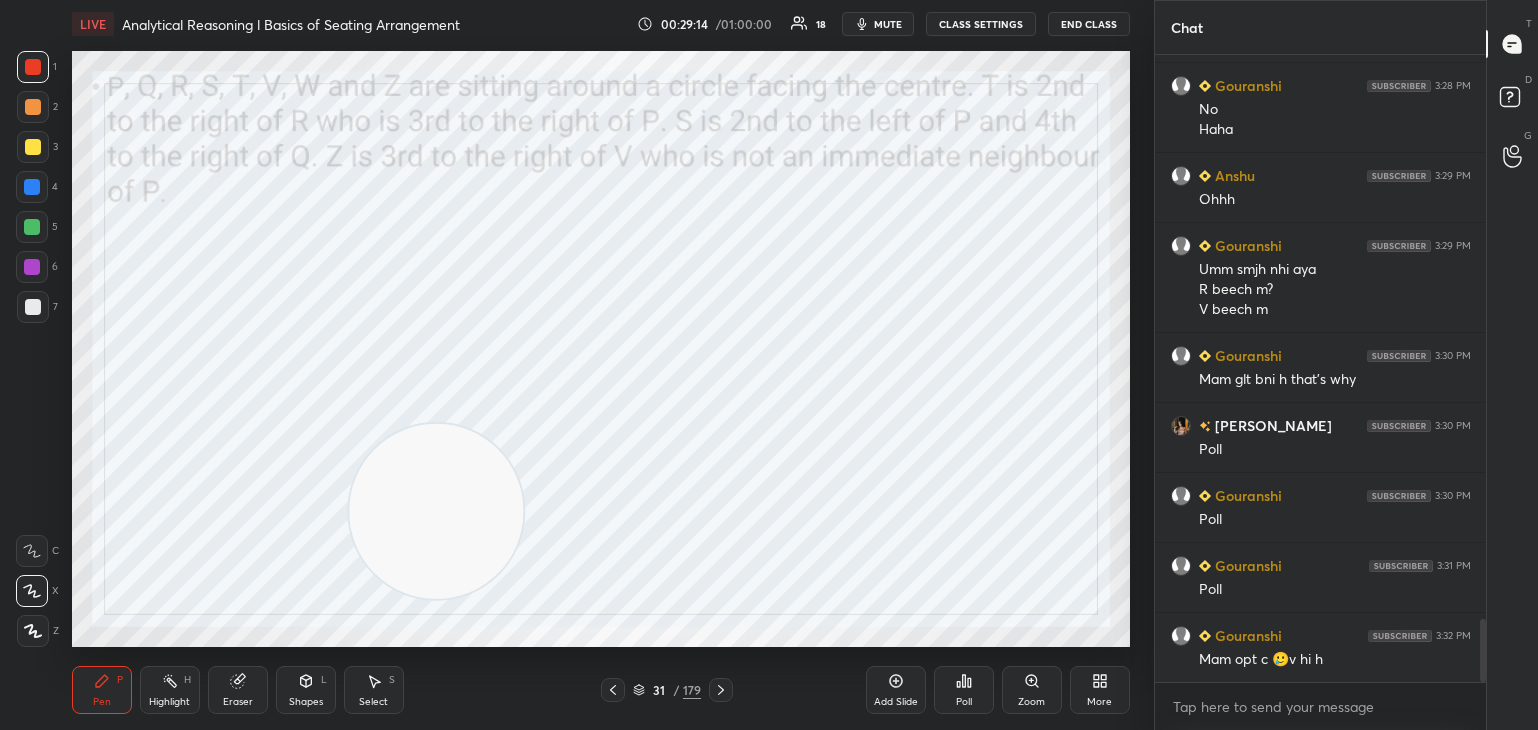 click at bounding box center (235, 371) 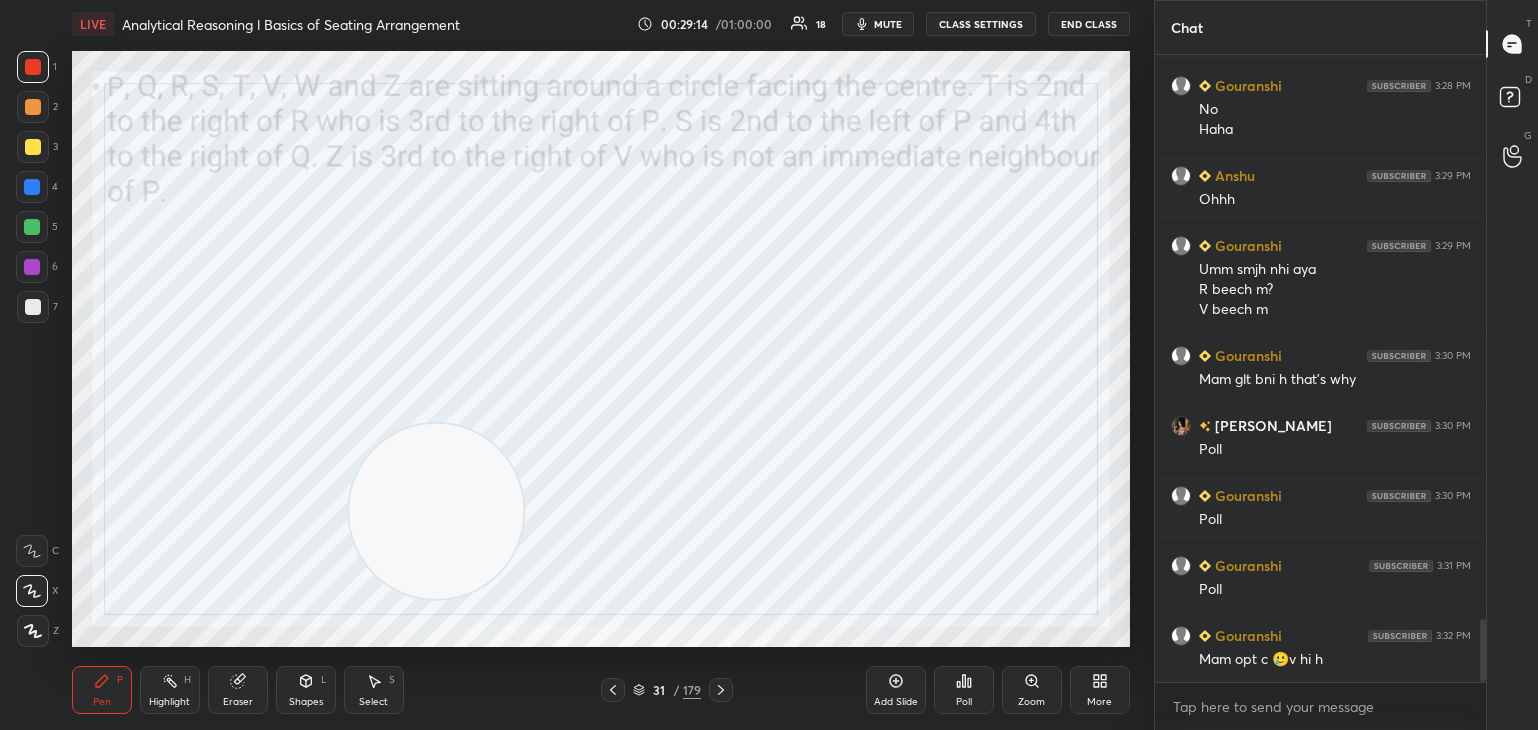 click at bounding box center [235, 371] 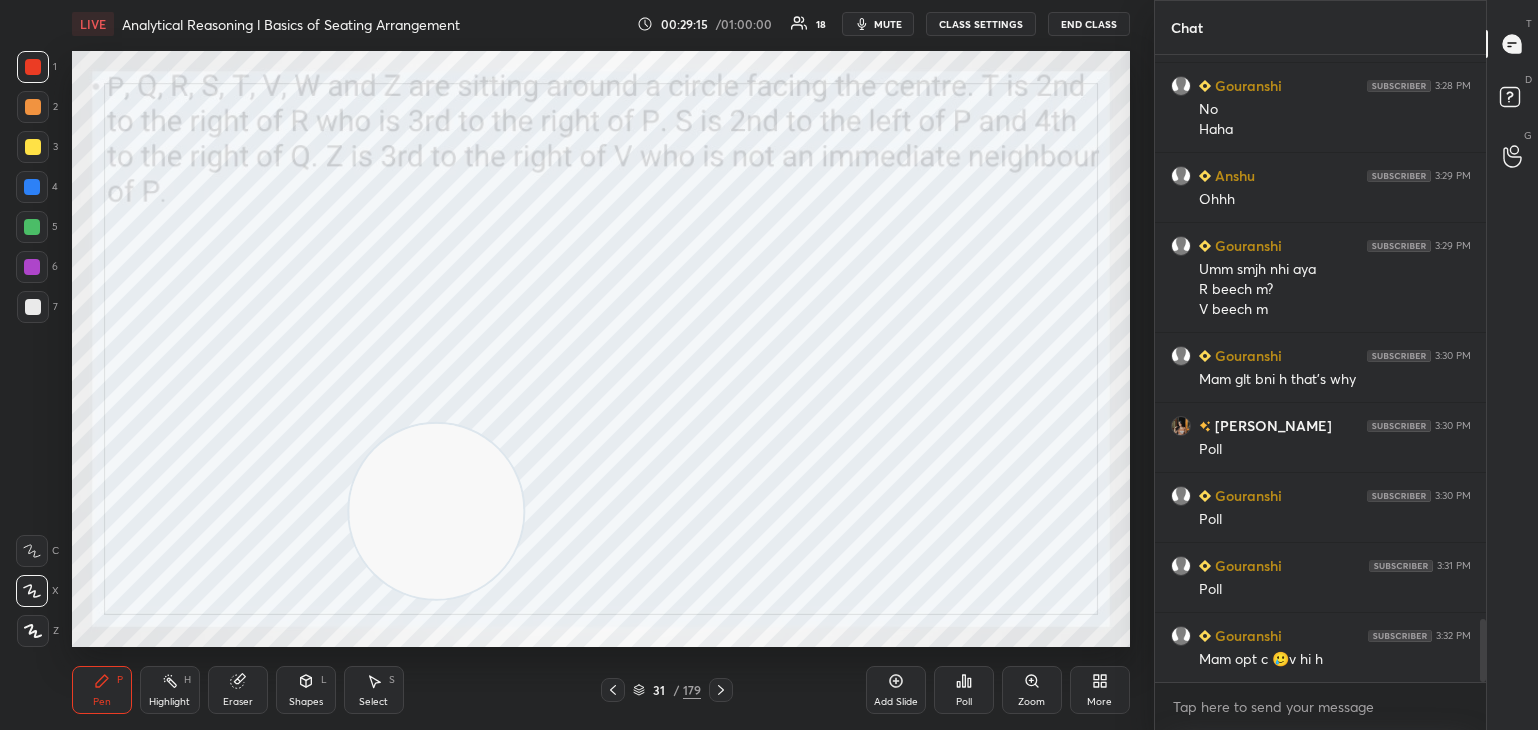click on "Eraser" at bounding box center (238, 690) 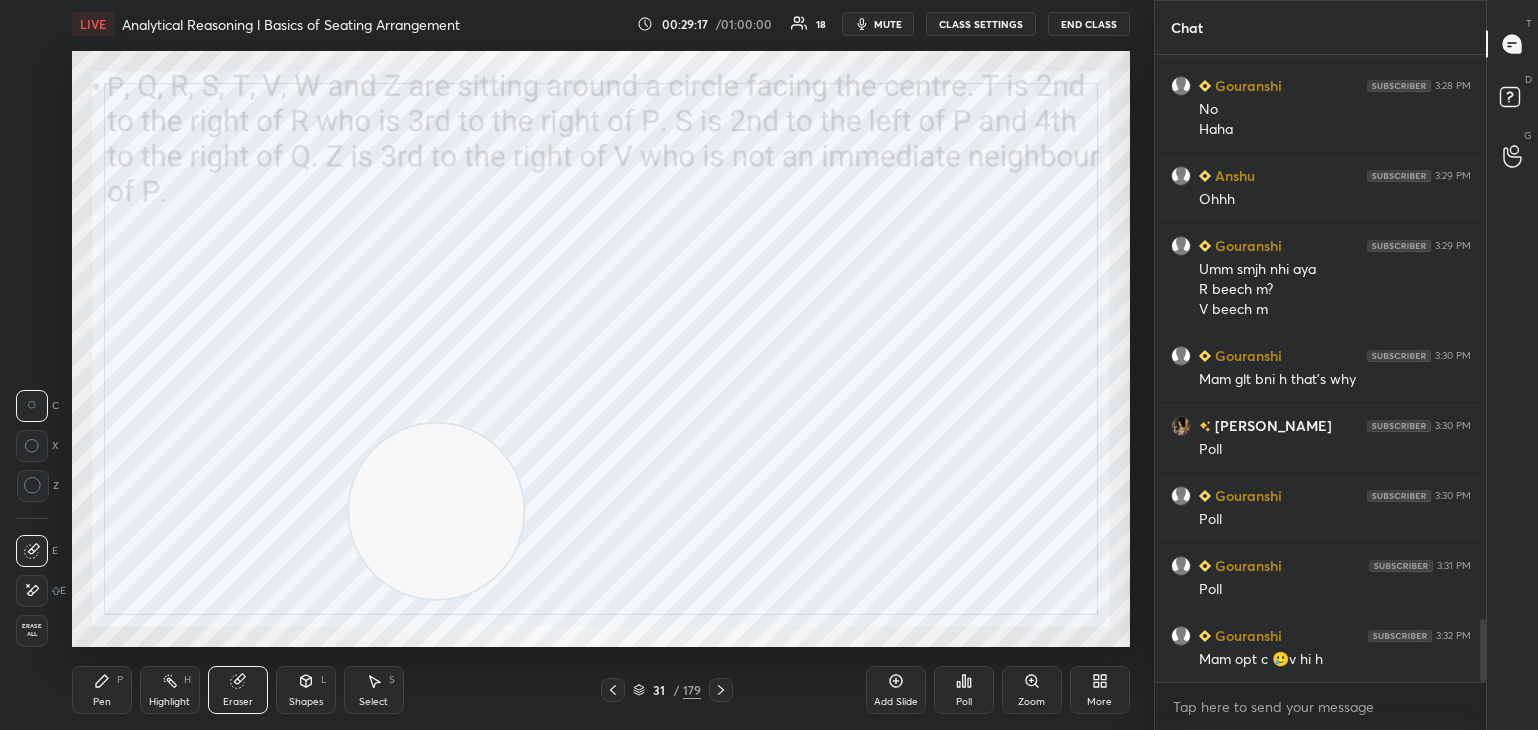 click on "Shapes L" at bounding box center [306, 690] 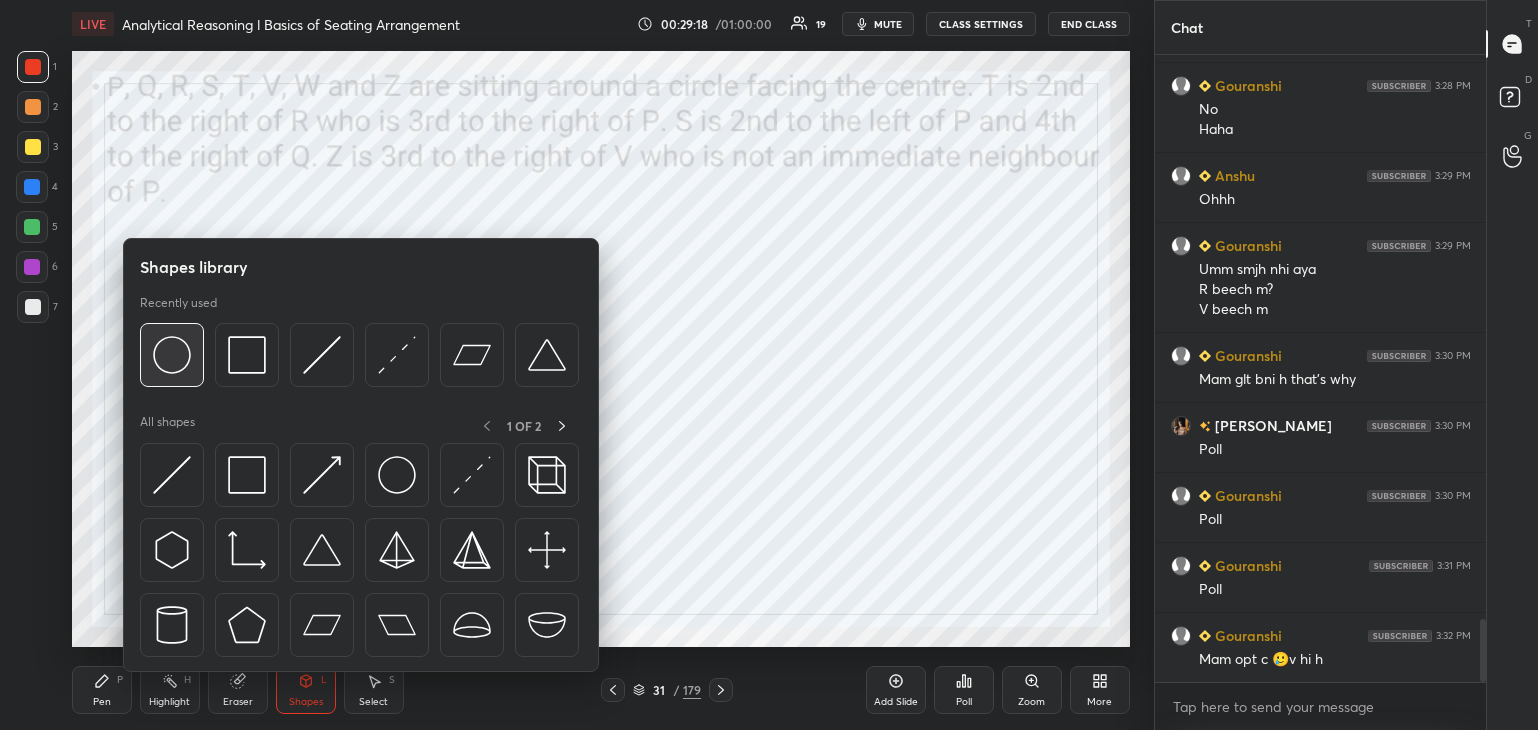 click at bounding box center (172, 355) 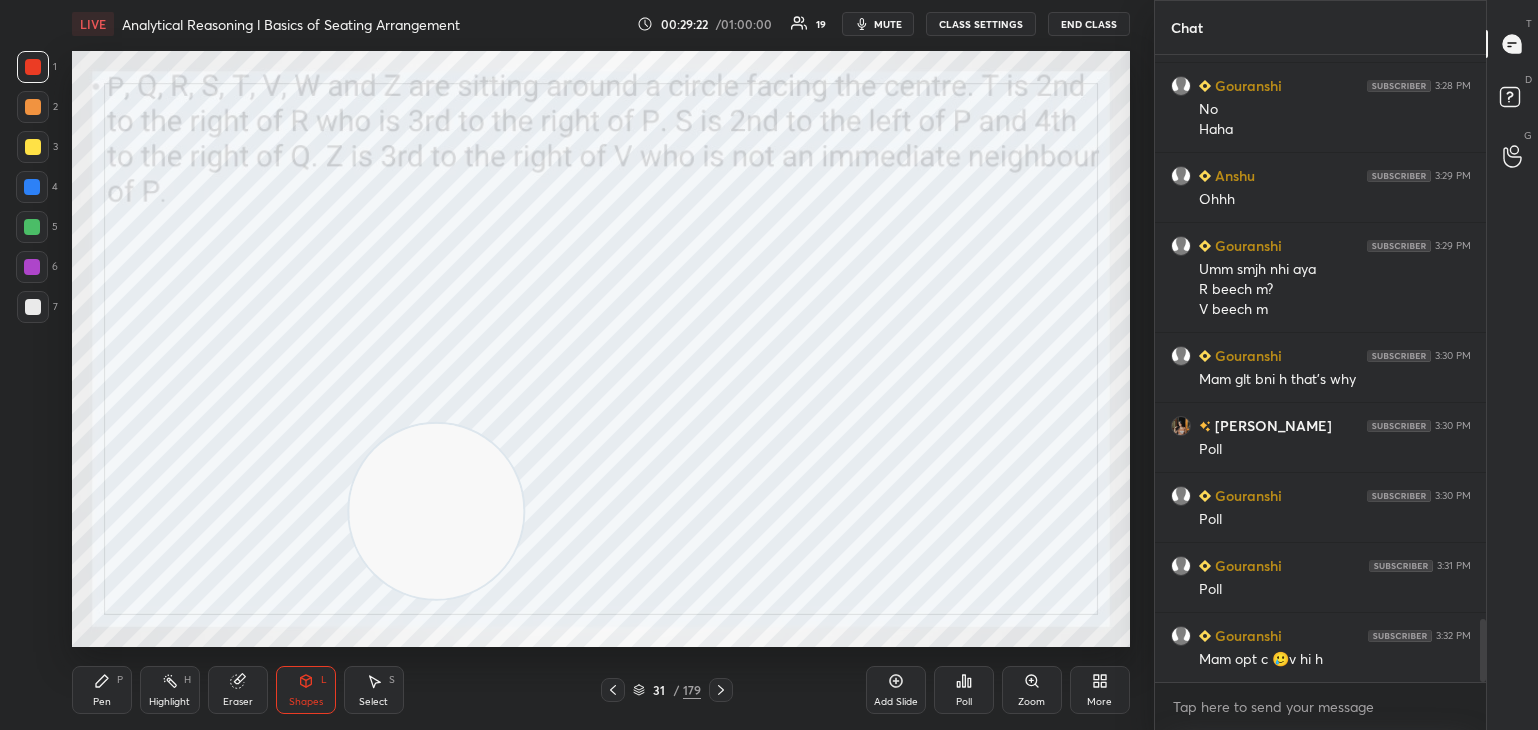 click on "Pen P" at bounding box center (102, 690) 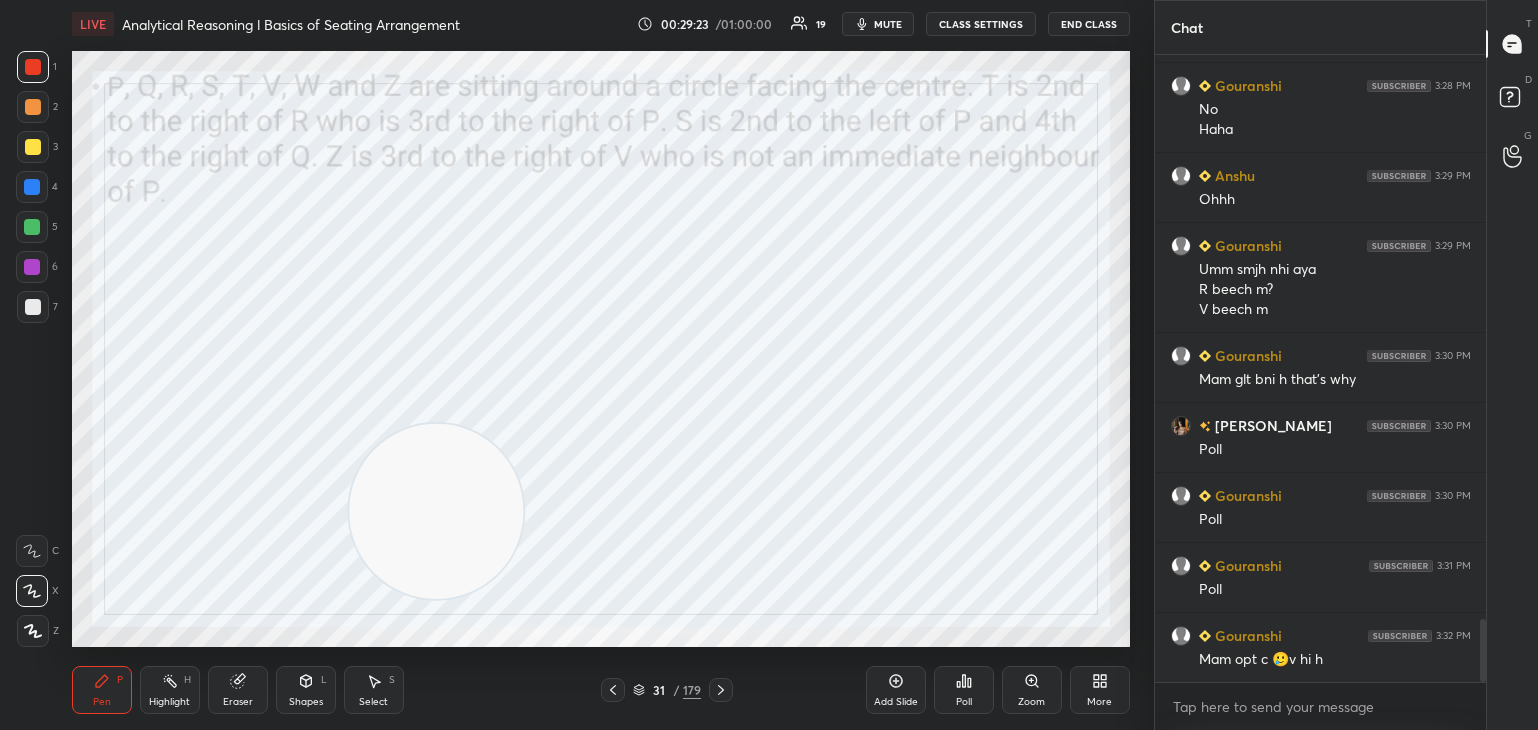 click 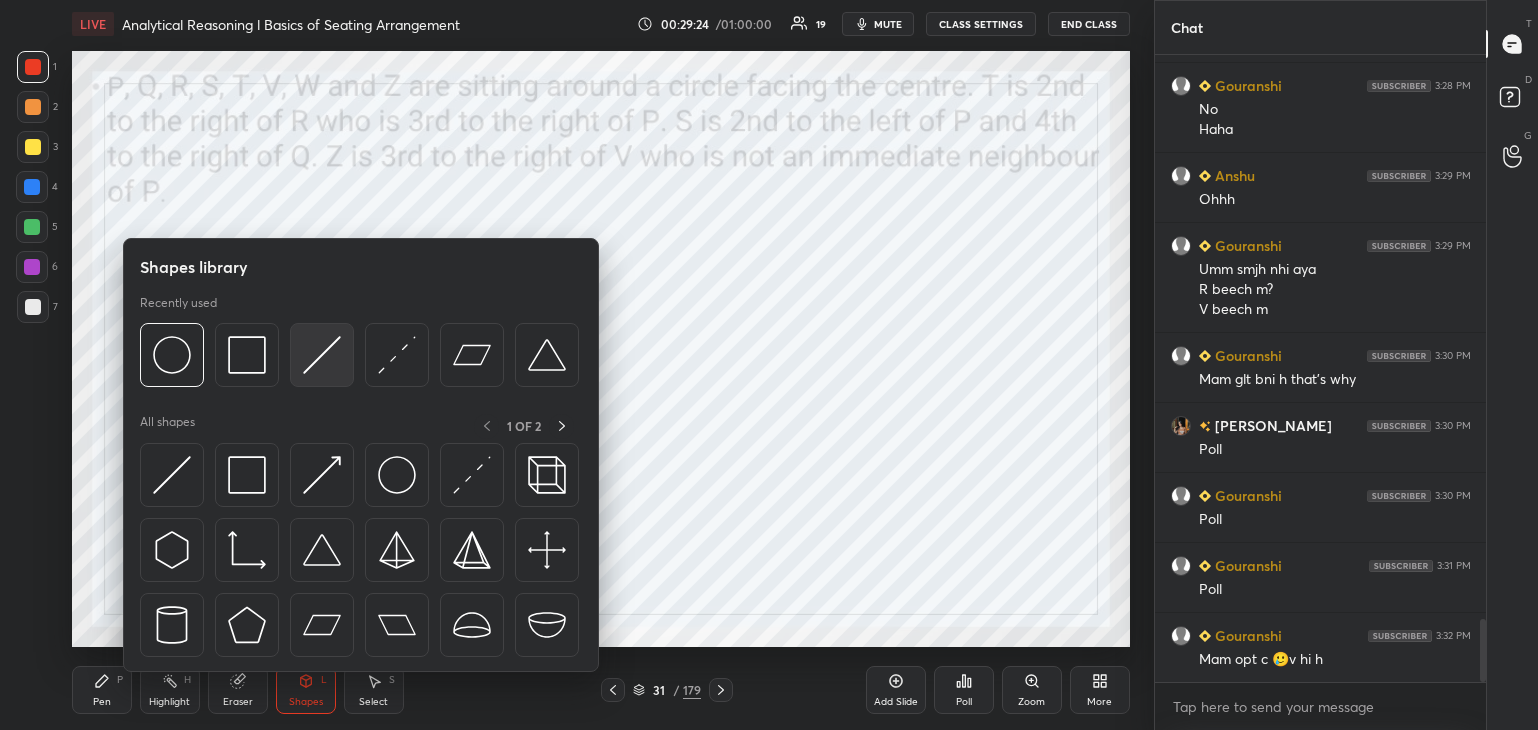 click at bounding box center (322, 355) 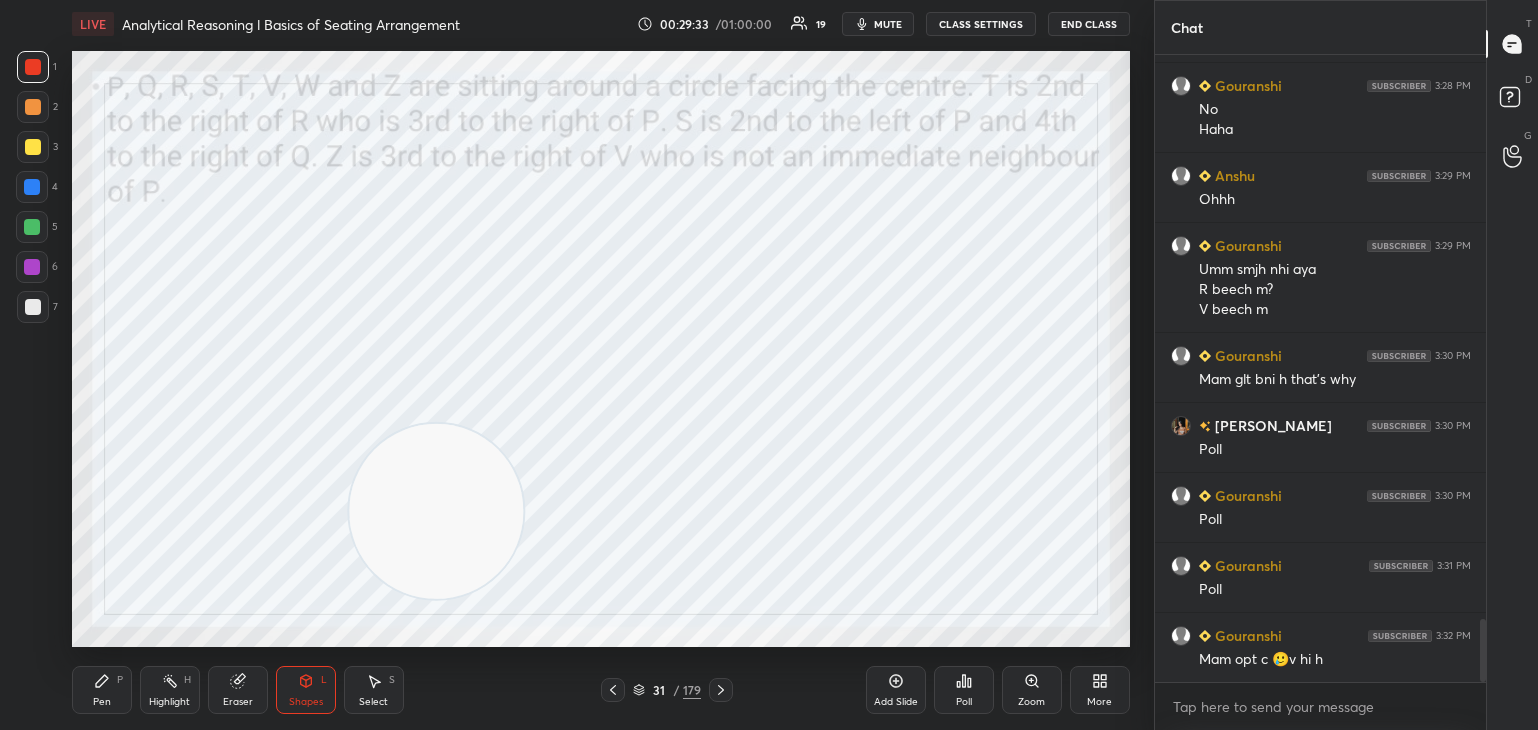 click 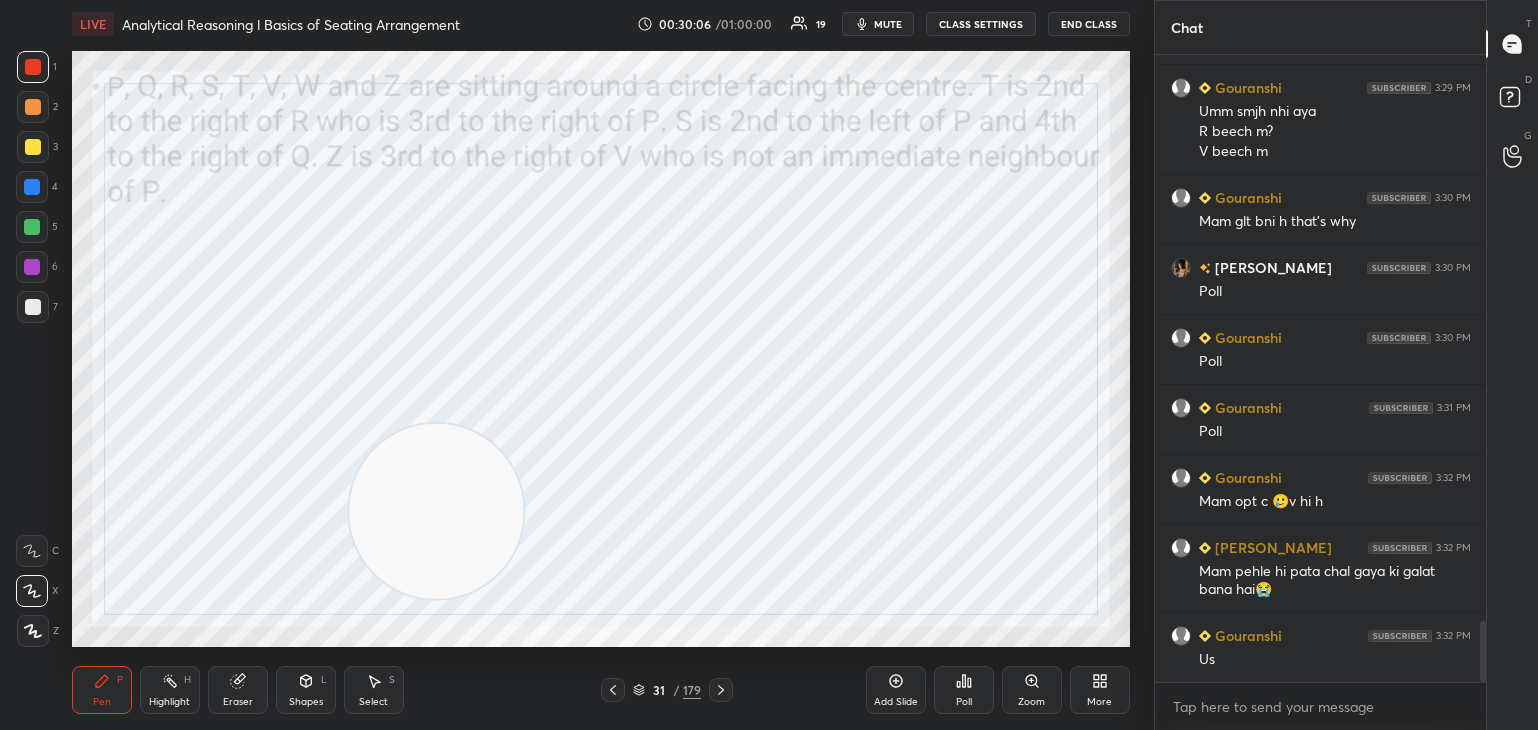 scroll, scrollTop: 5828, scrollLeft: 0, axis: vertical 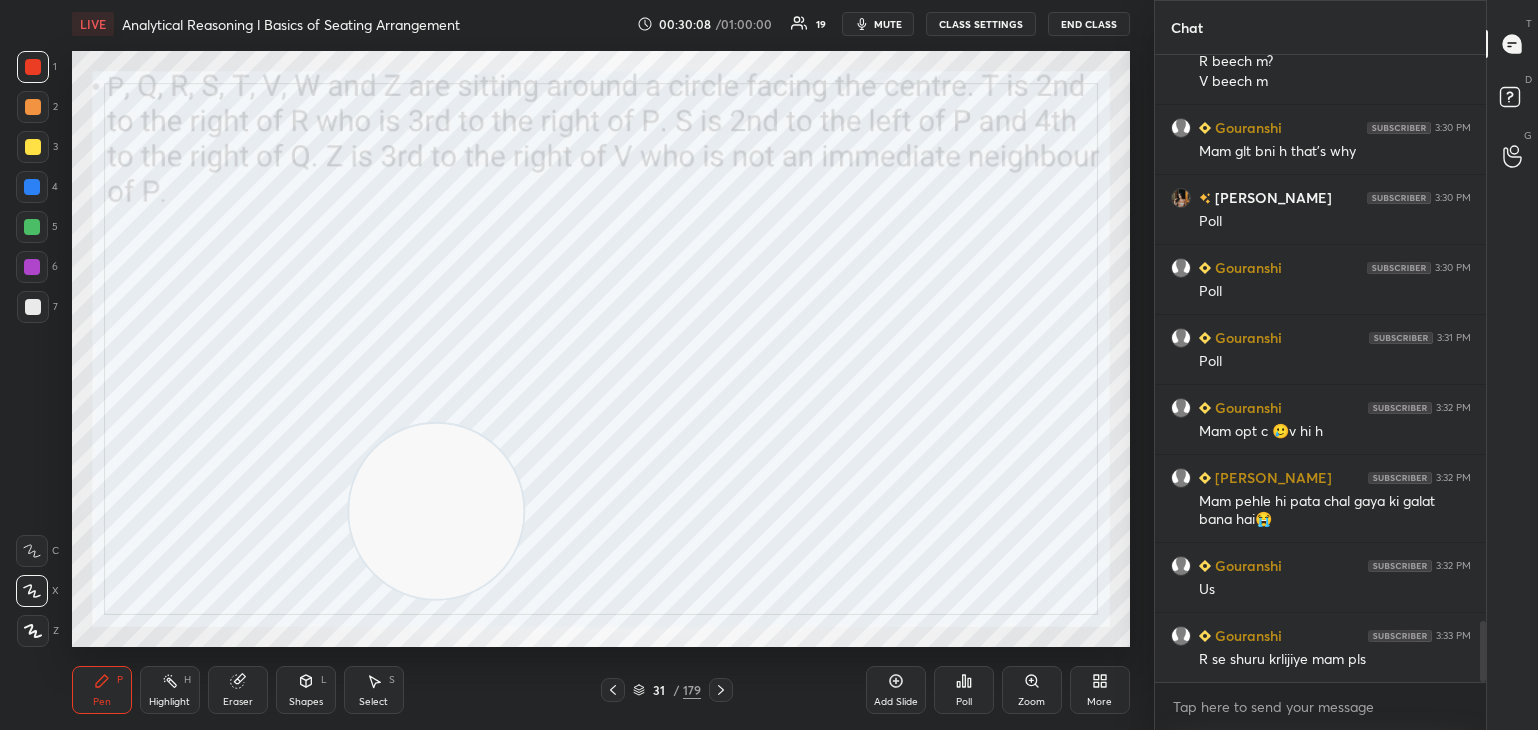 click on "Eraser" at bounding box center (238, 690) 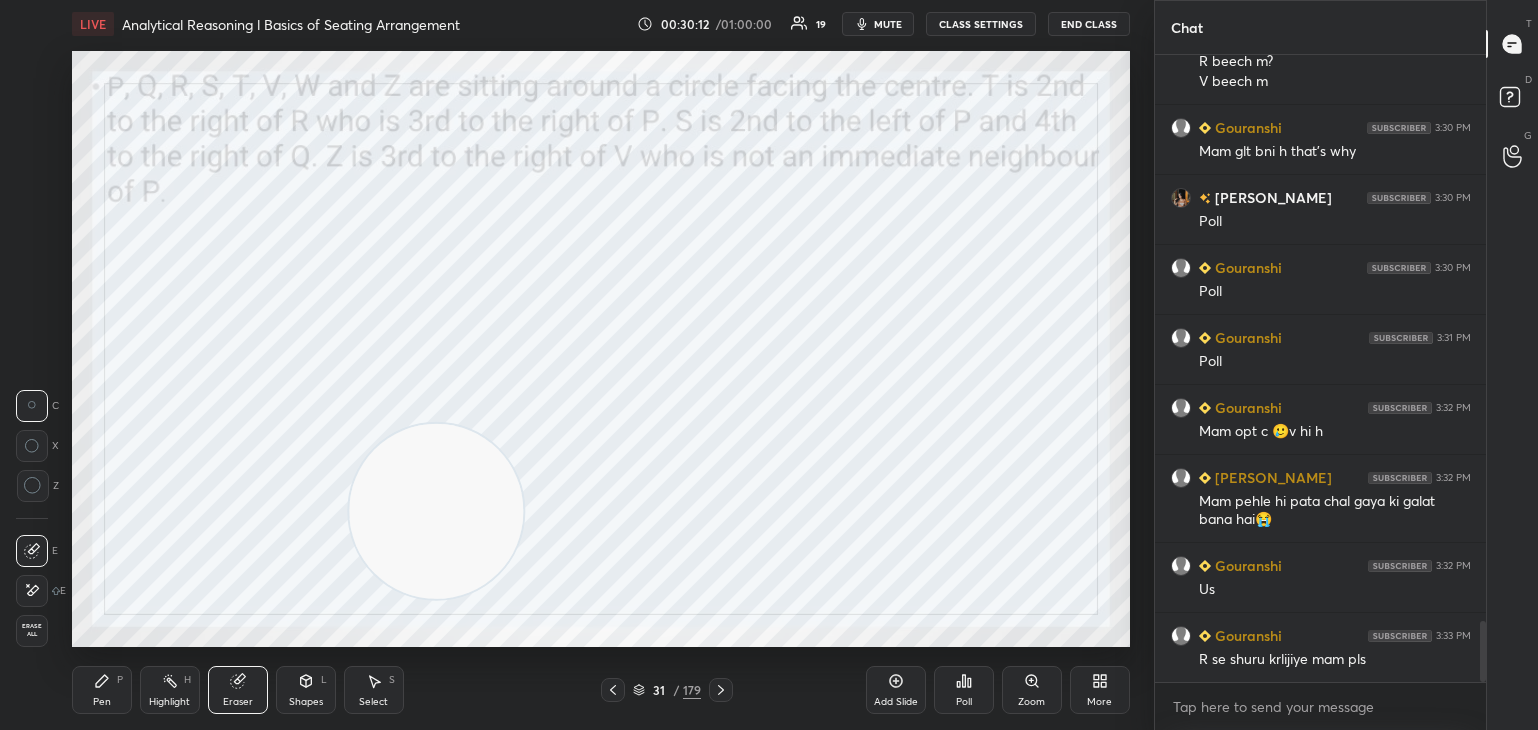 scroll, scrollTop: 5848, scrollLeft: 0, axis: vertical 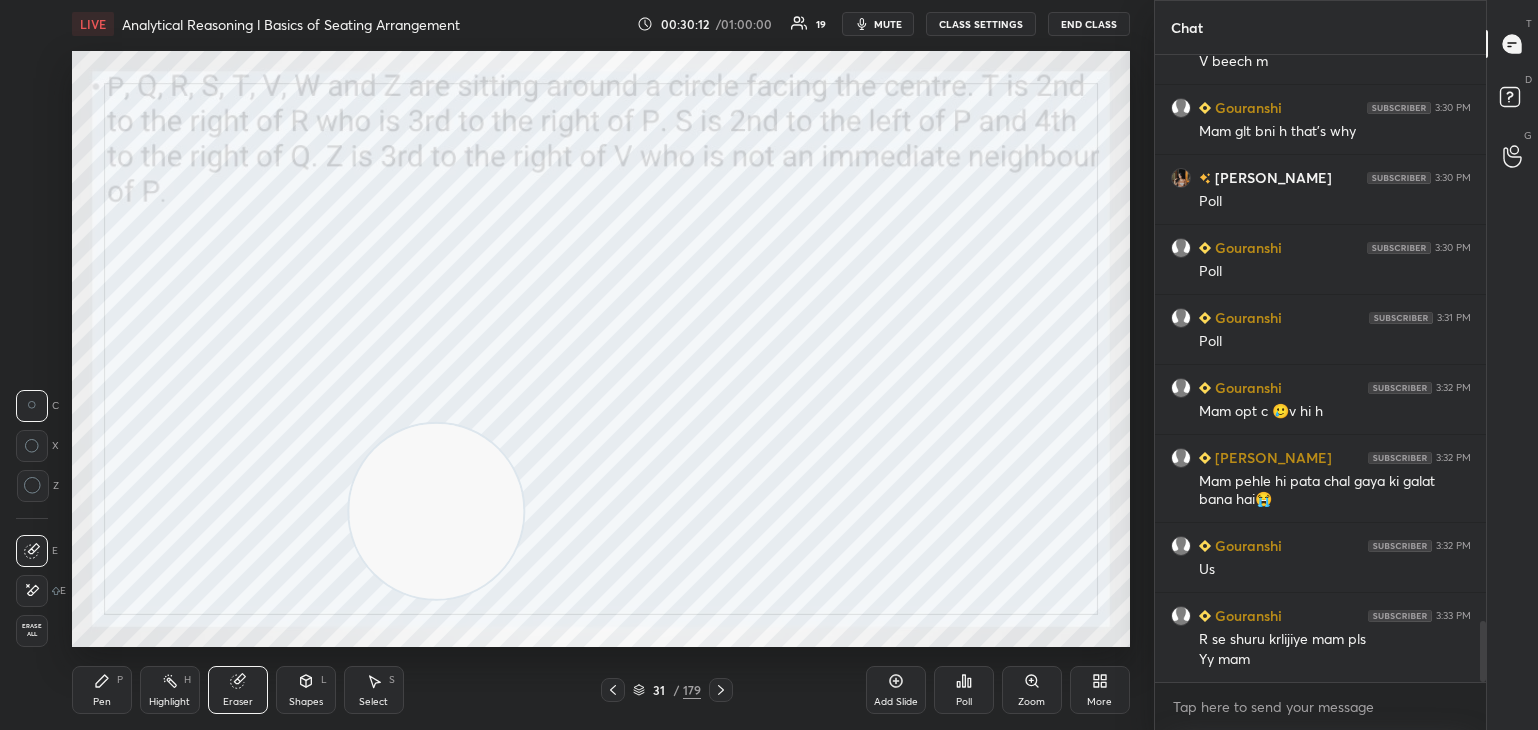 click on "Pen" at bounding box center [102, 702] 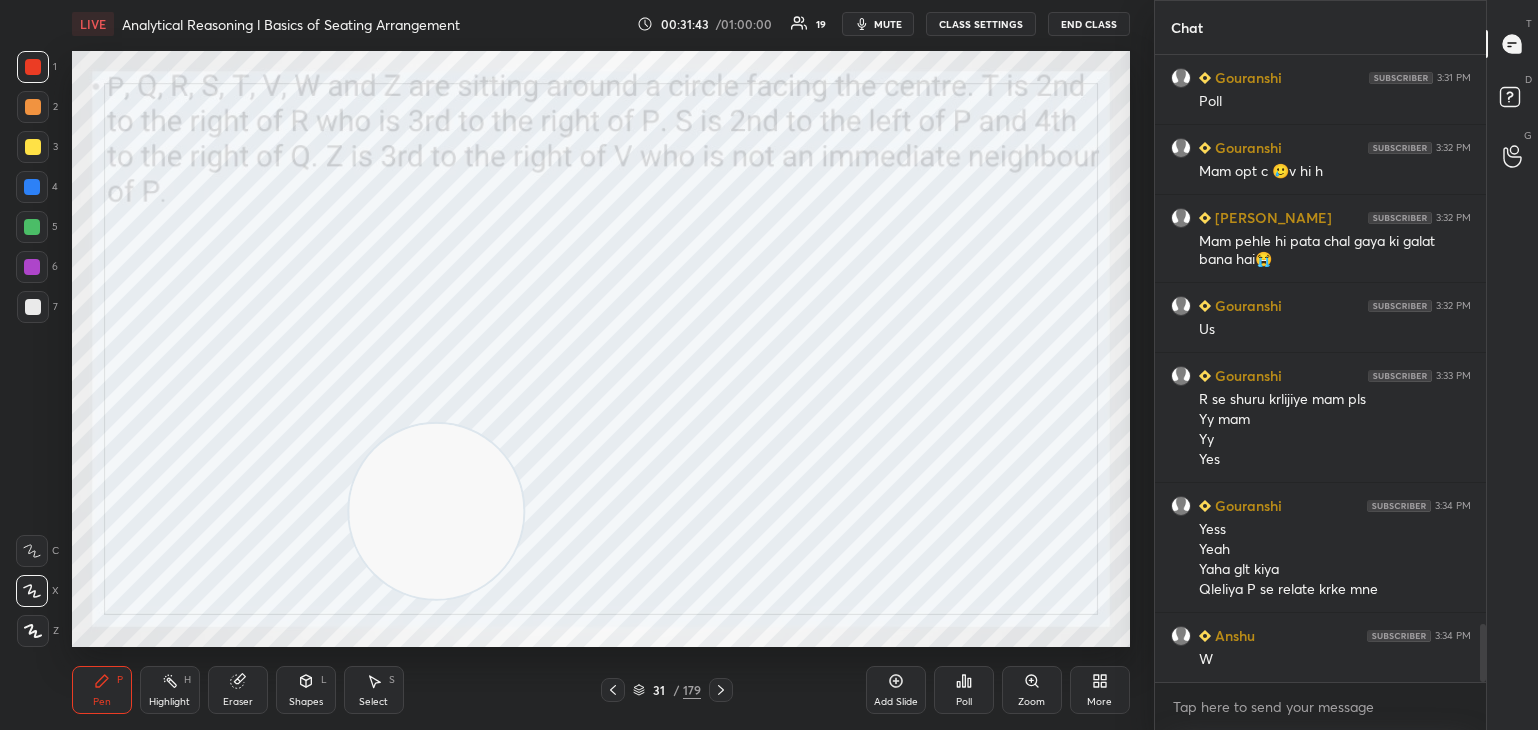 scroll, scrollTop: 6158, scrollLeft: 0, axis: vertical 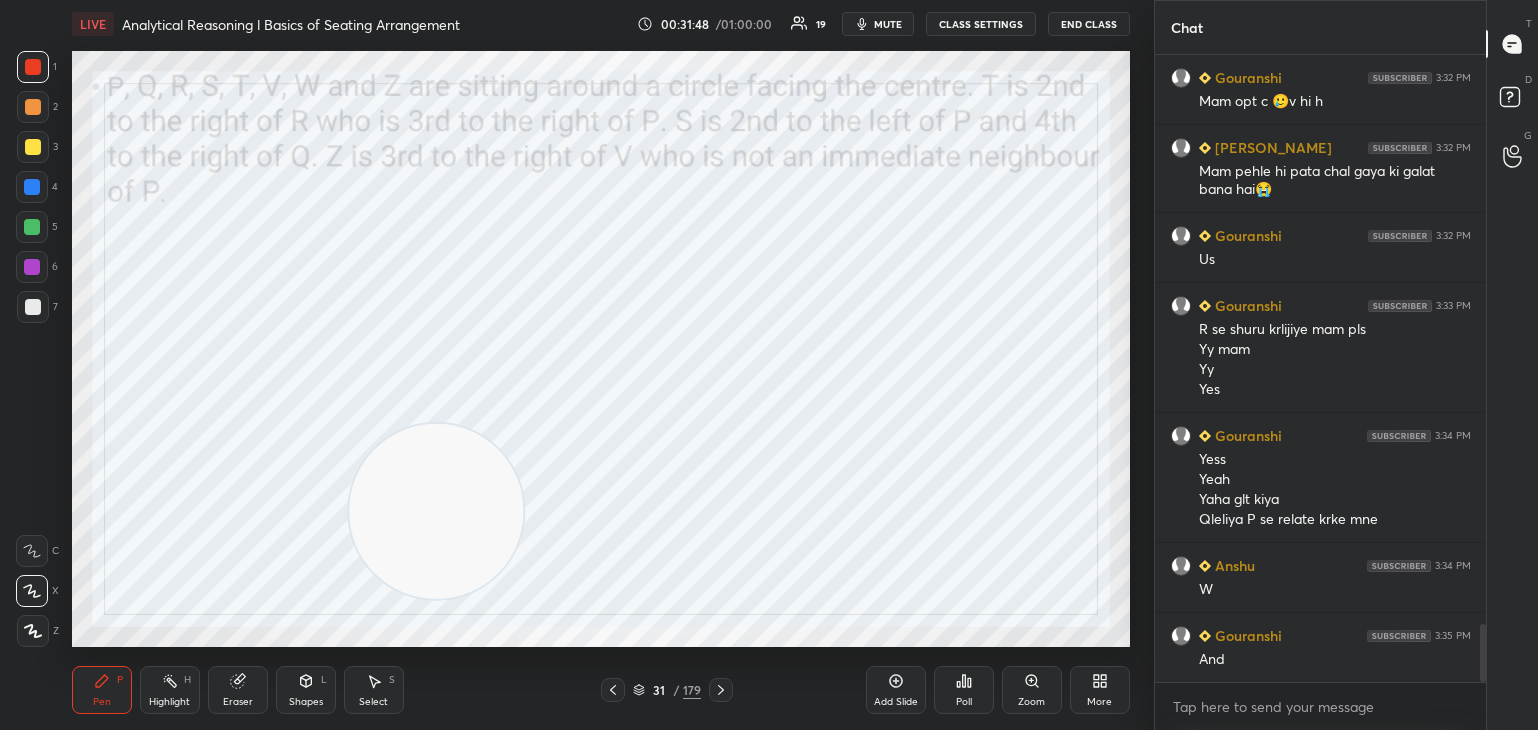 click on "31 / 179" at bounding box center [667, 690] 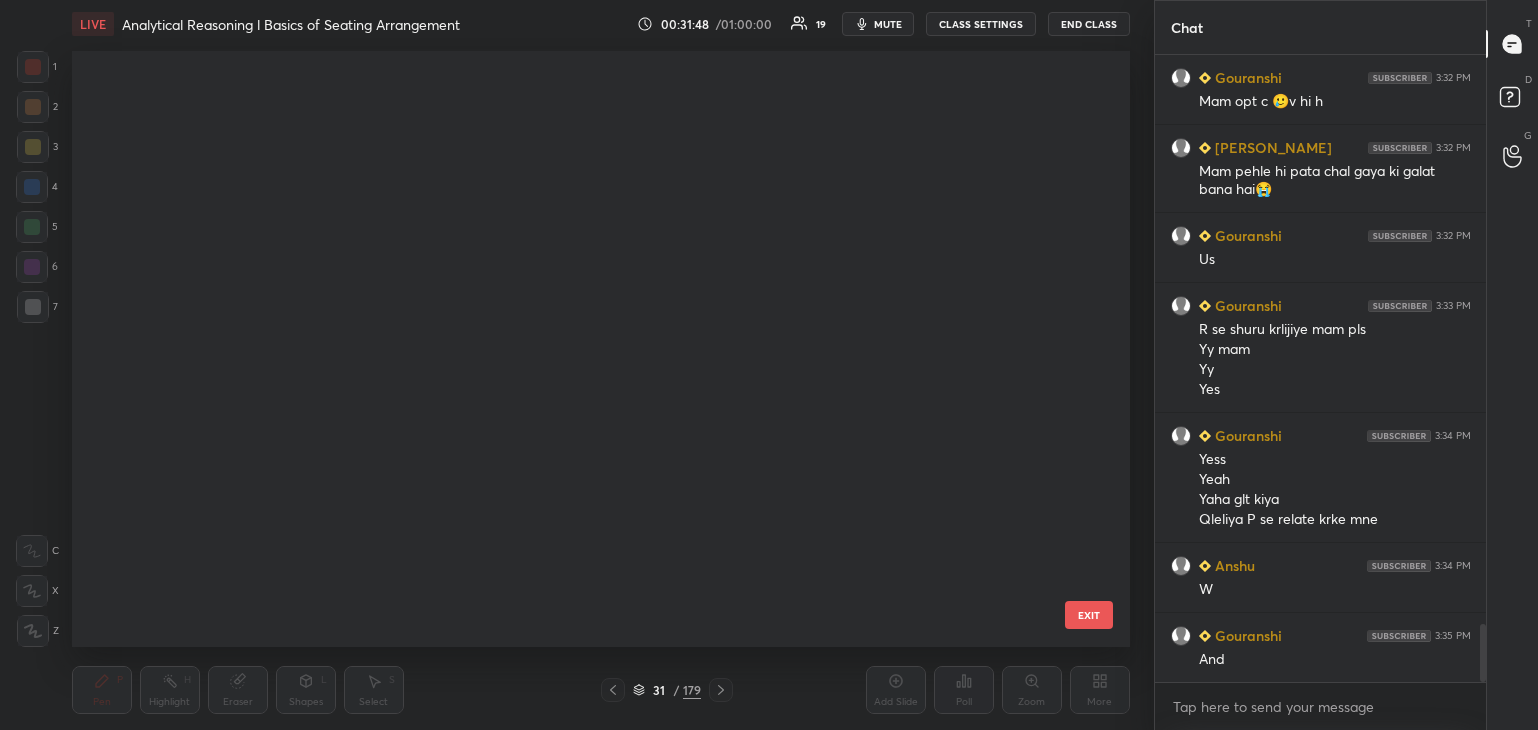 scroll, scrollTop: 1422, scrollLeft: 0, axis: vertical 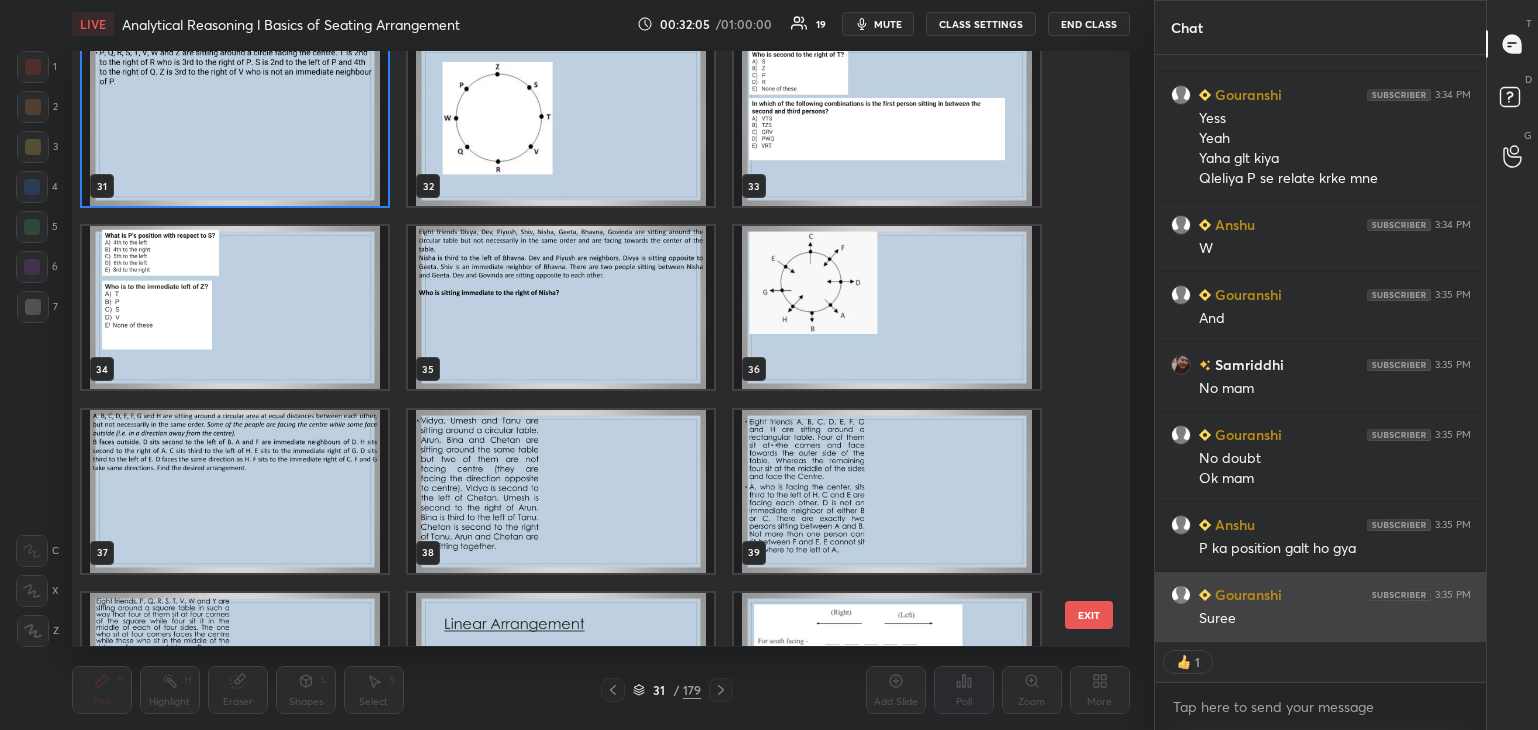 click on "Suree" at bounding box center [1335, 619] 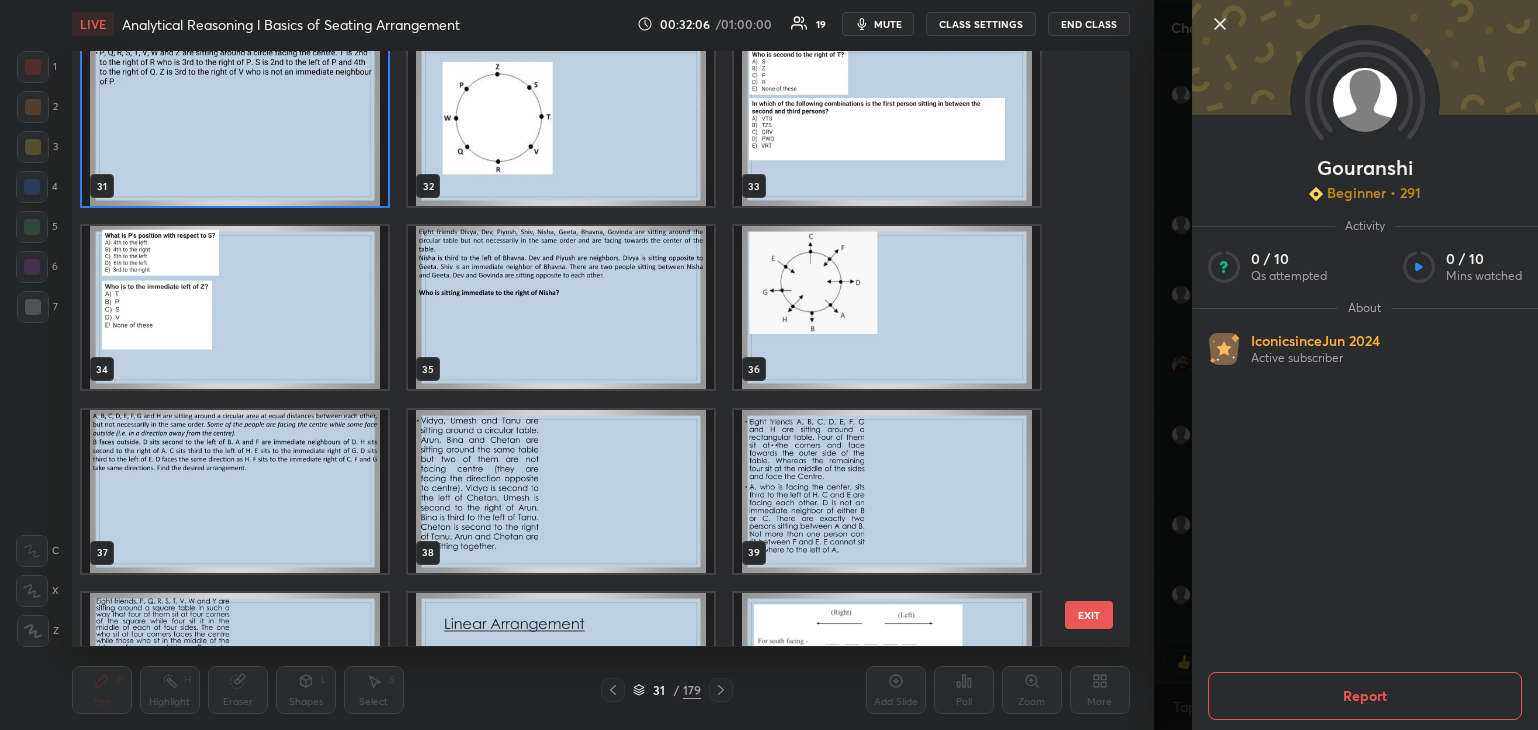 click 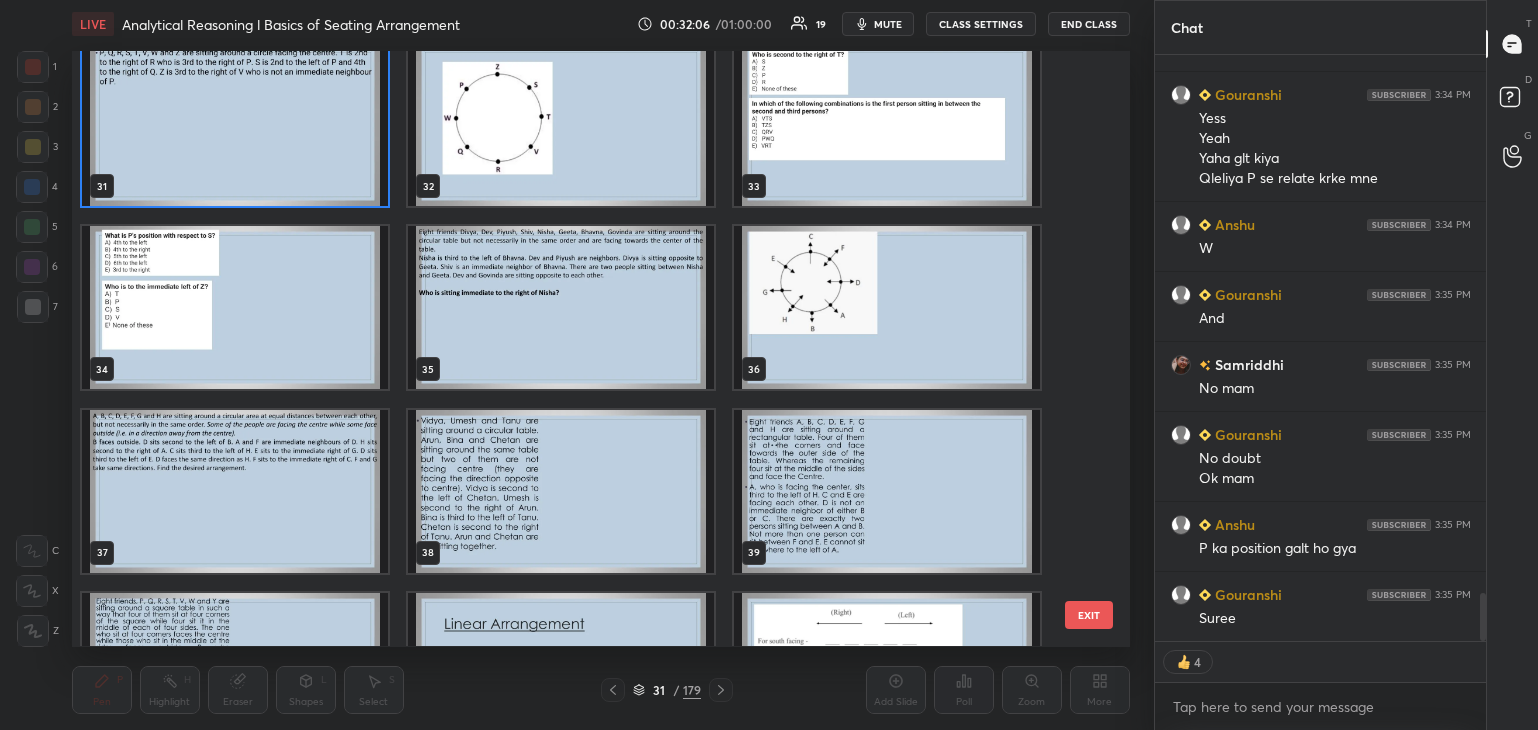 scroll, scrollTop: 6568, scrollLeft: 0, axis: vertical 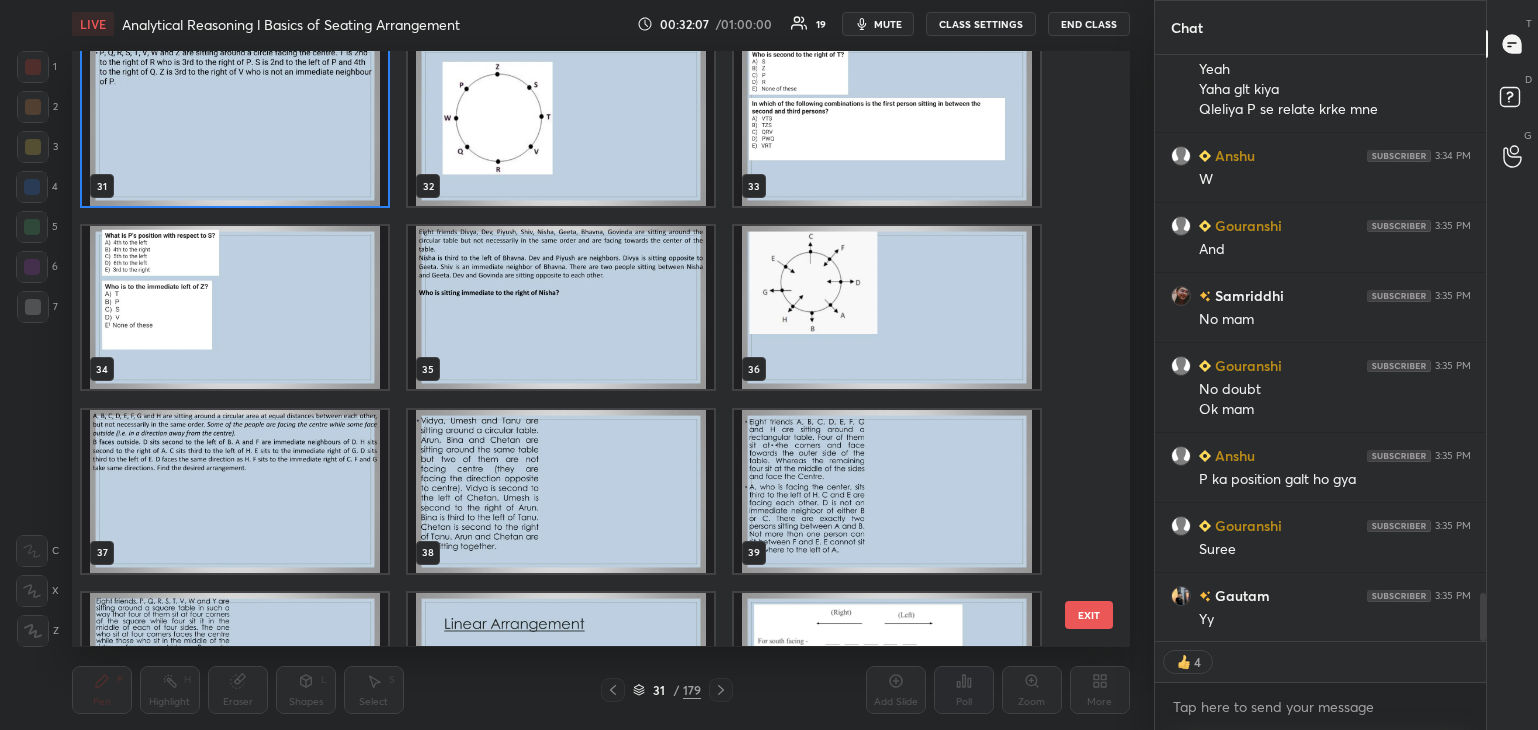 click at bounding box center (235, 124) 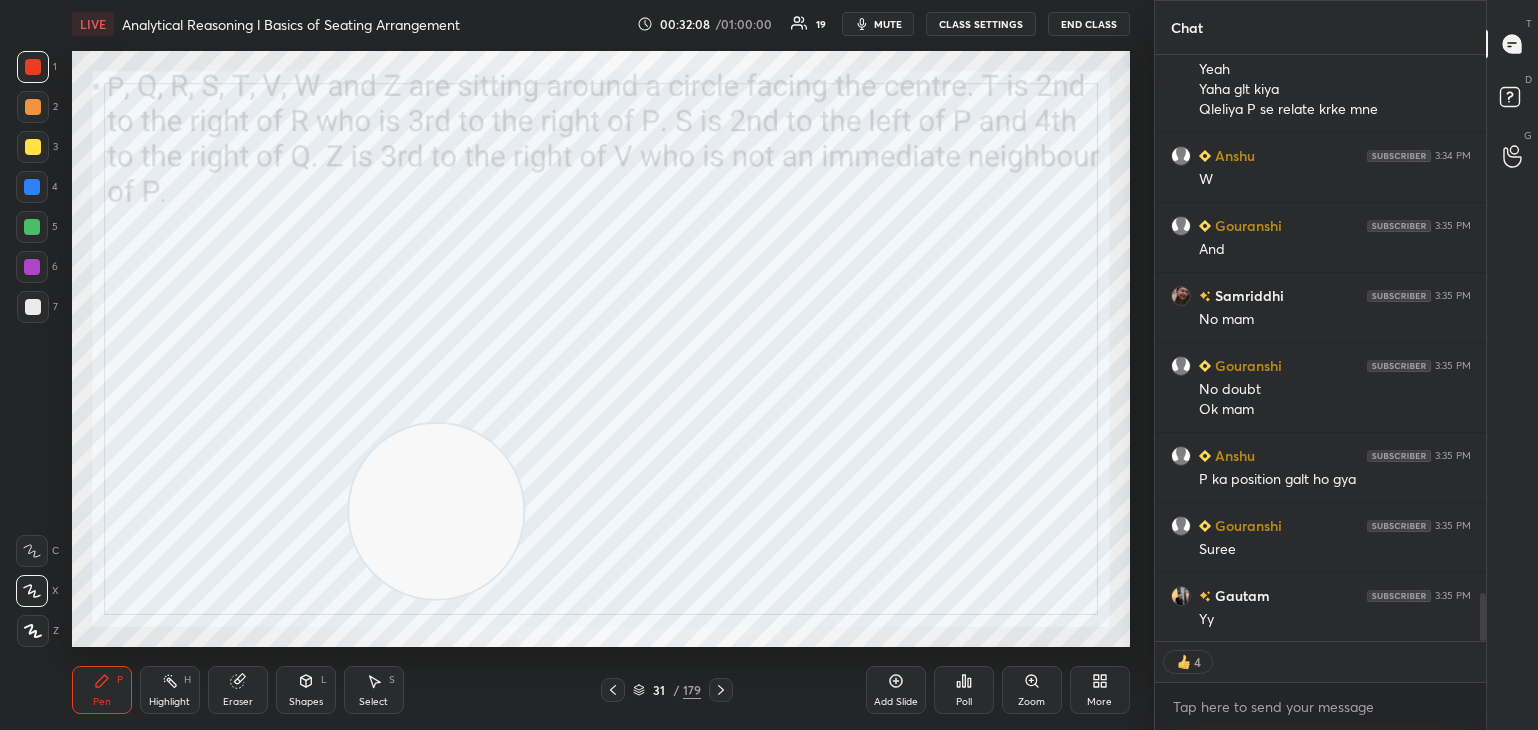 click at bounding box center (235, 124) 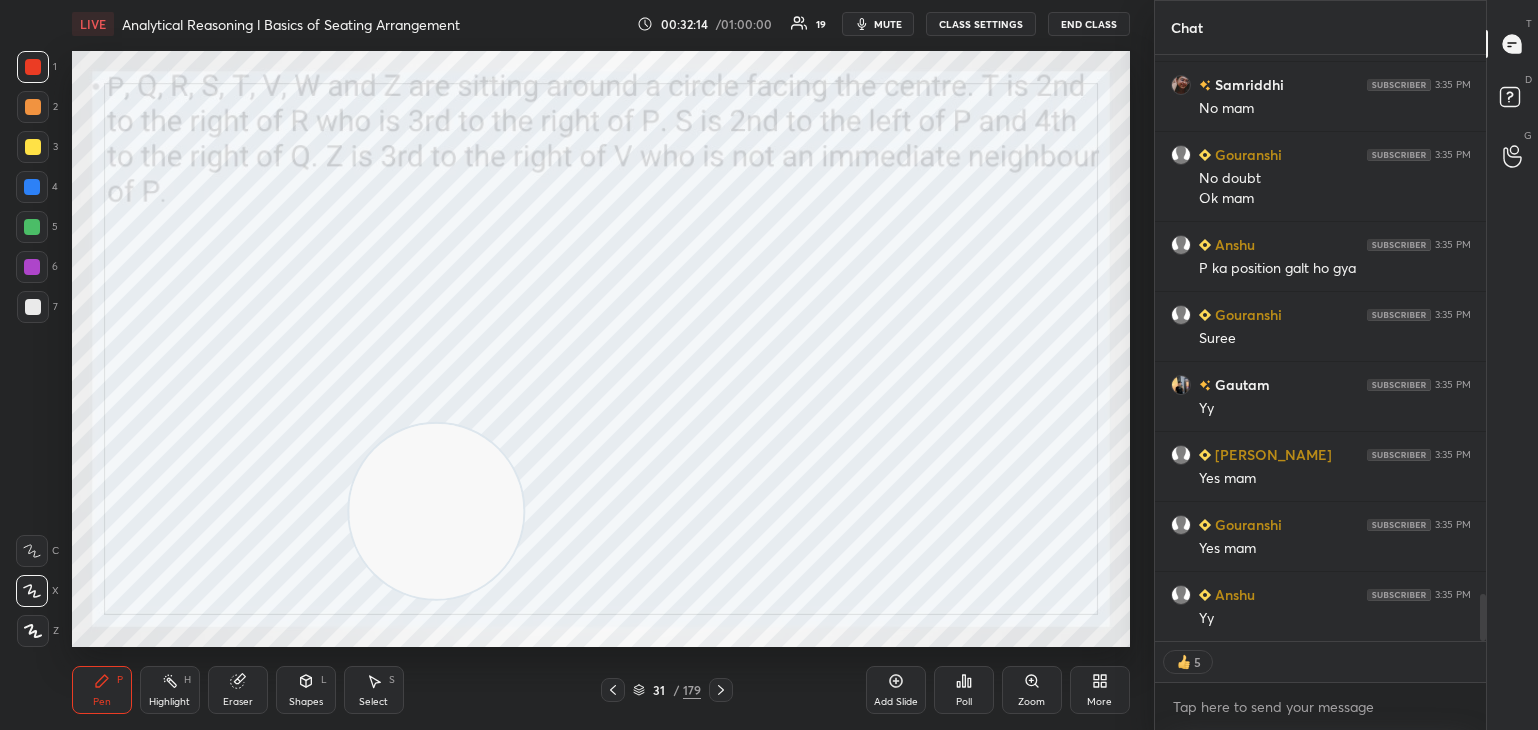scroll, scrollTop: 6827, scrollLeft: 0, axis: vertical 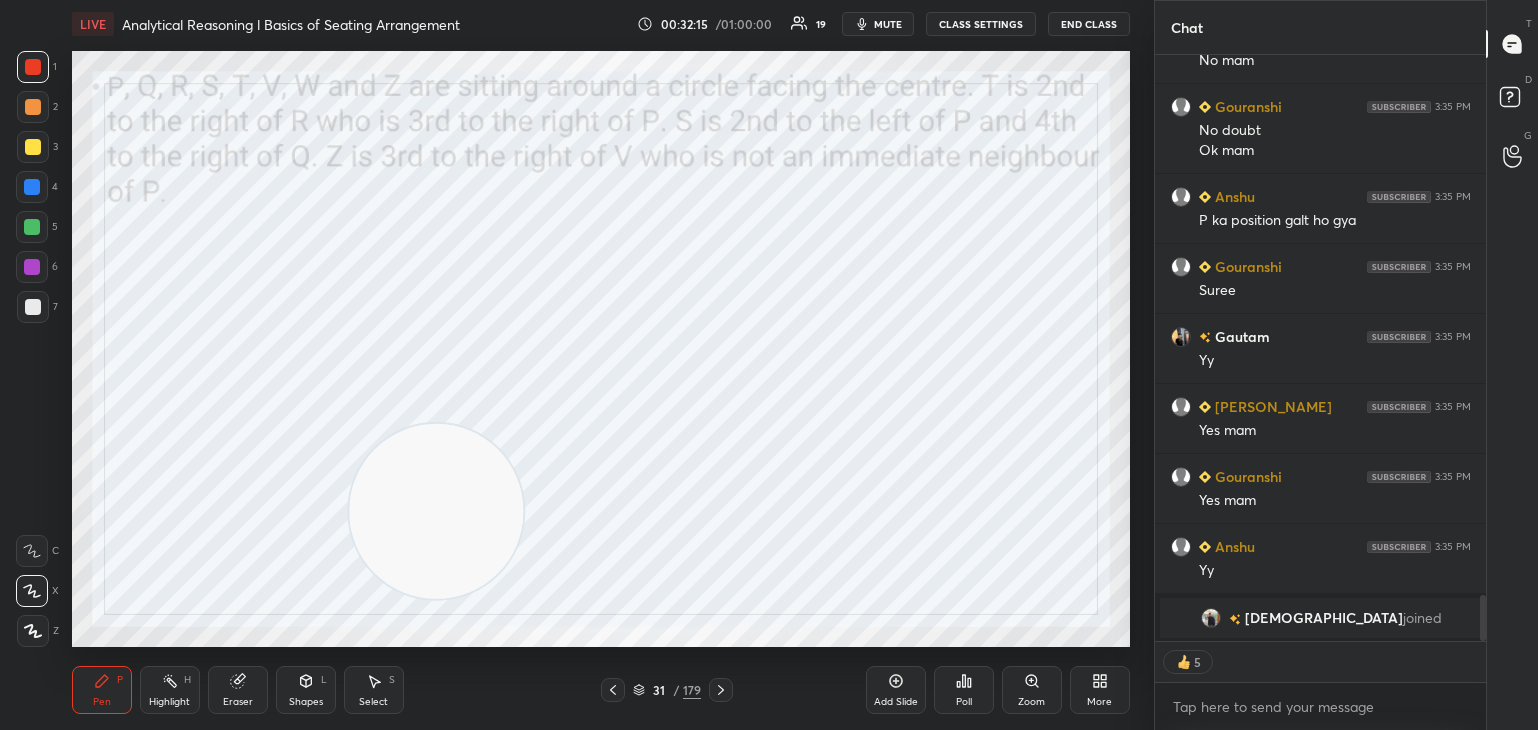 click 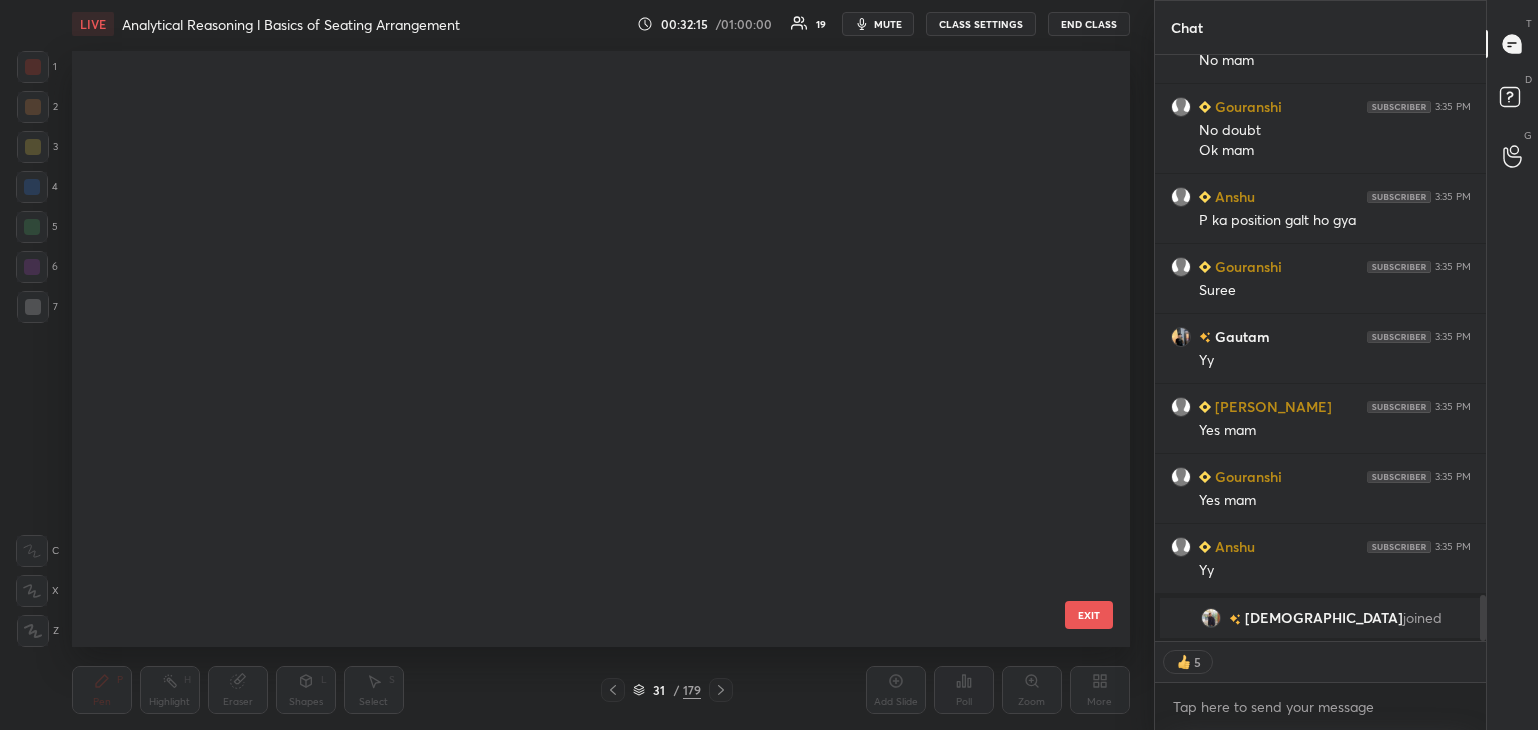 scroll, scrollTop: 1422, scrollLeft: 0, axis: vertical 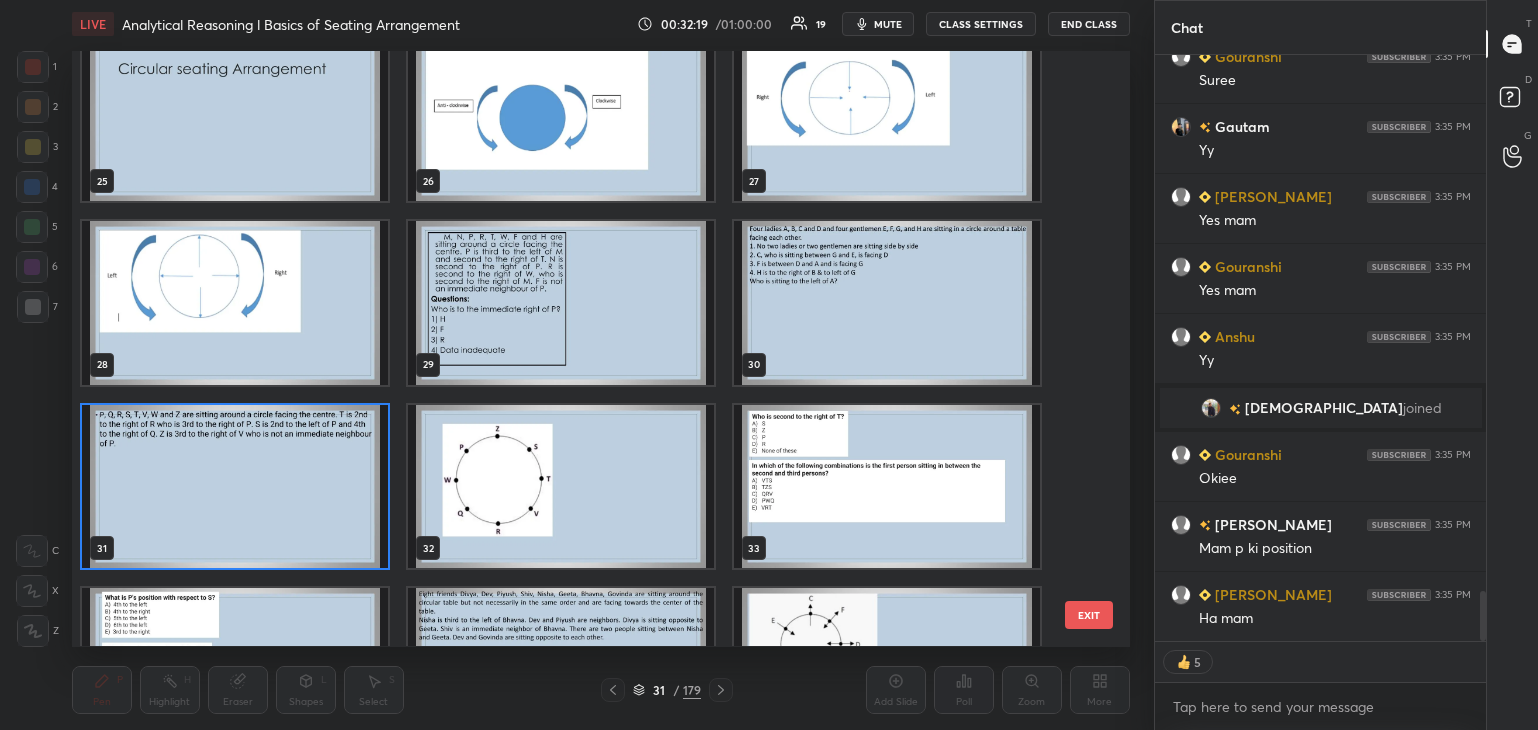 click at bounding box center [235, 486] 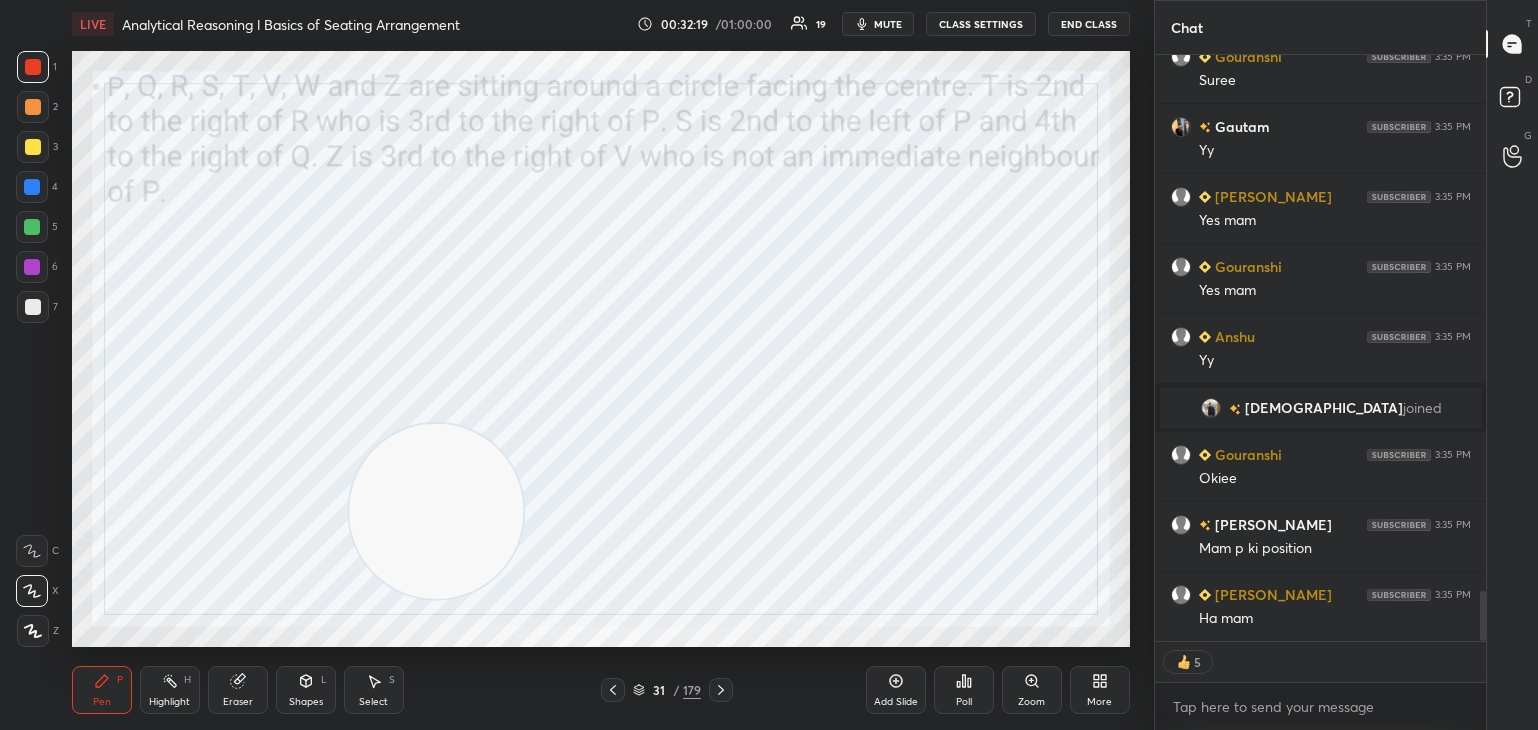 click at bounding box center (235, 486) 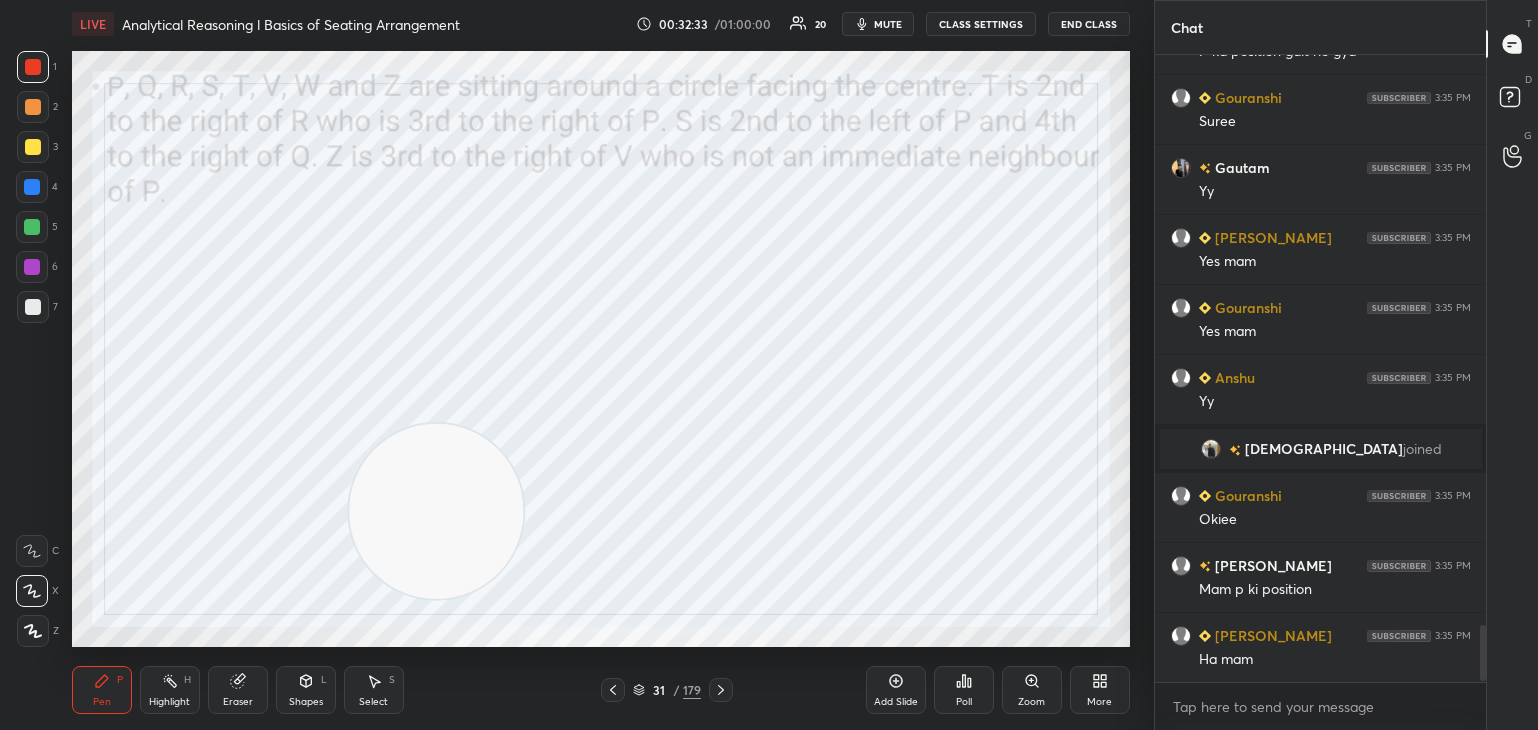 click 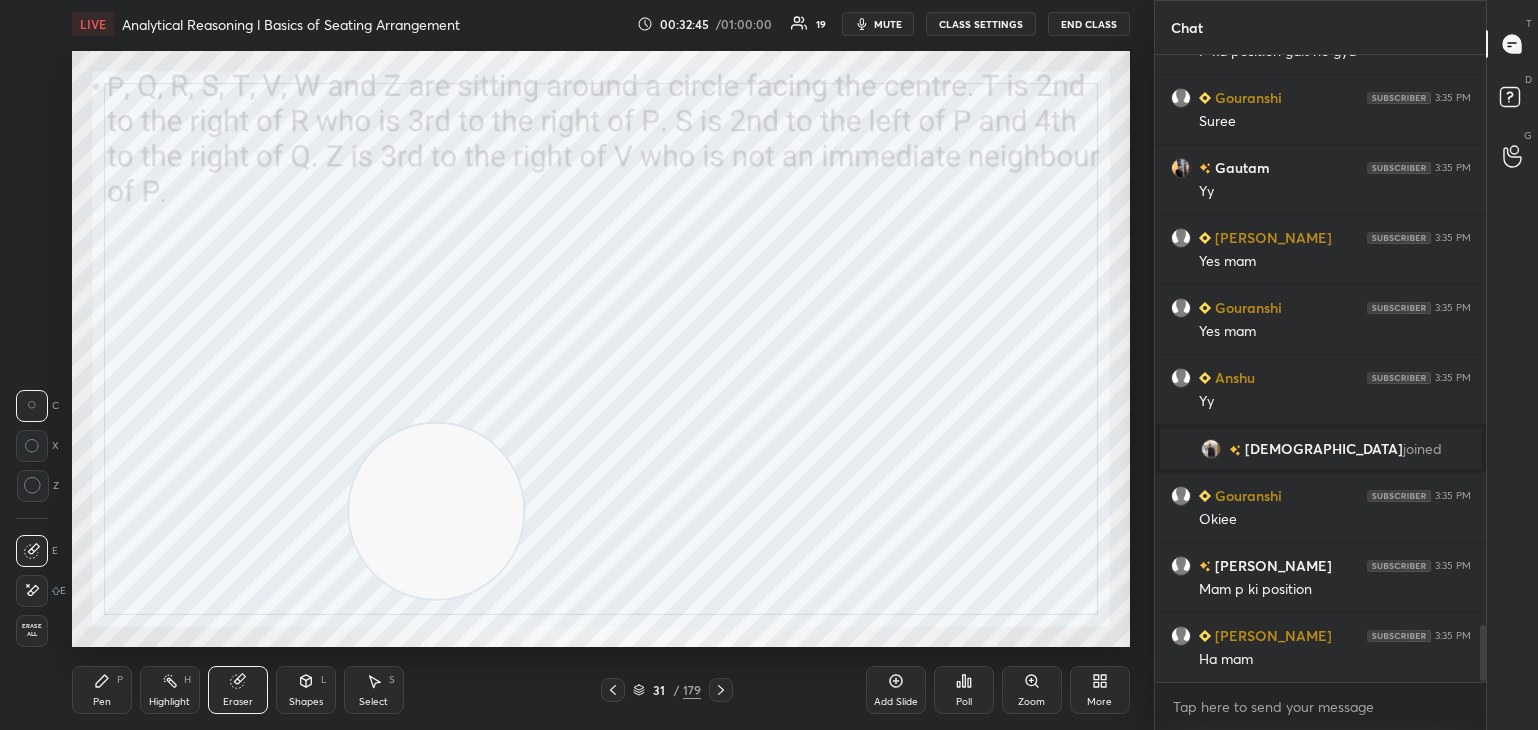 click on "Pen" at bounding box center (102, 702) 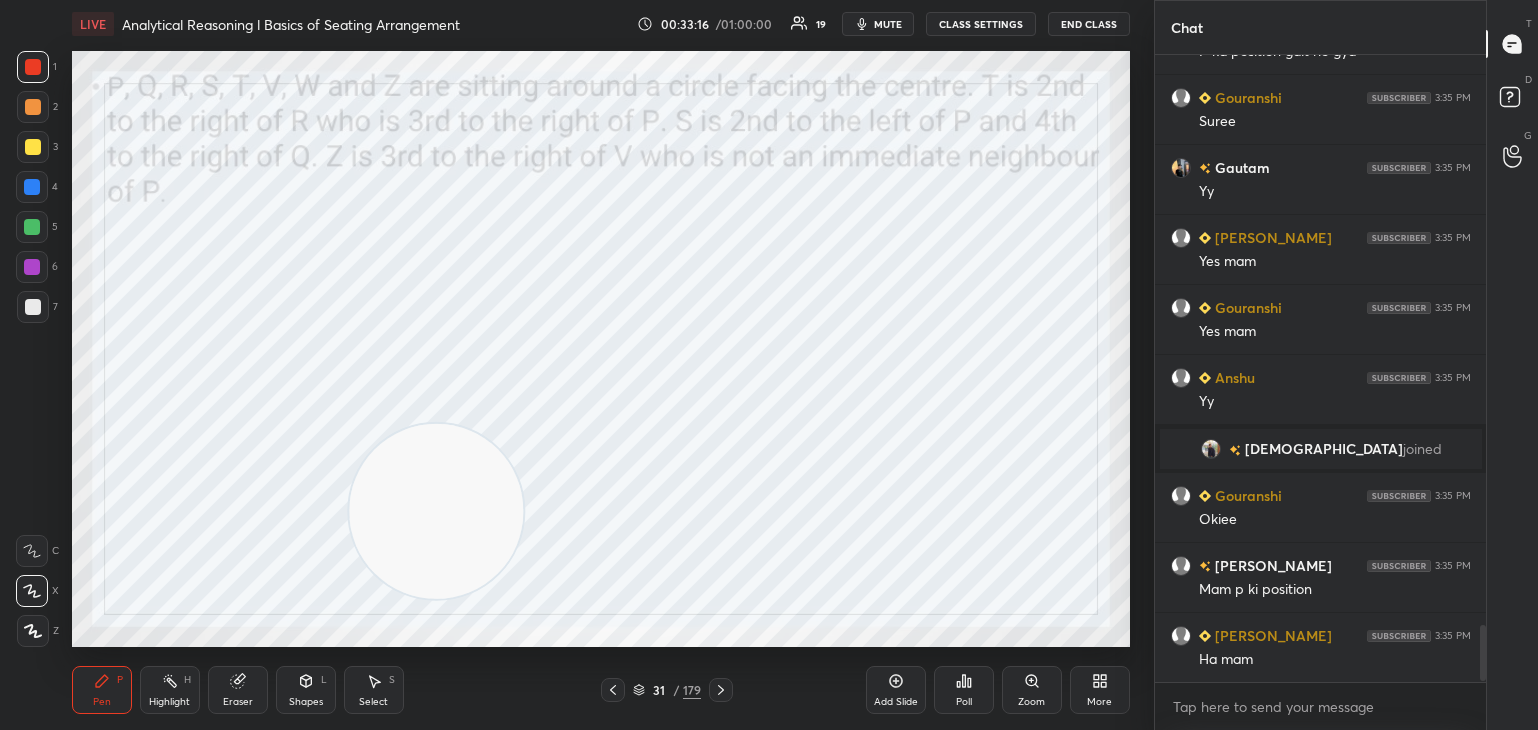 click on "Eraser" at bounding box center (238, 690) 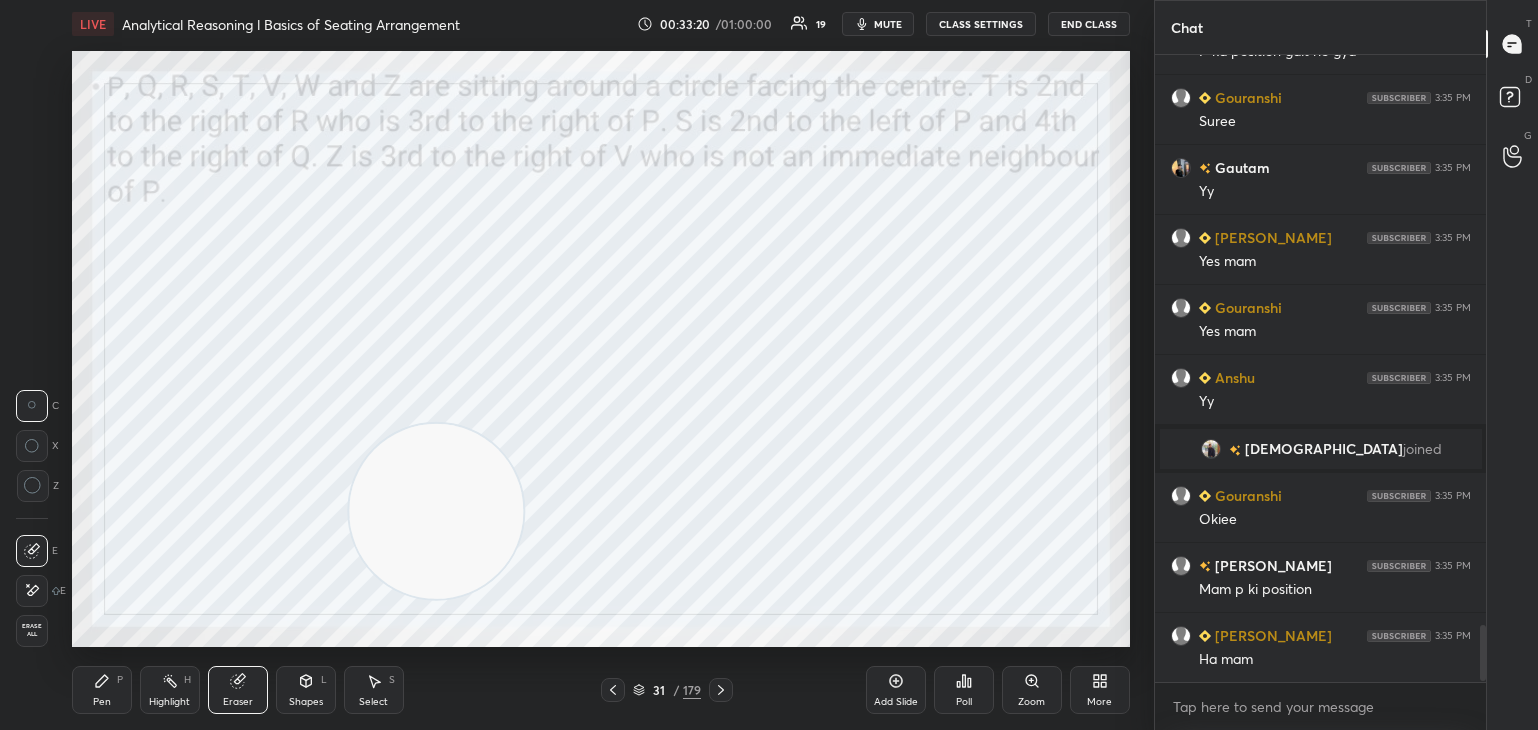 click on "Pen P" at bounding box center [102, 690] 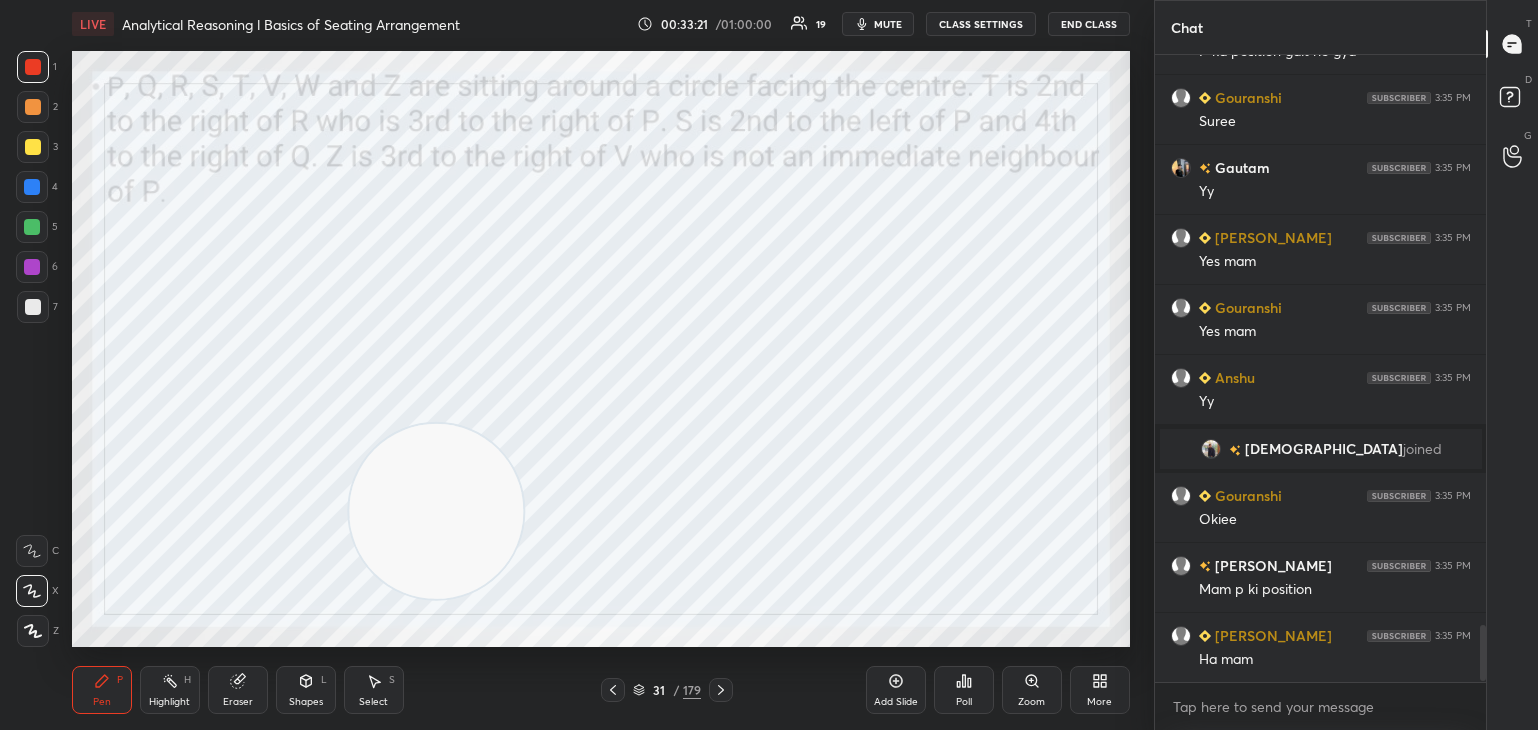 click 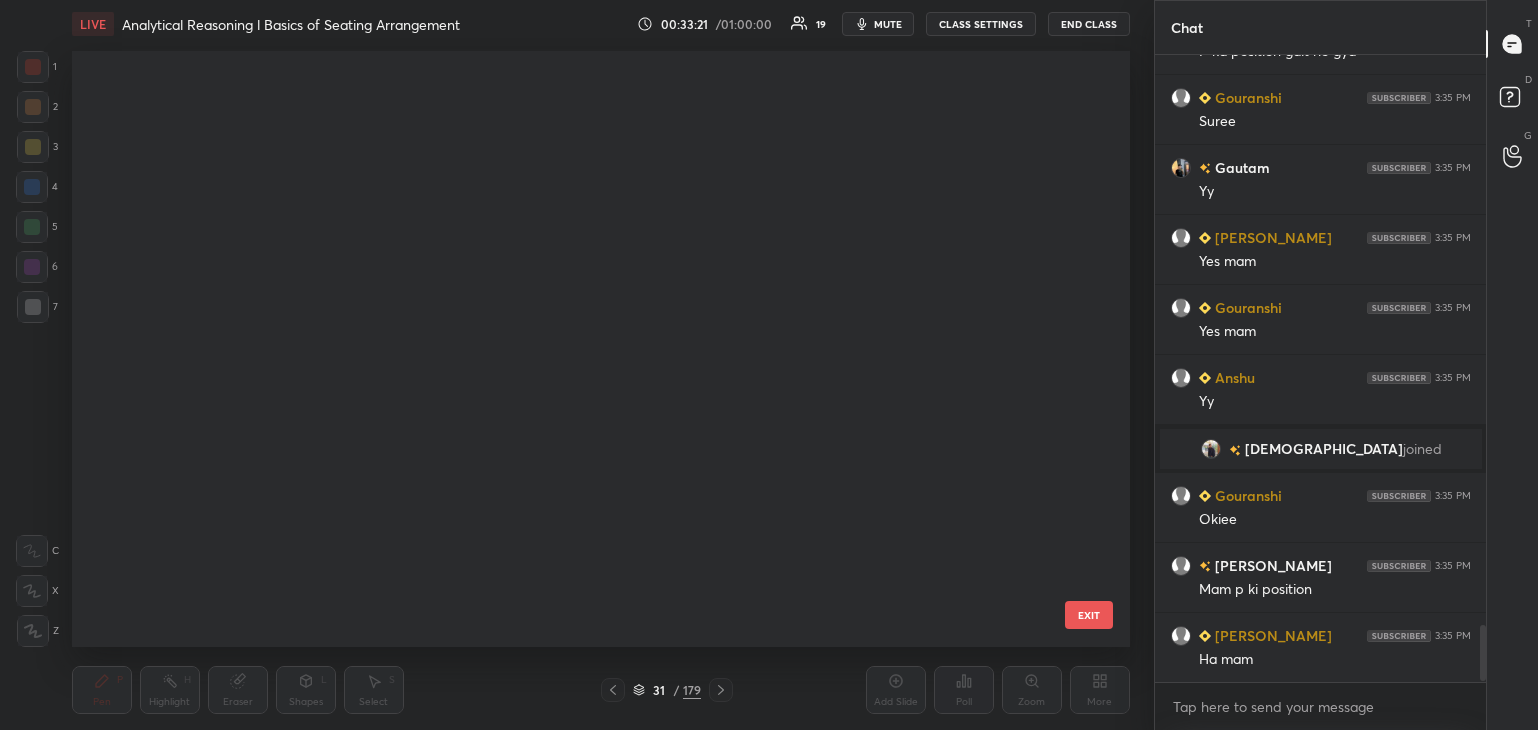 scroll, scrollTop: 1422, scrollLeft: 0, axis: vertical 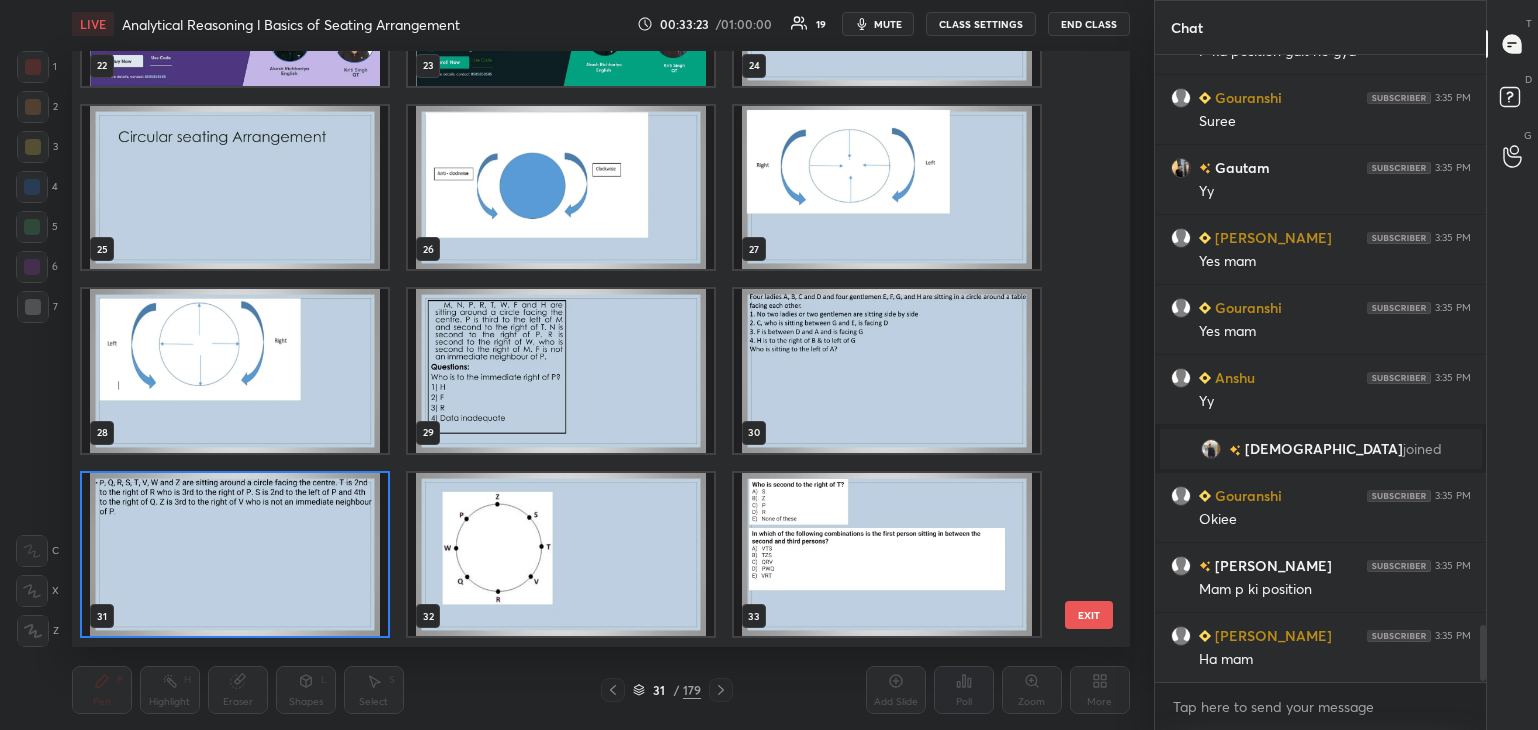 click 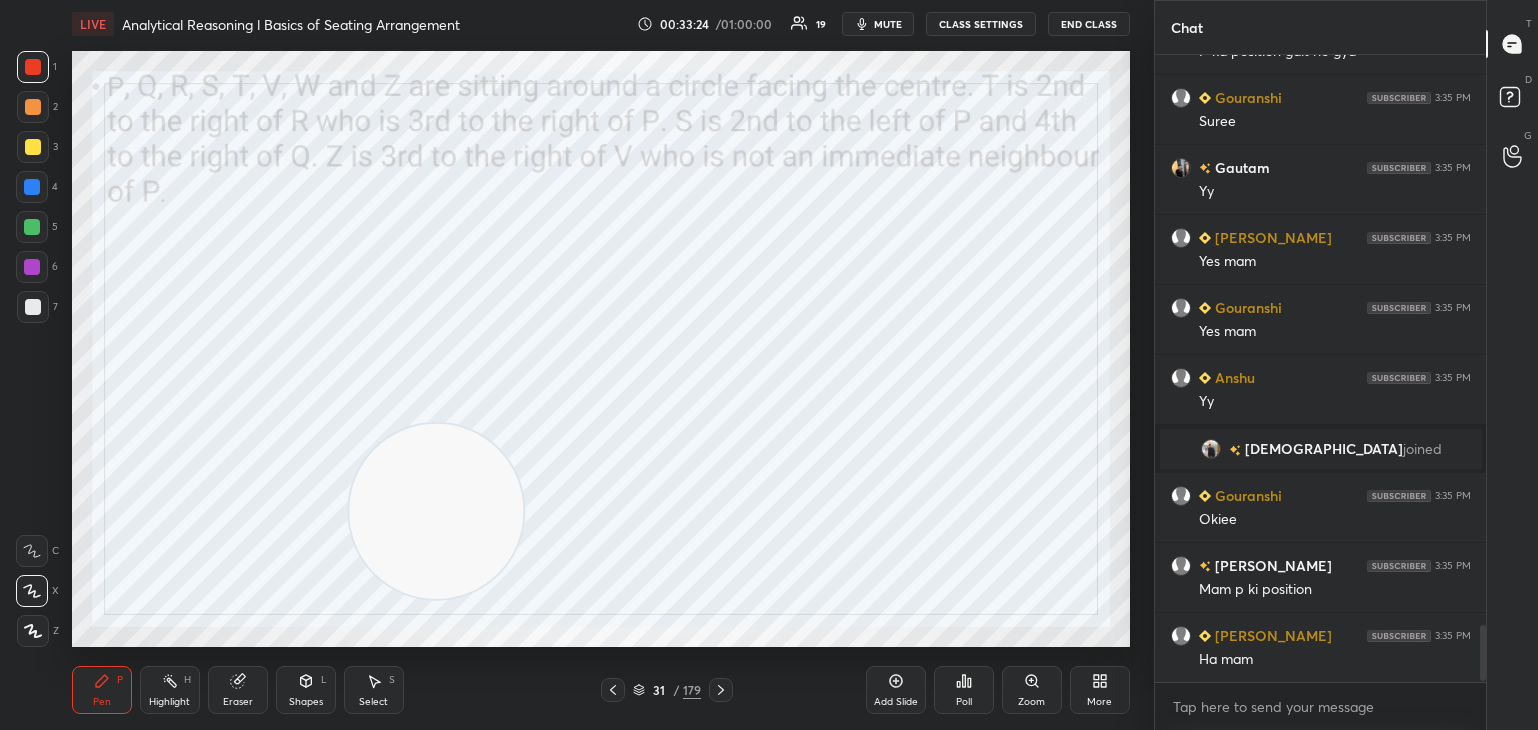 scroll, scrollTop: 6308, scrollLeft: 0, axis: vertical 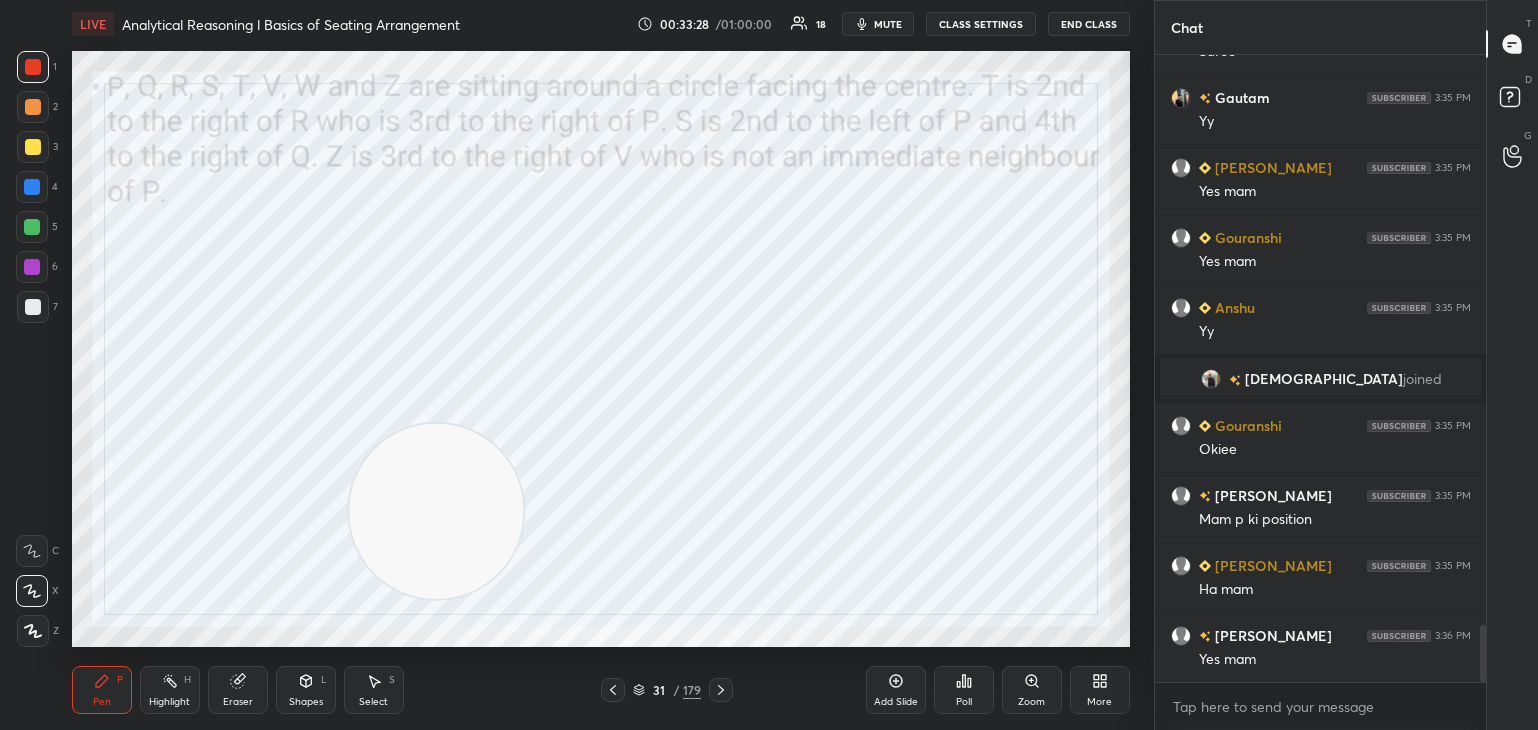 click 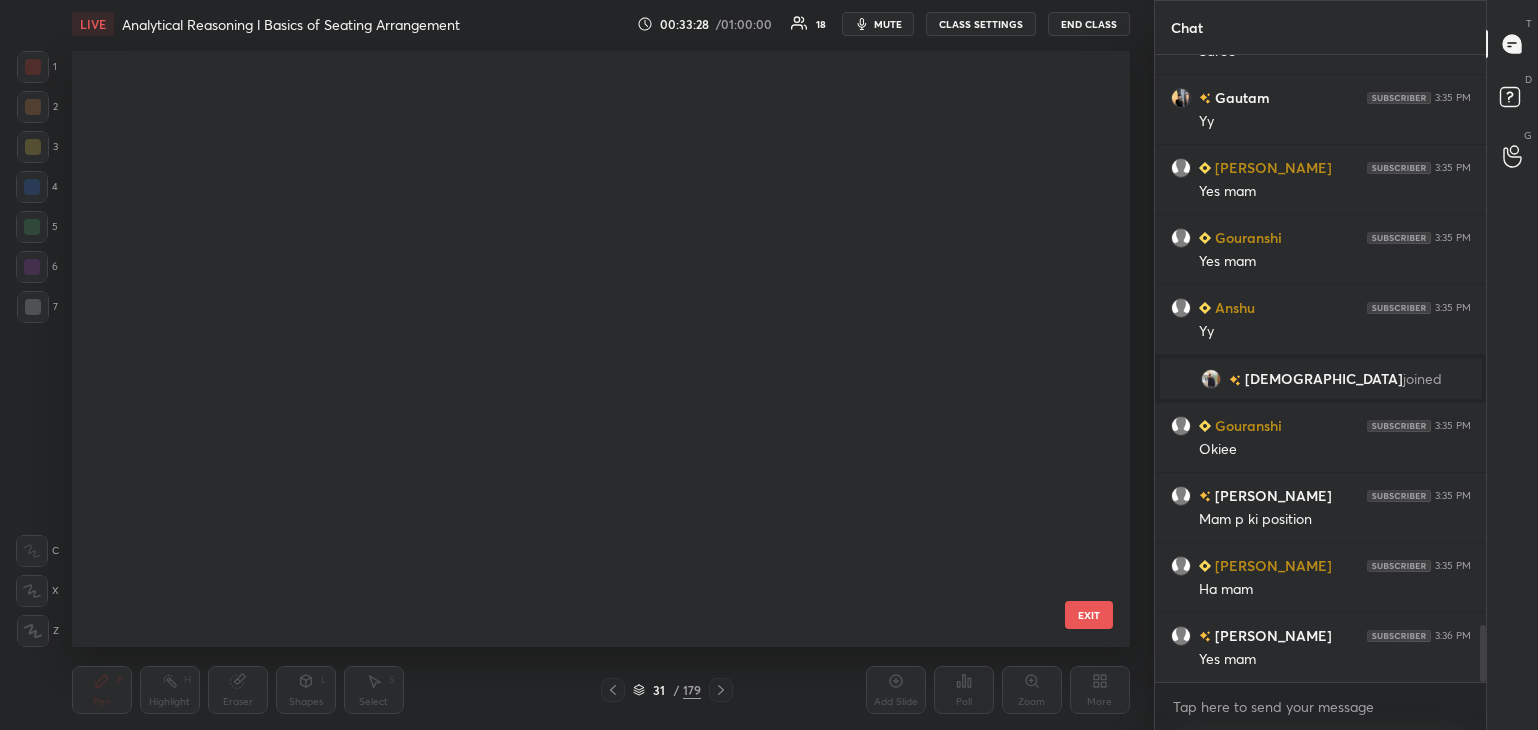 scroll, scrollTop: 1422, scrollLeft: 0, axis: vertical 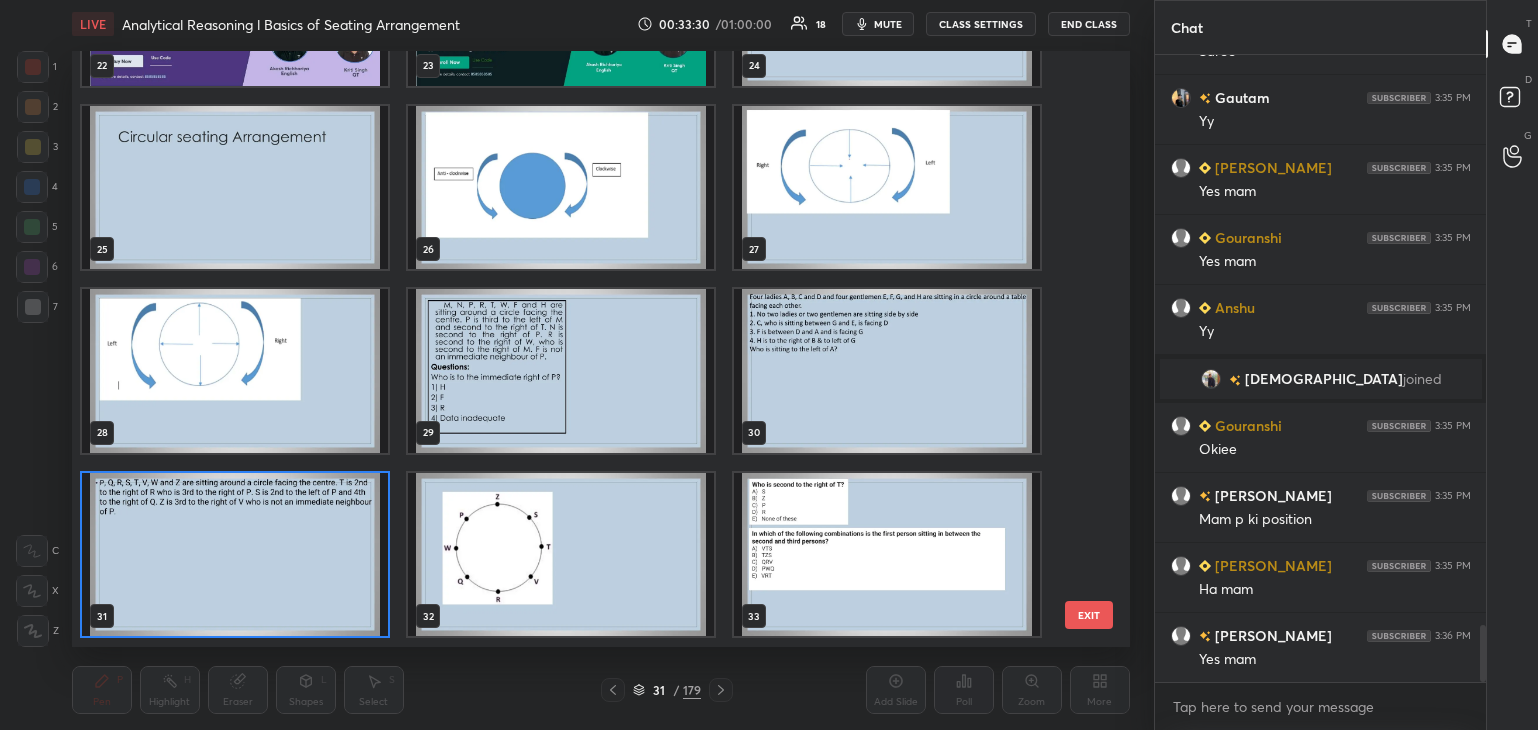 click at bounding box center [561, 554] 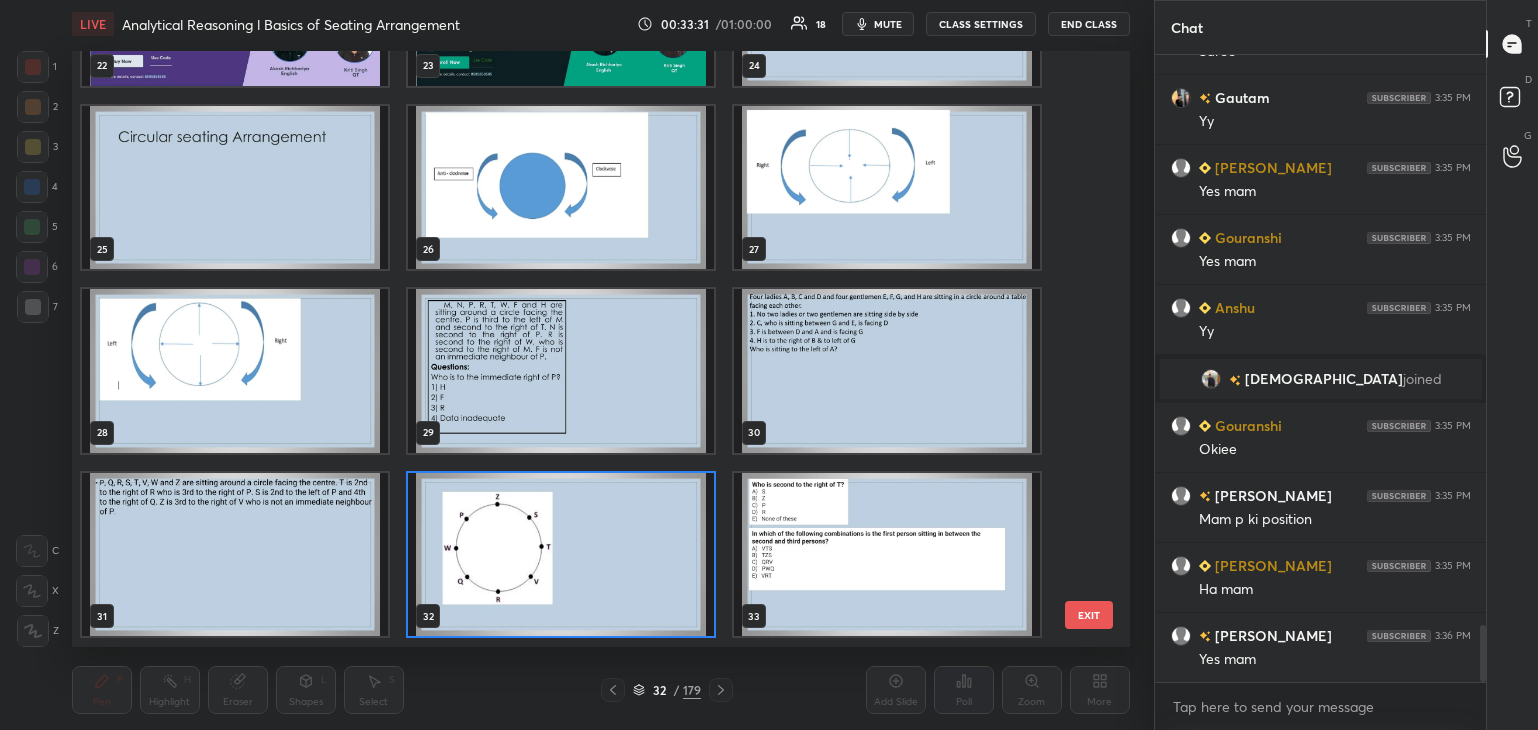 click at bounding box center (561, 554) 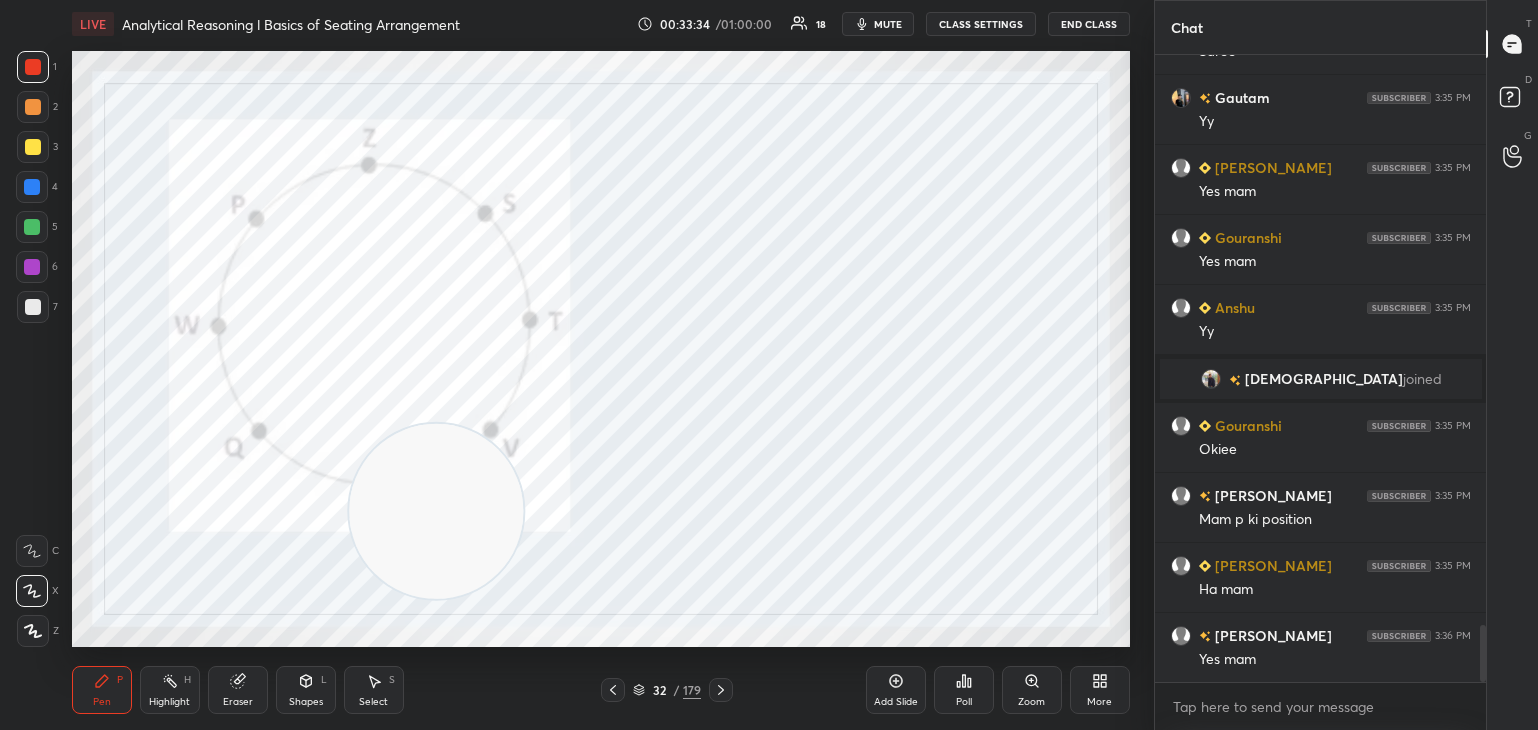 click 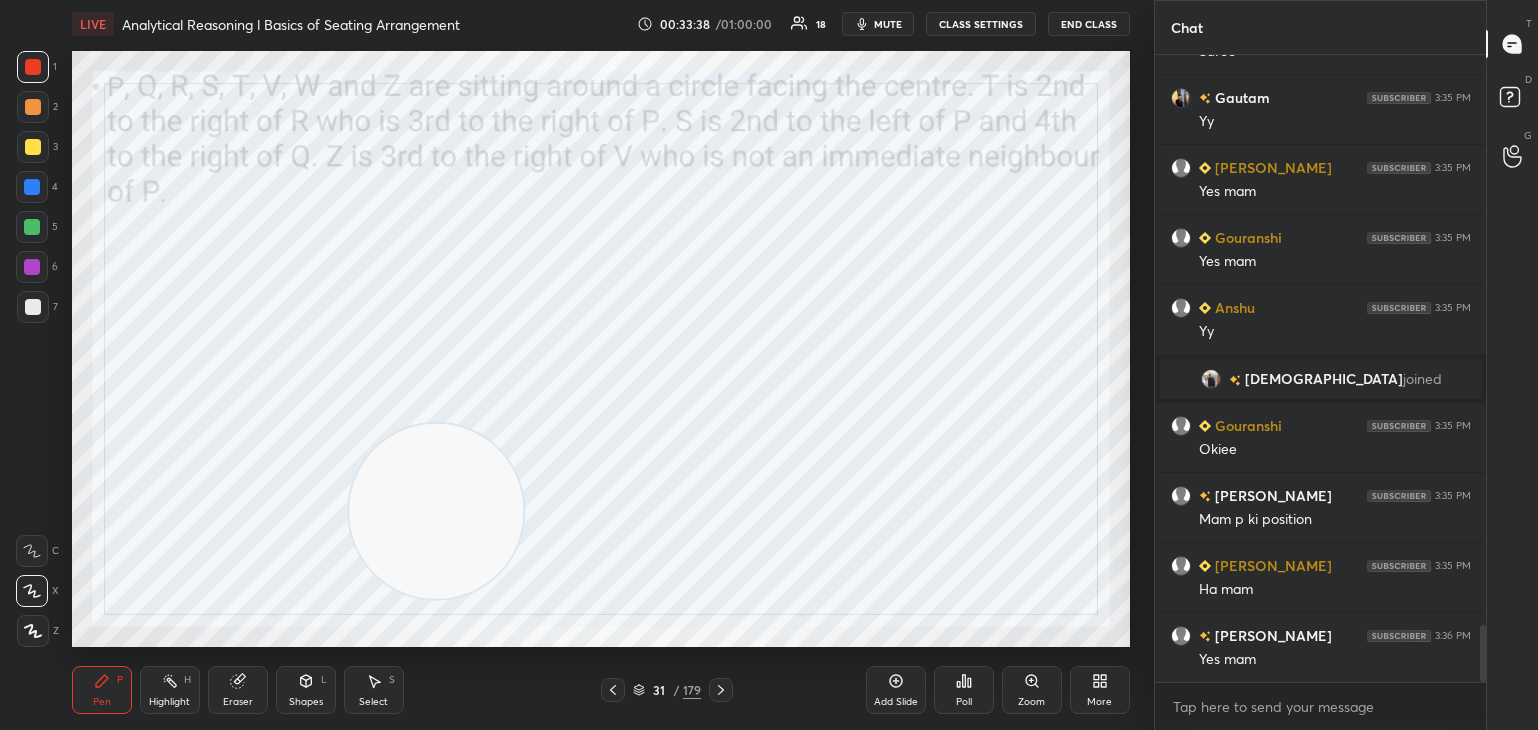 click 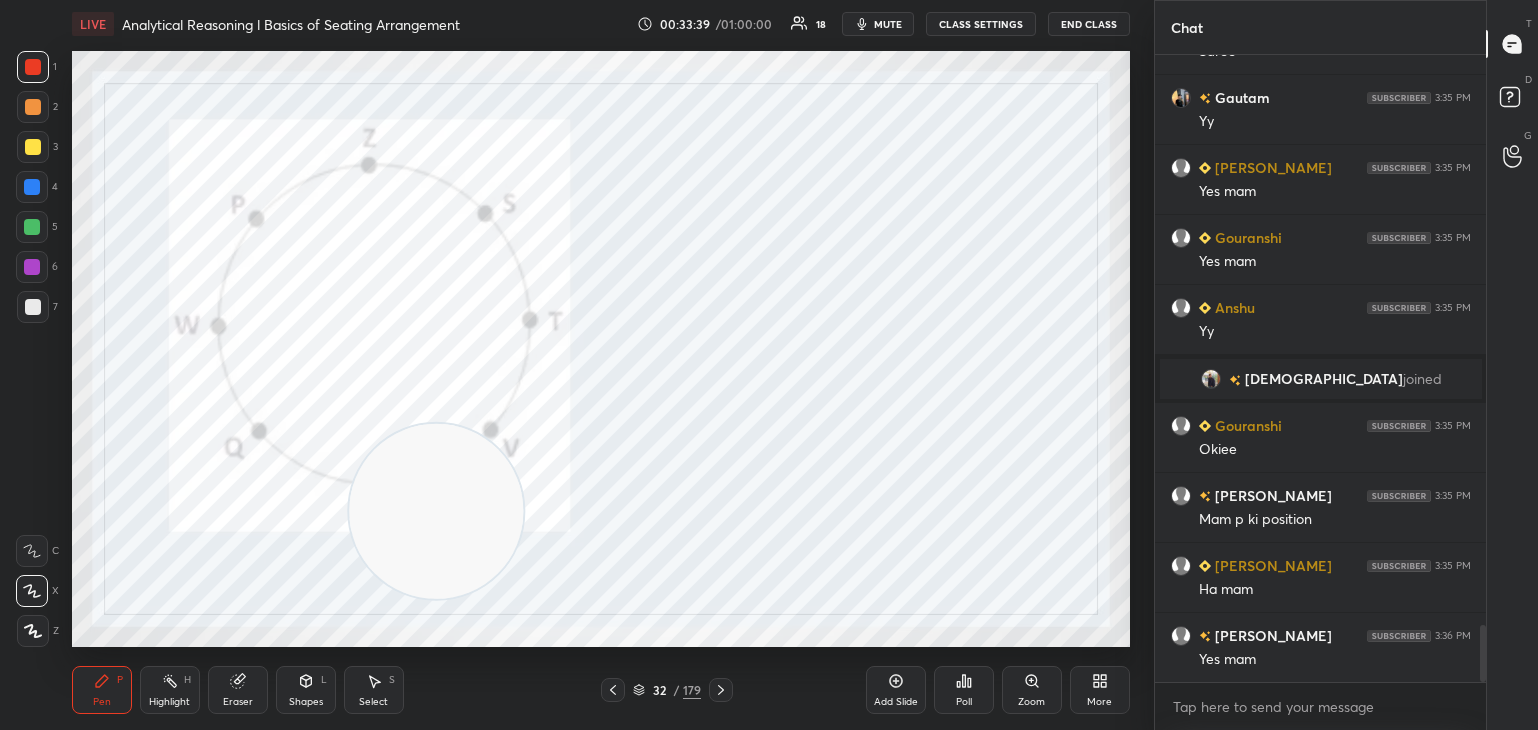 click 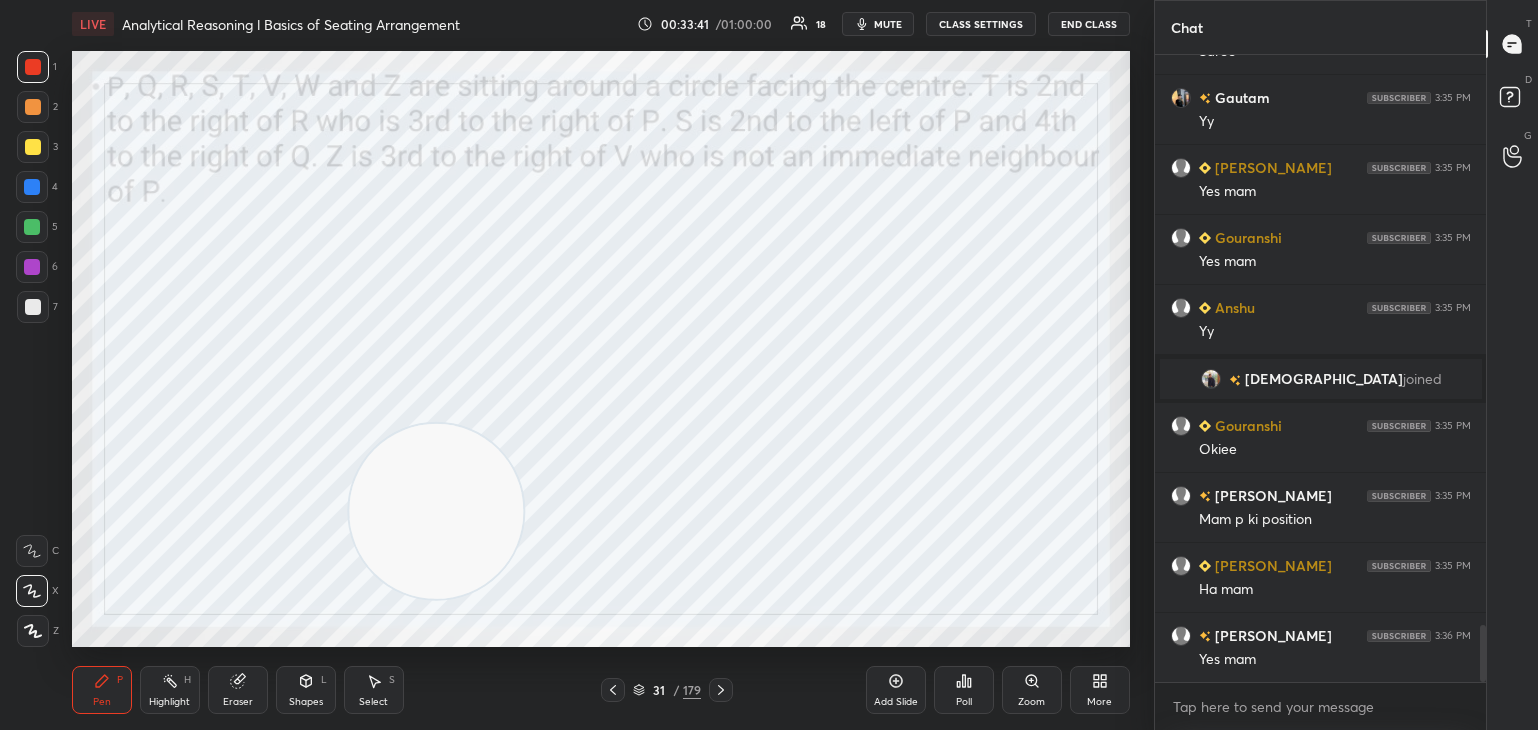 click 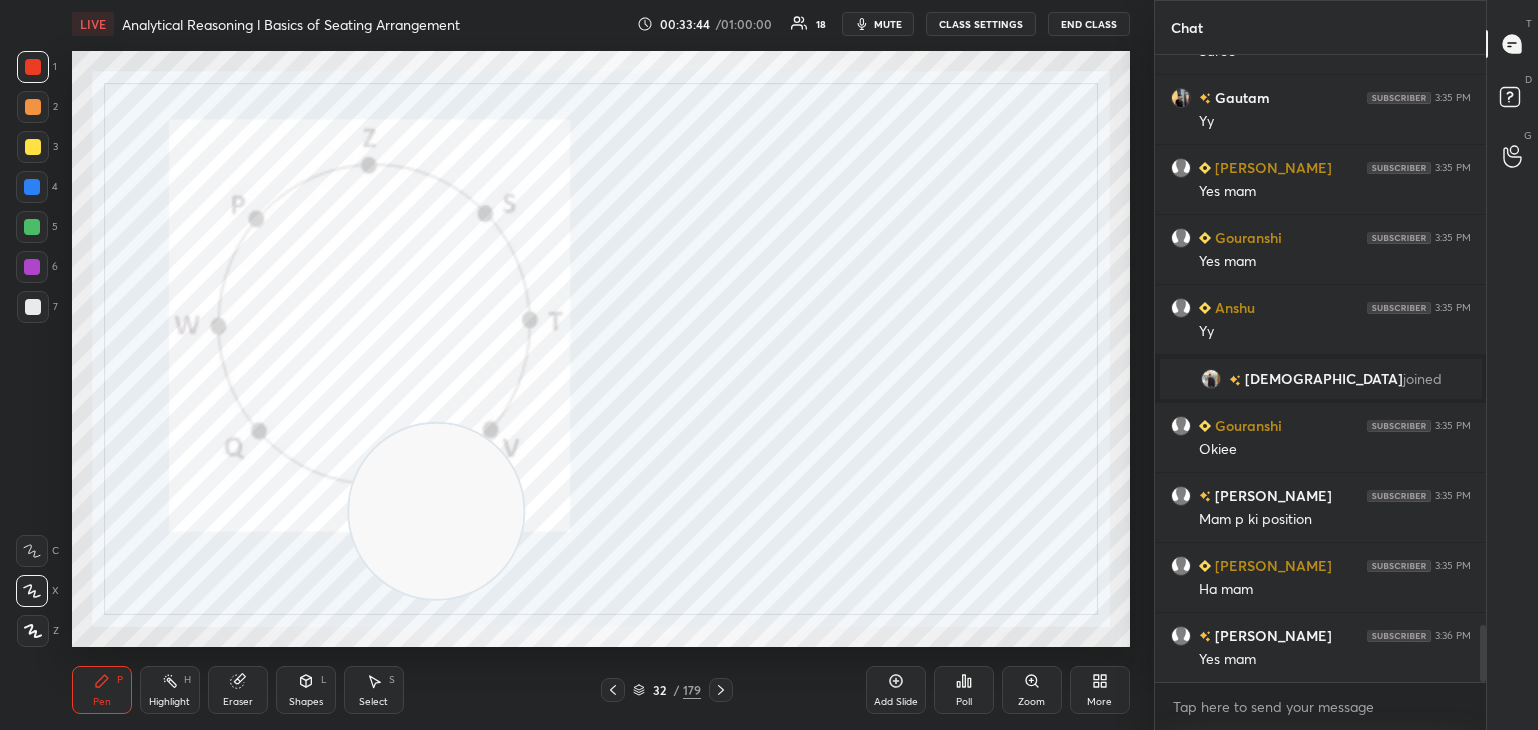 click on "32 / 179" at bounding box center [667, 690] 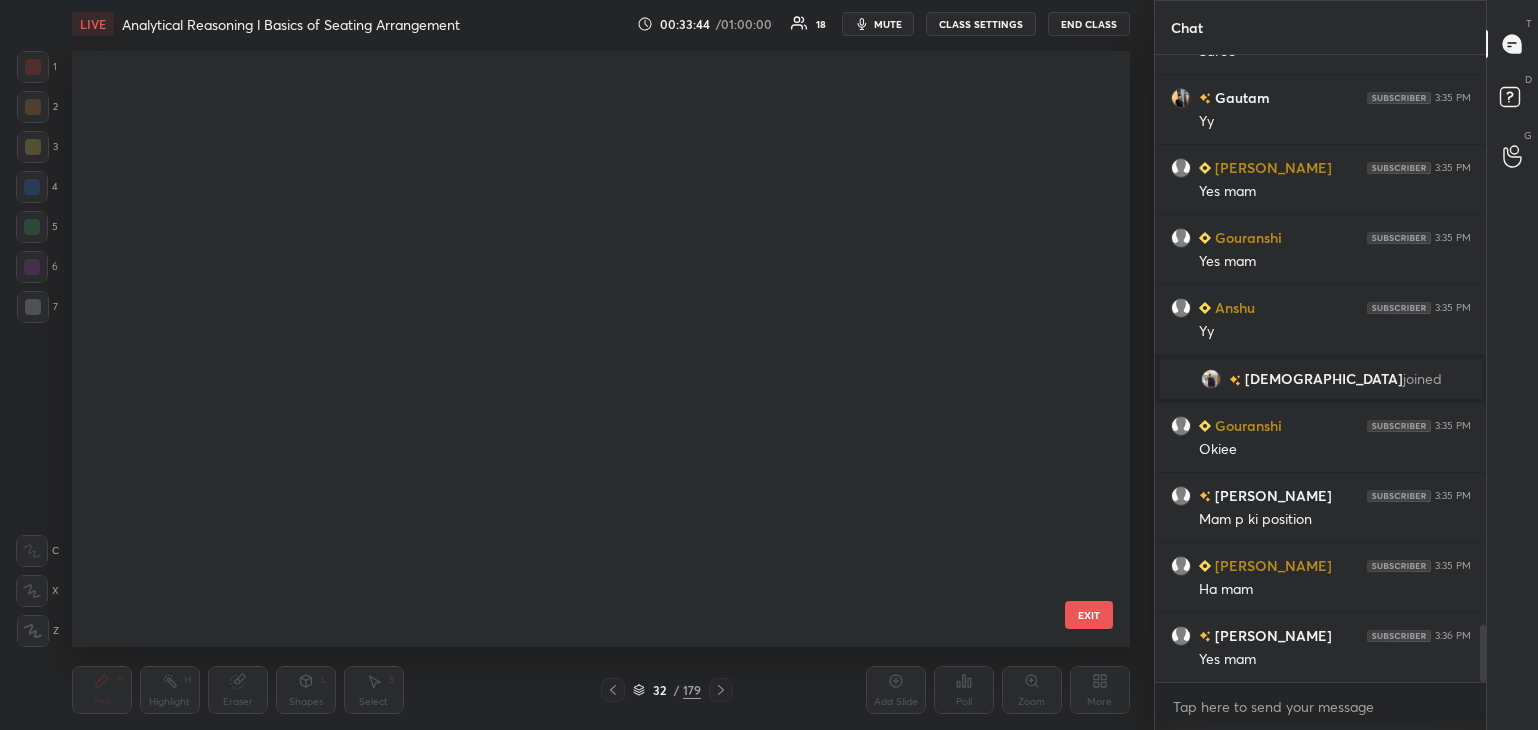 scroll, scrollTop: 1422, scrollLeft: 0, axis: vertical 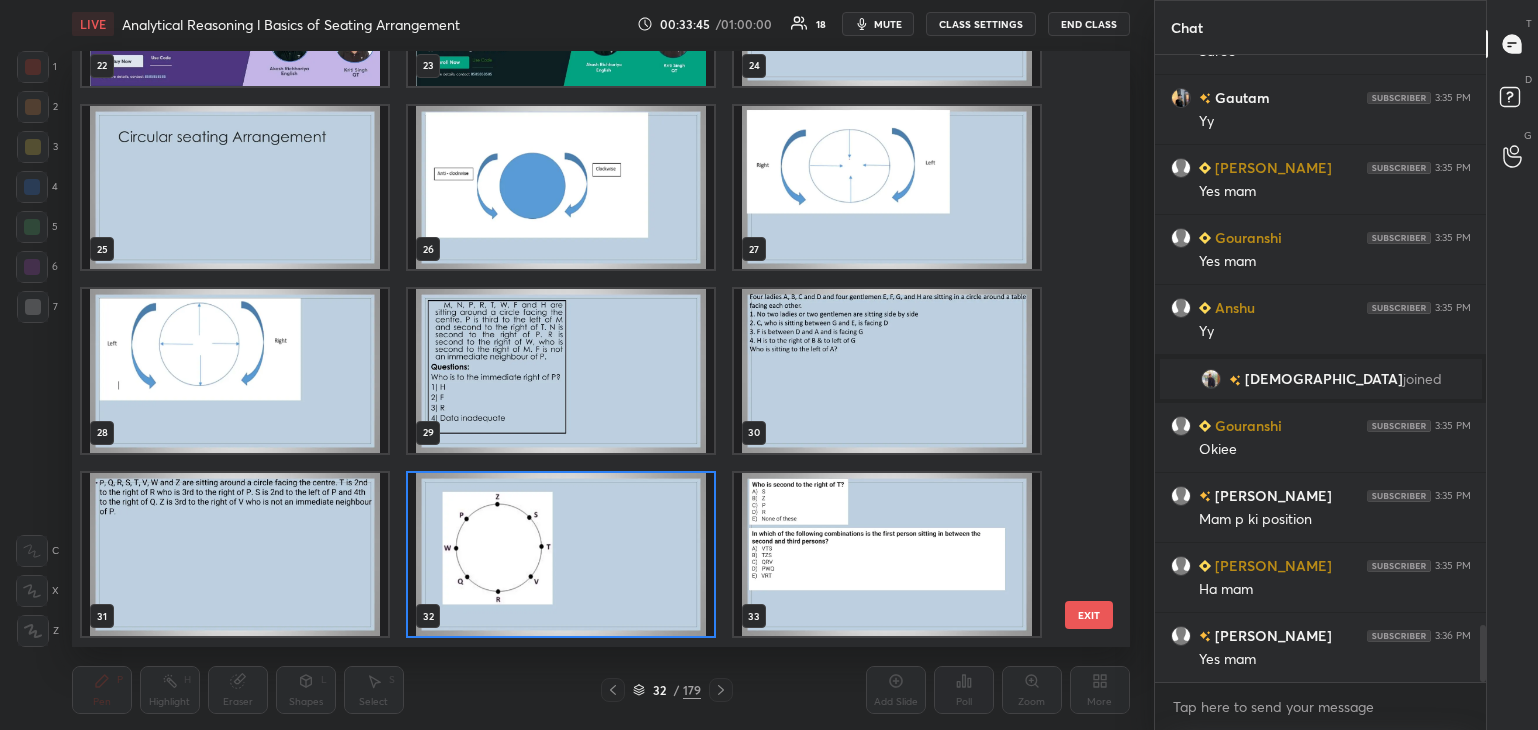 click on "26" at bounding box center [561, 187] 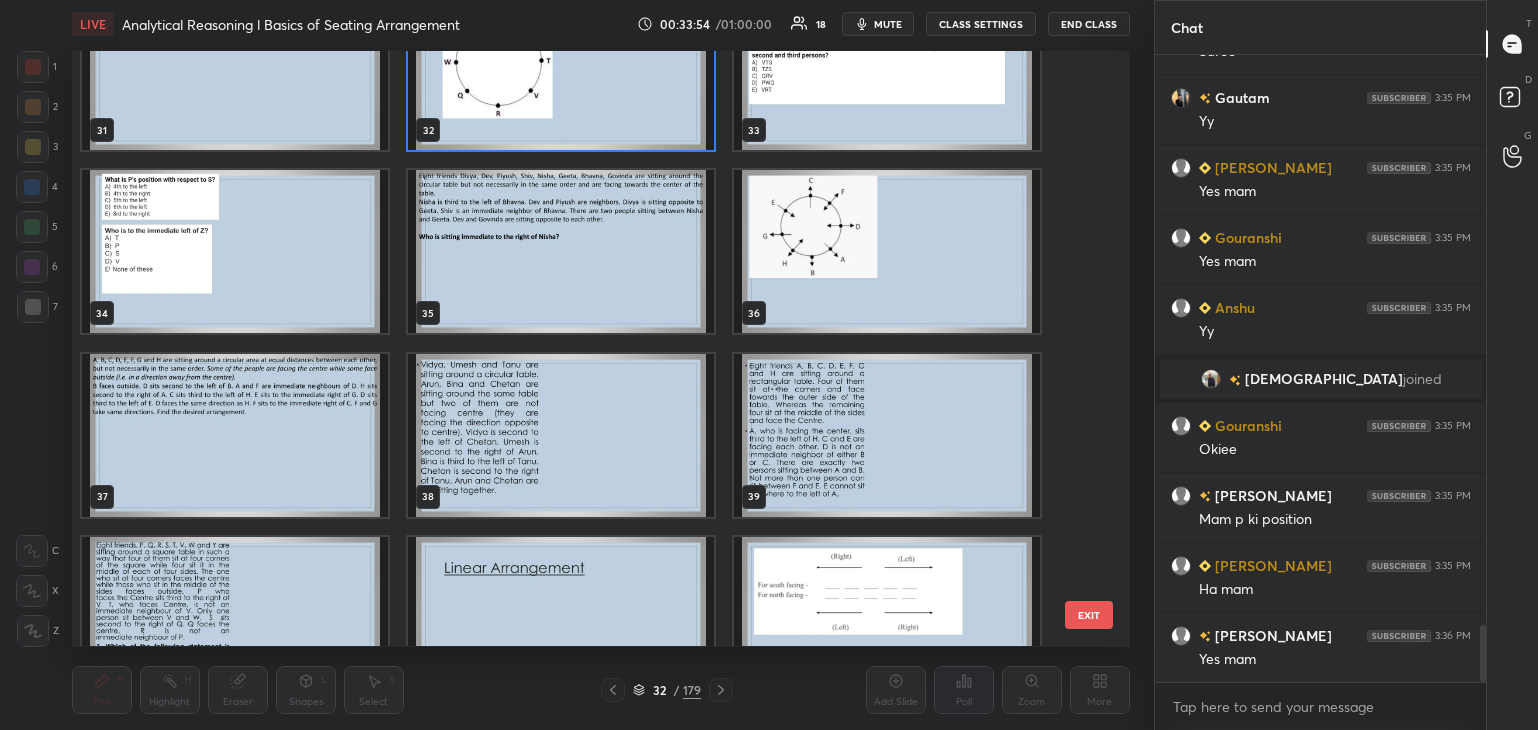 scroll, scrollTop: 1913, scrollLeft: 0, axis: vertical 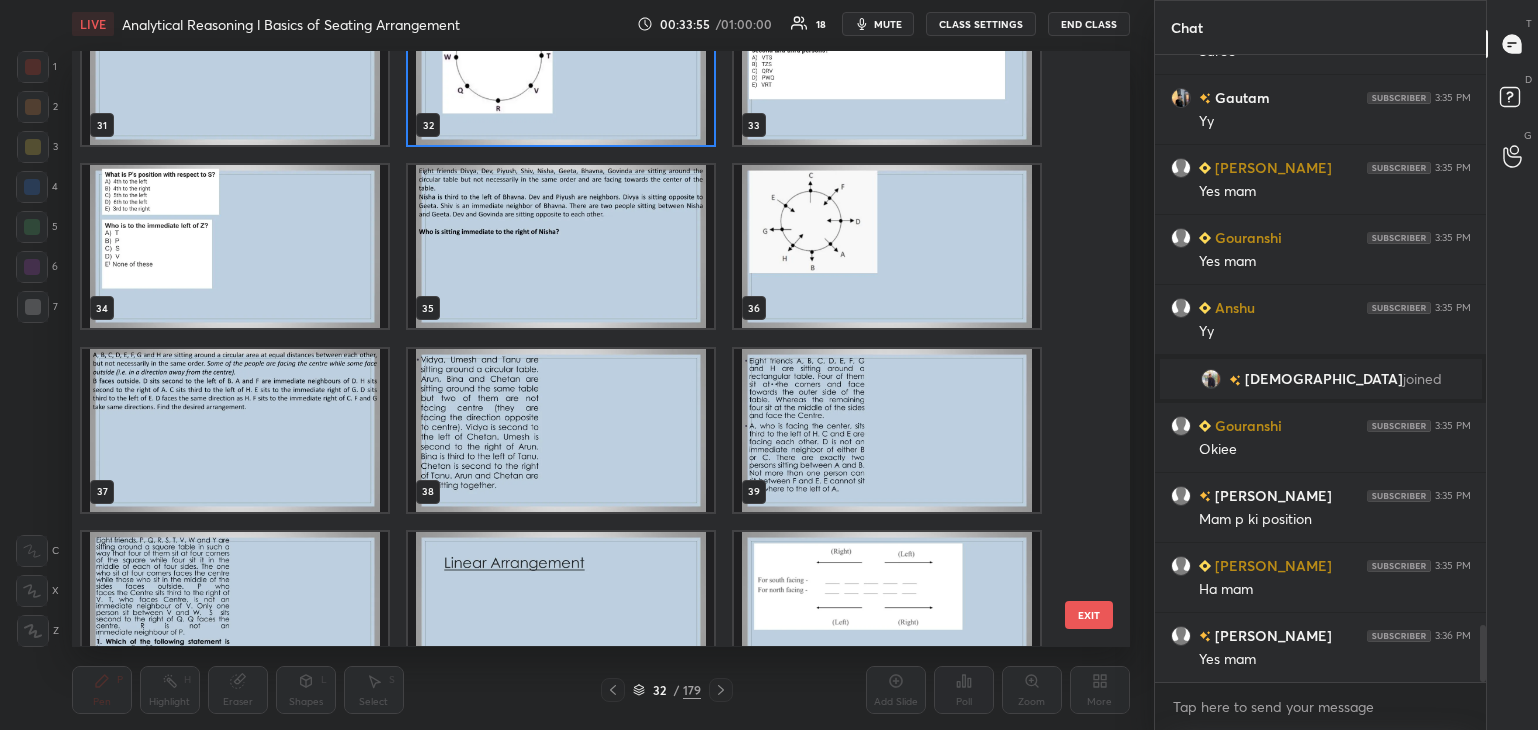 click at bounding box center [561, 247] 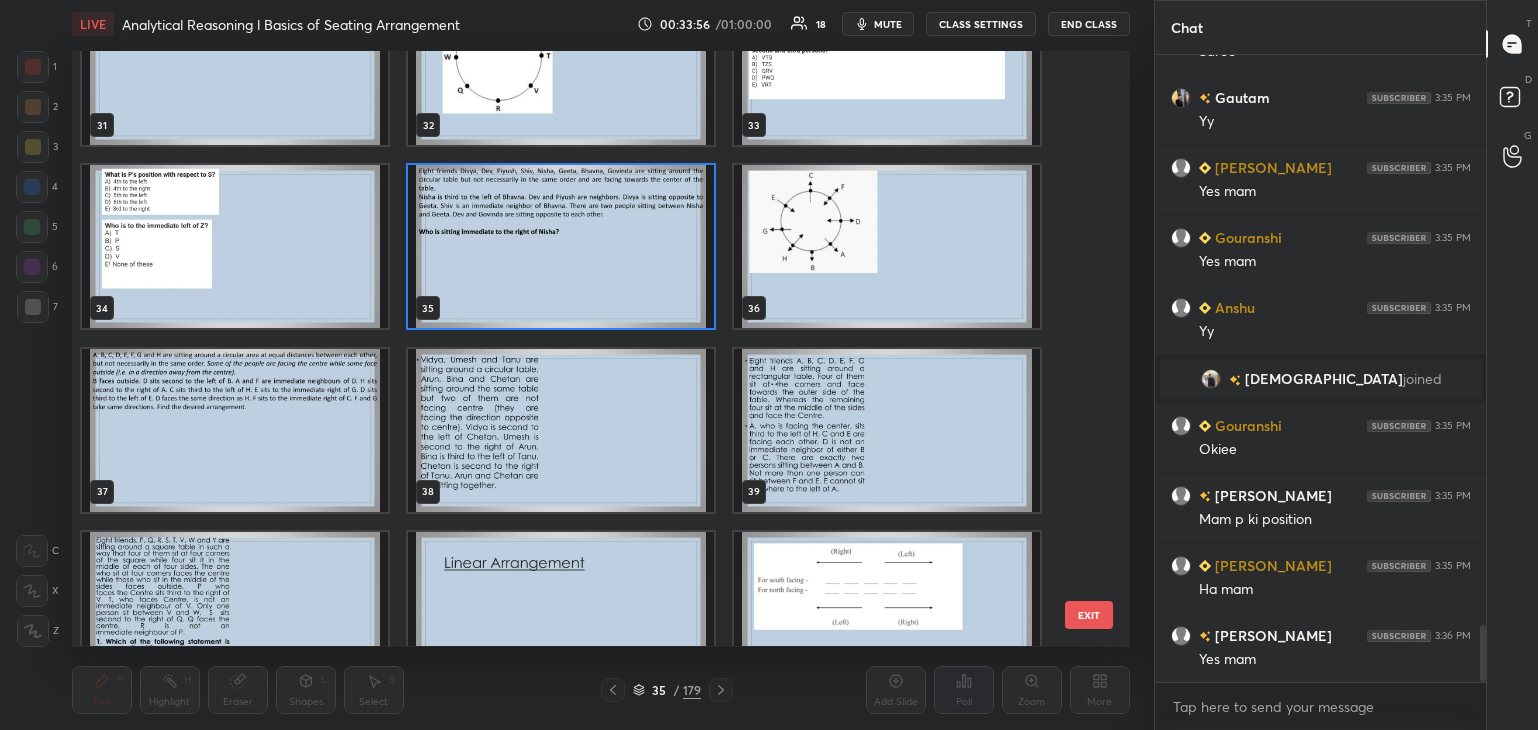 click at bounding box center (561, 247) 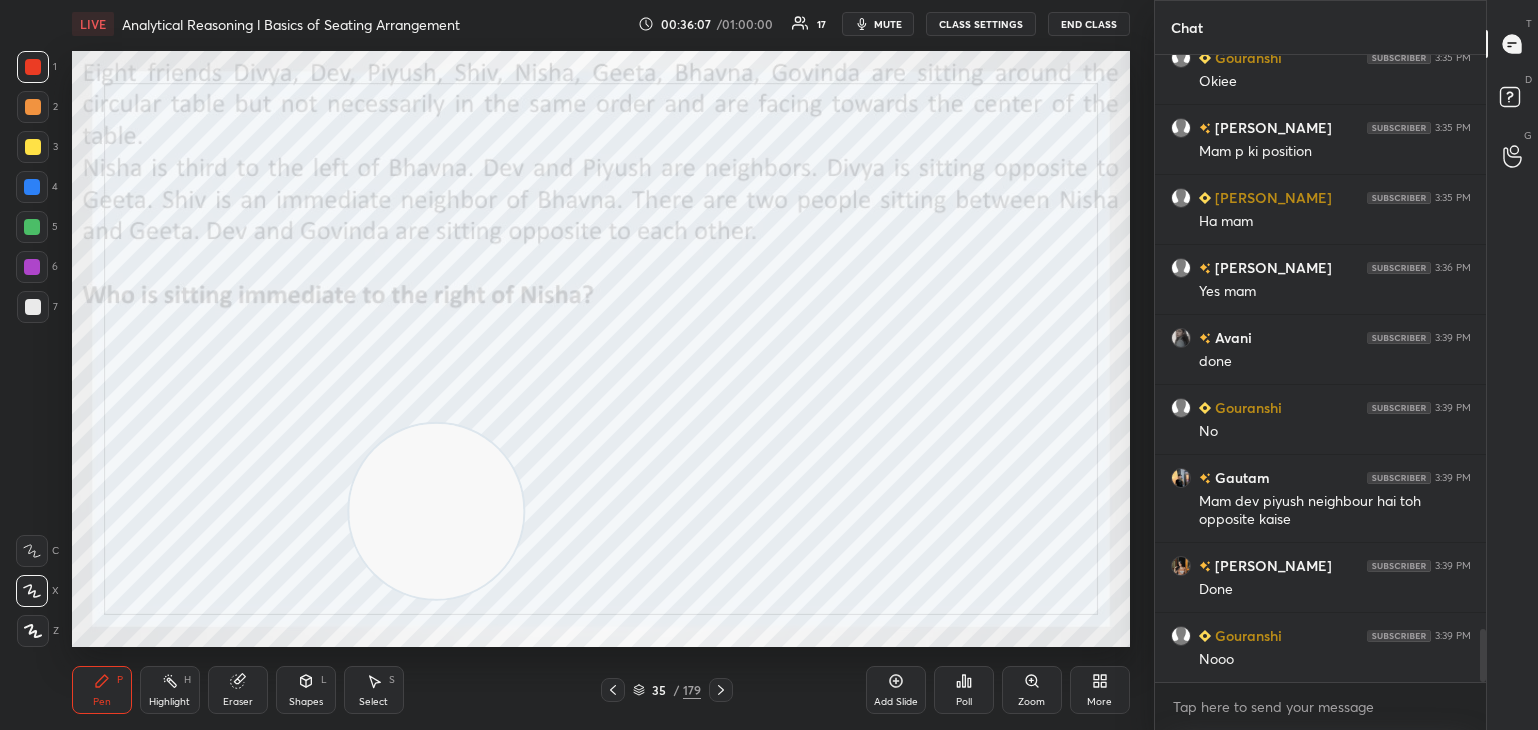 scroll, scrollTop: 6746, scrollLeft: 0, axis: vertical 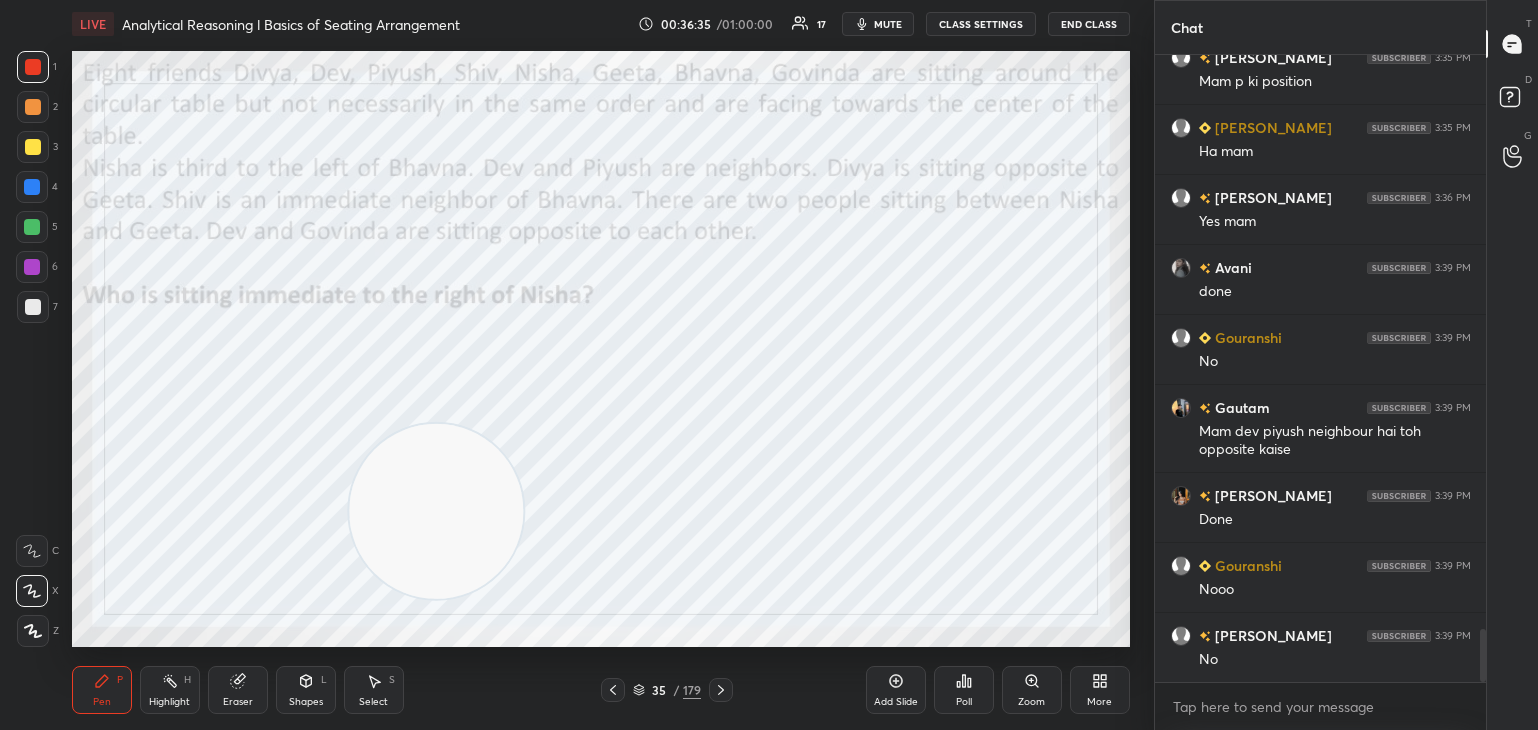 click 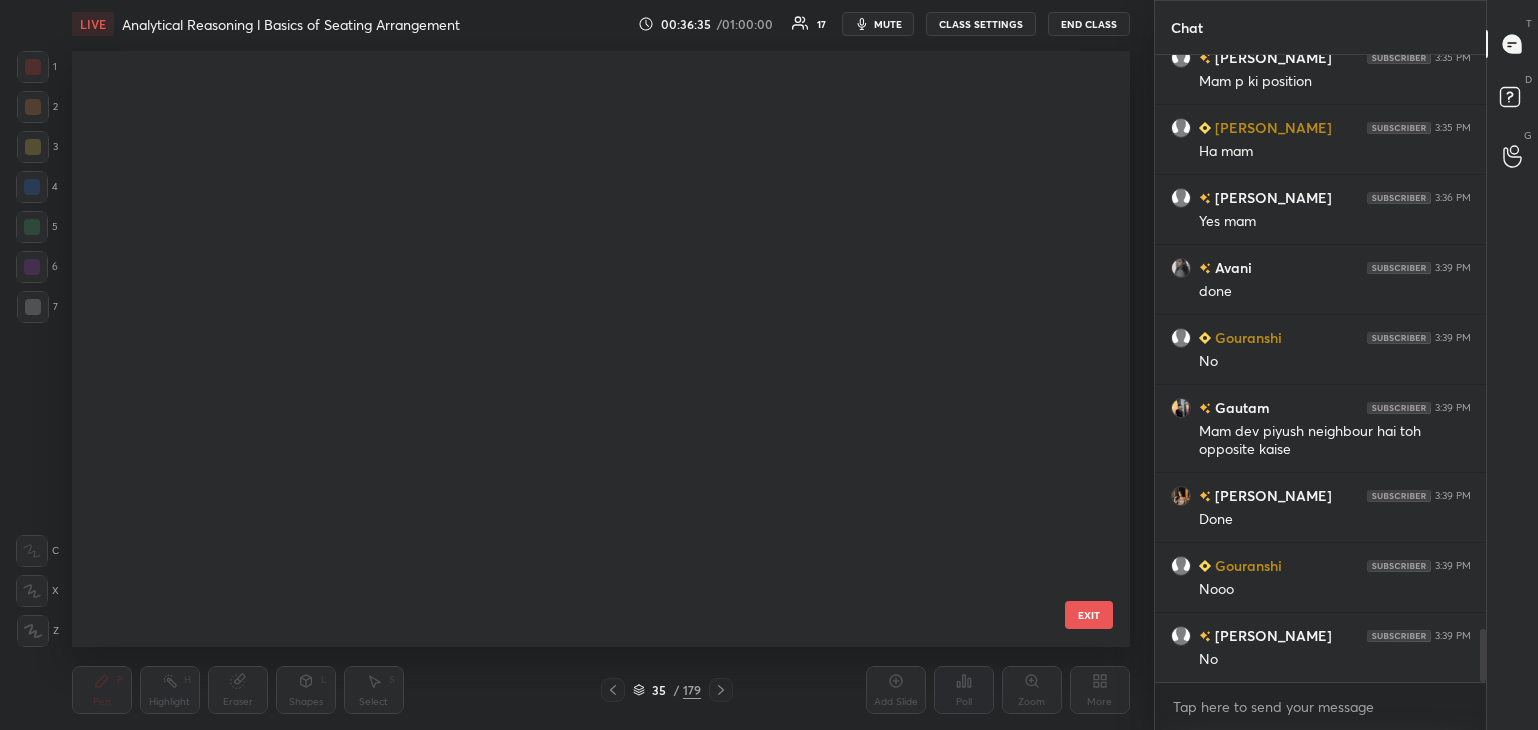 scroll, scrollTop: 1605, scrollLeft: 0, axis: vertical 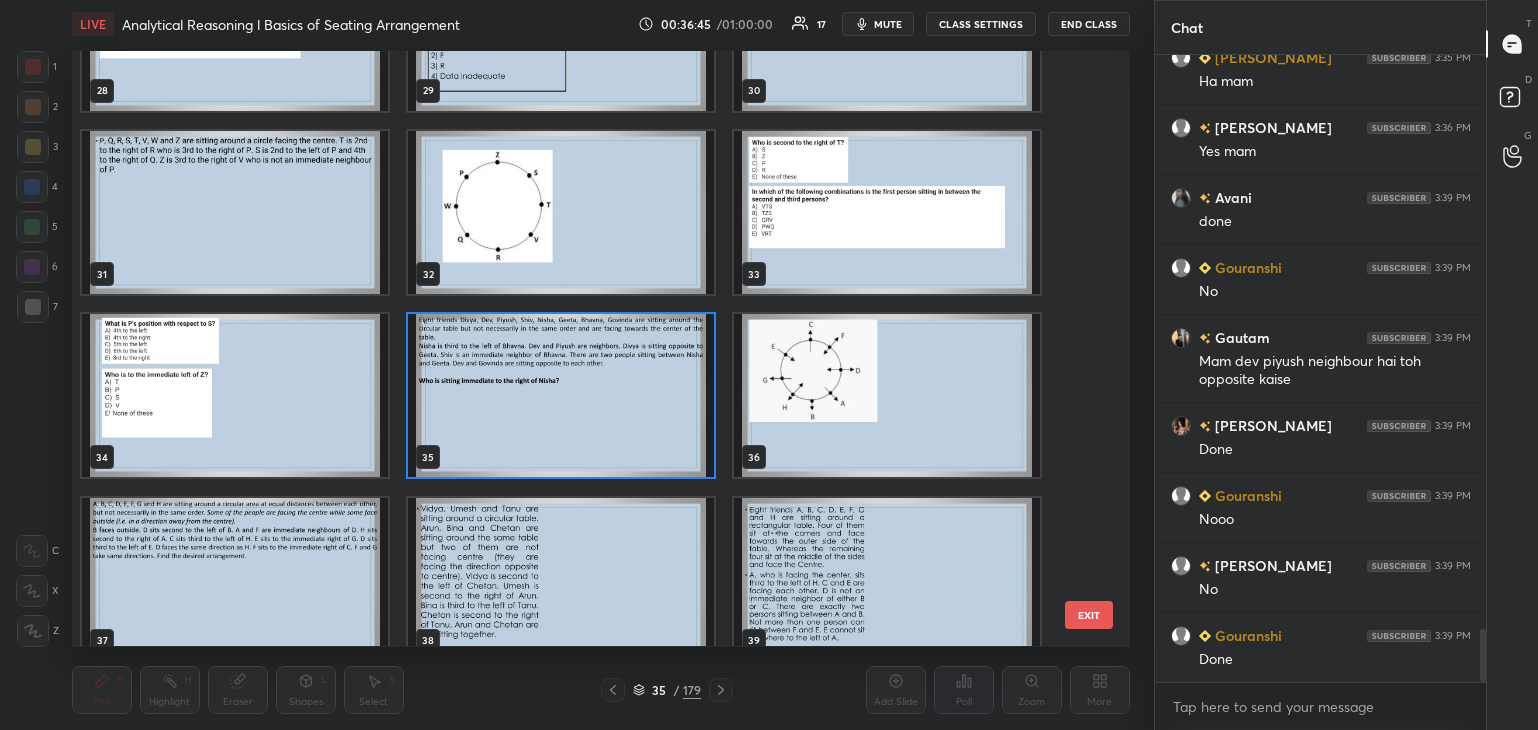 click at bounding box center (561, 396) 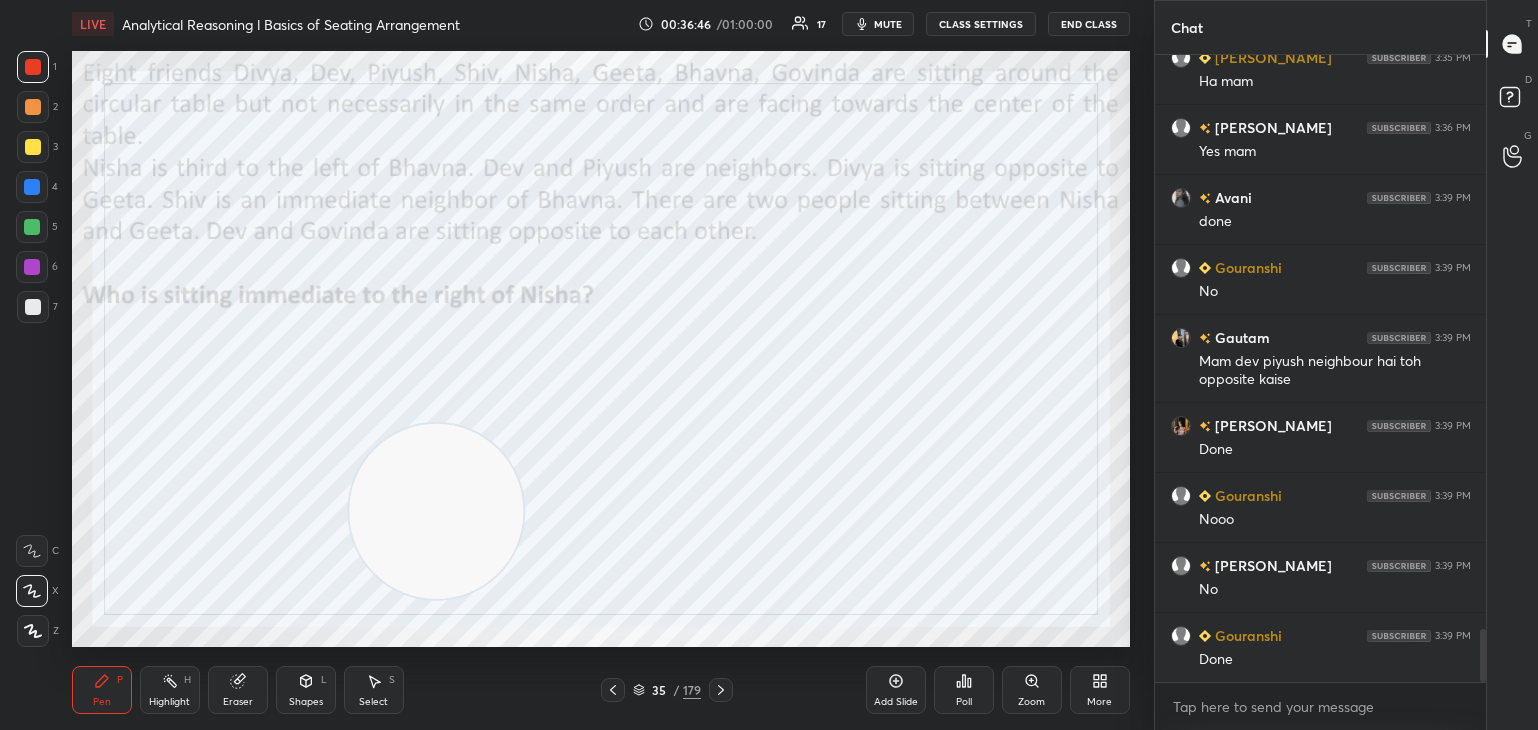 click at bounding box center [561, 396] 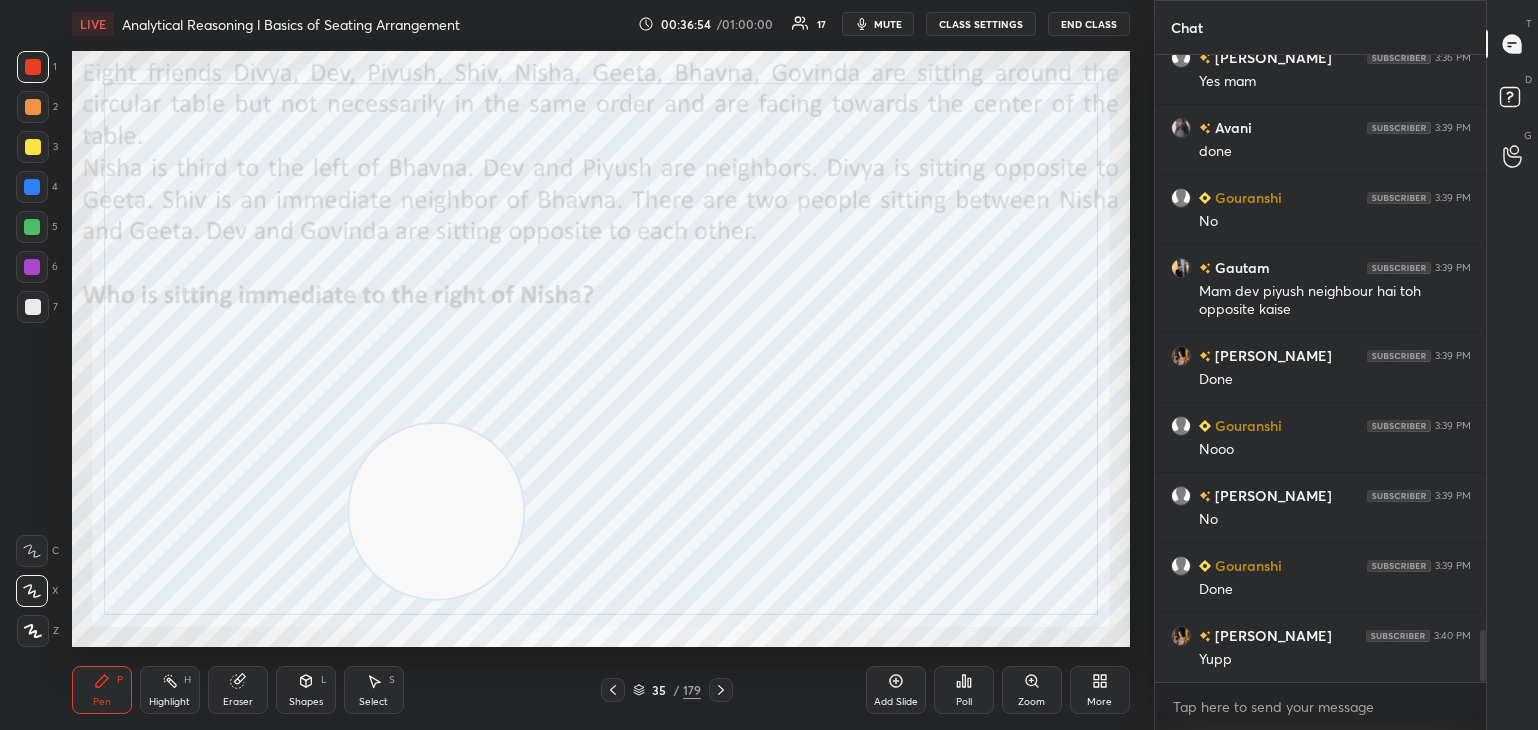 scroll, scrollTop: 6956, scrollLeft: 0, axis: vertical 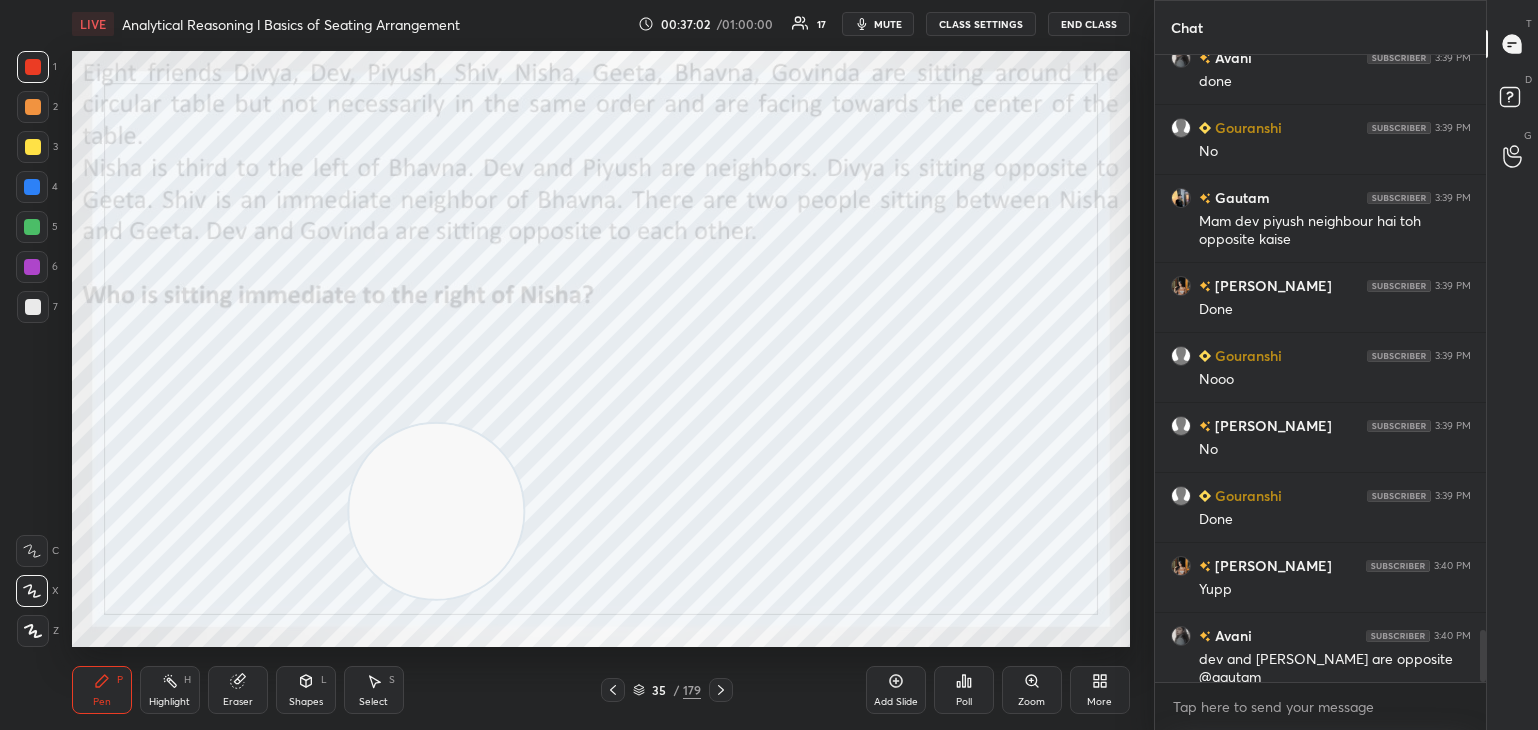 click at bounding box center (436, 511) 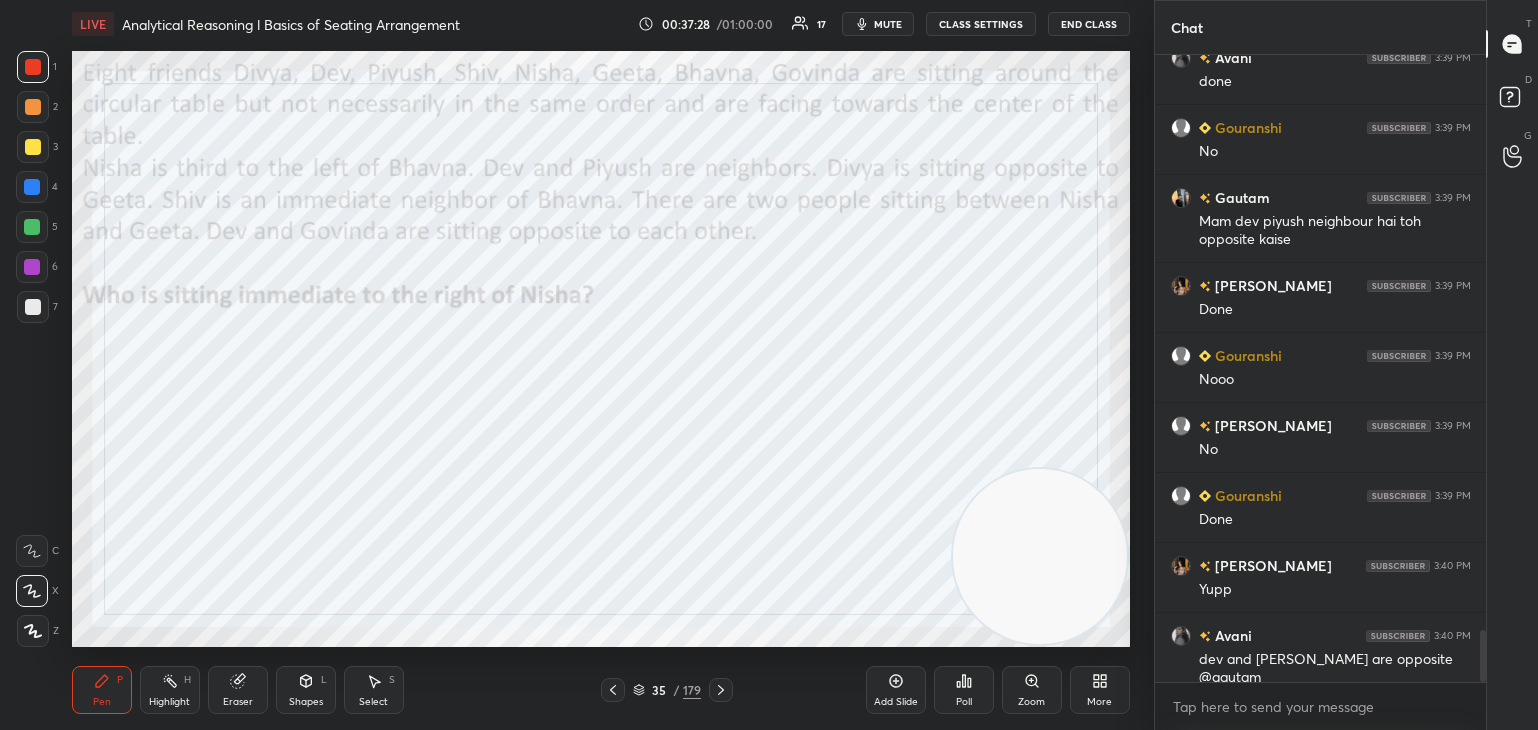 click 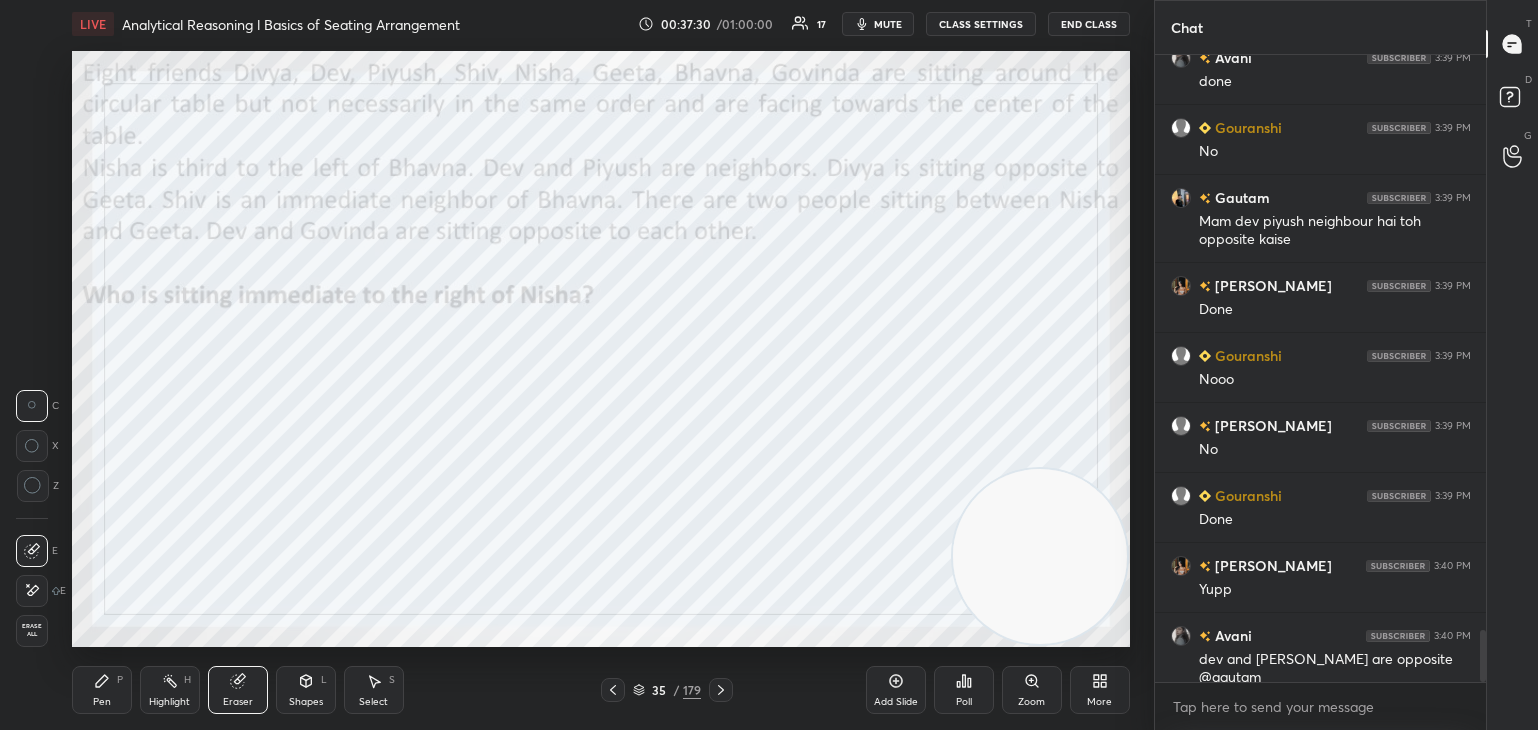 click on "Pen" at bounding box center [102, 702] 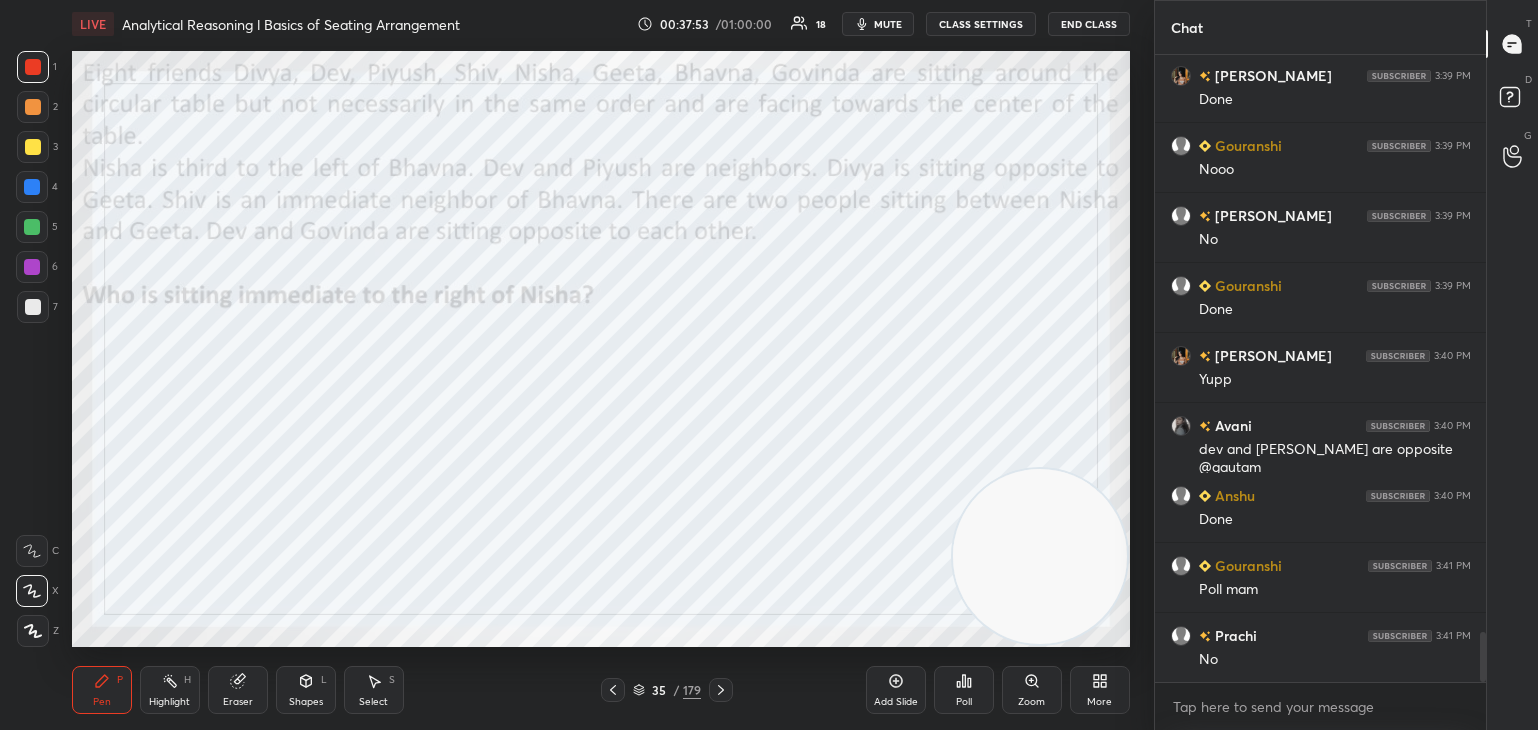 scroll, scrollTop: 7236, scrollLeft: 0, axis: vertical 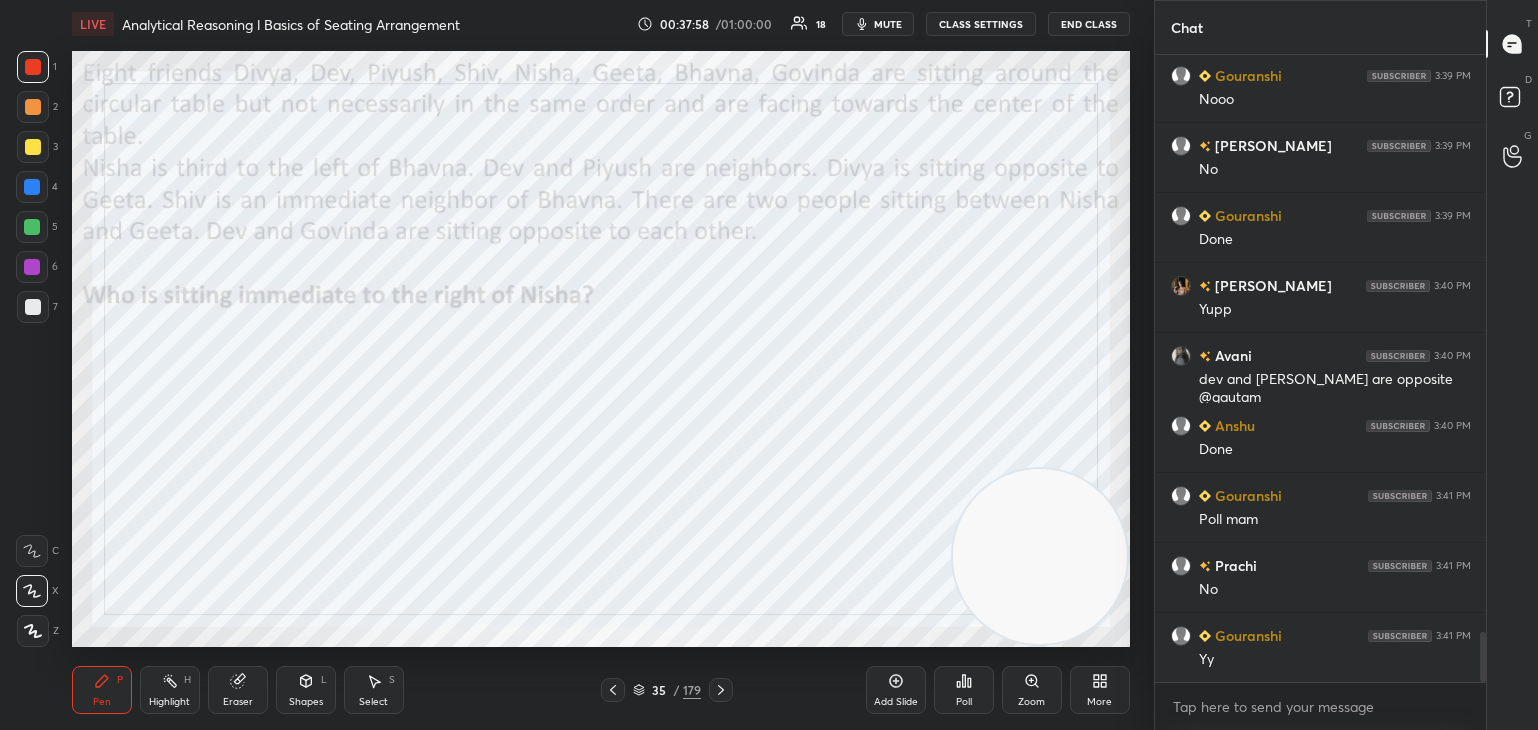 click on "Poll" at bounding box center (964, 702) 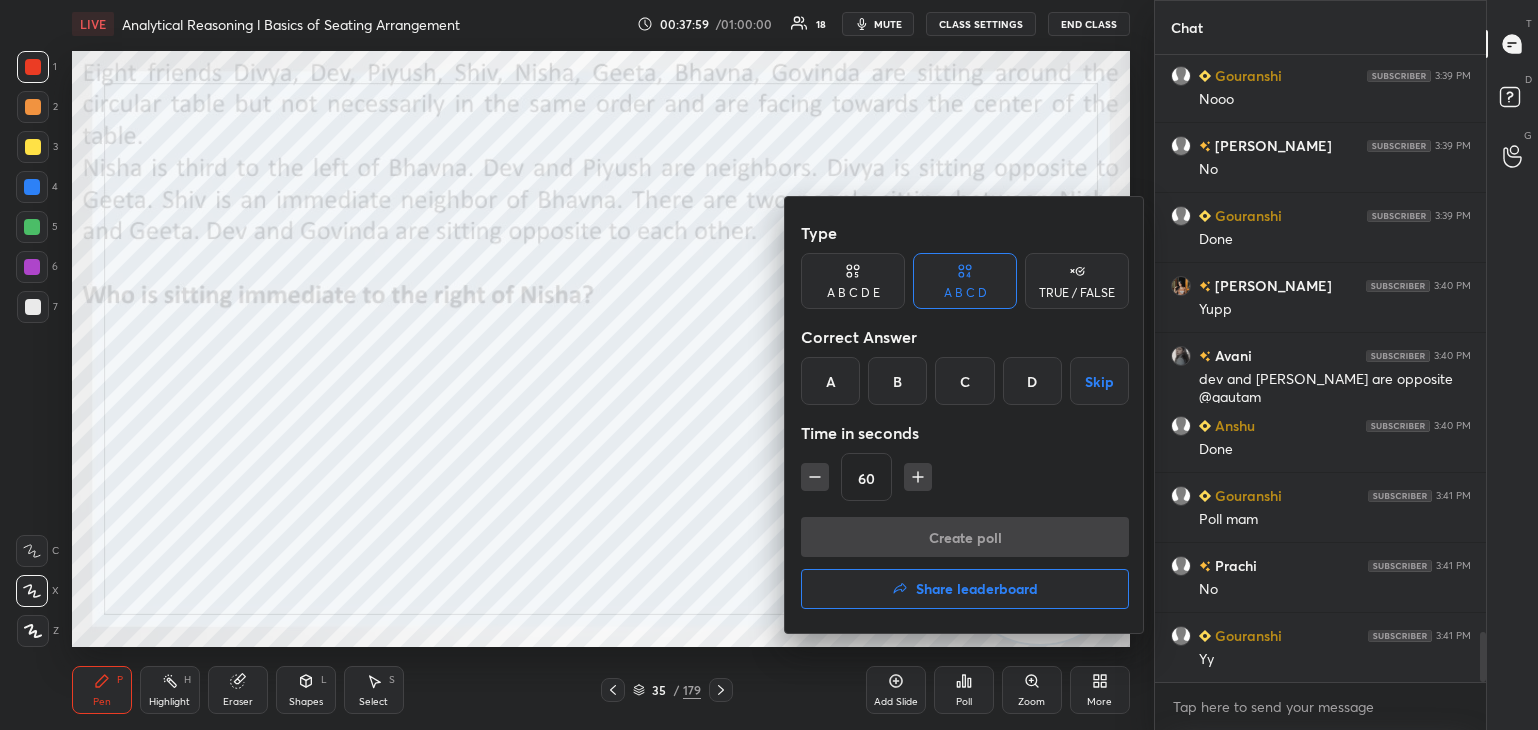 click on "B" at bounding box center (897, 381) 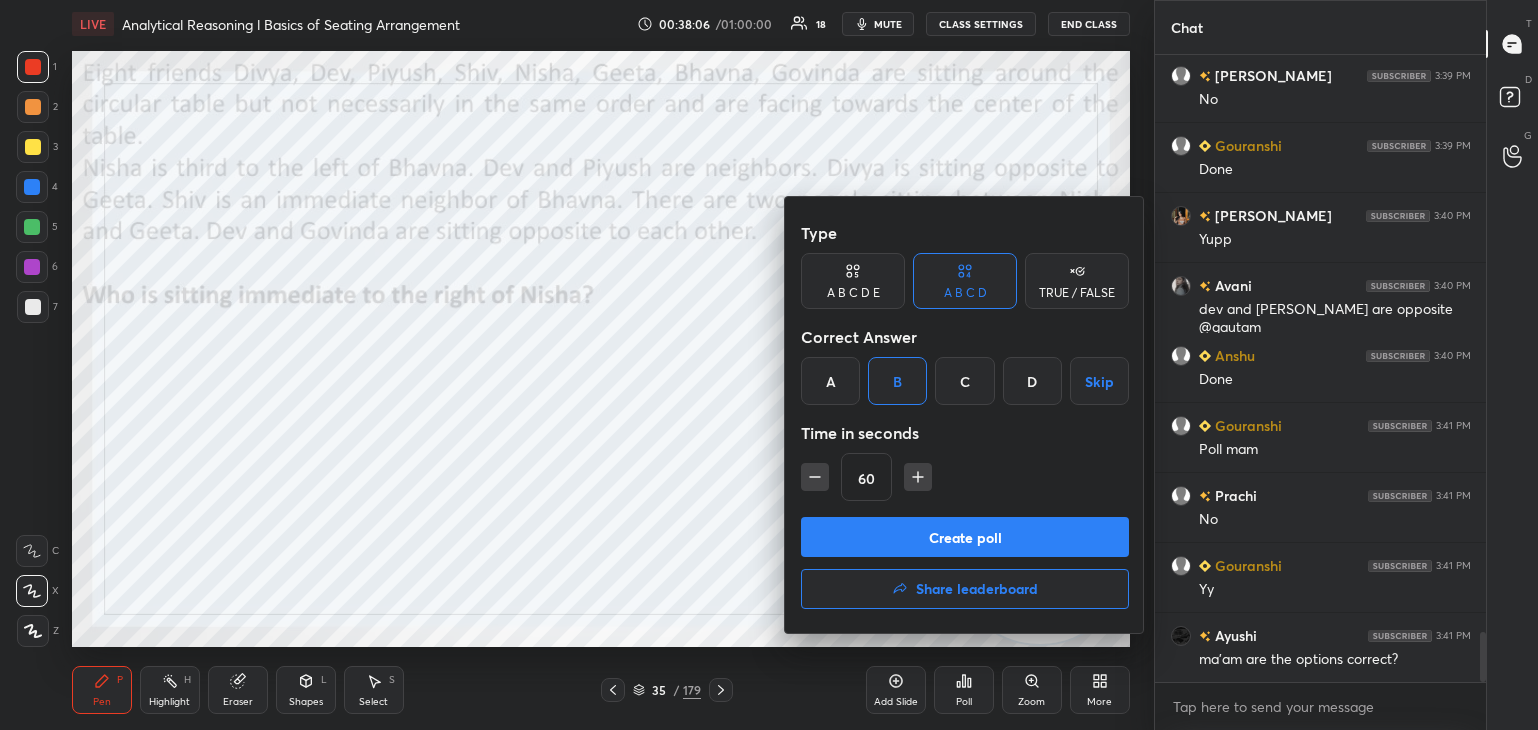 scroll, scrollTop: 7376, scrollLeft: 0, axis: vertical 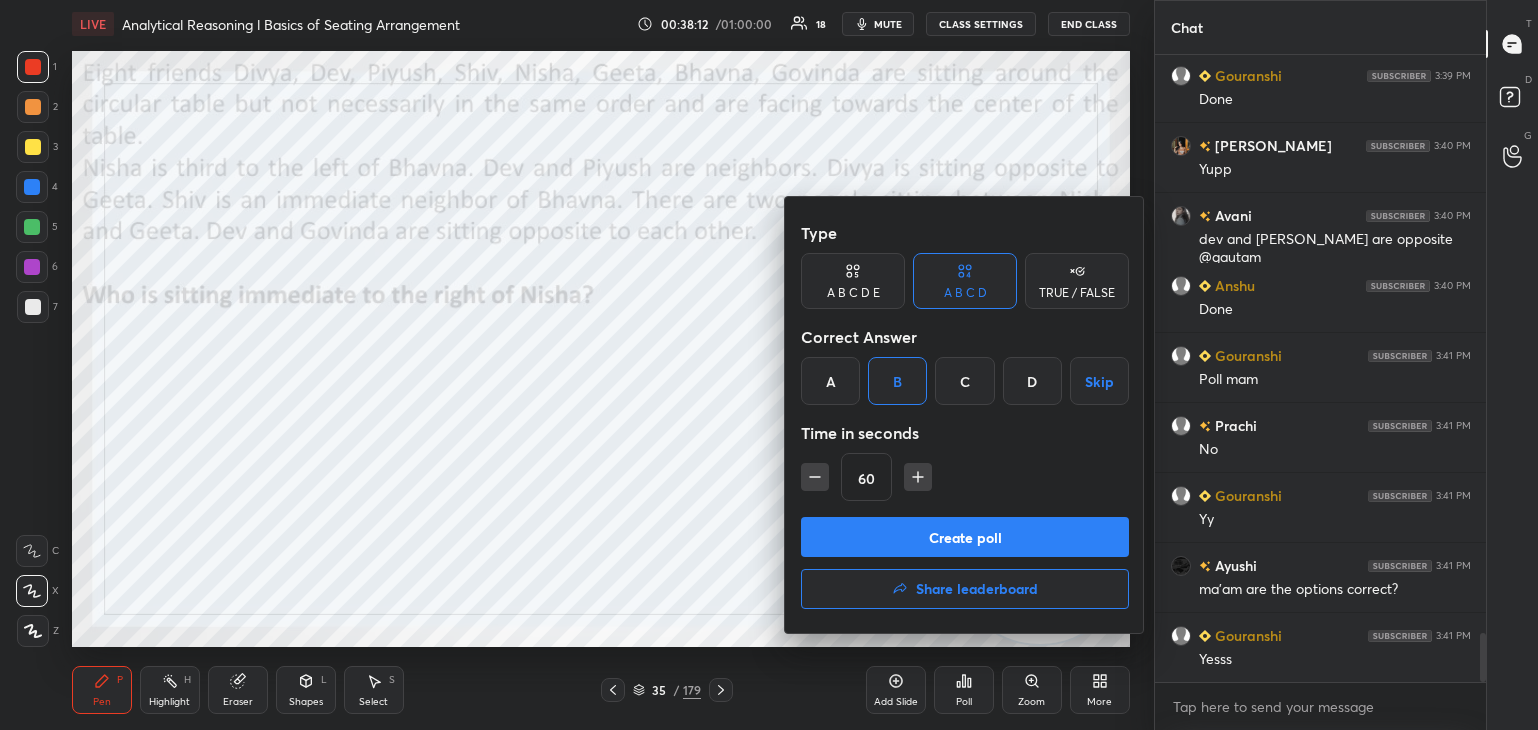 click at bounding box center (769, 365) 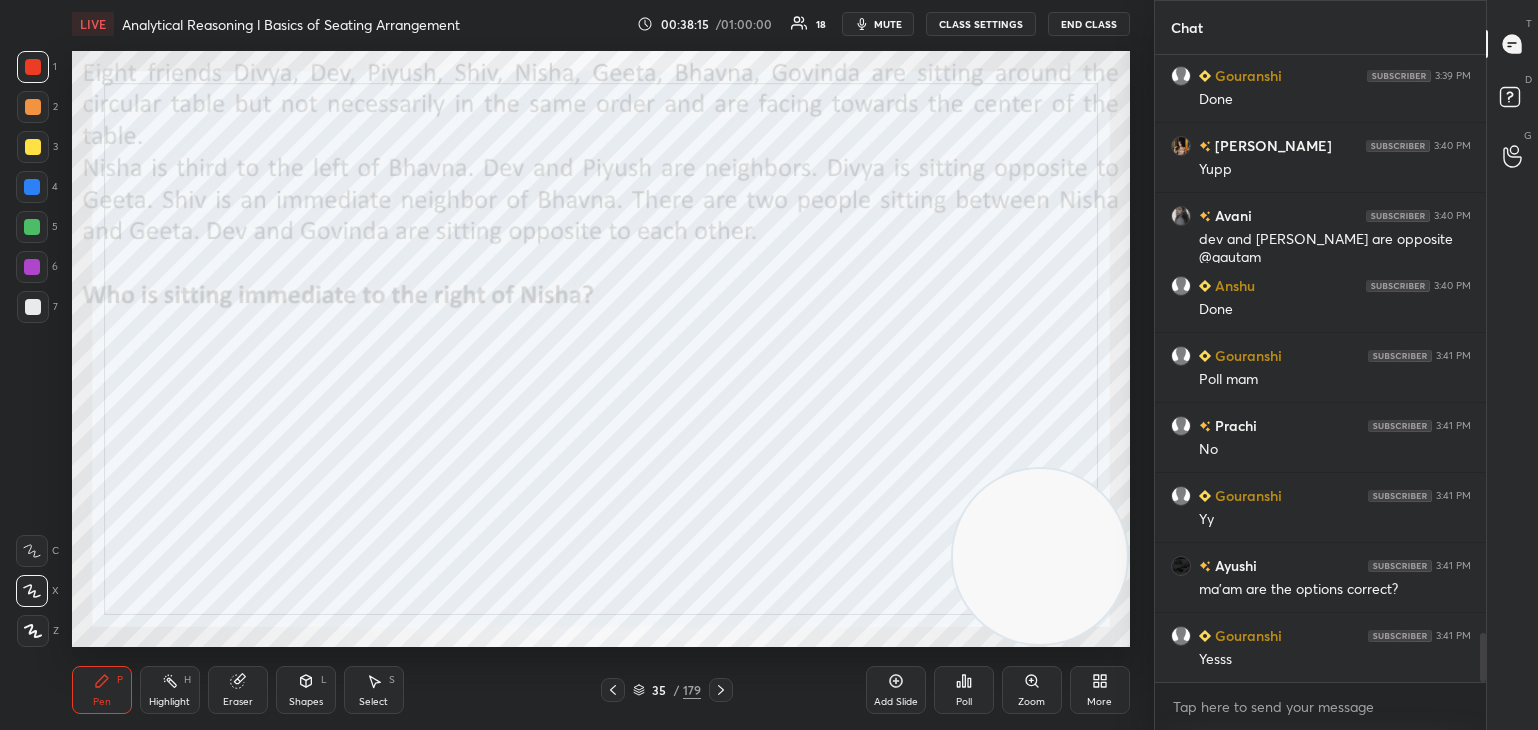 click on "Poll" at bounding box center (964, 690) 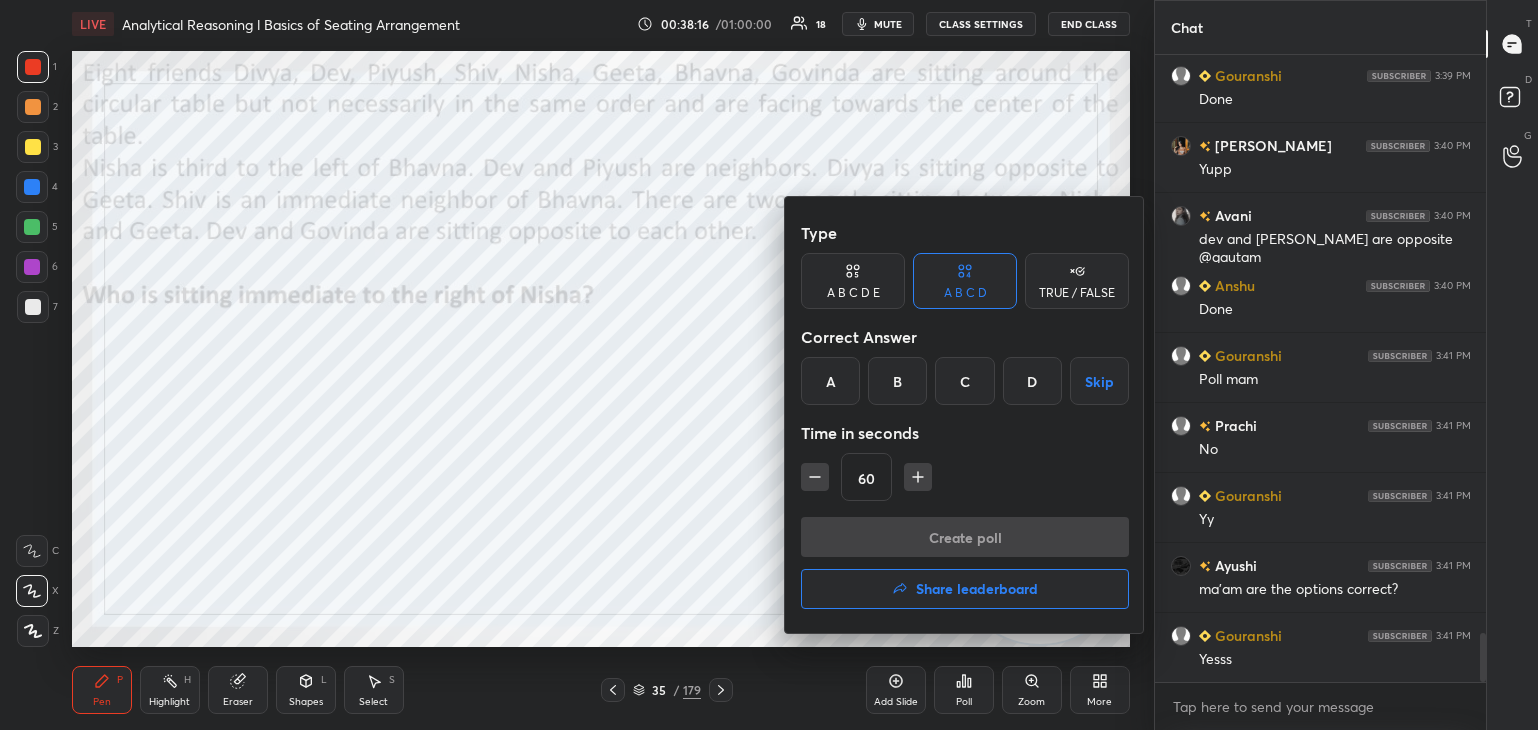 click on "B" at bounding box center [897, 381] 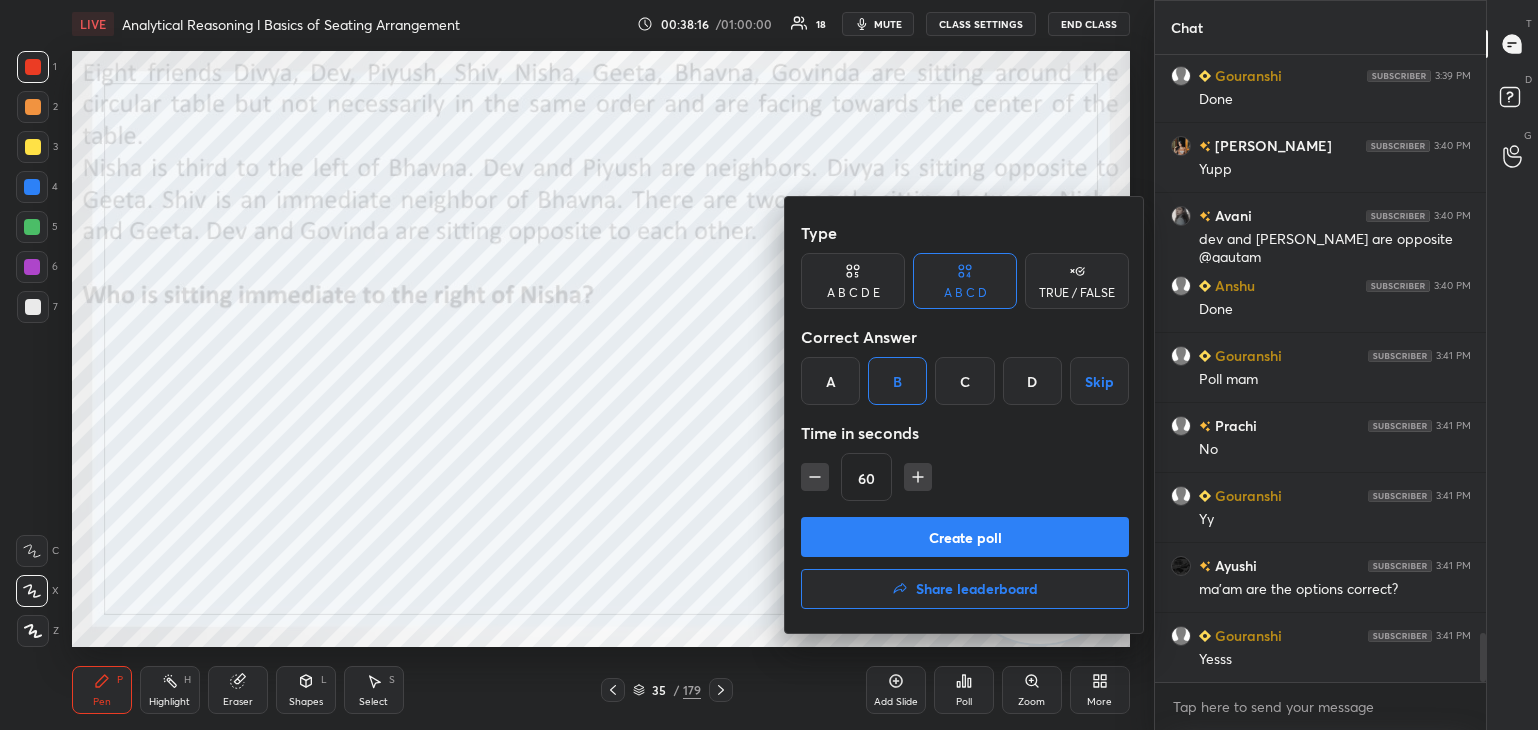 click on "Create poll" at bounding box center [965, 537] 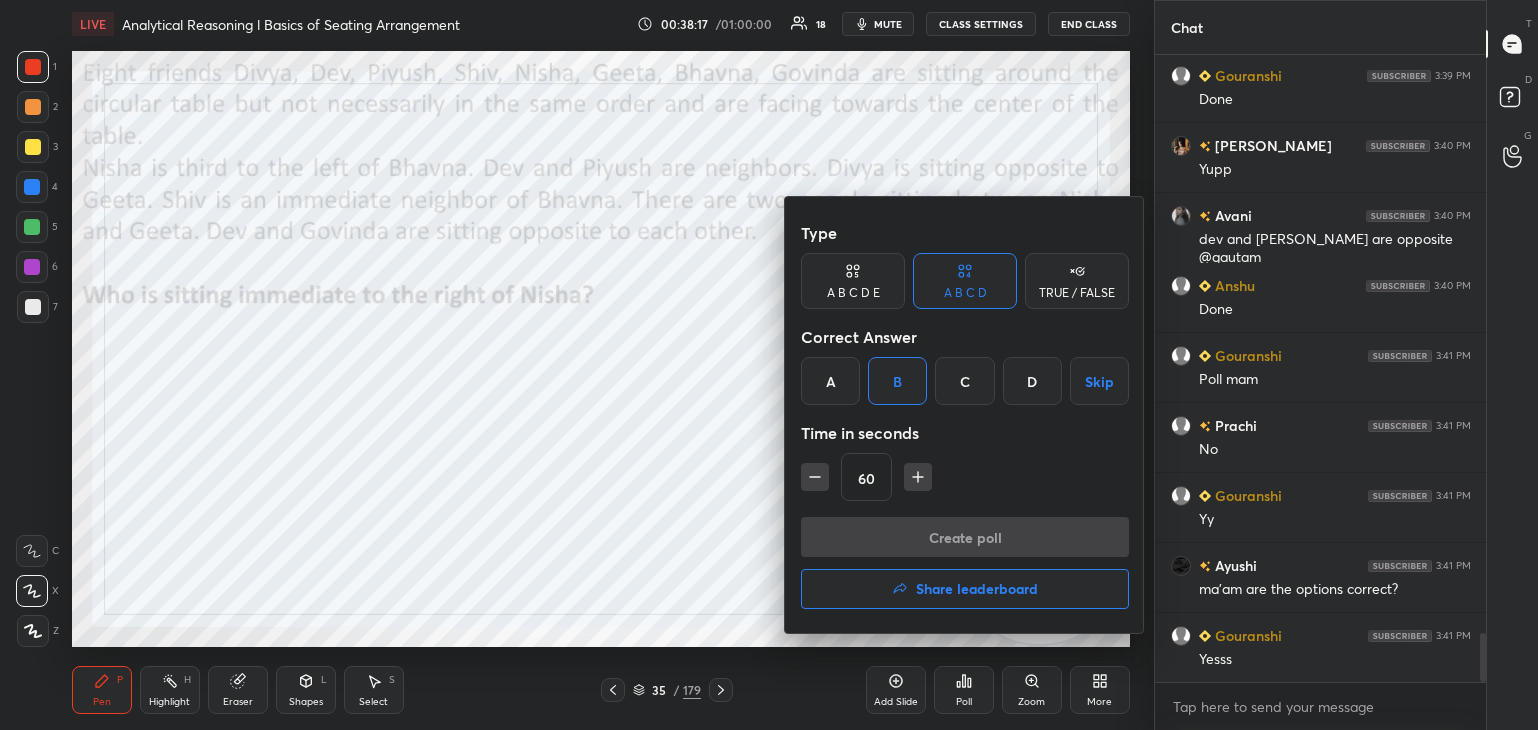 scroll, scrollTop: 598, scrollLeft: 326, axis: both 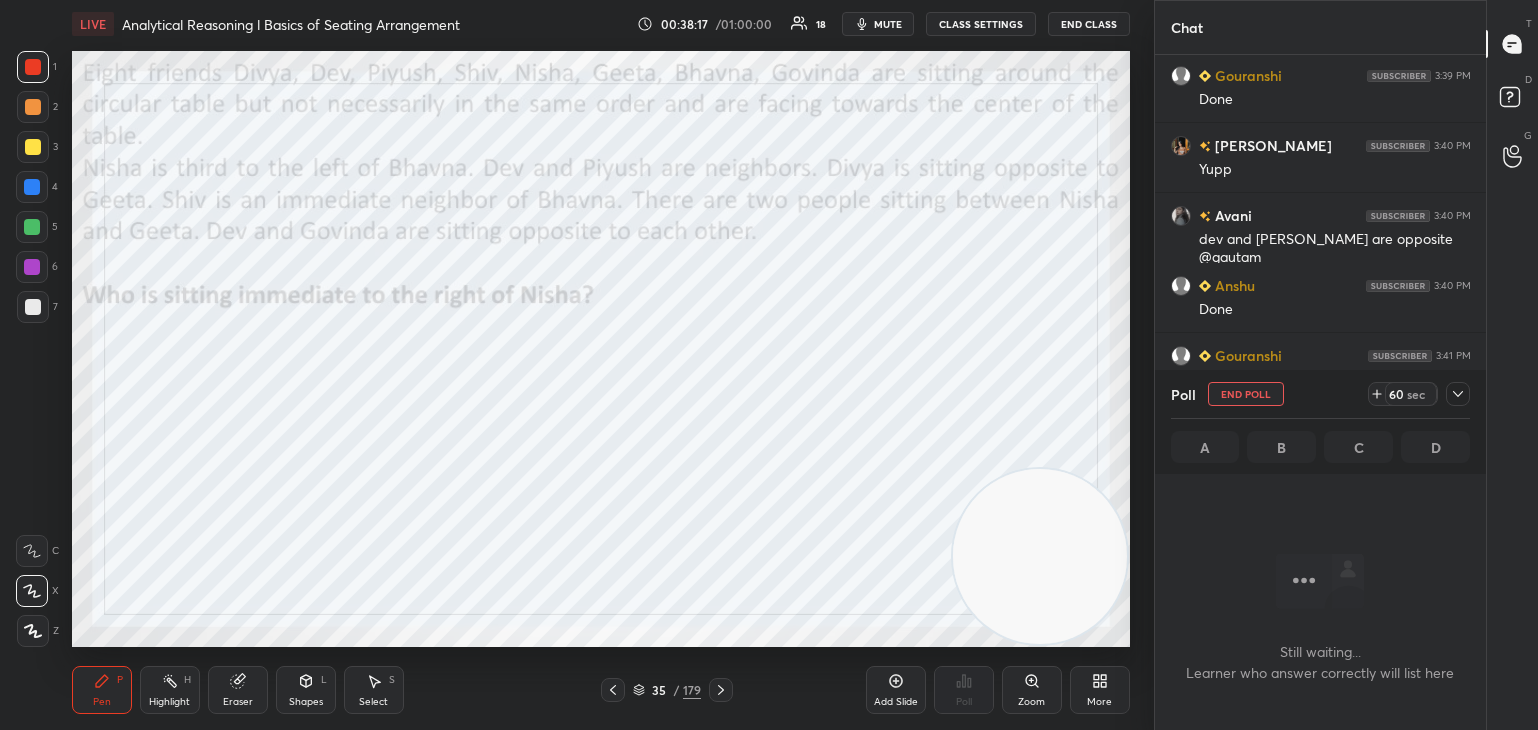 click on "mute" at bounding box center [888, 24] 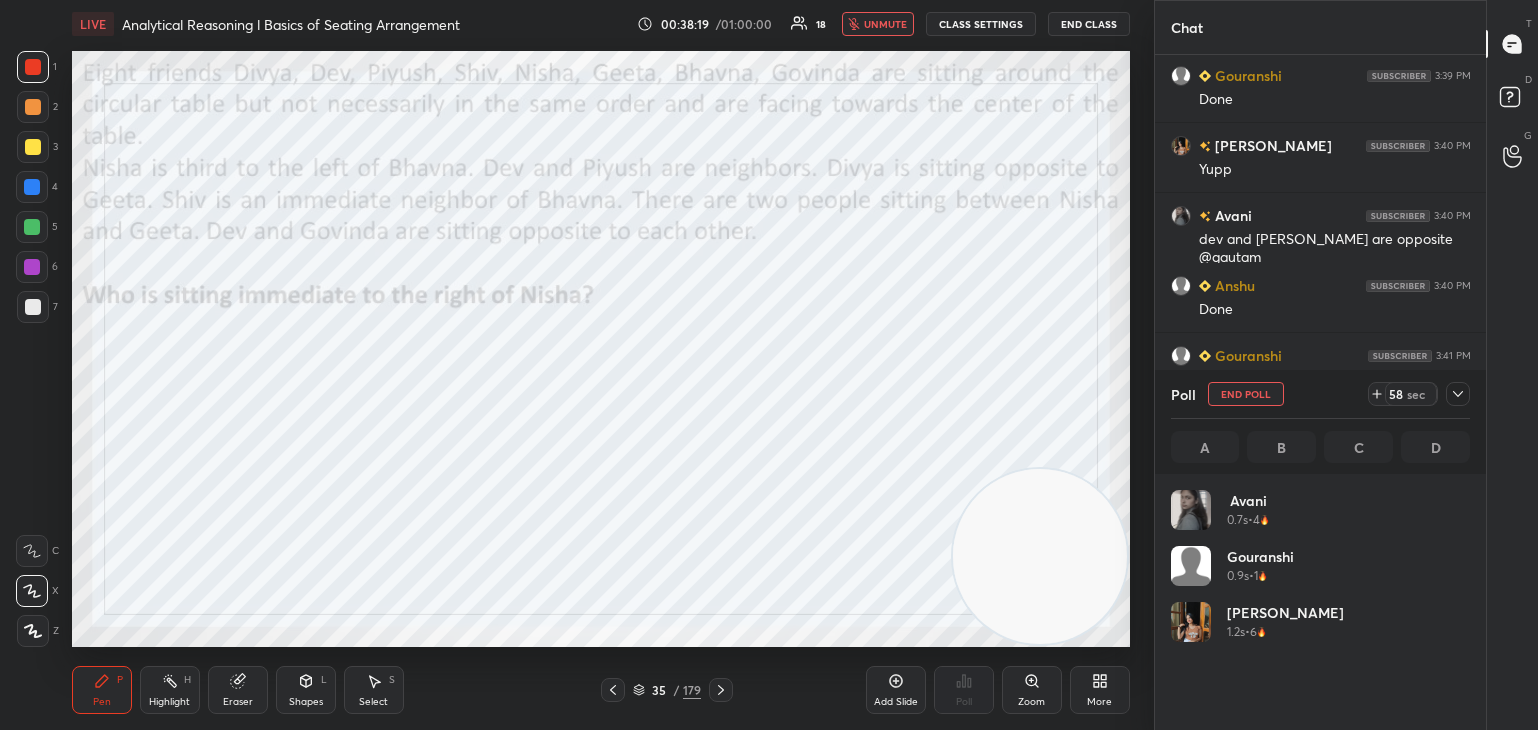 scroll, scrollTop: 6, scrollLeft: 6, axis: both 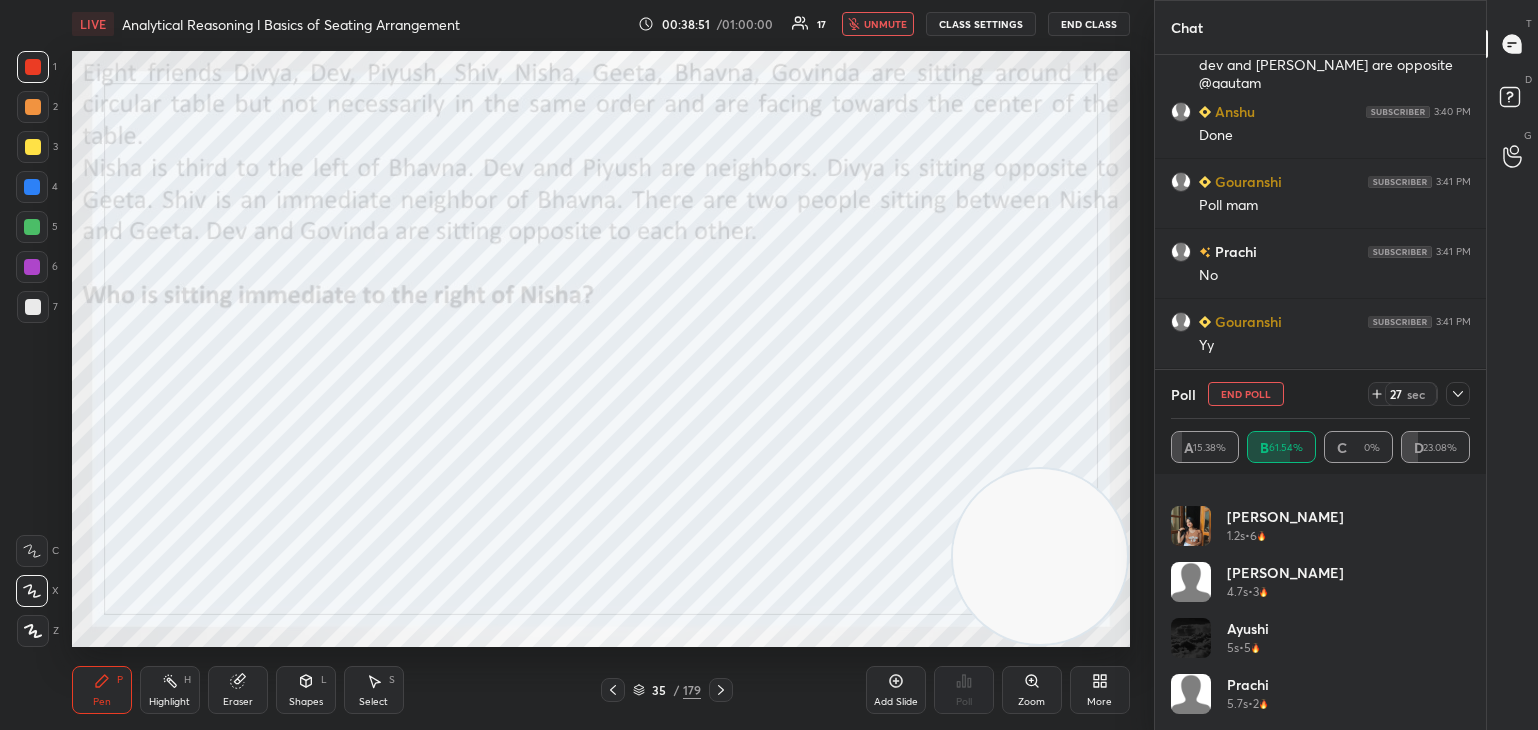 click 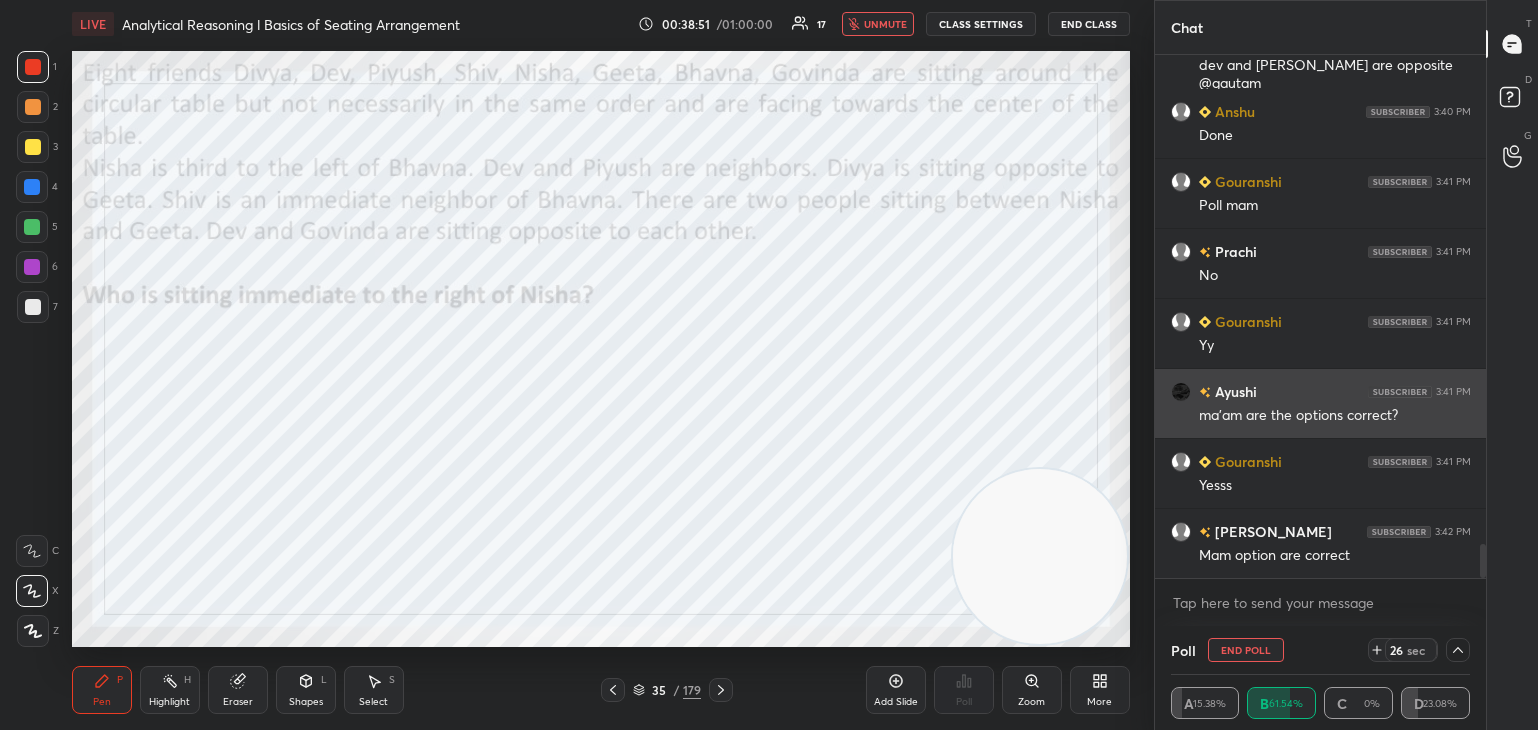 scroll, scrollTop: 143, scrollLeft: 294, axis: both 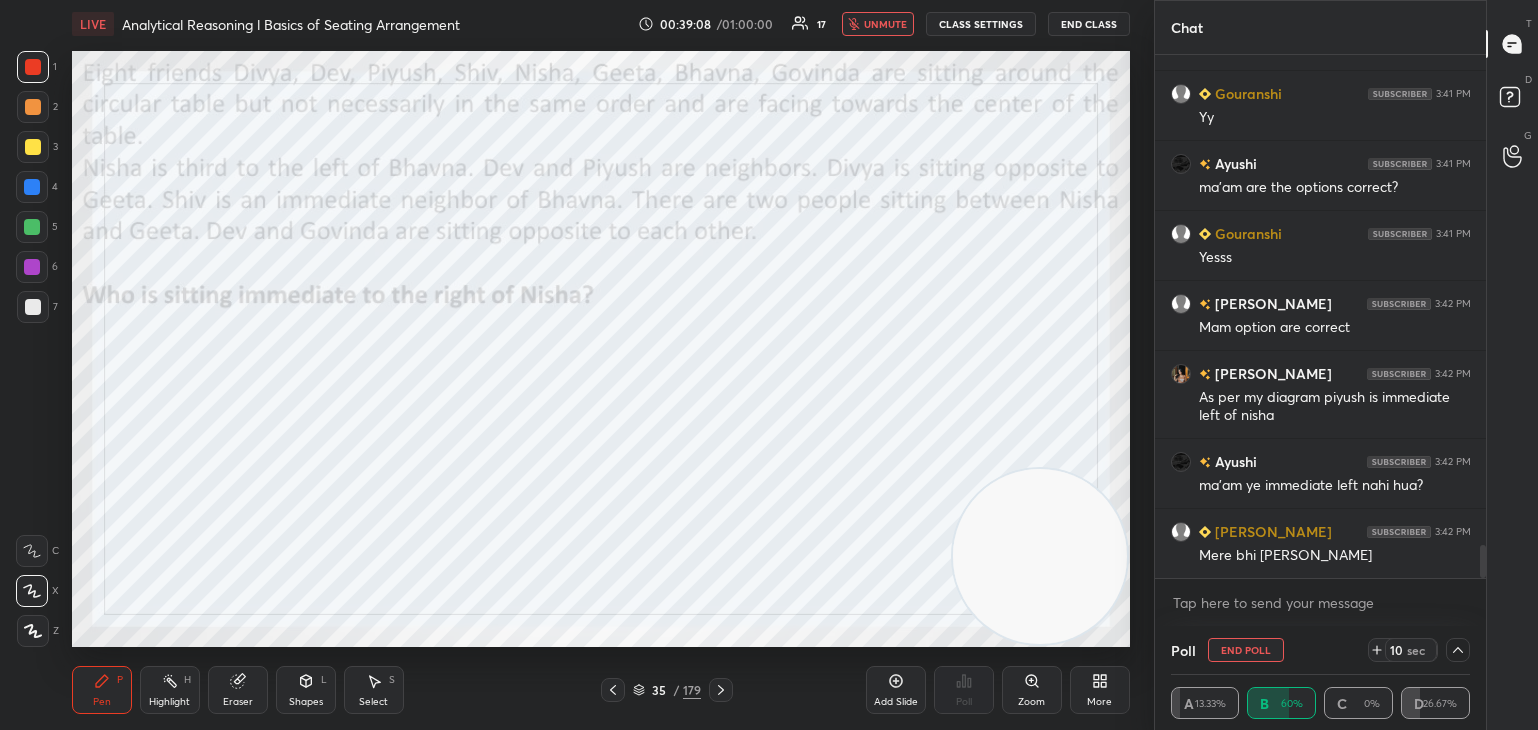 click on "unmute" at bounding box center (885, 24) 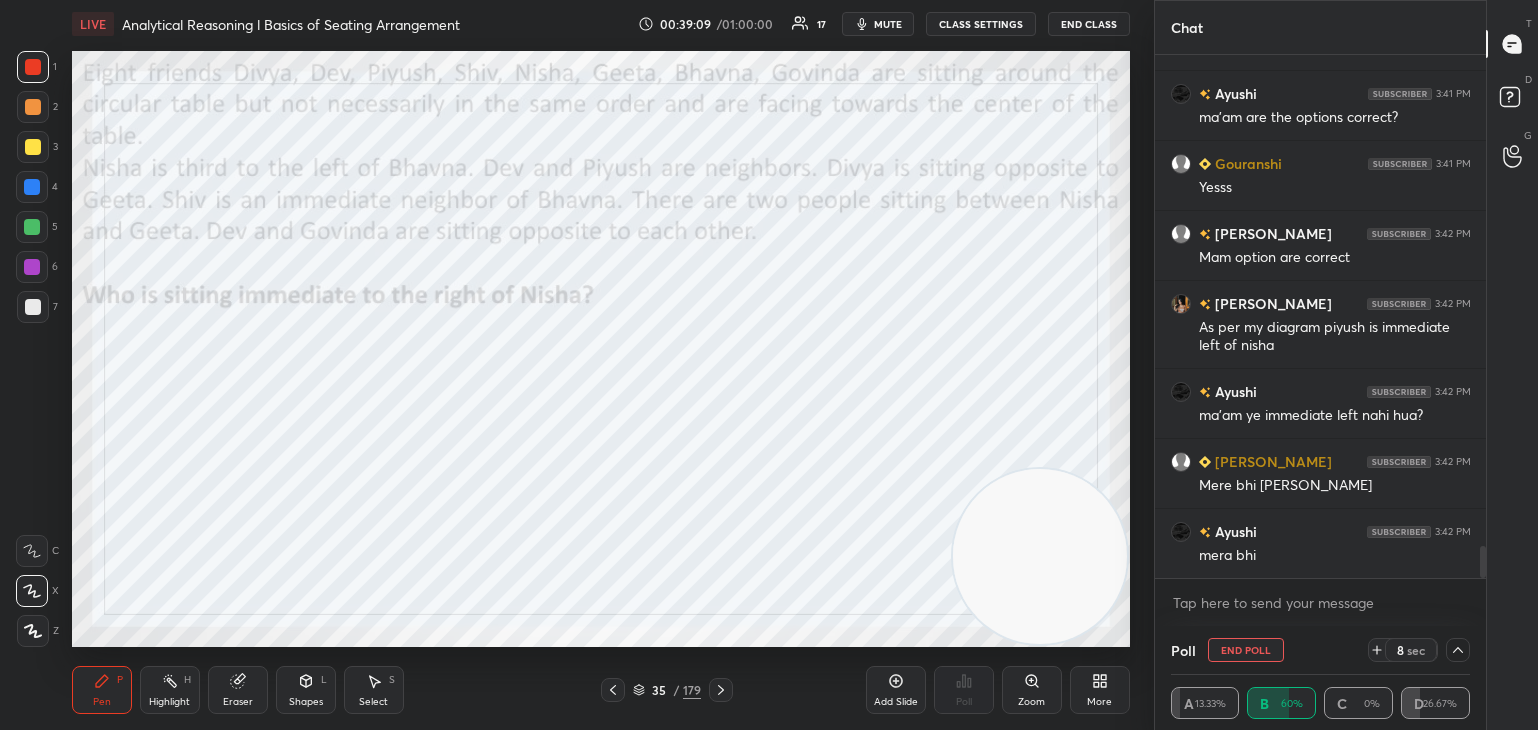 scroll, scrollTop: 7918, scrollLeft: 0, axis: vertical 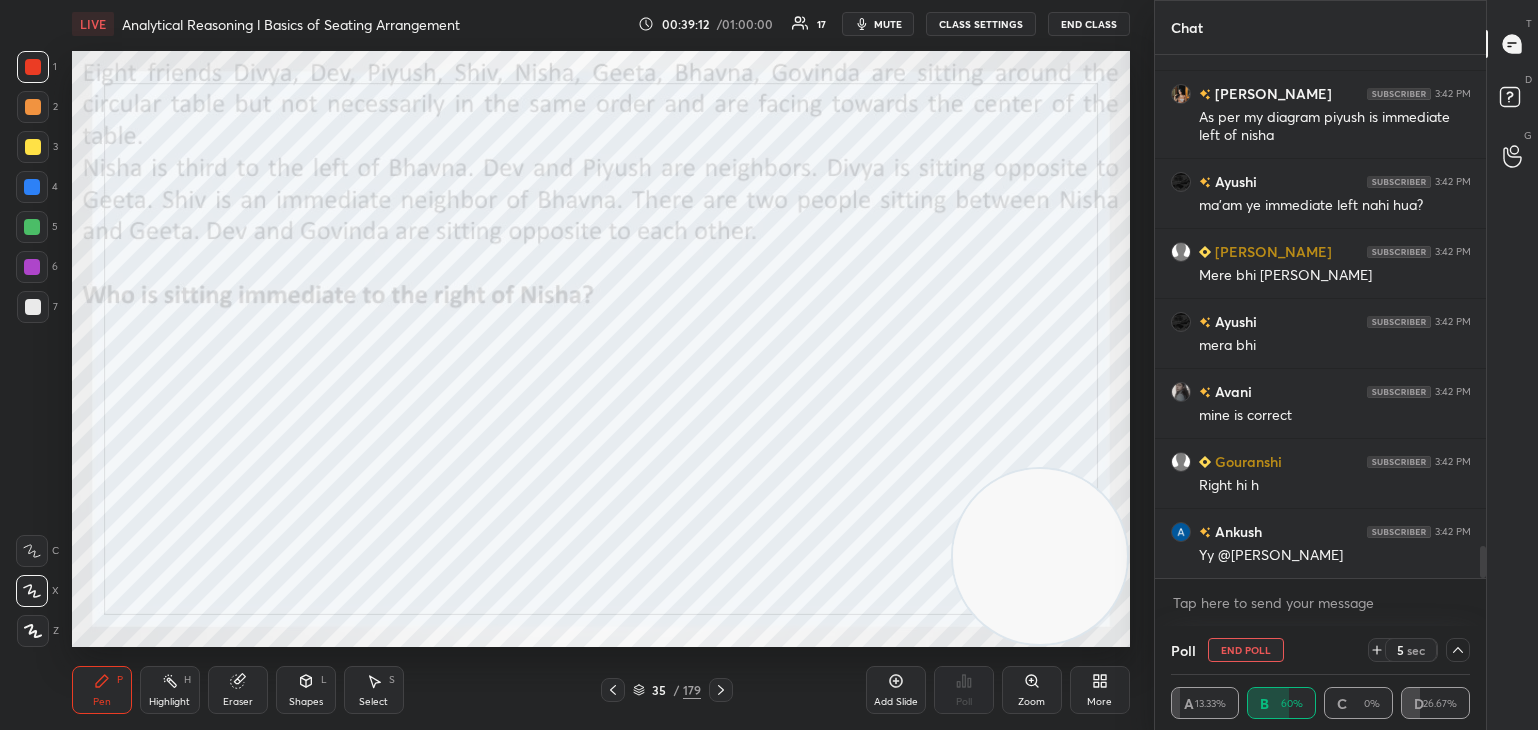 click at bounding box center [1458, 650] 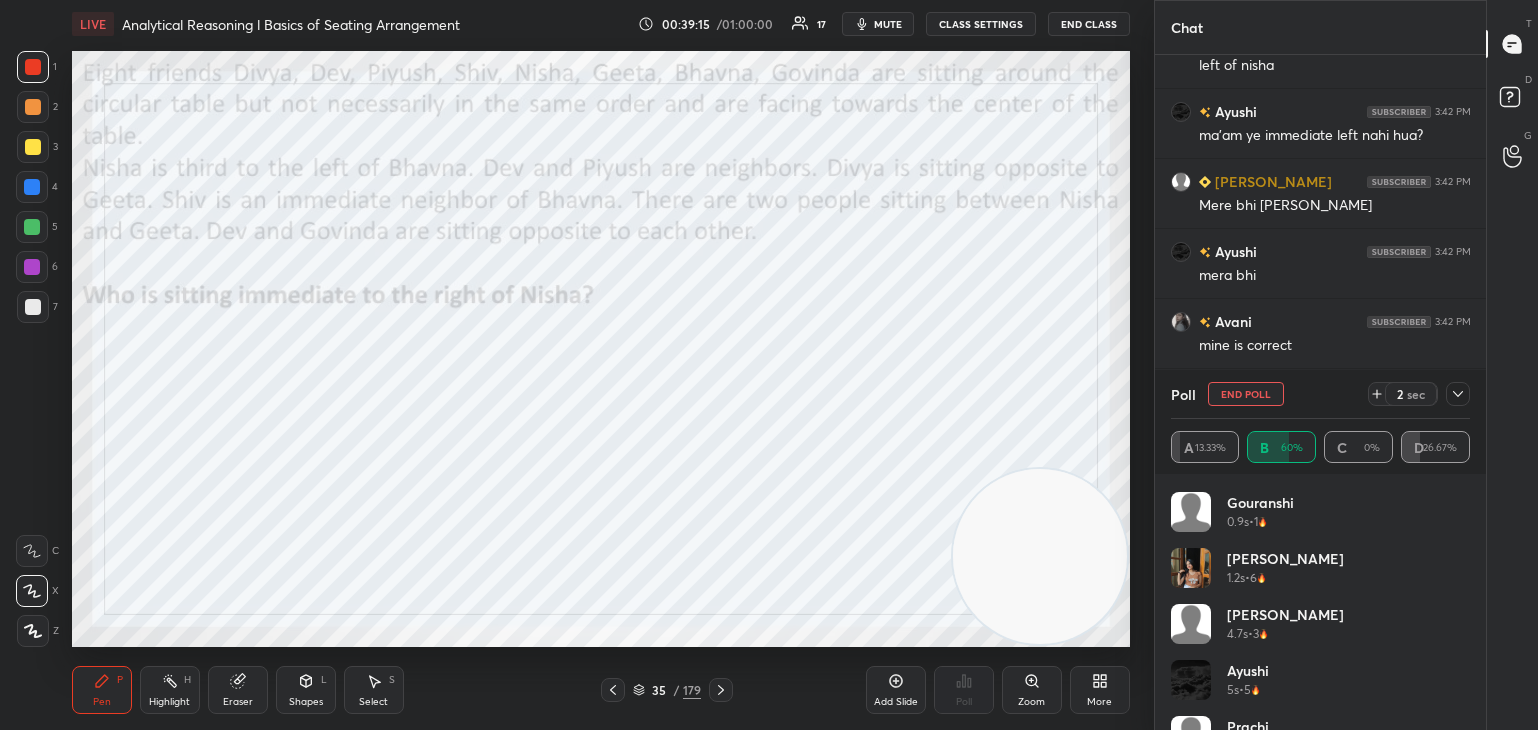 click on "End Poll" at bounding box center [1246, 394] 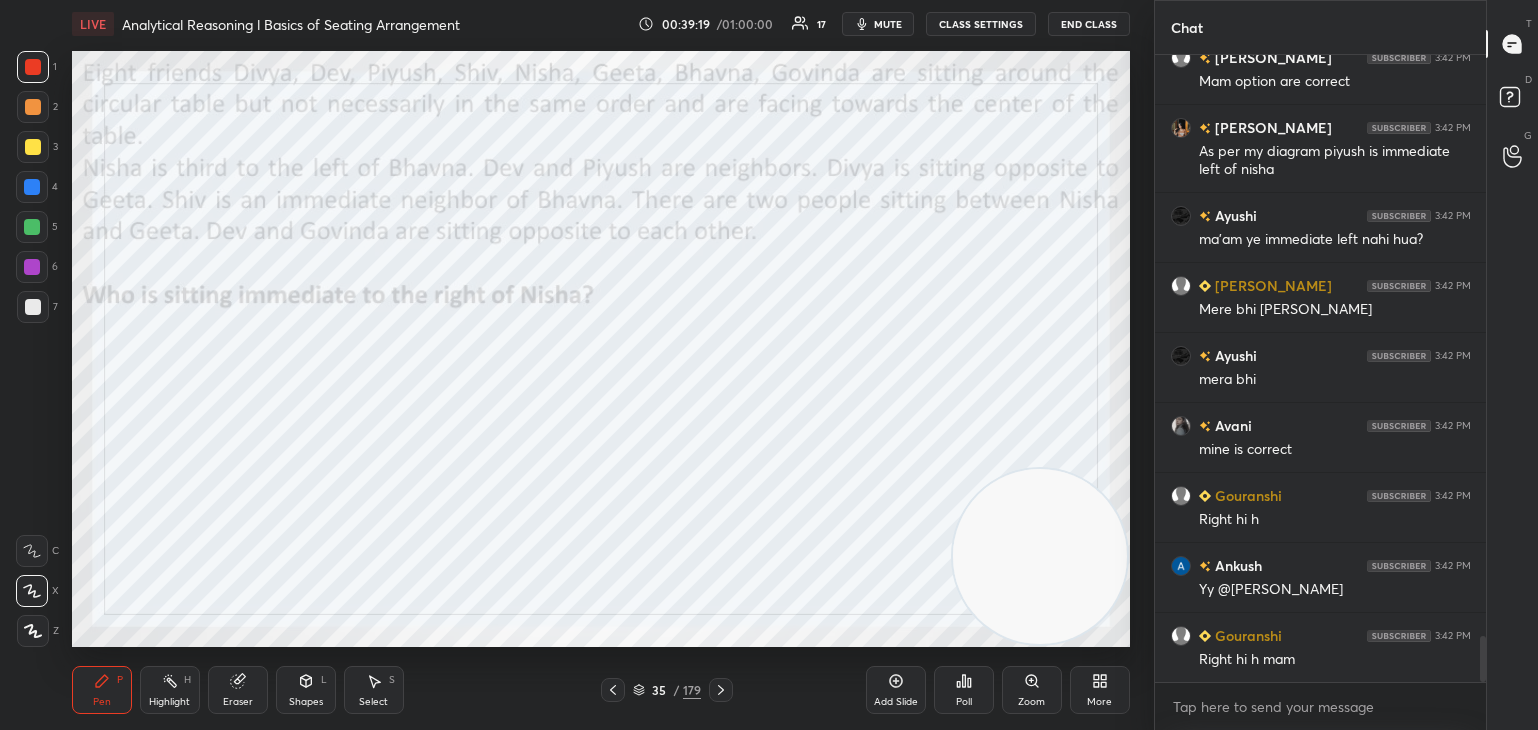 click 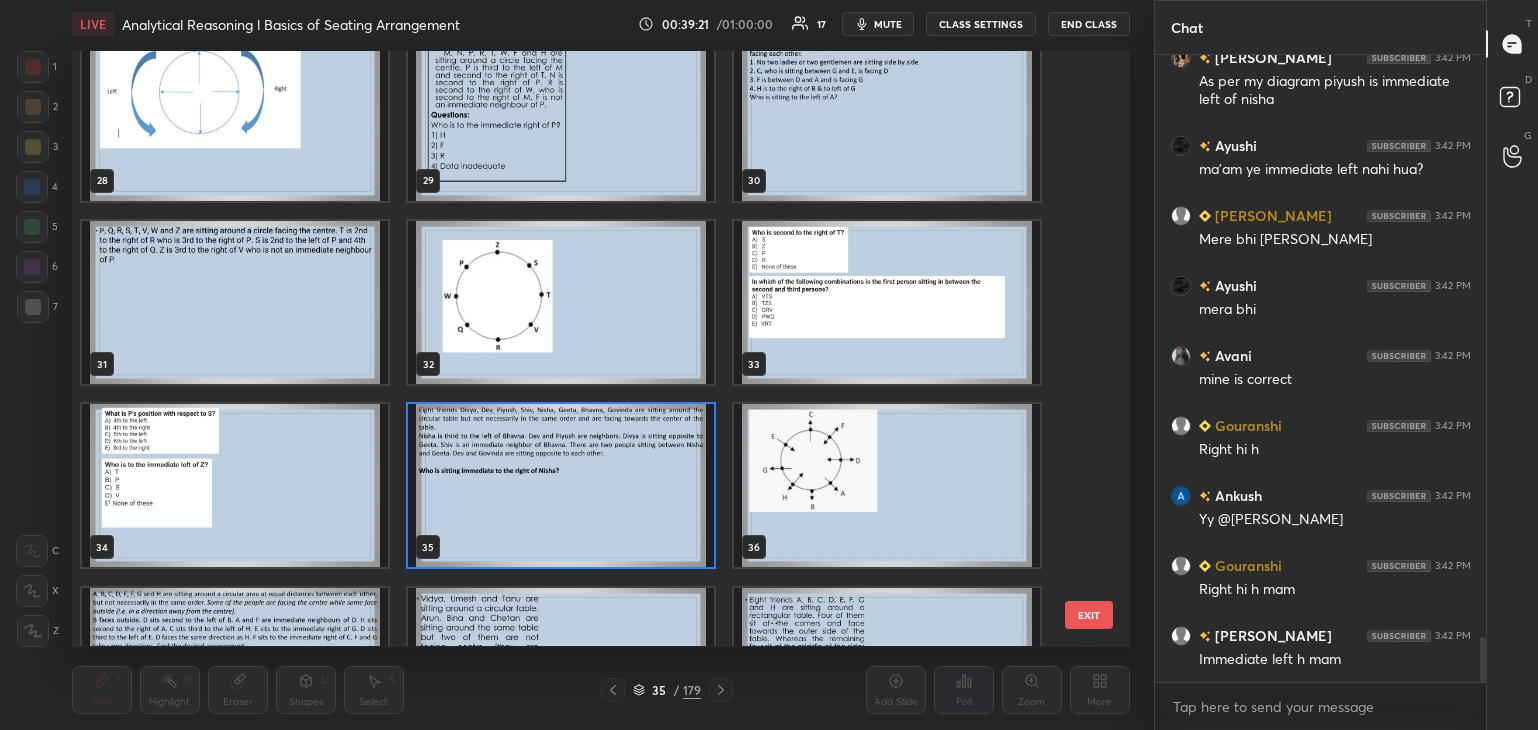 click at bounding box center (561, 486) 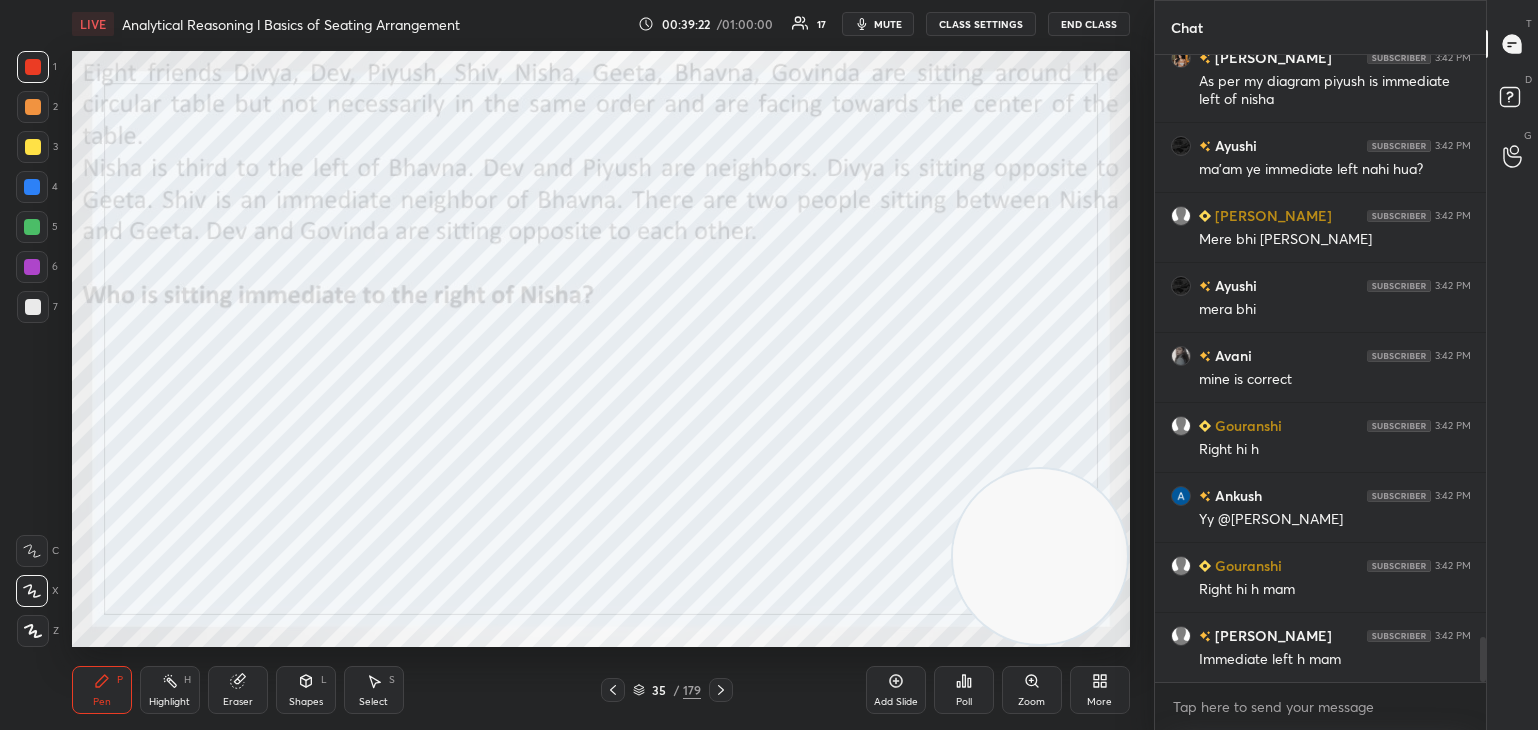 click at bounding box center (561, 486) 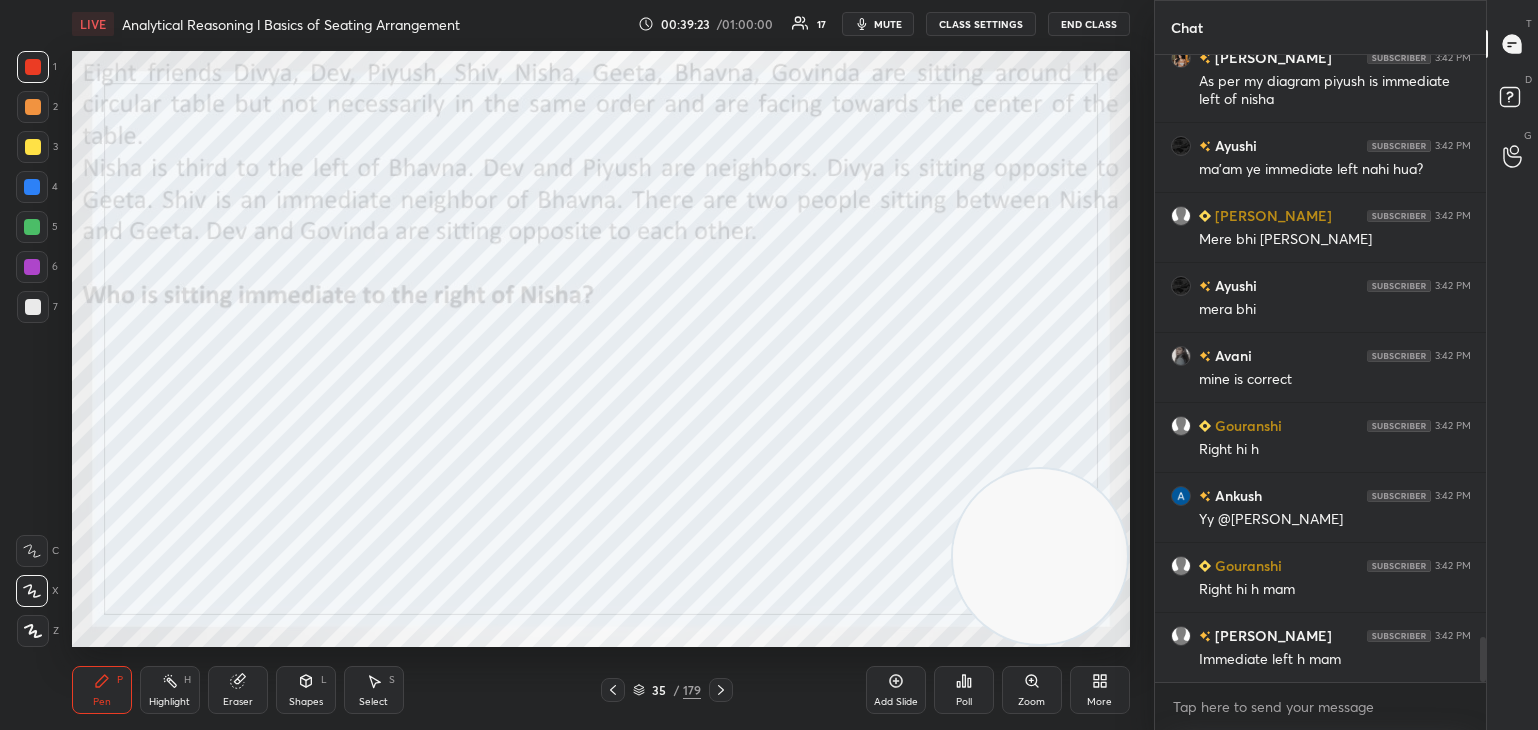 click on "Eraser" at bounding box center (238, 702) 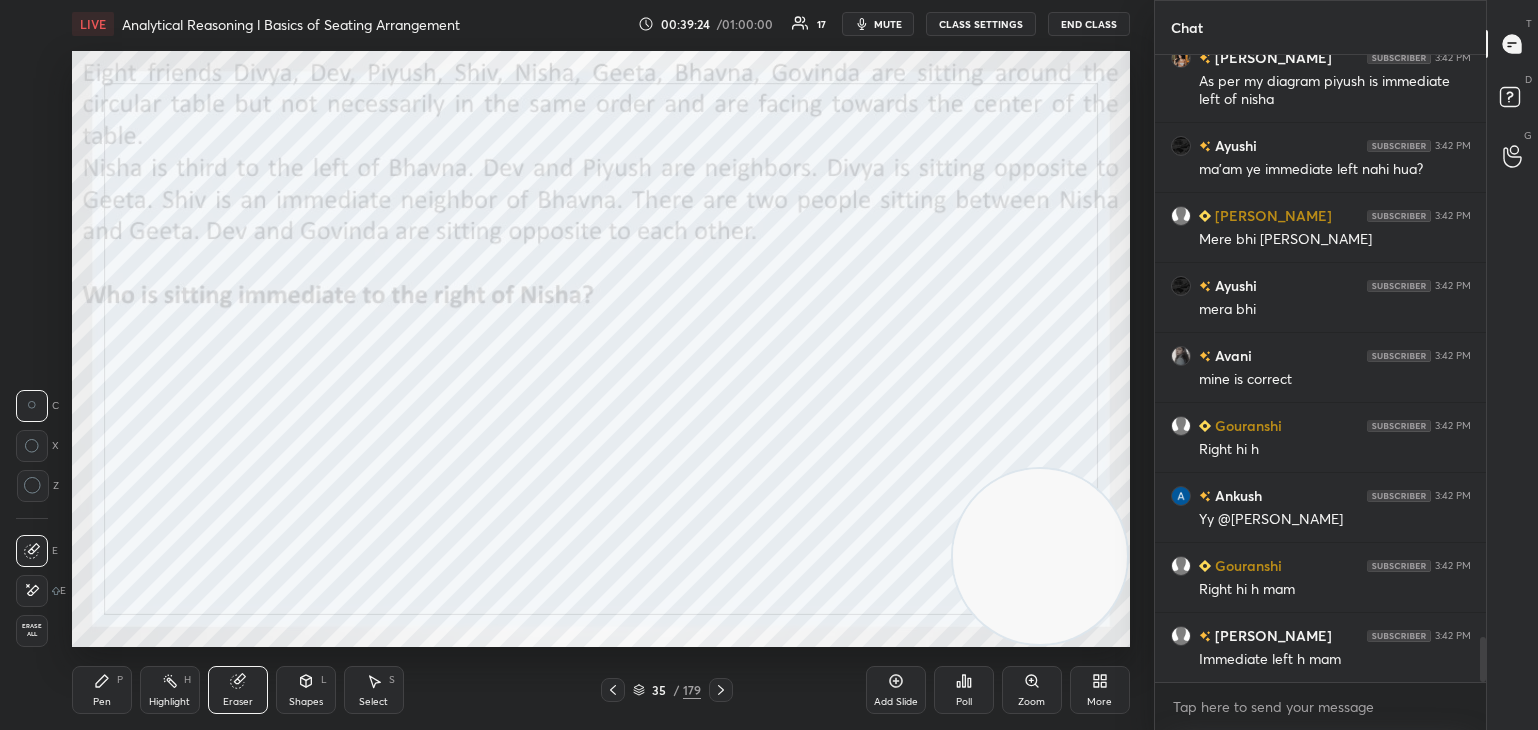 click on "Erase all" at bounding box center [32, 631] 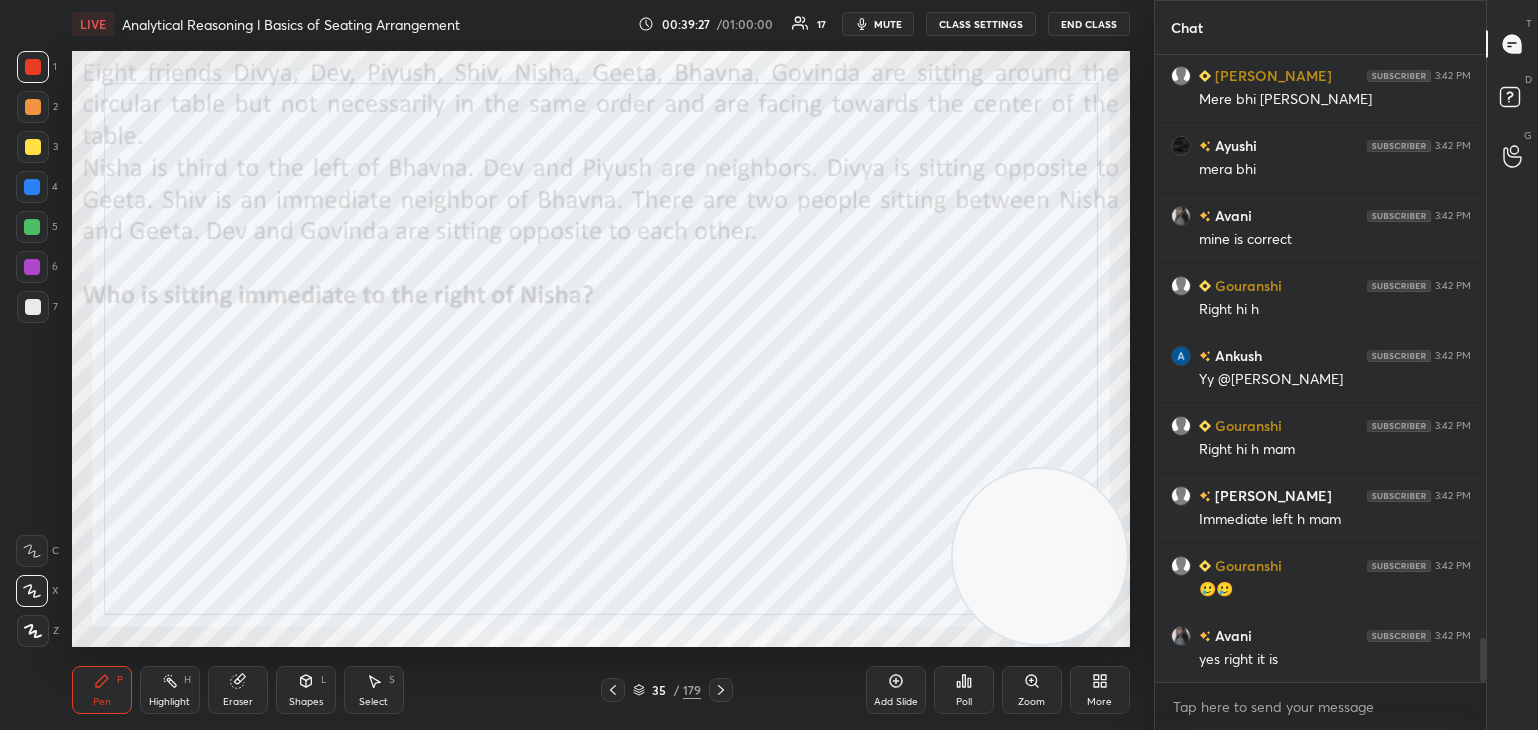 click on "Shapes" at bounding box center [306, 702] 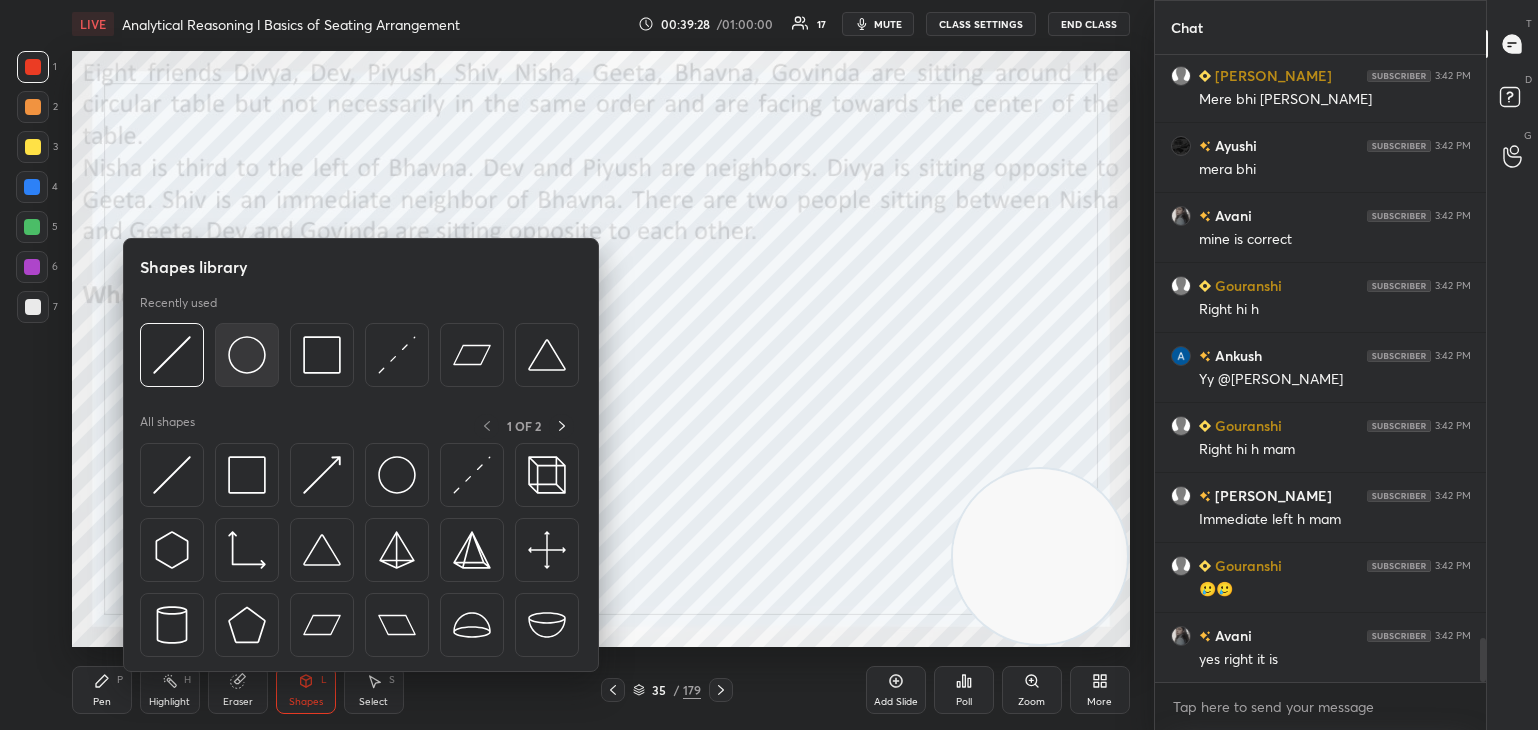 click at bounding box center (247, 355) 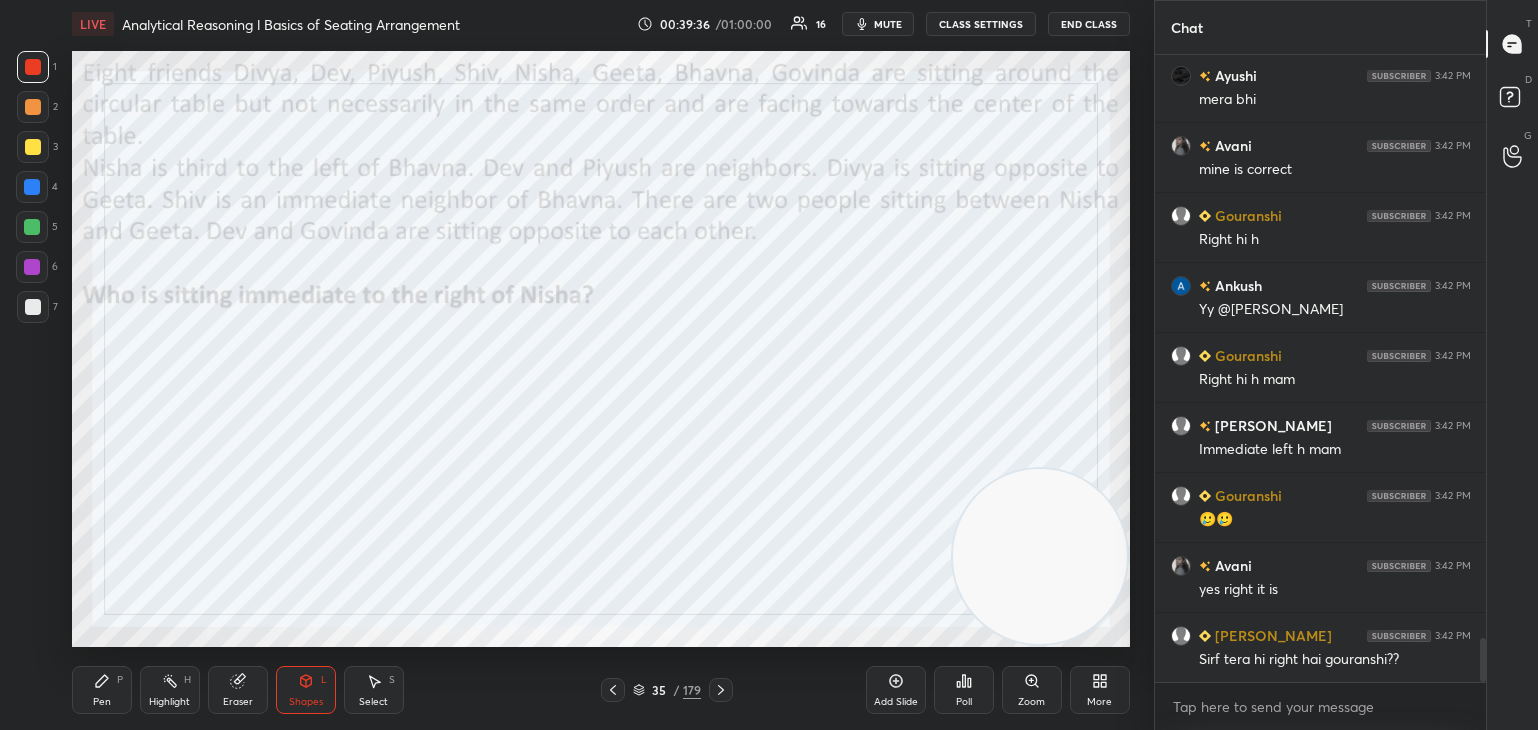 click on "Pen P" at bounding box center (102, 690) 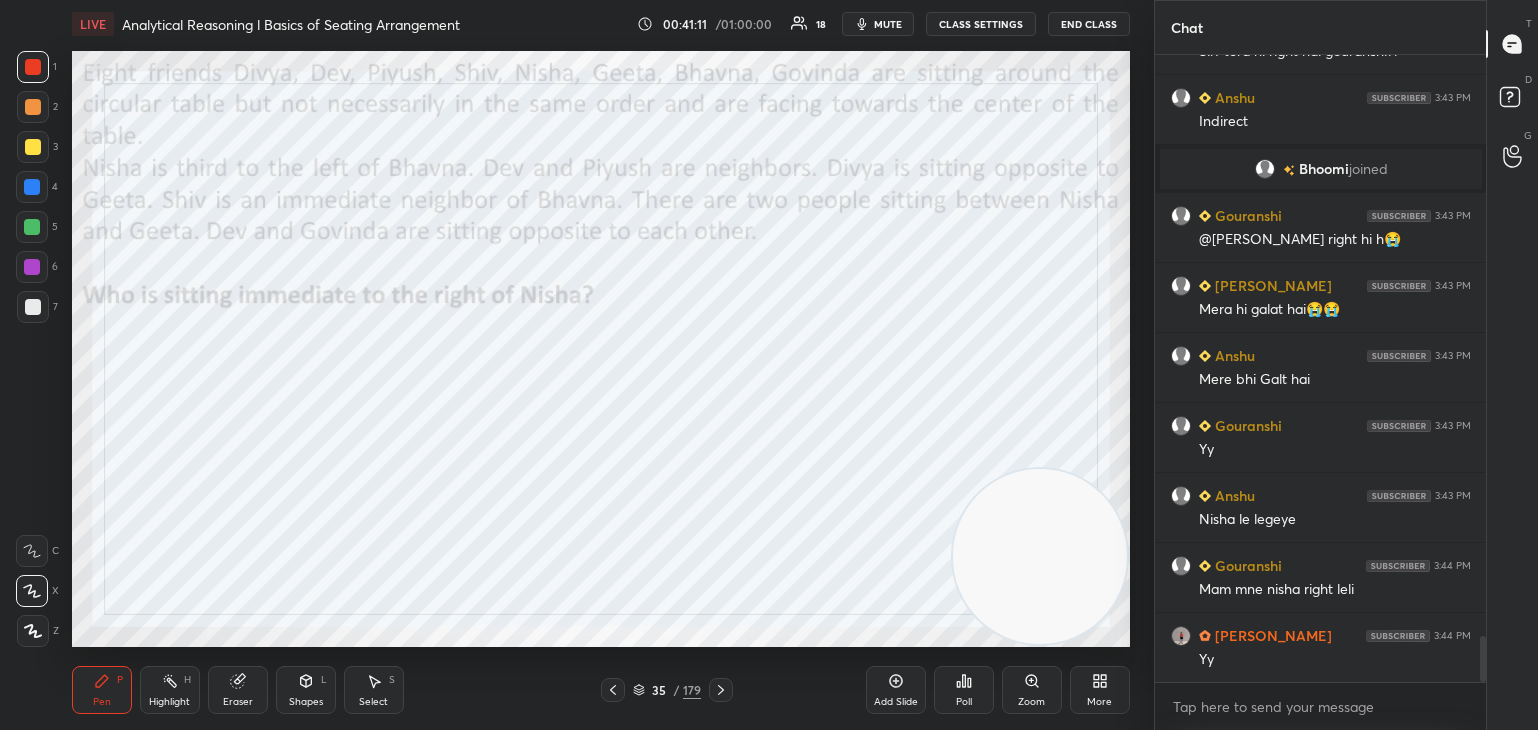scroll, scrollTop: 8068, scrollLeft: 0, axis: vertical 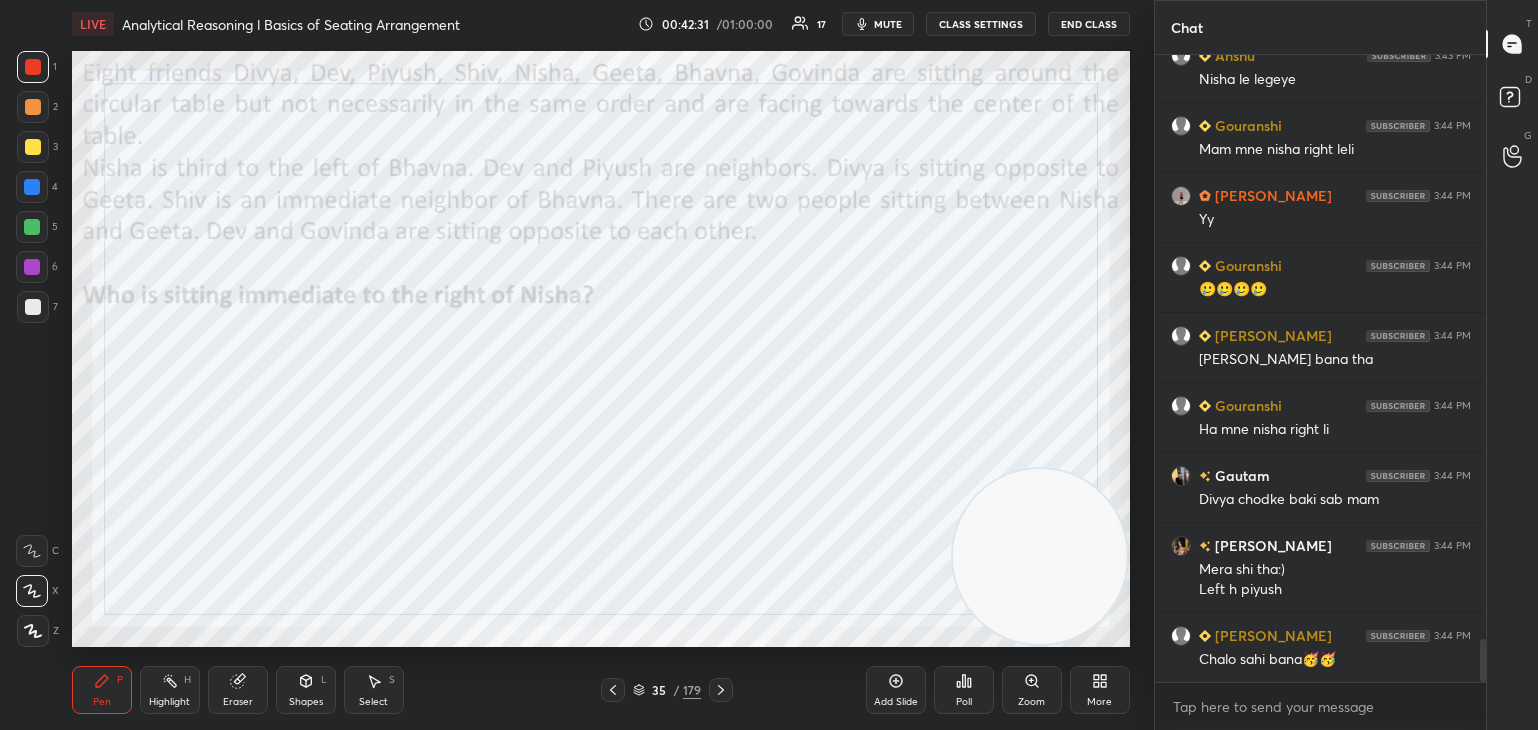 click on "Eraser" at bounding box center [238, 690] 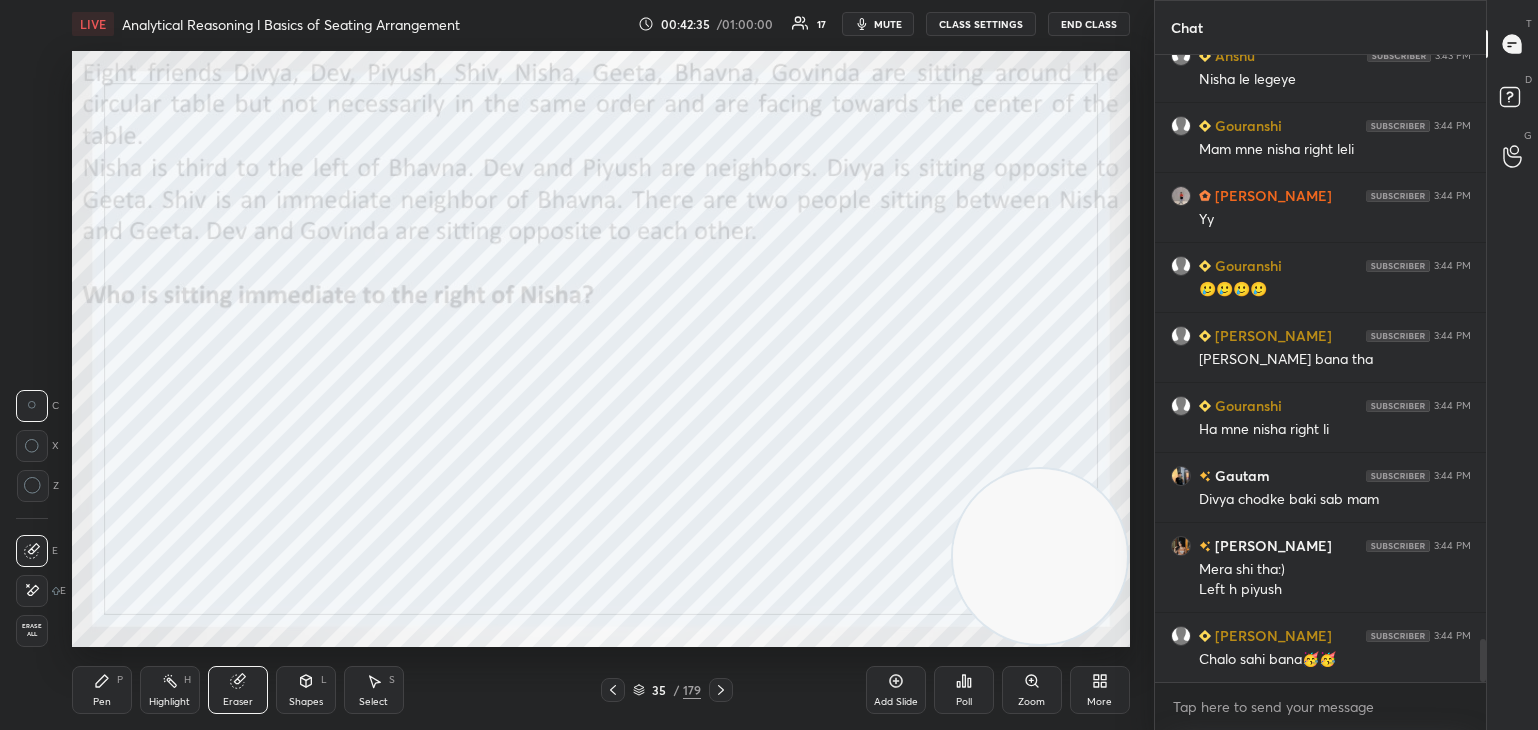 click on "Pen P" at bounding box center [102, 690] 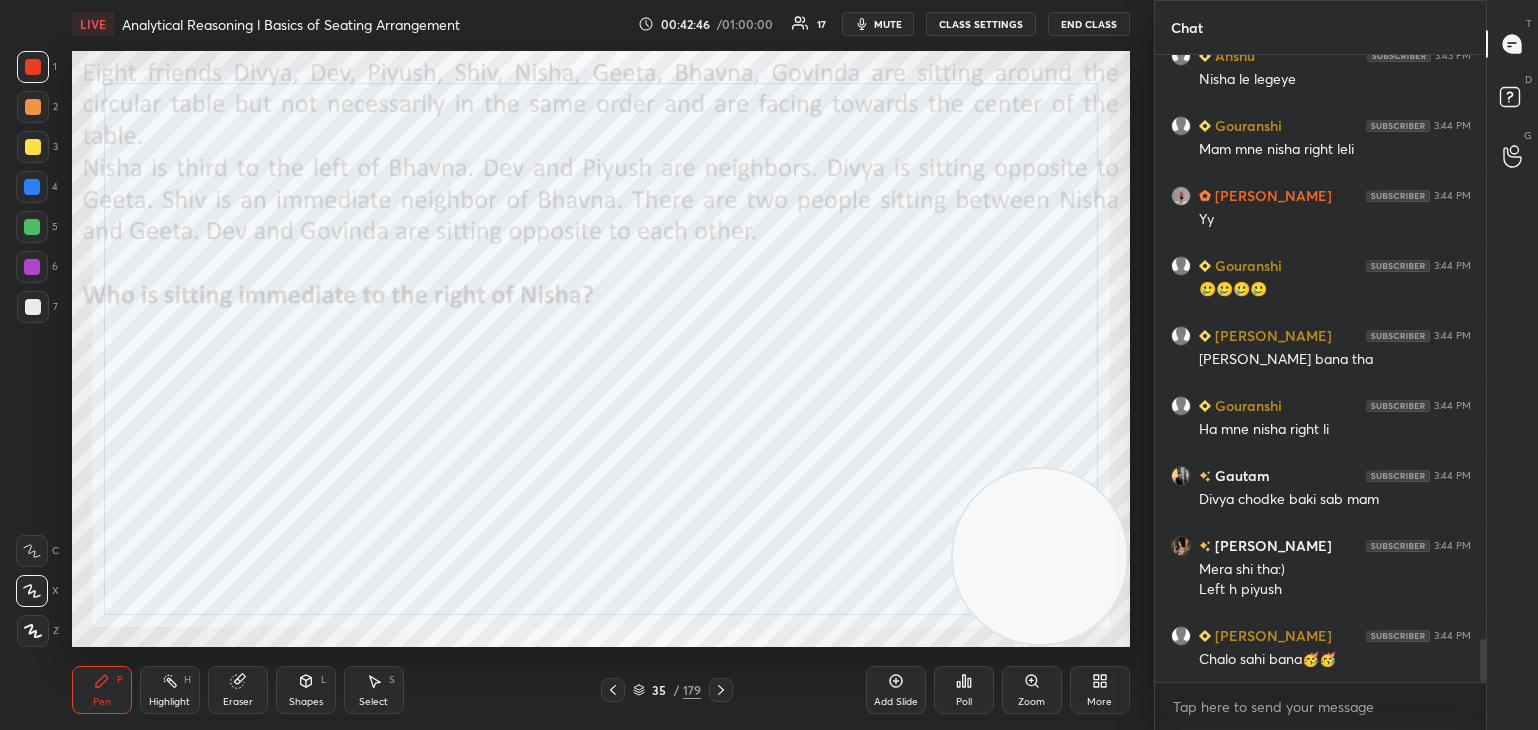 click on "Eraser" at bounding box center [238, 690] 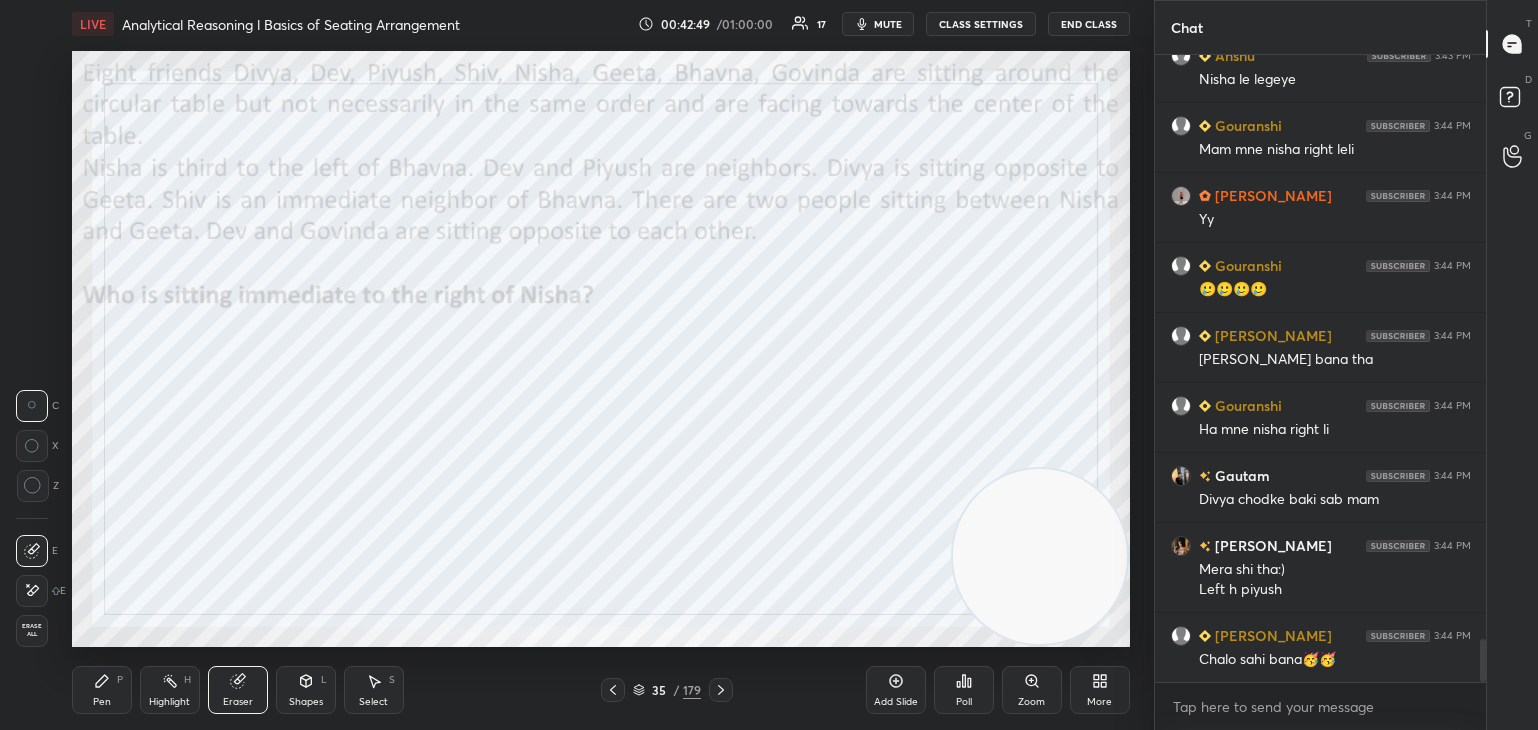 click on "Pen P" at bounding box center (102, 690) 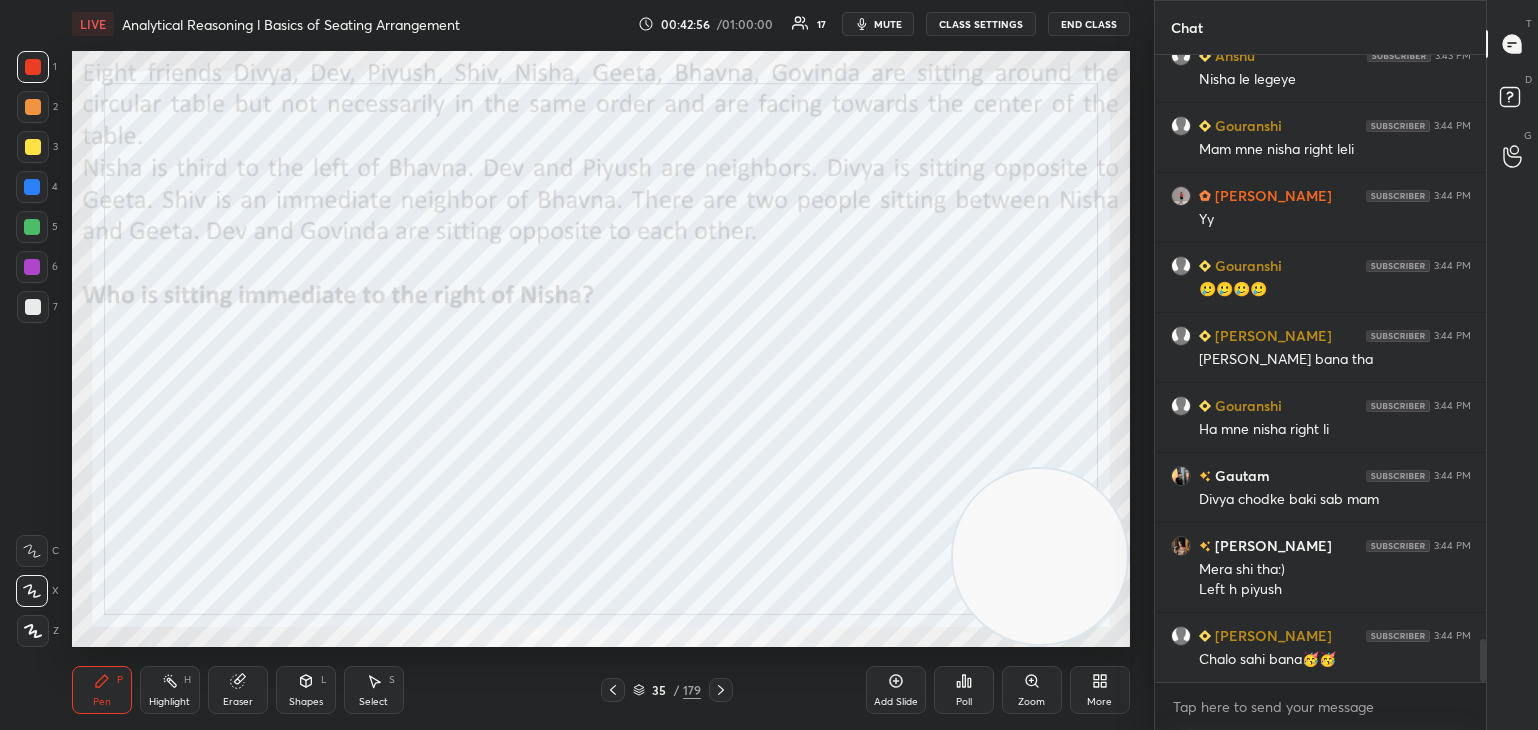click on "Eraser" at bounding box center [238, 690] 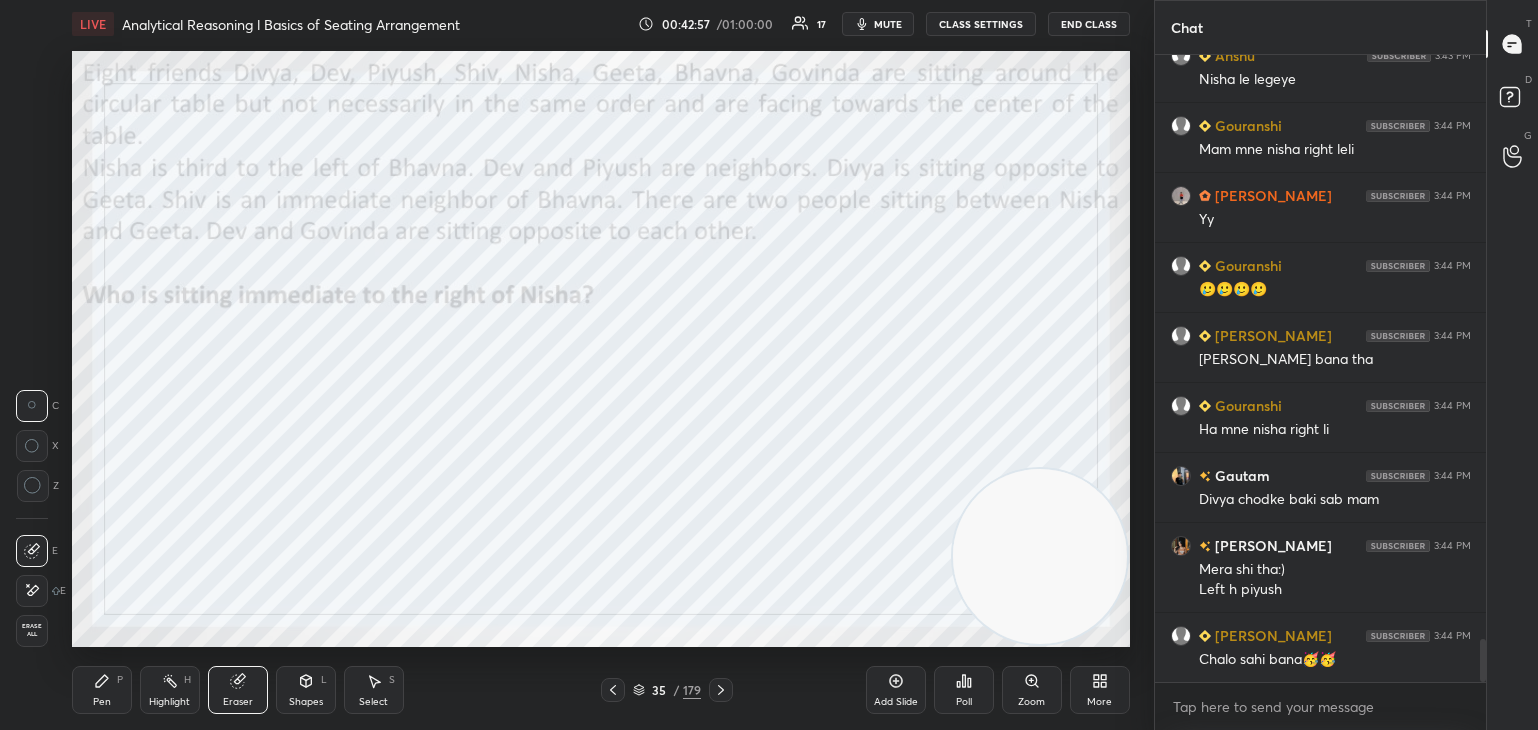 scroll, scrollTop: 8508, scrollLeft: 0, axis: vertical 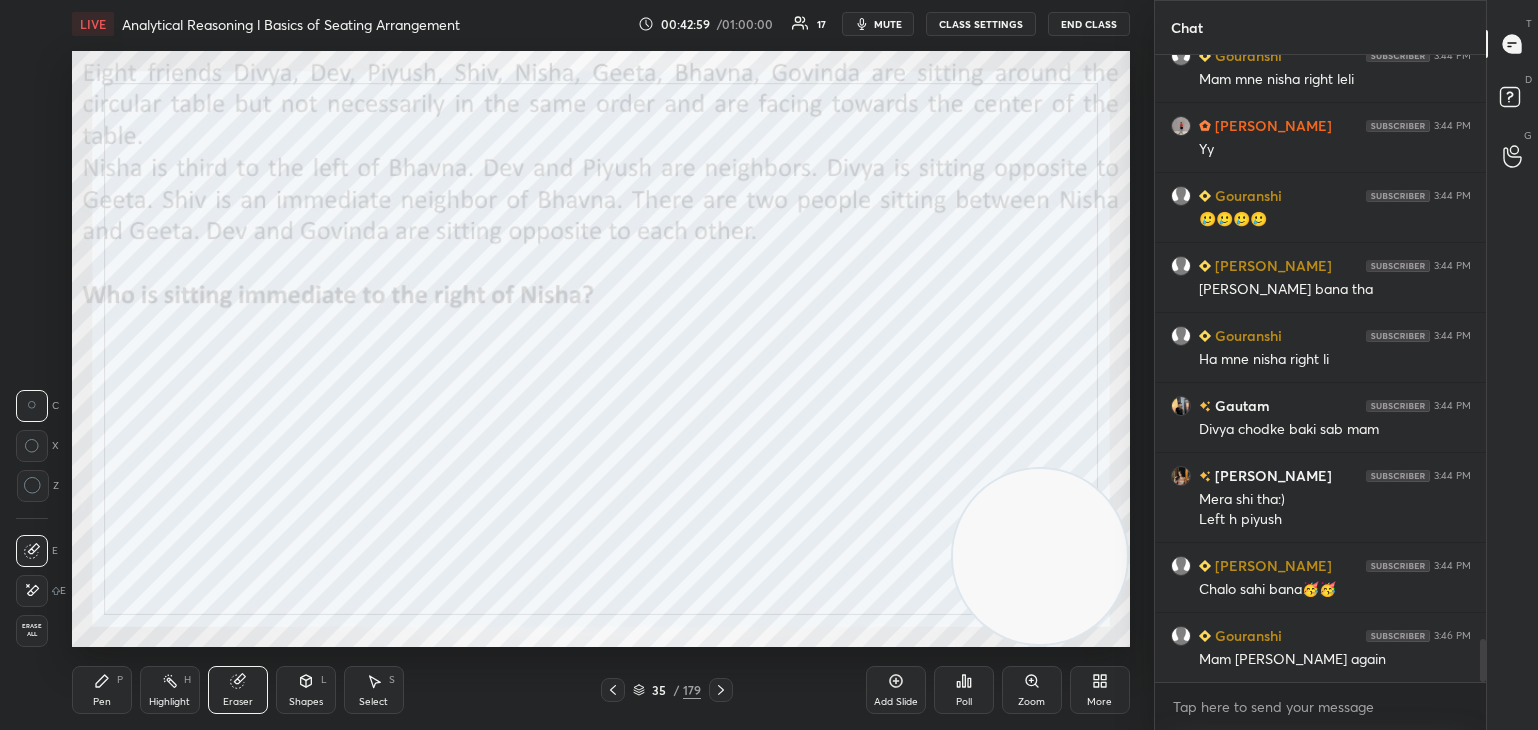 click on "Pen P Highlight H Eraser Shapes L Select S 35 / 179 Add Slide Poll Zoom More" at bounding box center (601, 690) 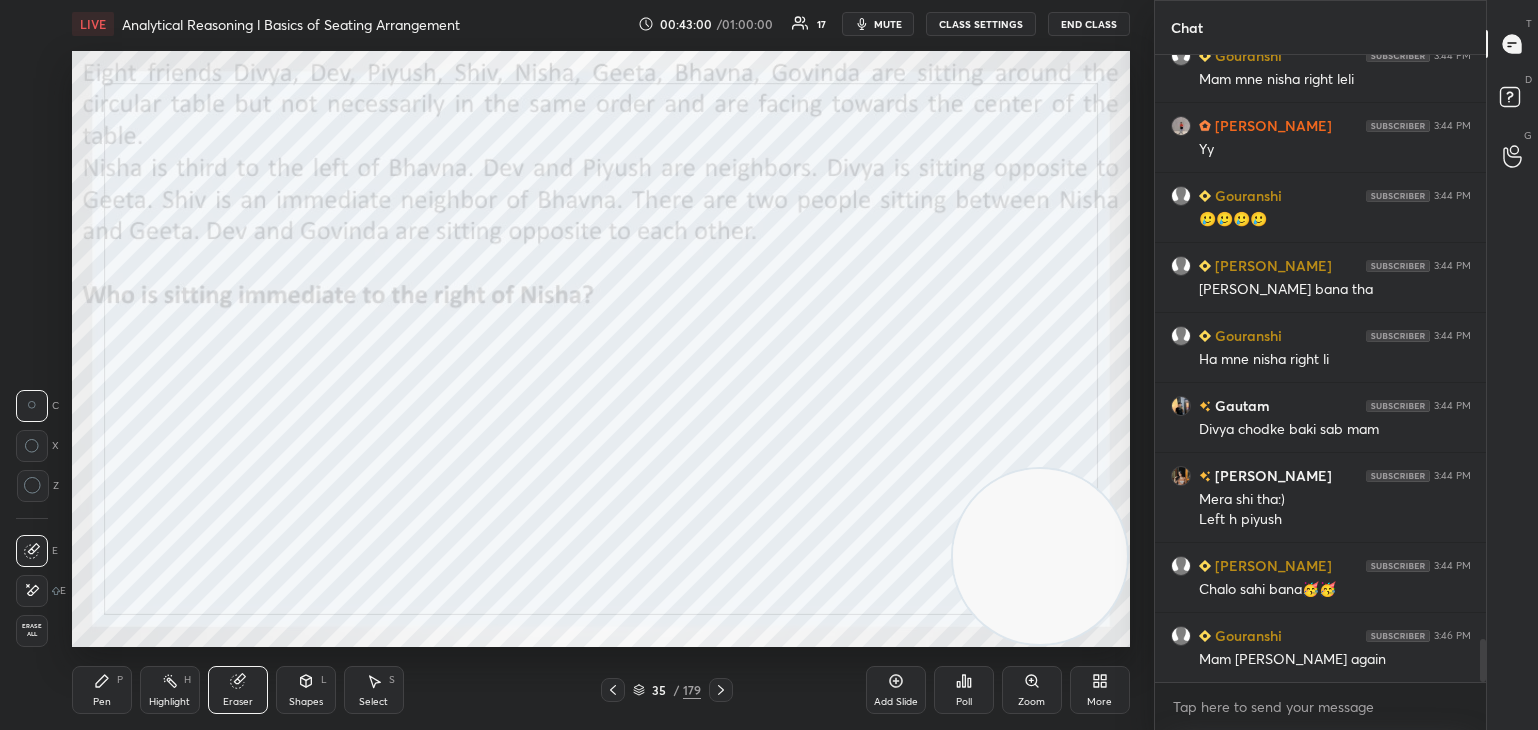 click on "Pen" at bounding box center [102, 702] 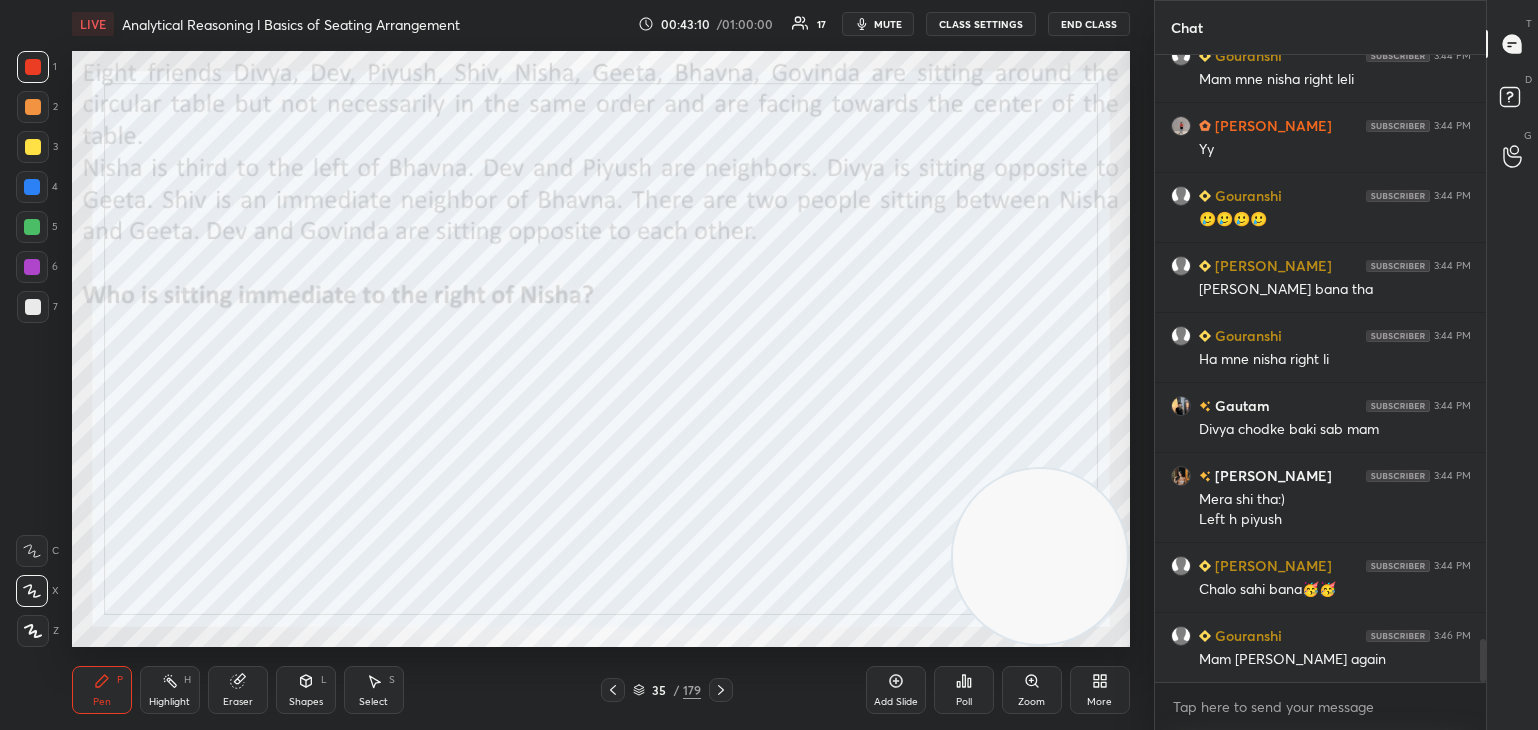 click on "Eraser" at bounding box center (238, 702) 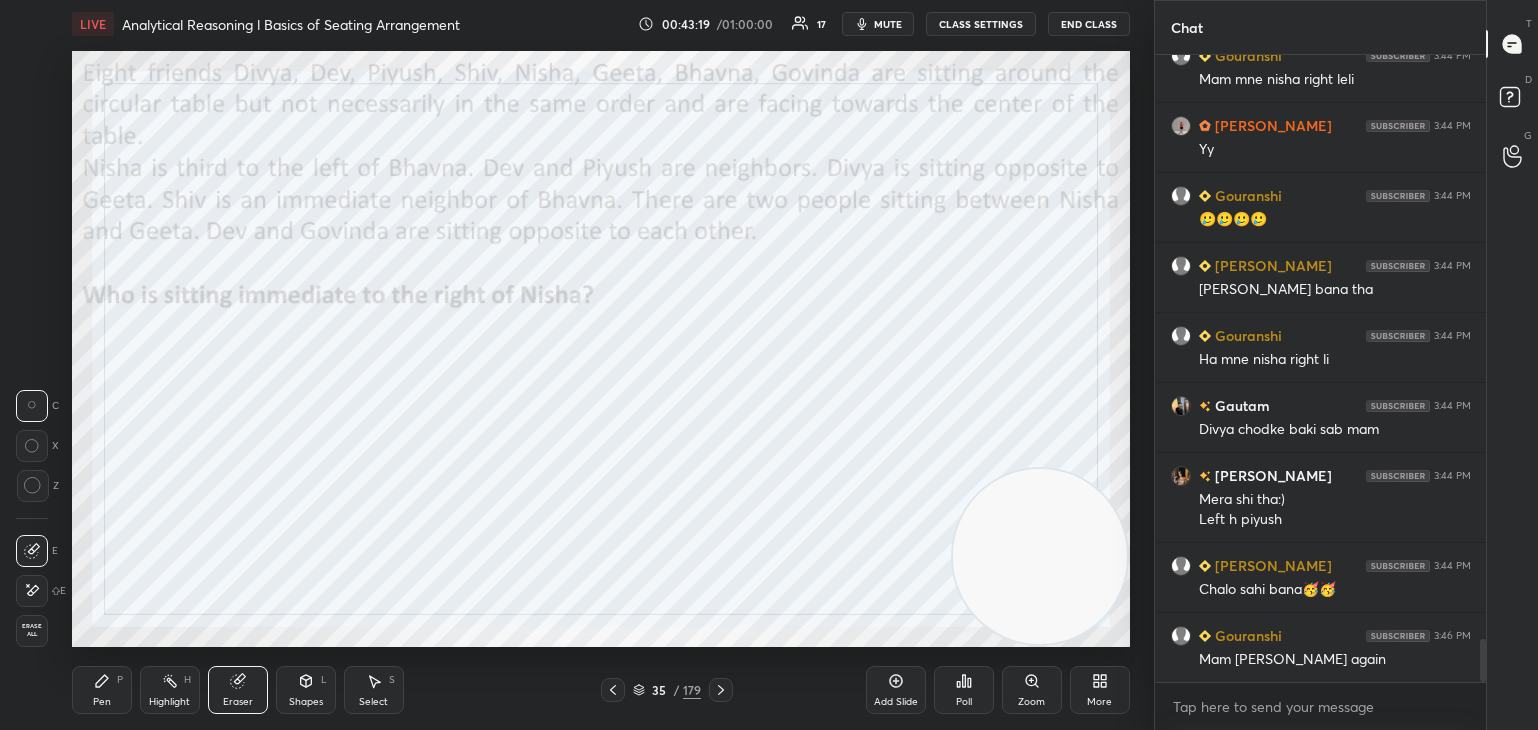 click on "Pen P" at bounding box center (102, 690) 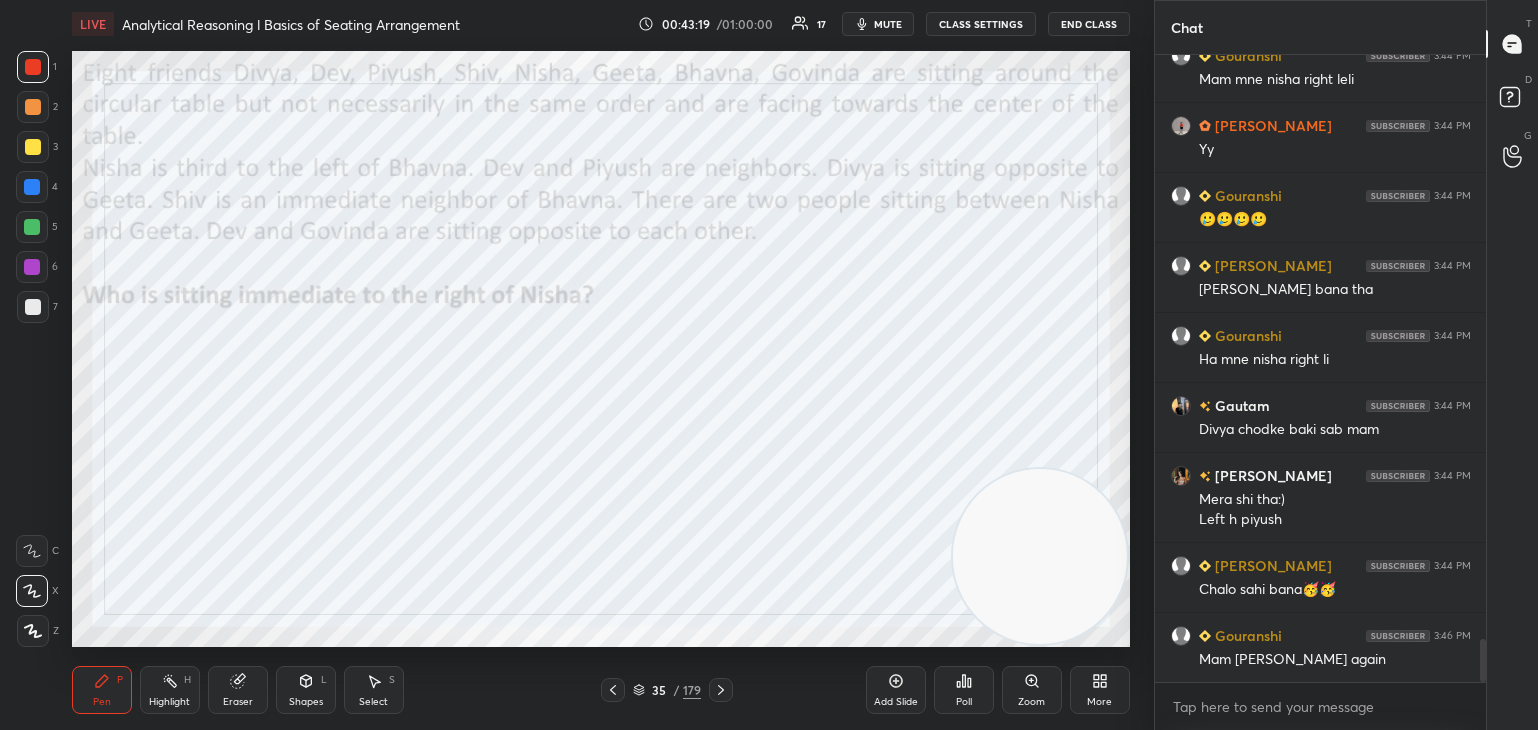 scroll, scrollTop: 8578, scrollLeft: 0, axis: vertical 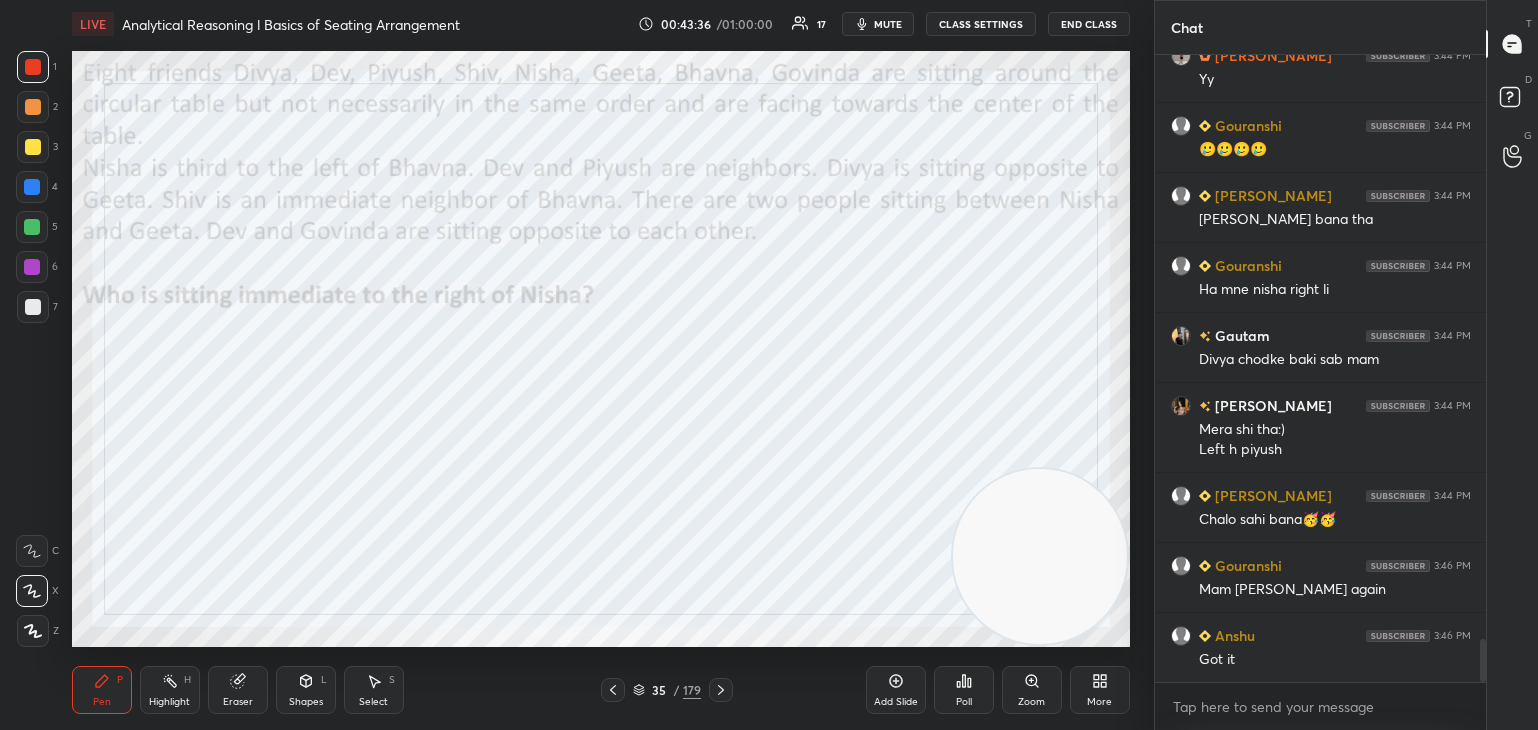 click on "H" at bounding box center (187, 680) 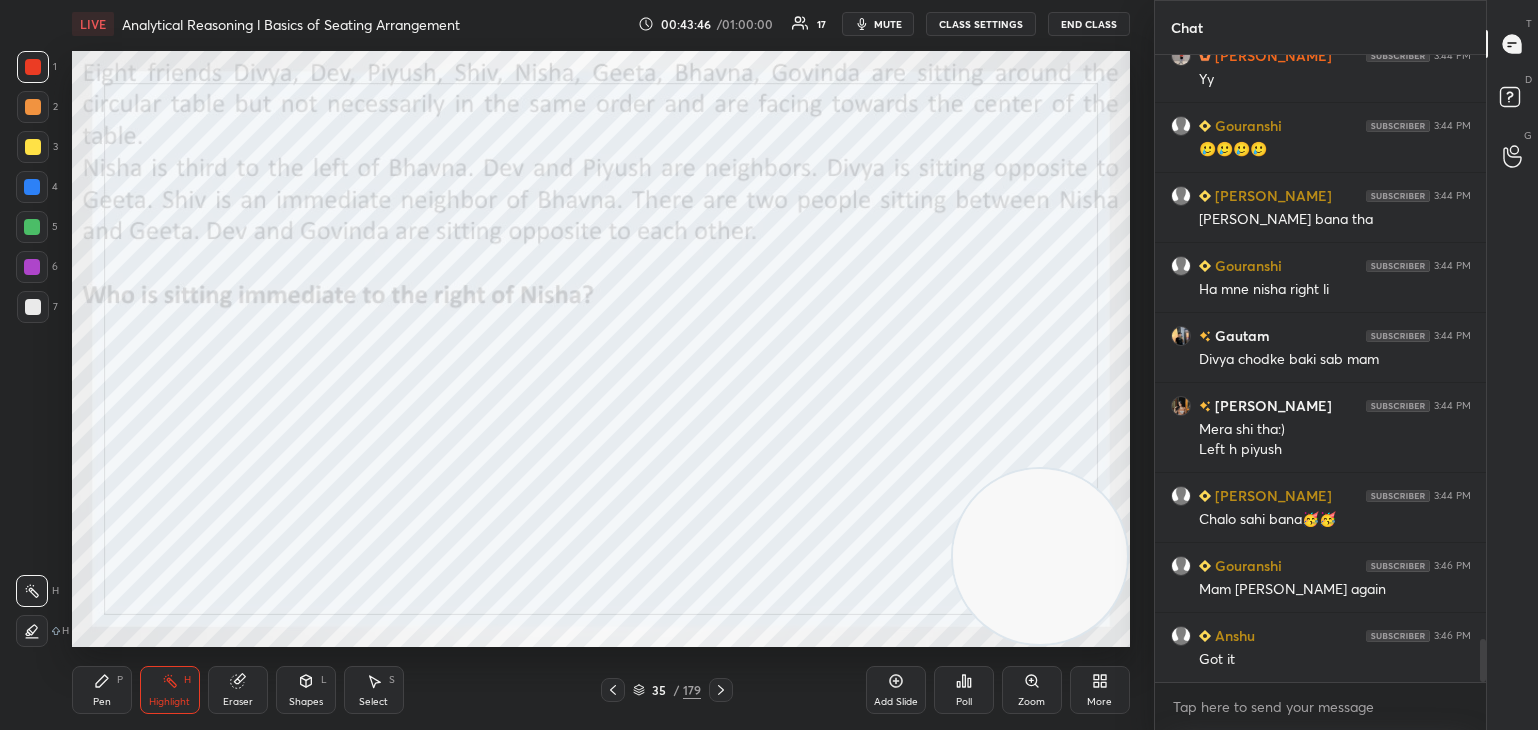 click on "Pen" at bounding box center (102, 702) 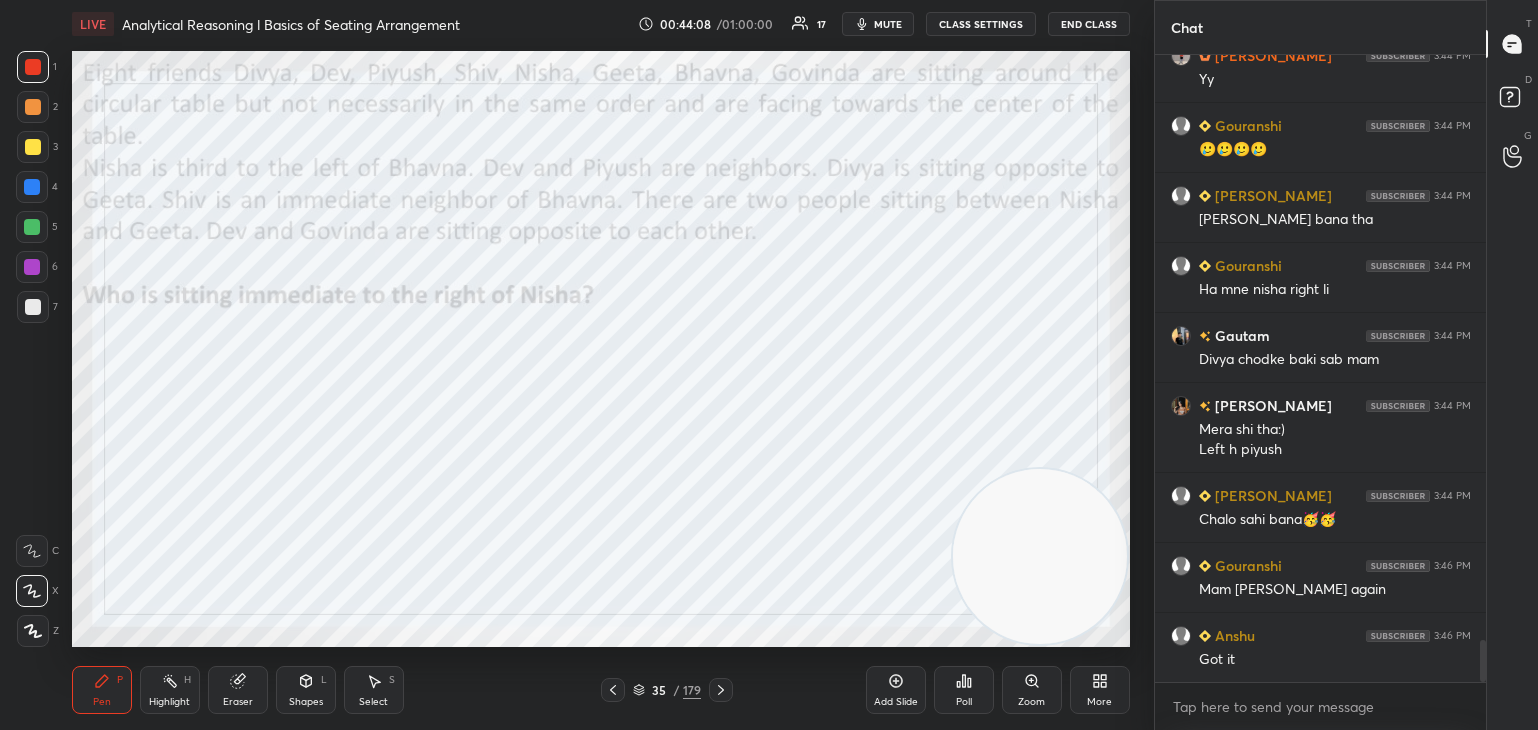 scroll, scrollTop: 8648, scrollLeft: 0, axis: vertical 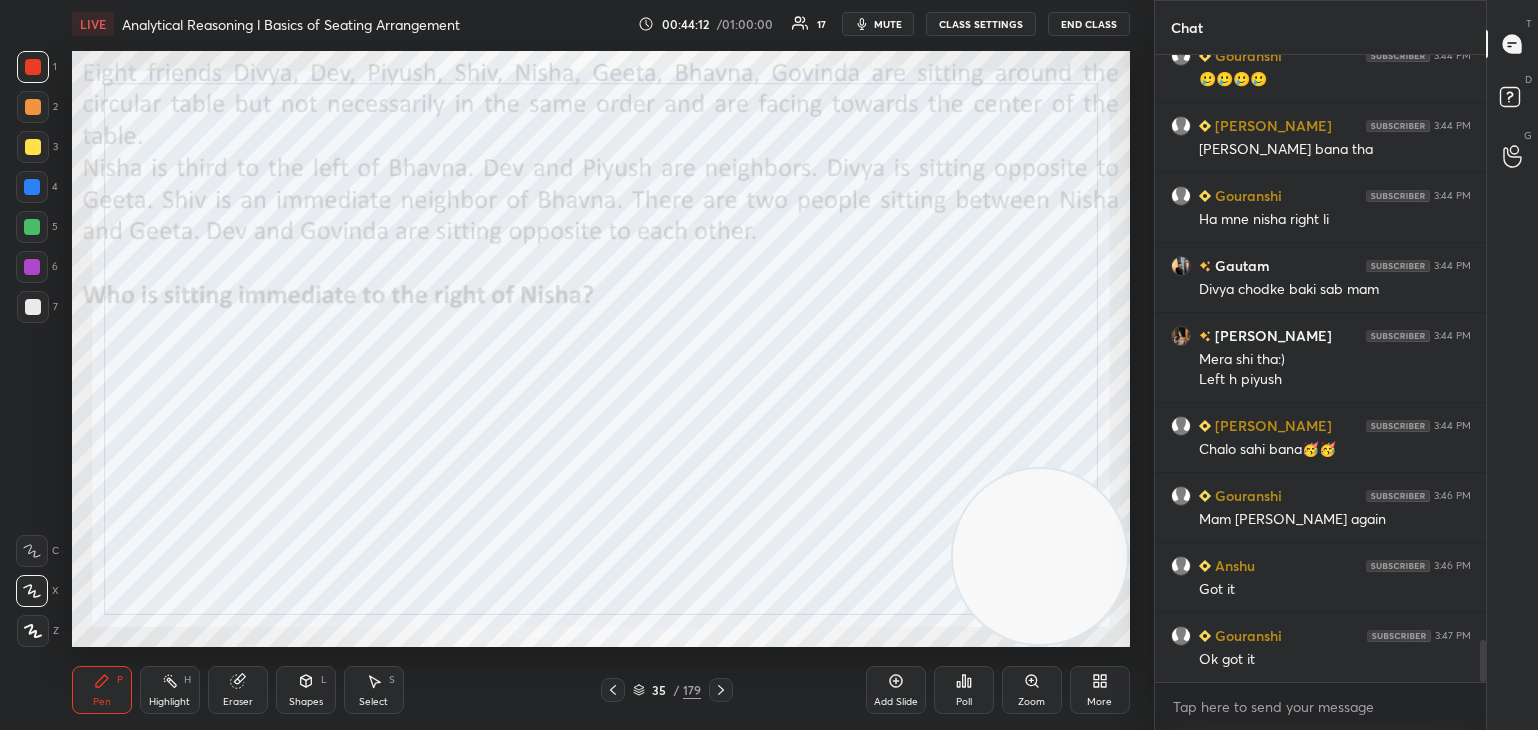 click 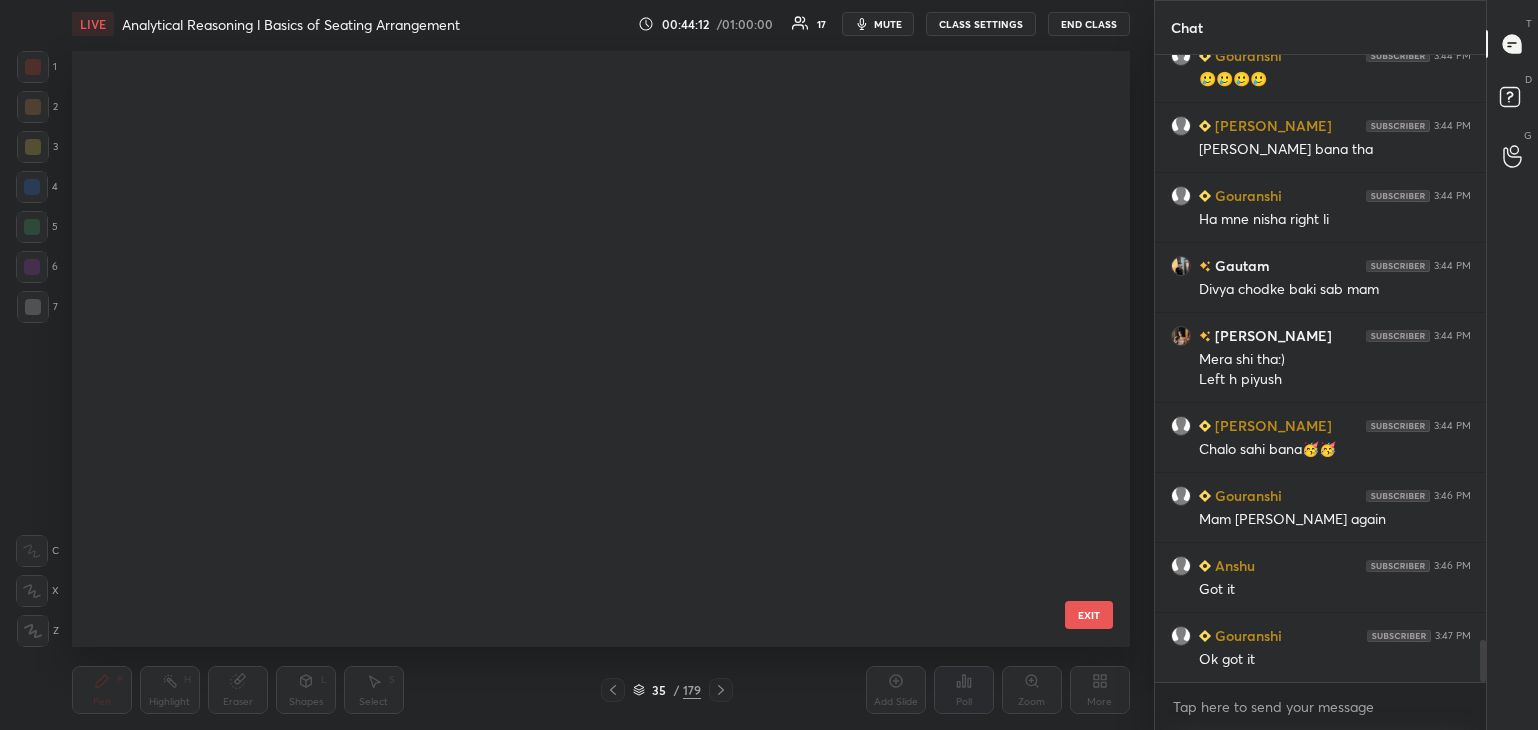 scroll, scrollTop: 1605, scrollLeft: 0, axis: vertical 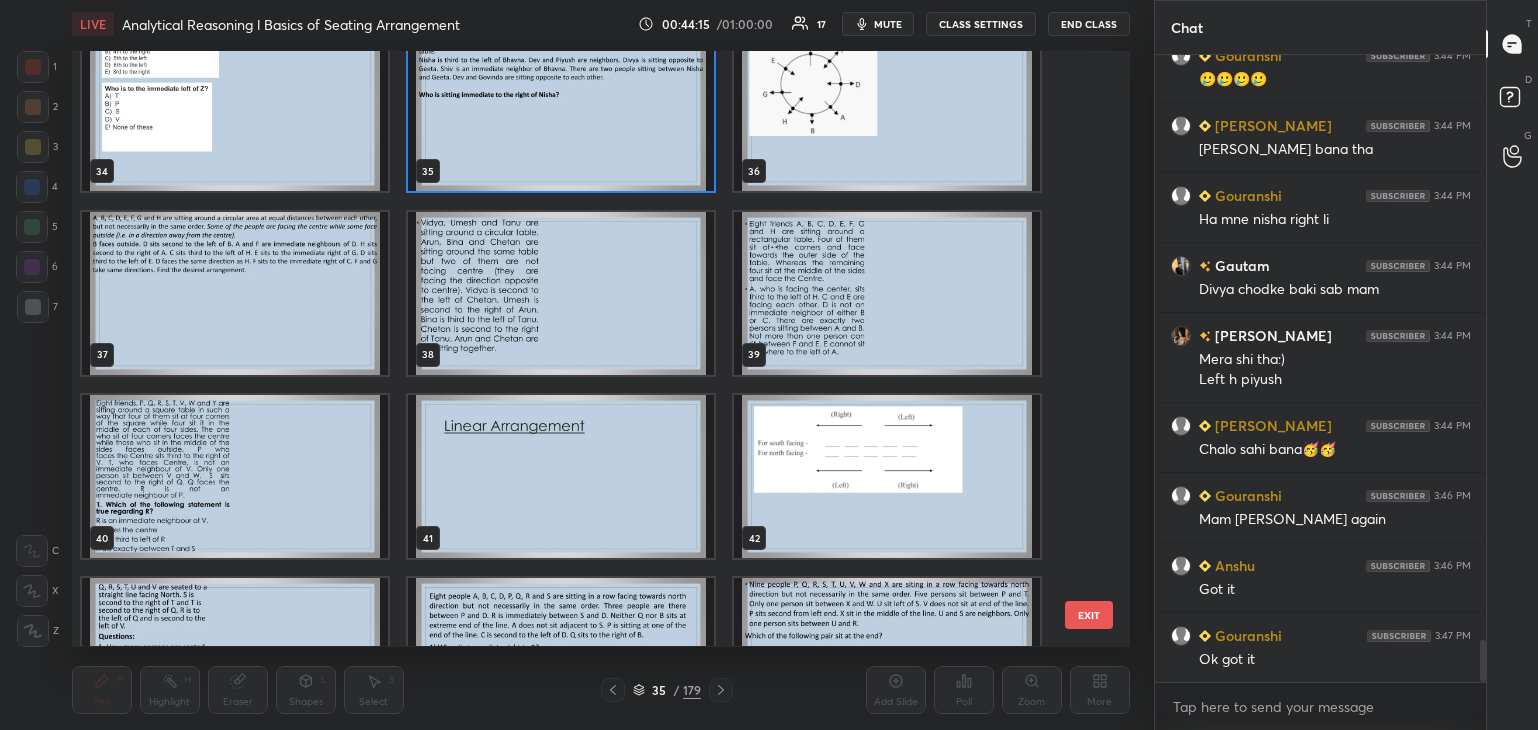 click at bounding box center [561, 293] 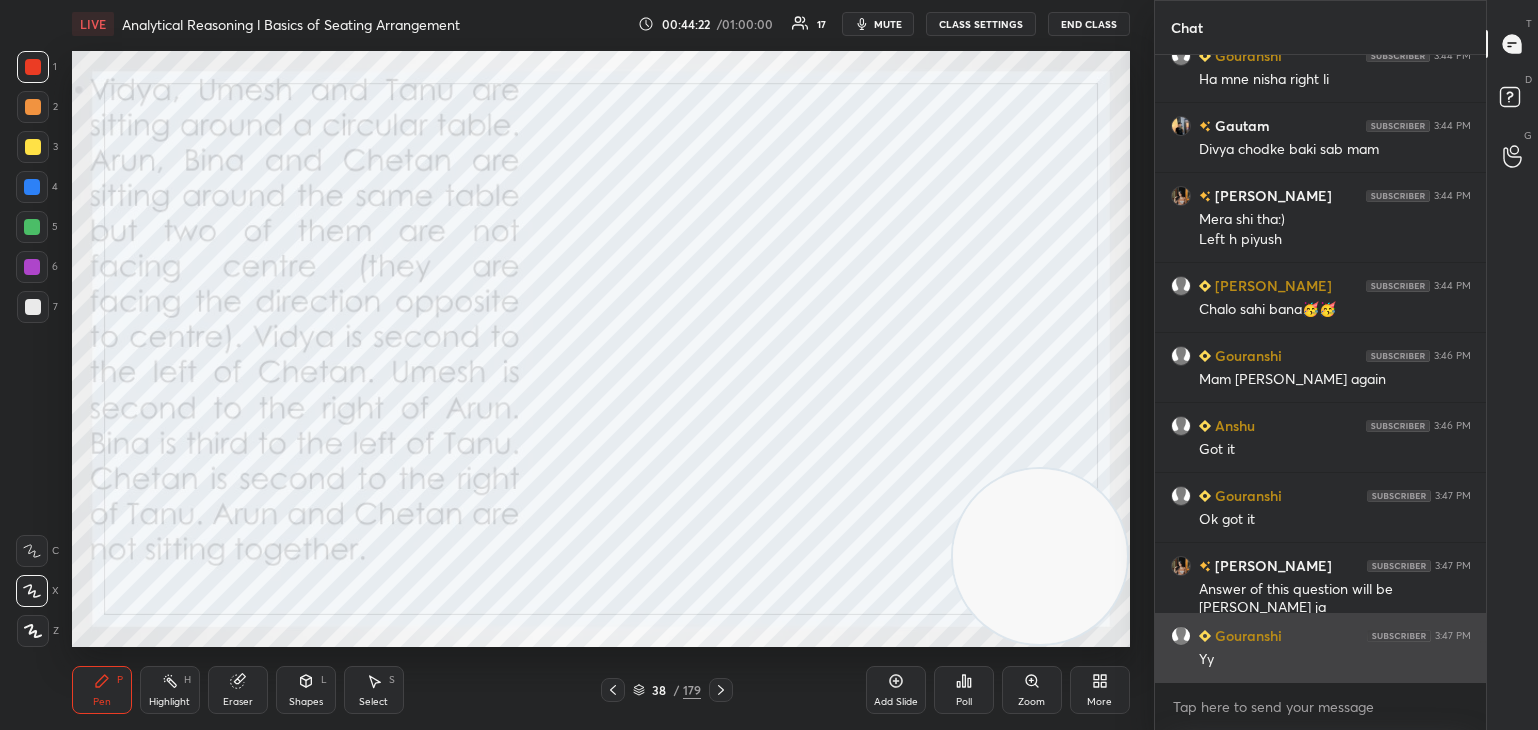 scroll, scrollTop: 8858, scrollLeft: 0, axis: vertical 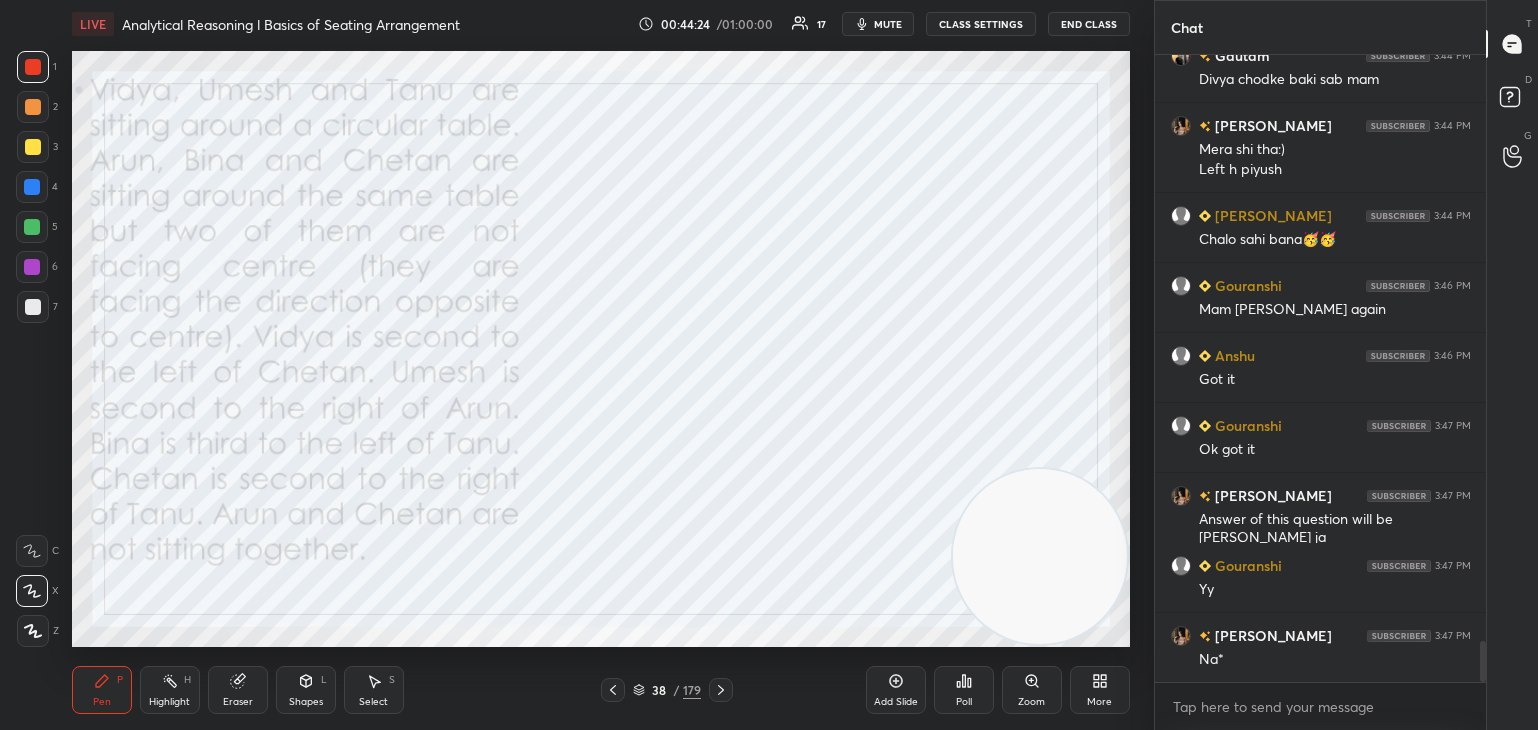click 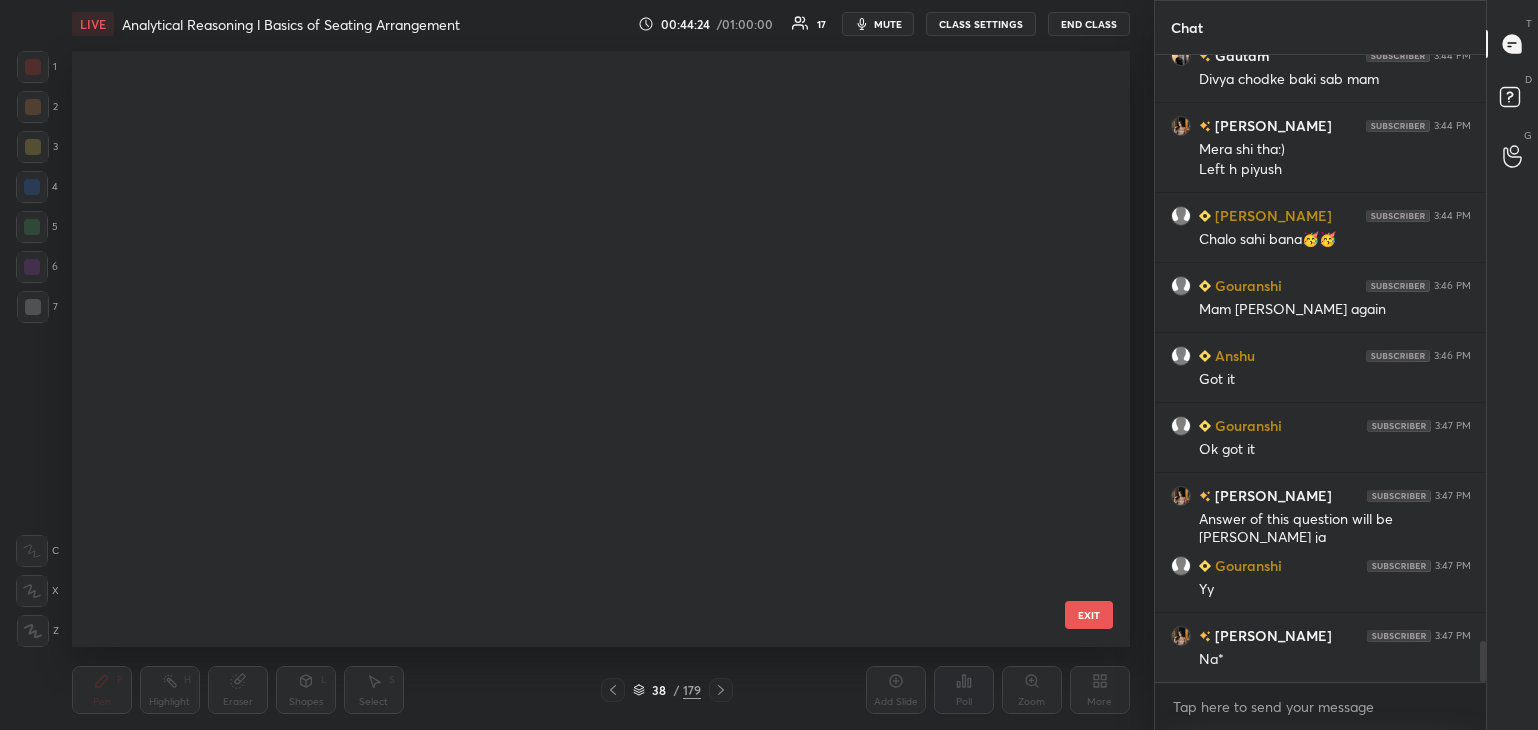 scroll, scrollTop: 1788, scrollLeft: 0, axis: vertical 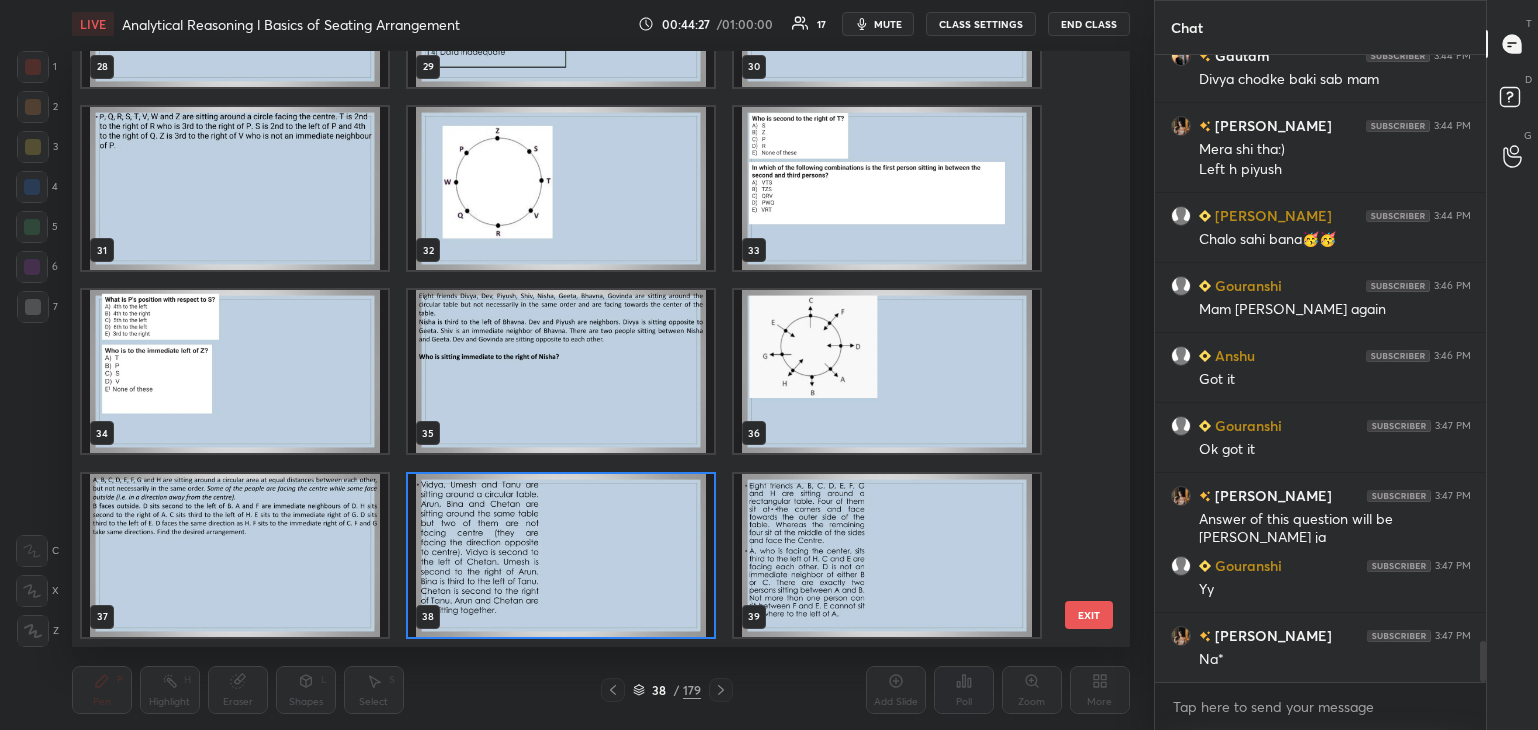 click at bounding box center (561, 372) 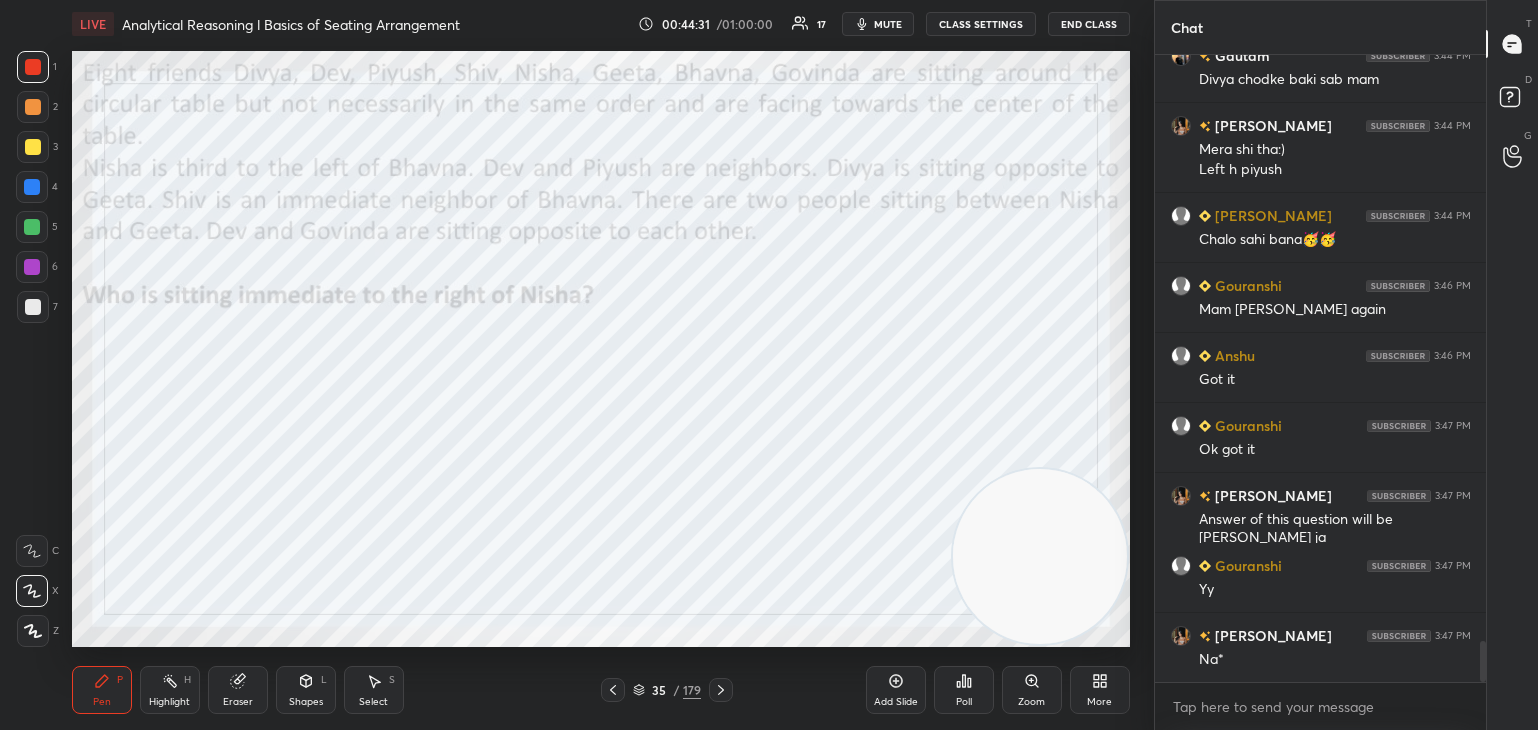 scroll, scrollTop: 8928, scrollLeft: 0, axis: vertical 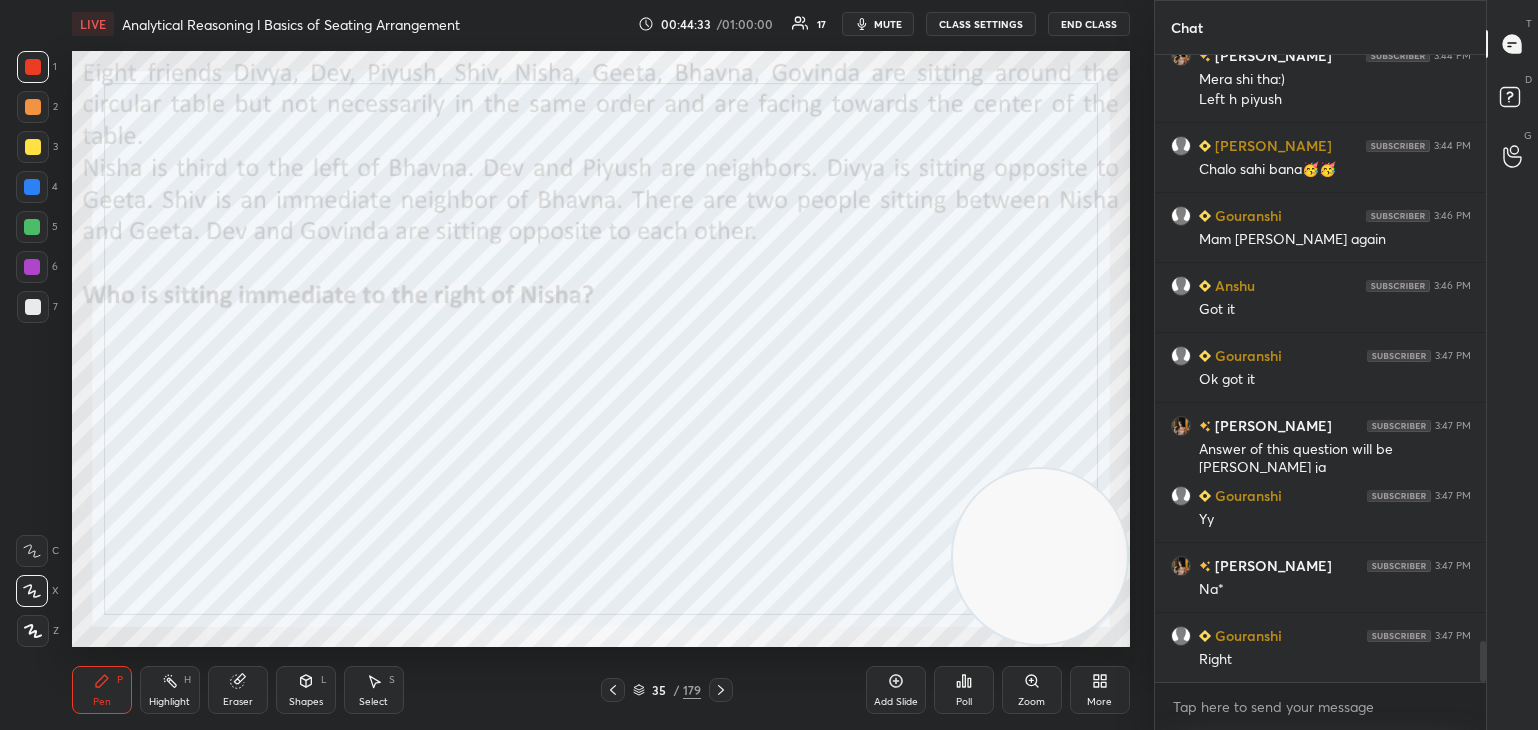 click on "35 / 179" at bounding box center [667, 690] 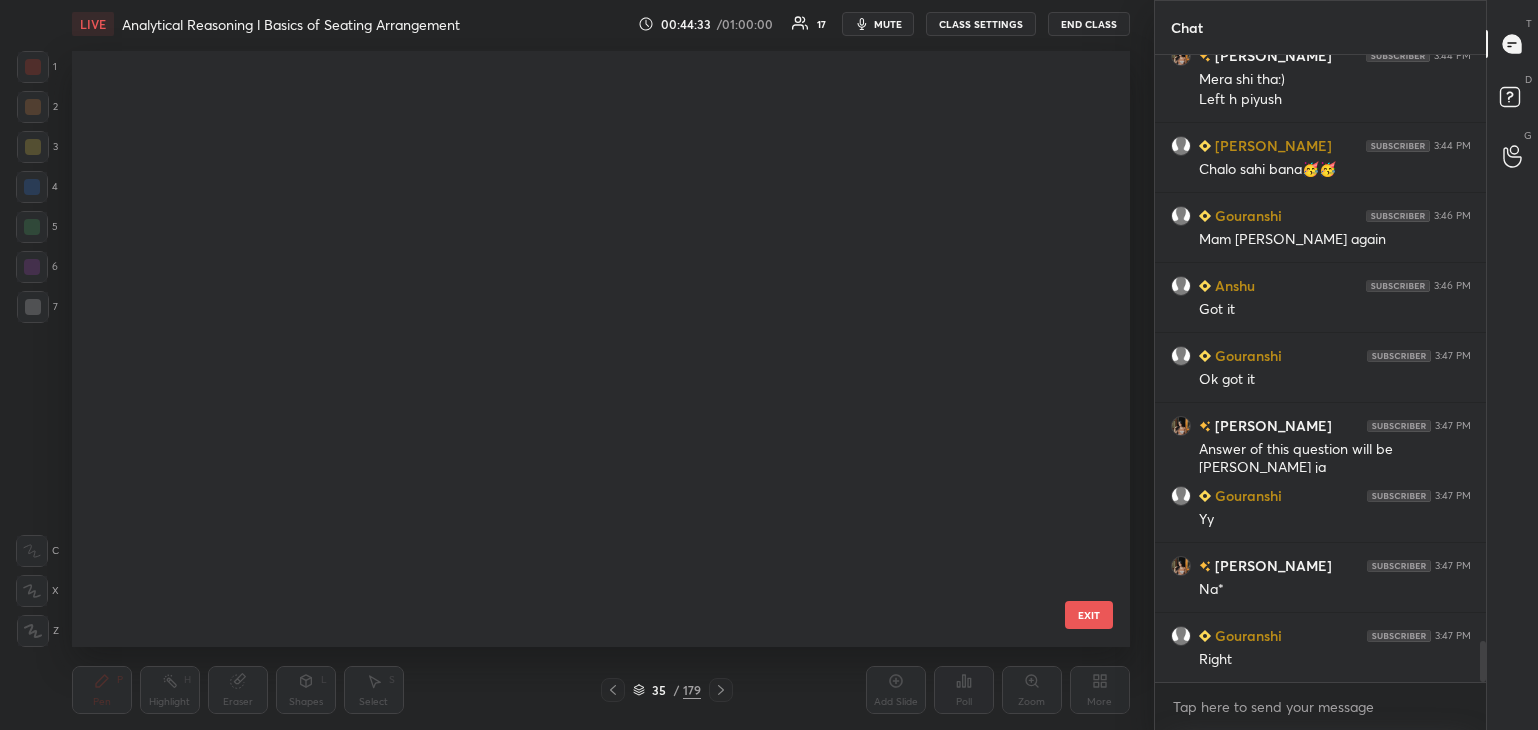 scroll, scrollTop: 1605, scrollLeft: 0, axis: vertical 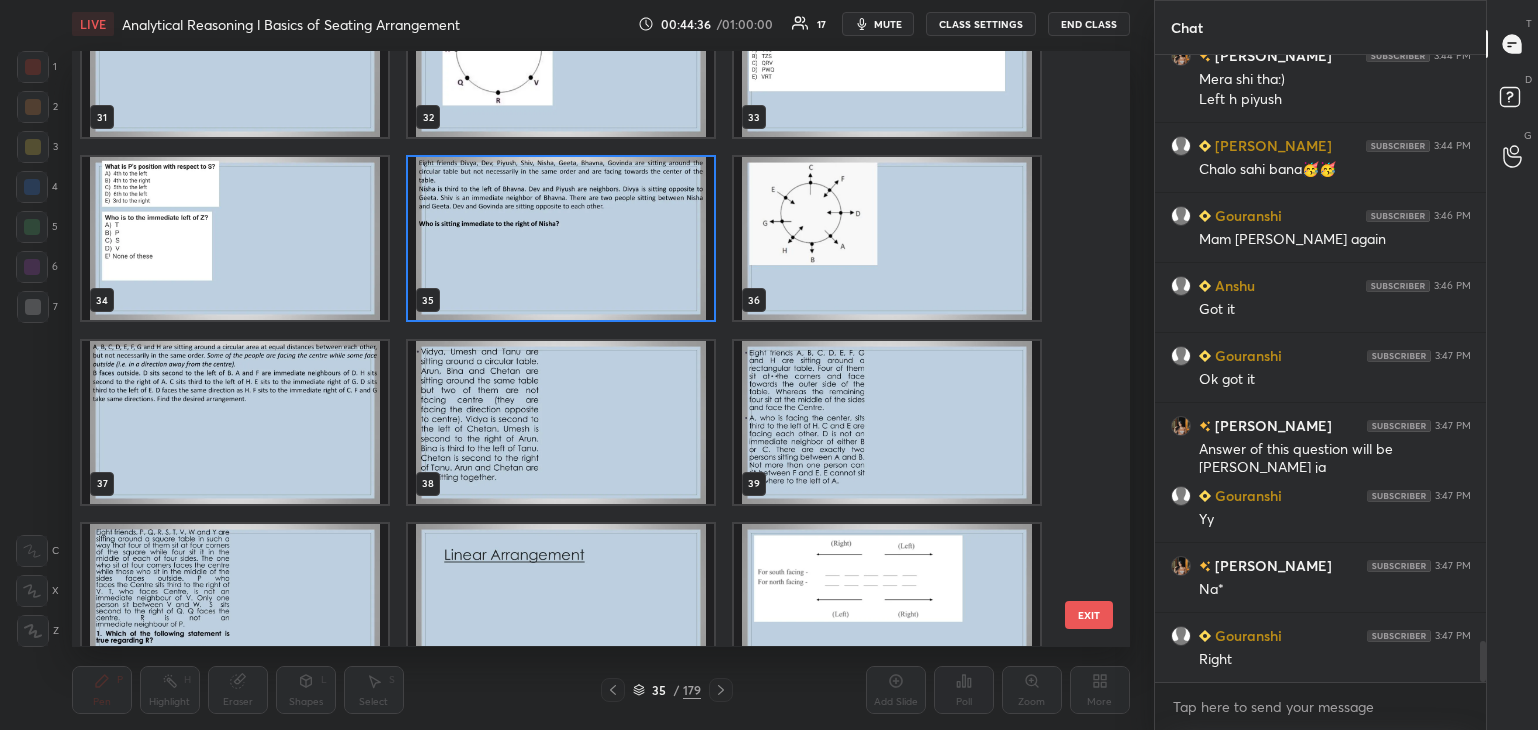 click at bounding box center (561, 422) 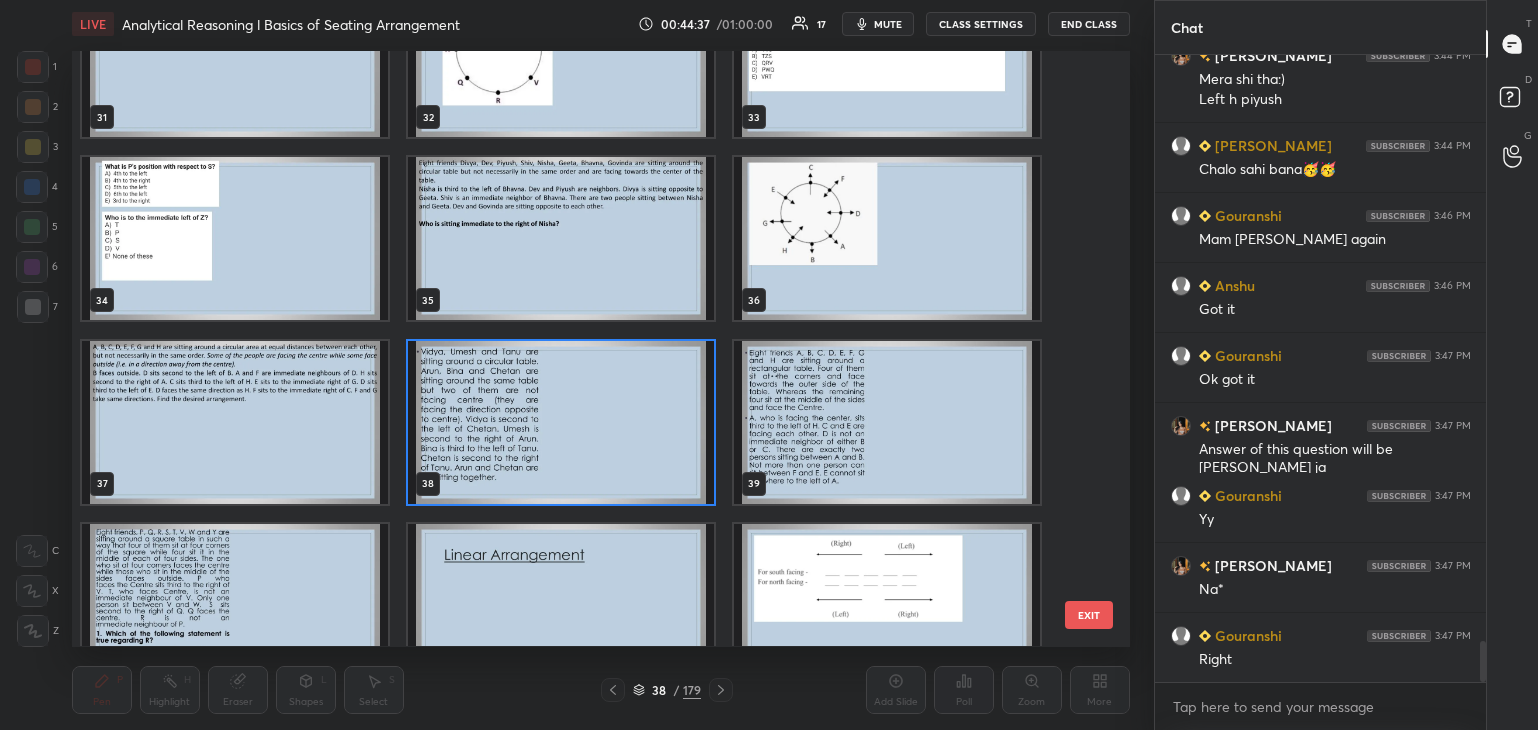 click at bounding box center [561, 422] 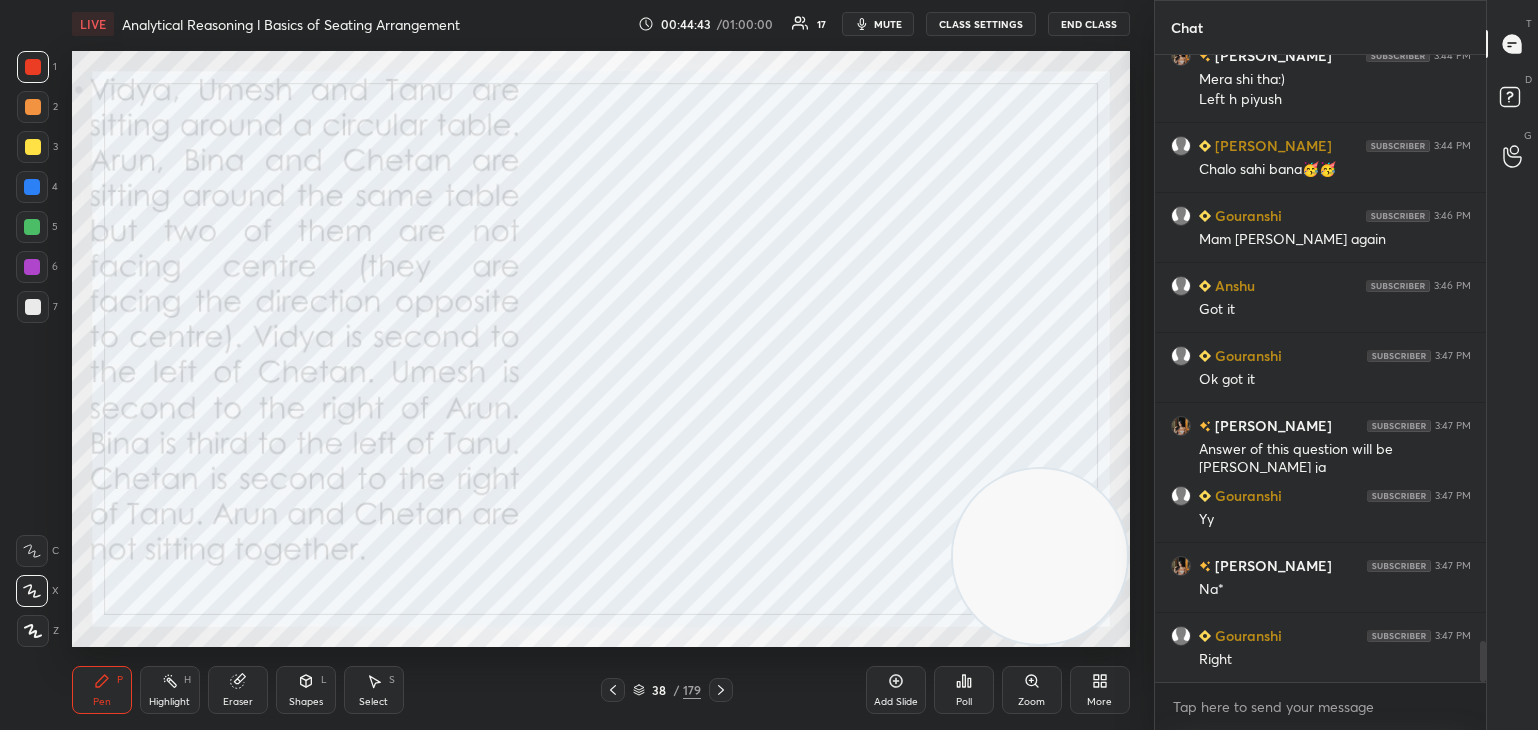 click at bounding box center [32, 187] 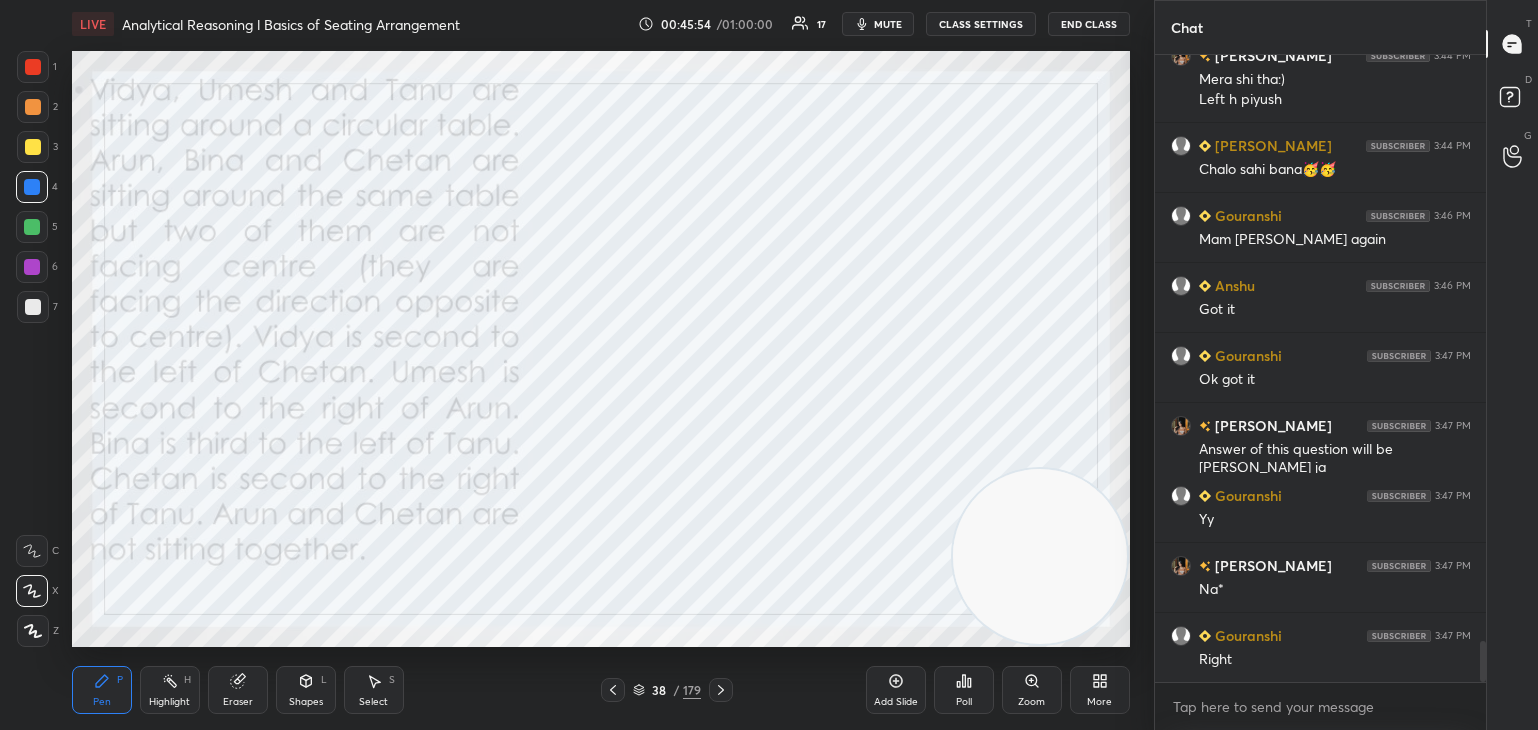 click at bounding box center [33, 67] 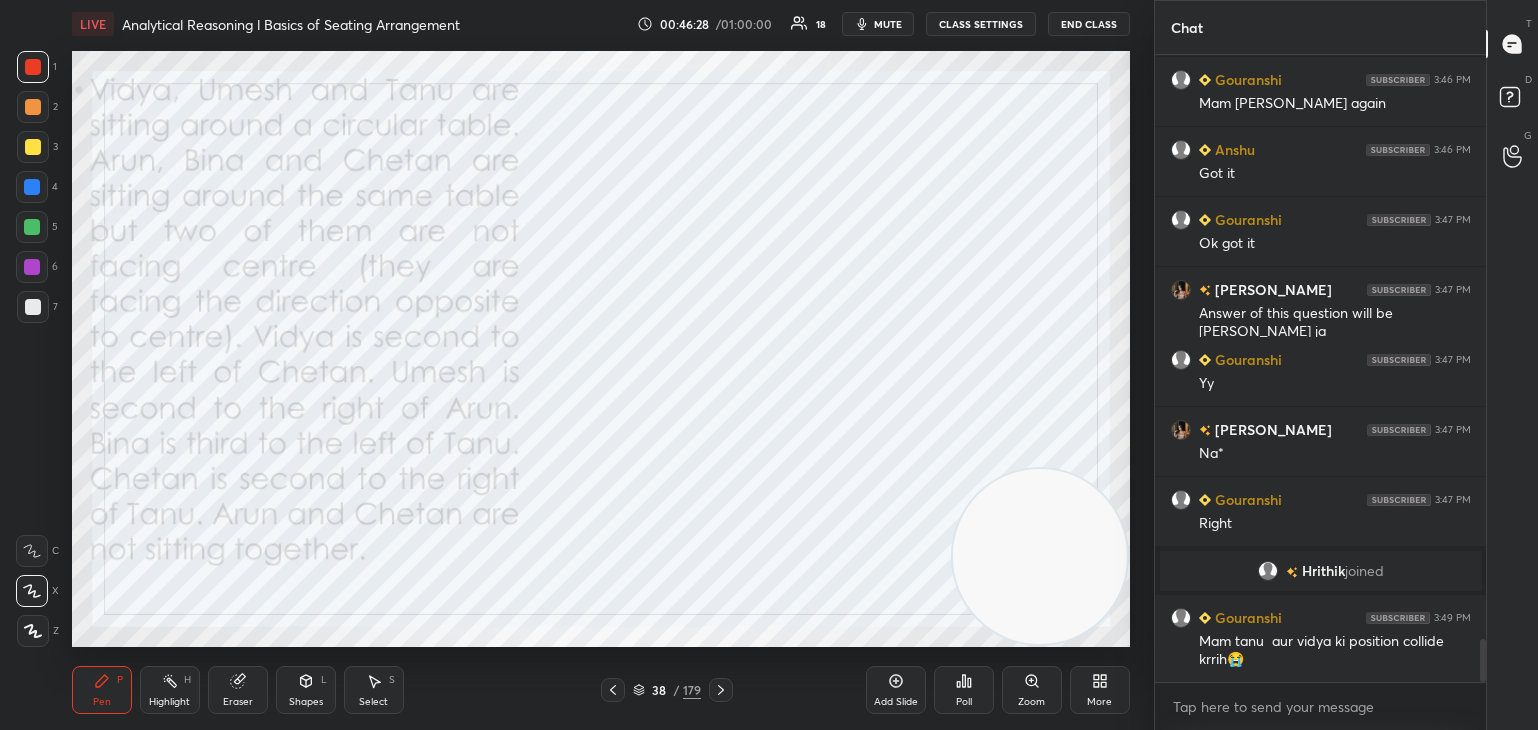 scroll, scrollTop: 8628, scrollLeft: 0, axis: vertical 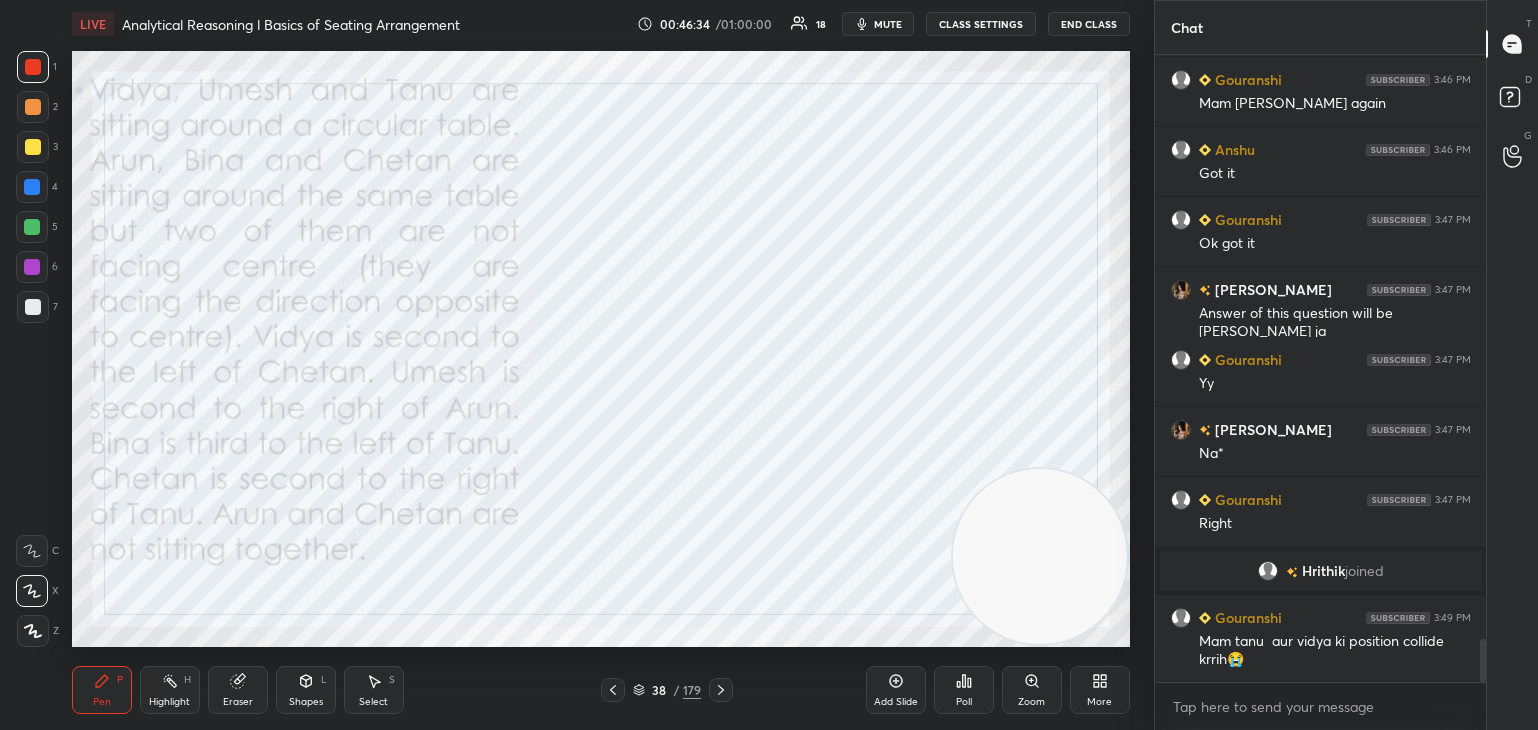 click on "Eraser" at bounding box center [238, 702] 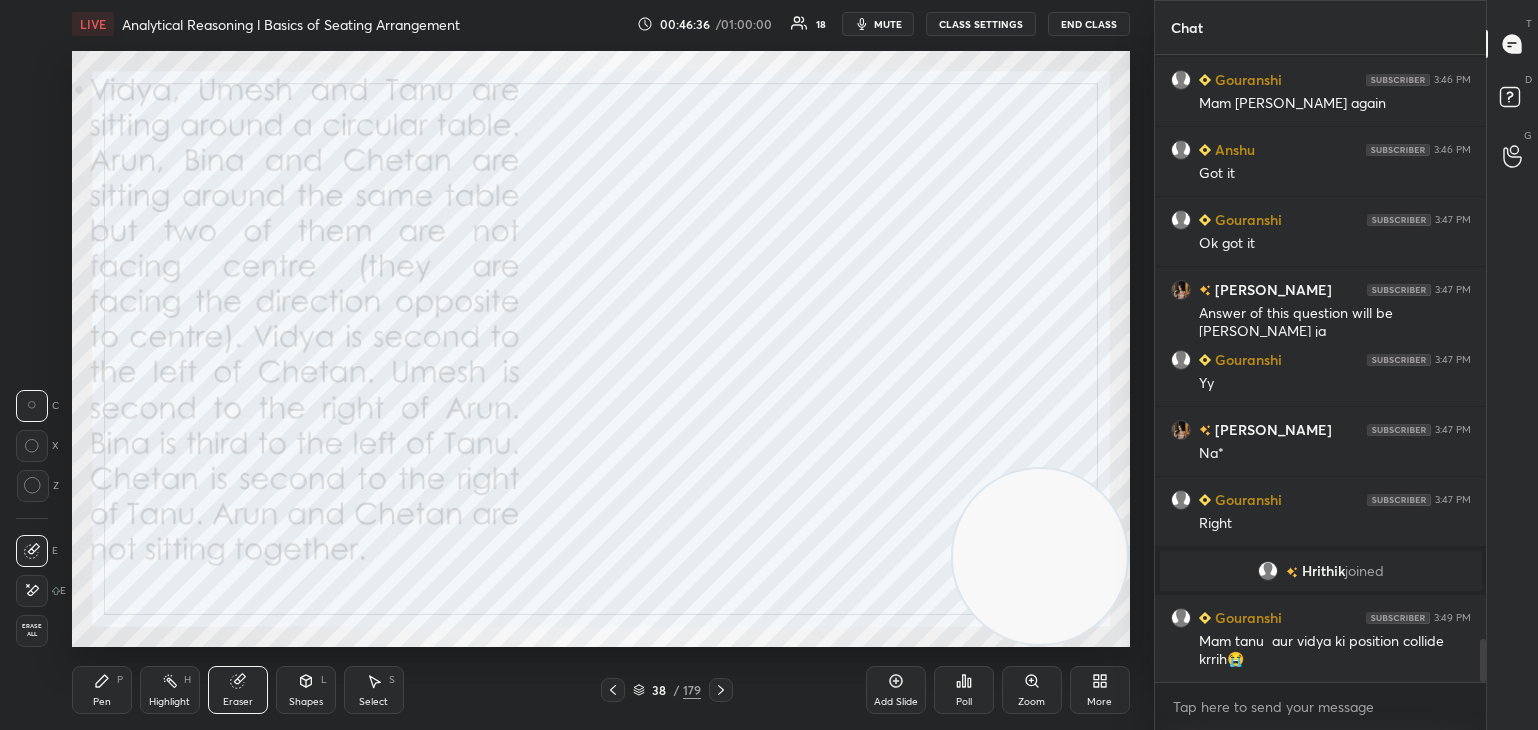 click on "Pen" at bounding box center (102, 702) 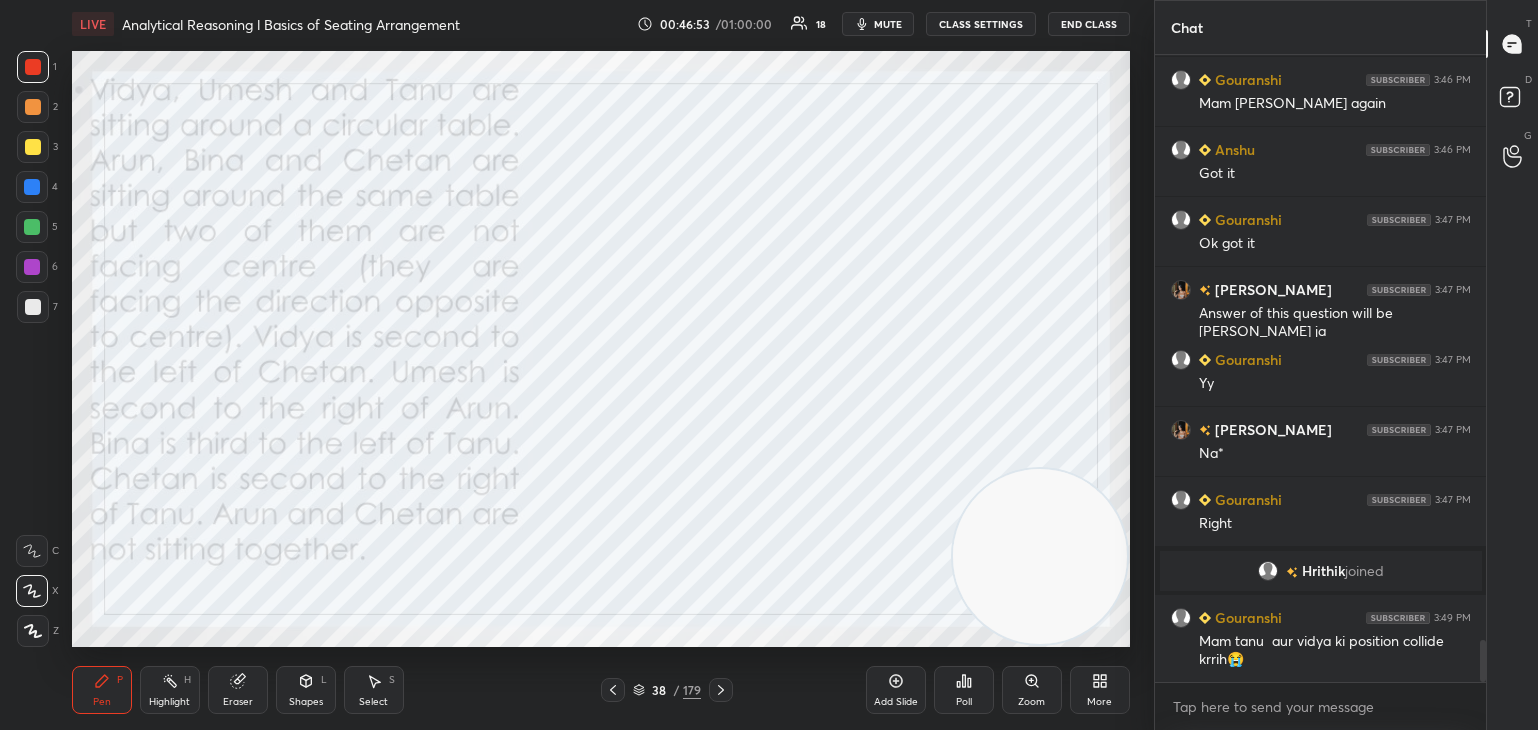 scroll, scrollTop: 8676, scrollLeft: 0, axis: vertical 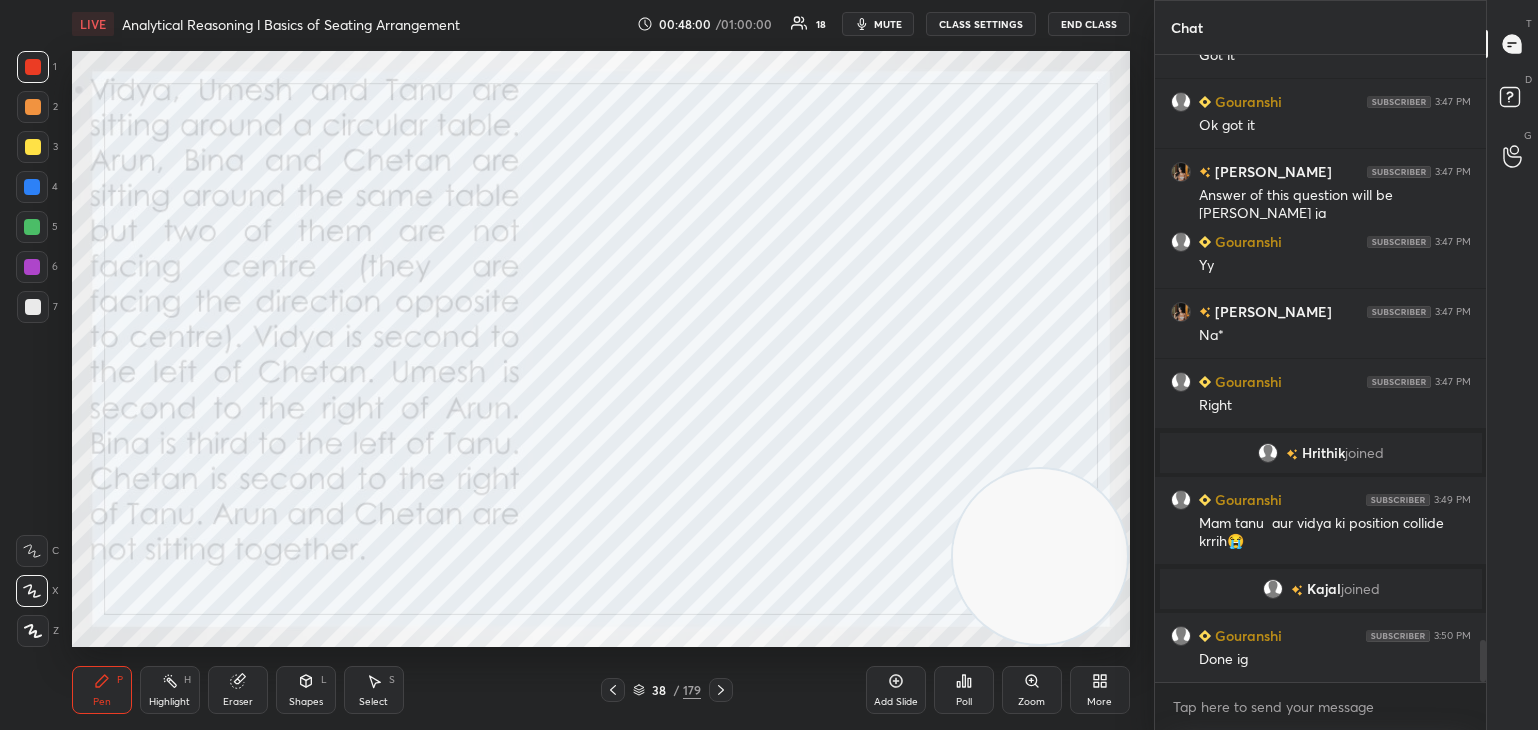 click on "Eraser" at bounding box center [238, 702] 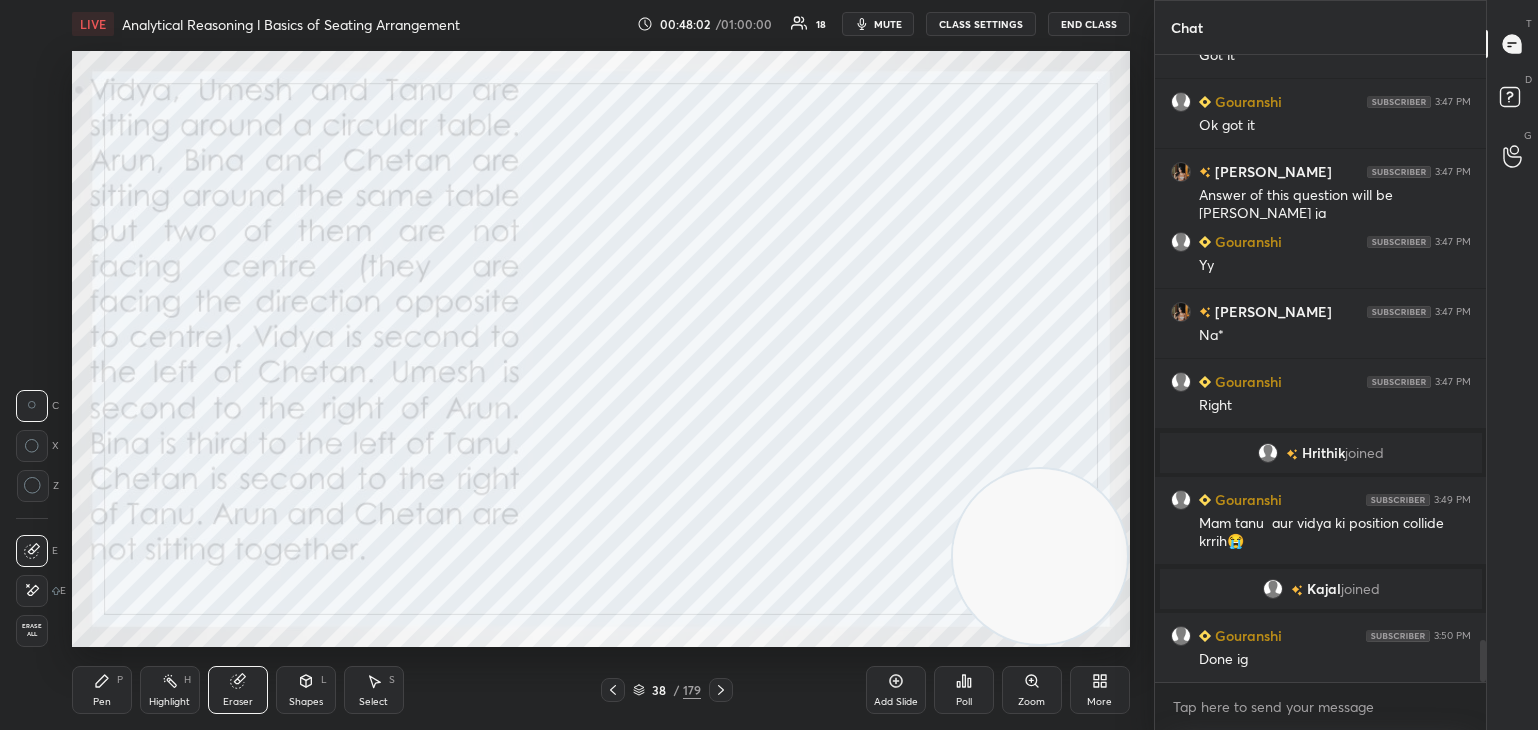 click on "Pen P" at bounding box center [102, 690] 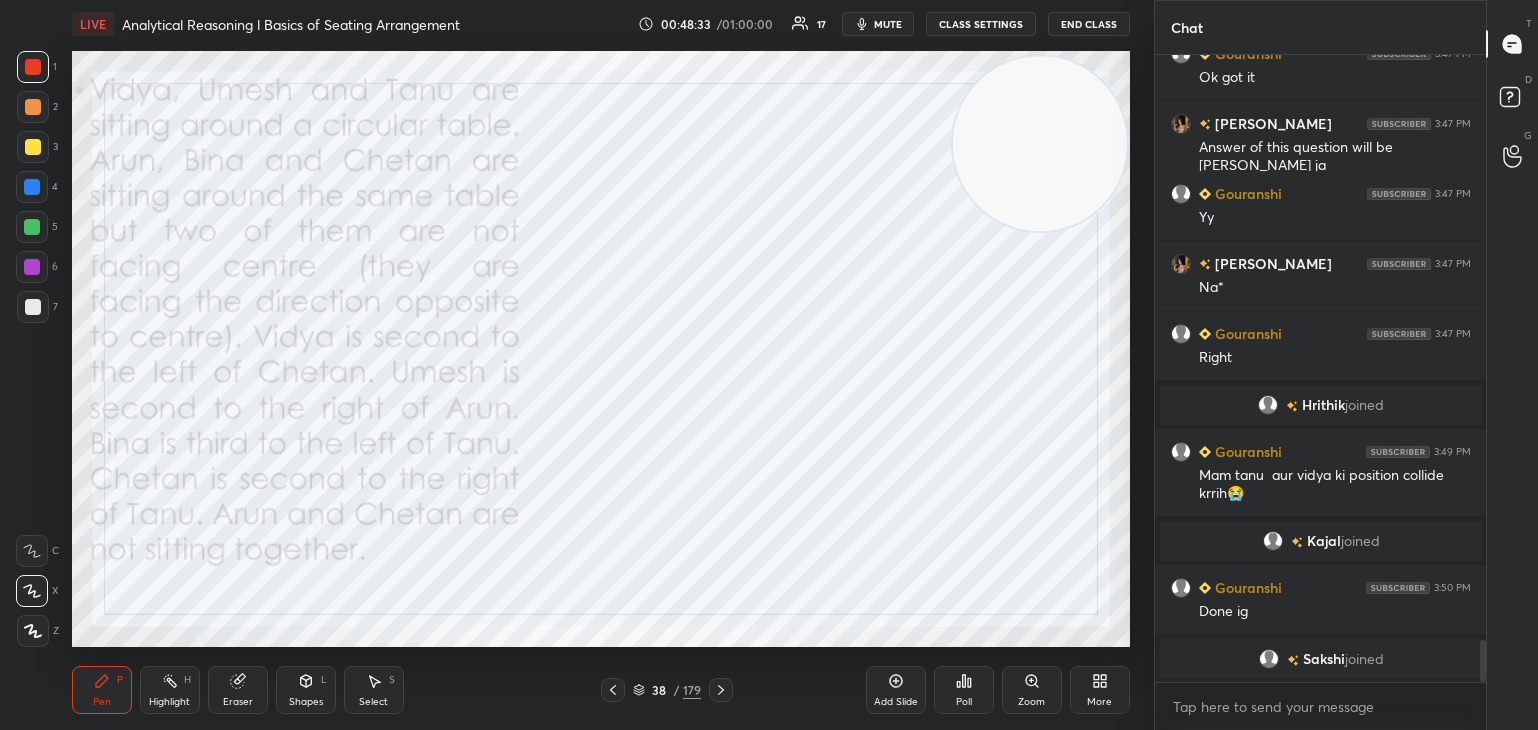 scroll, scrollTop: 8824, scrollLeft: 0, axis: vertical 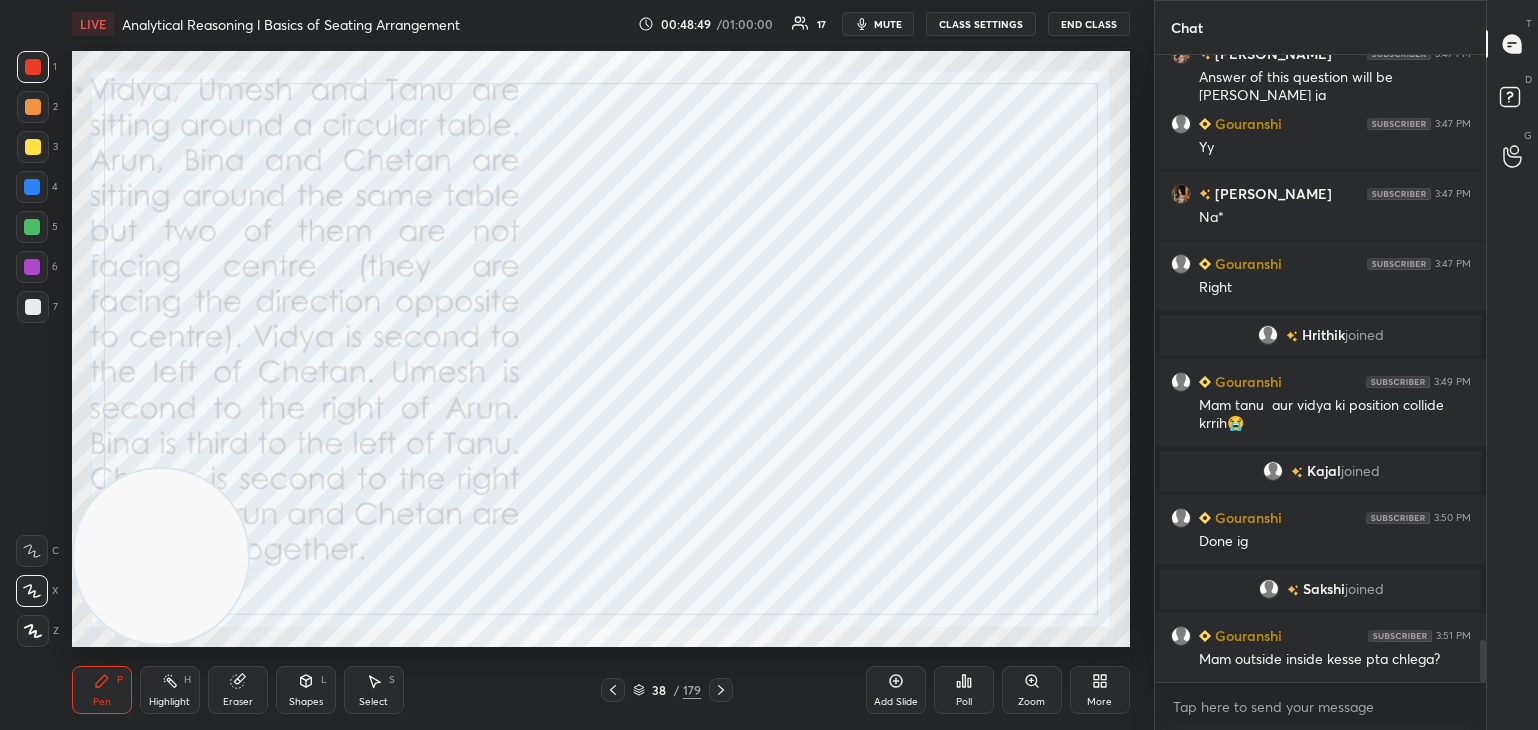 click at bounding box center (32, 187) 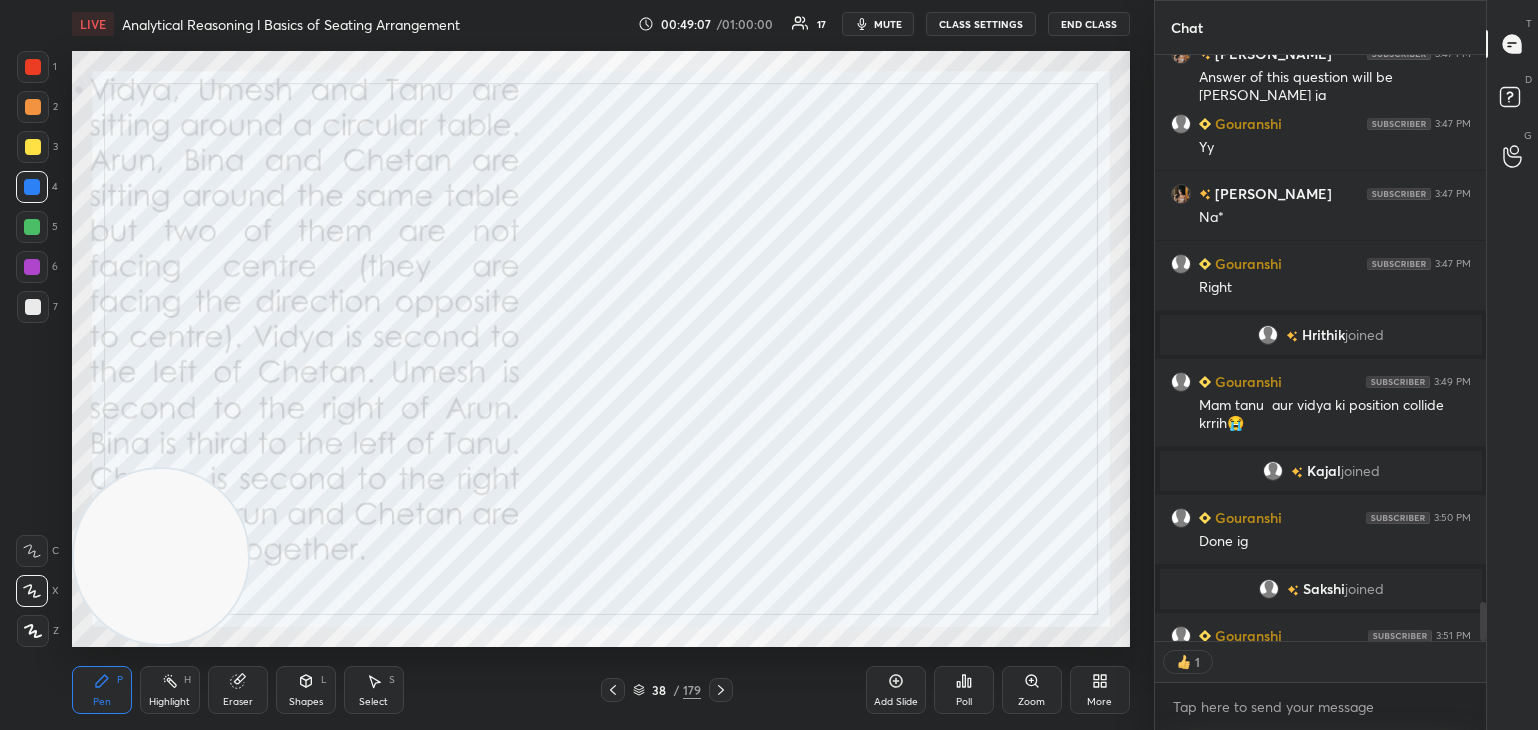 scroll, scrollTop: 581, scrollLeft: 326, axis: both 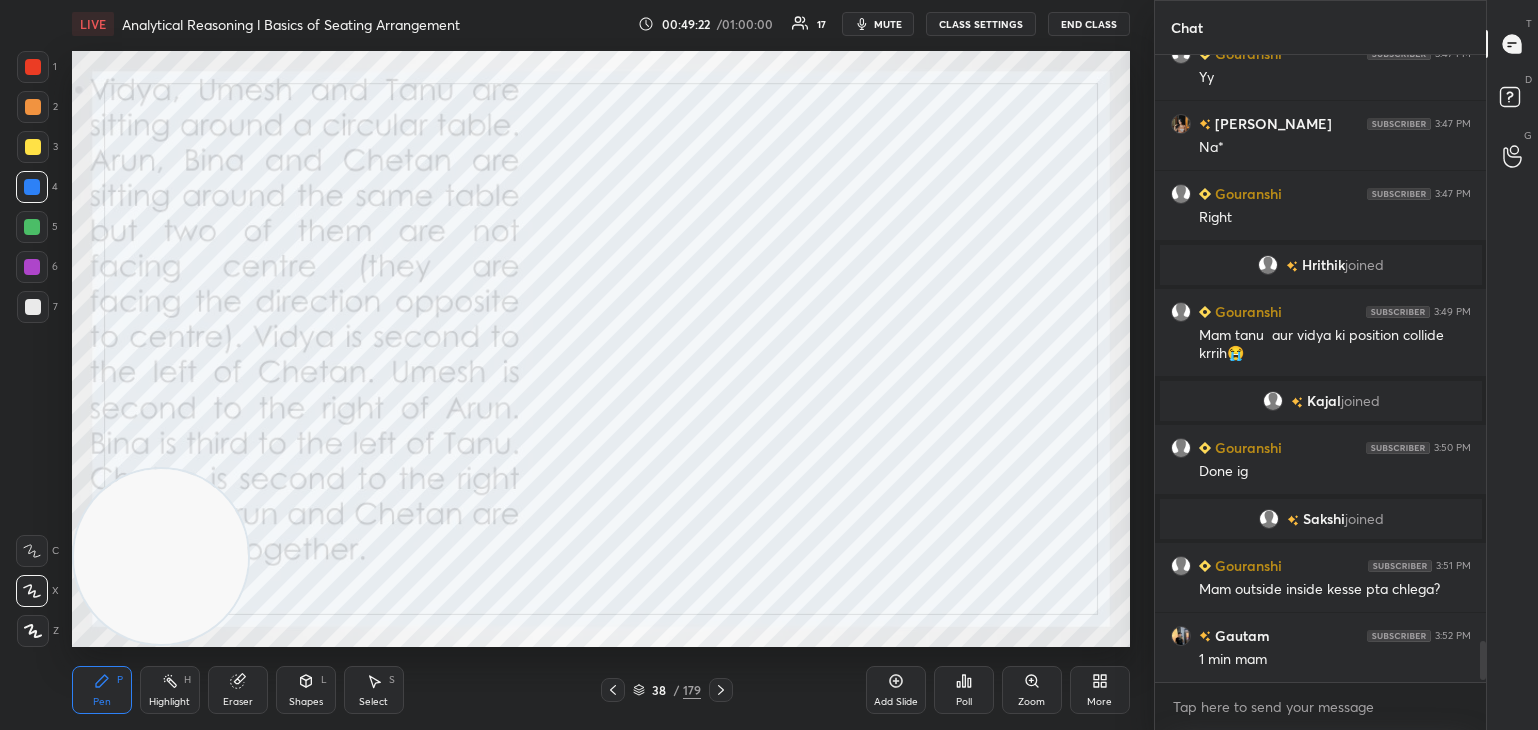 click on "End Class" at bounding box center (1089, 24) 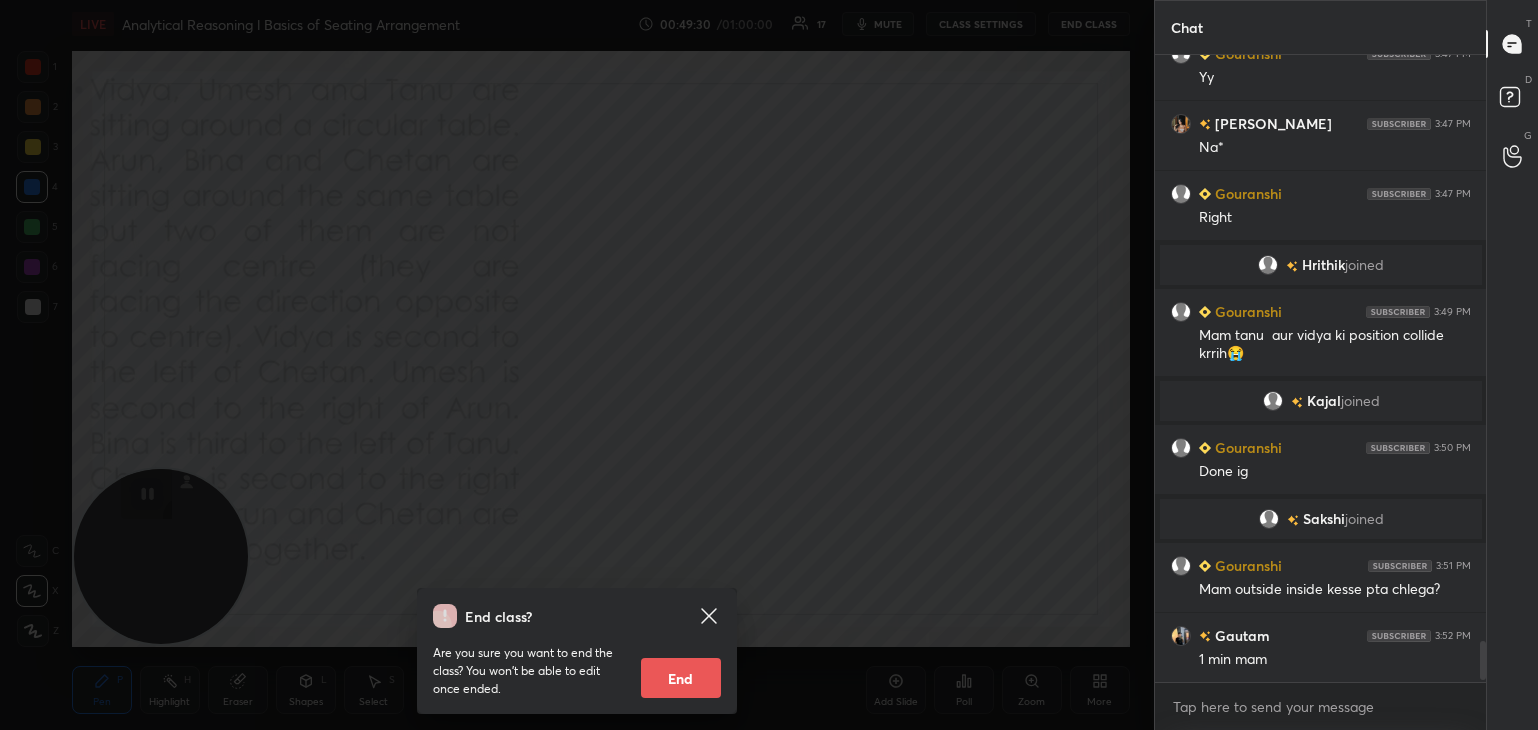 click on "End class? Are you sure you want to end the class? You won’t be able to edit once ended. End" at bounding box center (577, 365) 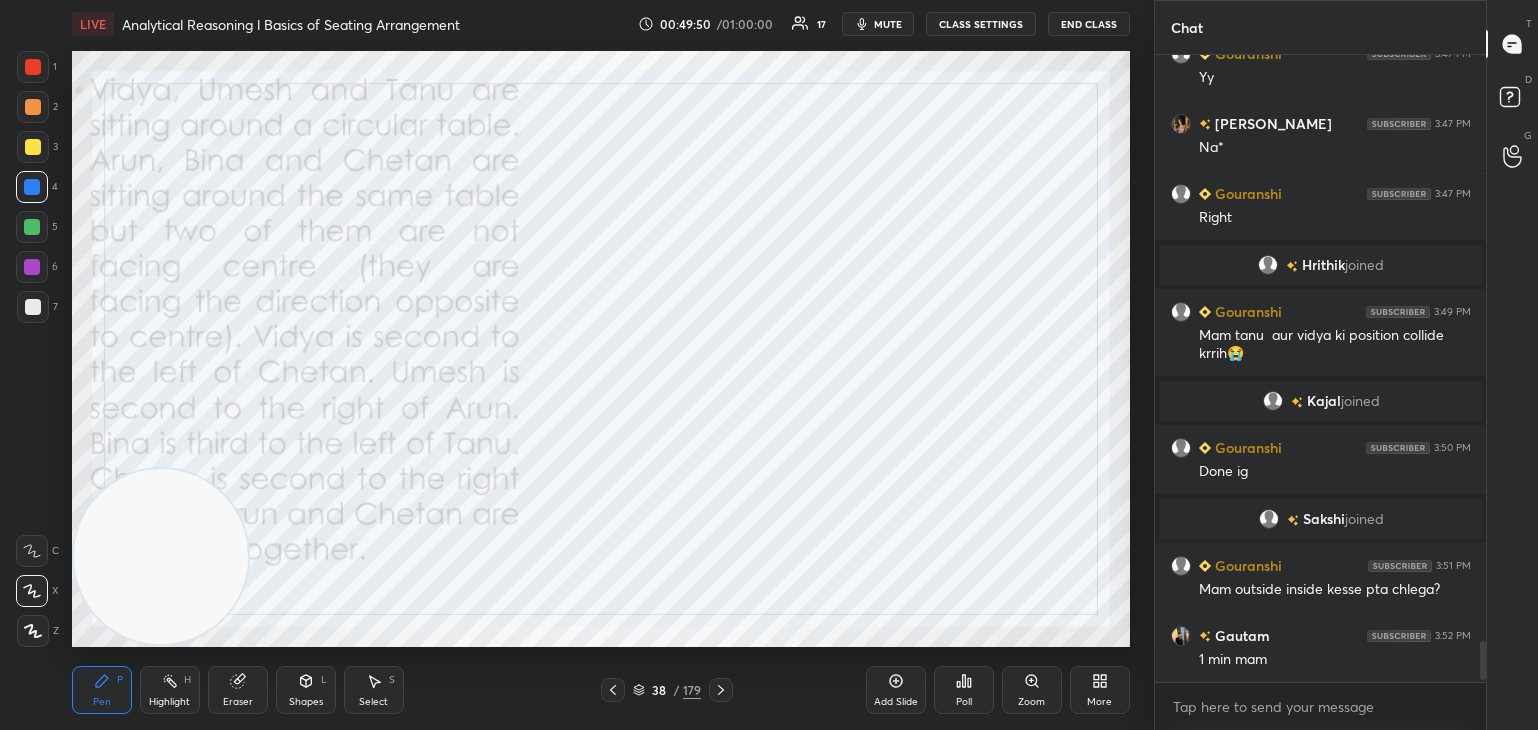 scroll, scrollTop: 7, scrollLeft: 6, axis: both 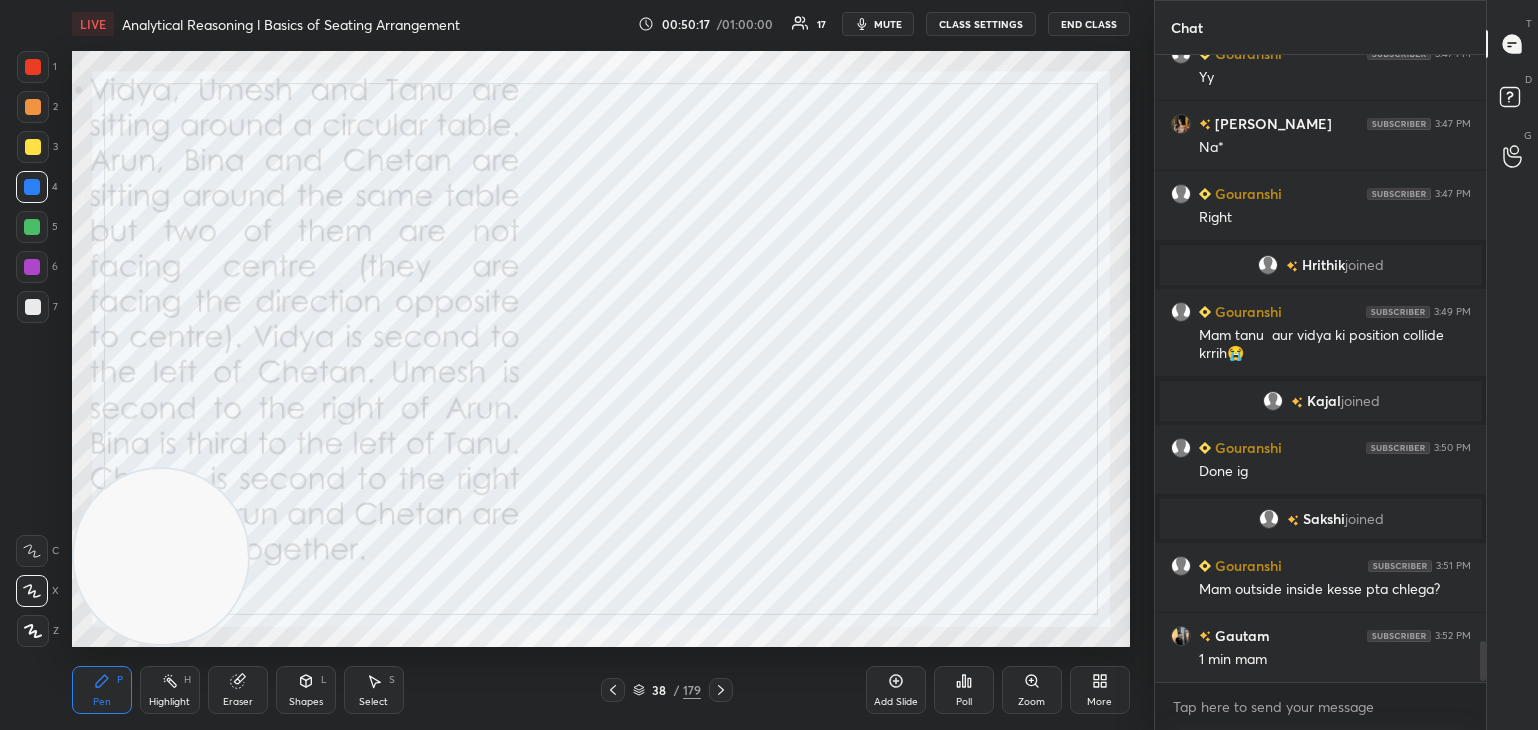 click on "mute" at bounding box center (878, 24) 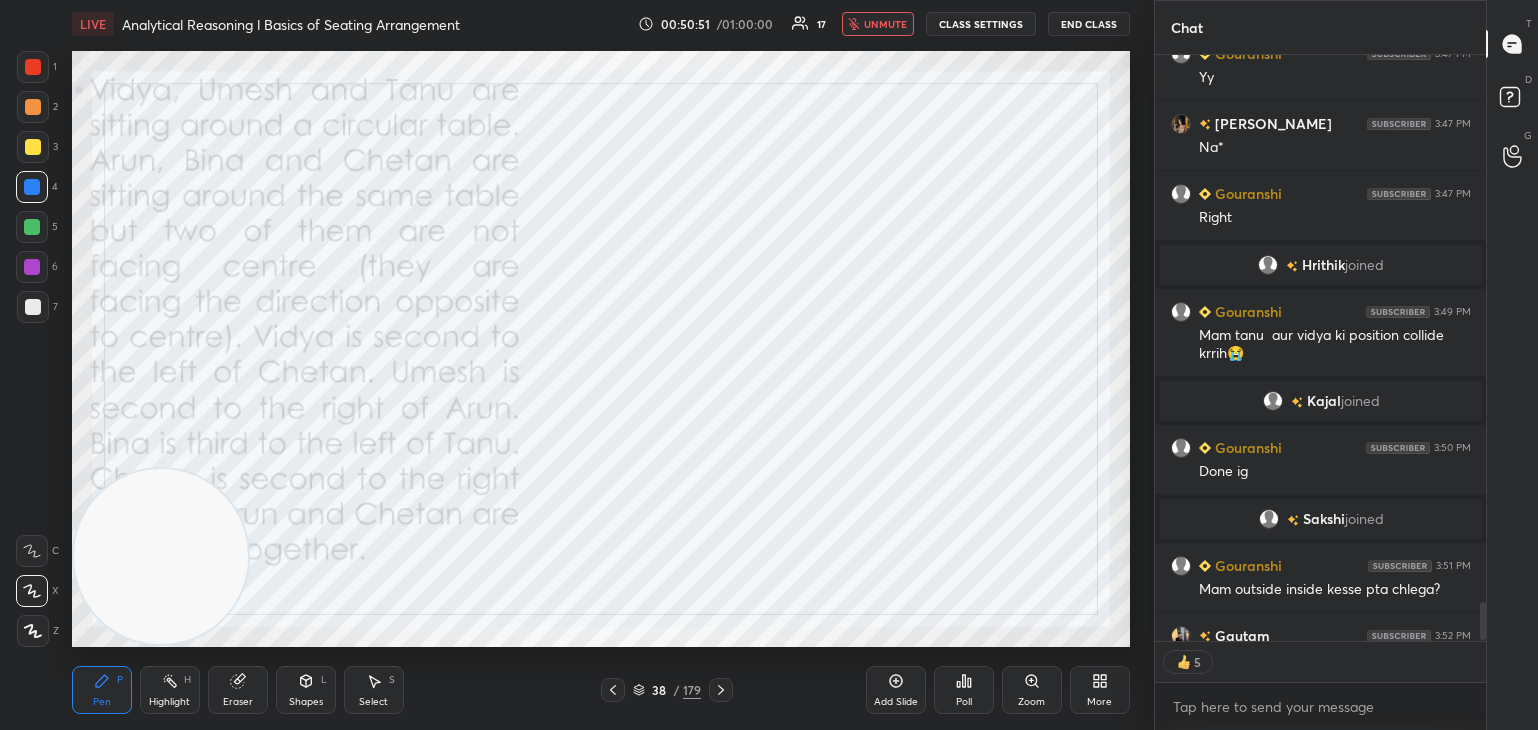 scroll, scrollTop: 7, scrollLeft: 6, axis: both 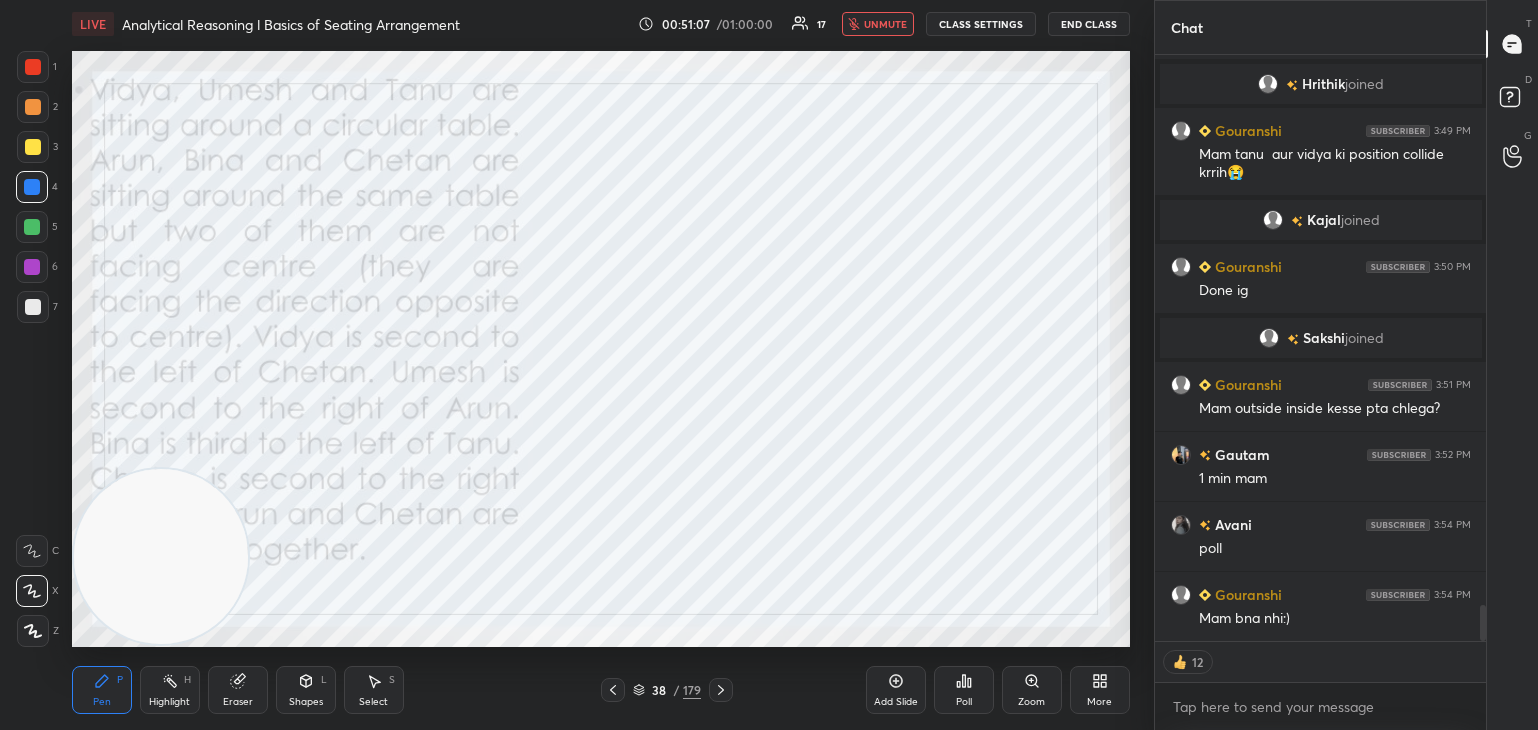 click on "unmute" at bounding box center [878, 24] 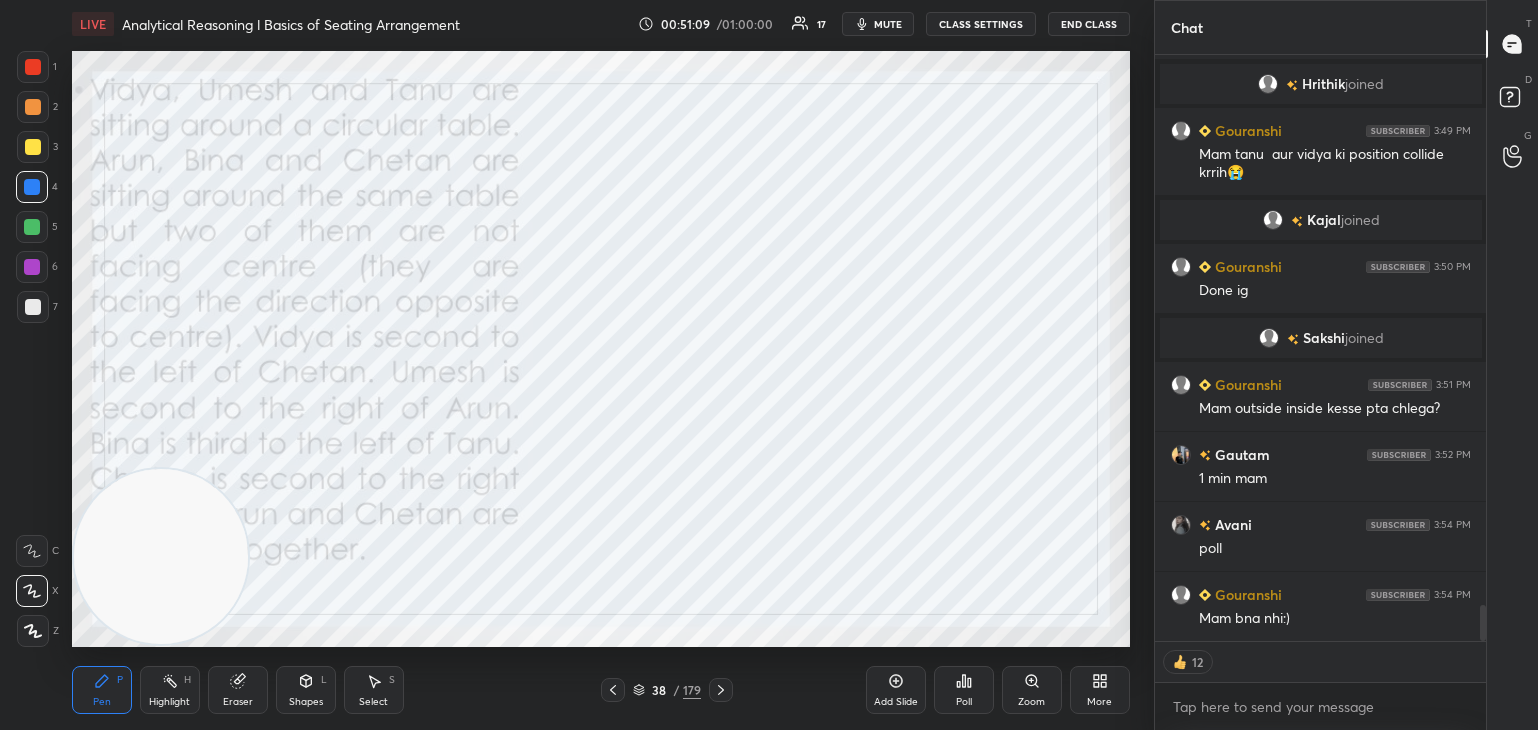 type on "x" 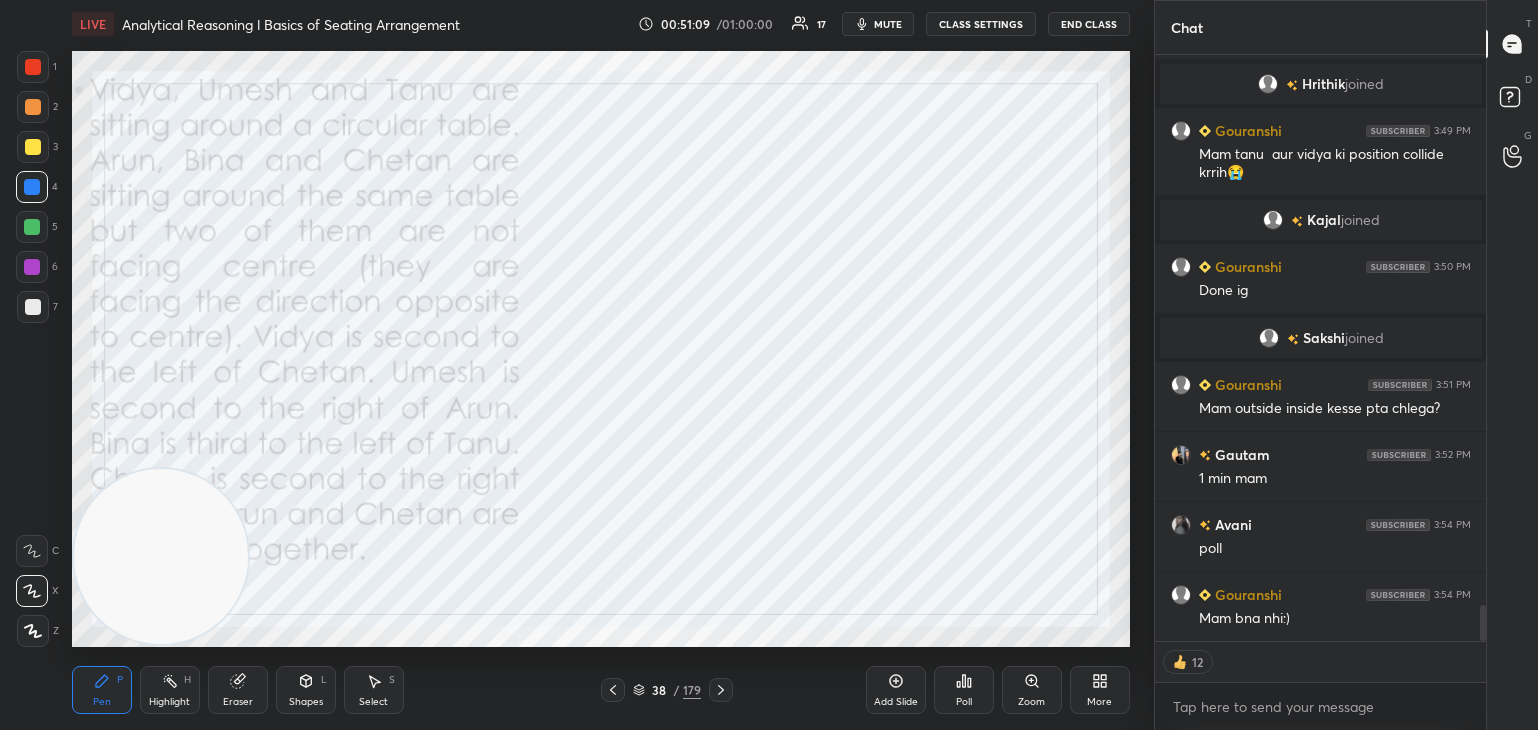 scroll, scrollTop: 6, scrollLeft: 6, axis: both 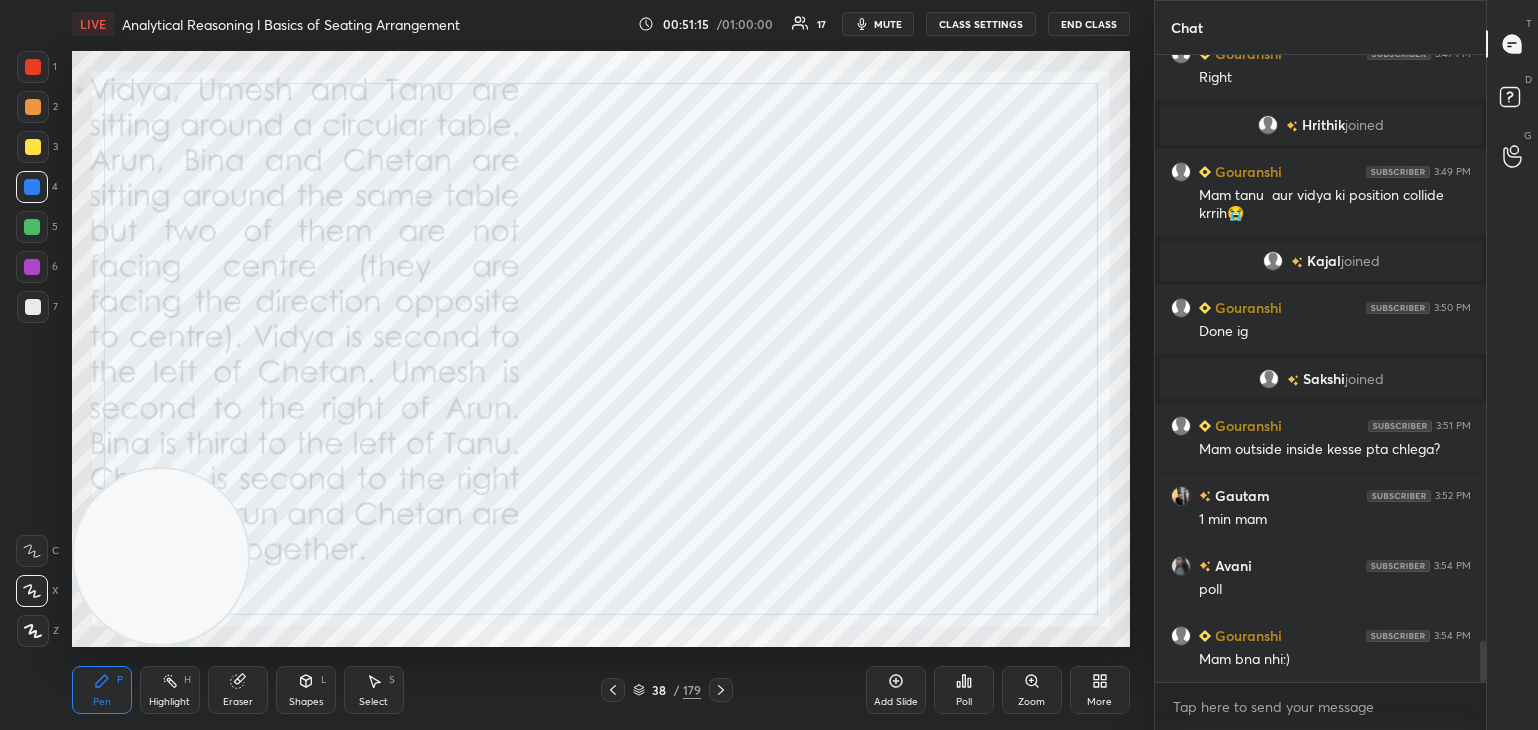 click on "Poll" at bounding box center (964, 690) 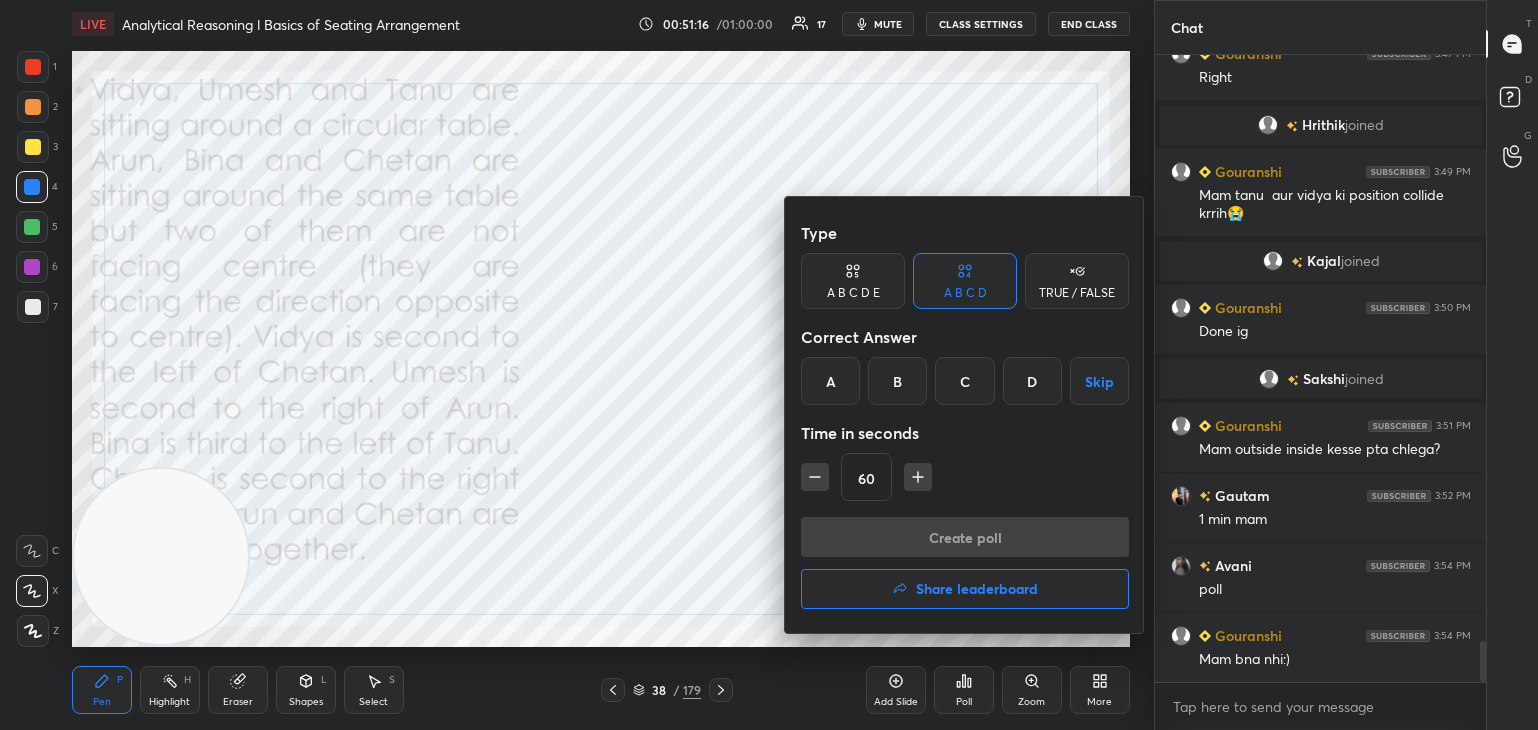 click on "C" at bounding box center (964, 381) 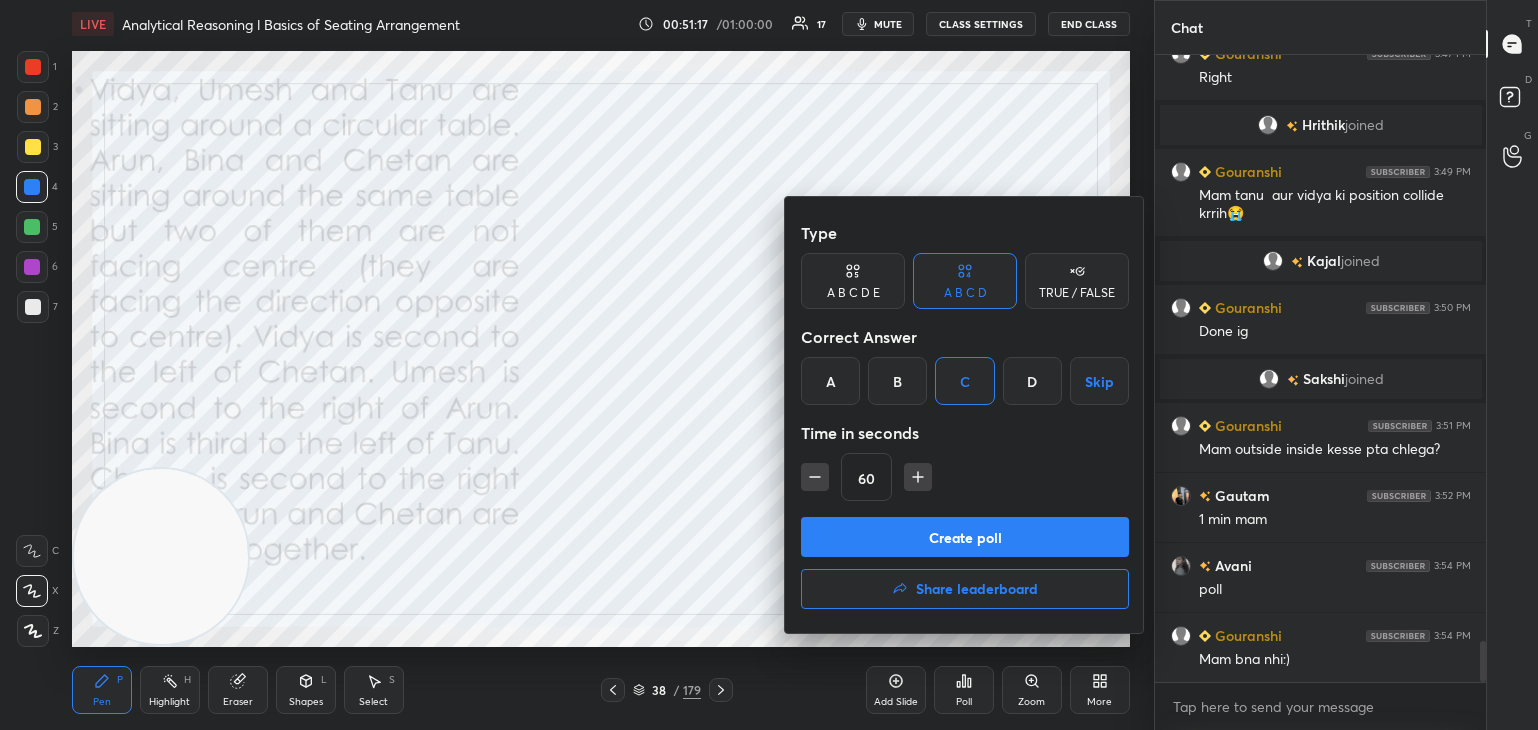 click 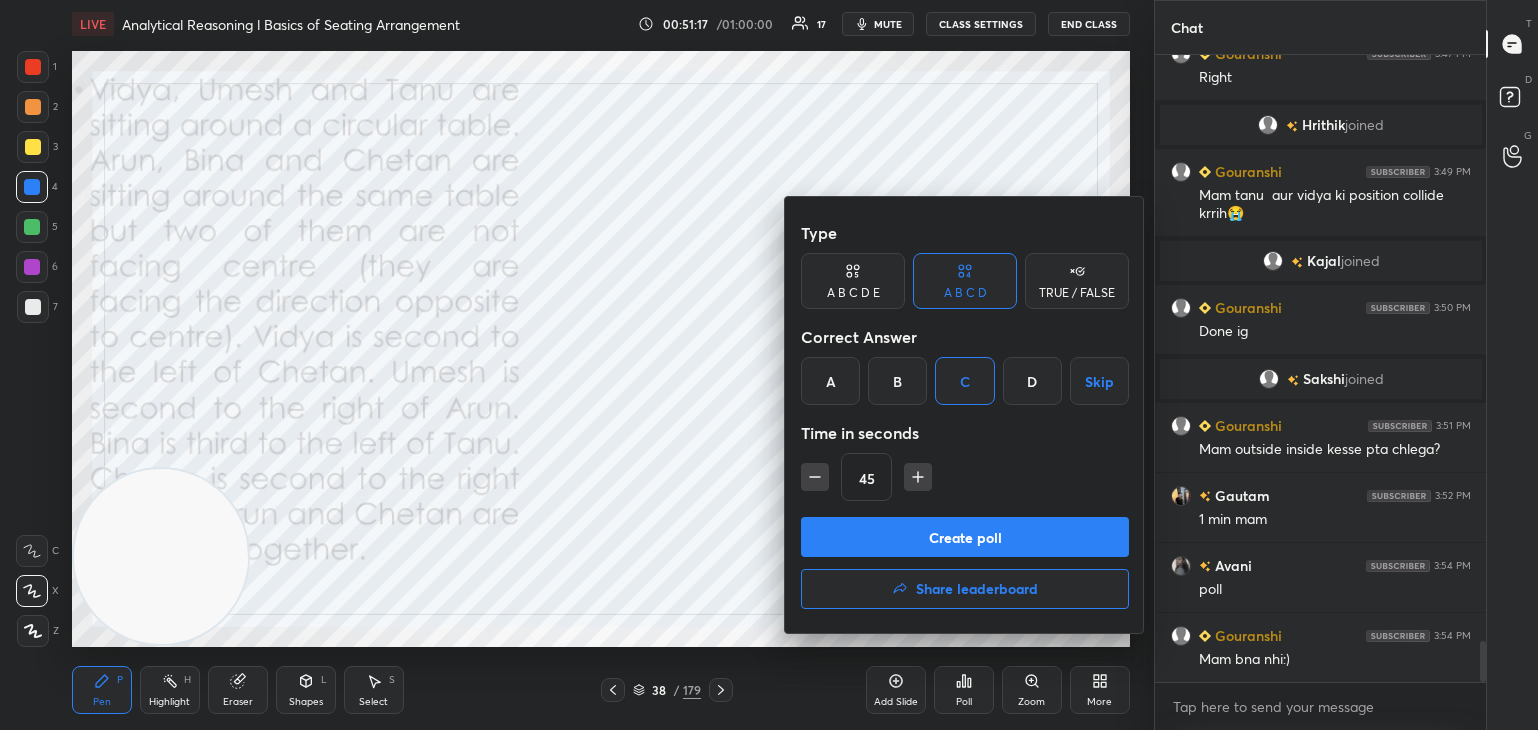click 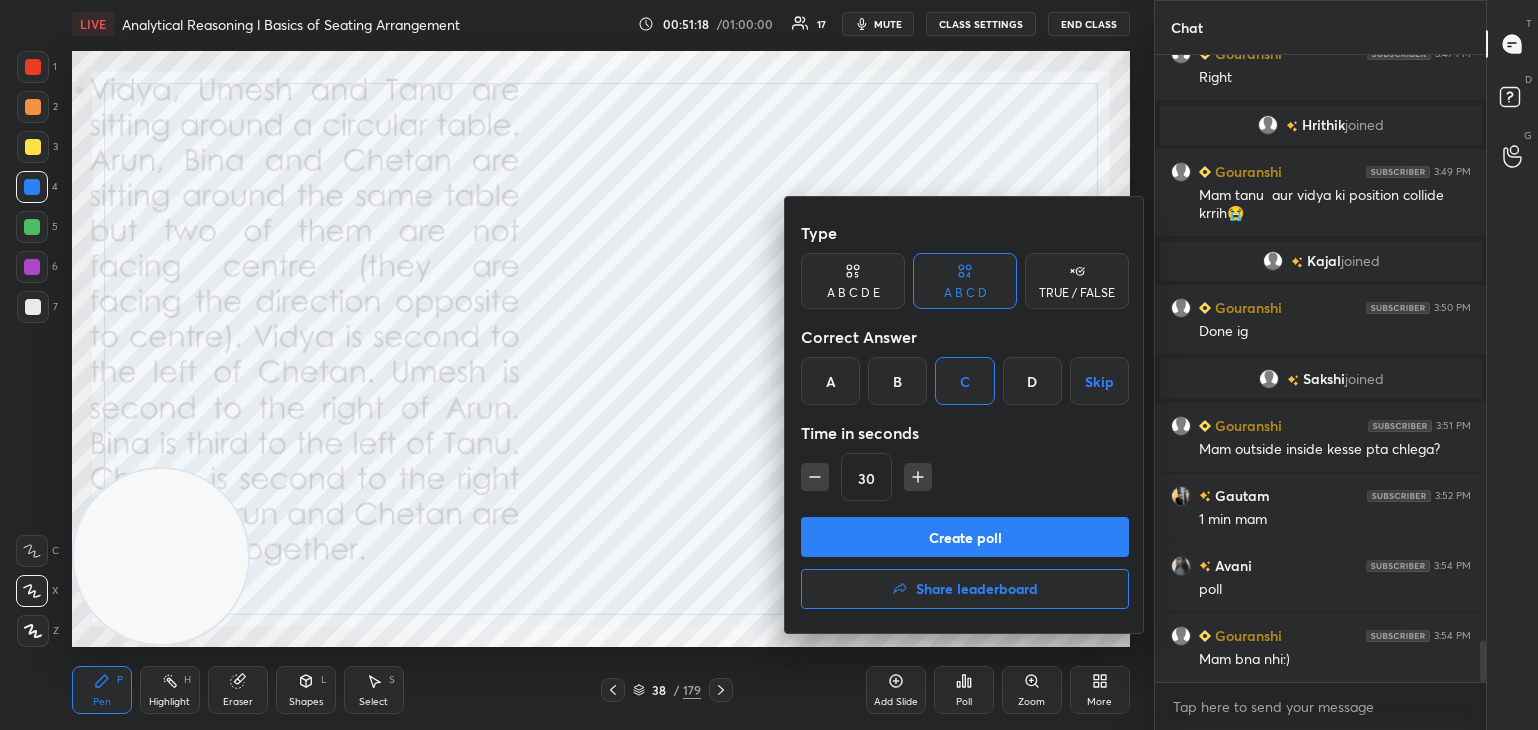 click on "Create poll" at bounding box center [965, 537] 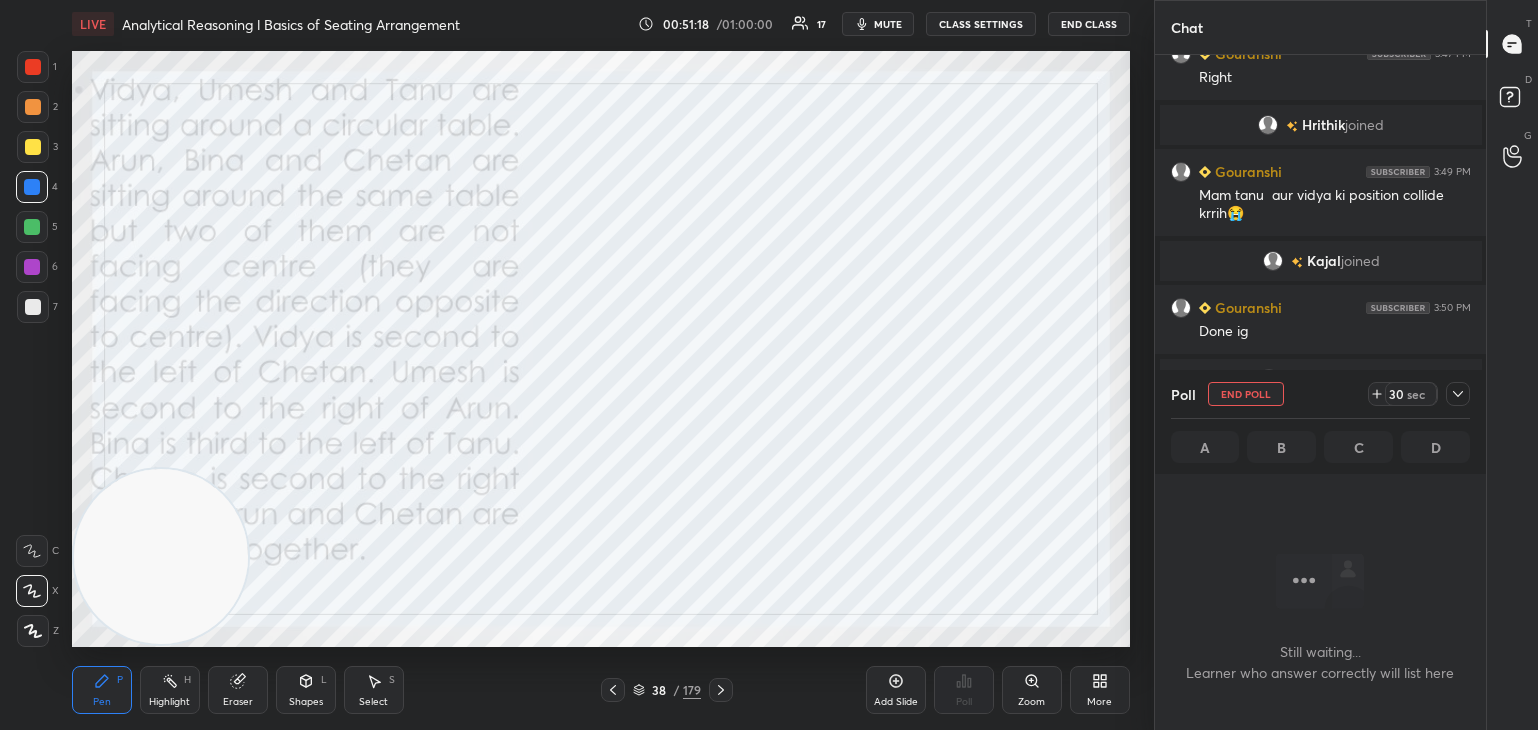 scroll, scrollTop: 556, scrollLeft: 326, axis: both 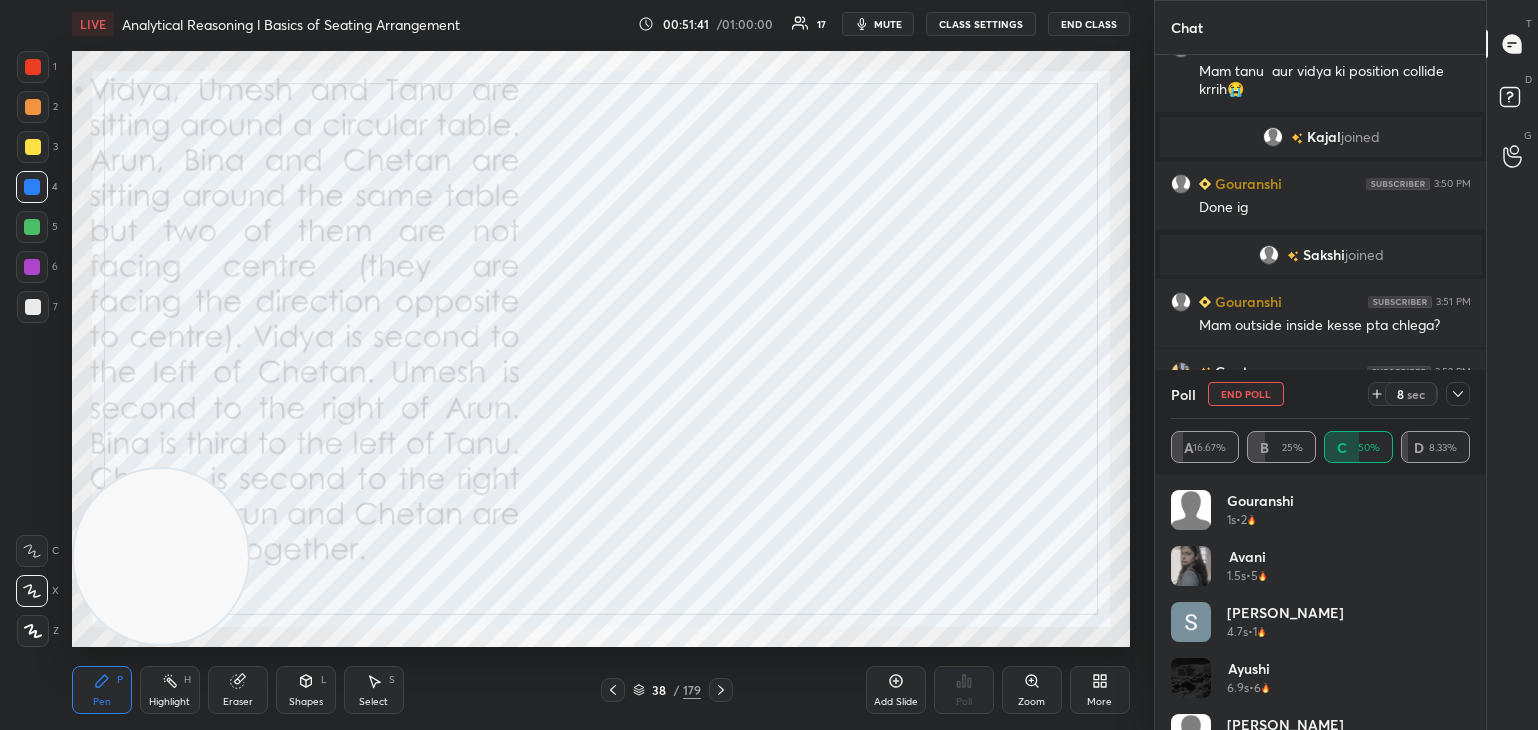 click on "End Poll" at bounding box center (1246, 394) 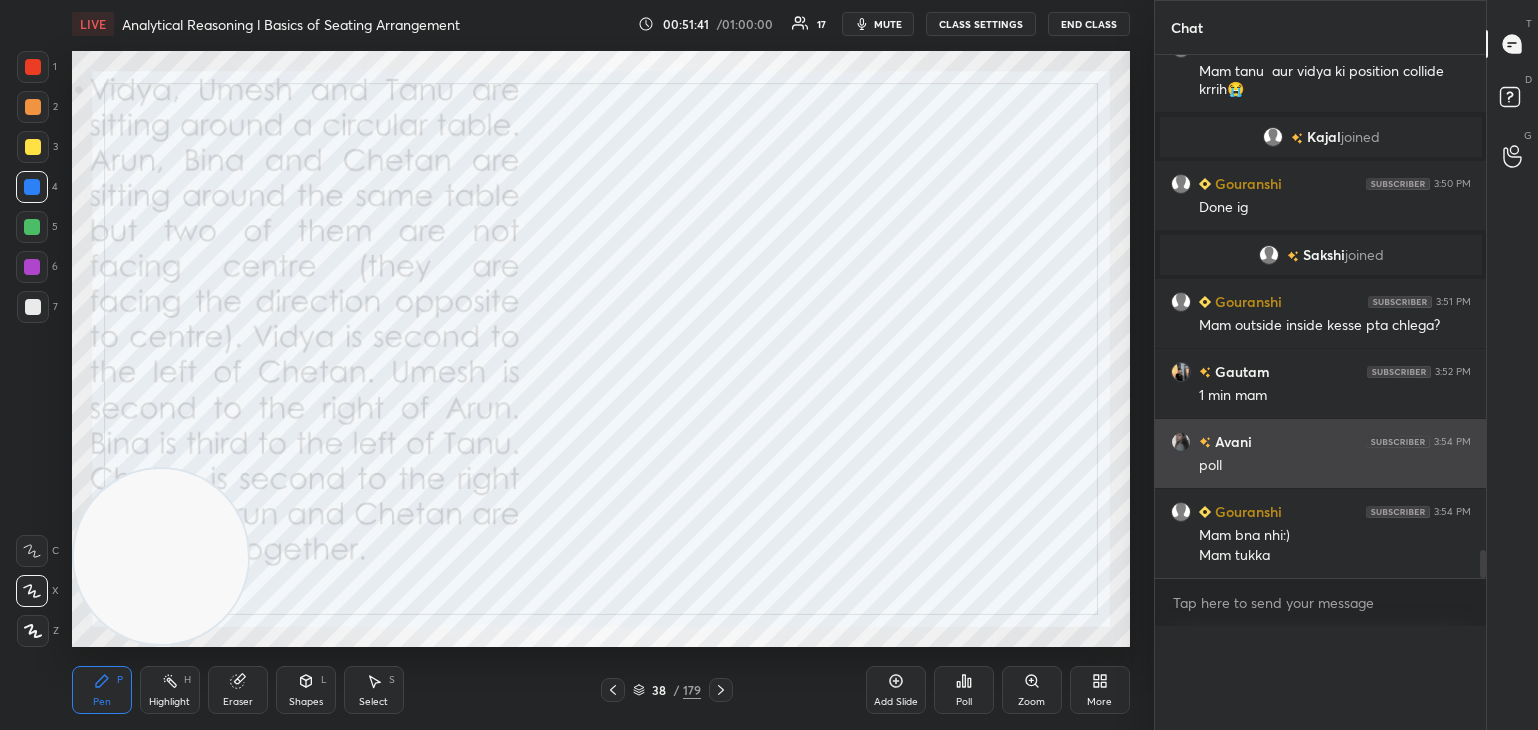 scroll, scrollTop: 151, scrollLeft: 294, axis: both 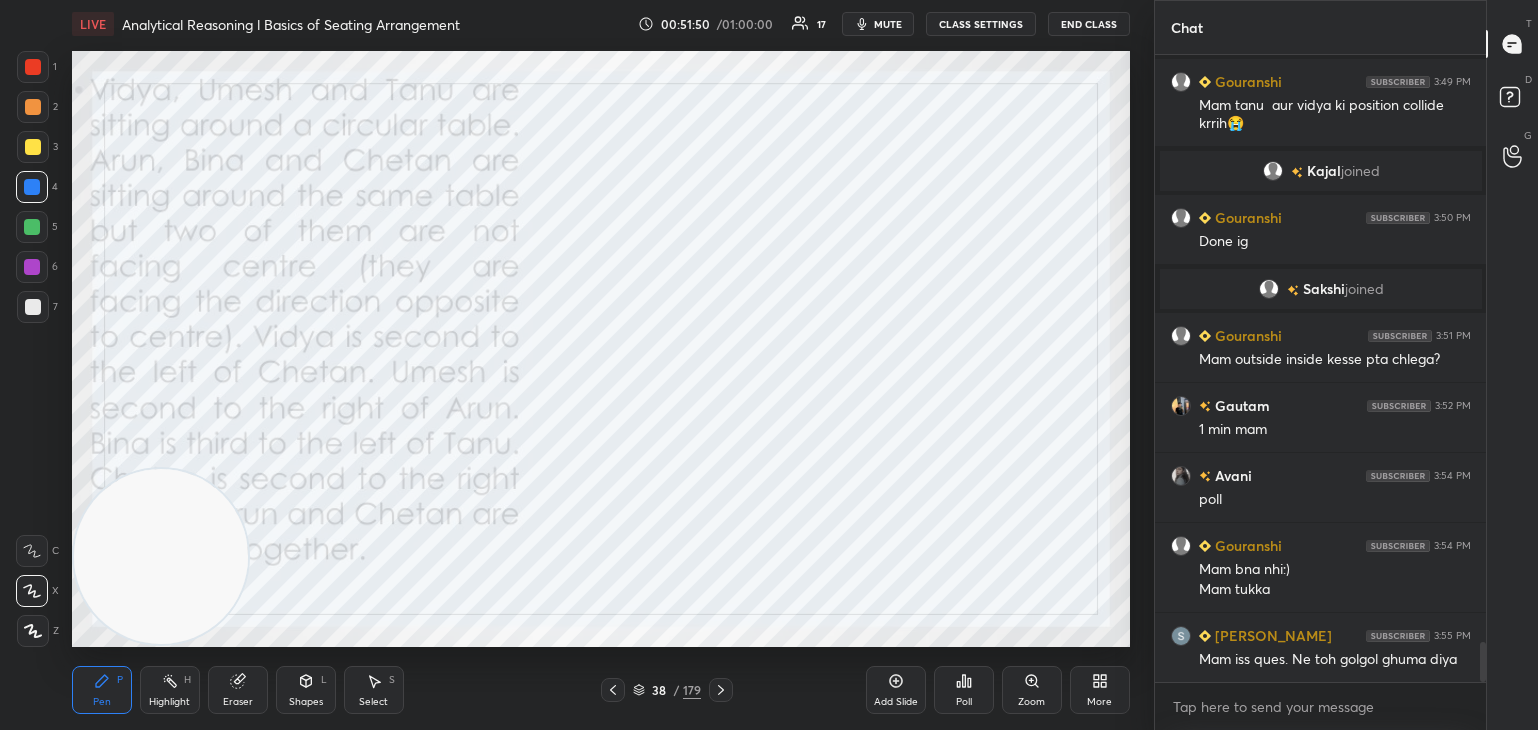 click on "Poll" at bounding box center [964, 690] 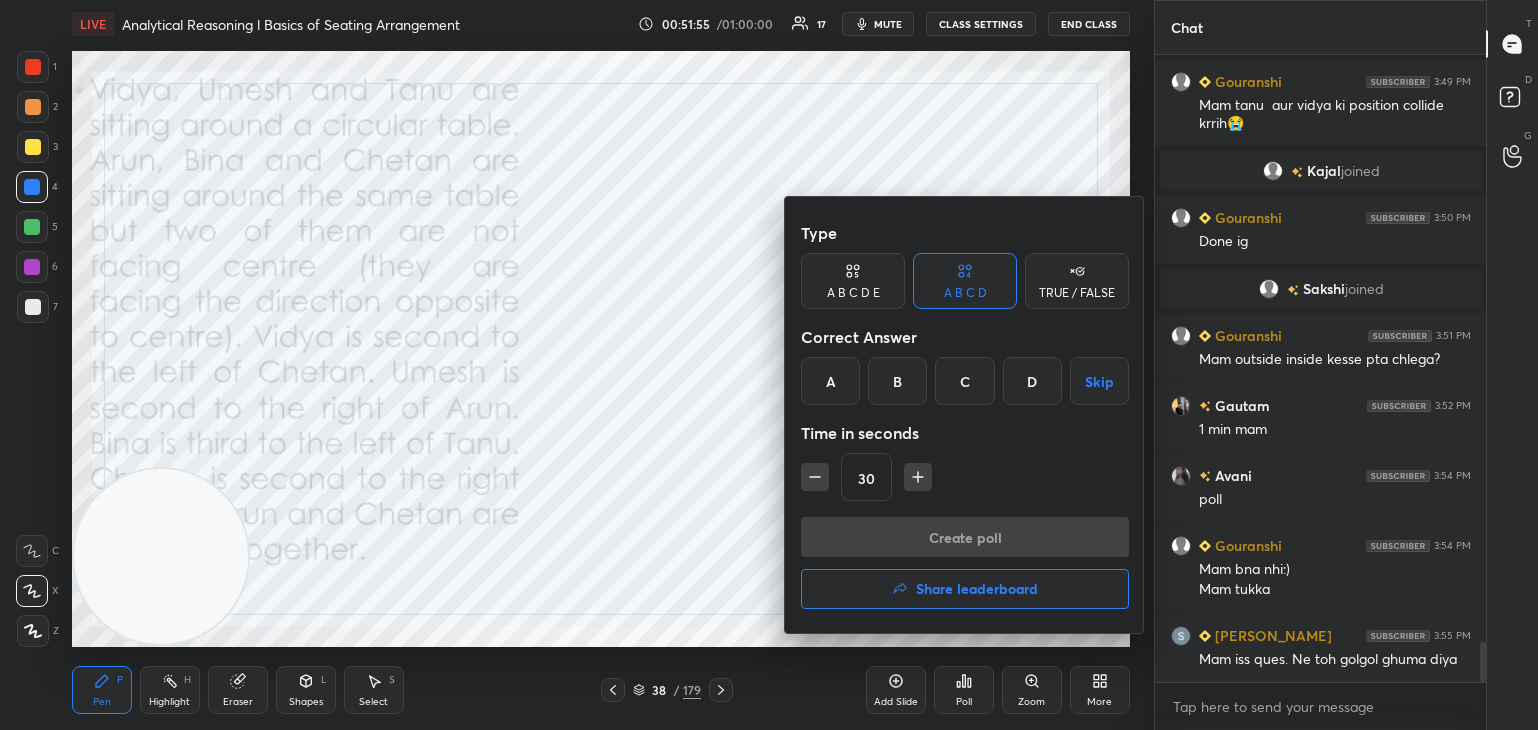 click on "A" at bounding box center (830, 381) 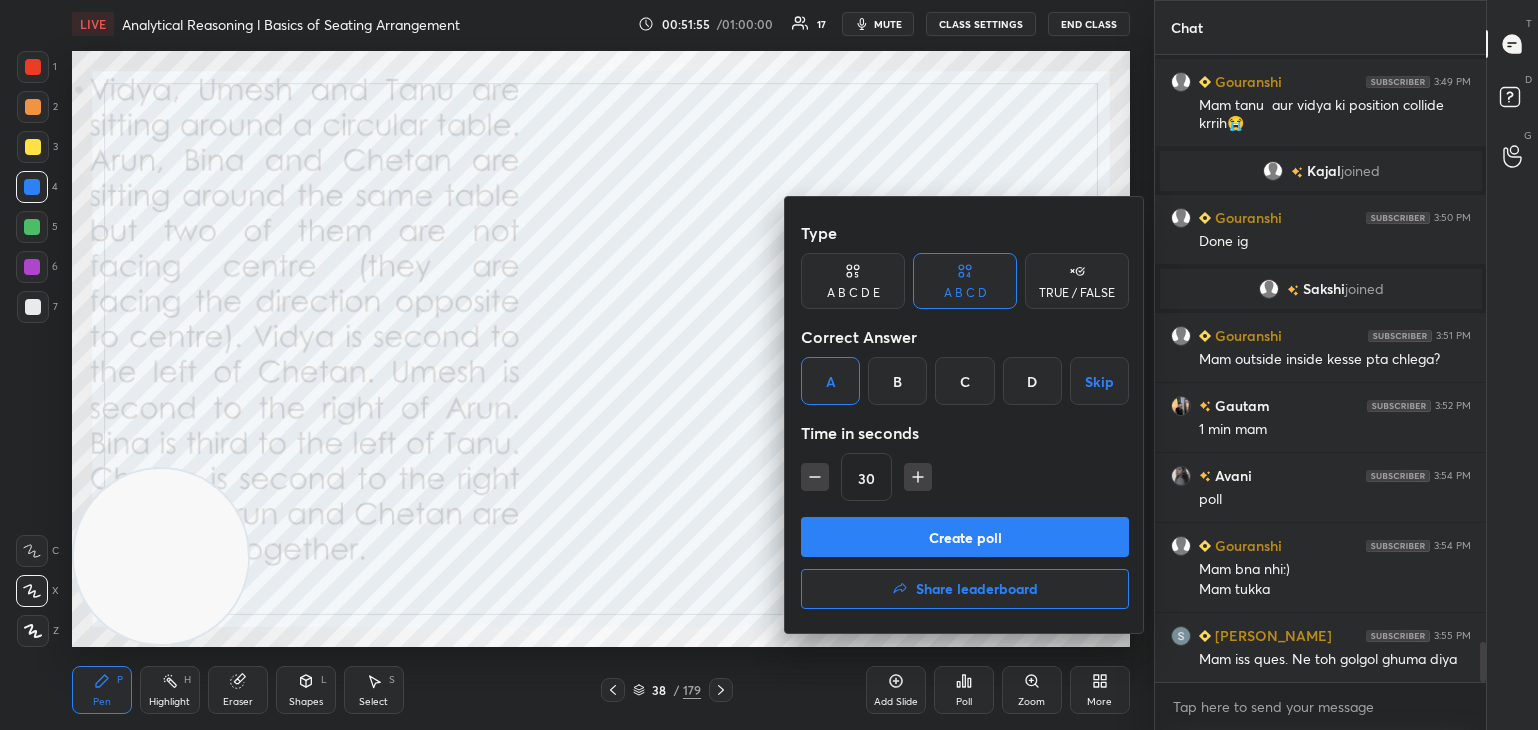 click on "Create poll" at bounding box center (965, 537) 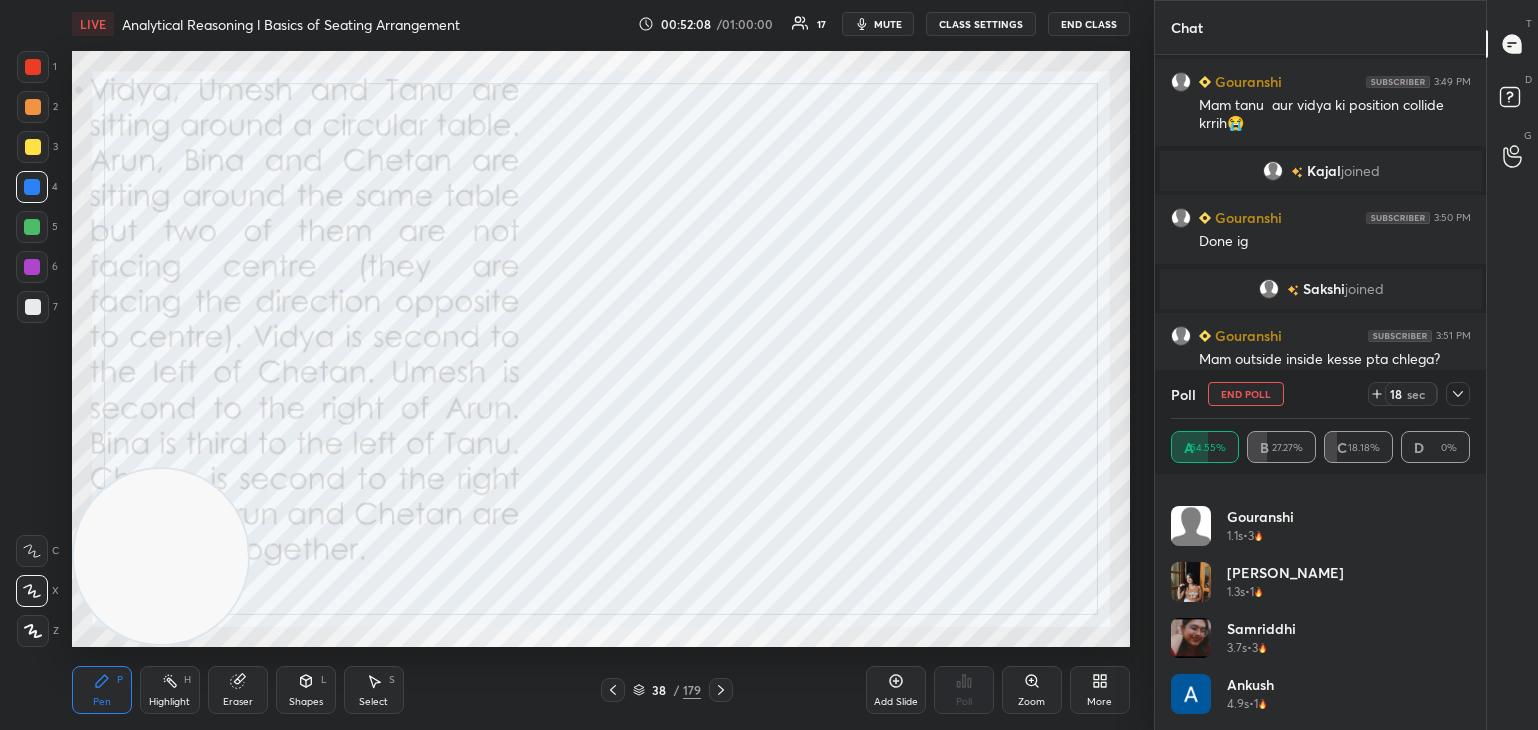 click at bounding box center [1458, 394] 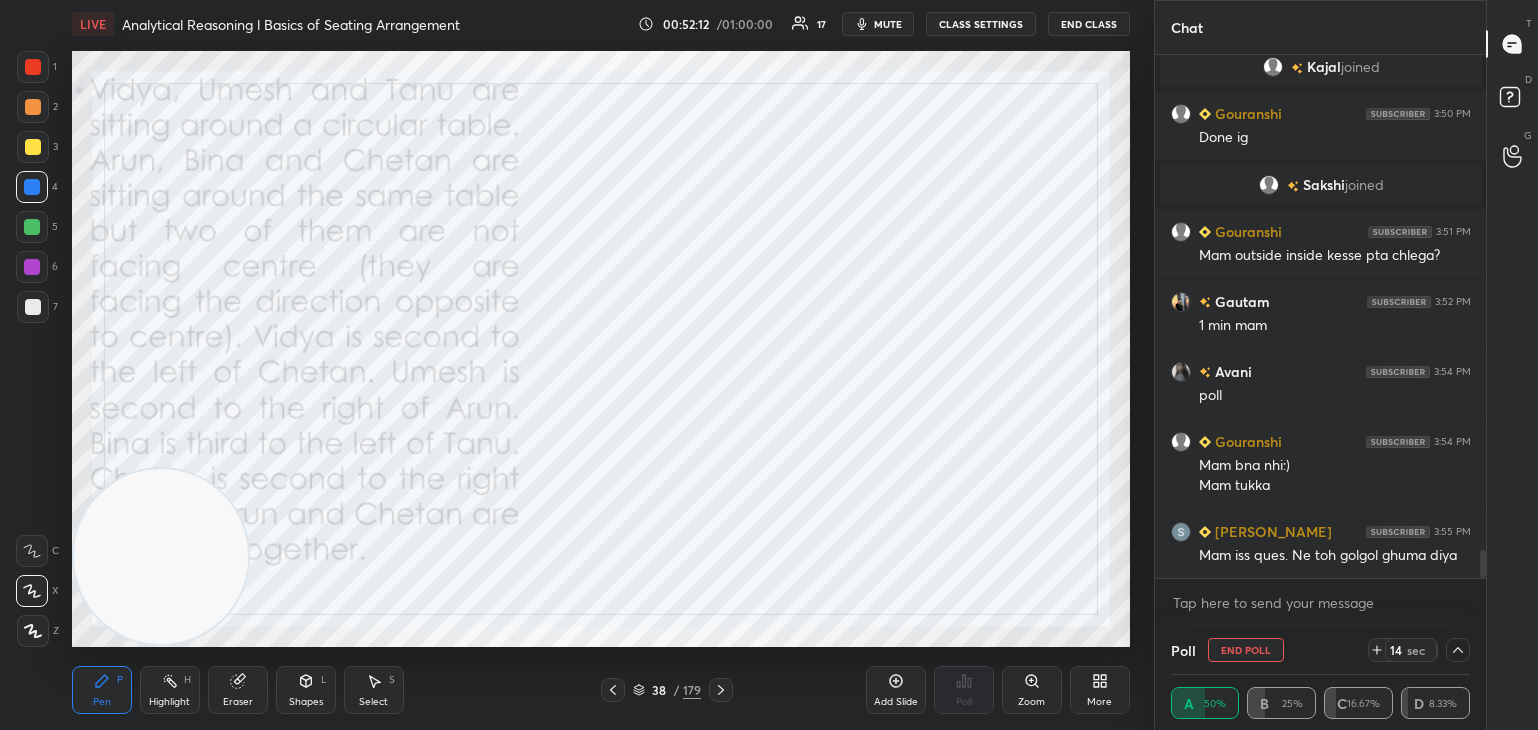 click on "End Poll" at bounding box center (1246, 650) 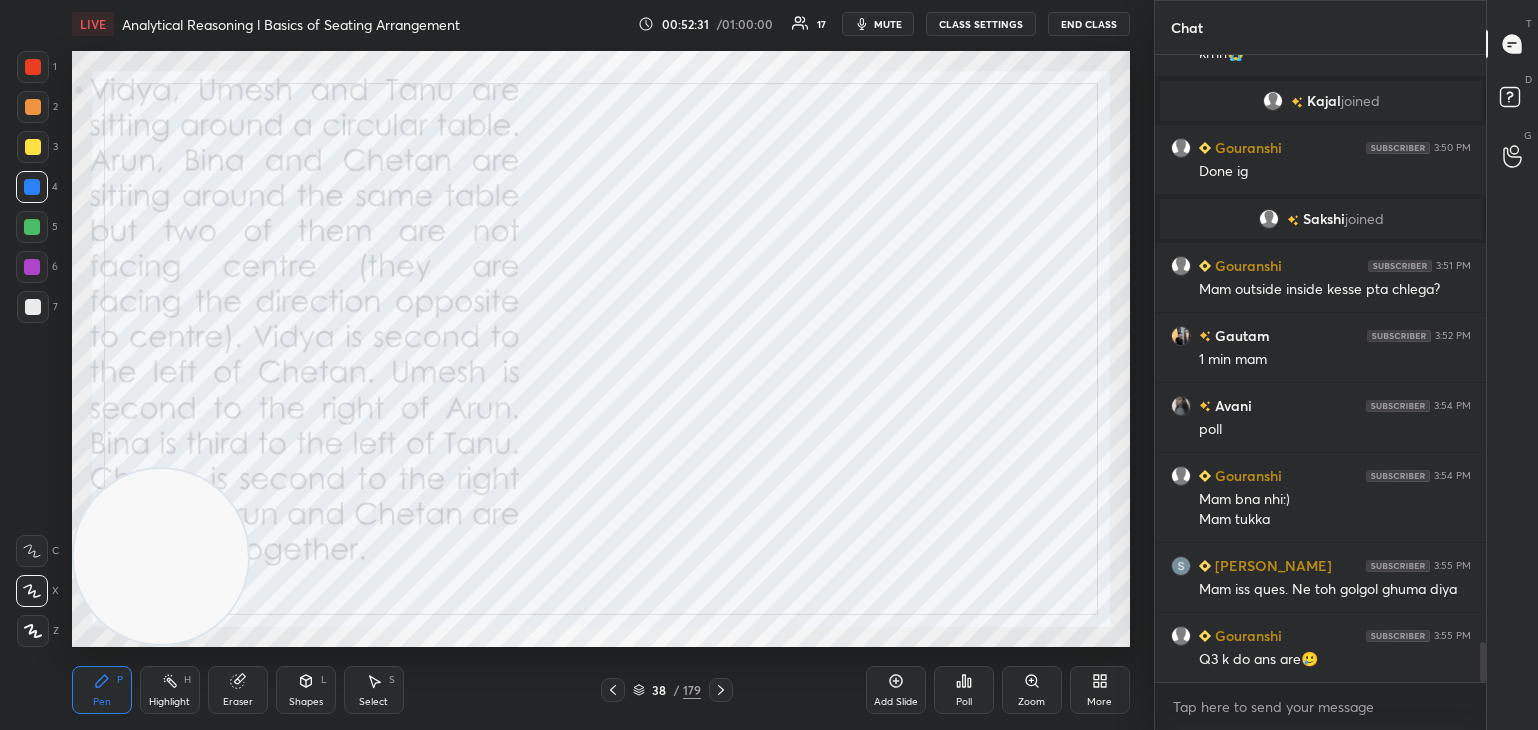click on "Poll" at bounding box center [964, 702] 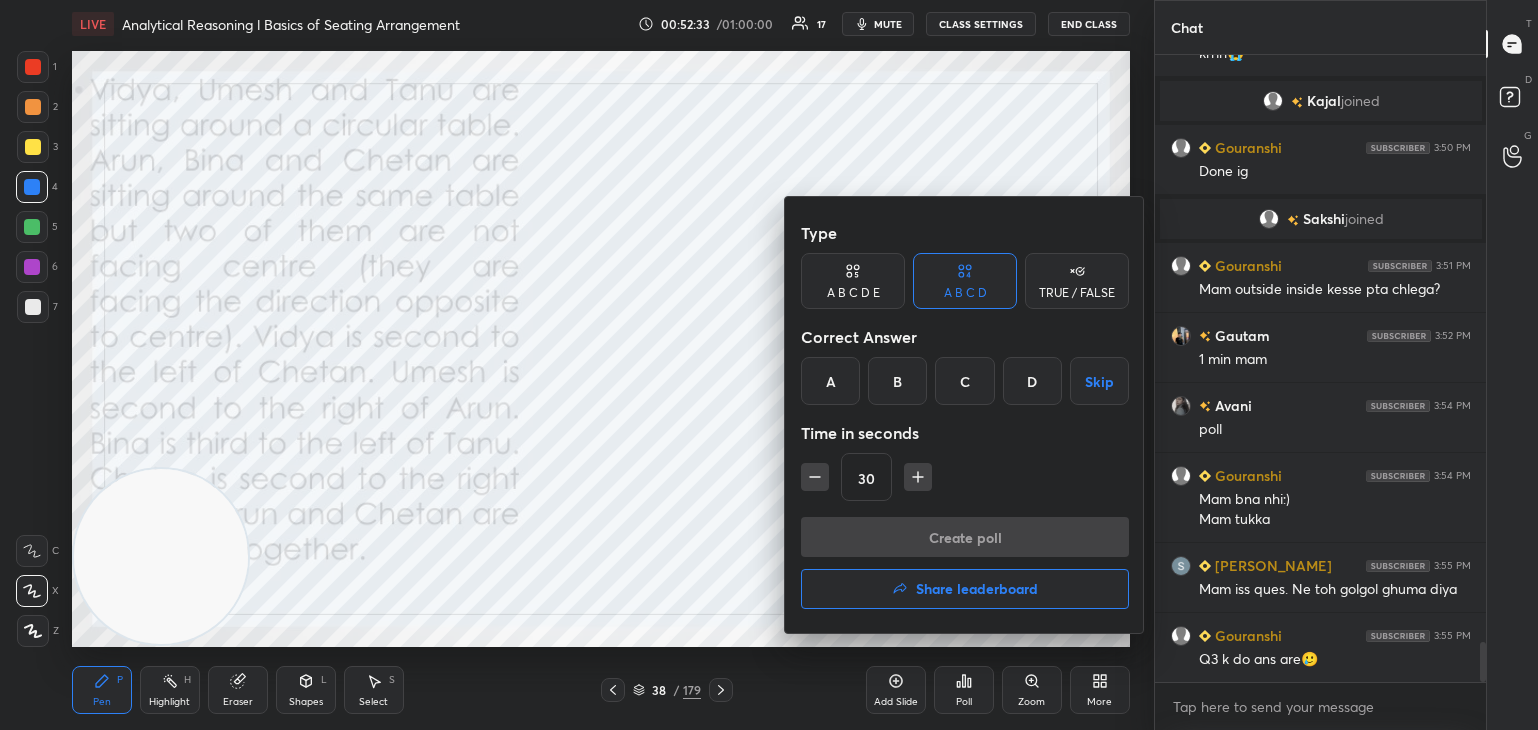 click on "A" at bounding box center (830, 381) 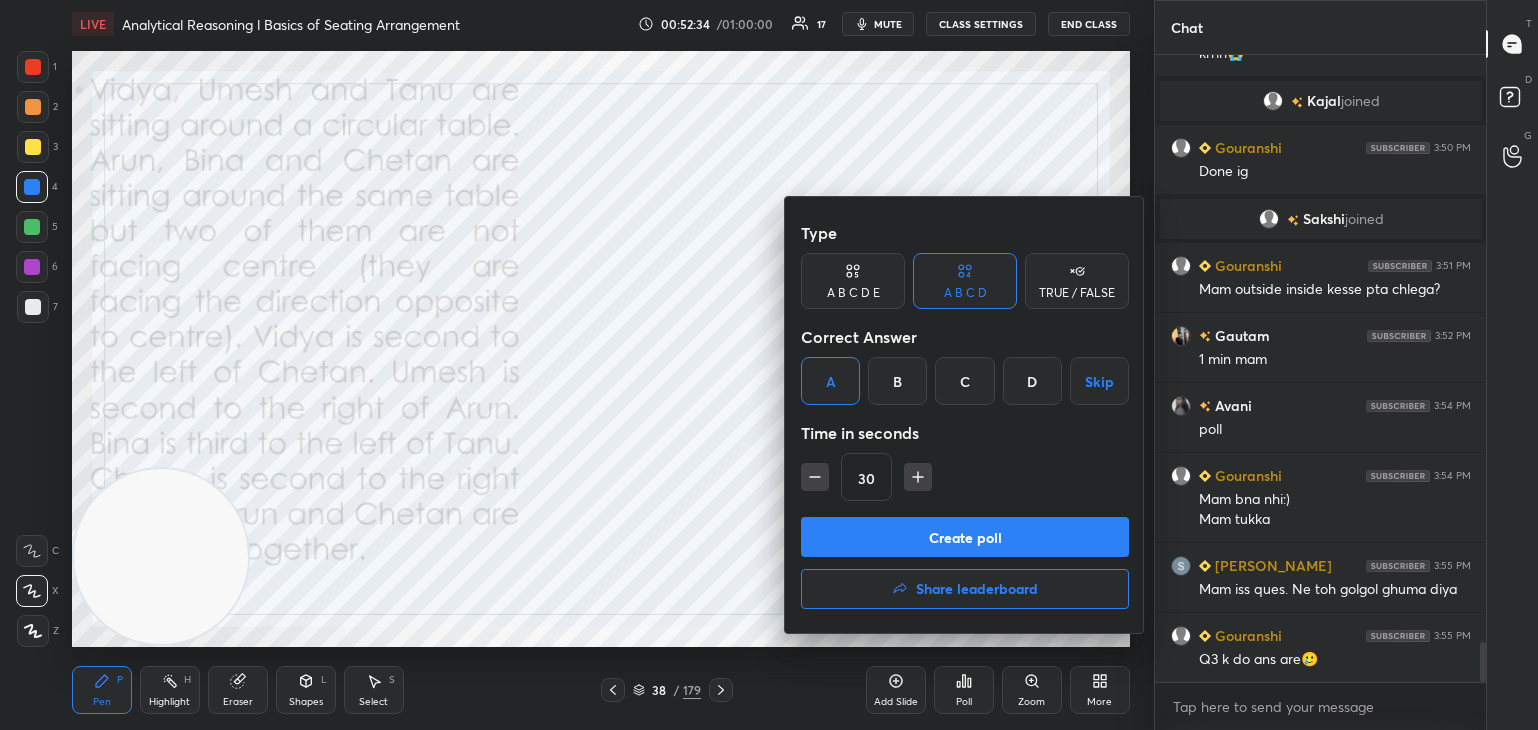 click 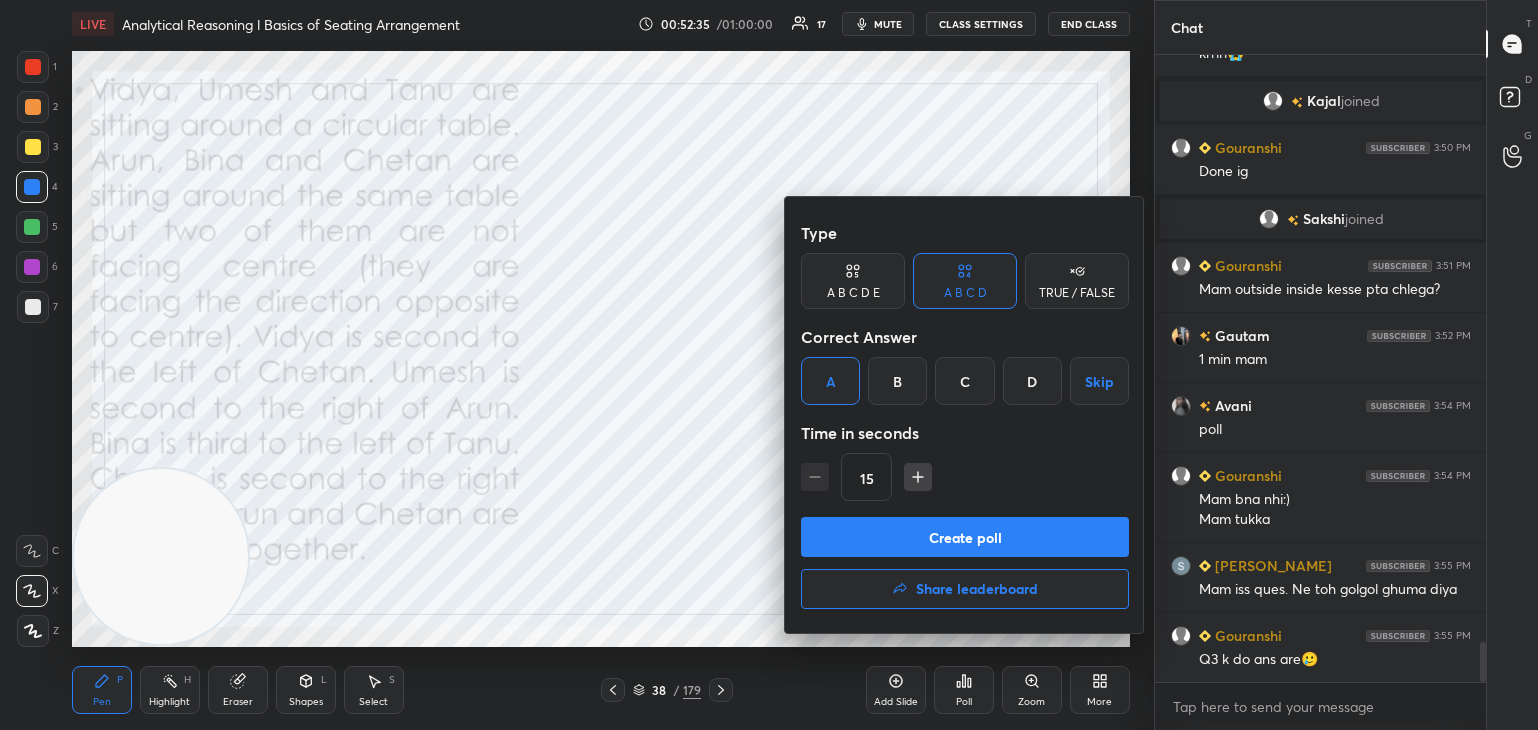 click on "Create poll" at bounding box center [965, 537] 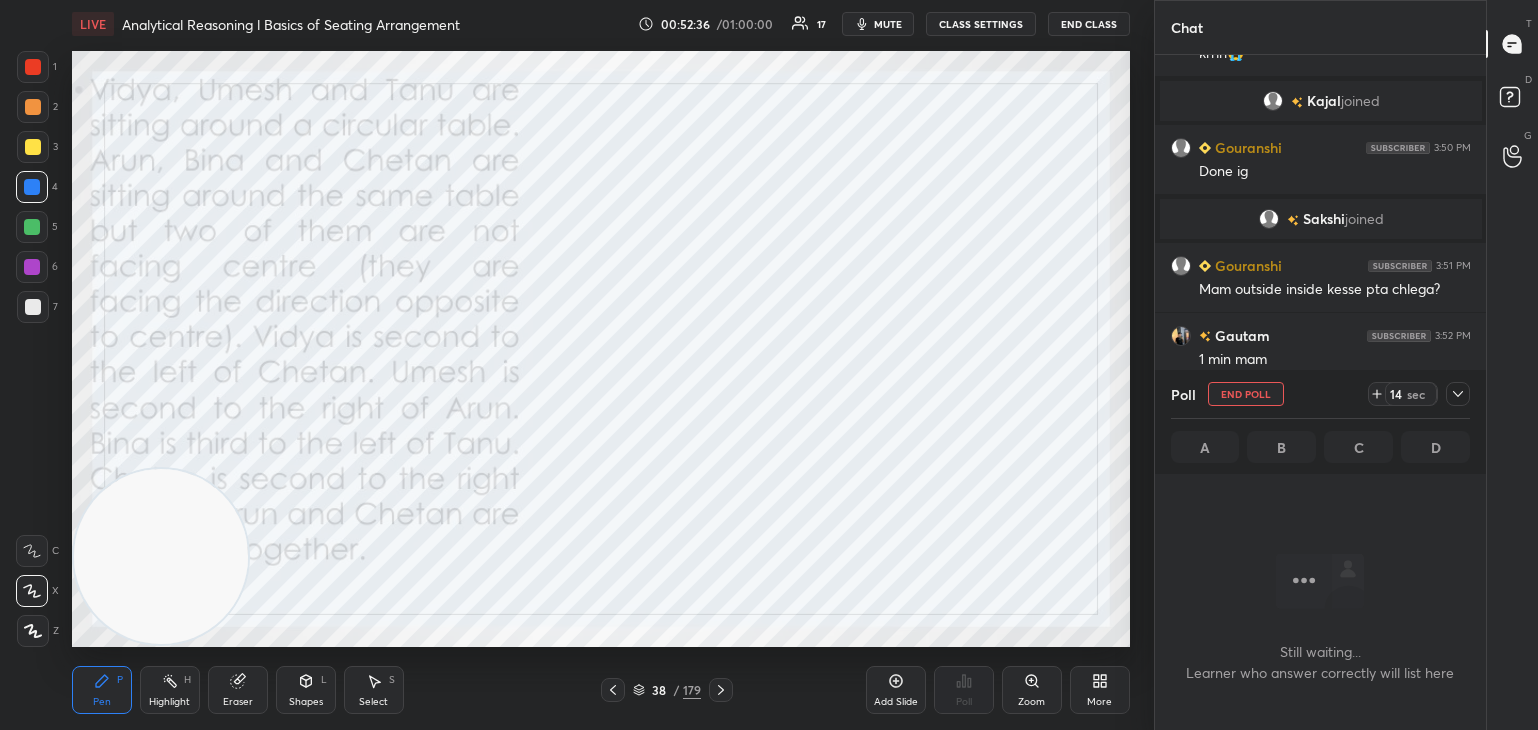 click at bounding box center [1458, 394] 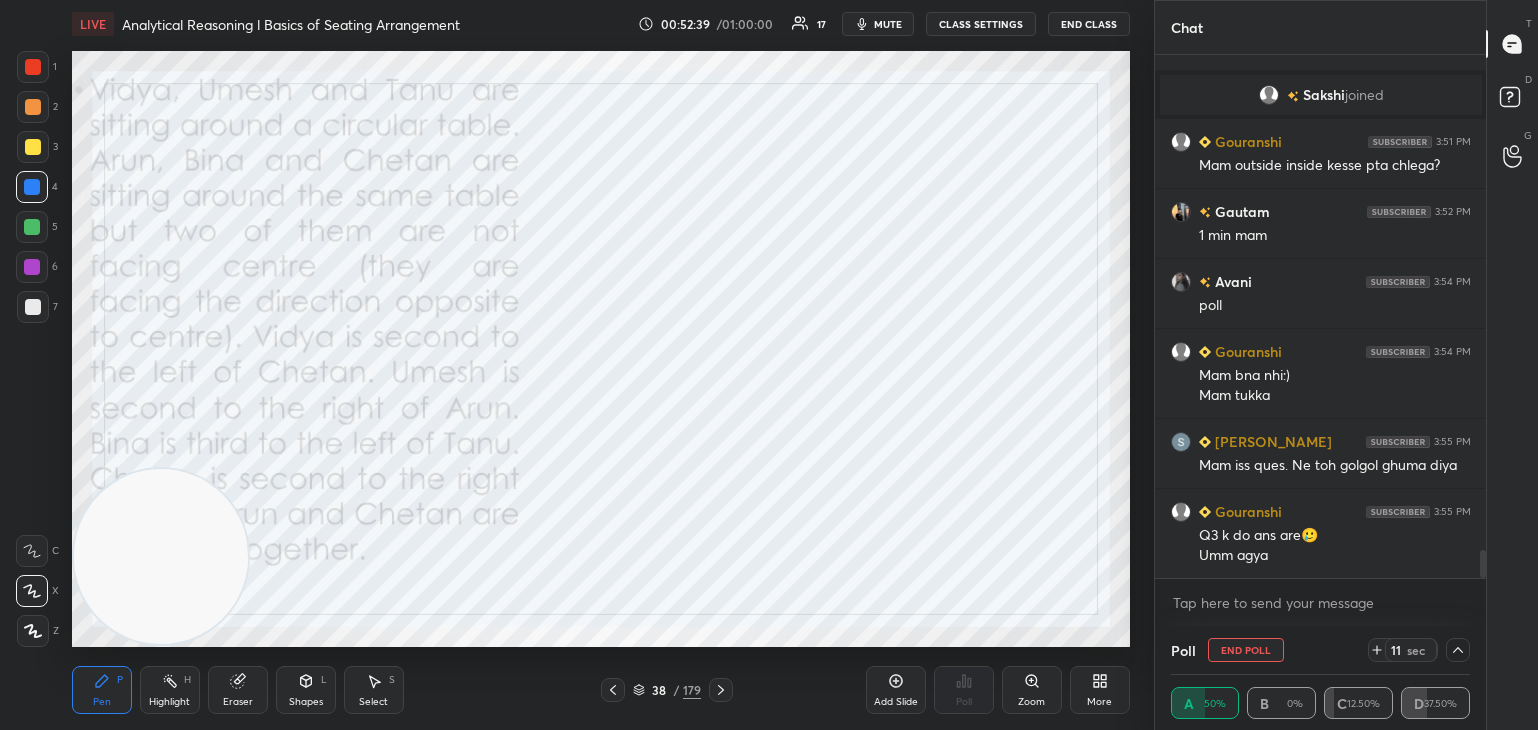 click at bounding box center (1458, 650) 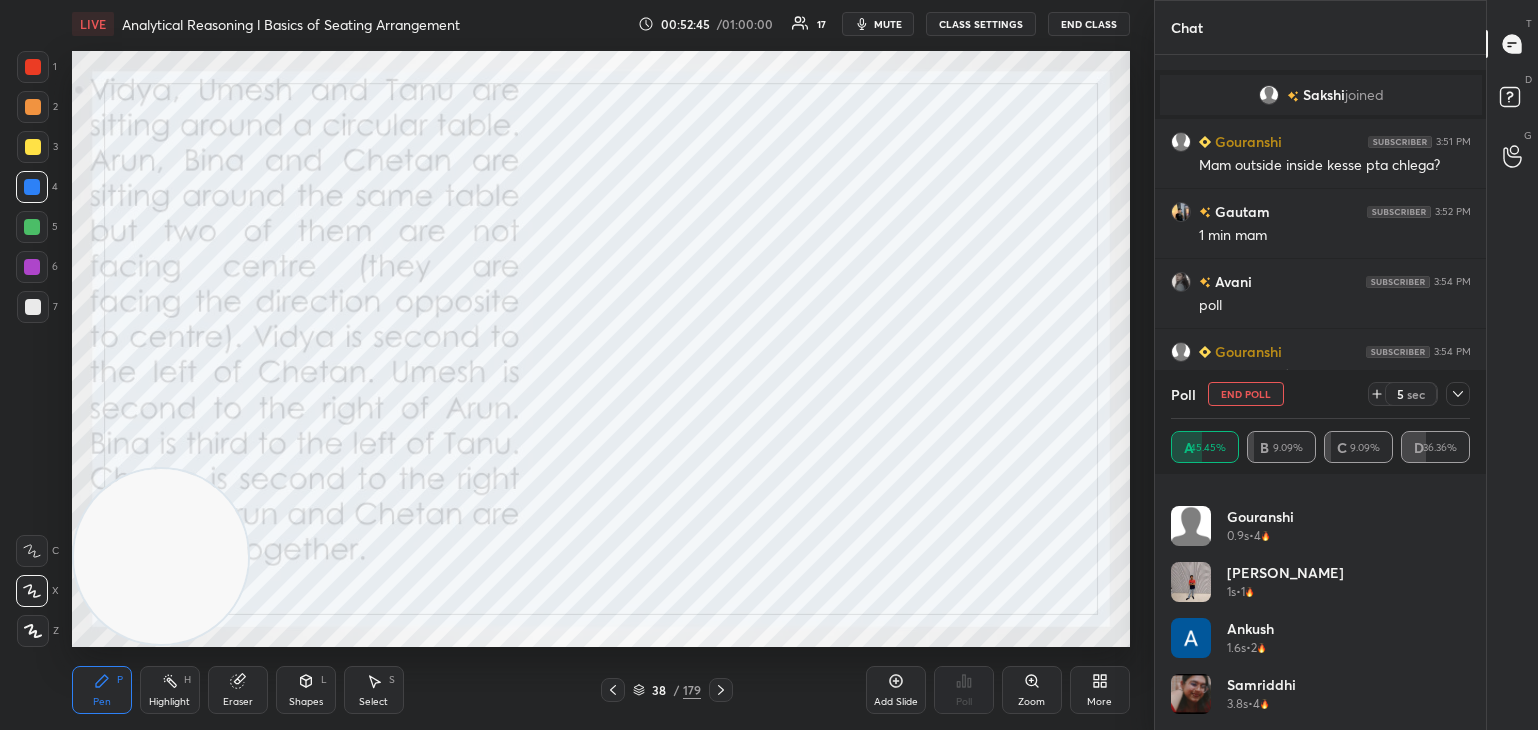 click 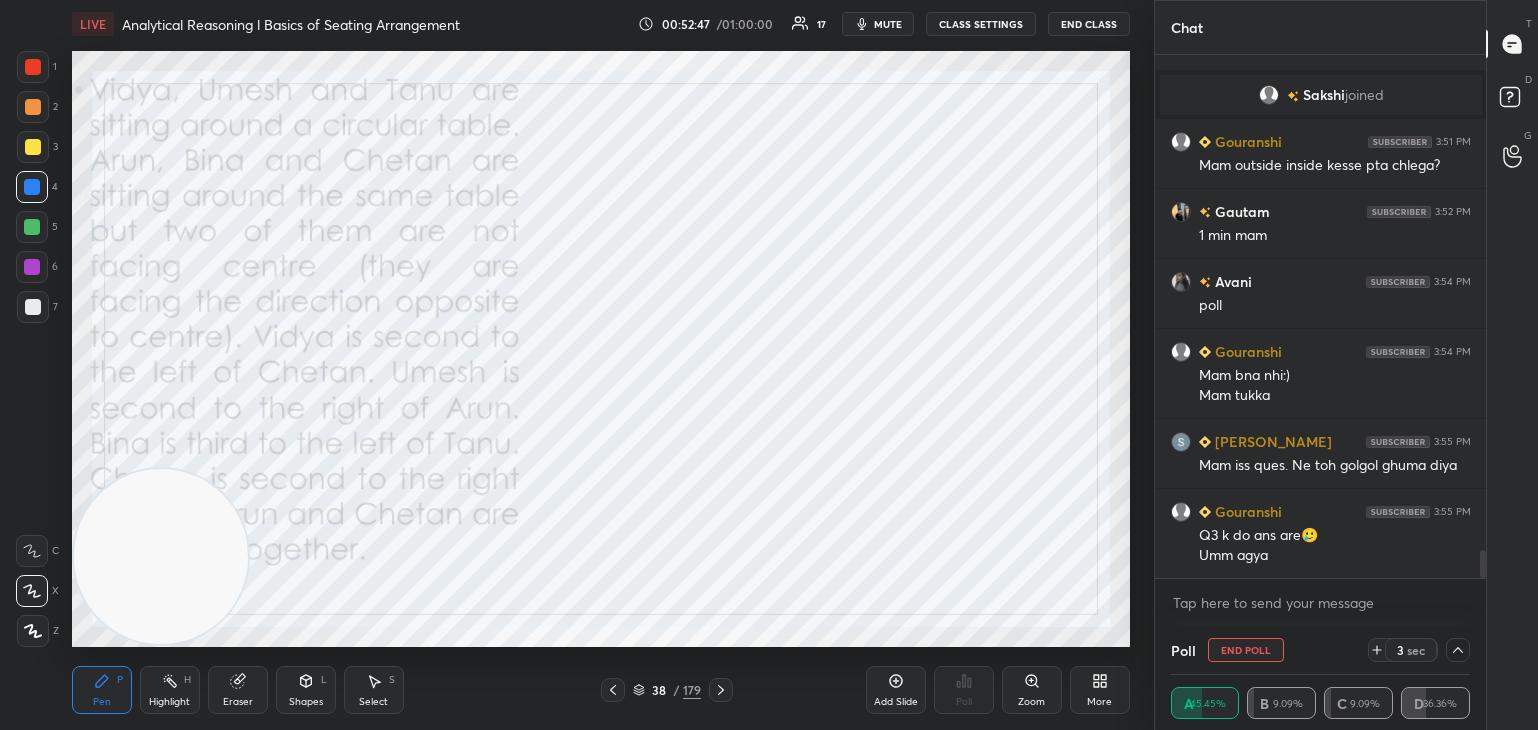 click 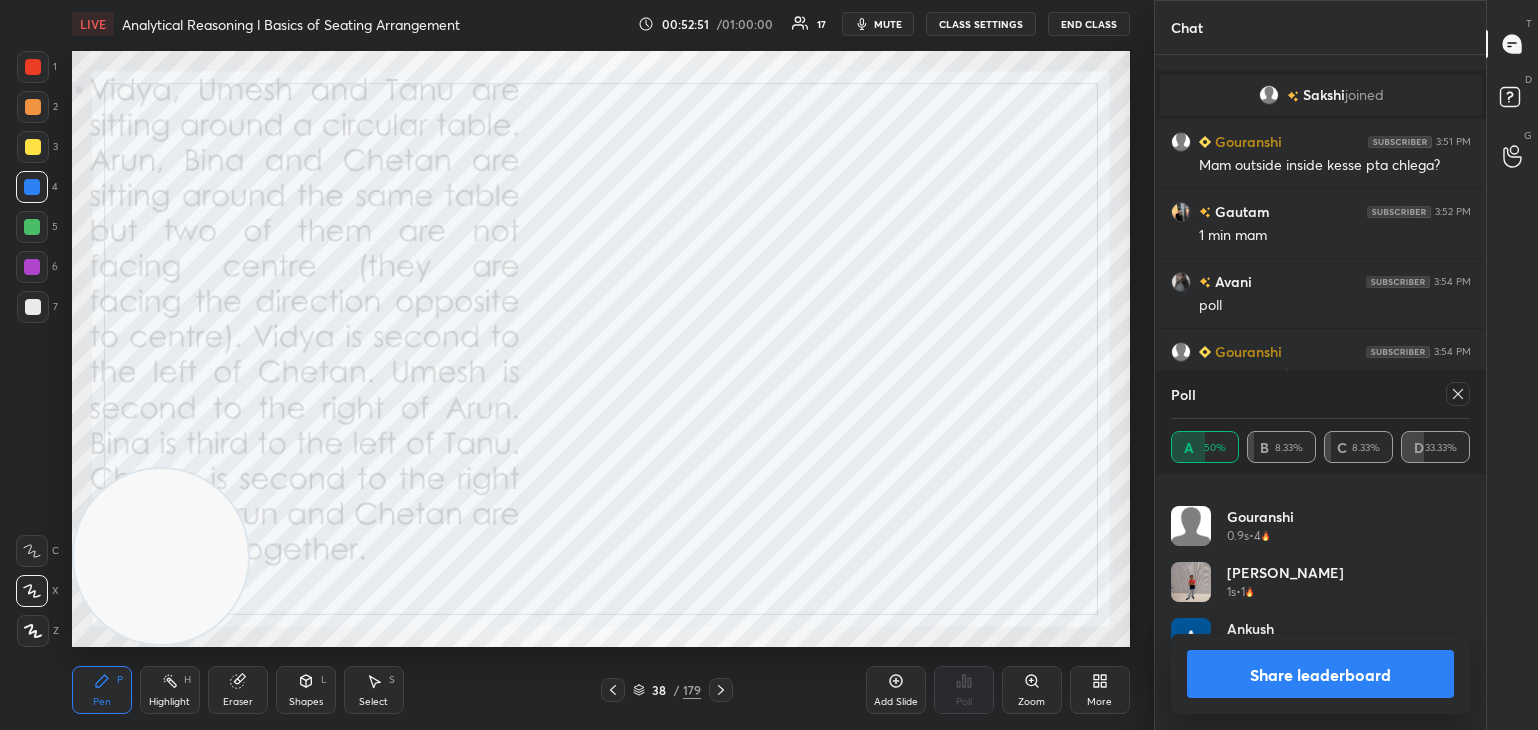 click 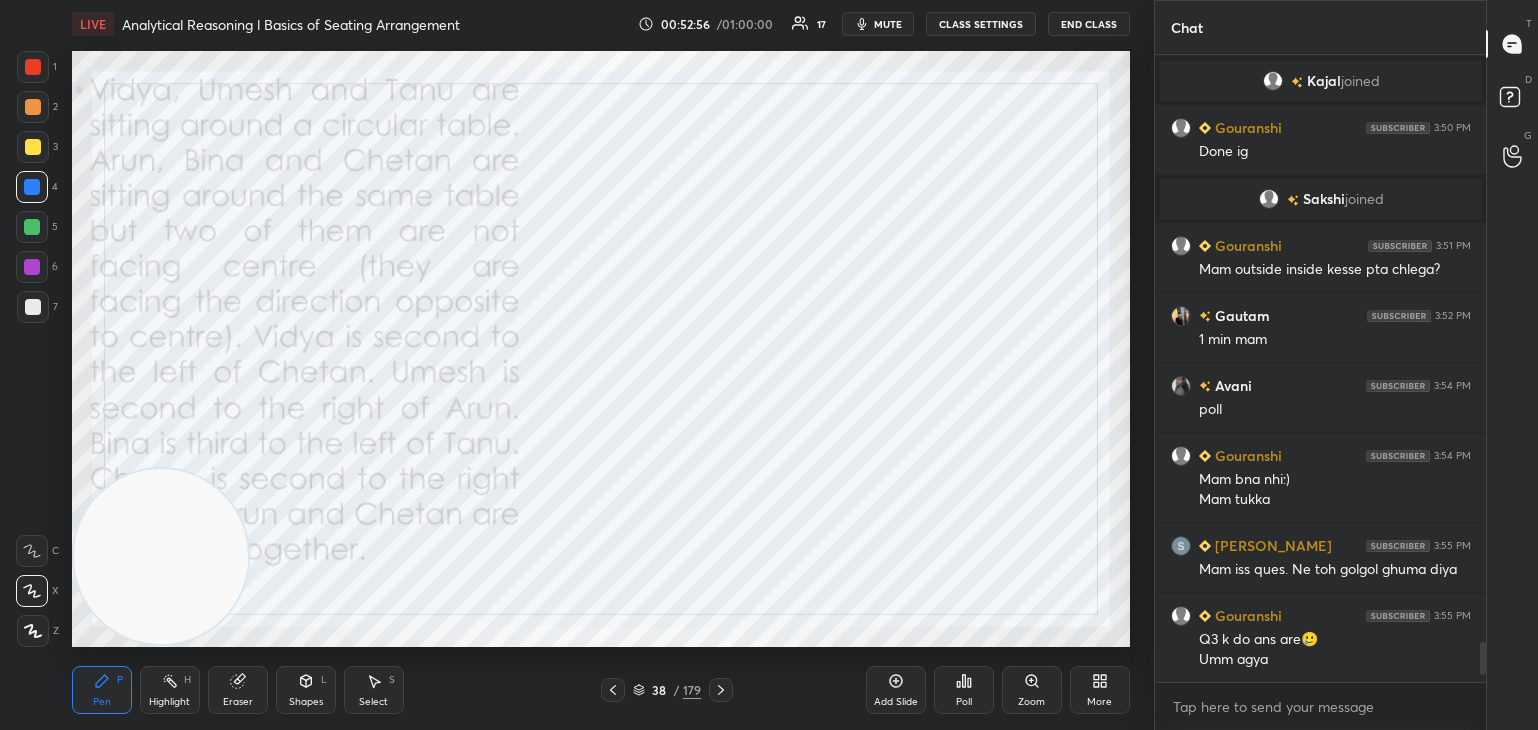 click on "Poll" at bounding box center (964, 690) 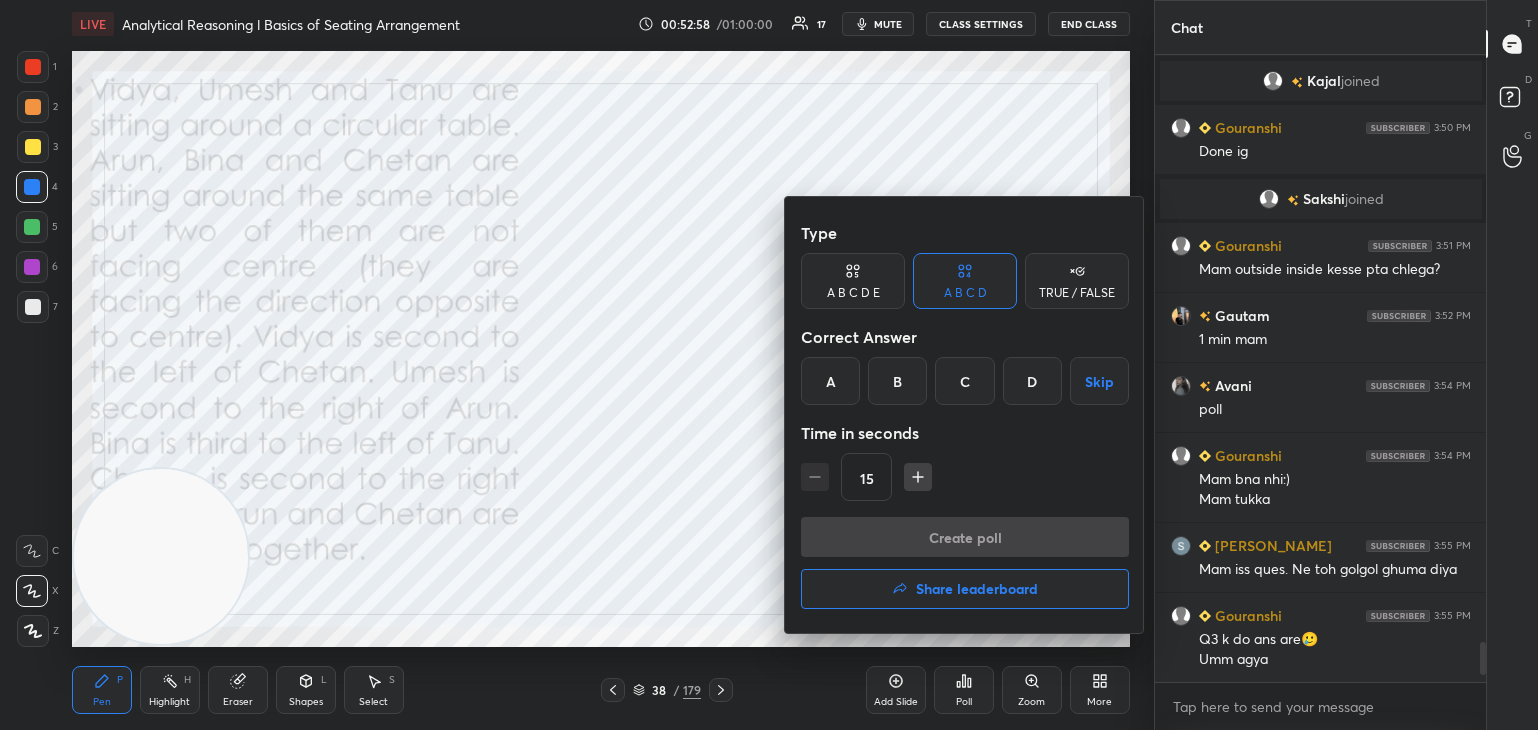 click on "A" at bounding box center [830, 381] 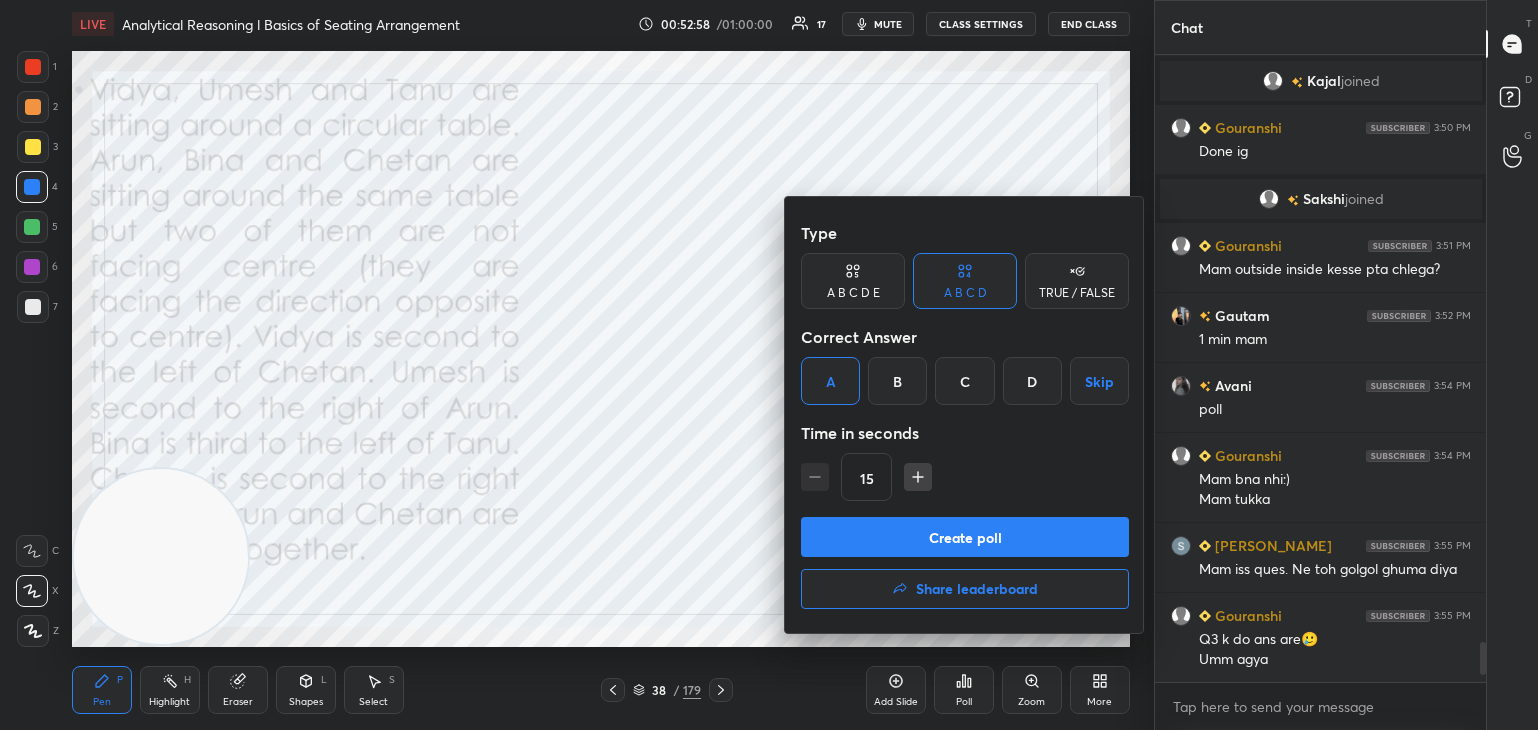 click on "Create poll" at bounding box center (965, 537) 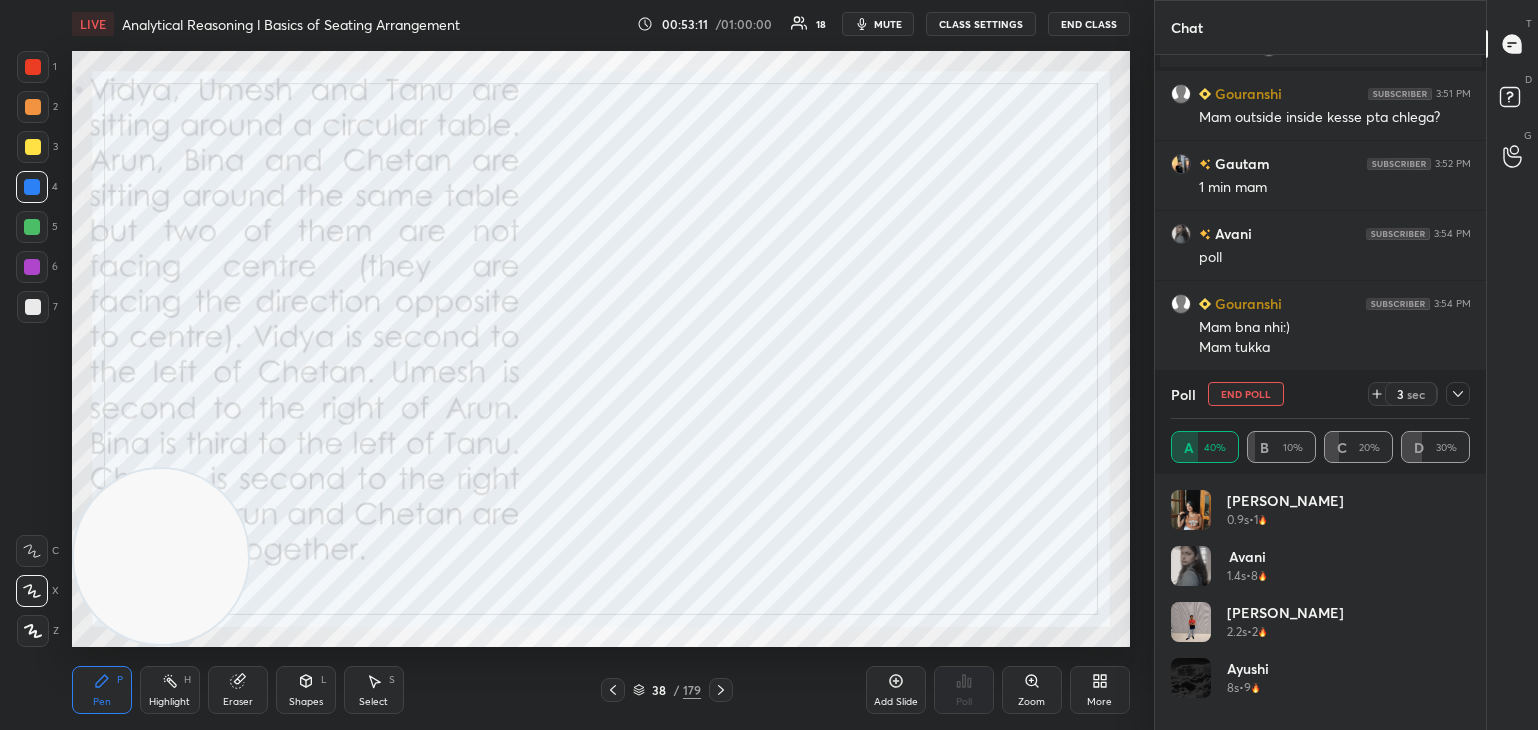 click 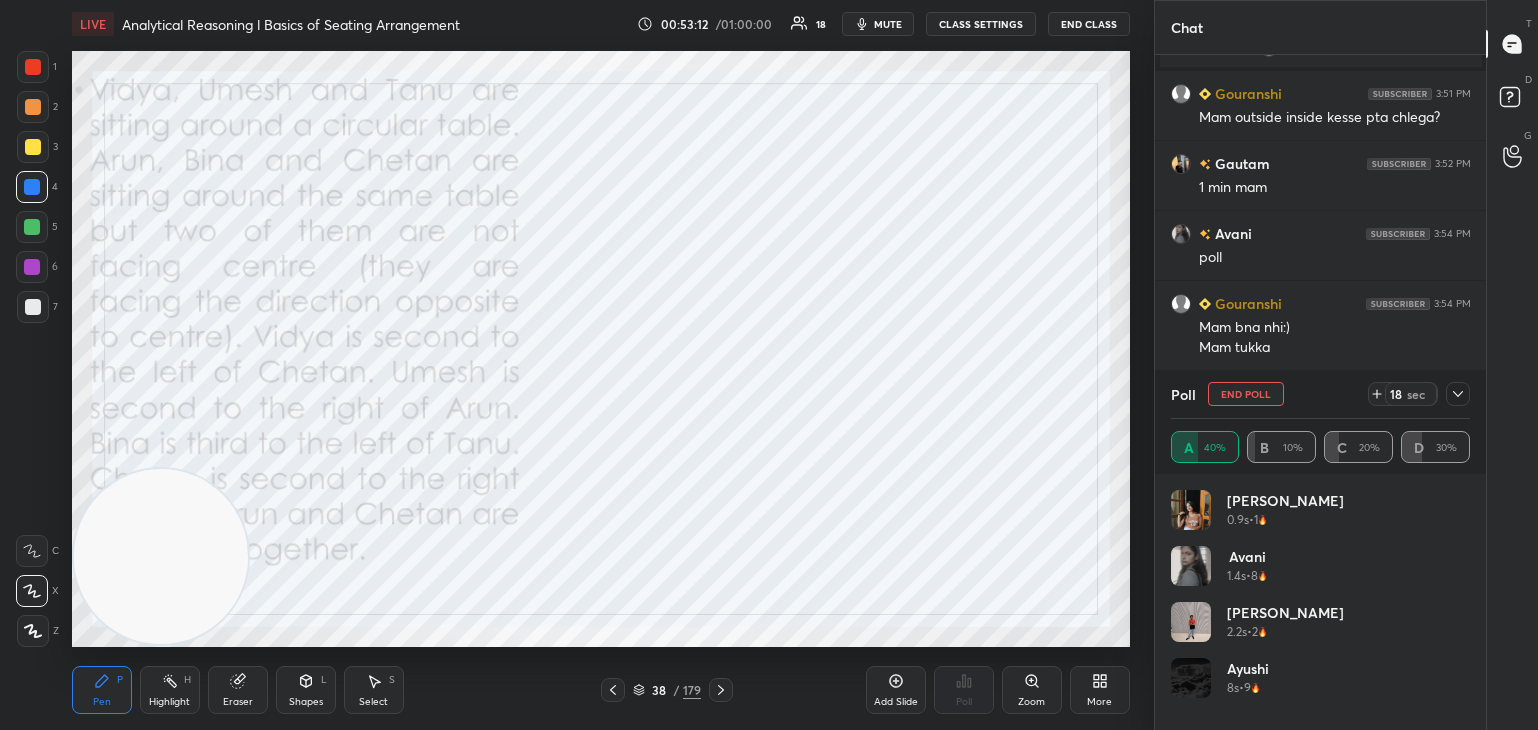 click 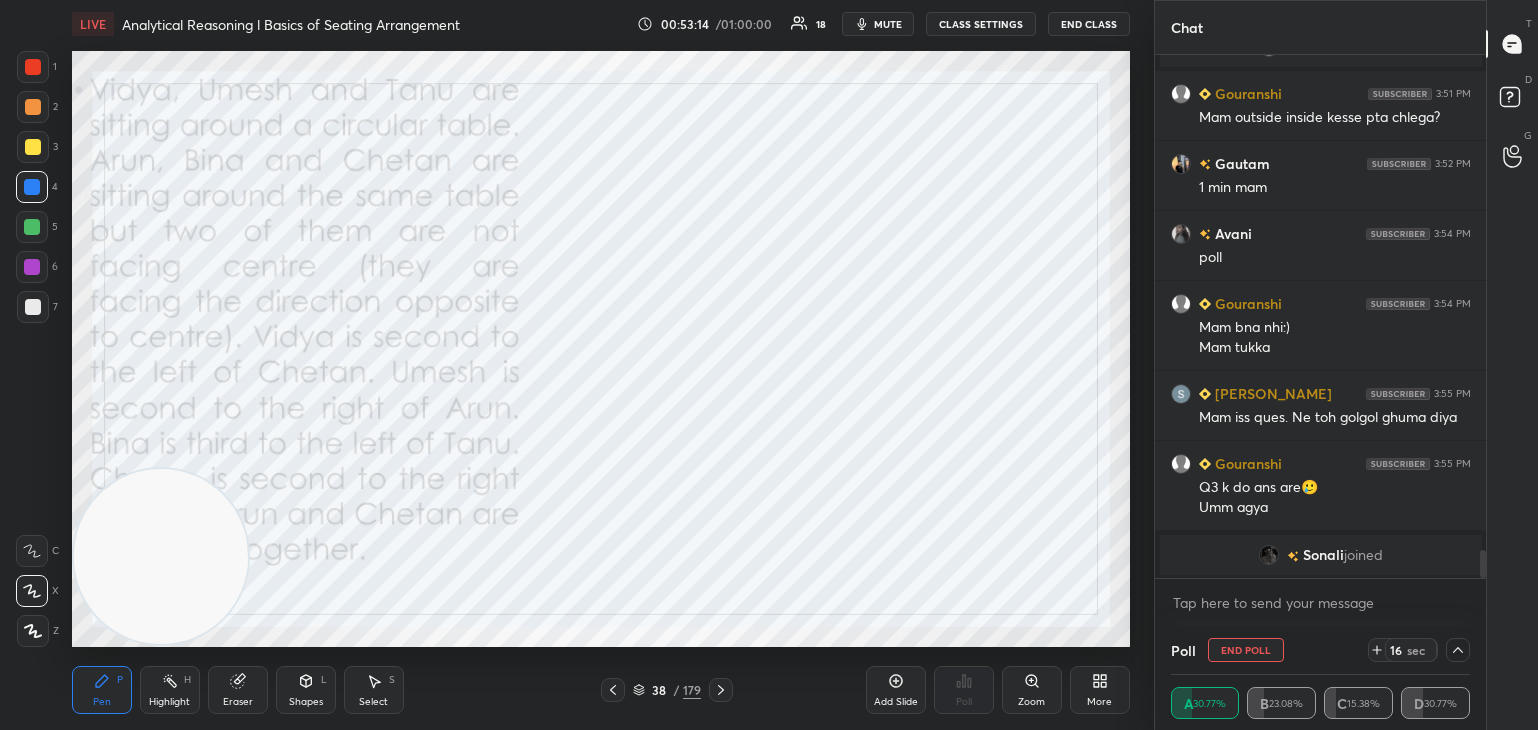 click 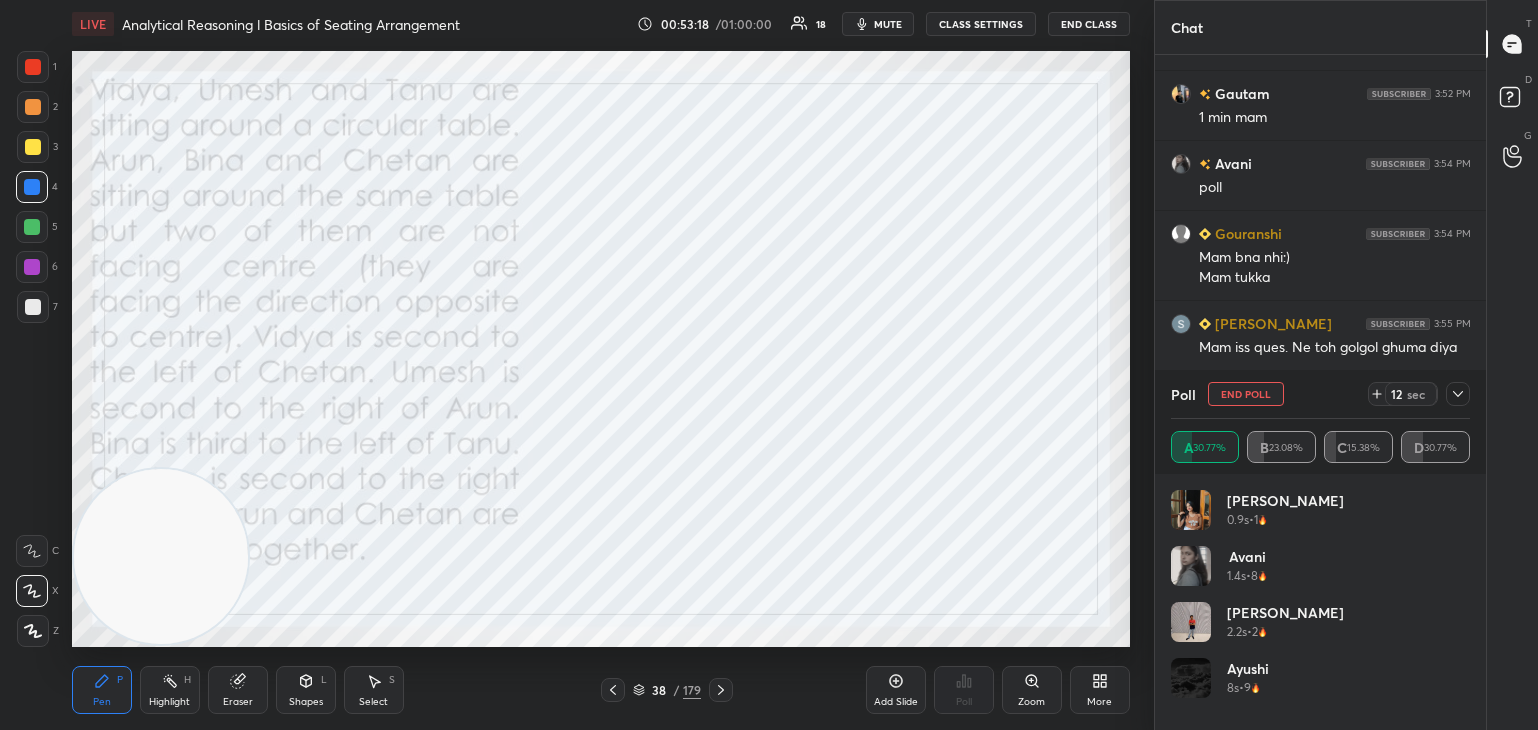 click 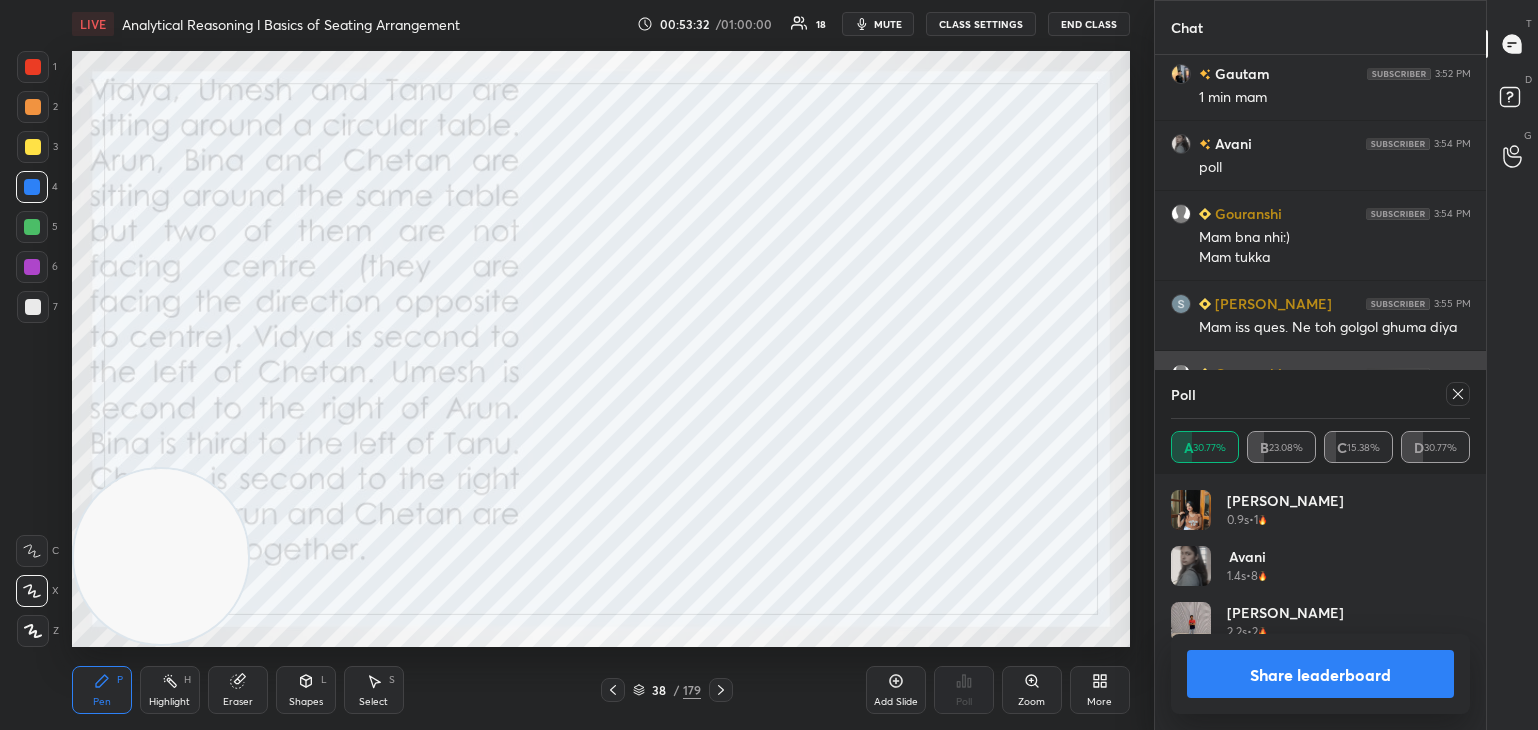 click 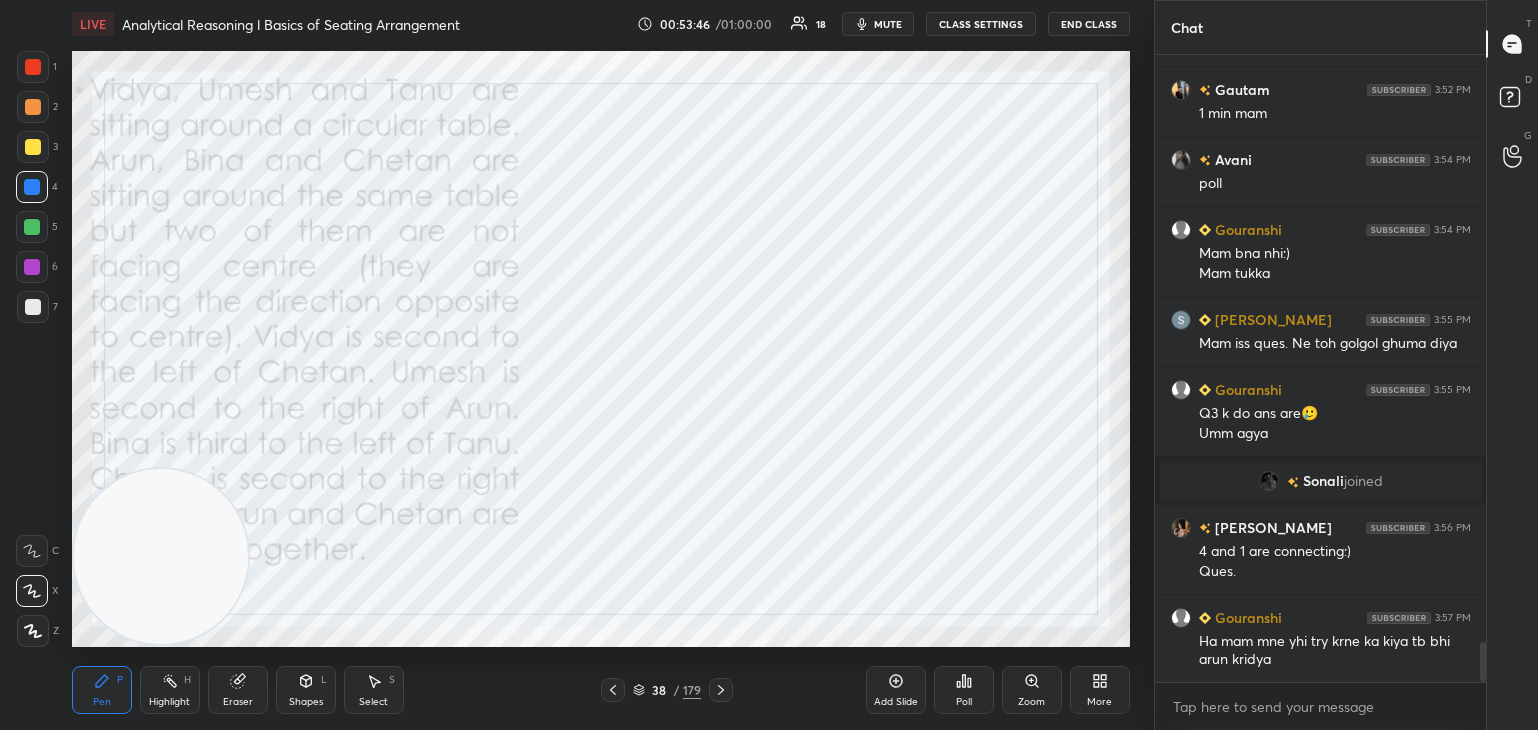 click on "Eraser" at bounding box center (238, 690) 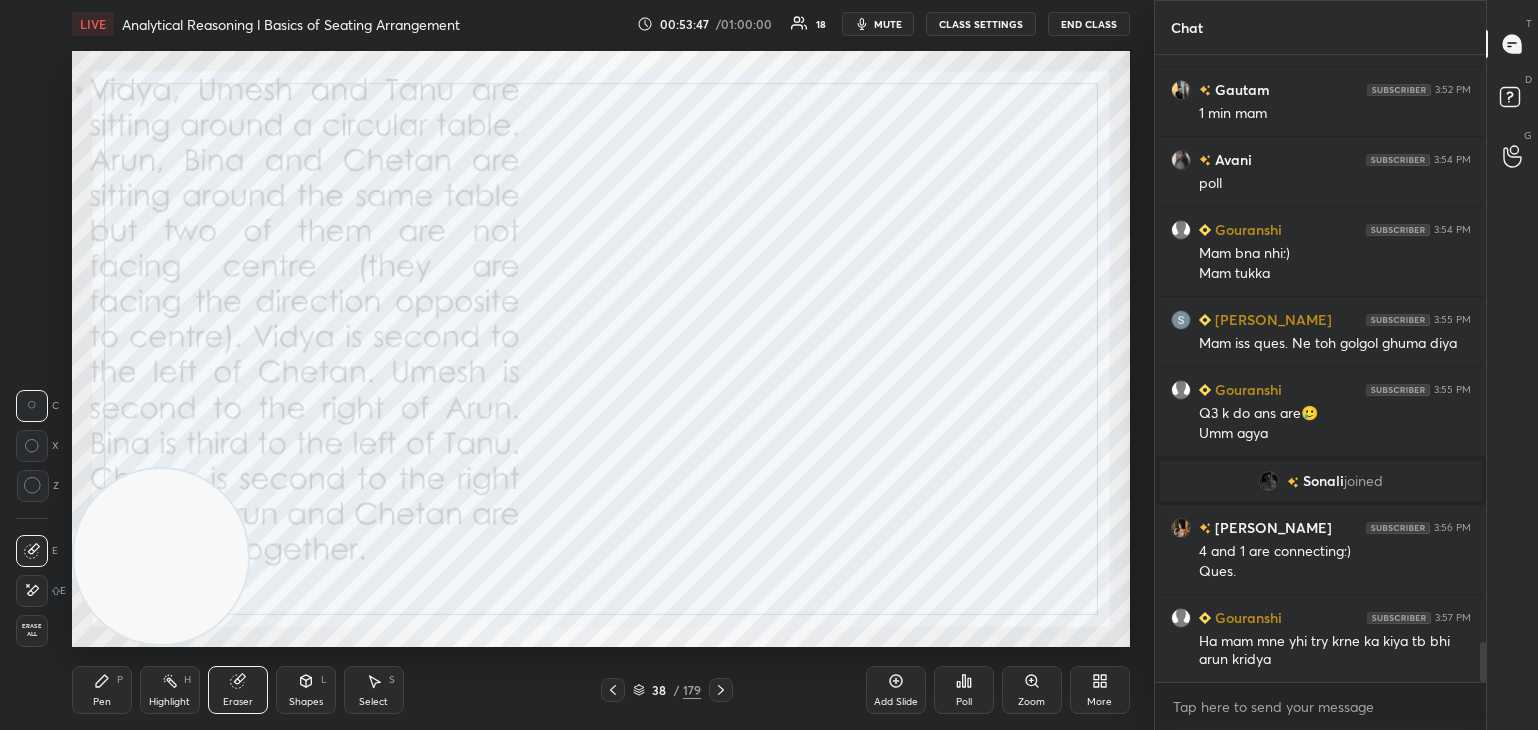 click on "Select S" at bounding box center (374, 690) 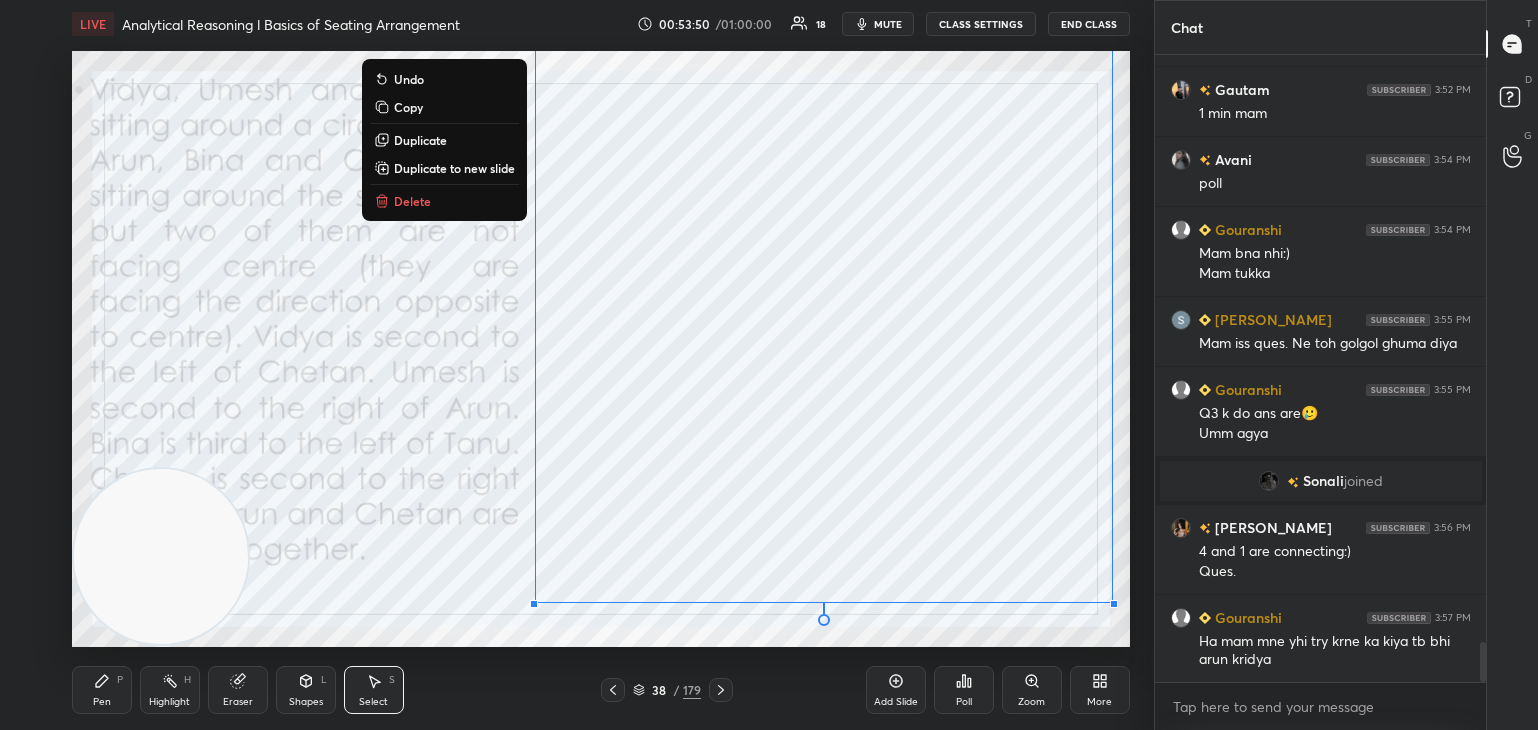 click on "0 ° Undo Copy Duplicate Duplicate to new slide Delete" at bounding box center [601, 348] 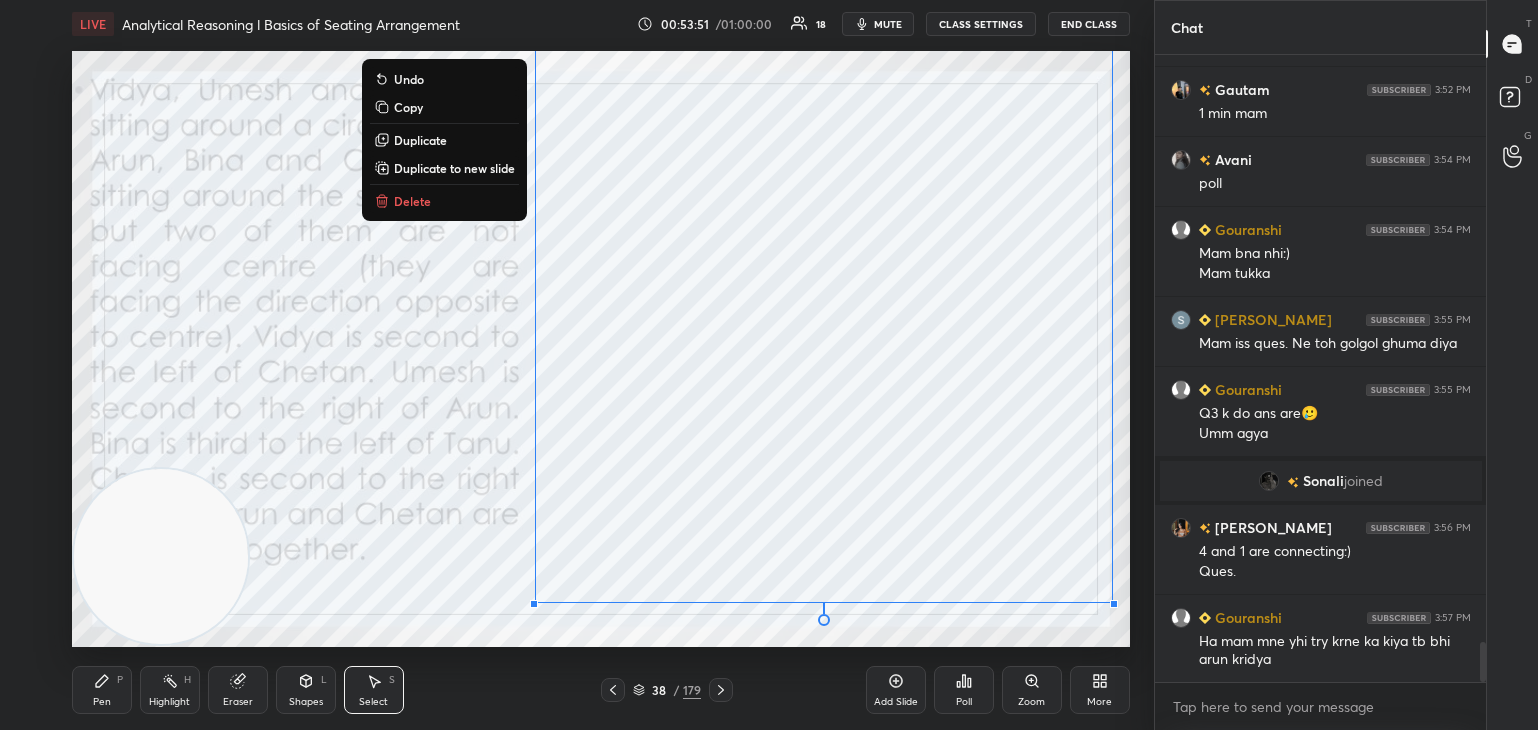 click on "Copy" at bounding box center (408, 107) 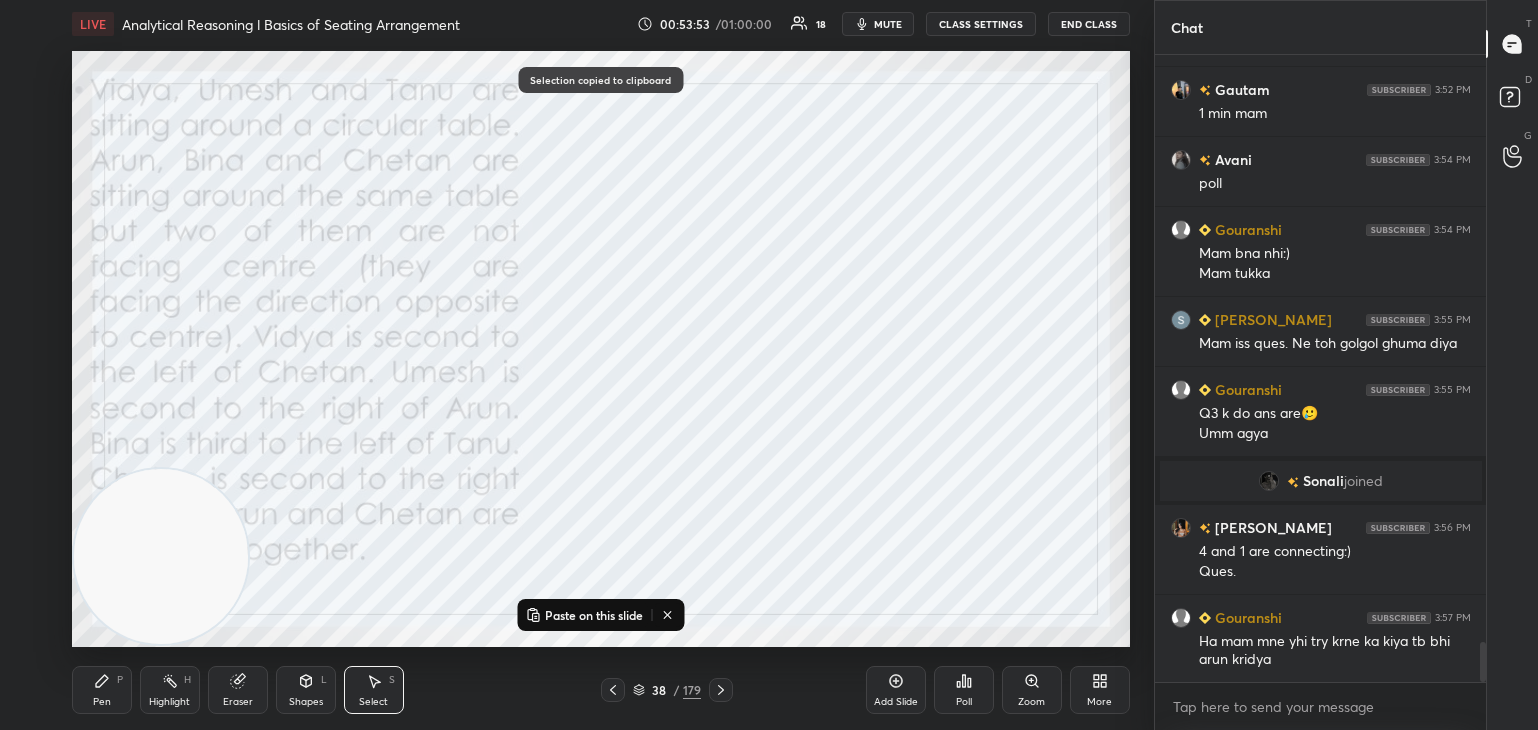 click 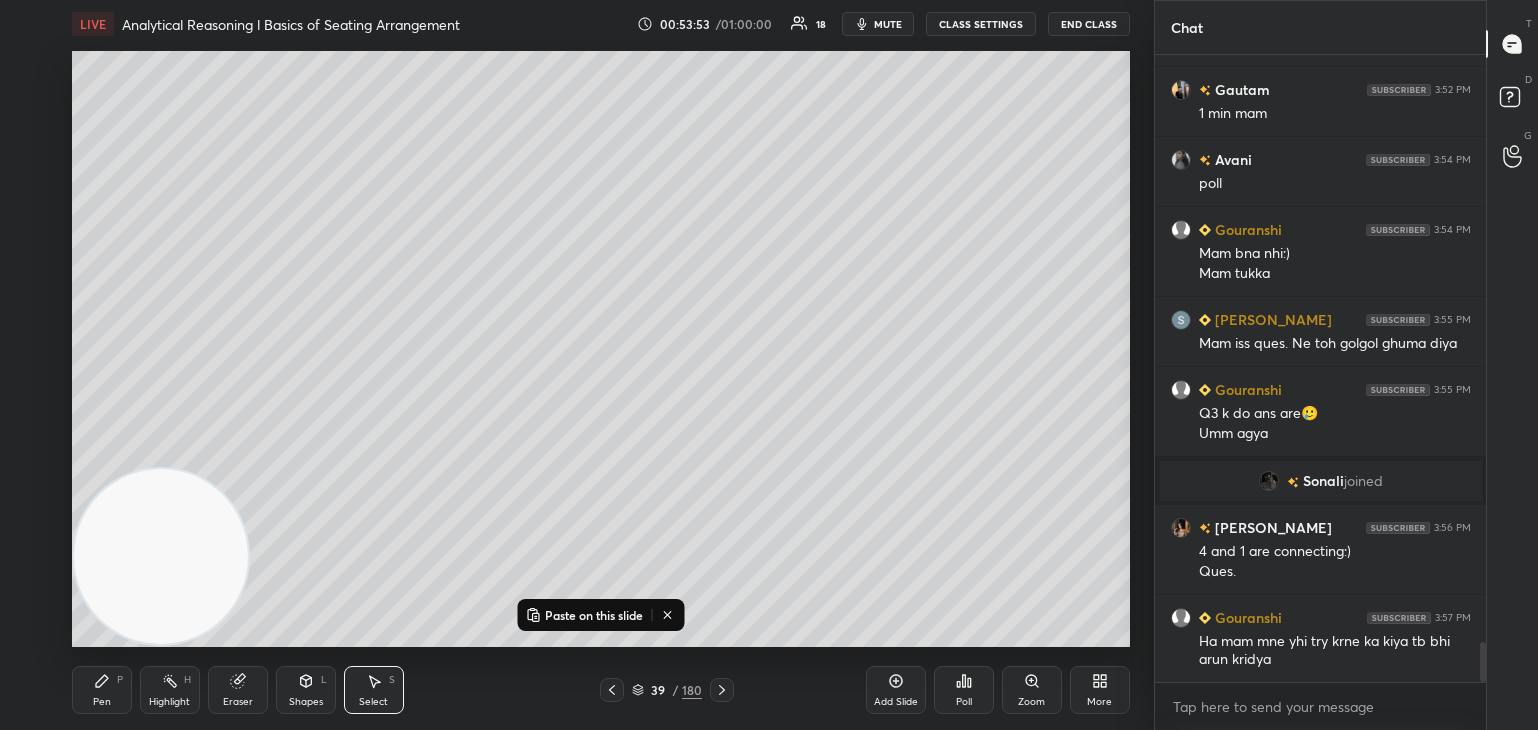 click on "Paste on this slide" at bounding box center [594, 615] 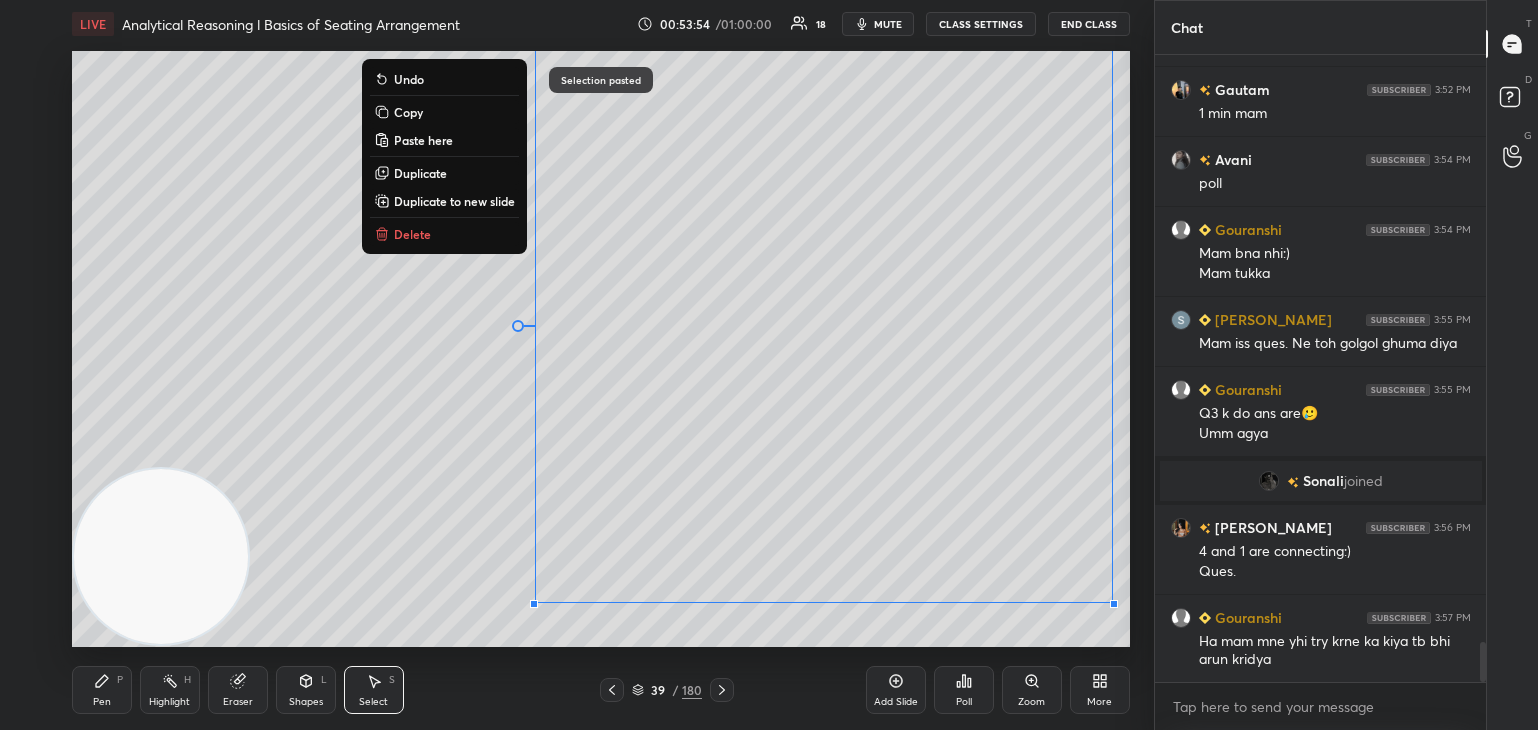 click on "0 ° Undo Copy Paste here Duplicate Duplicate to new slide Delete" at bounding box center (601, 348) 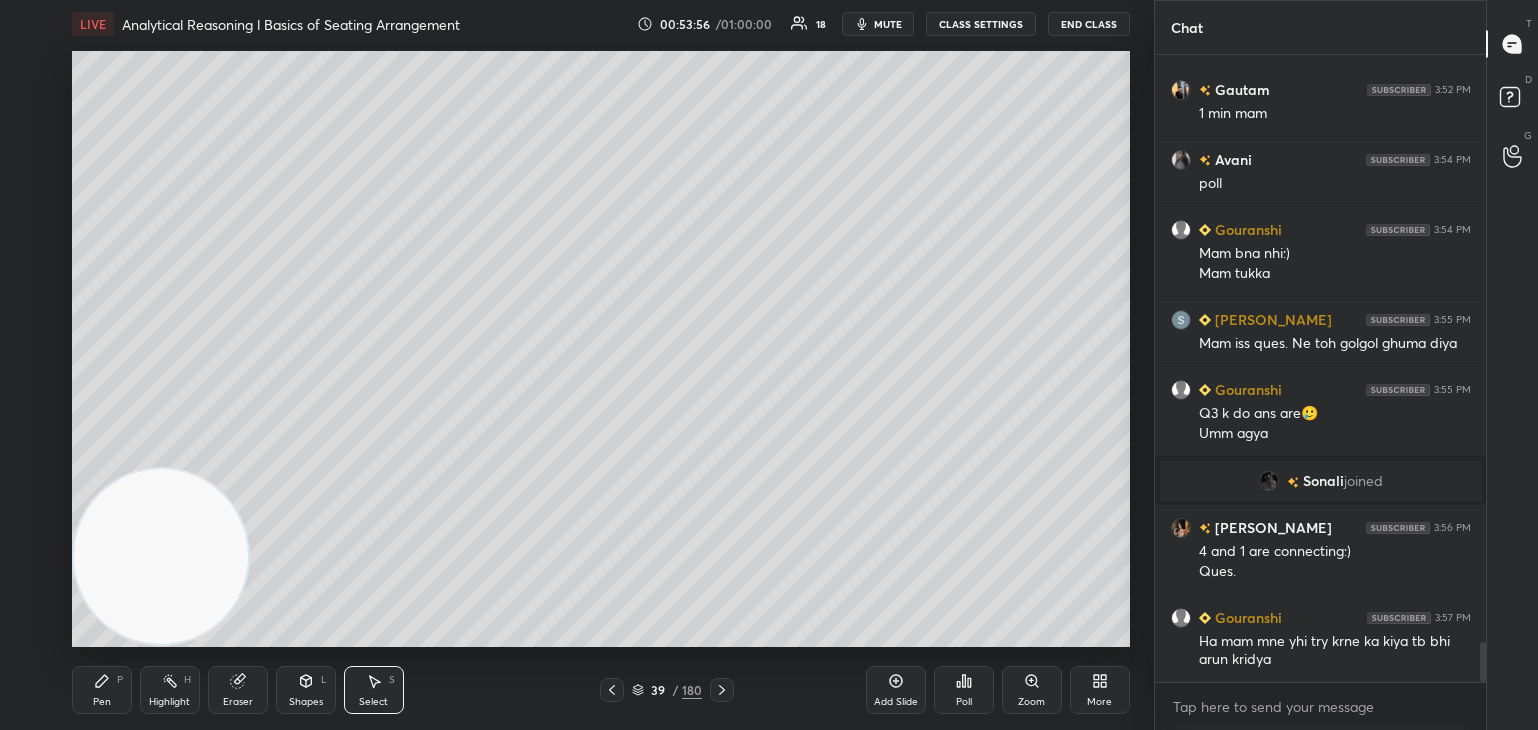 click 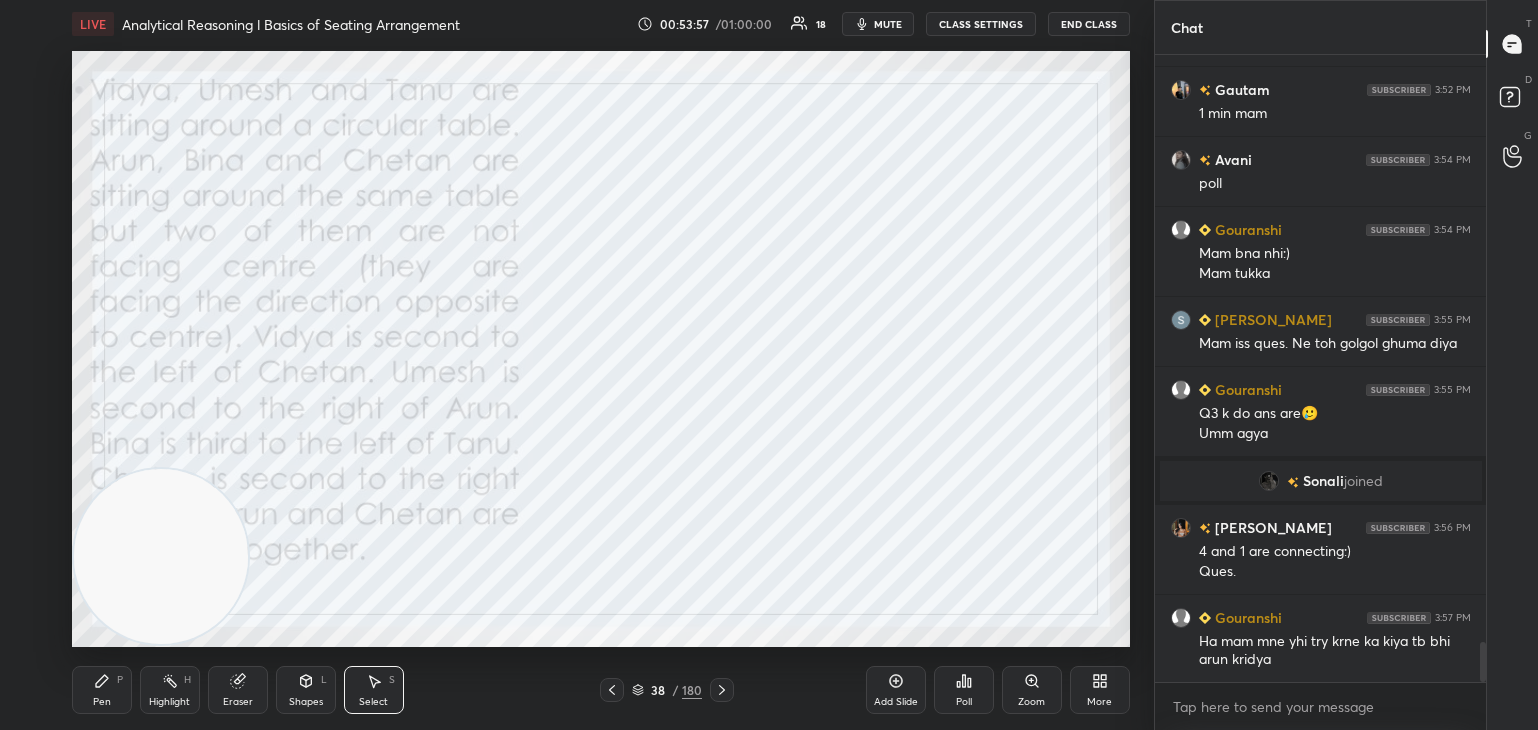 click on "Eraser" at bounding box center (238, 690) 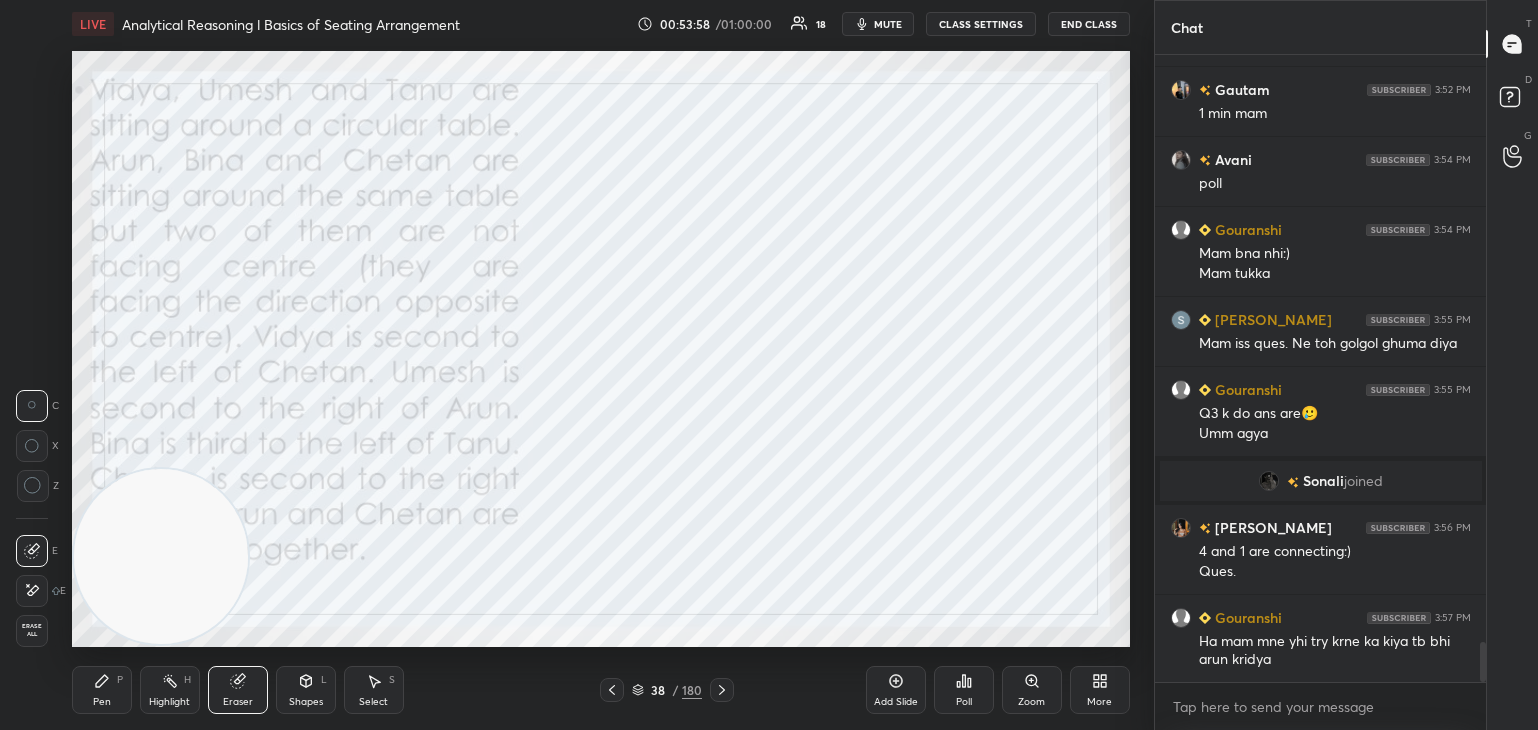 click on "Erase all" at bounding box center [32, 630] 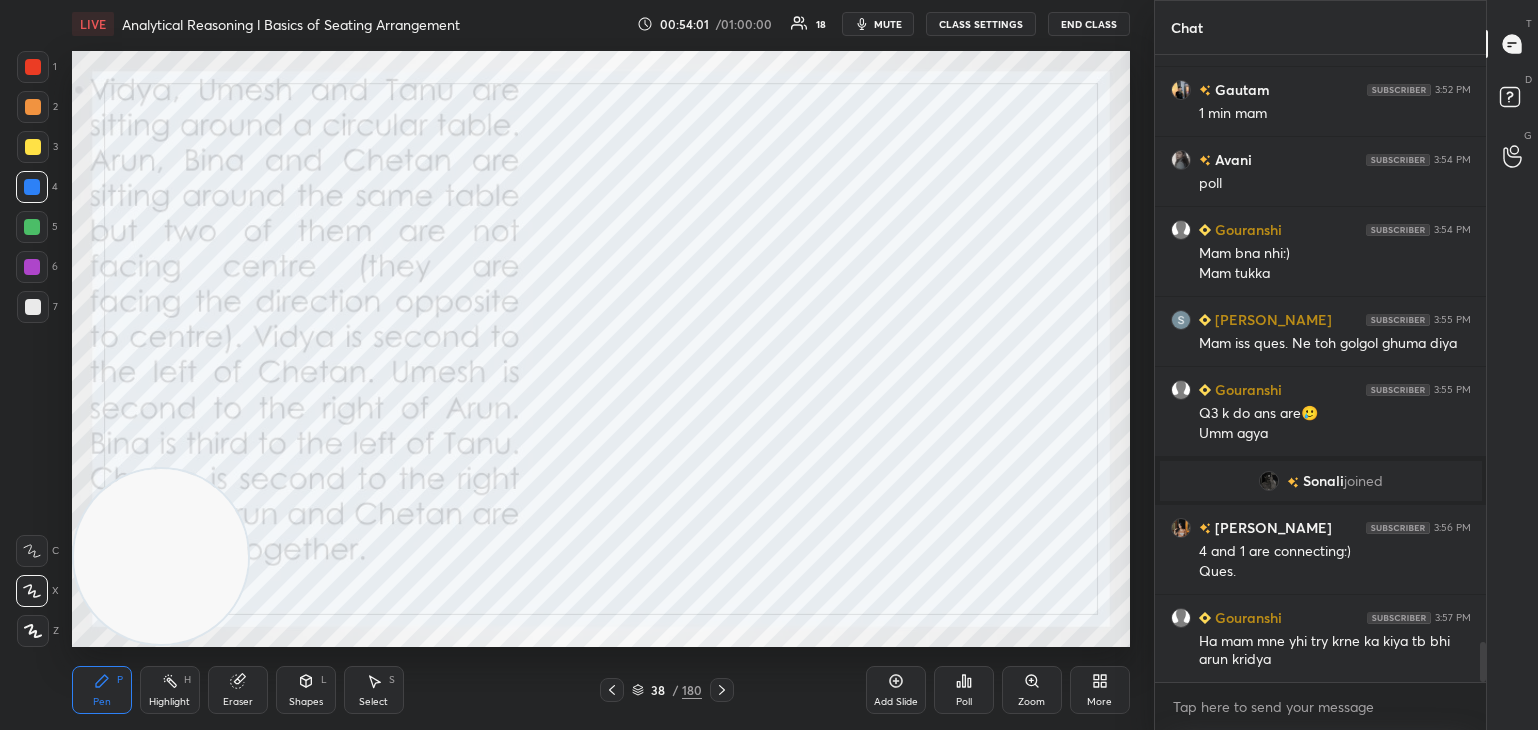 click 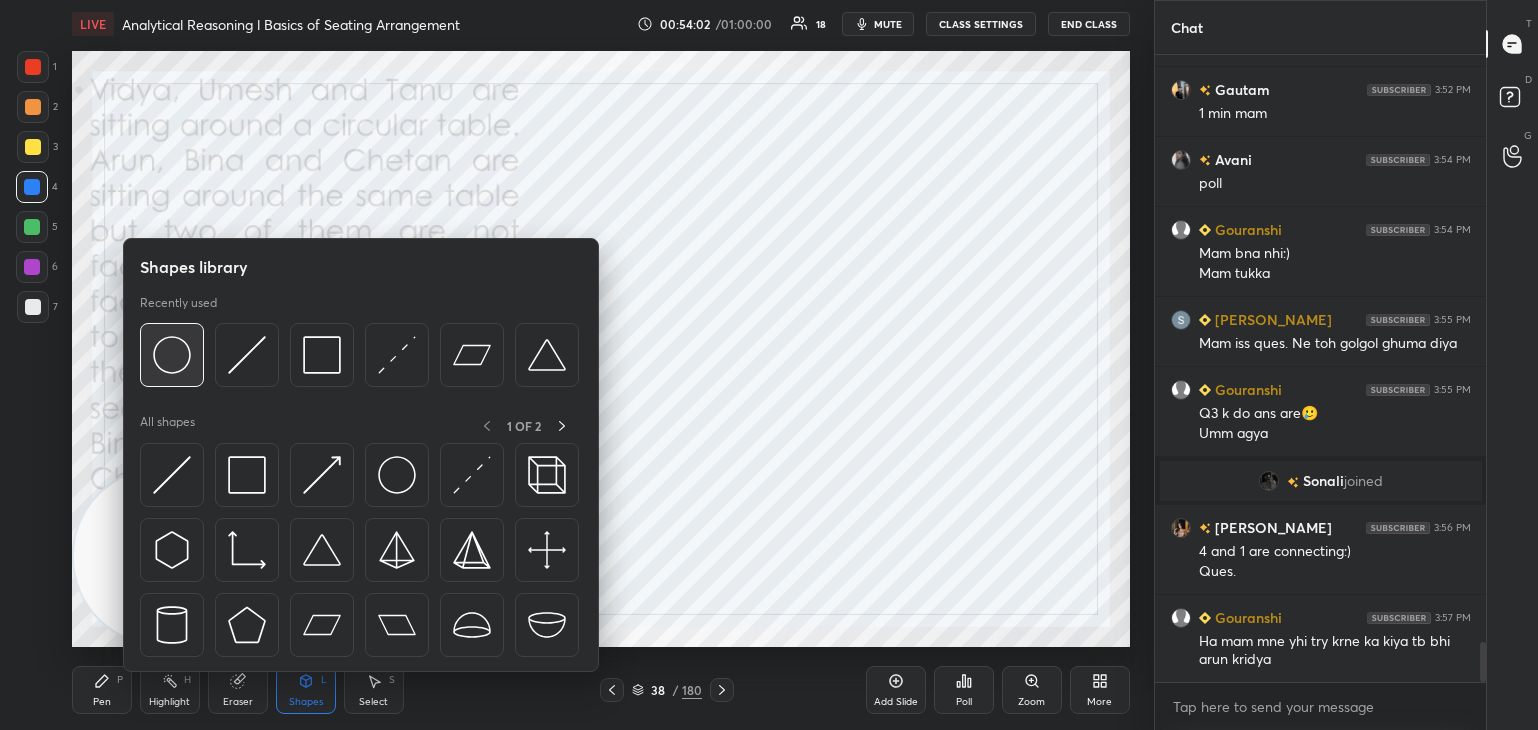 click at bounding box center [172, 355] 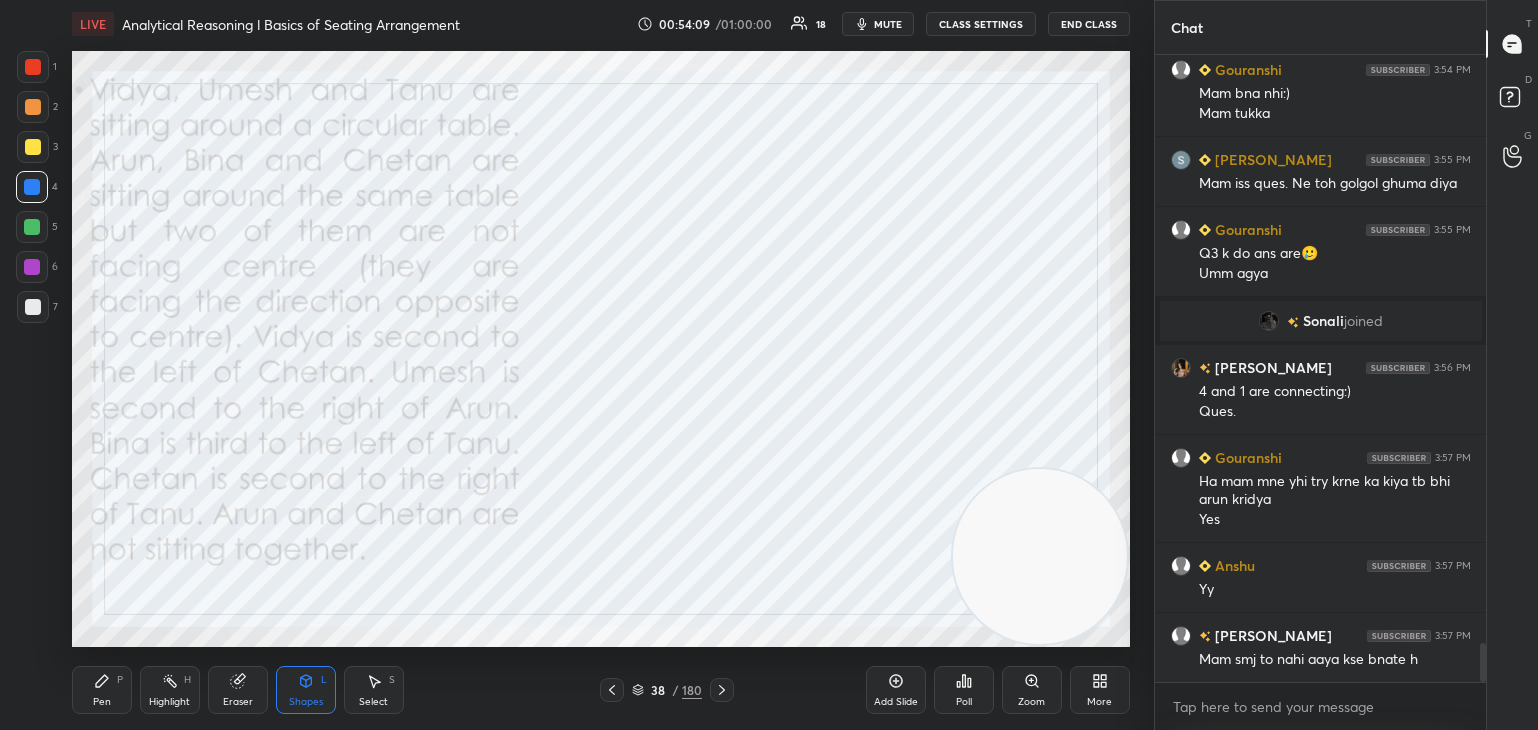 click on "Pen" at bounding box center (102, 702) 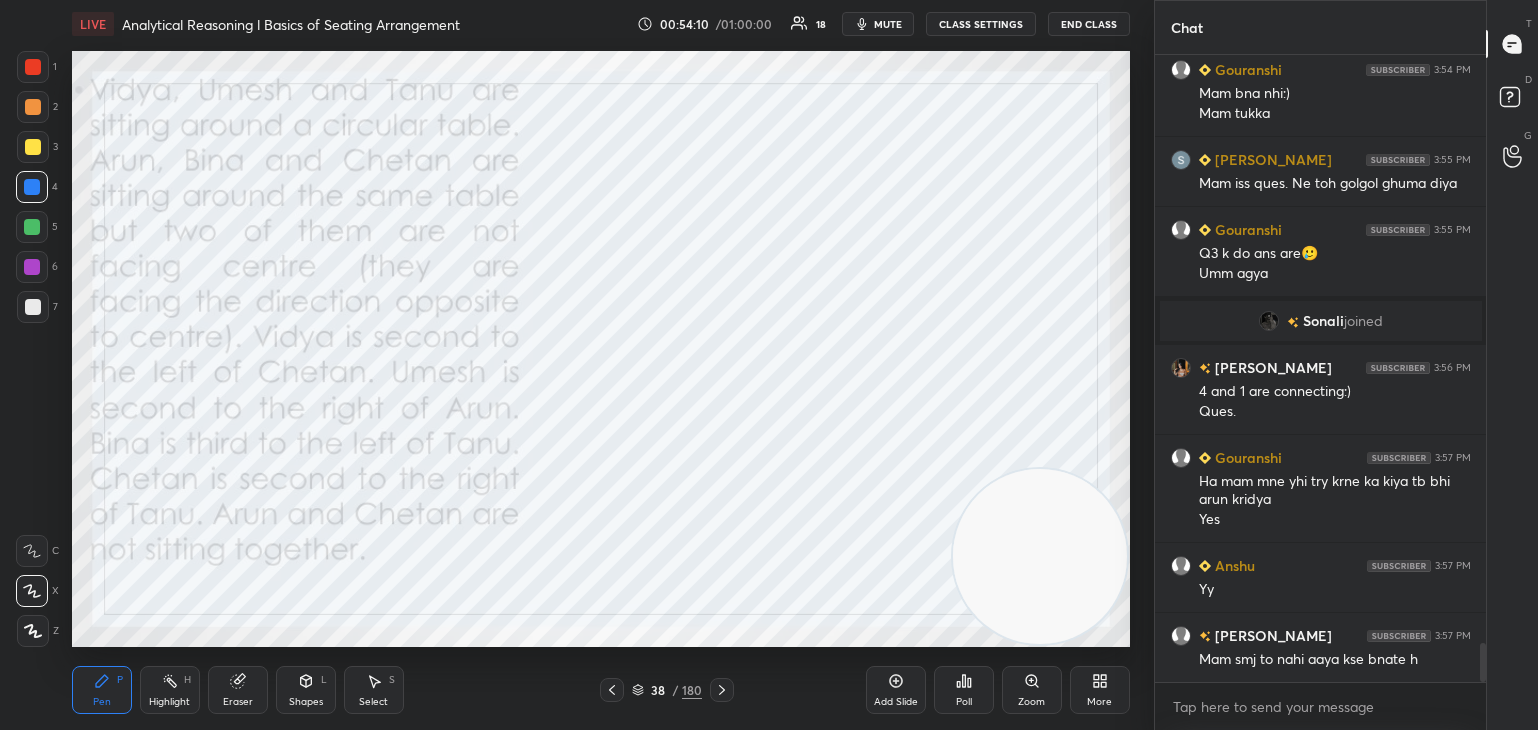 click on "Eraser" at bounding box center (238, 690) 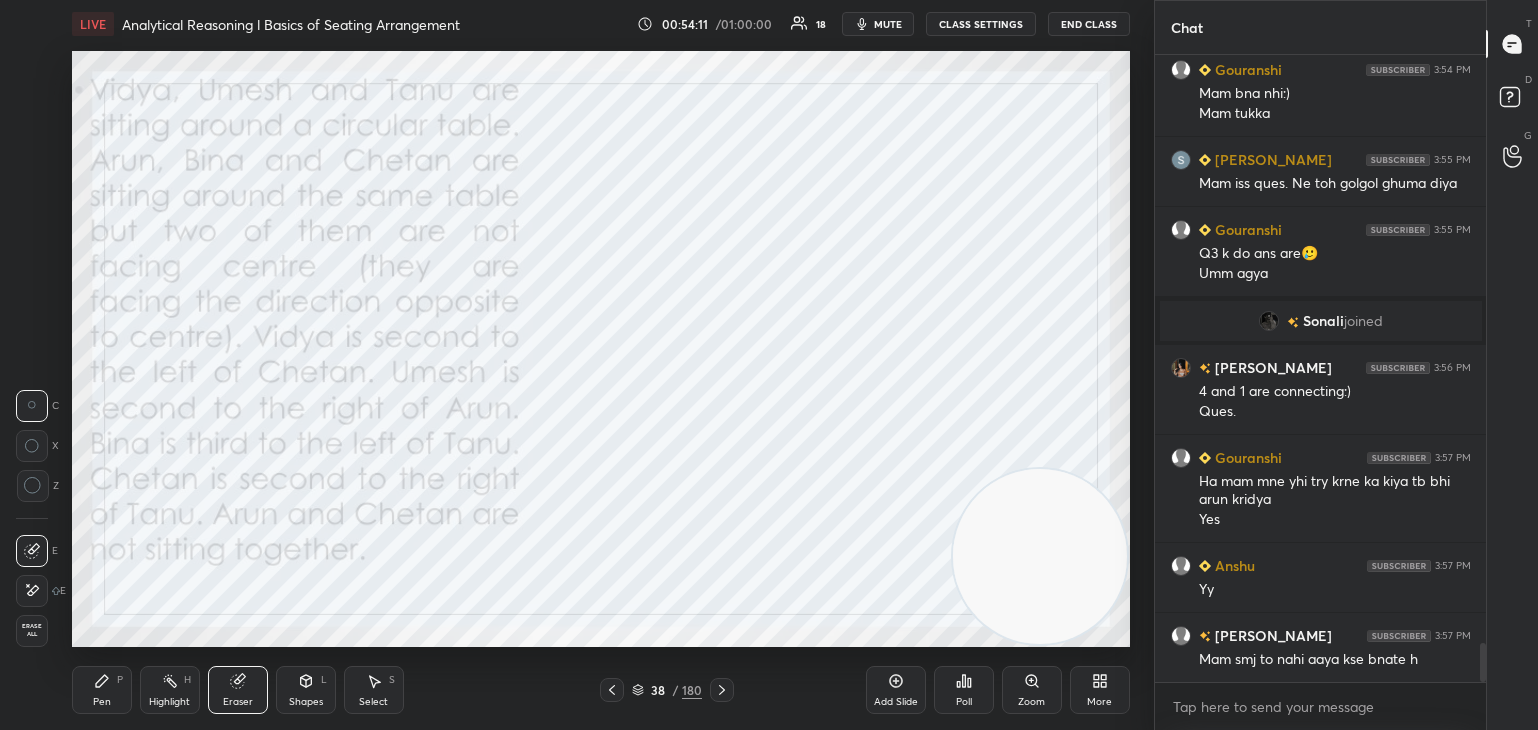 click on "Shapes" at bounding box center (306, 702) 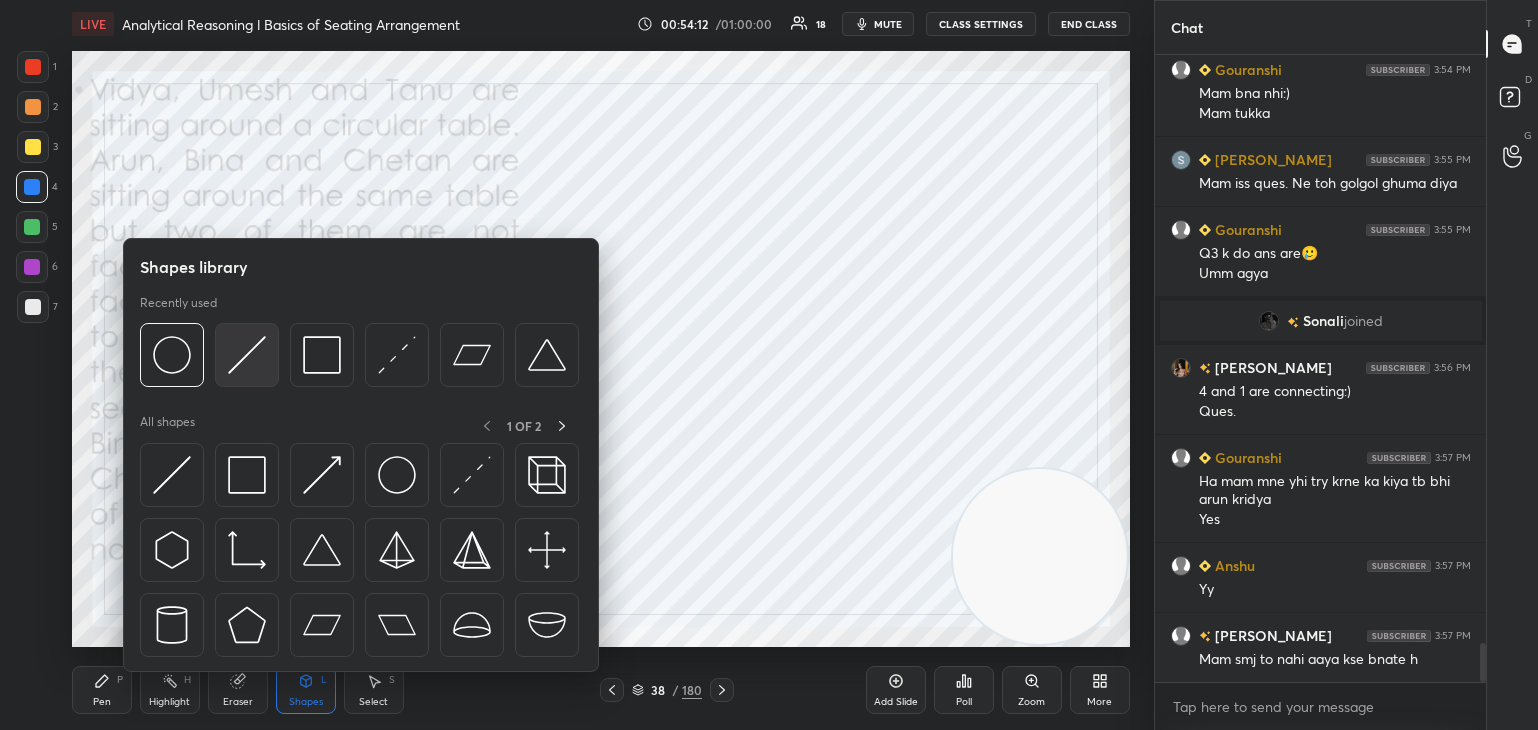 click at bounding box center (247, 355) 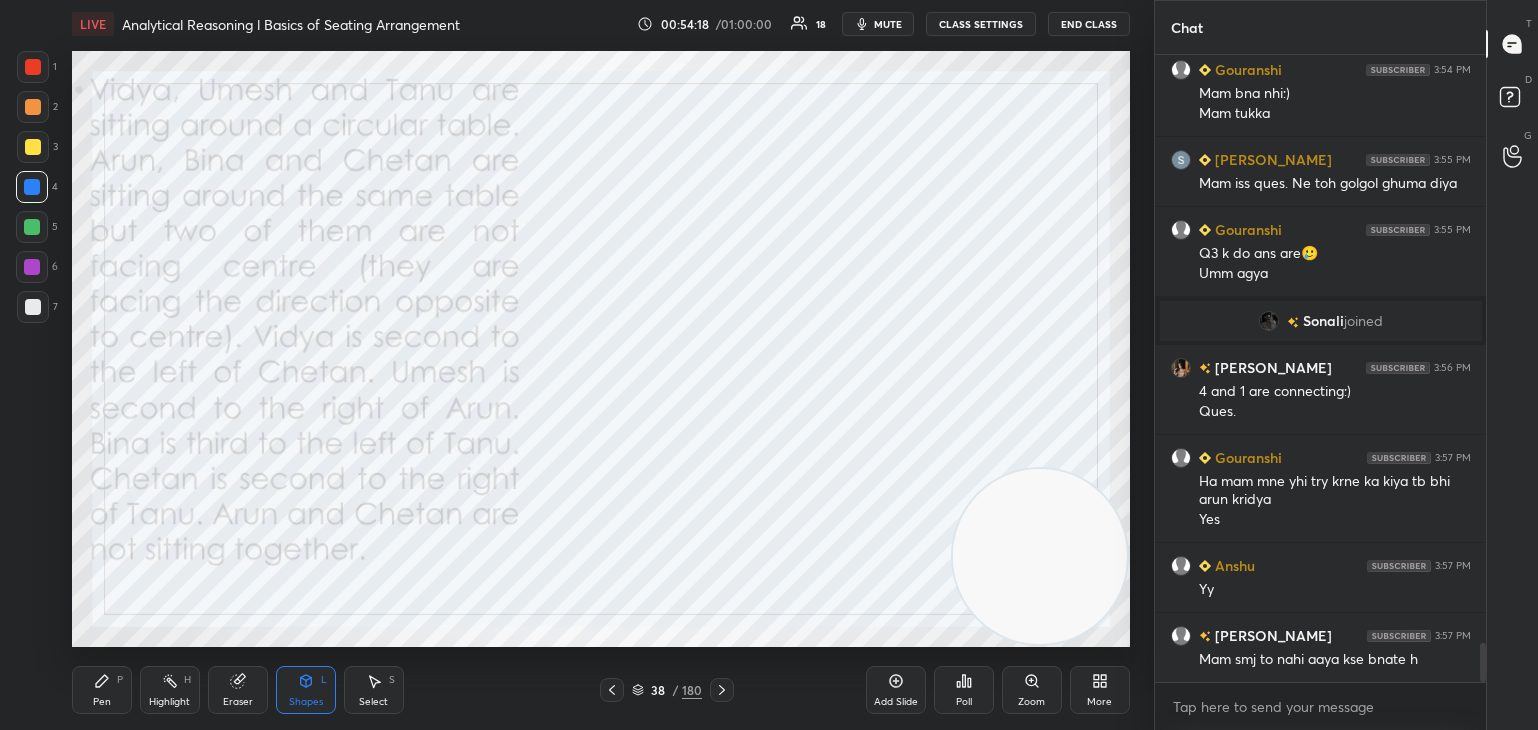 click 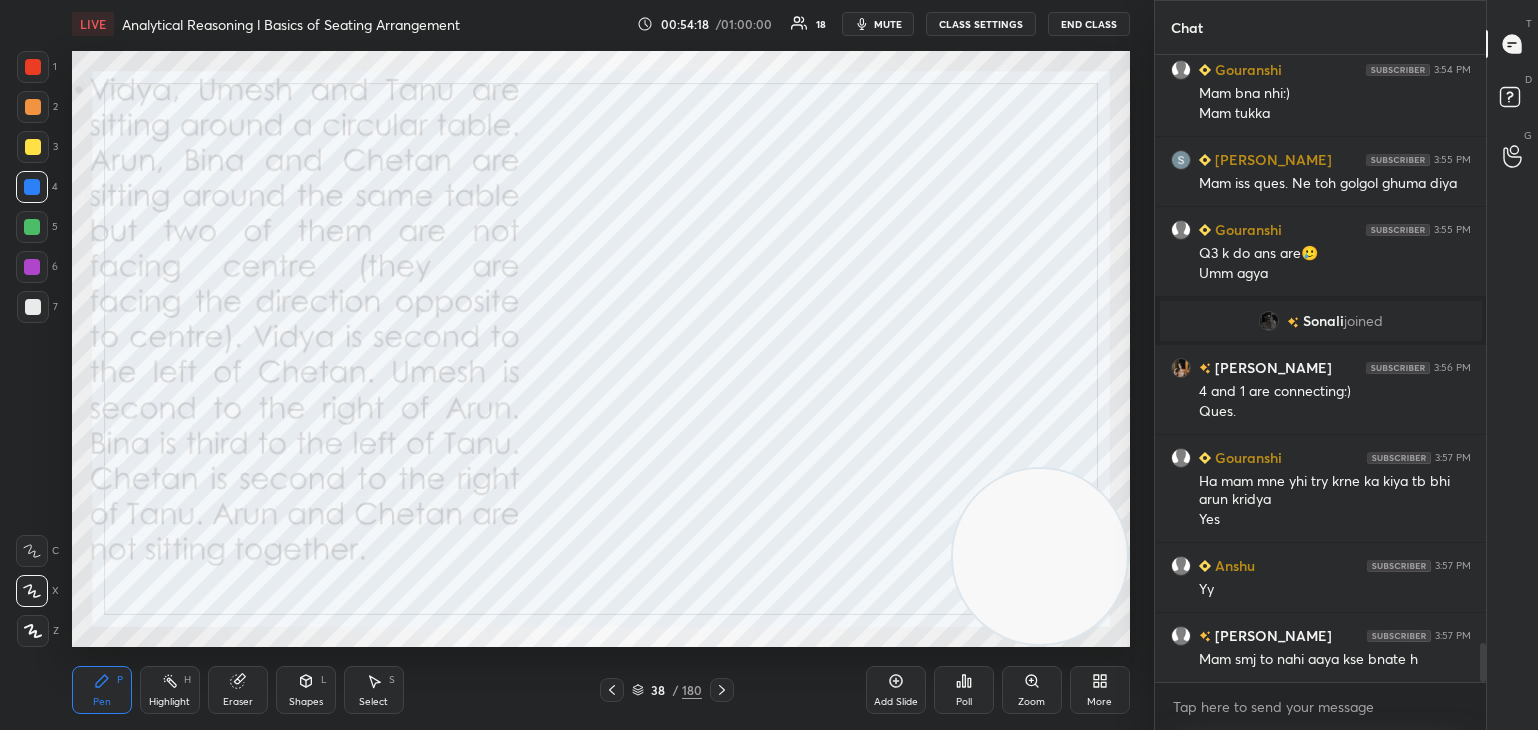click 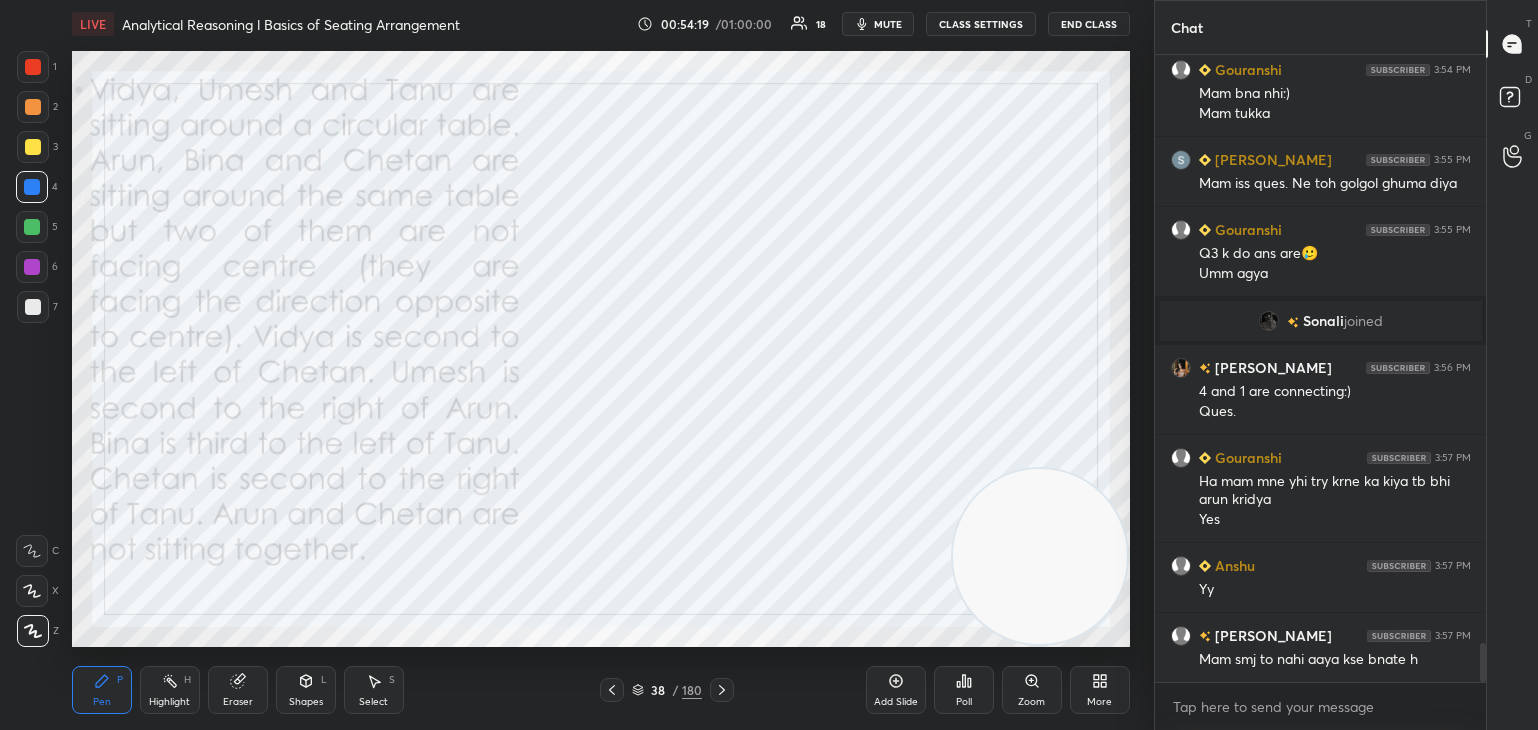 click at bounding box center [33, 67] 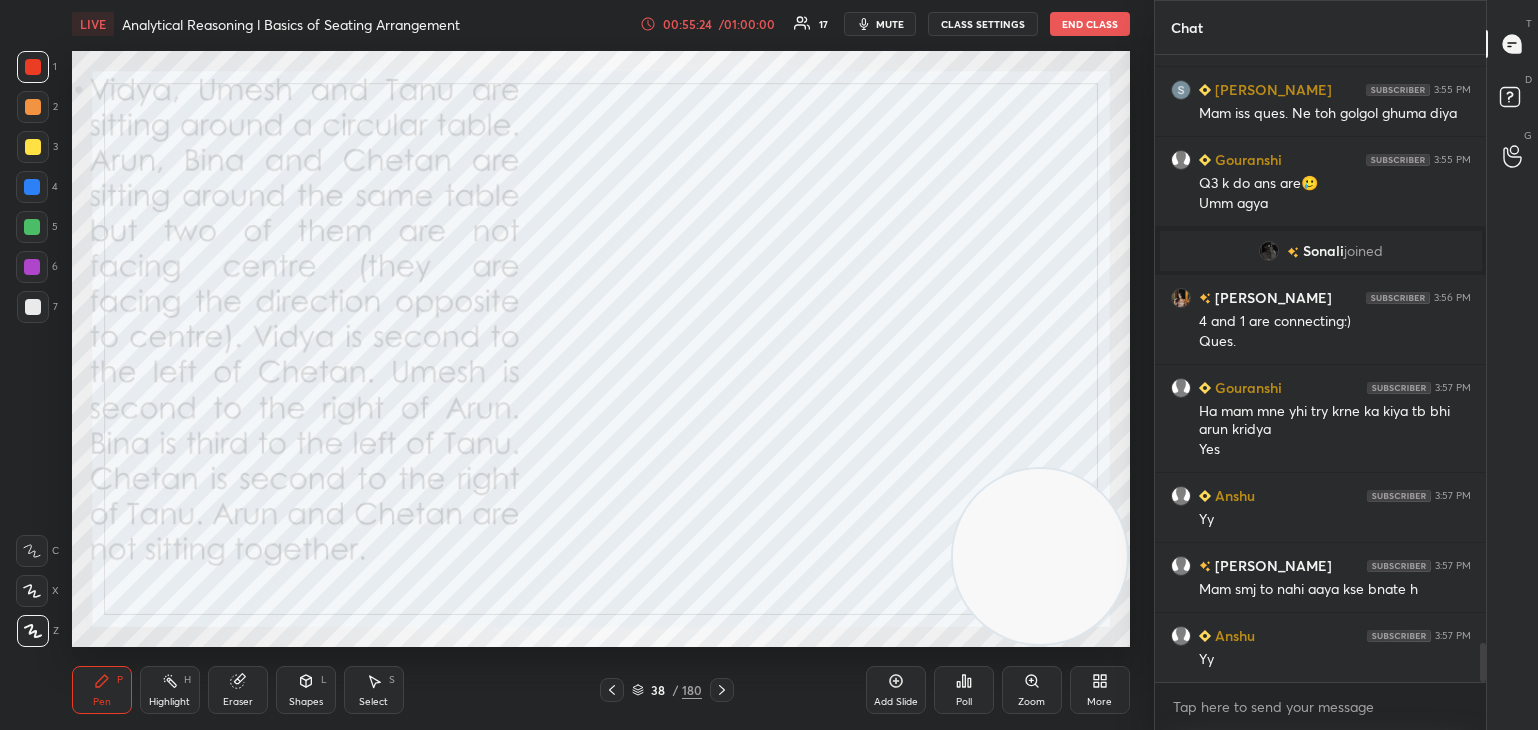 scroll, scrollTop: 9560, scrollLeft: 0, axis: vertical 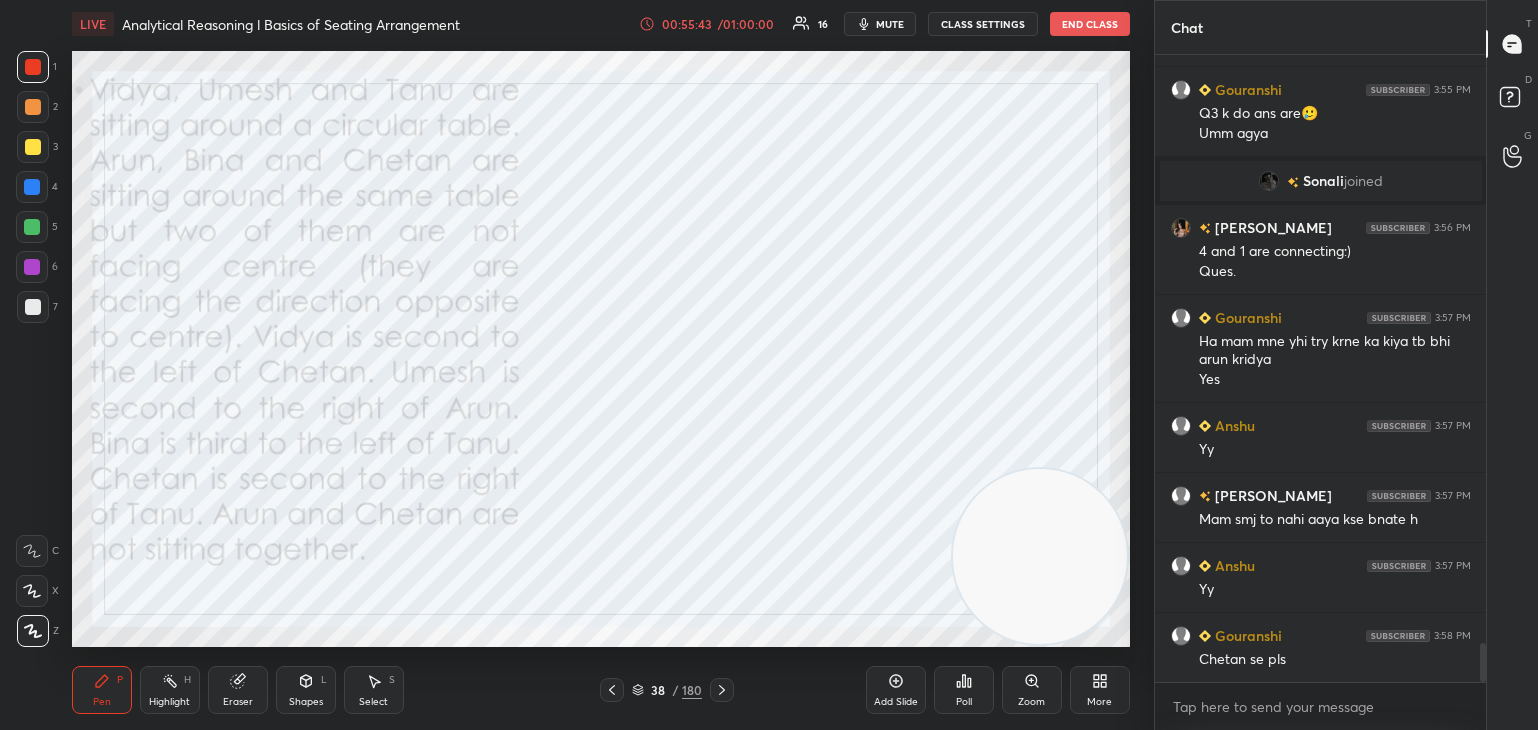 click on "Shapes L" at bounding box center (306, 690) 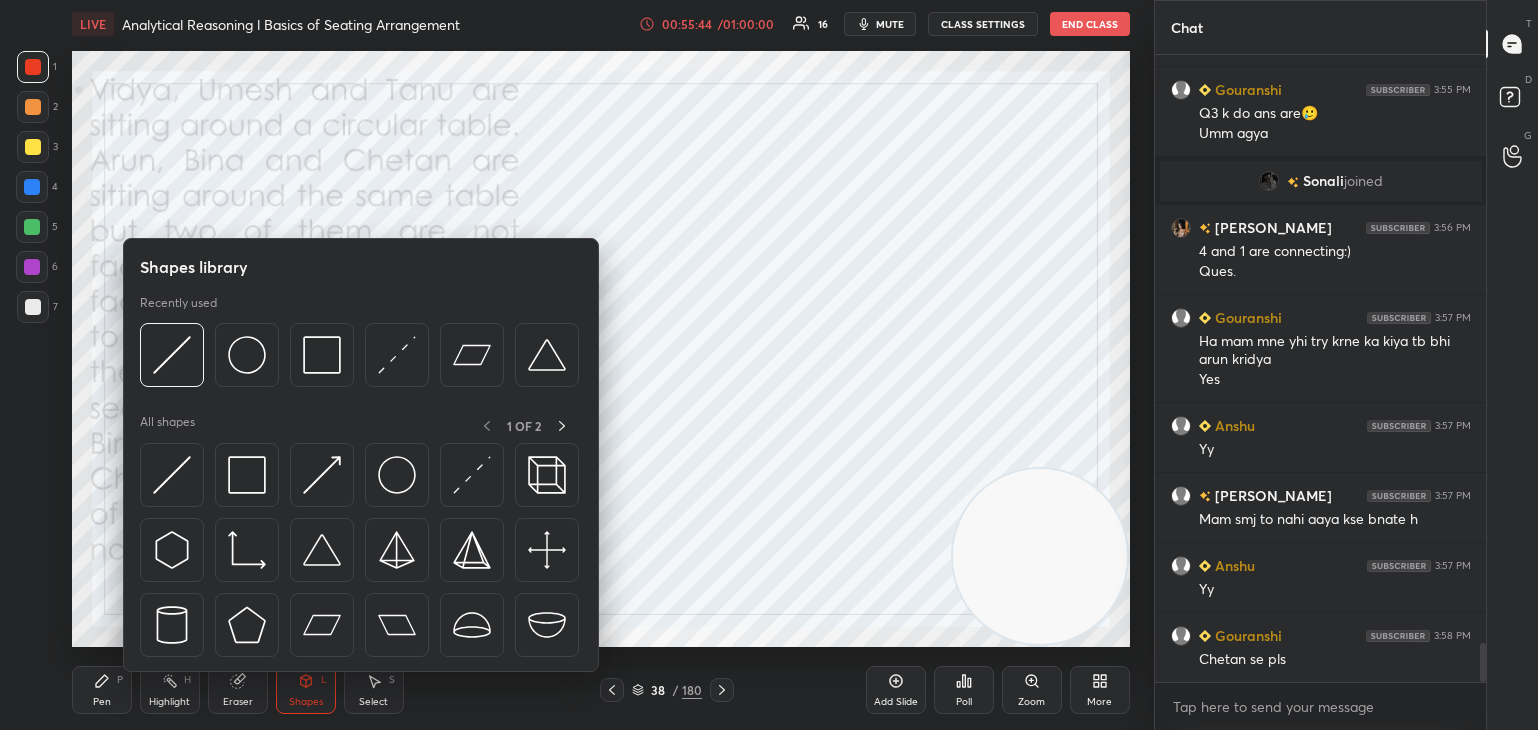 click on "Pen" at bounding box center [102, 702] 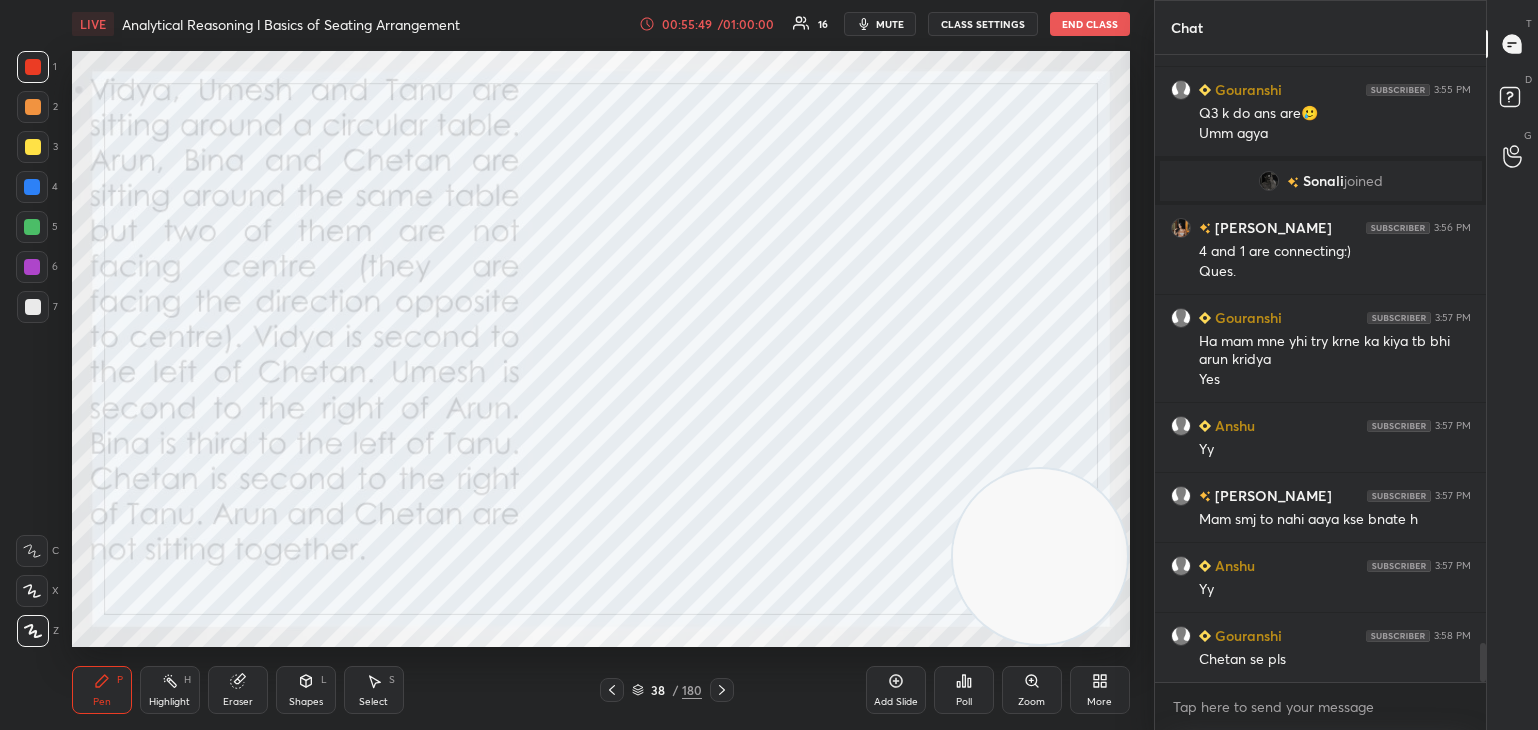 click on "Eraser" at bounding box center [238, 702] 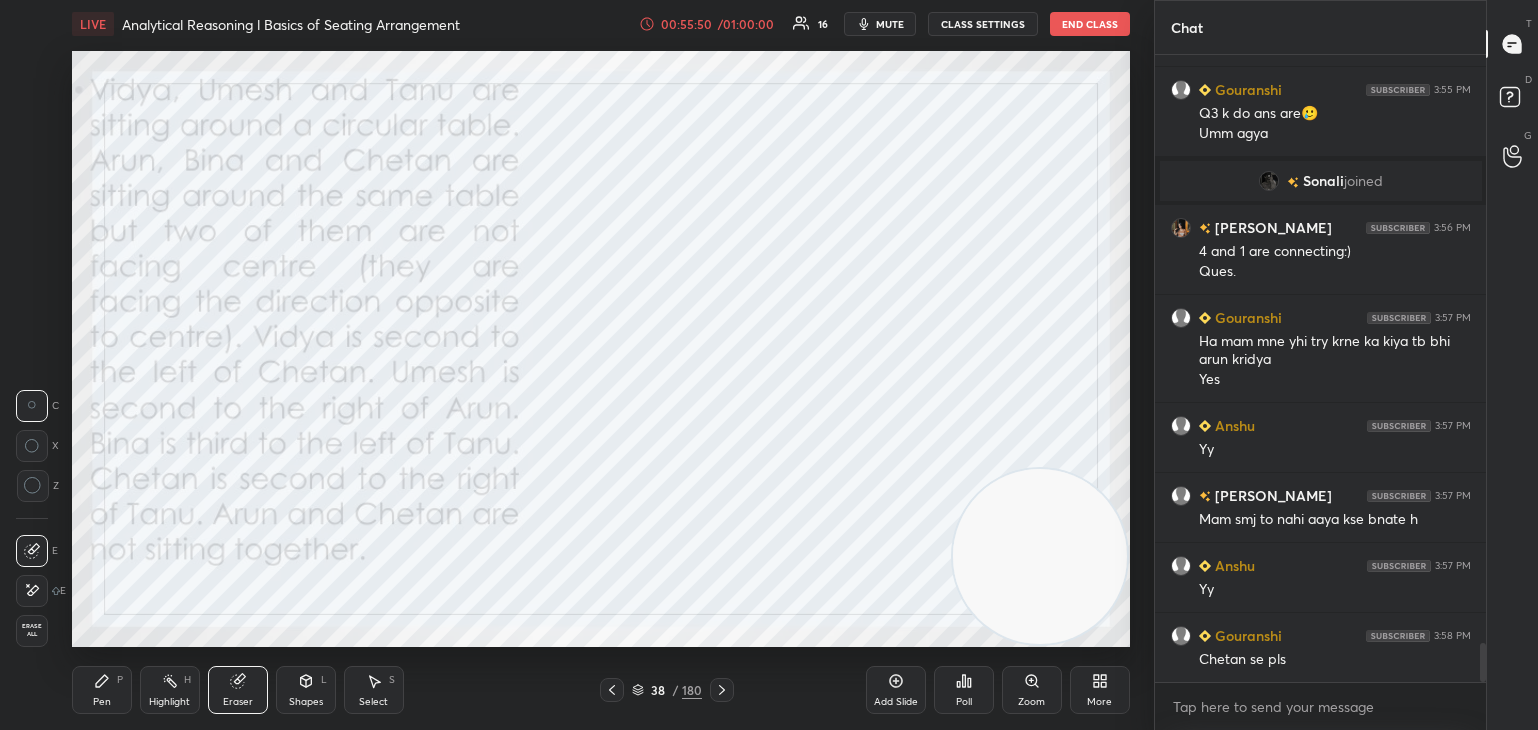 click on "Erase all" at bounding box center [32, 630] 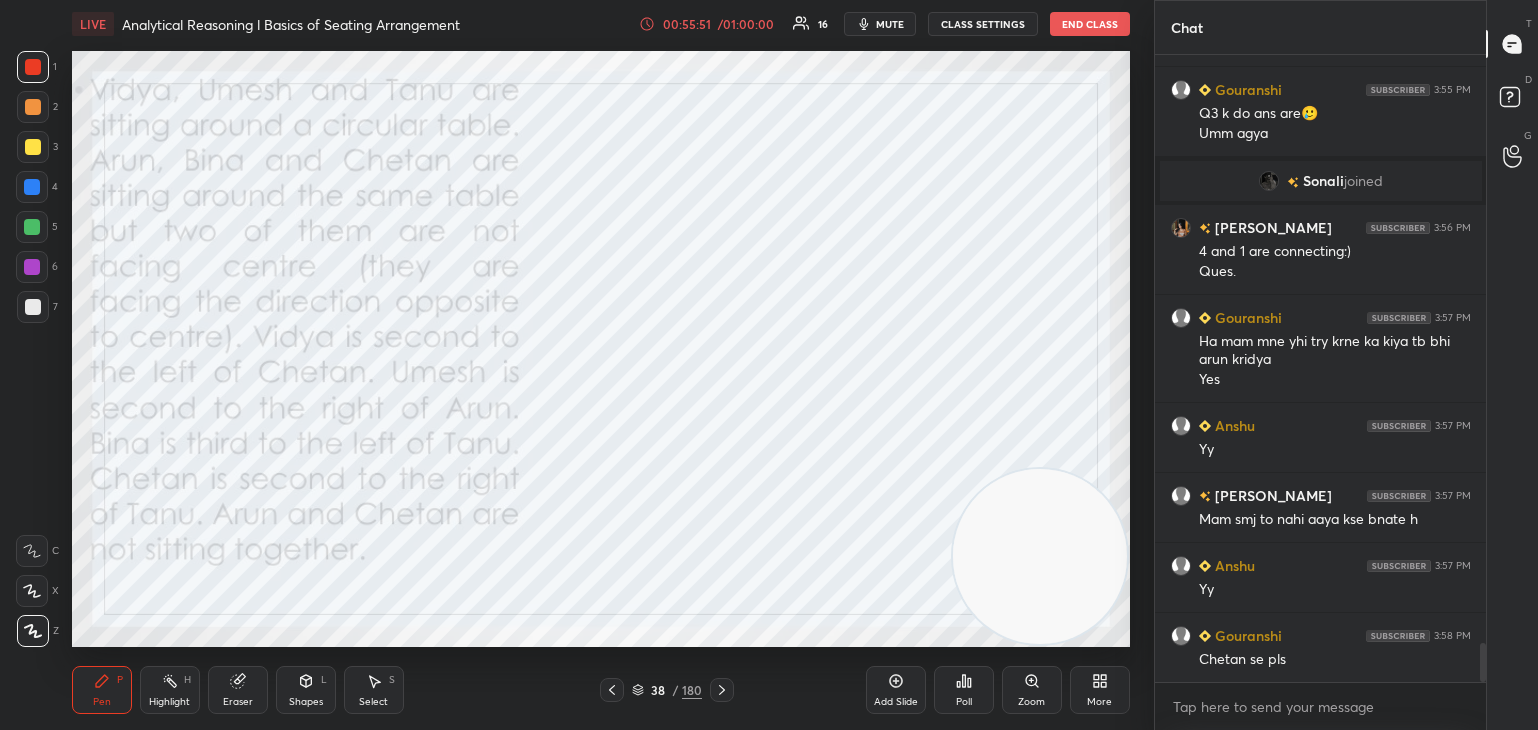 scroll, scrollTop: 9630, scrollLeft: 0, axis: vertical 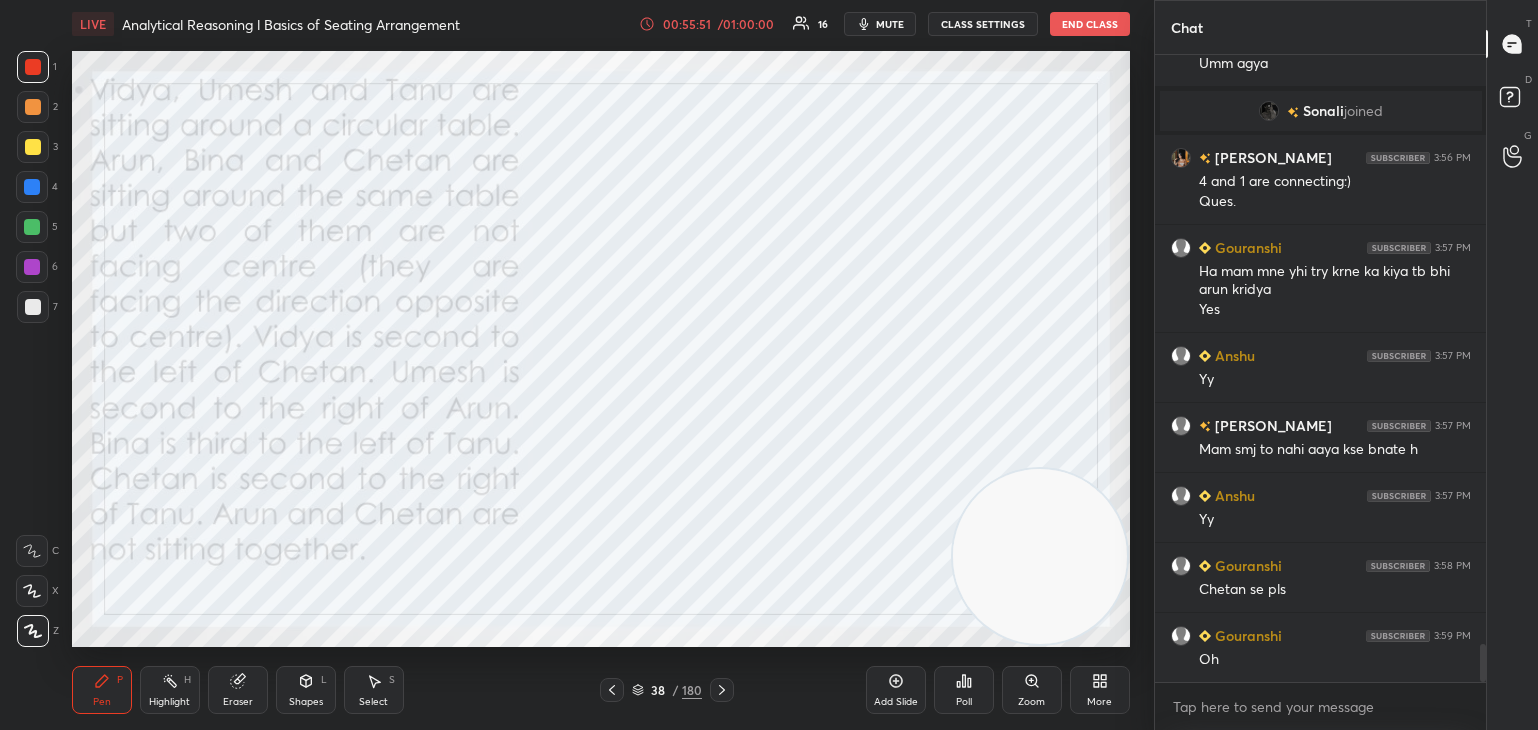 click 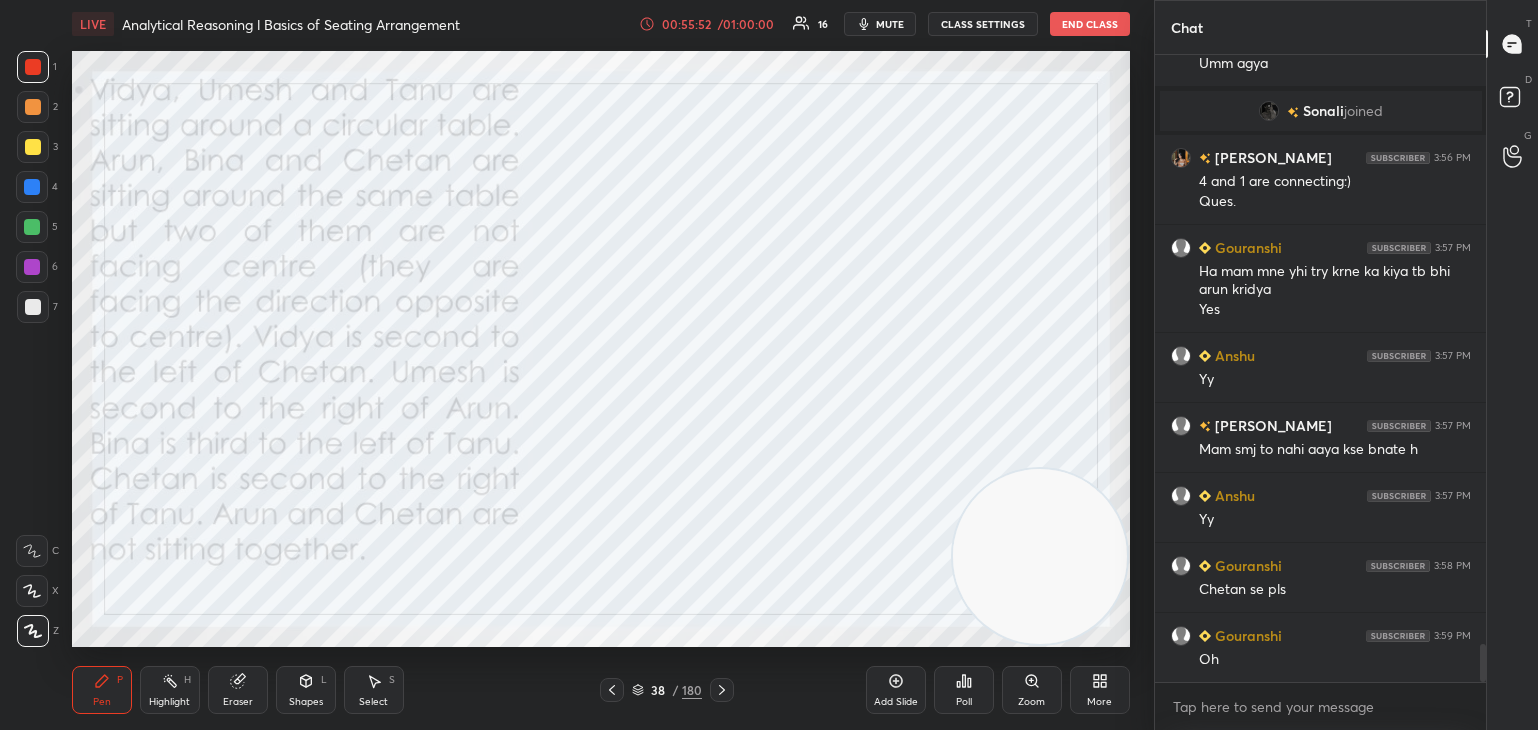click on "Shapes L" at bounding box center [306, 690] 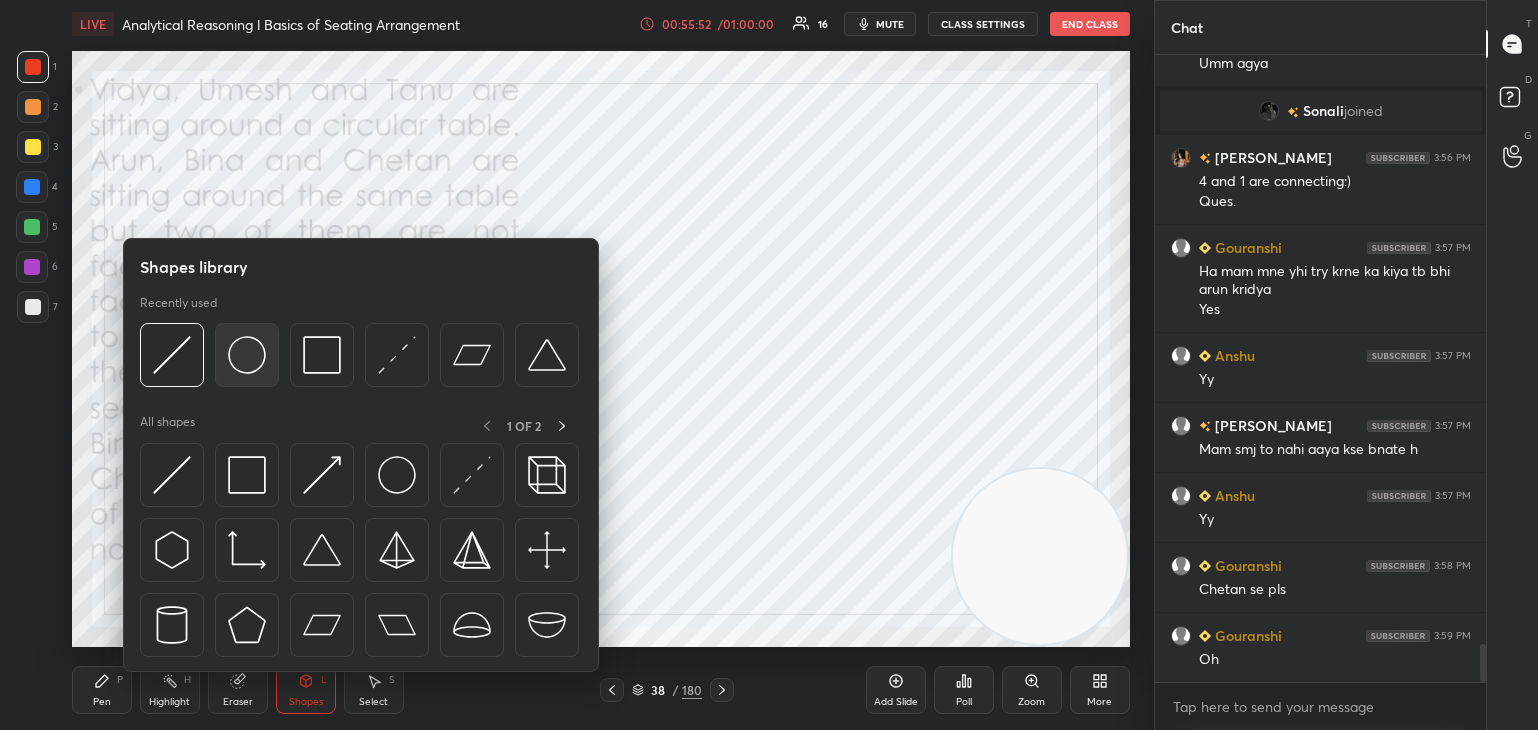 click at bounding box center [247, 355] 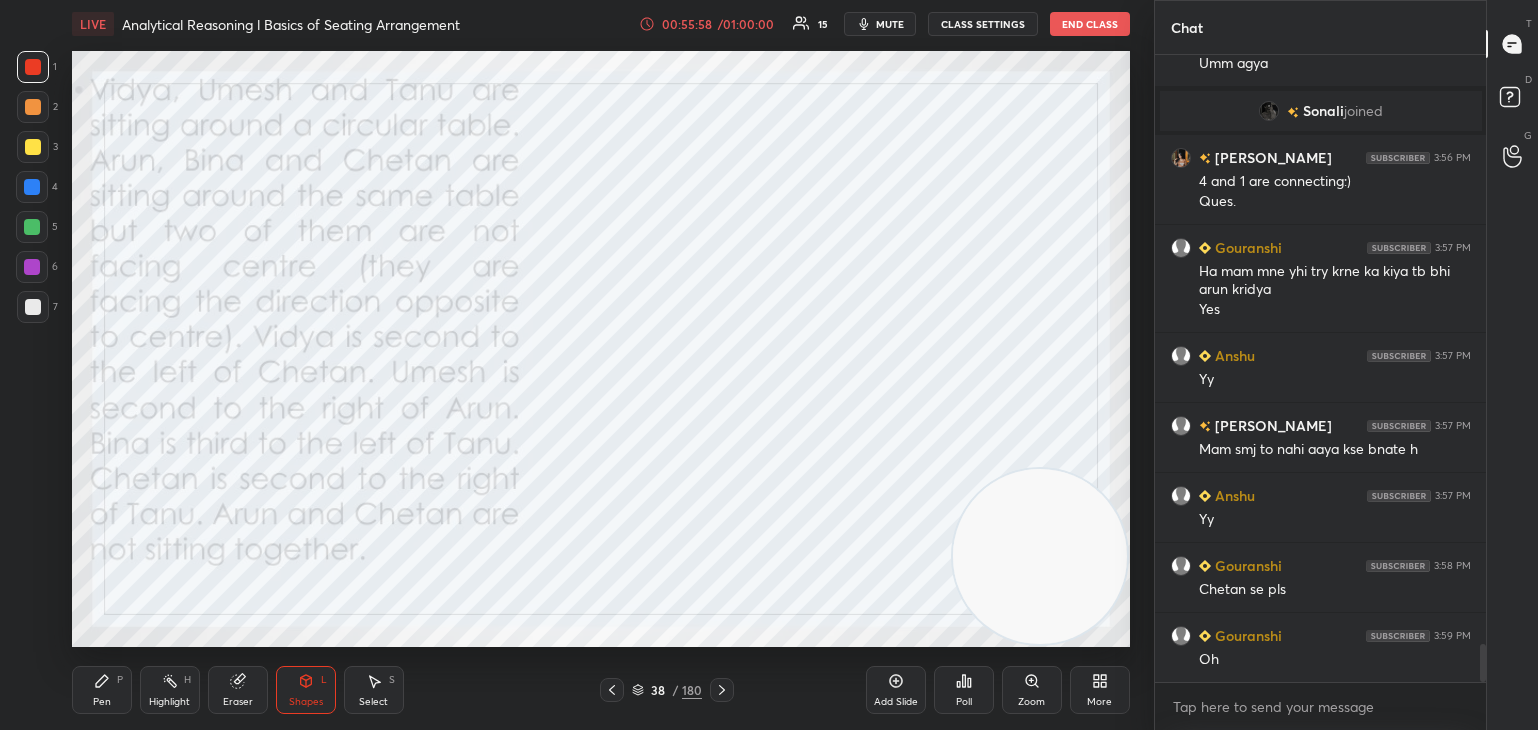 click on "Pen P" at bounding box center (102, 690) 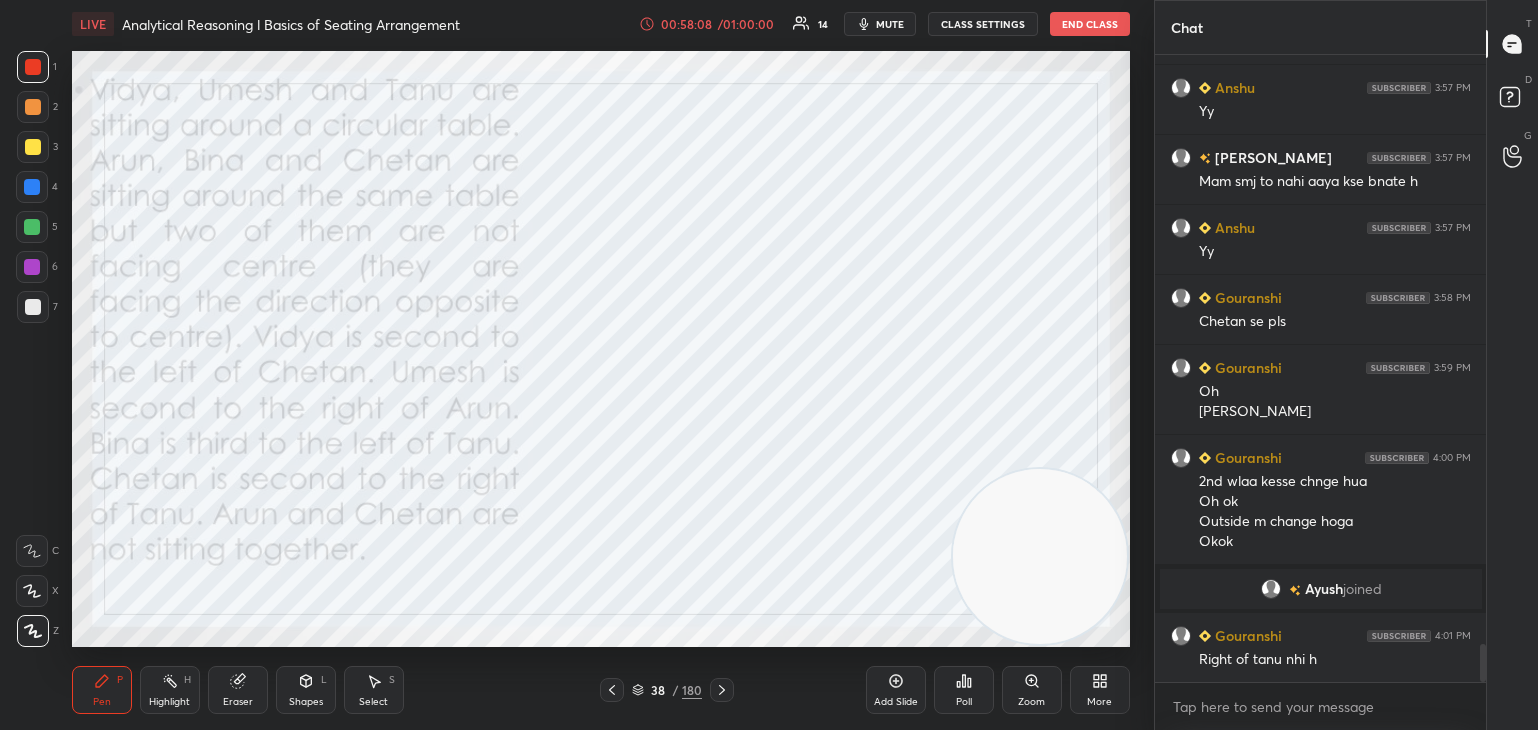 scroll, scrollTop: 9682, scrollLeft: 0, axis: vertical 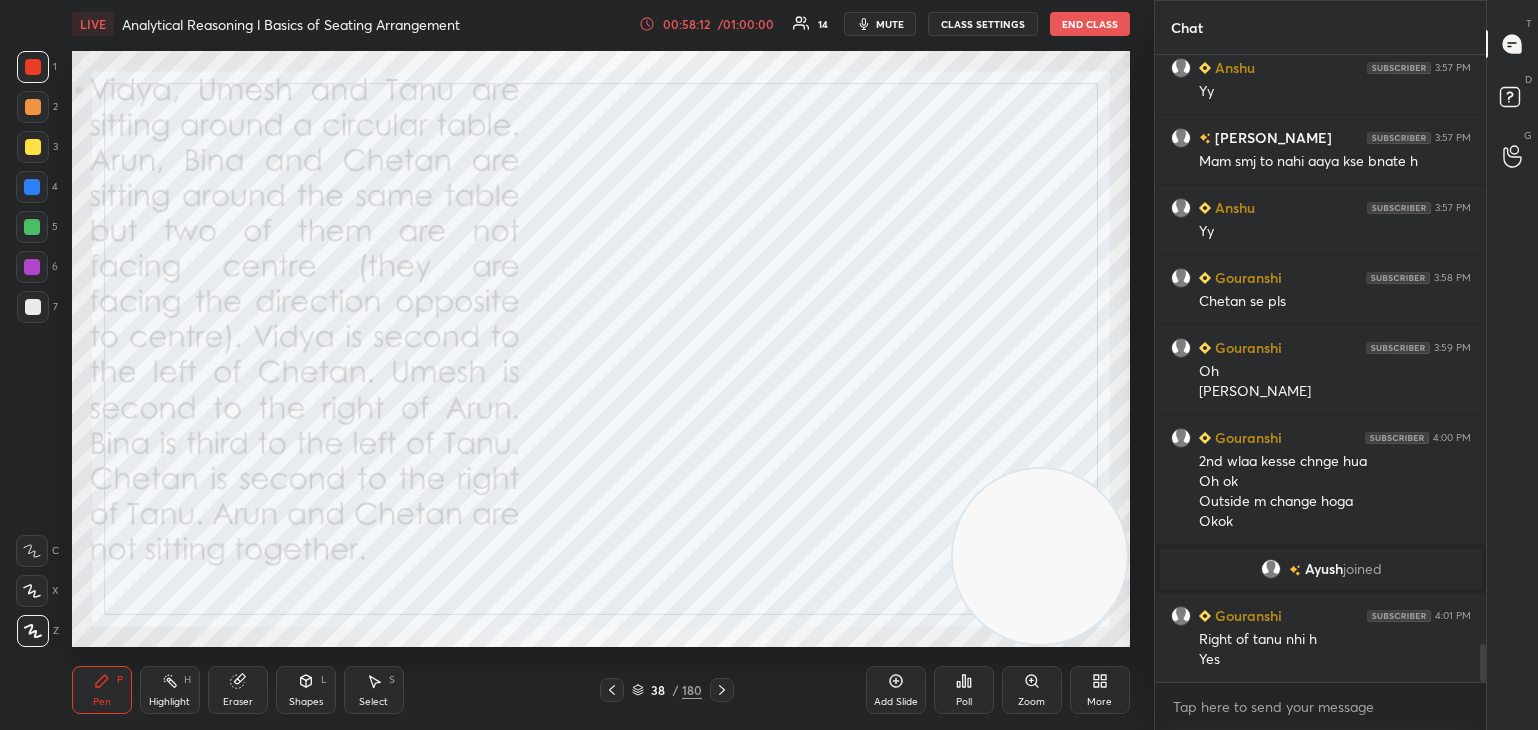 click on "/  01:00:00" at bounding box center [746, 24] 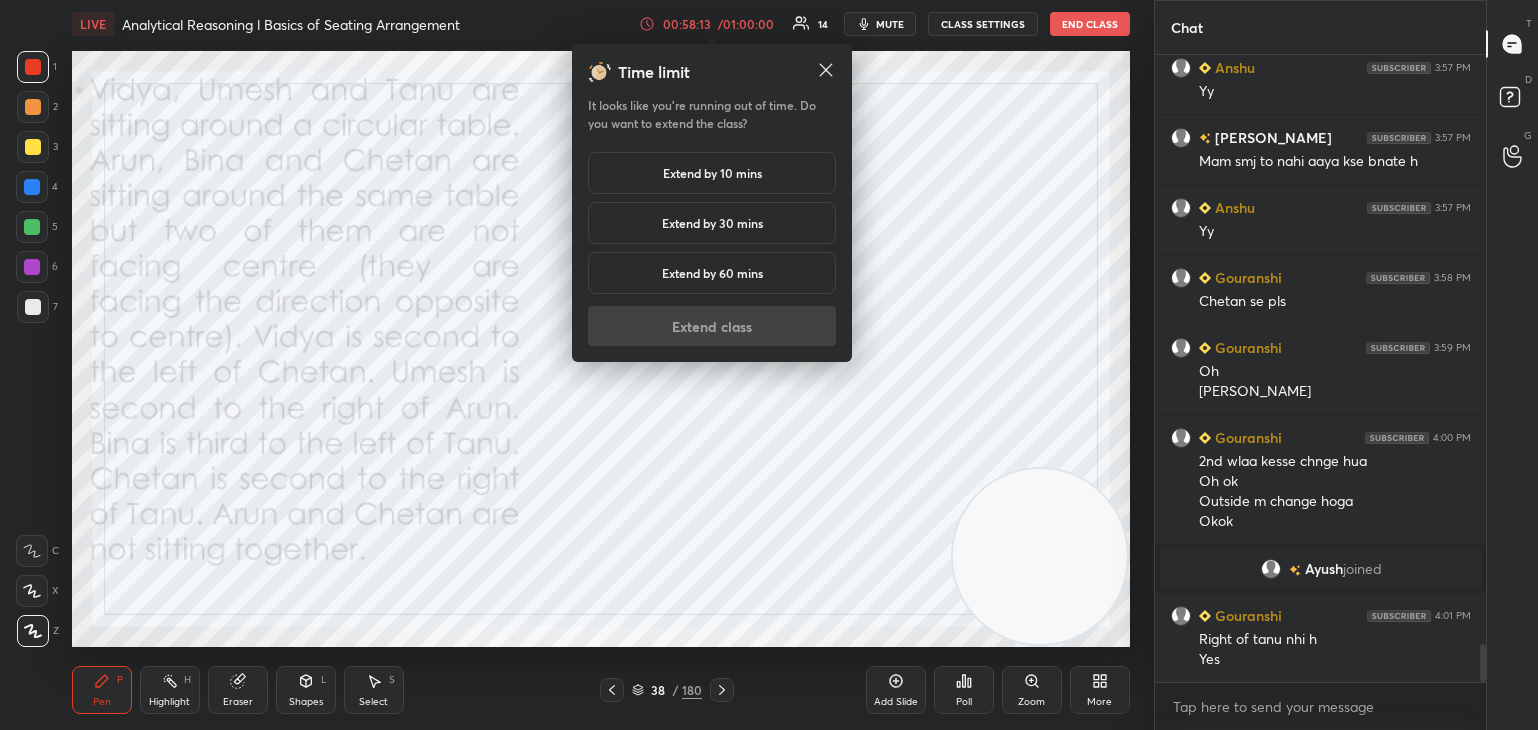 click on "Extend by 10 mins" at bounding box center [712, 173] 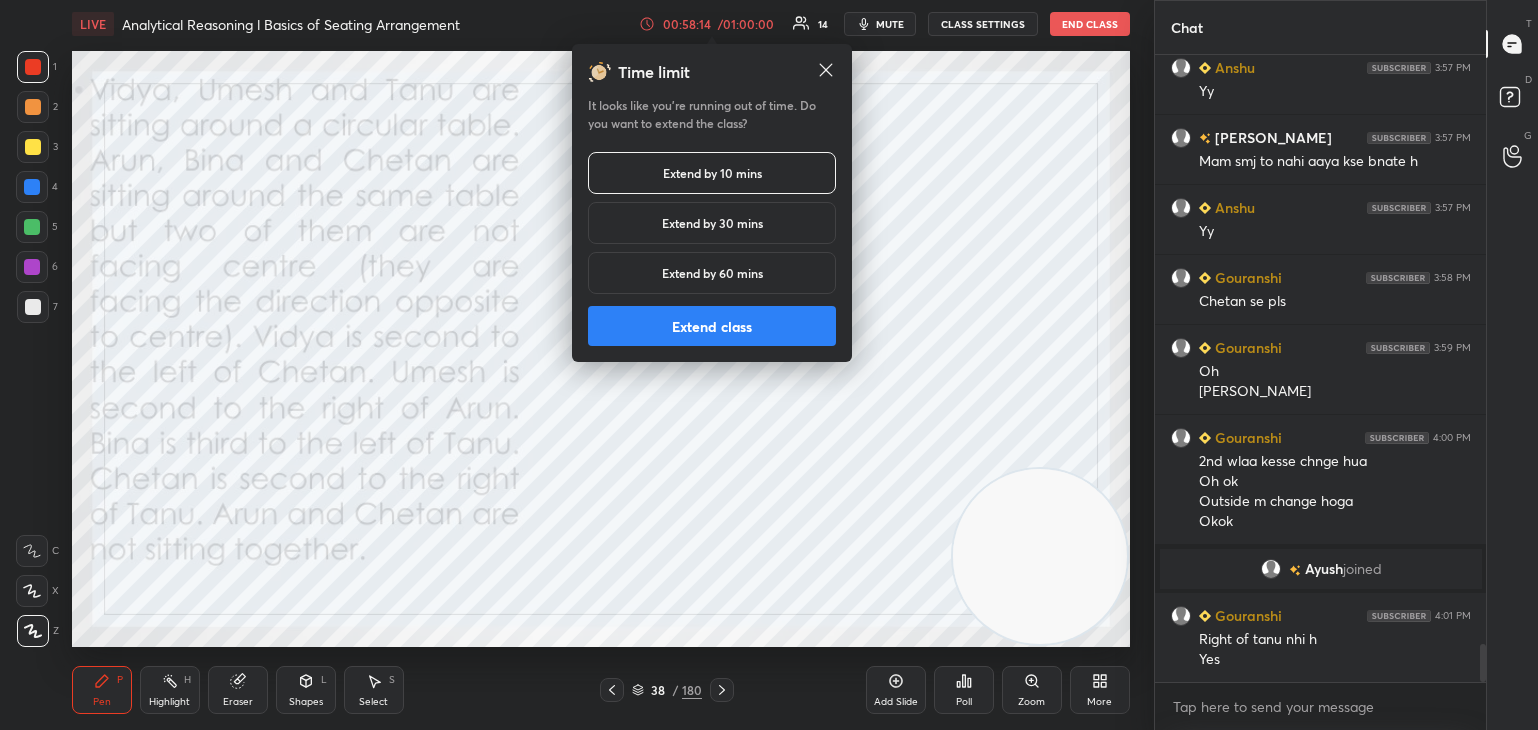 click on "Extend class" at bounding box center (712, 326) 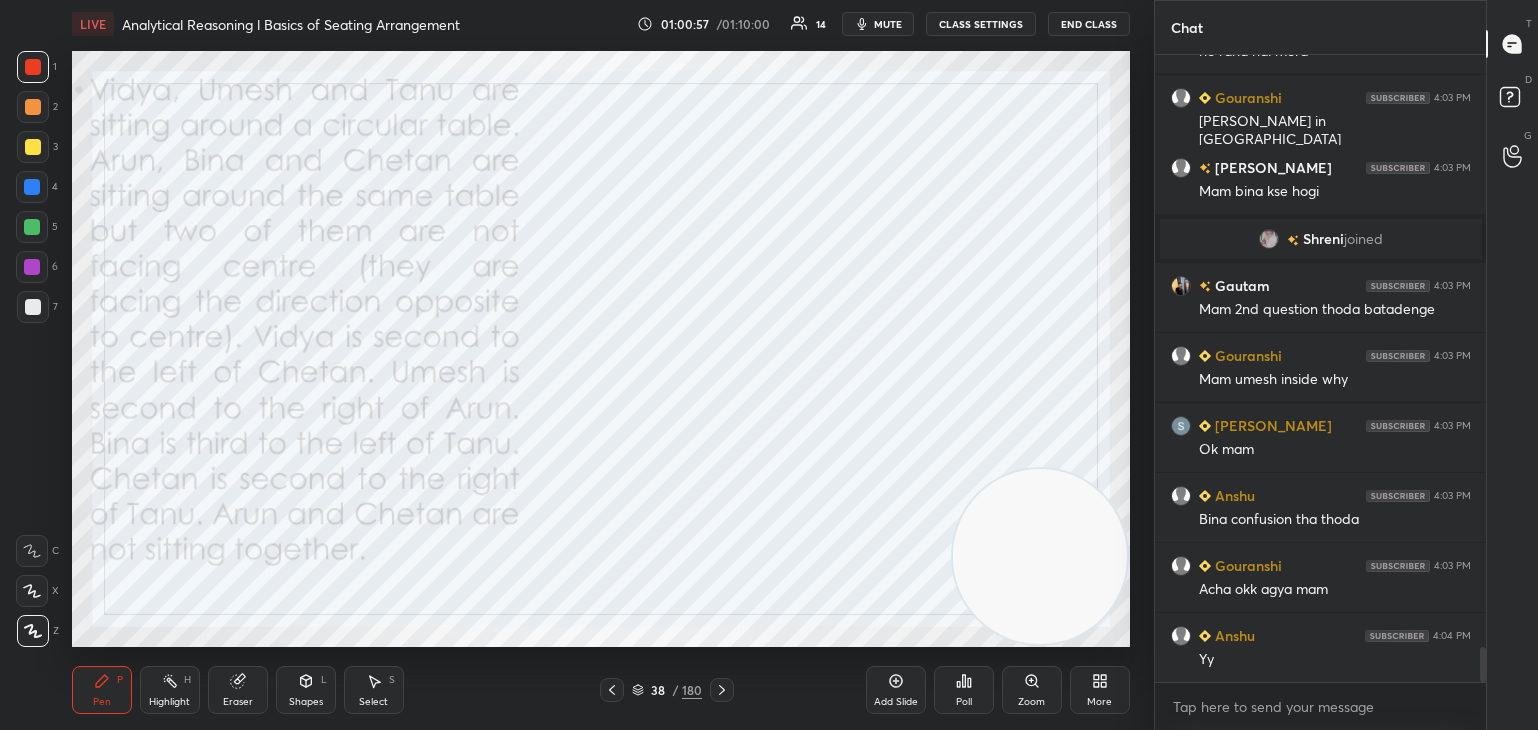 scroll, scrollTop: 10638, scrollLeft: 0, axis: vertical 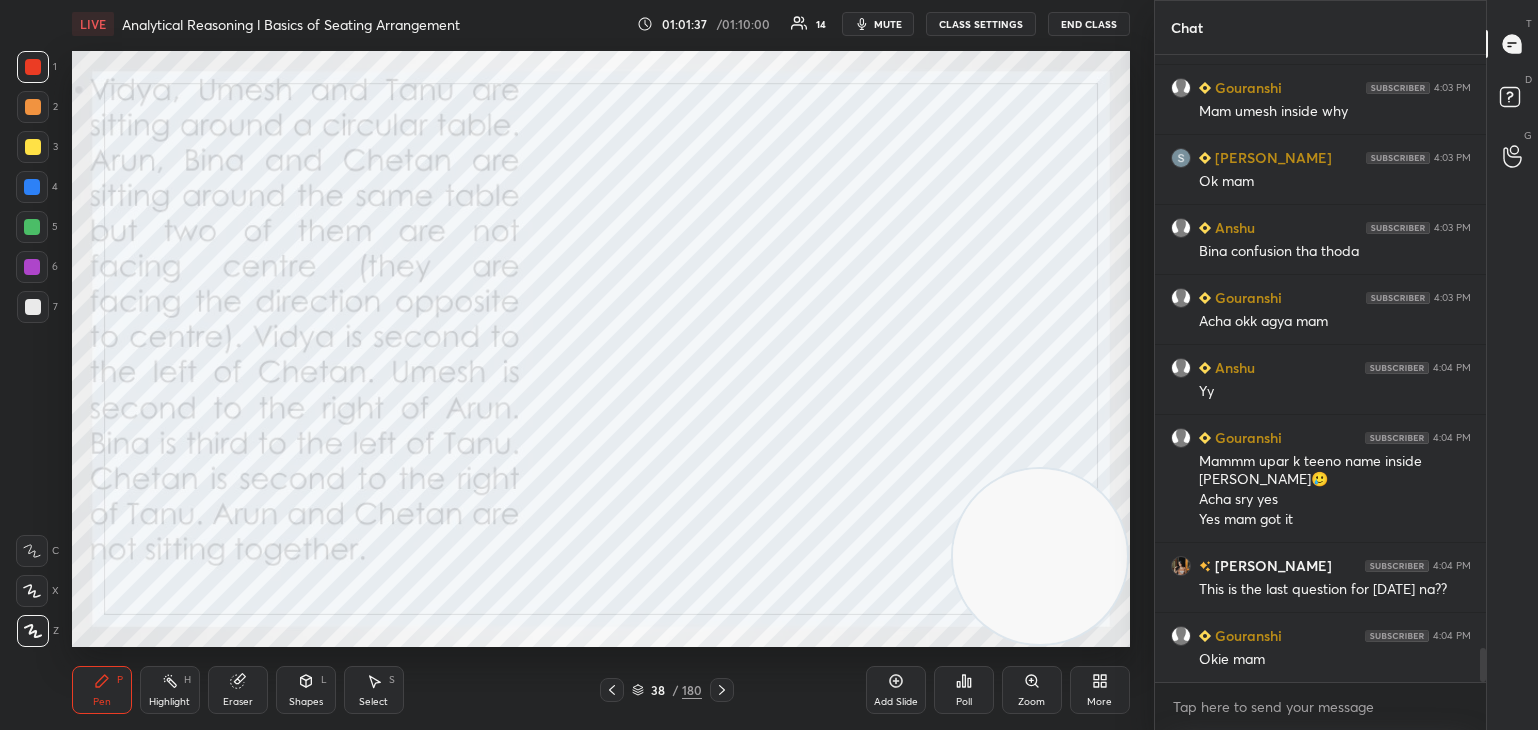 click 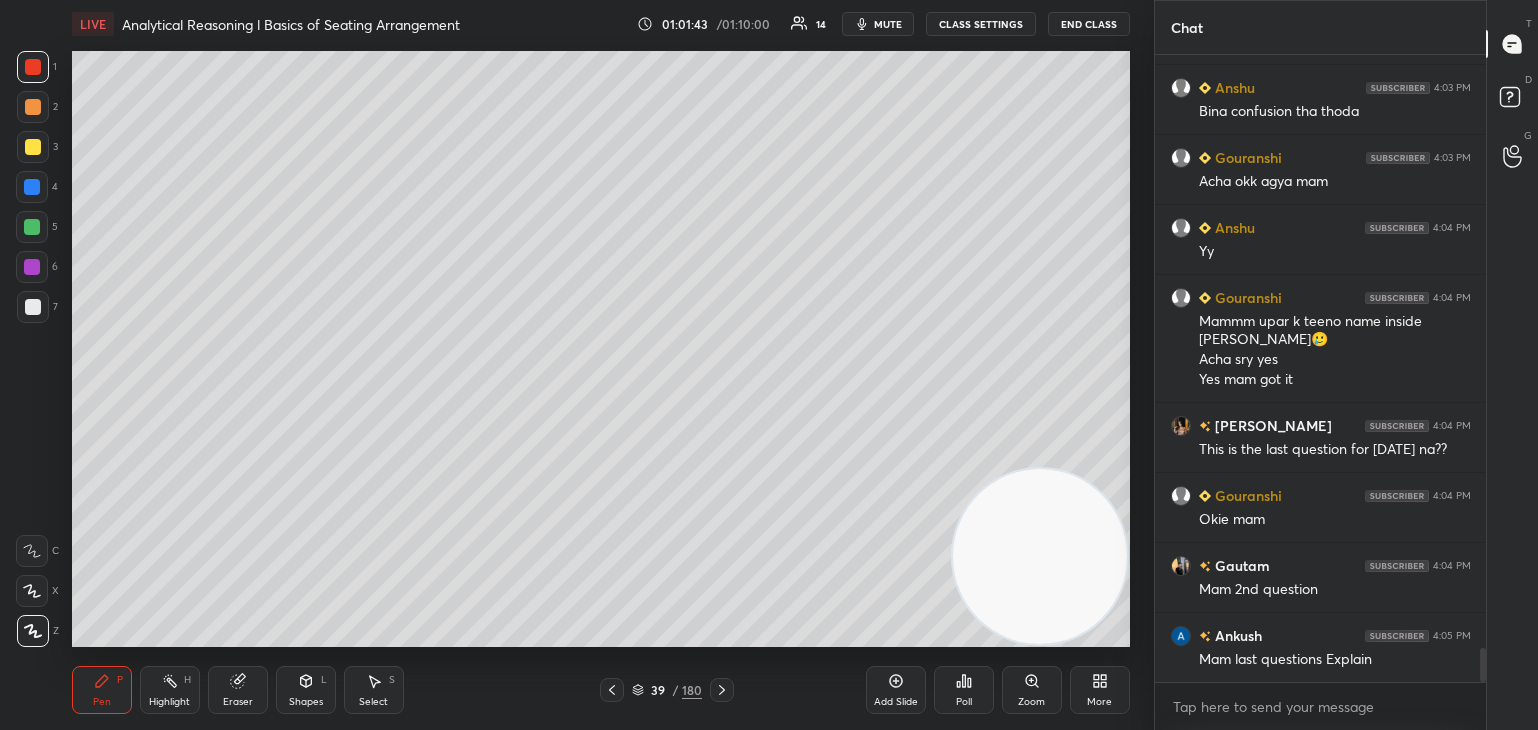 scroll, scrollTop: 11028, scrollLeft: 0, axis: vertical 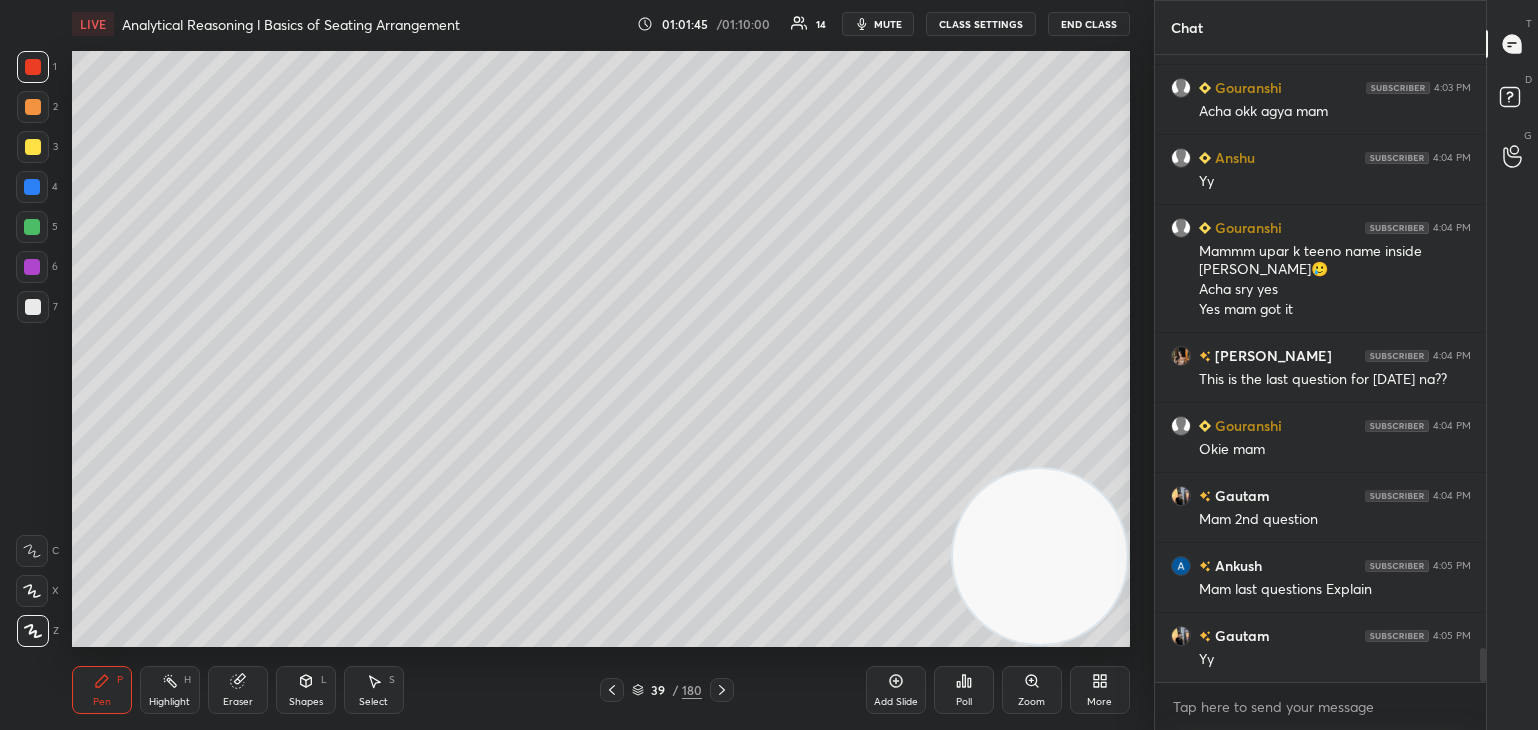 click at bounding box center [612, 690] 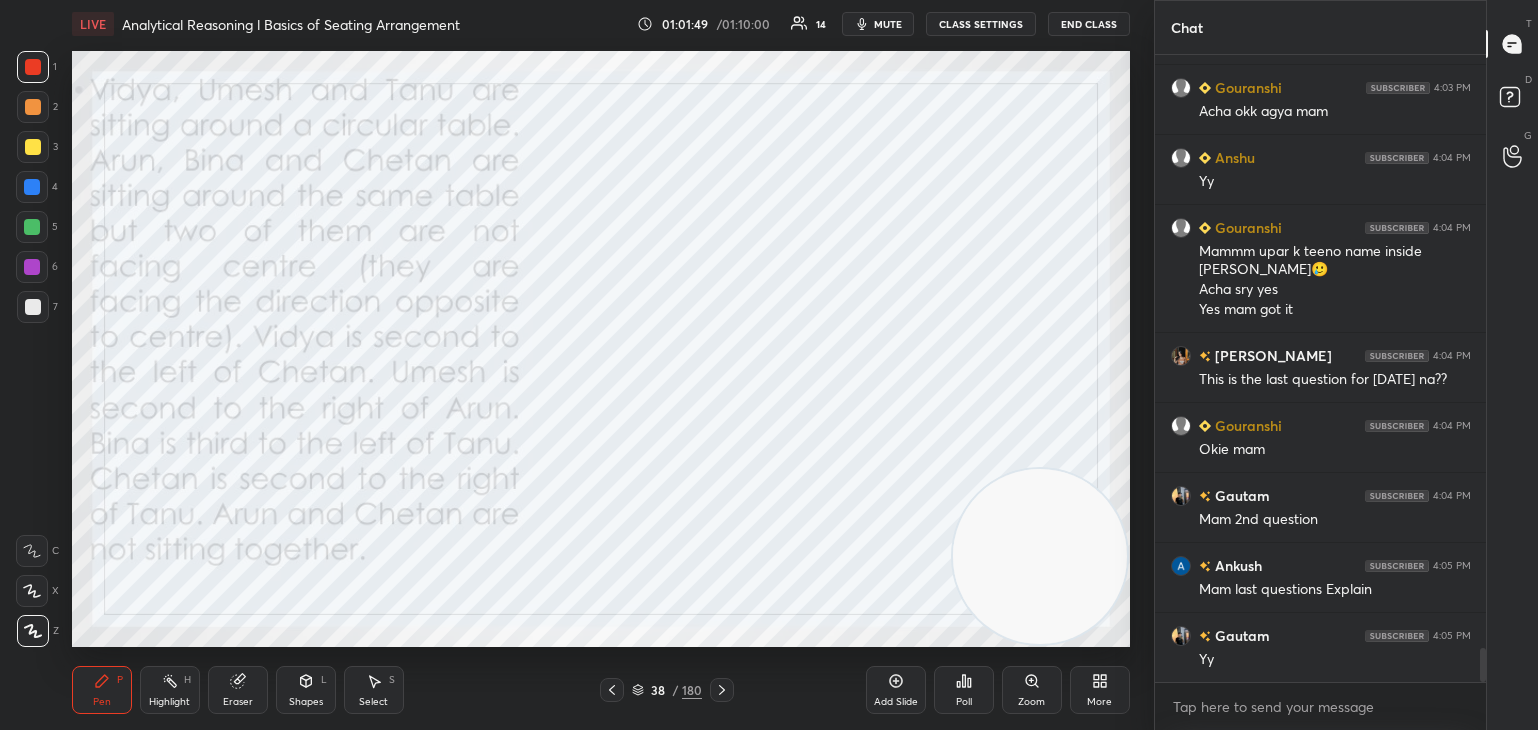 click 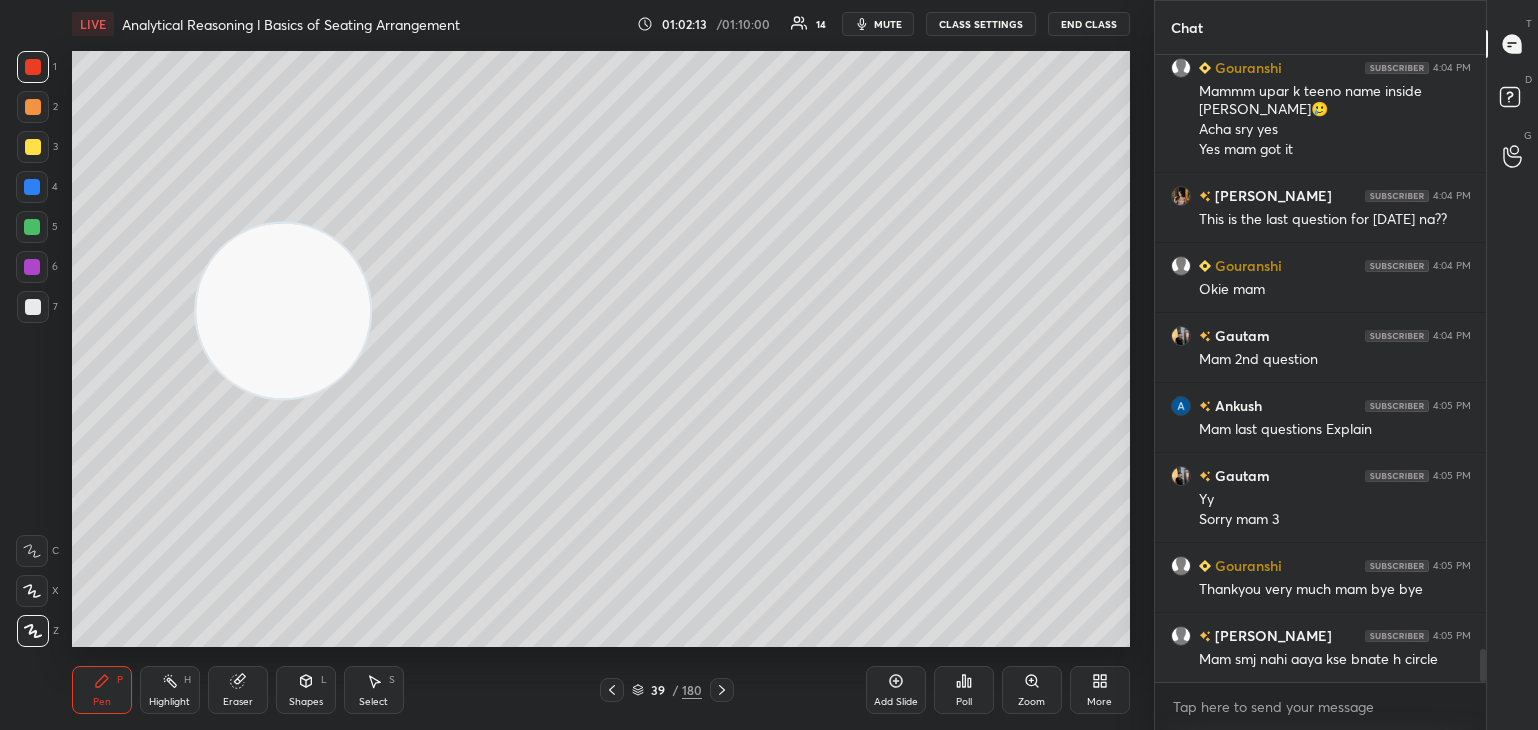 scroll, scrollTop: 11258, scrollLeft: 0, axis: vertical 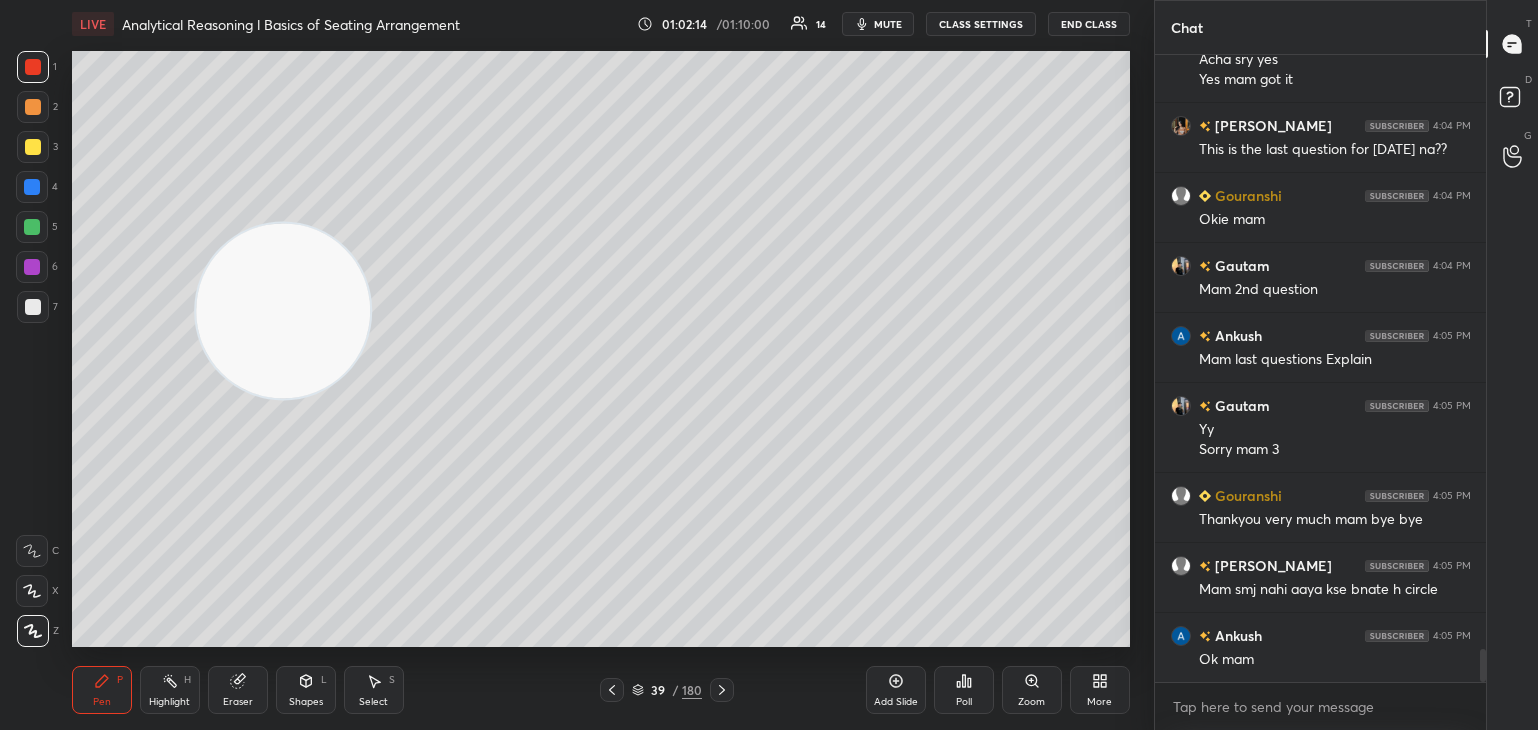 click 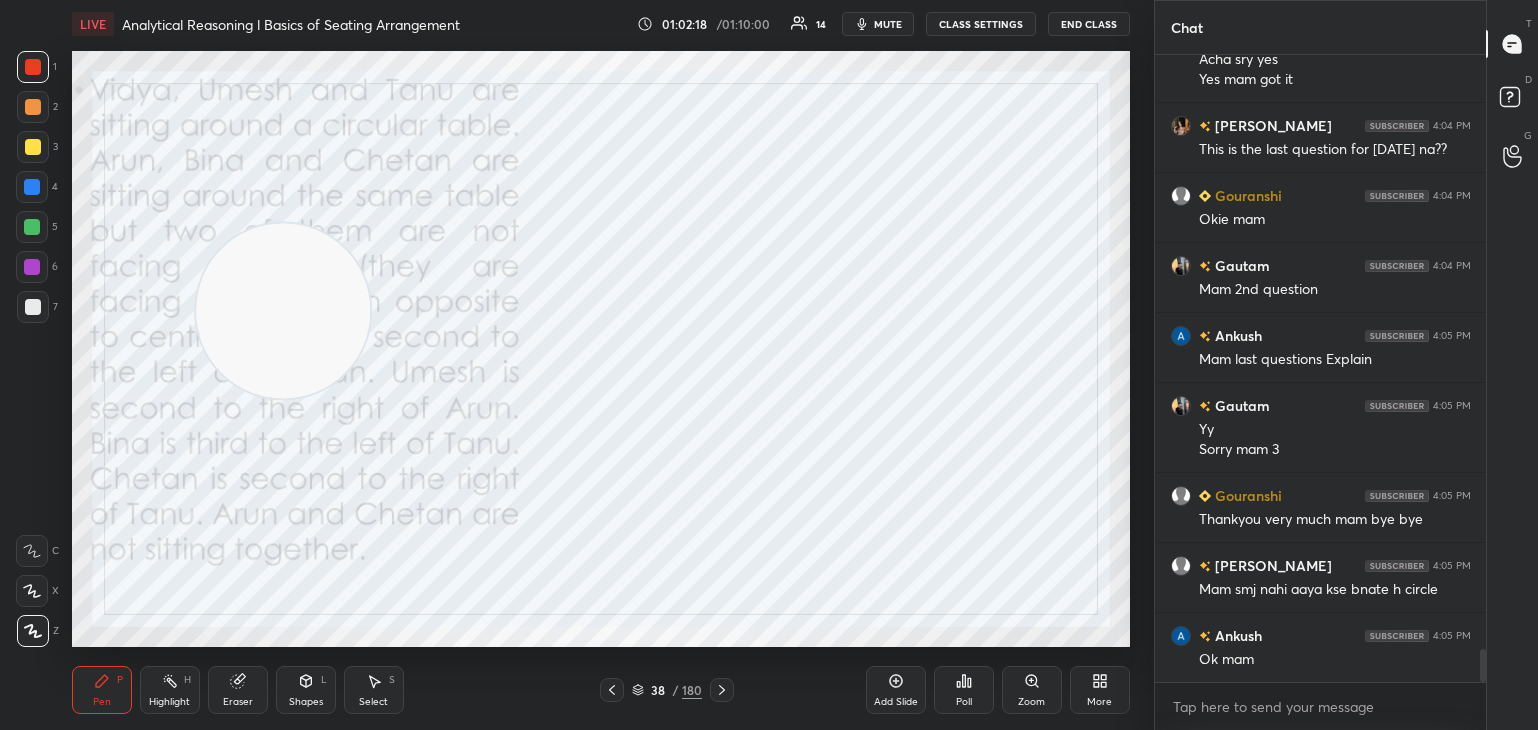 click 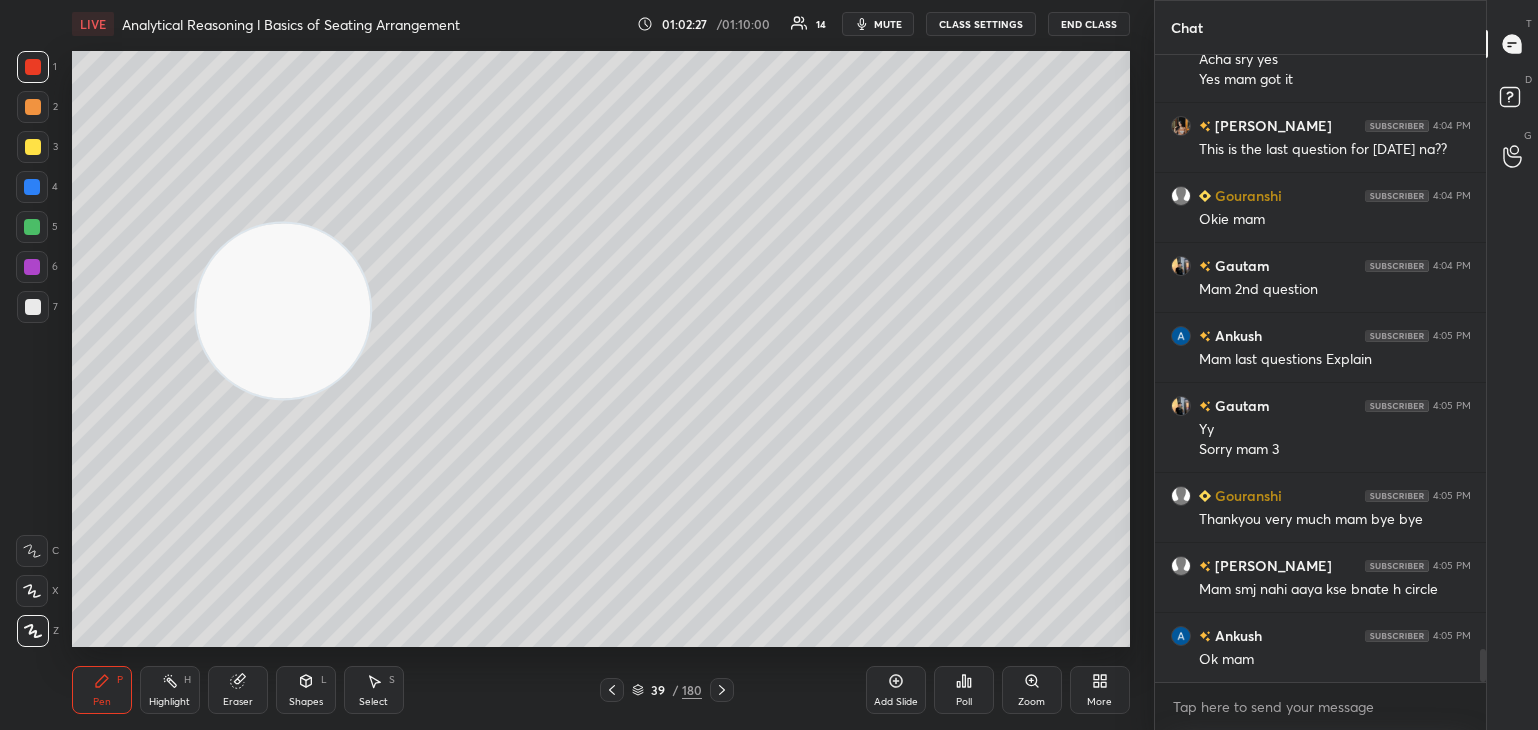 click 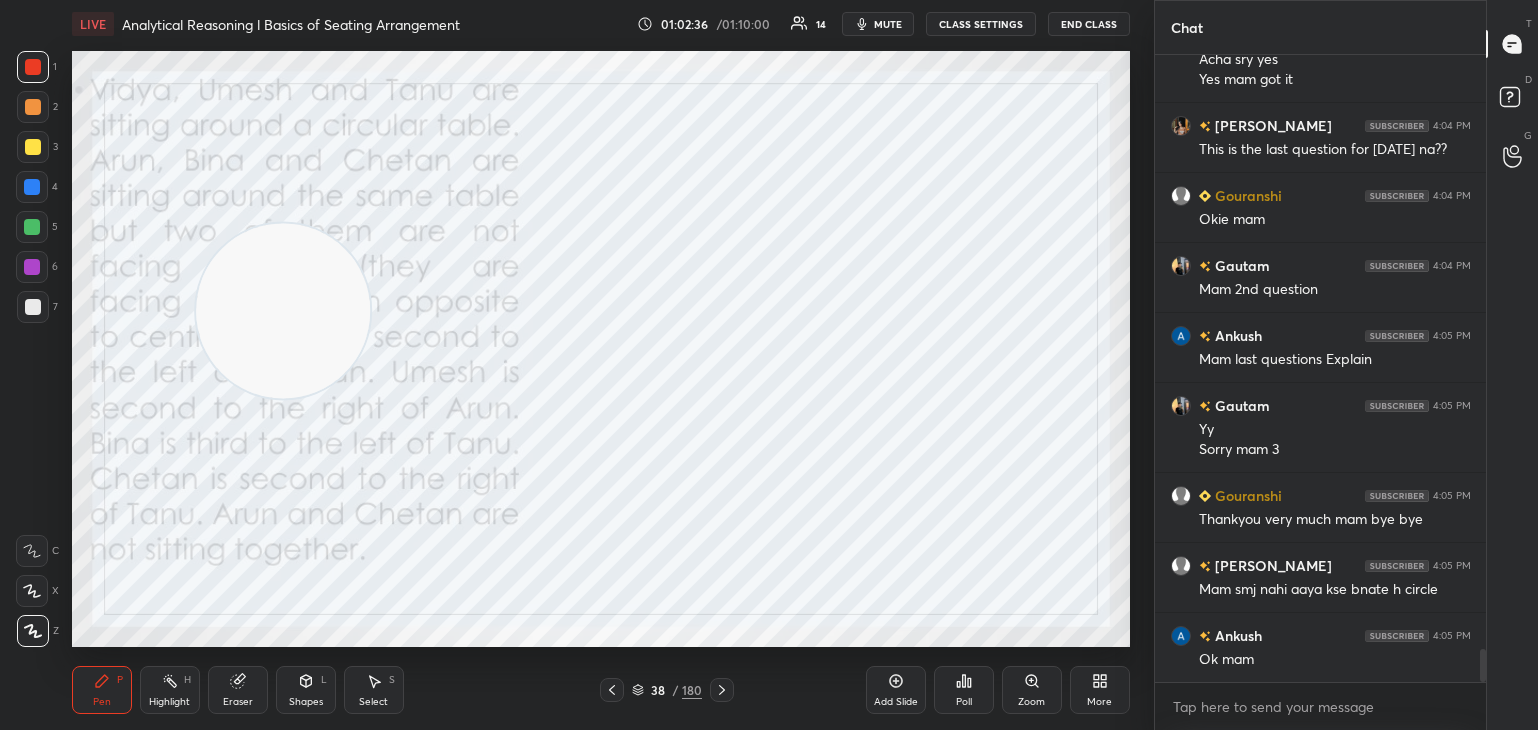 click 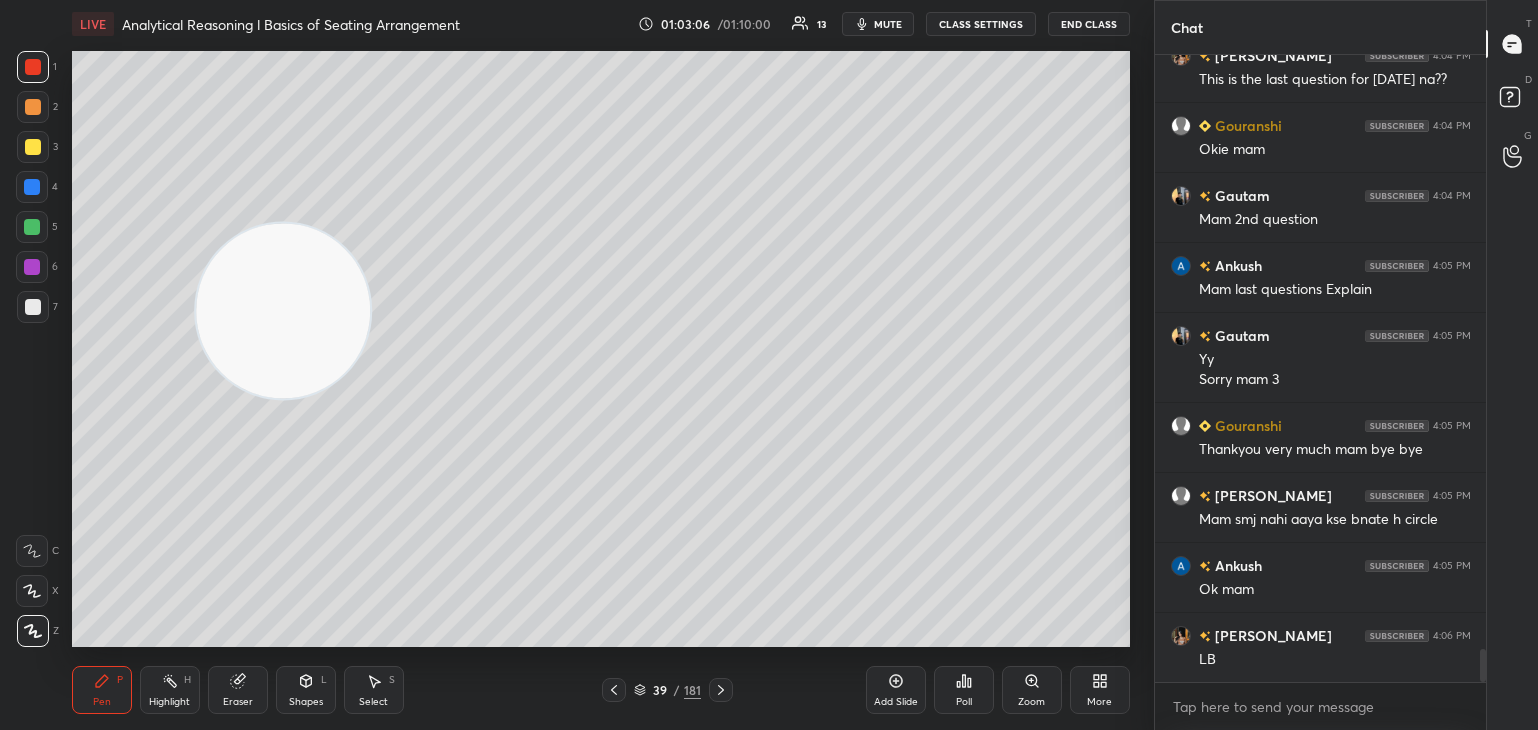 scroll, scrollTop: 11398, scrollLeft: 0, axis: vertical 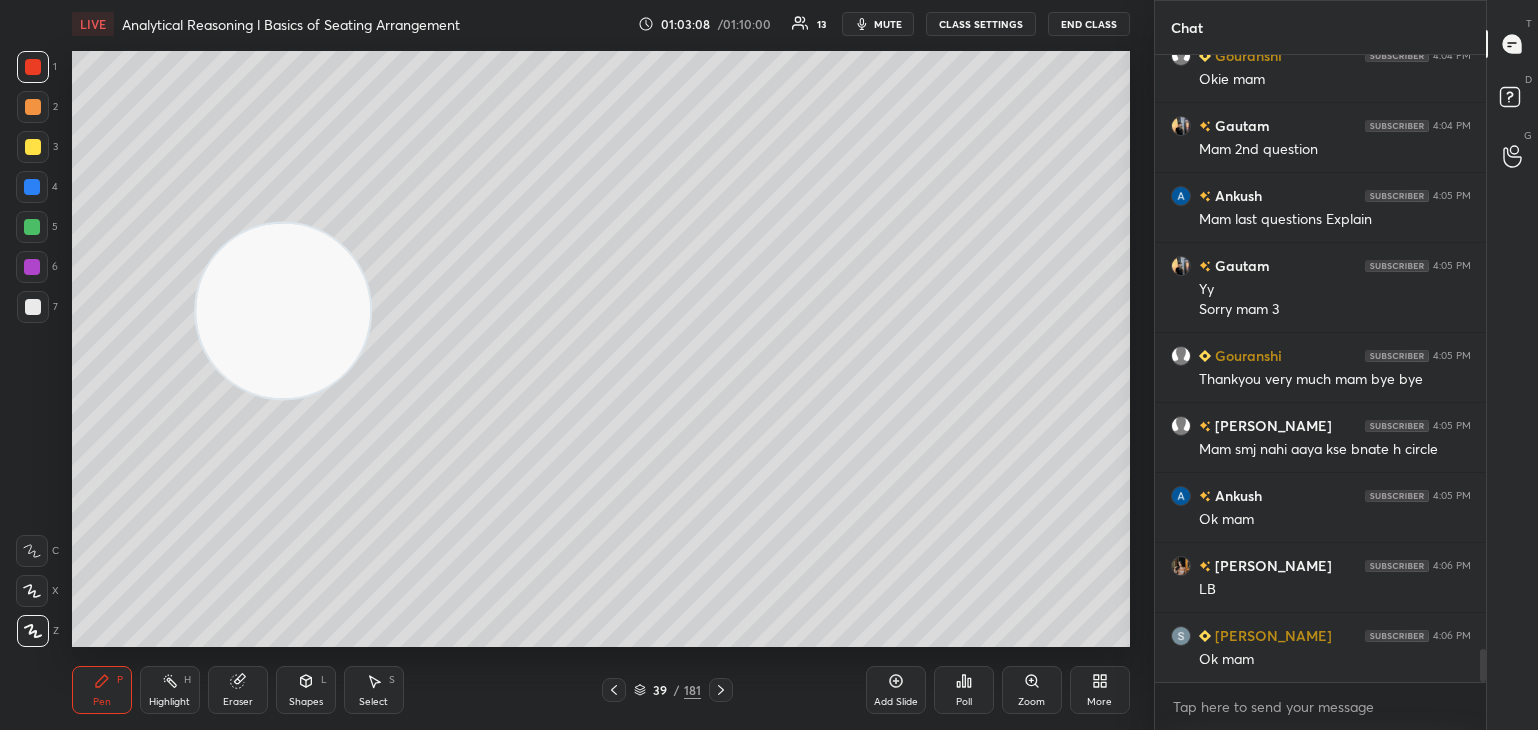 click on "Poll" at bounding box center (964, 690) 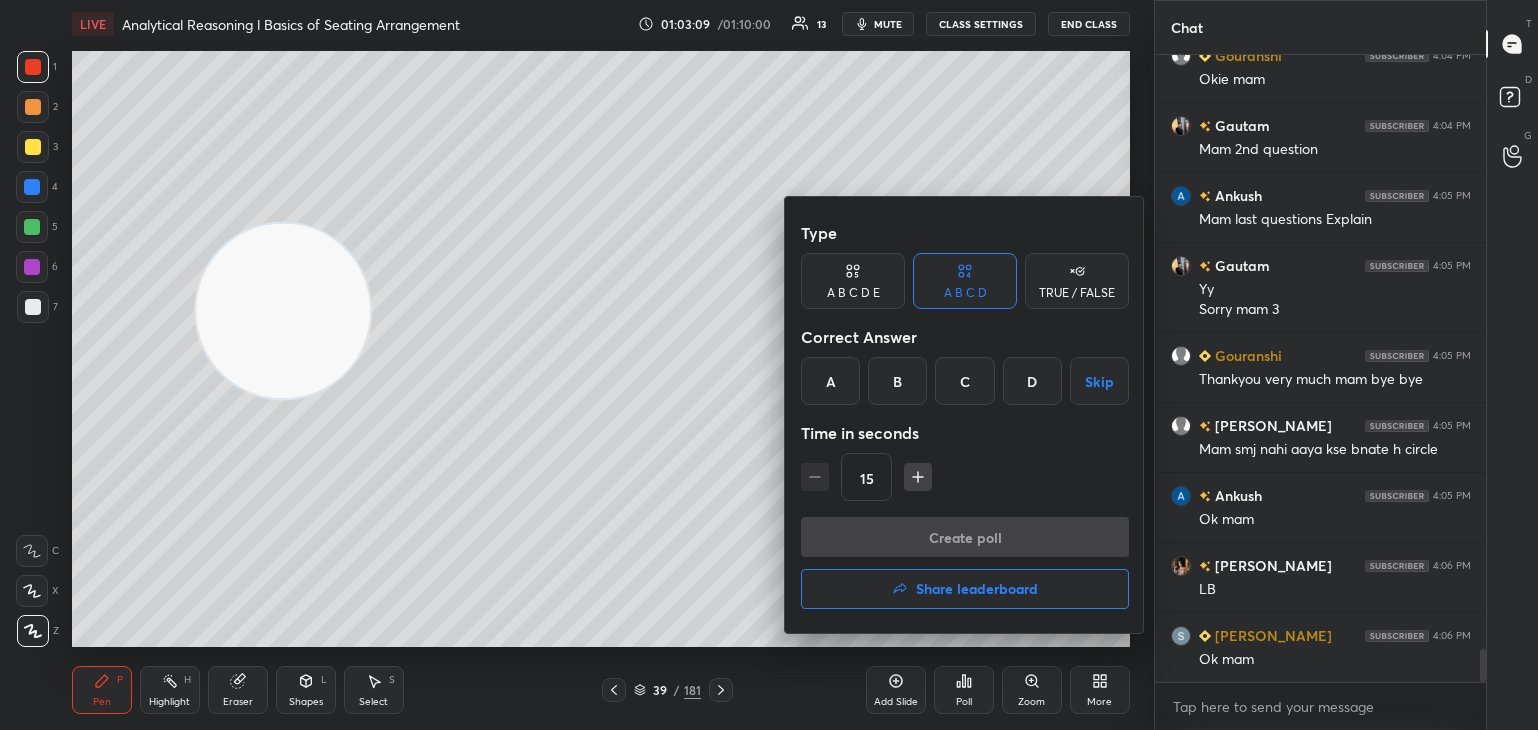 click on "Share leaderboard" at bounding box center (965, 589) 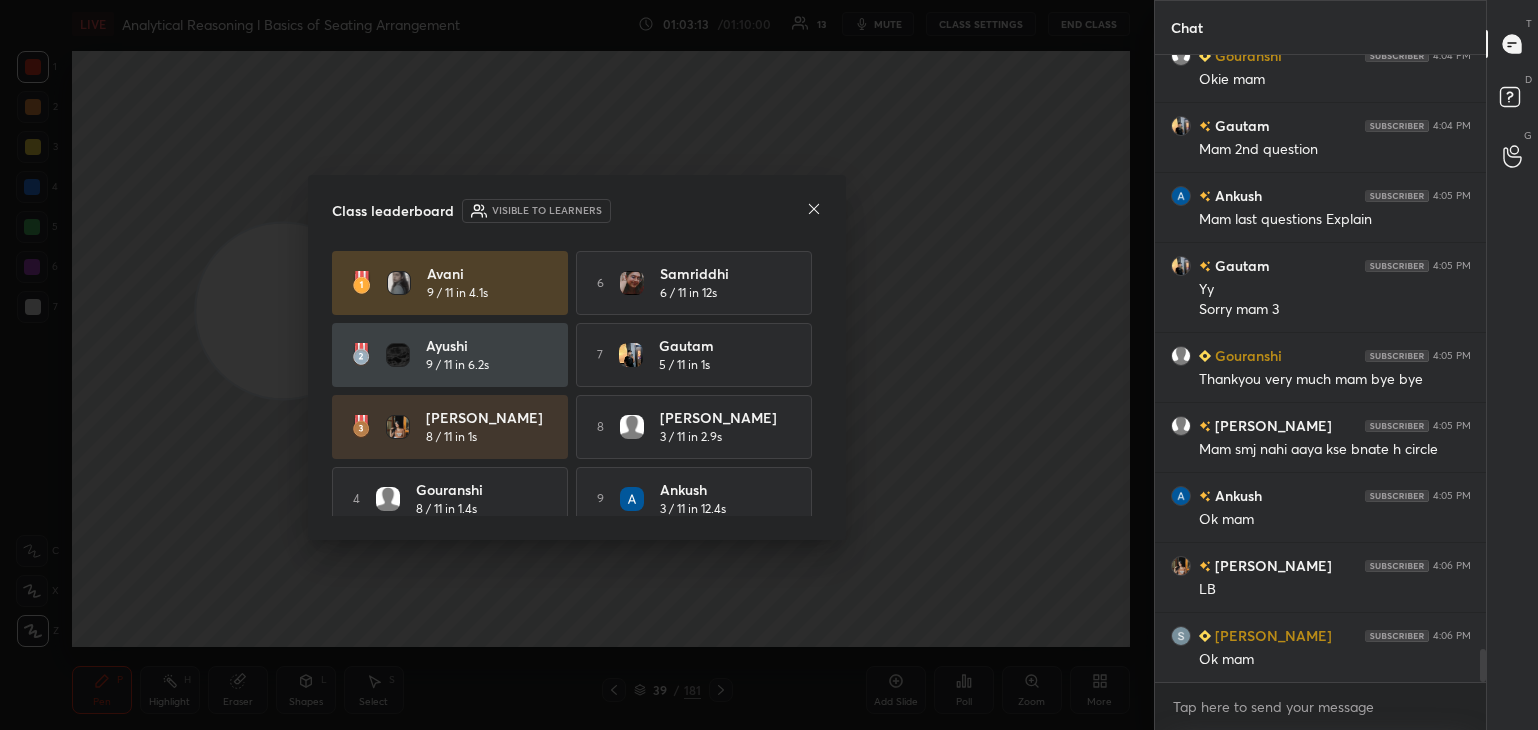 scroll, scrollTop: 92, scrollLeft: 0, axis: vertical 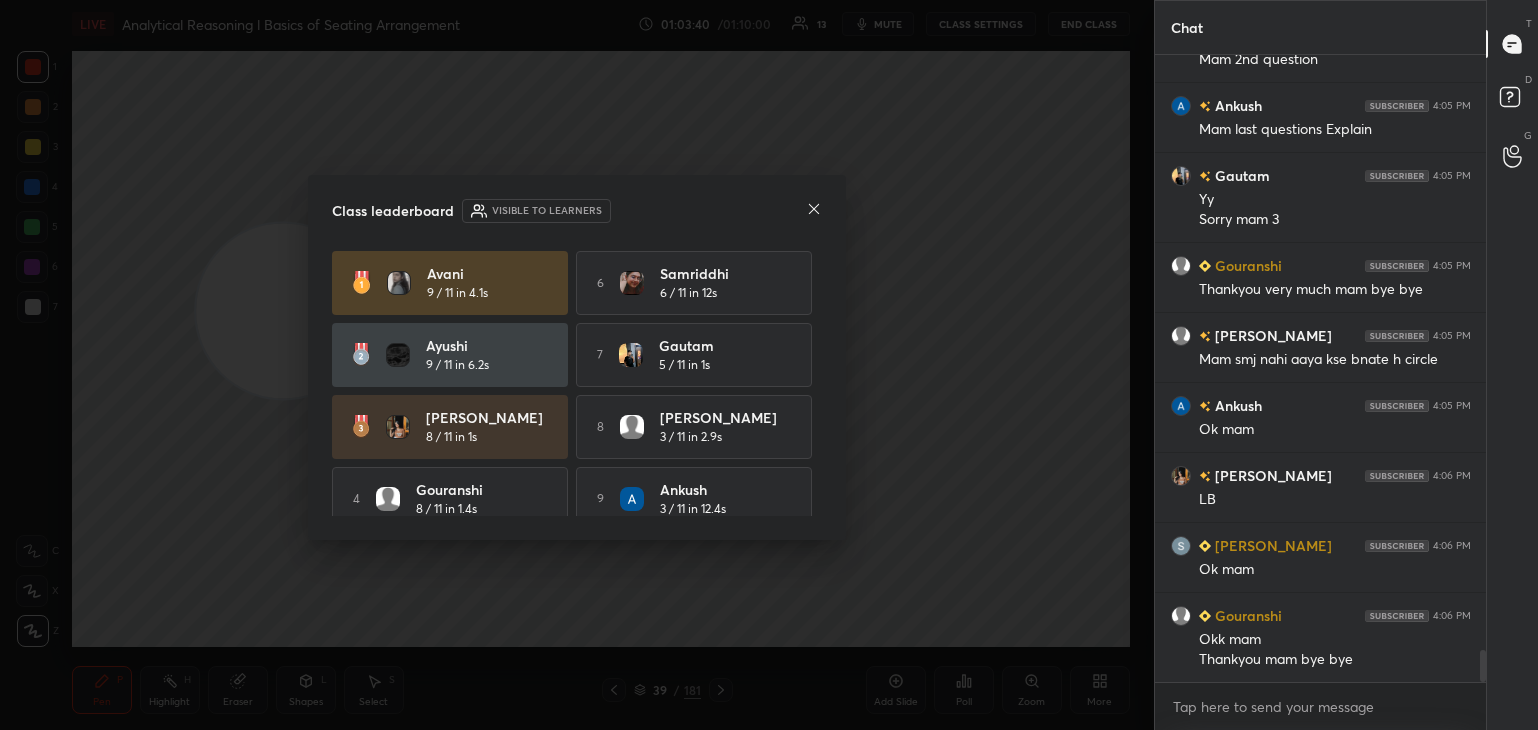 click 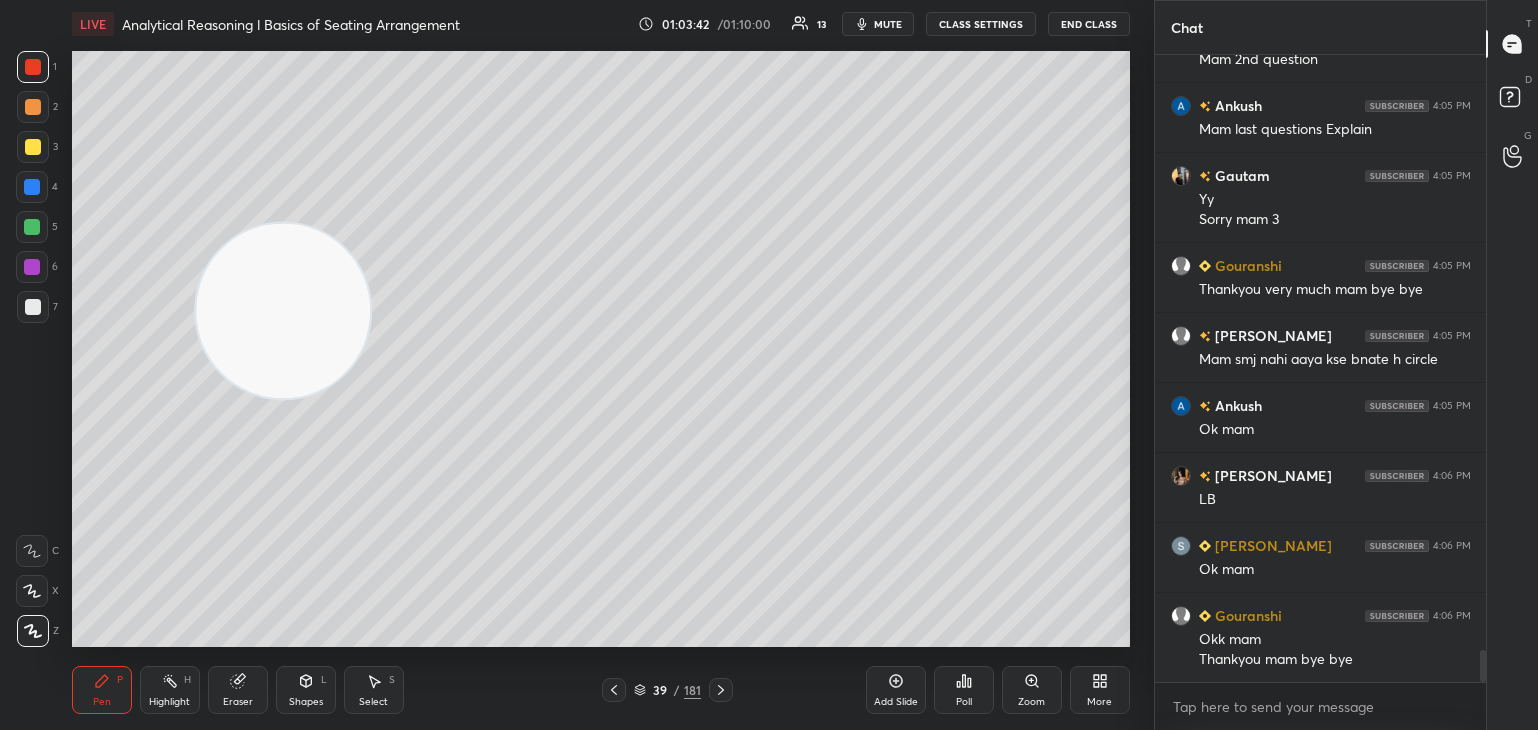 click on "End Class" at bounding box center (1089, 24) 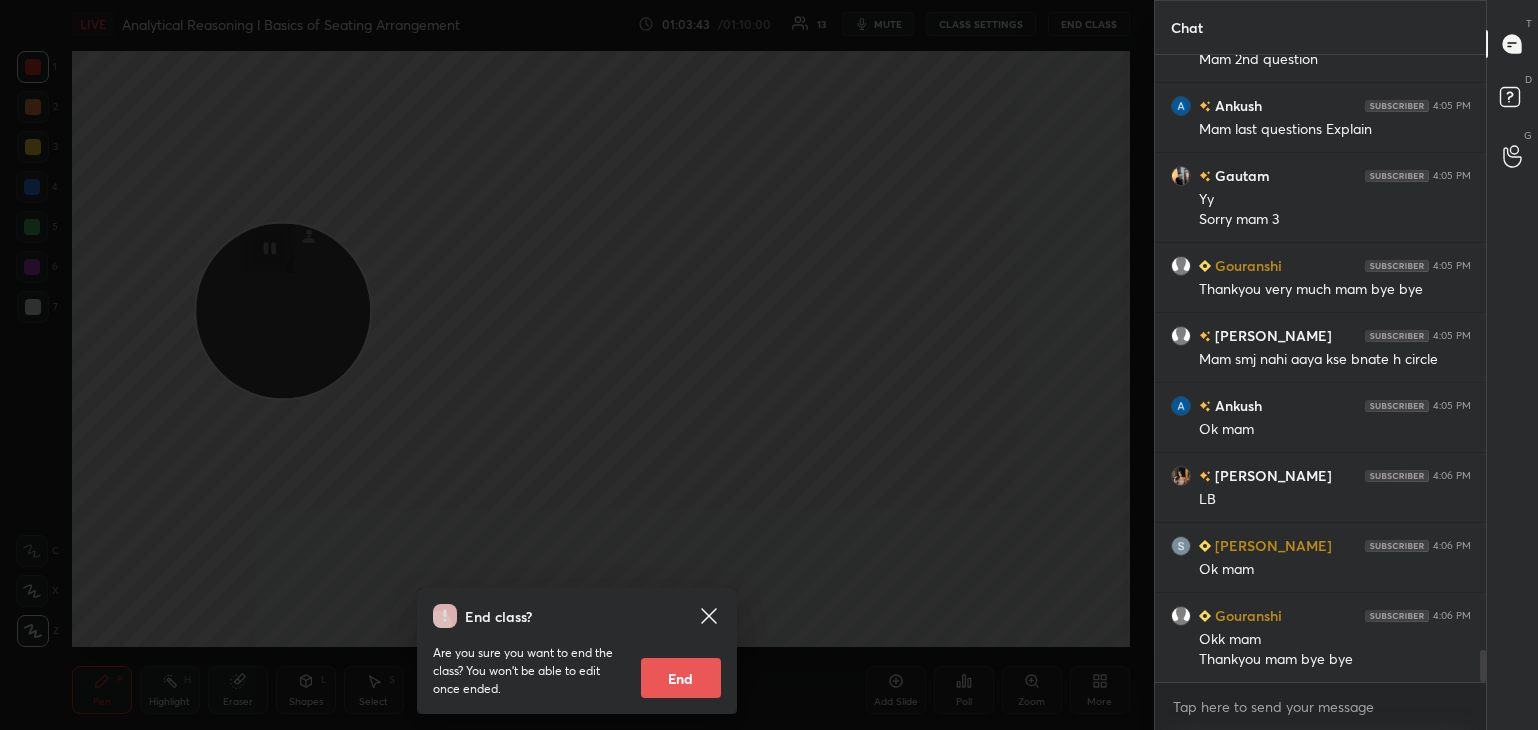 click on "End" at bounding box center [681, 678] 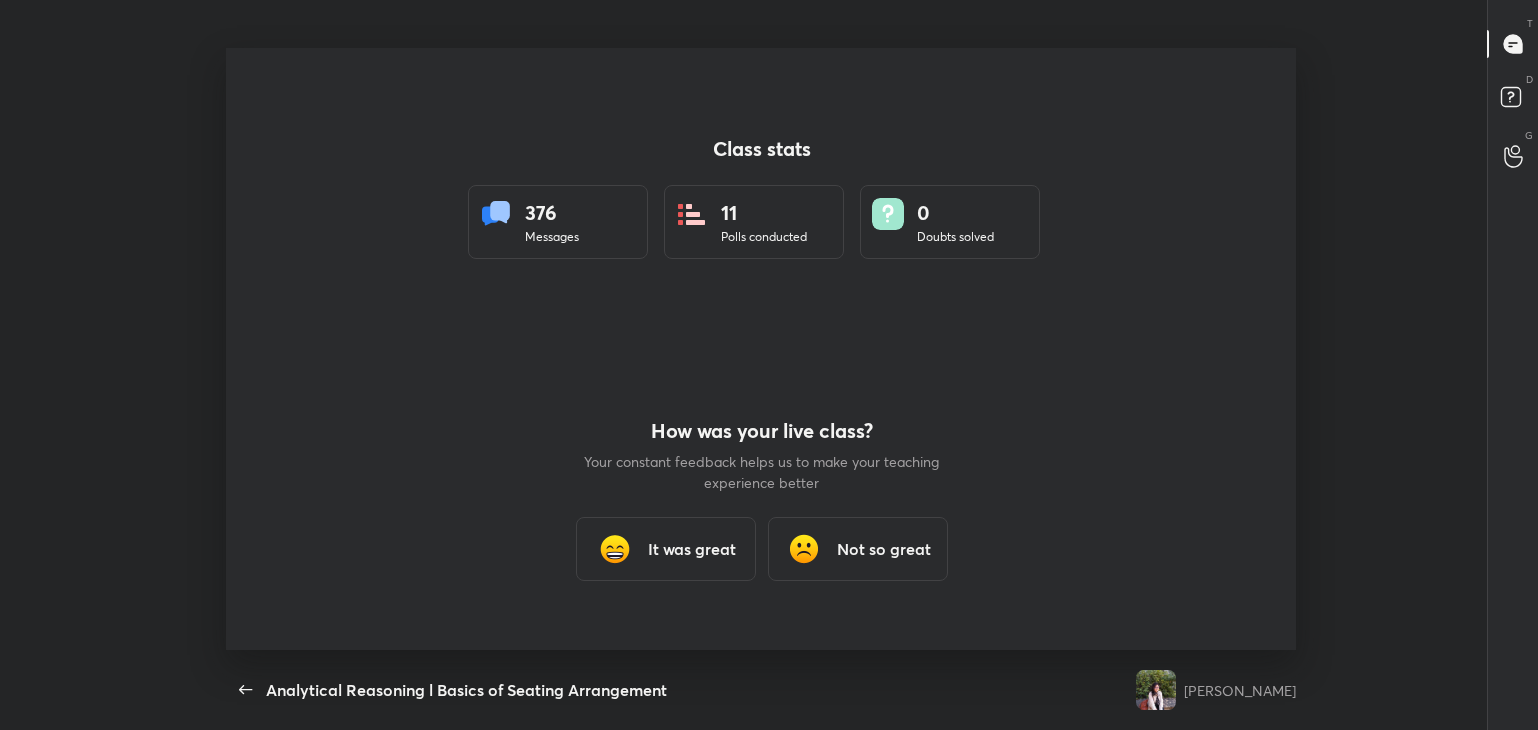 scroll, scrollTop: 99397, scrollLeft: 98541, axis: both 